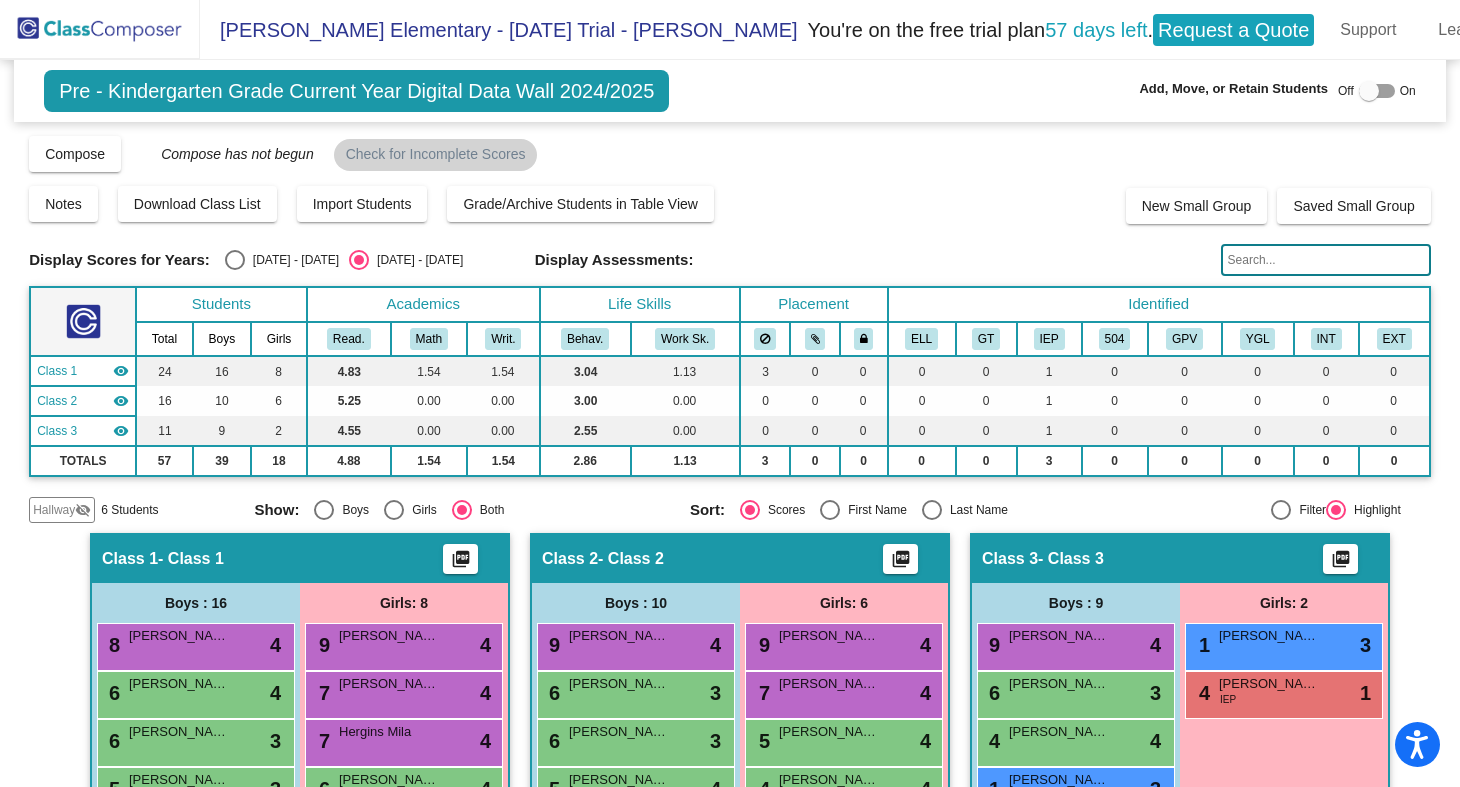 scroll, scrollTop: 1, scrollLeft: 0, axis: vertical 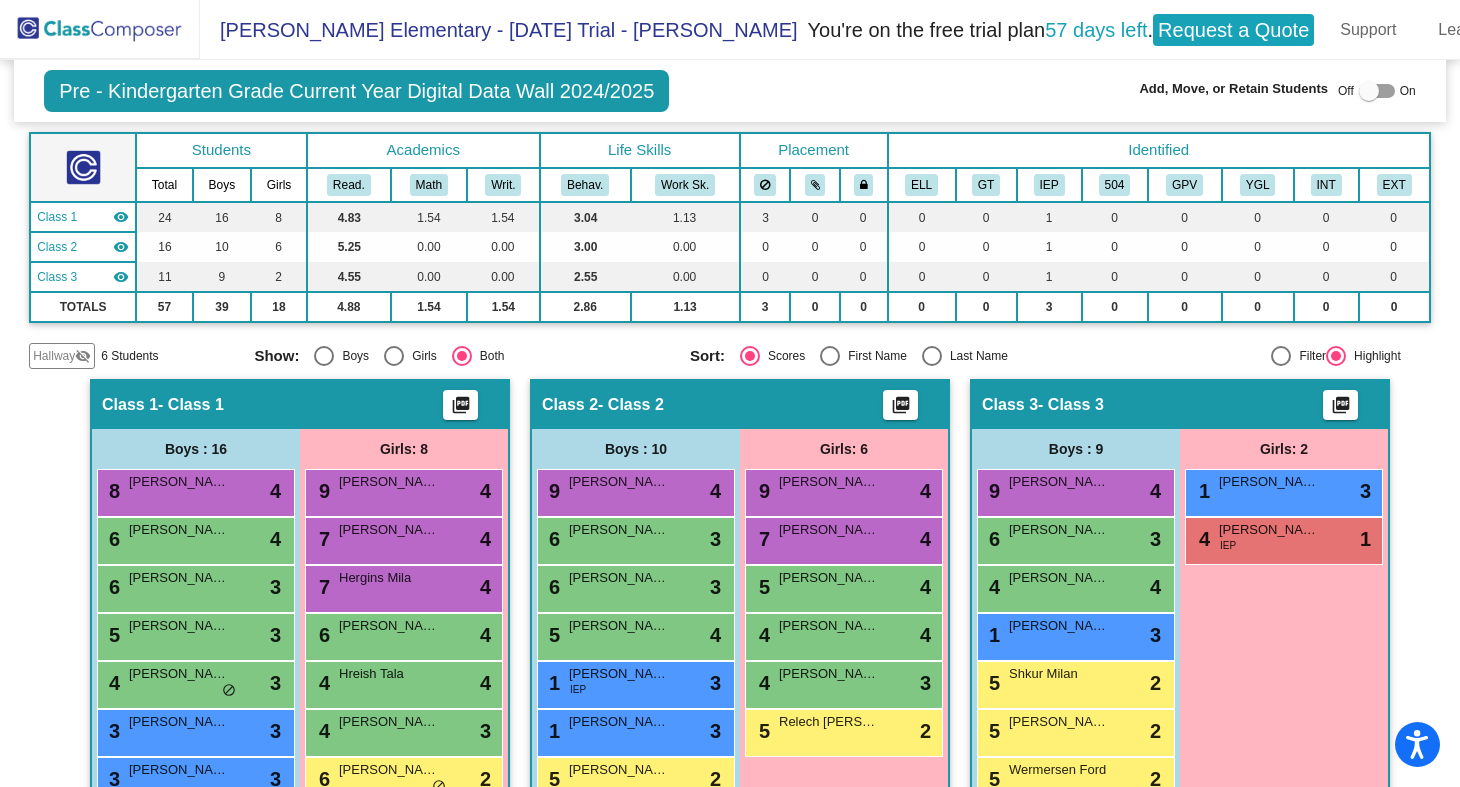 click on "Pre - Kindergarten Grade Current Year Digital Data Wall 2024/2025  Add, Move, or Retain Students Off   On  Incoming   Digital Data Wall    Display Scores for Years:   [DATE] - [DATE]   [DATE] - [DATE]  Grade/Archive Students in Table View   Download   New Small Group   Saved Small Group   Compose   View Compose   View & Edit Compose   Submit Classes  Compose has not begun  Check for Incomplete Scores  Notes   Download Class List   Import Students   Grade/Archive Students in Table View   New Small Group   Saved Small Group  Display Scores for Years:   [DATE] - [DATE]   [DATE] - [DATE] Display Assessments: Students Academics Life Skills Placement  Identified  Total Boys Girls  Read.   Math   Writ.   Behav.   Work Sk.   ELL   GT   IEP   504   GPV   YGL   INT   EXT  Hallway  visibility_off  6 4 2                 0   0   0   0   0   0   0   0   0   0   0  Class 1  visibility  24 16 8  4.83   1.54   1.54   3.04   1.13   3   0   0   0   0   1   0   0   0   0   0  Class 2  visibility  16 10 6  5.25   0.00   0.00   3.00   0.00" 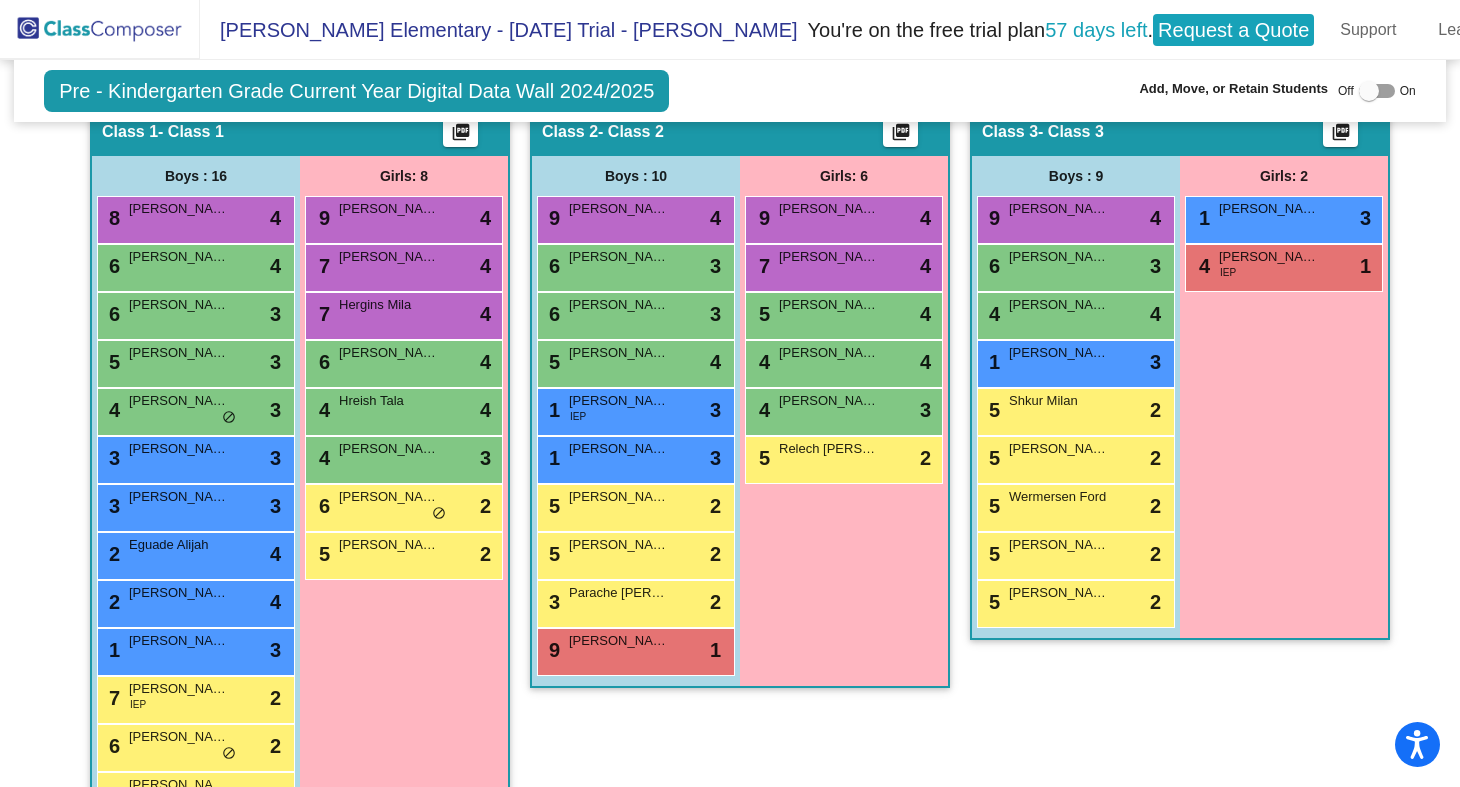 scroll, scrollTop: 0, scrollLeft: 0, axis: both 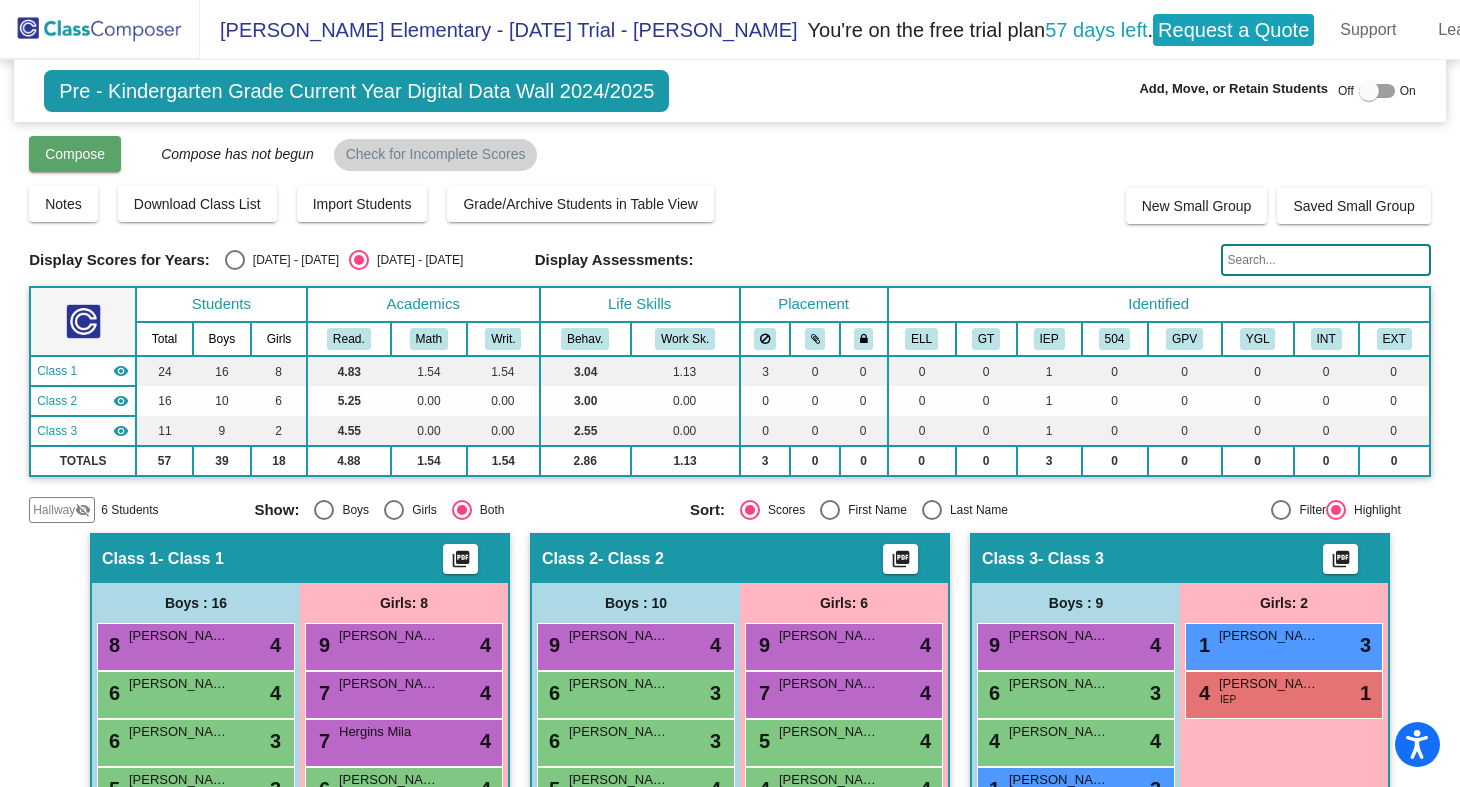 click on "Compose" 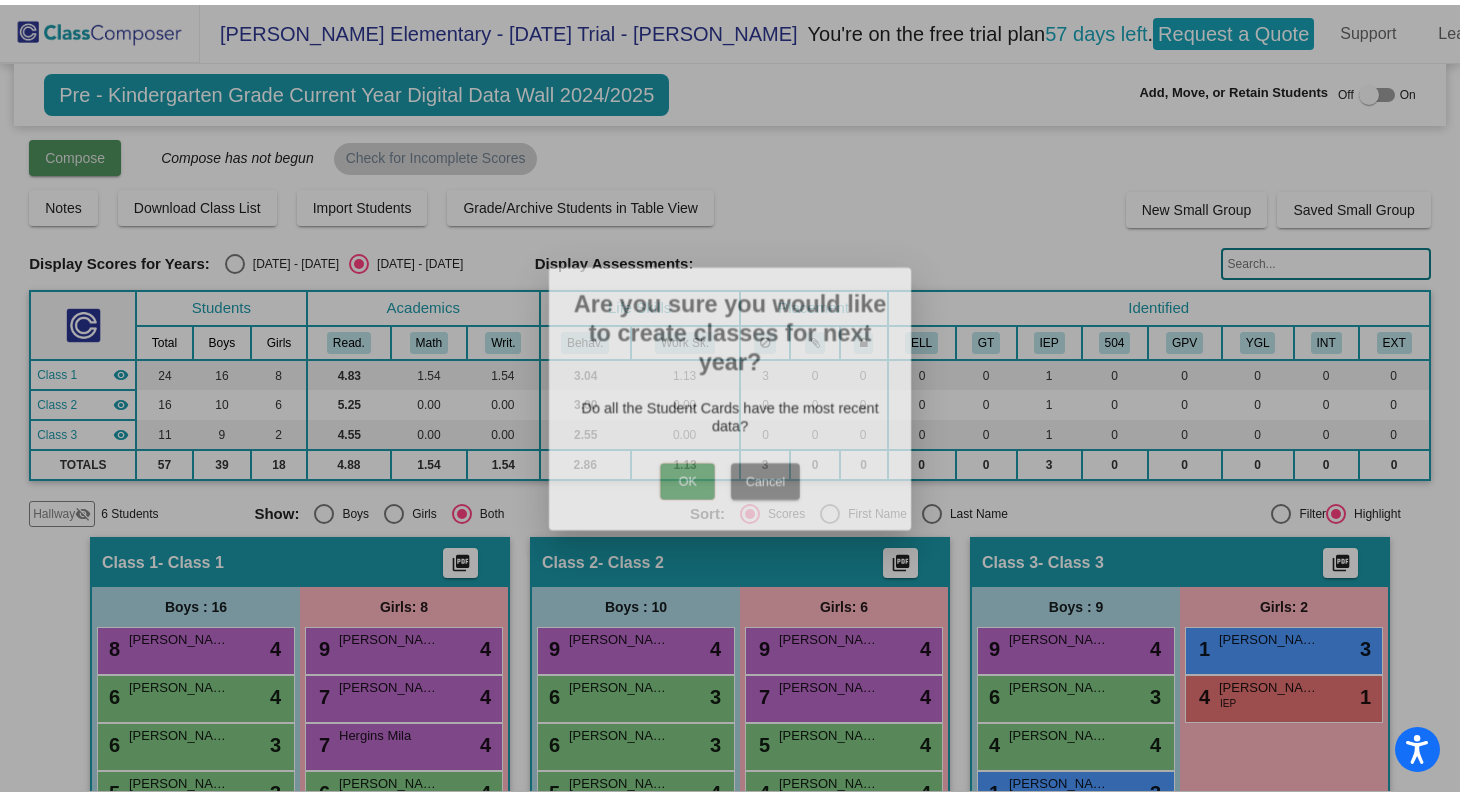 scroll, scrollTop: 0, scrollLeft: 0, axis: both 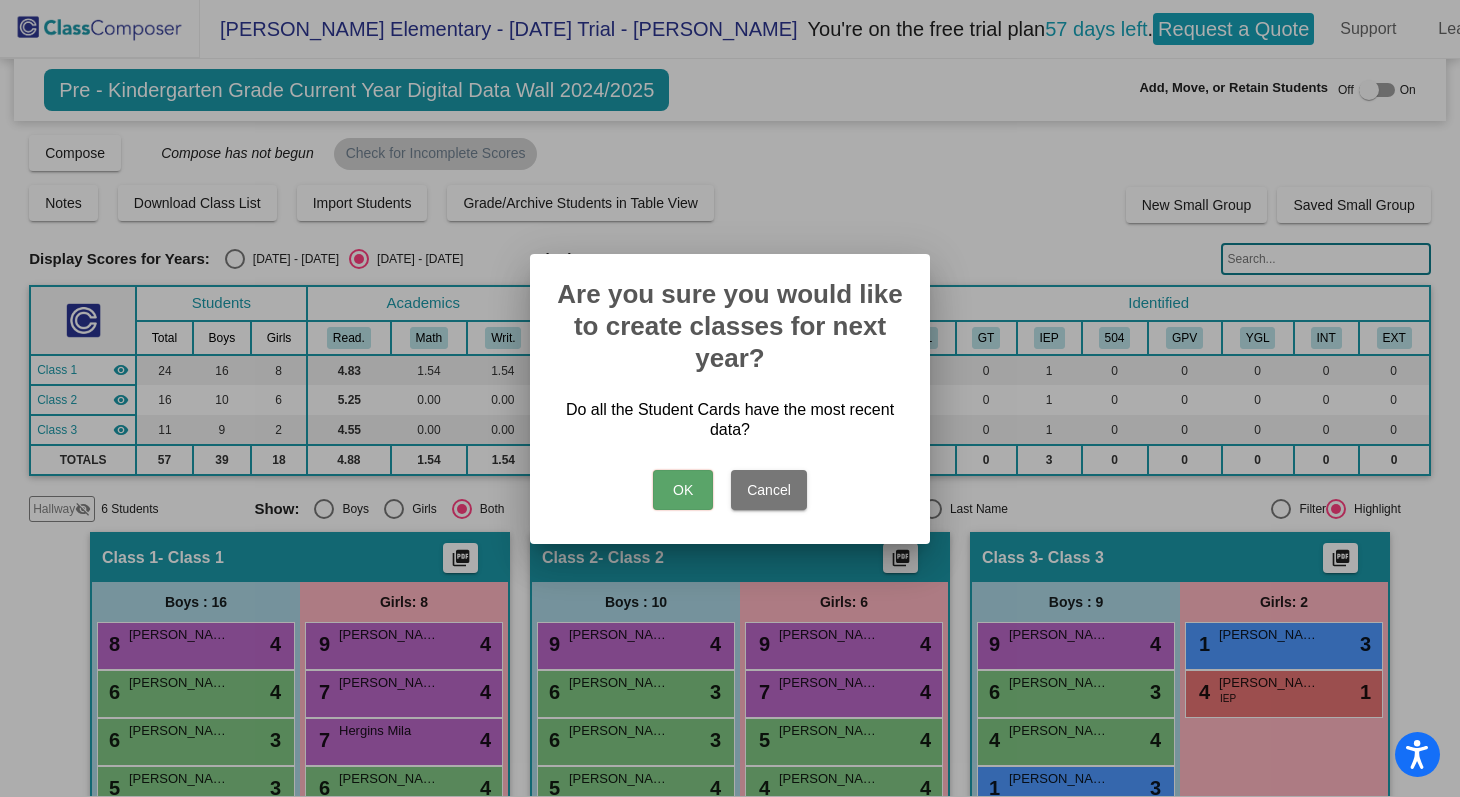 click on "OK" at bounding box center (683, 490) 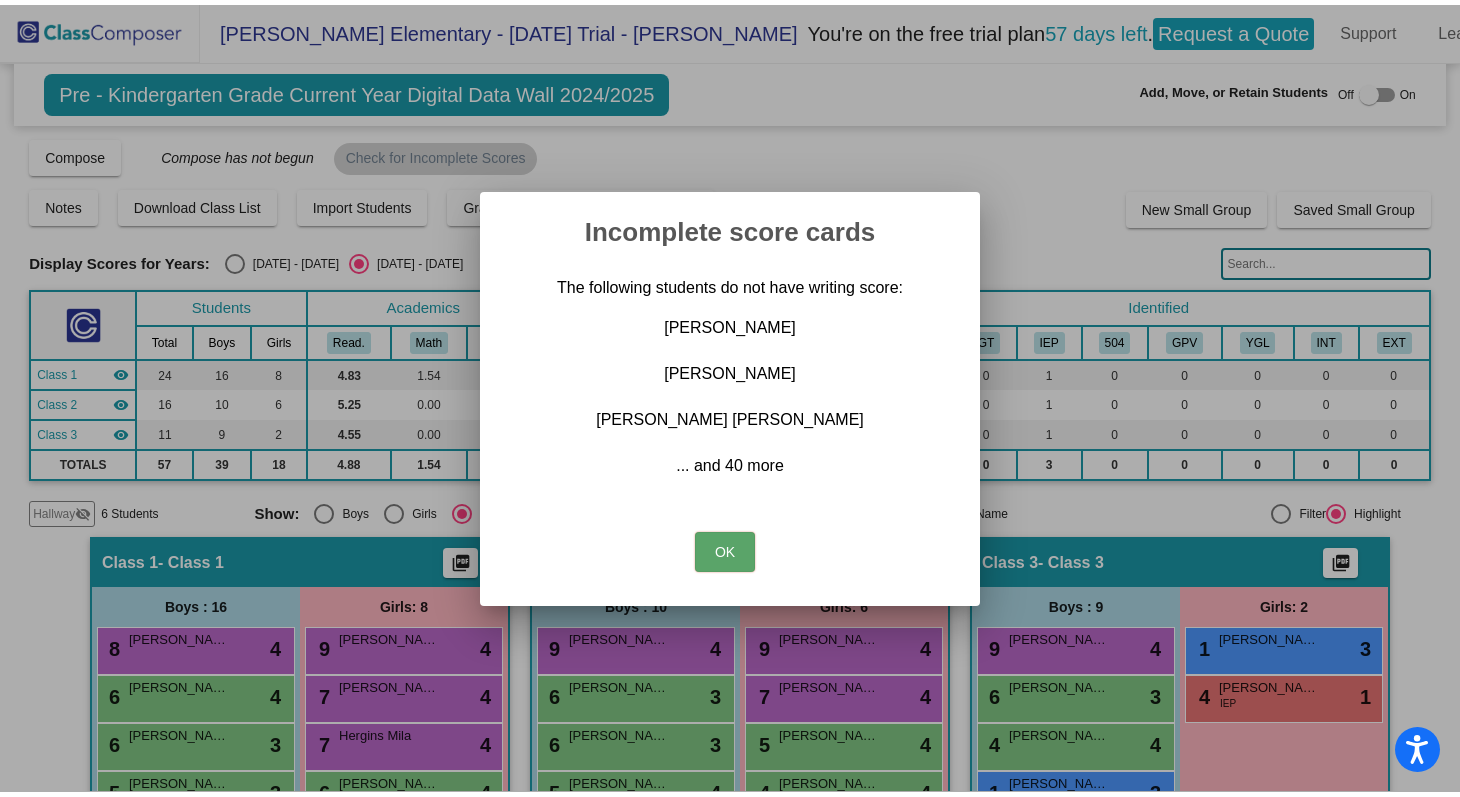 scroll, scrollTop: 0, scrollLeft: 0, axis: both 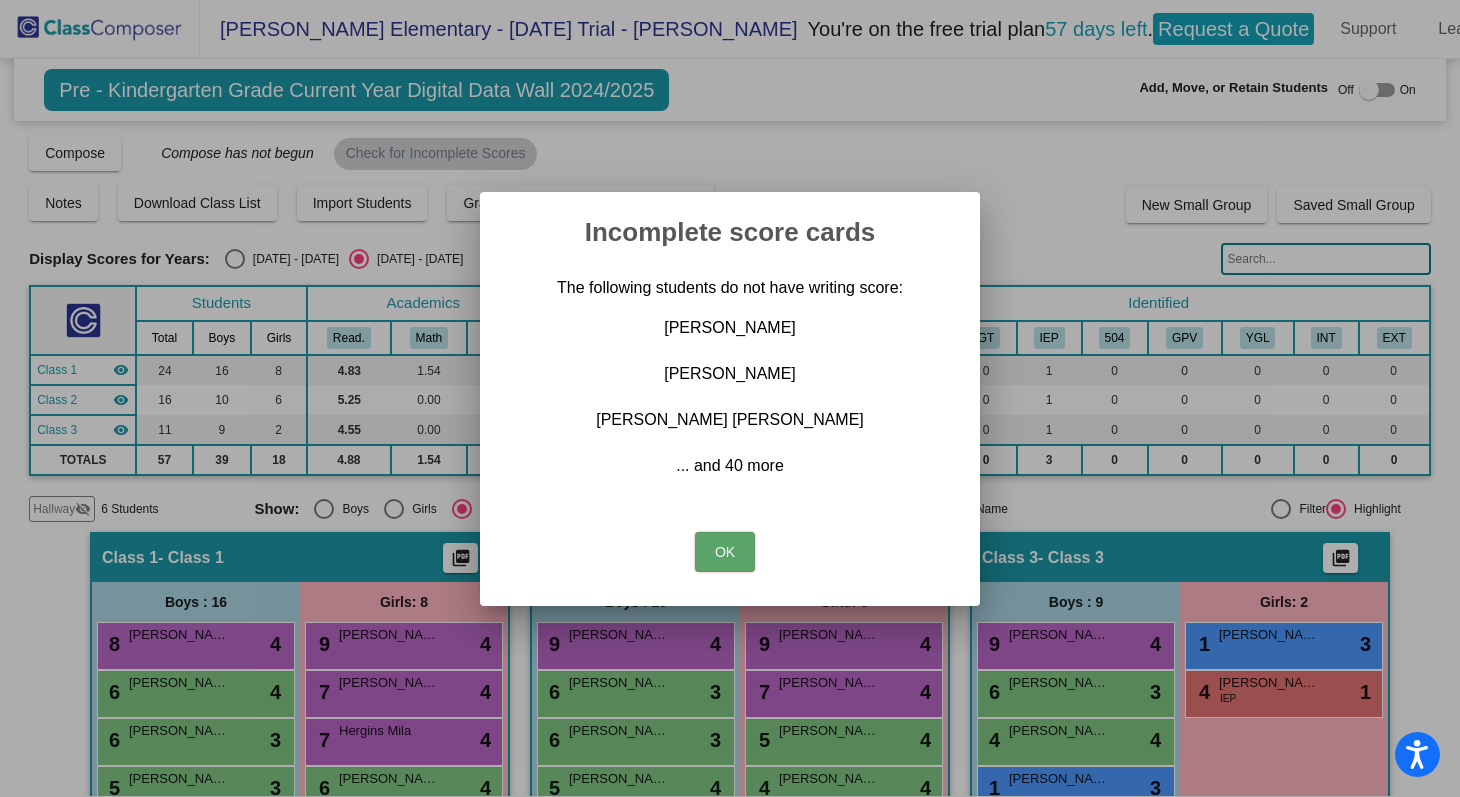 click on "OK" at bounding box center (725, 552) 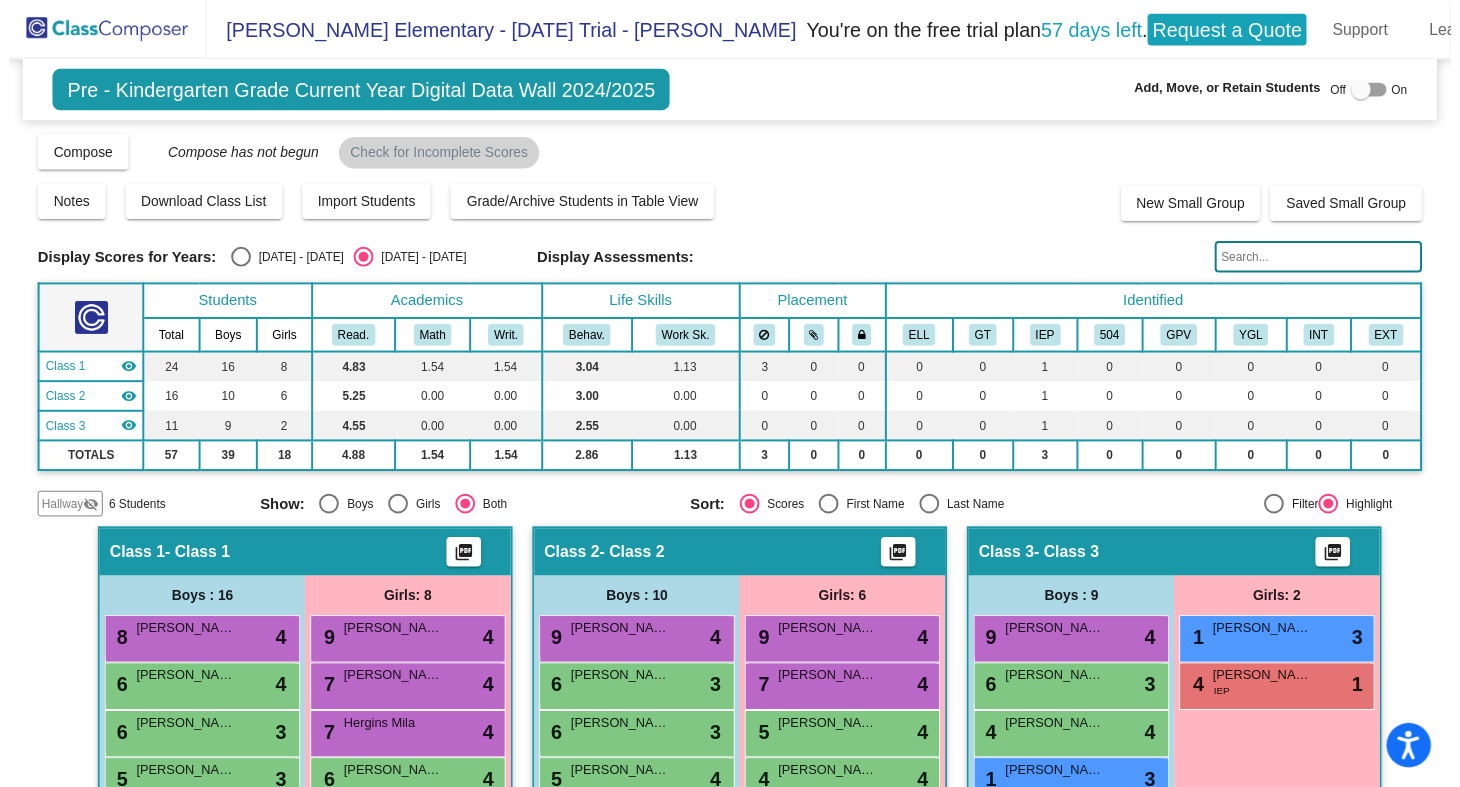 scroll, scrollTop: 1, scrollLeft: 0, axis: vertical 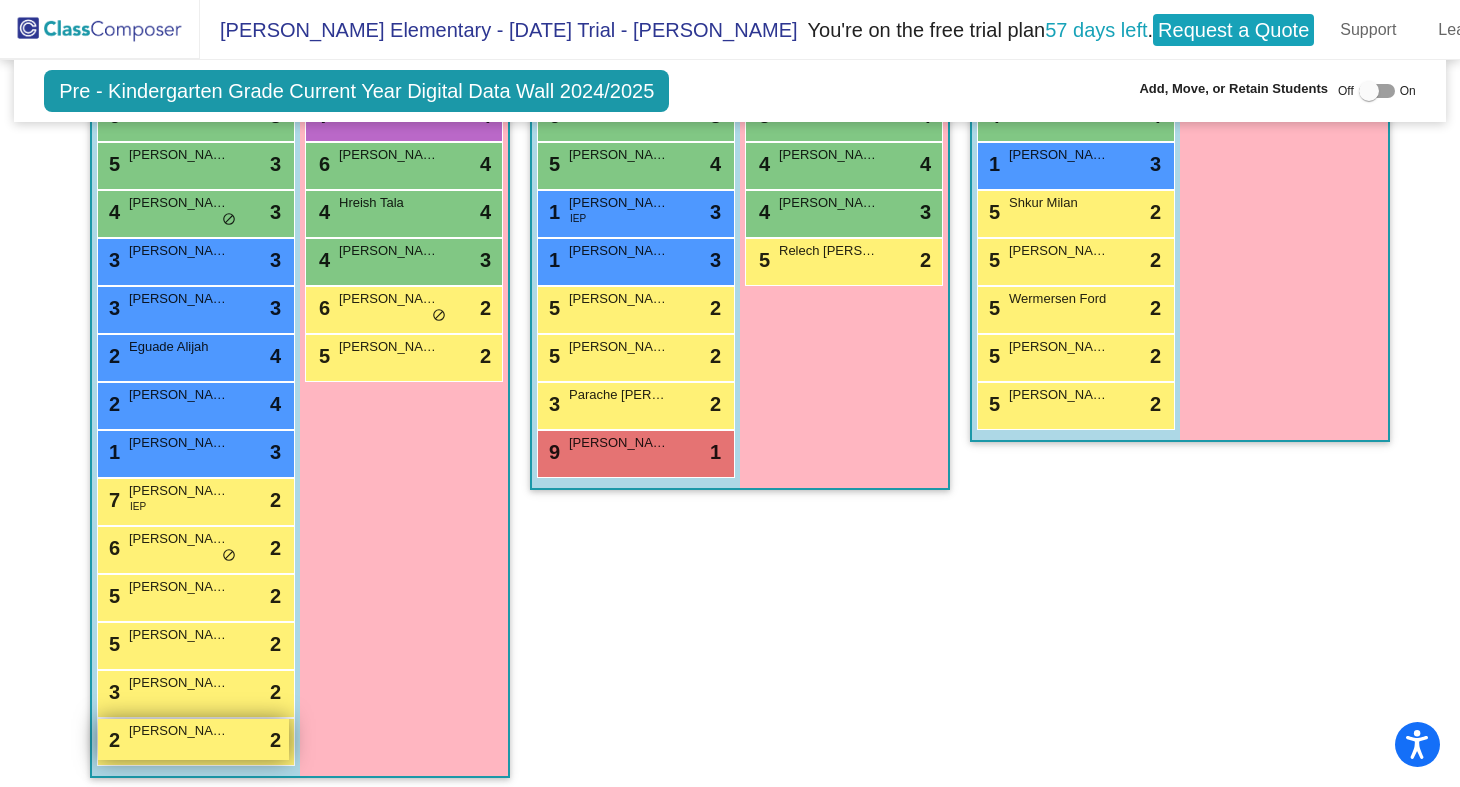 click on "[PERSON_NAME]" at bounding box center [179, 731] 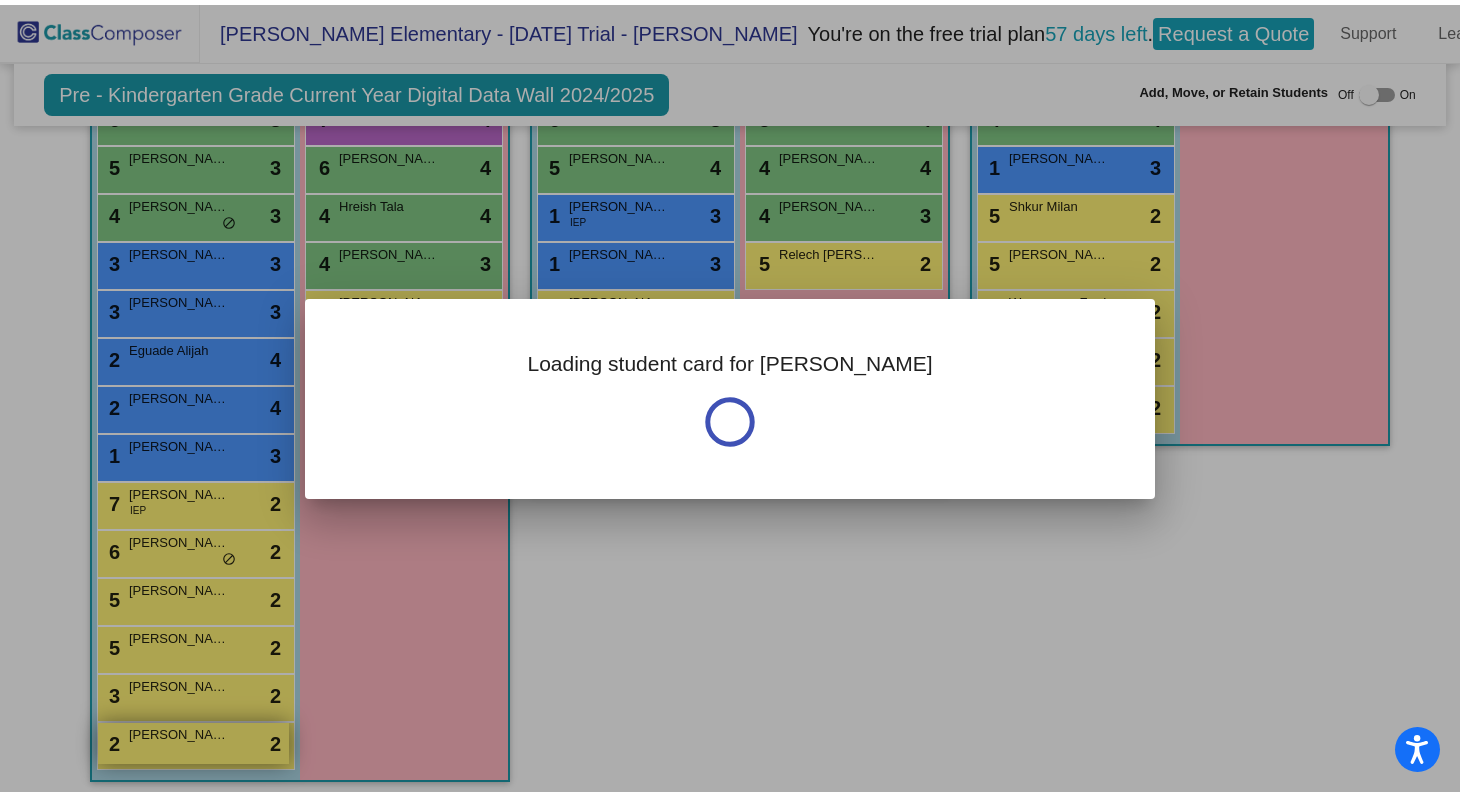 scroll, scrollTop: 0, scrollLeft: 0, axis: both 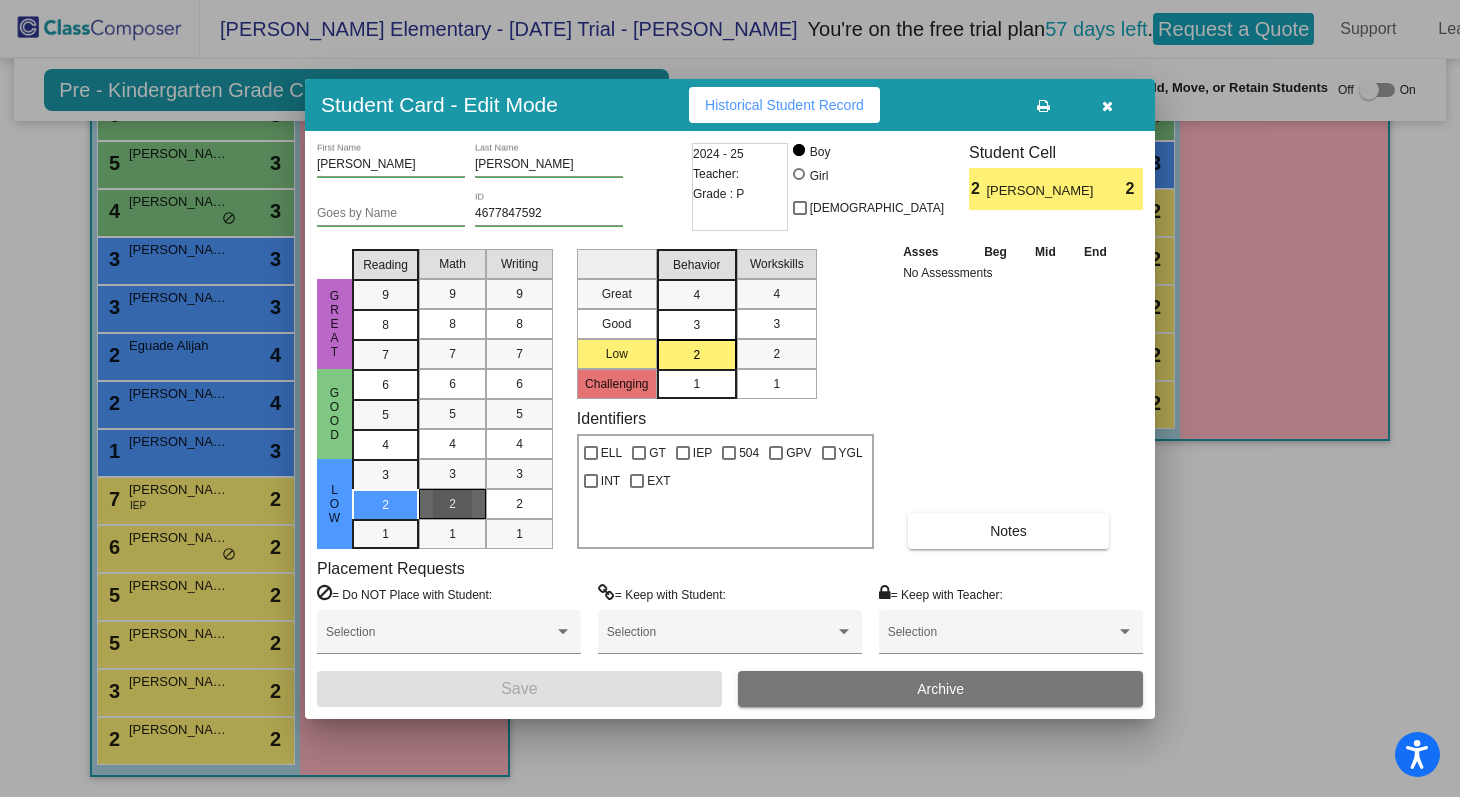 click on "2" at bounding box center [452, 504] 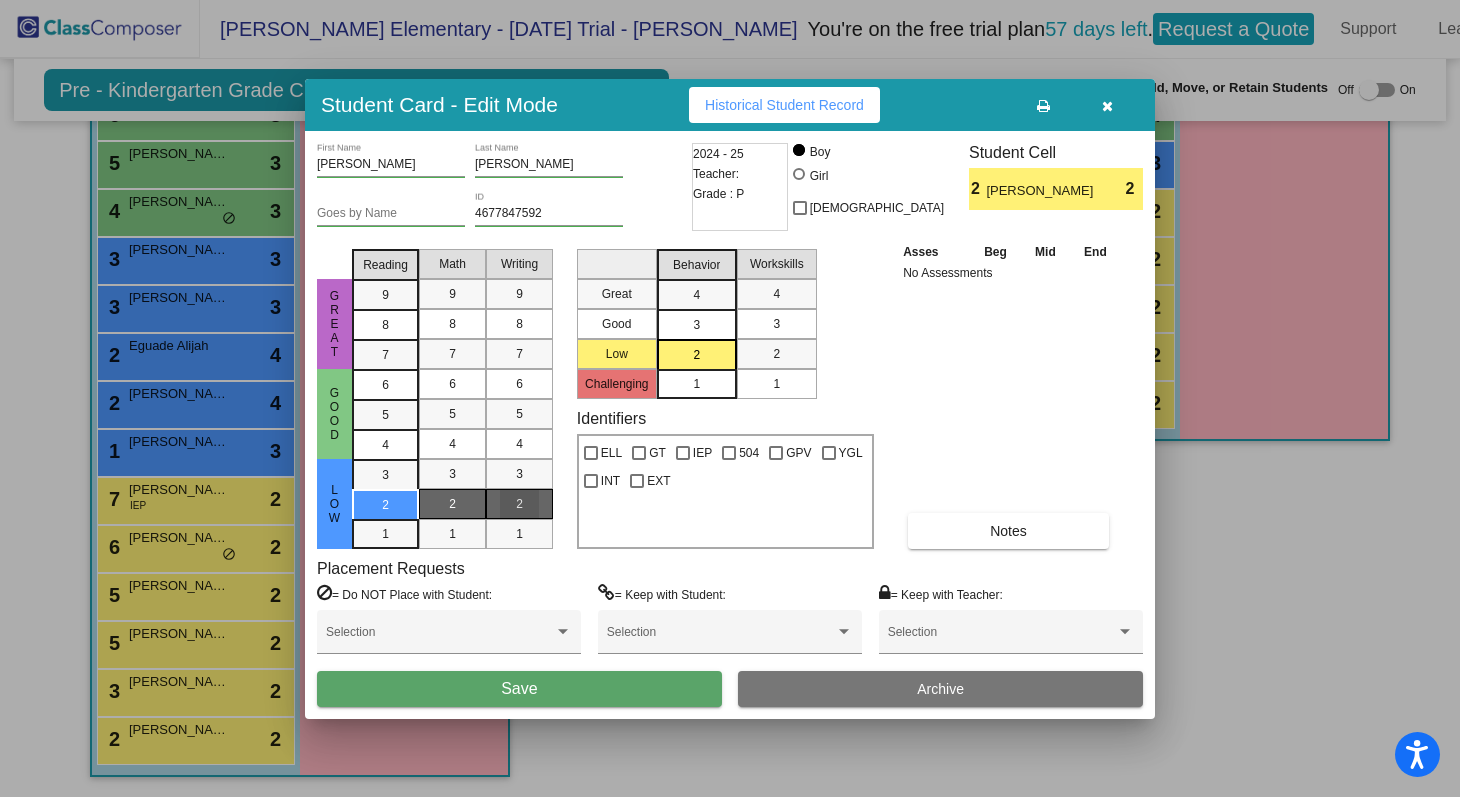 click on "2" at bounding box center [519, 504] 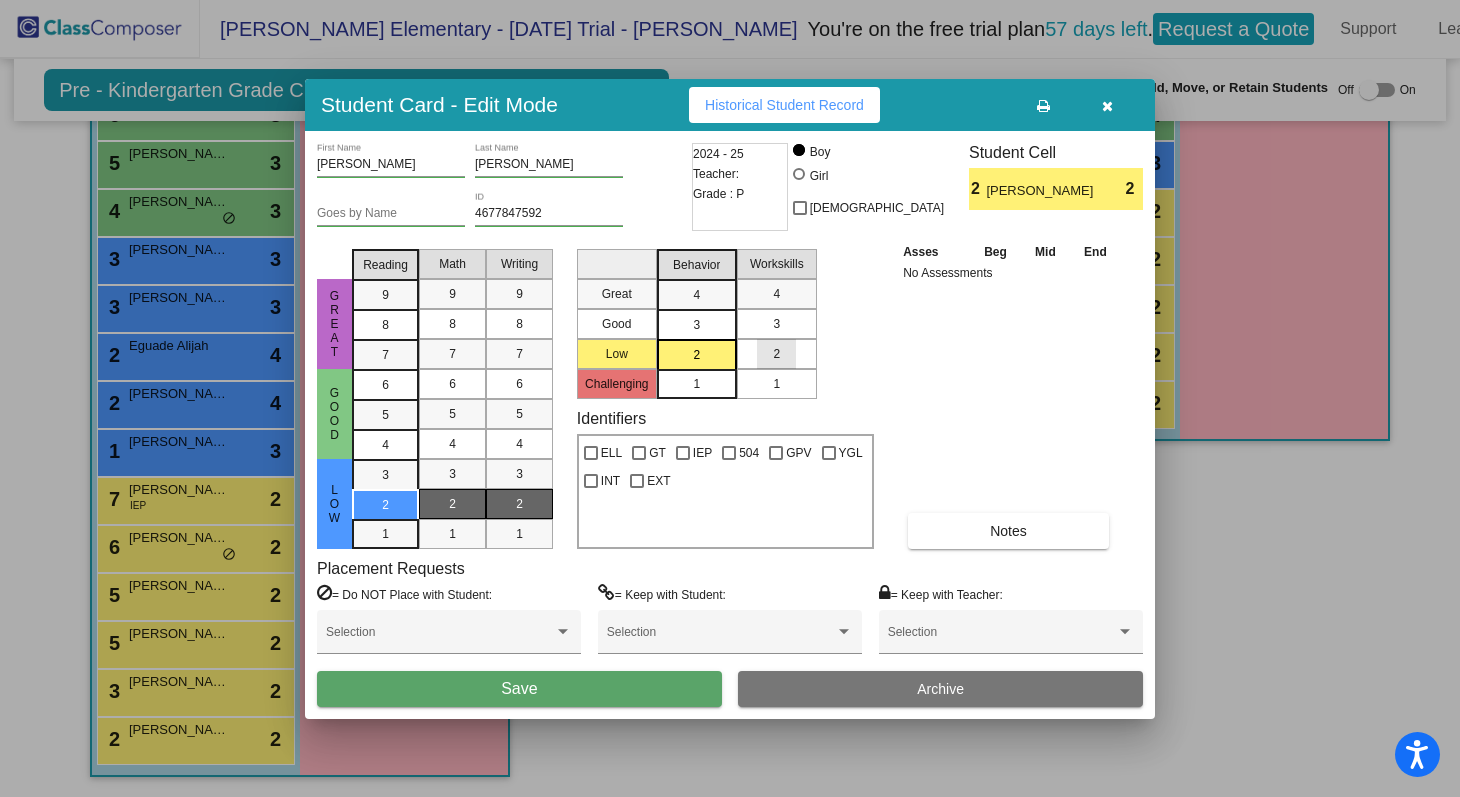 click on "2" at bounding box center (776, 354) 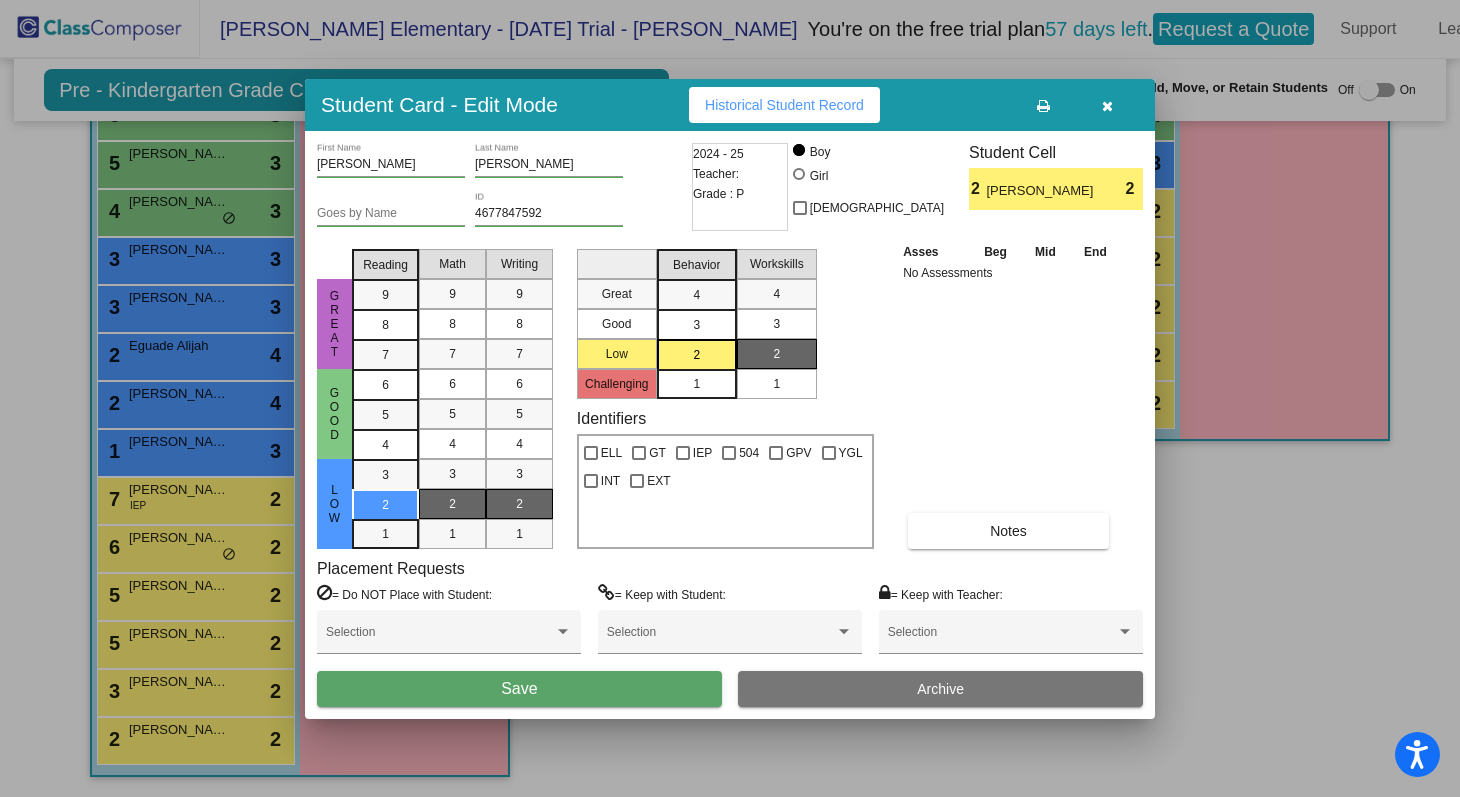 click on "Save" at bounding box center [519, 689] 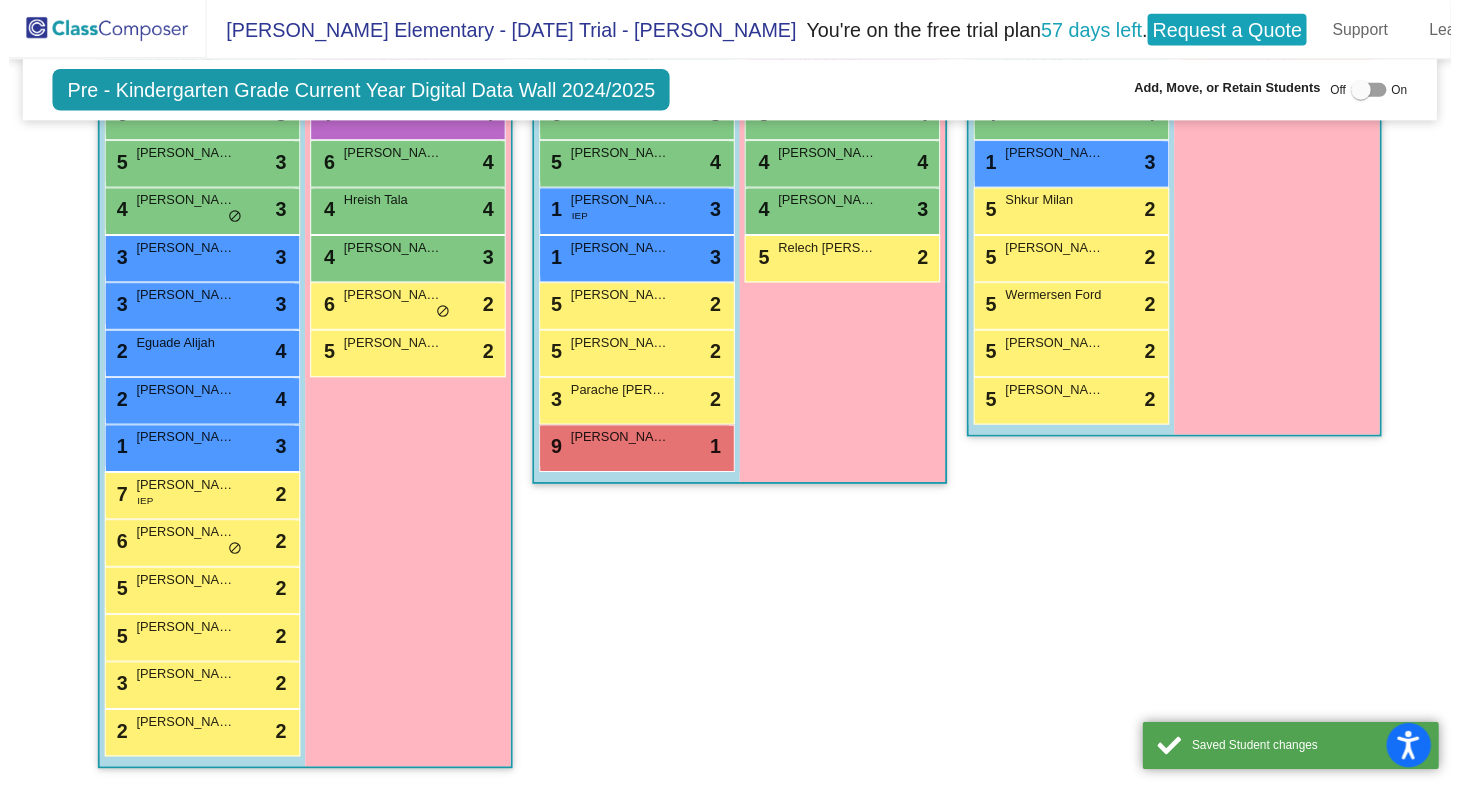 scroll, scrollTop: 1, scrollLeft: 0, axis: vertical 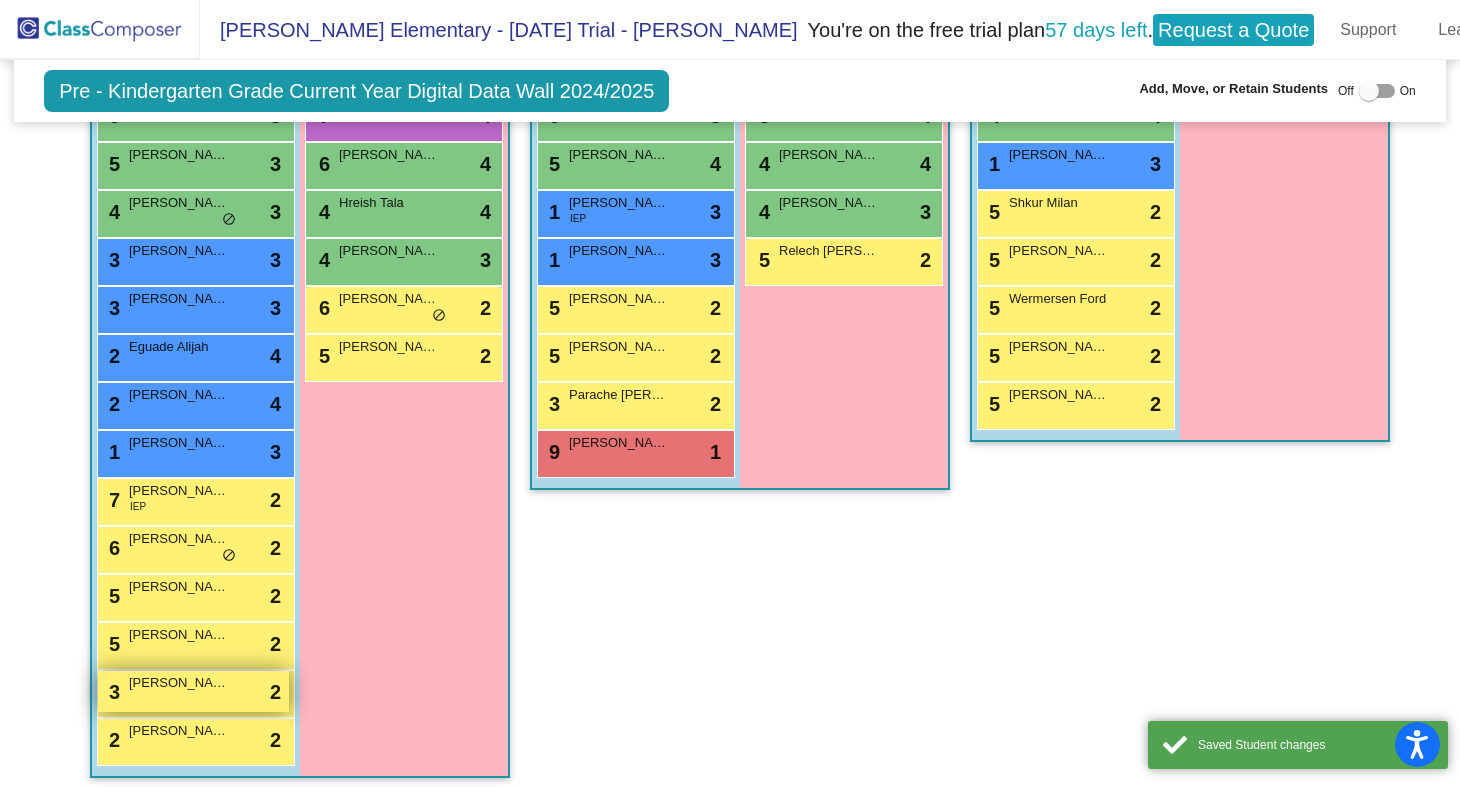 click on "3 [PERSON_NAME] lock do_not_disturb_alt 2" at bounding box center [193, 691] 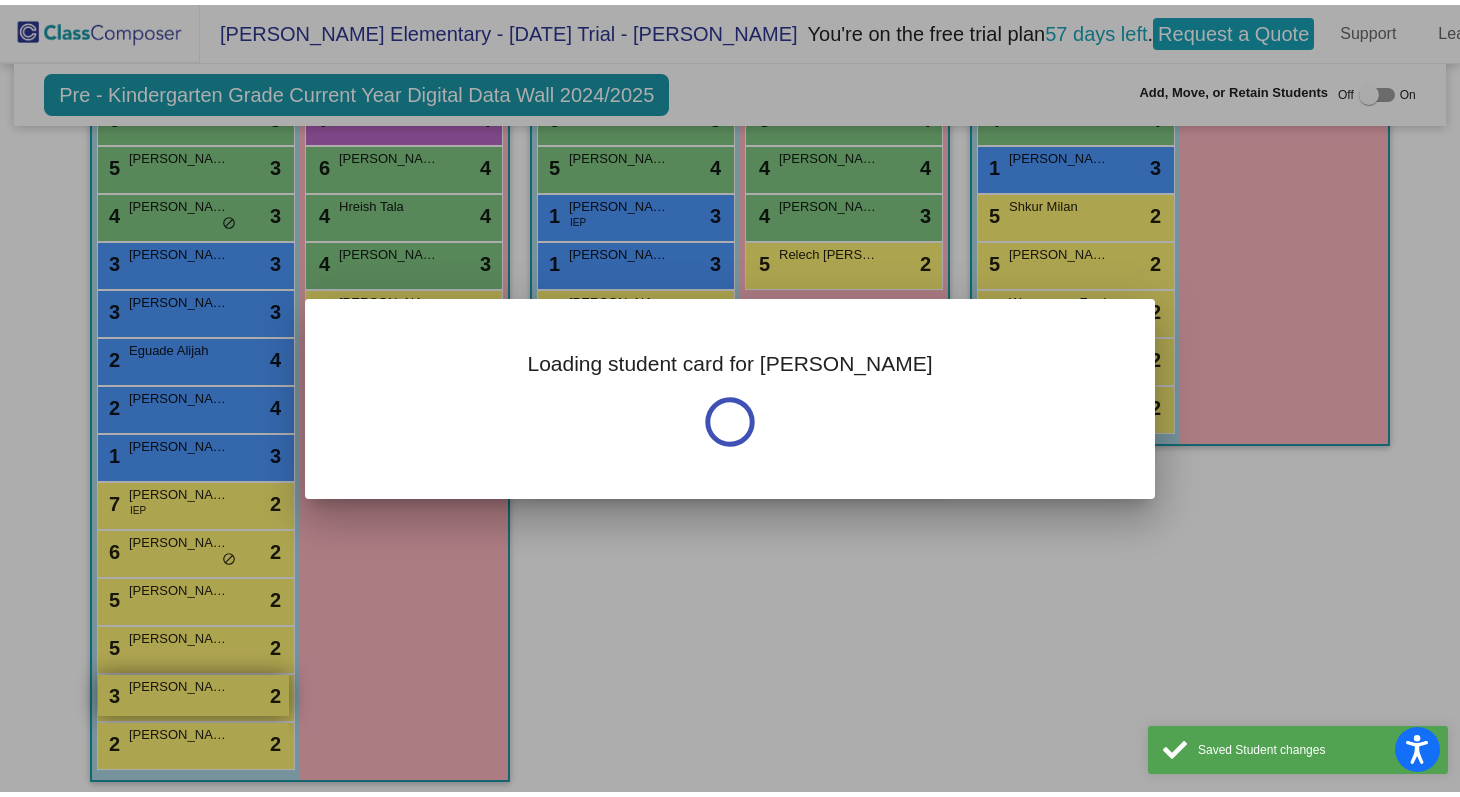 scroll, scrollTop: 0, scrollLeft: 0, axis: both 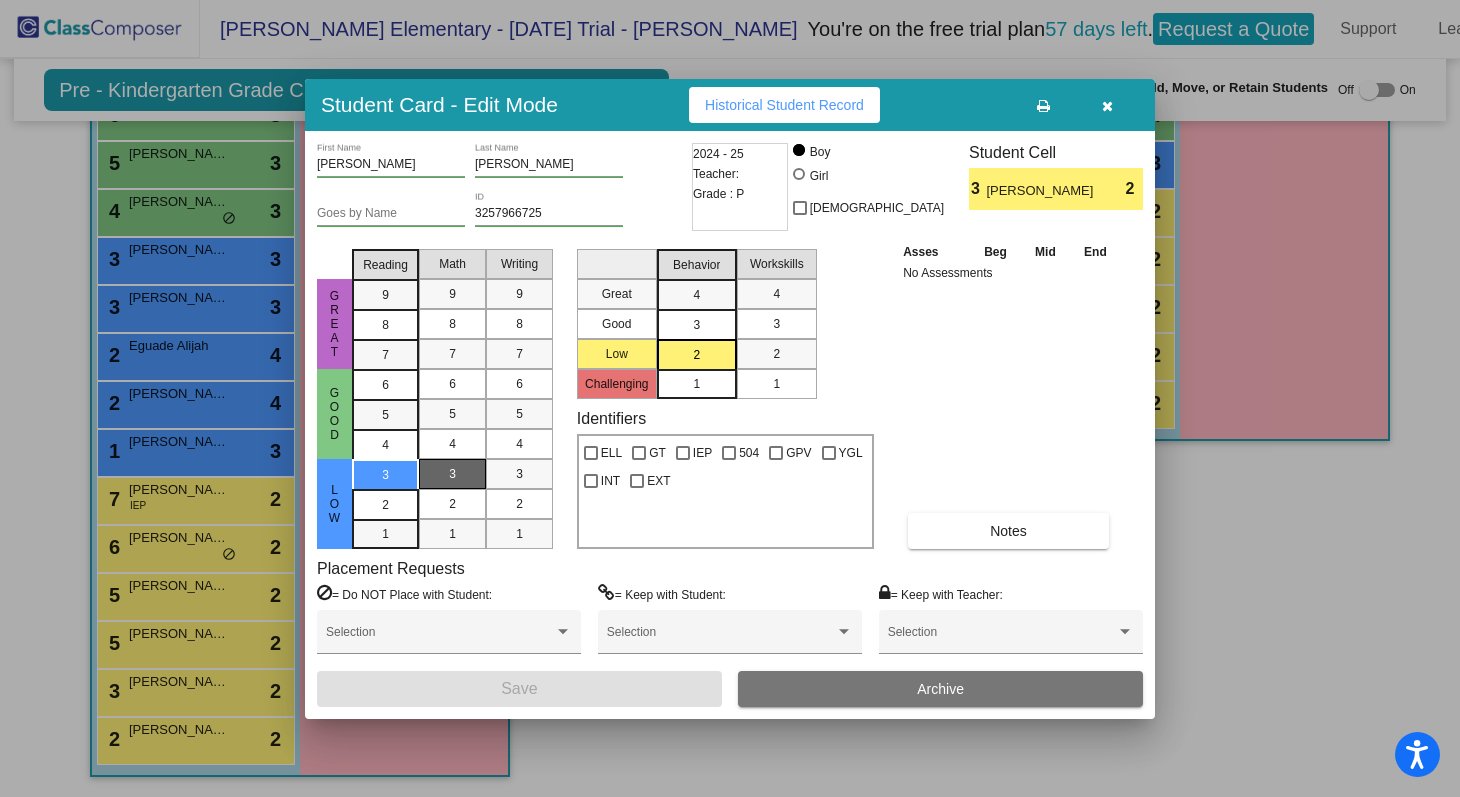 click on "3" at bounding box center (452, 474) 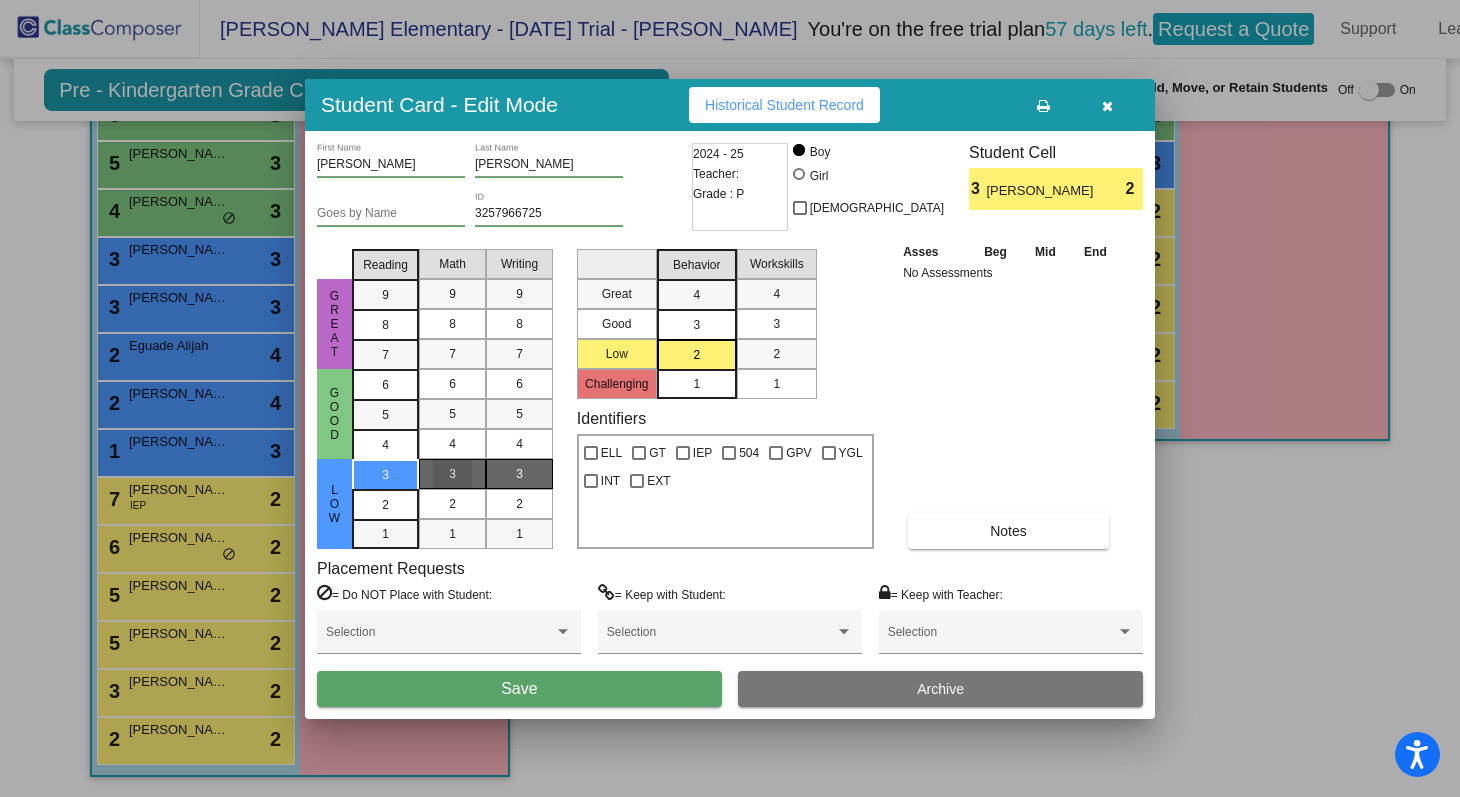 click on "3" at bounding box center [519, 474] 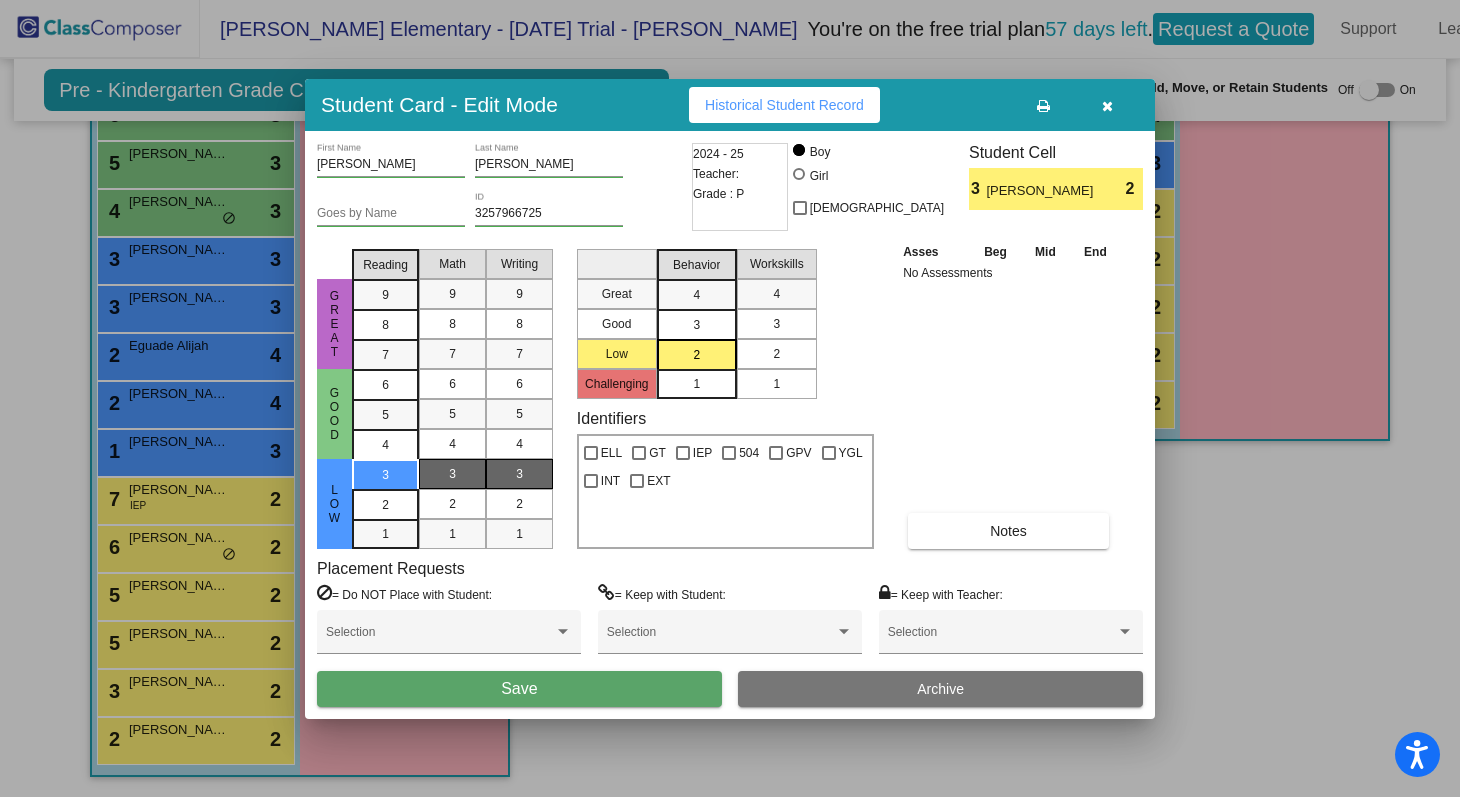 click on "2" at bounding box center (776, 354) 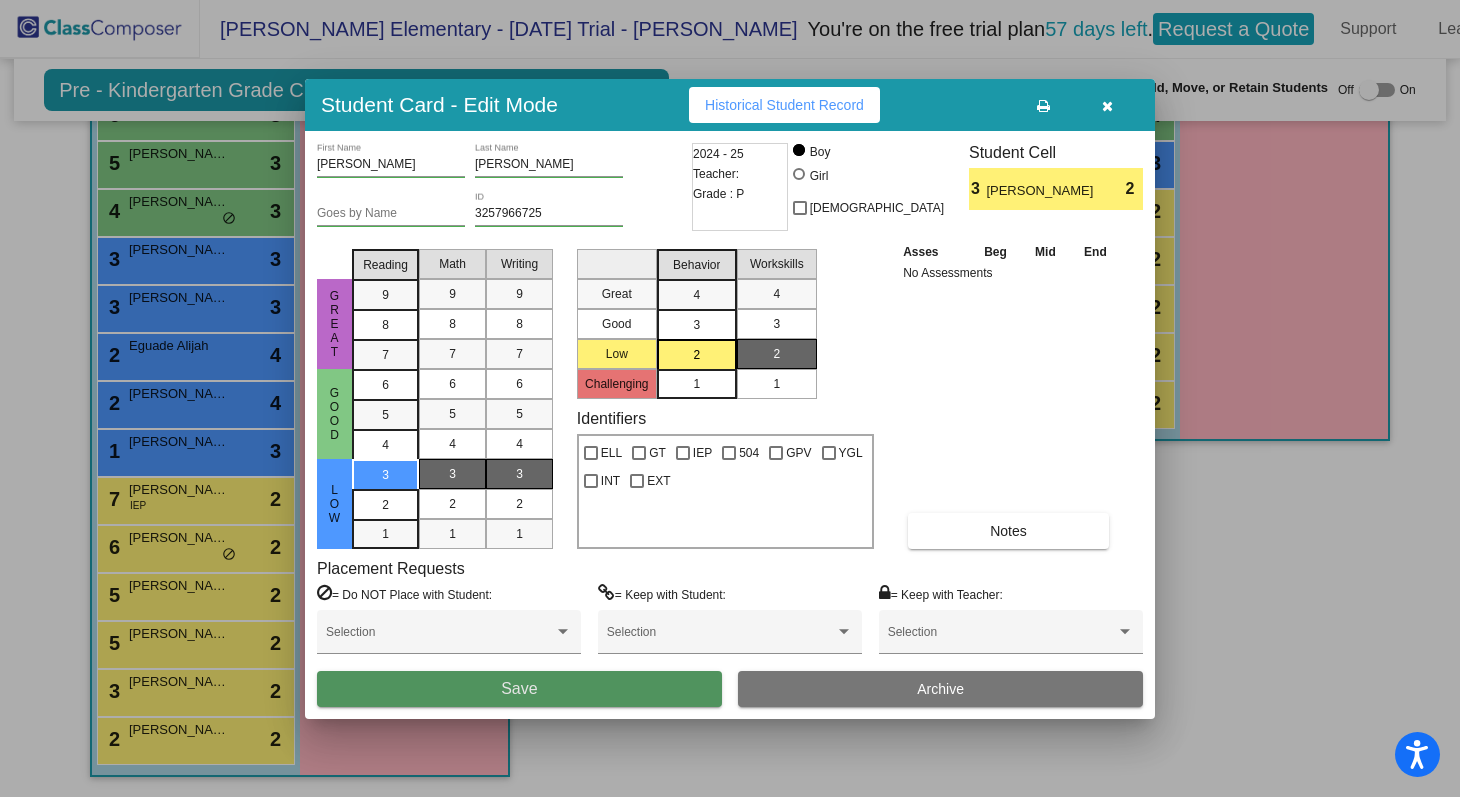 click on "Save" at bounding box center (519, 688) 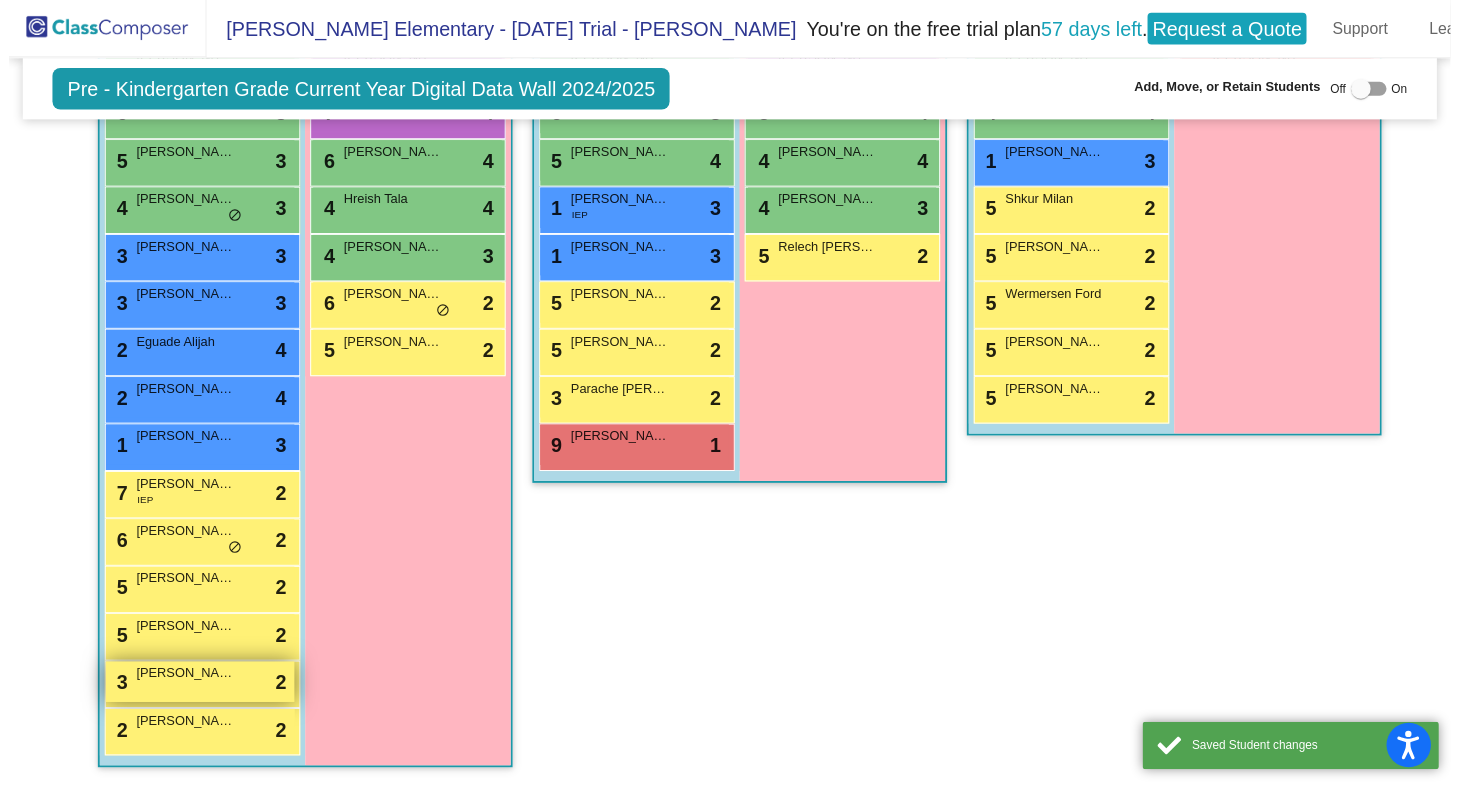 scroll, scrollTop: 1, scrollLeft: 0, axis: vertical 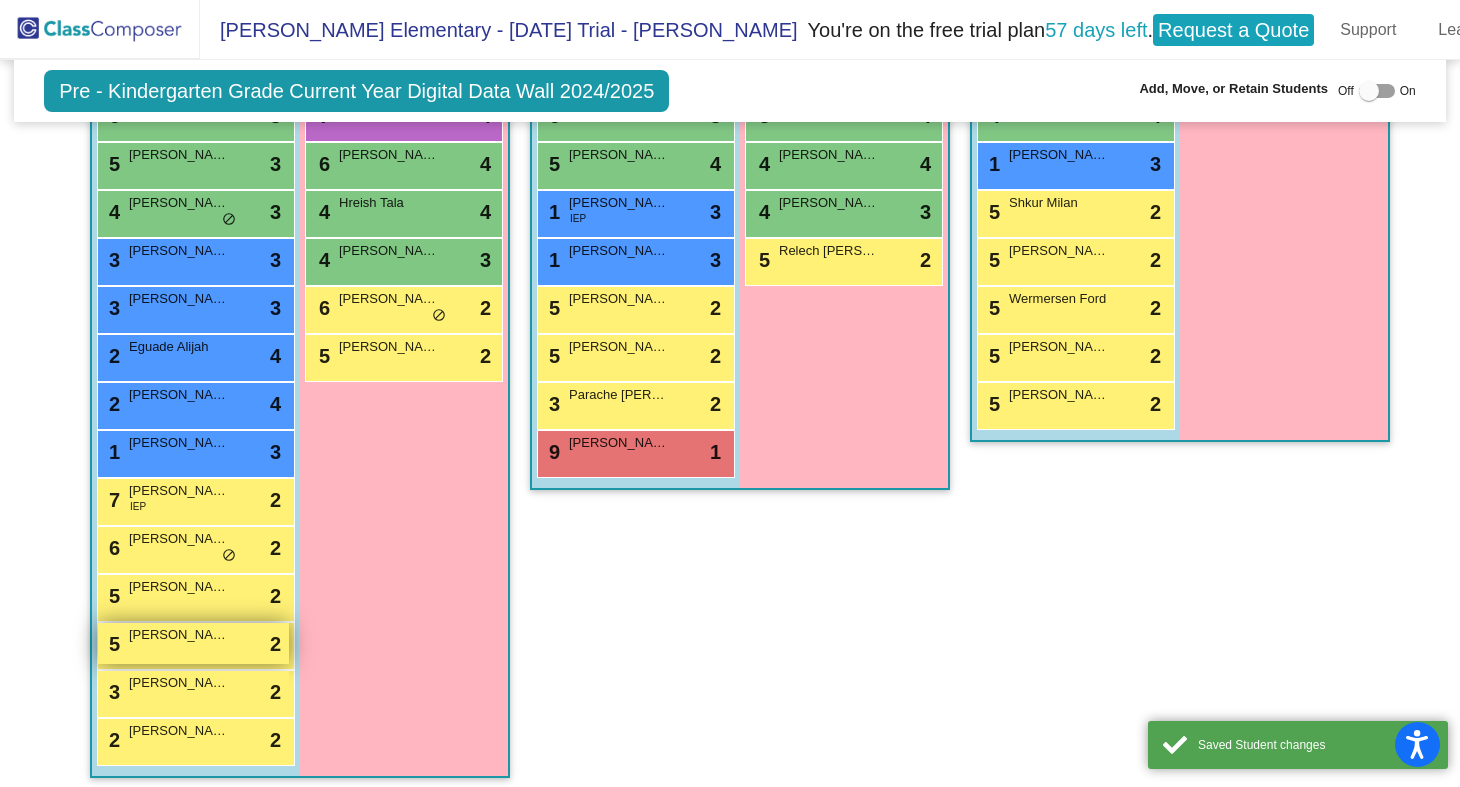 click on "[PERSON_NAME]" at bounding box center [179, 635] 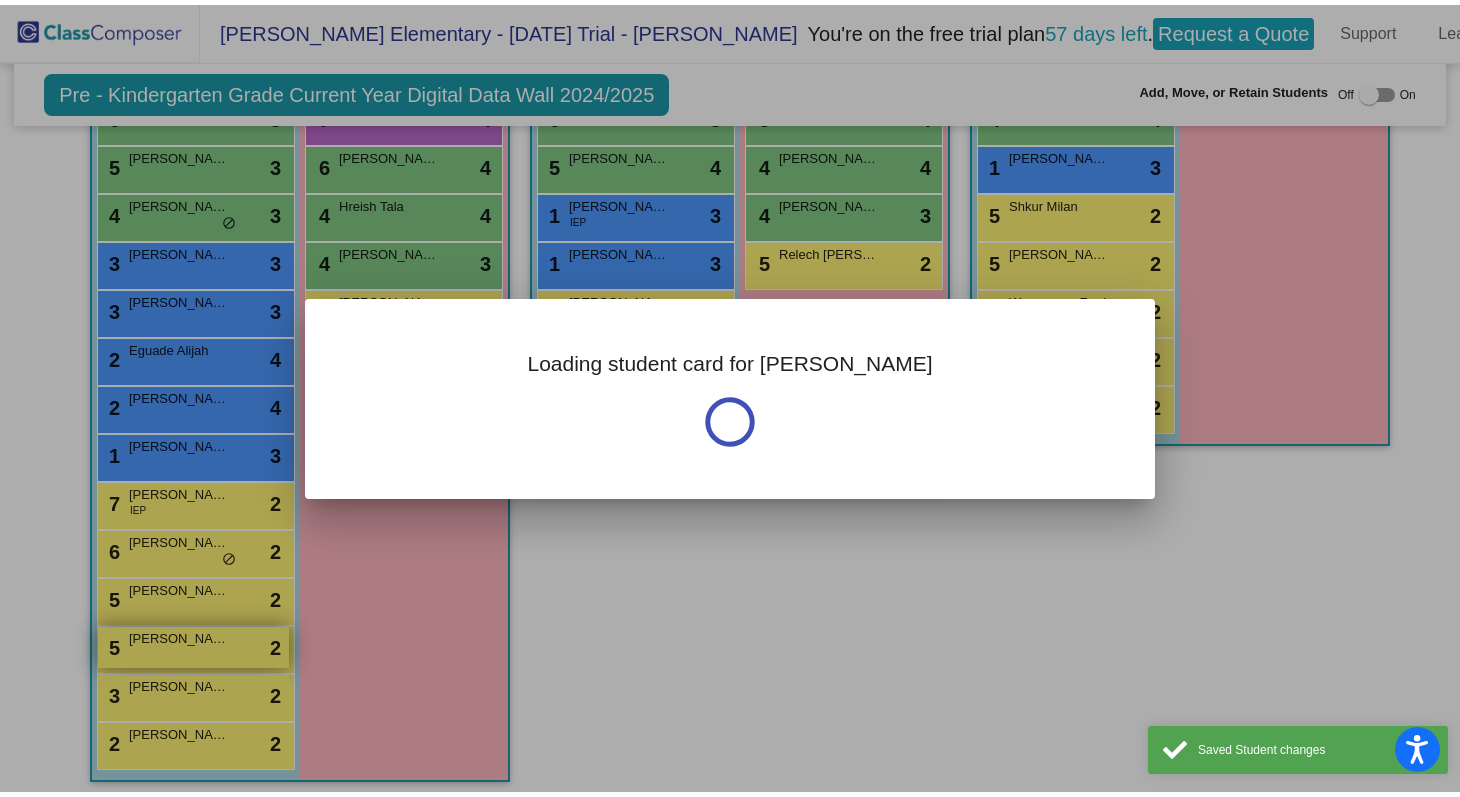 scroll, scrollTop: 0, scrollLeft: 0, axis: both 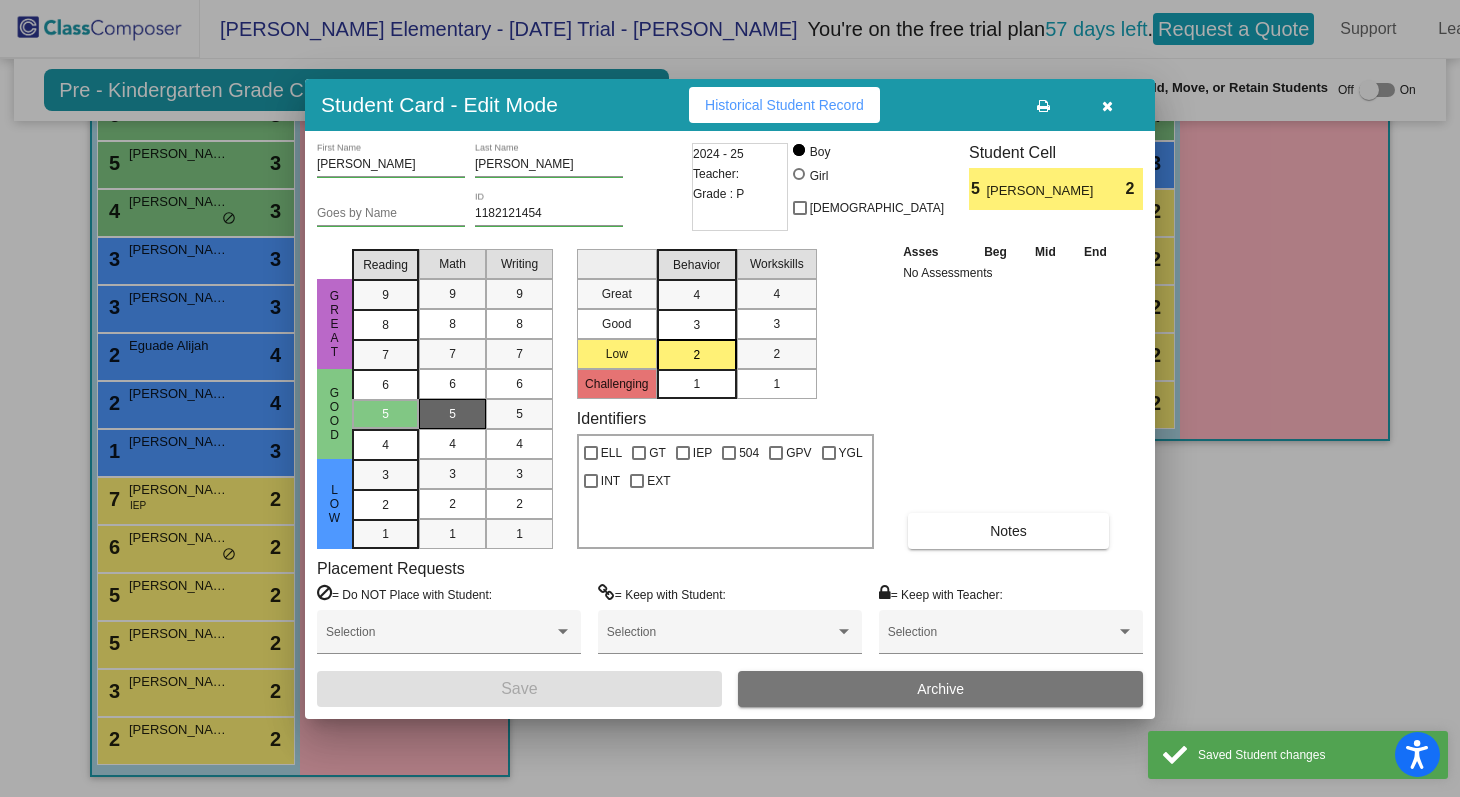 click on "5" at bounding box center (452, 414) 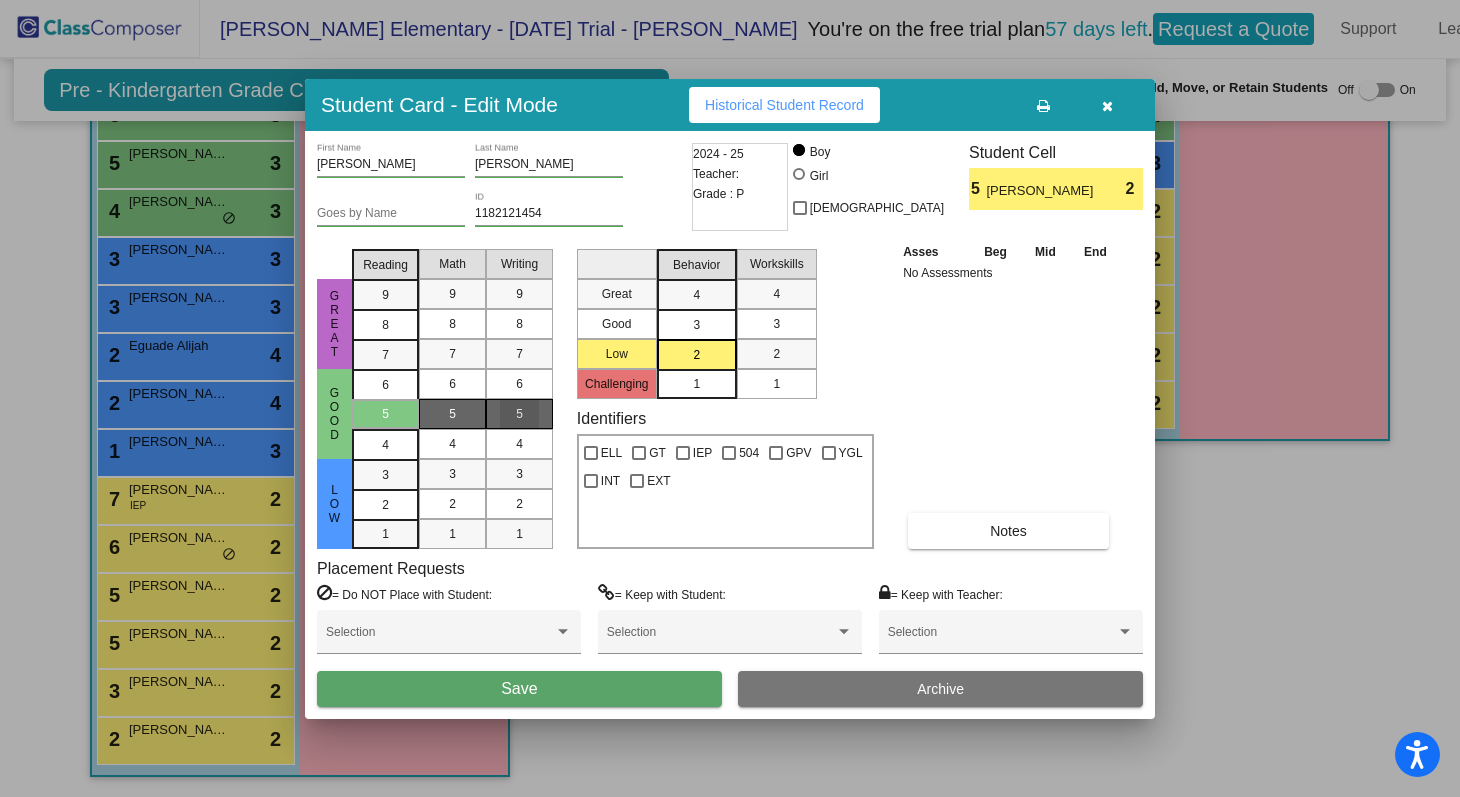 click on "5" at bounding box center (519, 414) 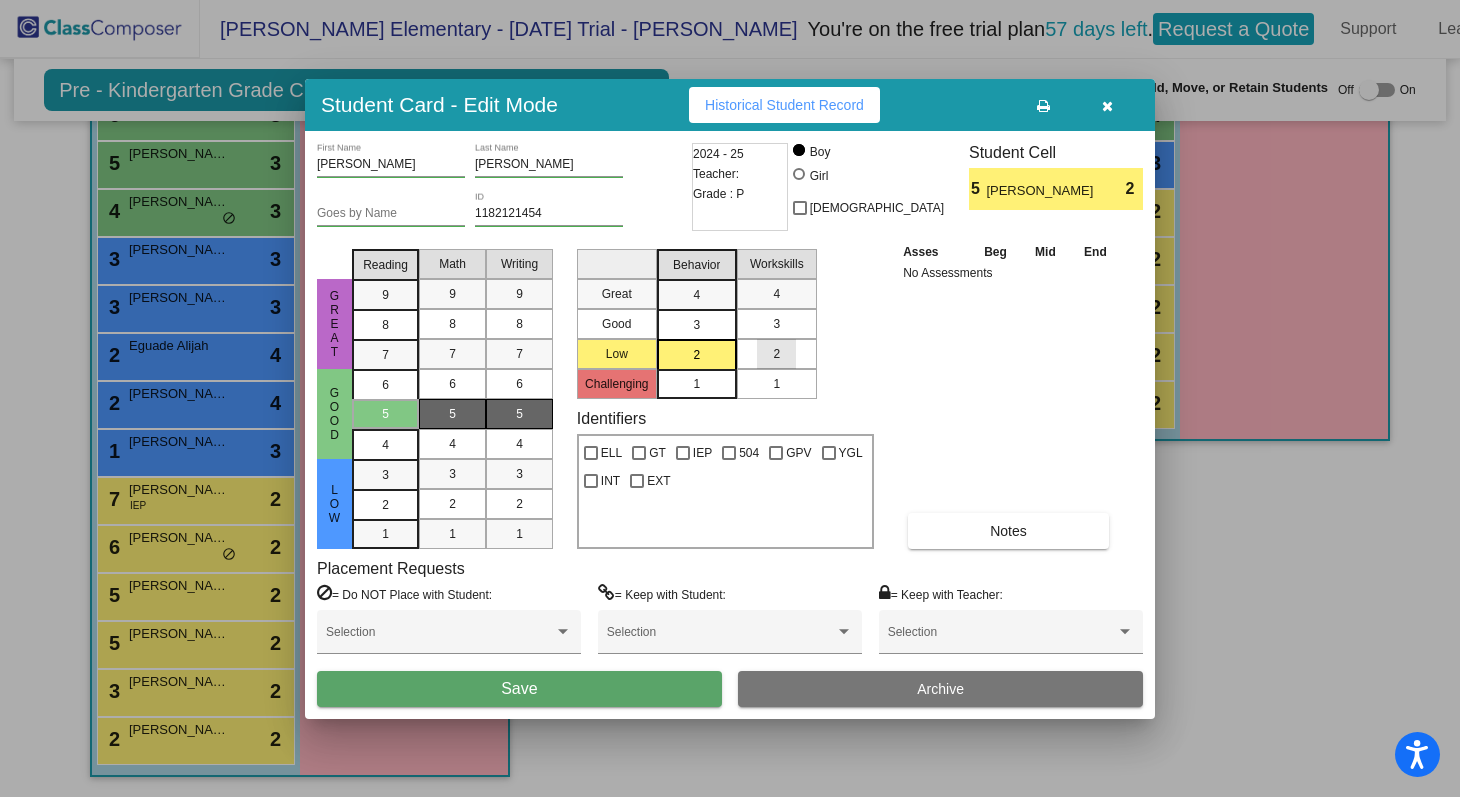 click on "2" at bounding box center (776, 354) 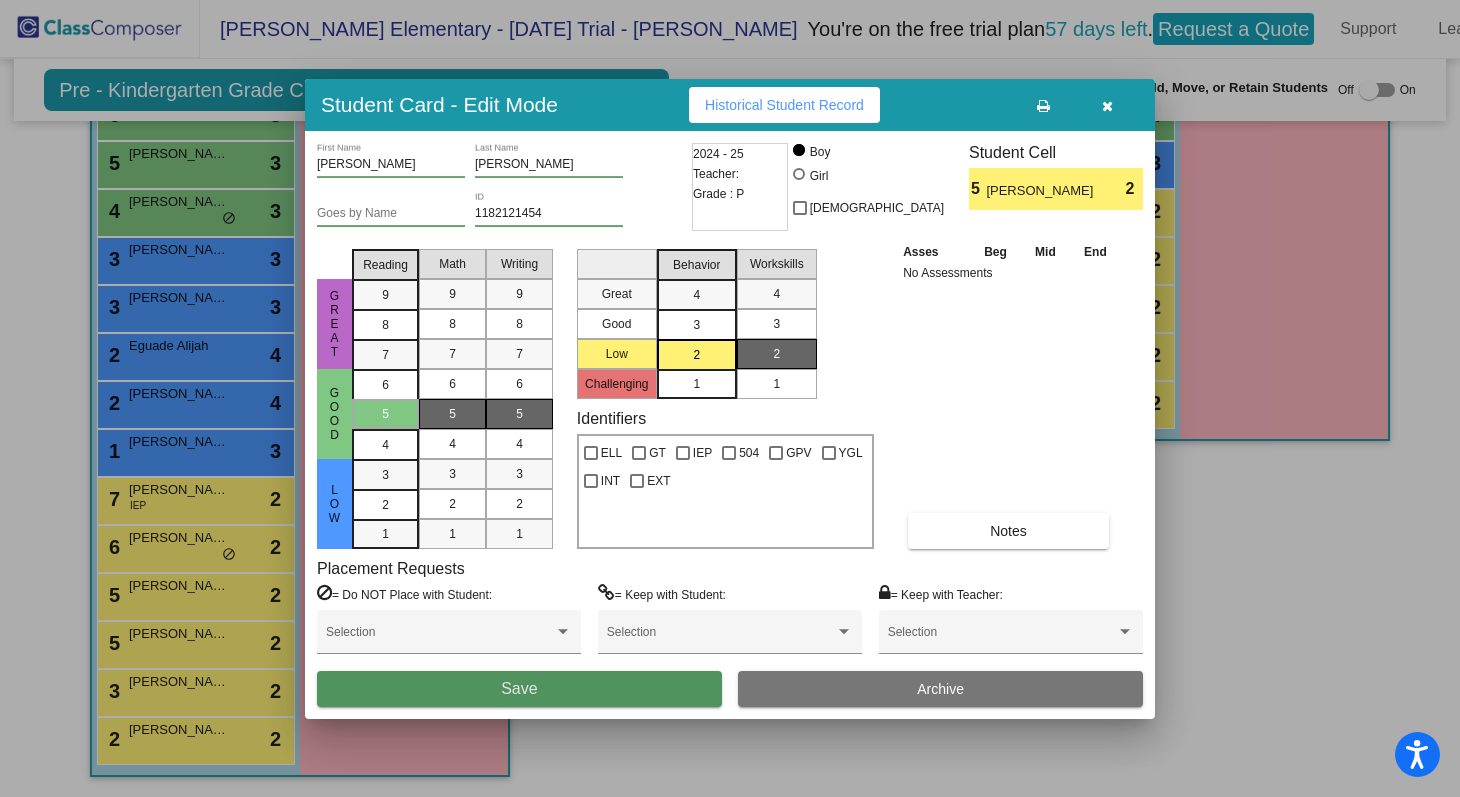 click on "Save" at bounding box center (519, 689) 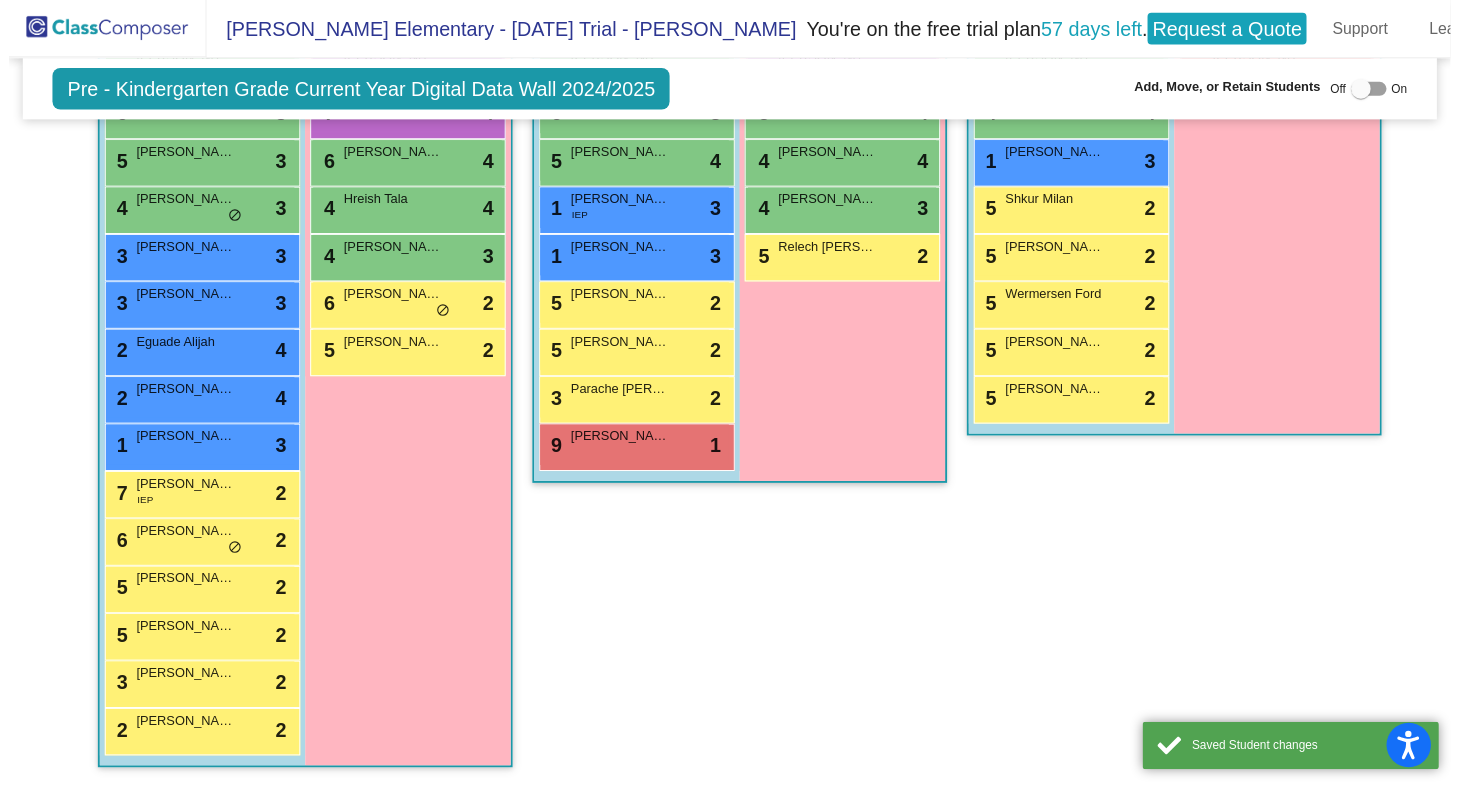 scroll, scrollTop: 1, scrollLeft: 0, axis: vertical 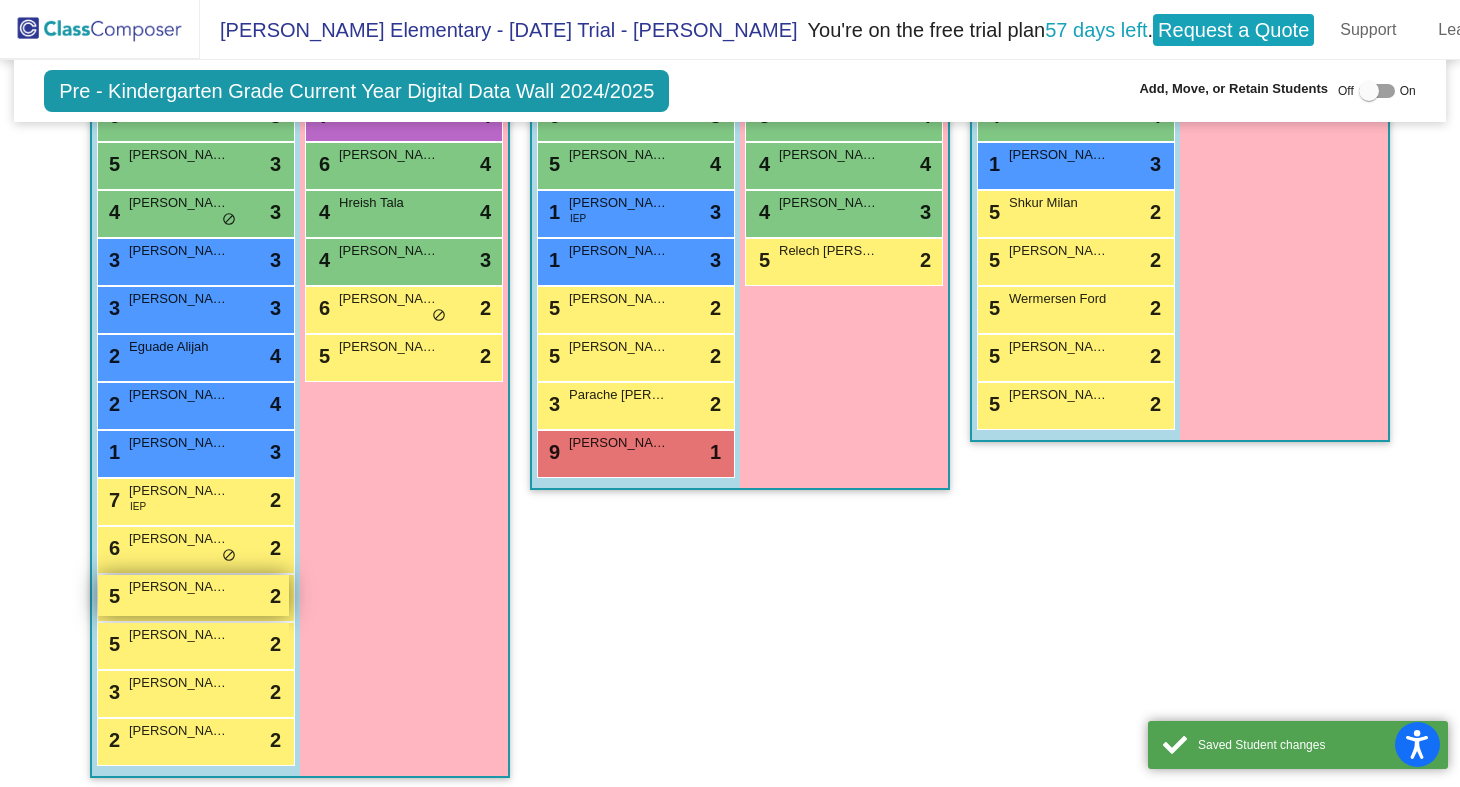 click on "5 [PERSON_NAME] lock do_not_disturb_alt 2" at bounding box center [193, 595] 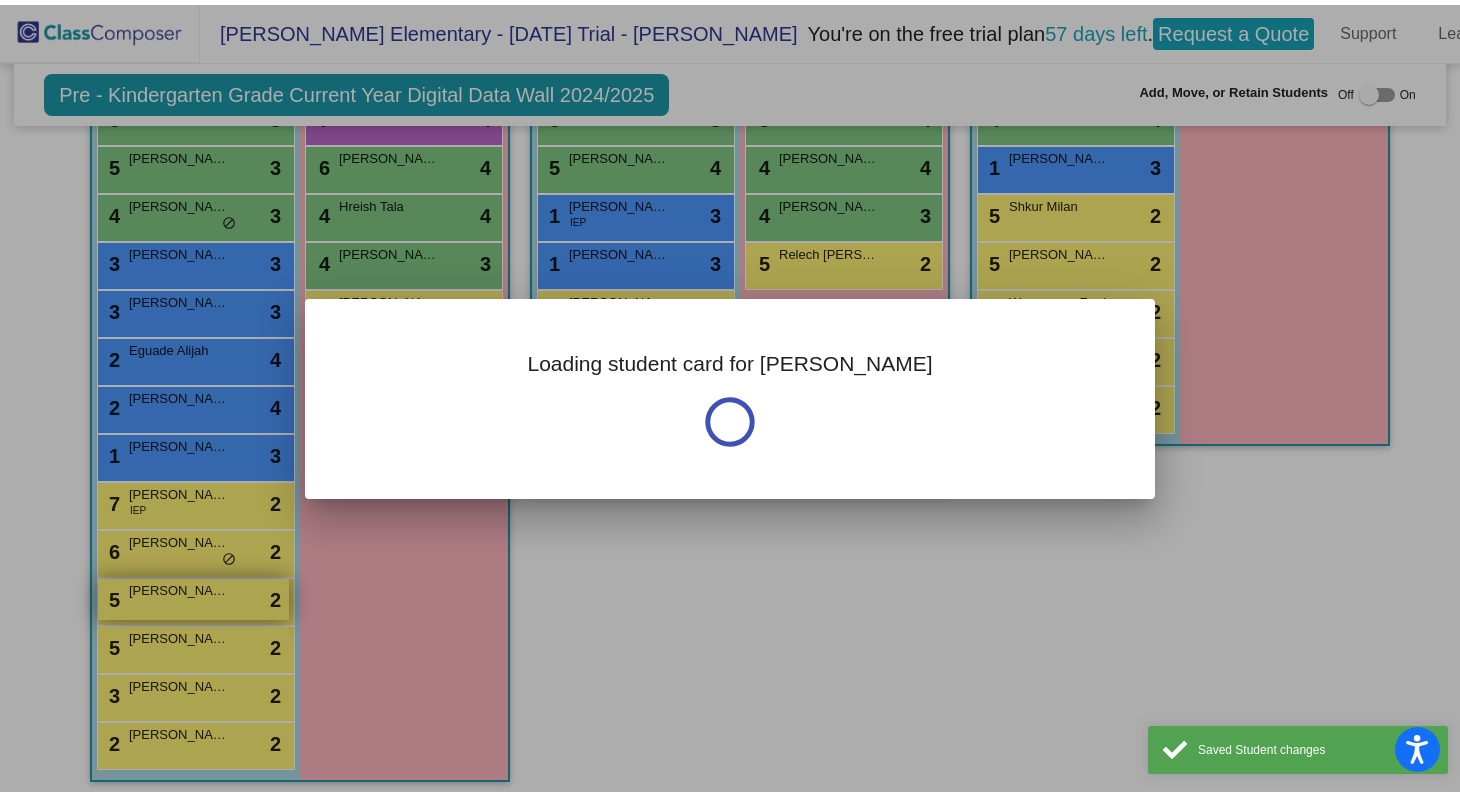 scroll, scrollTop: 0, scrollLeft: 0, axis: both 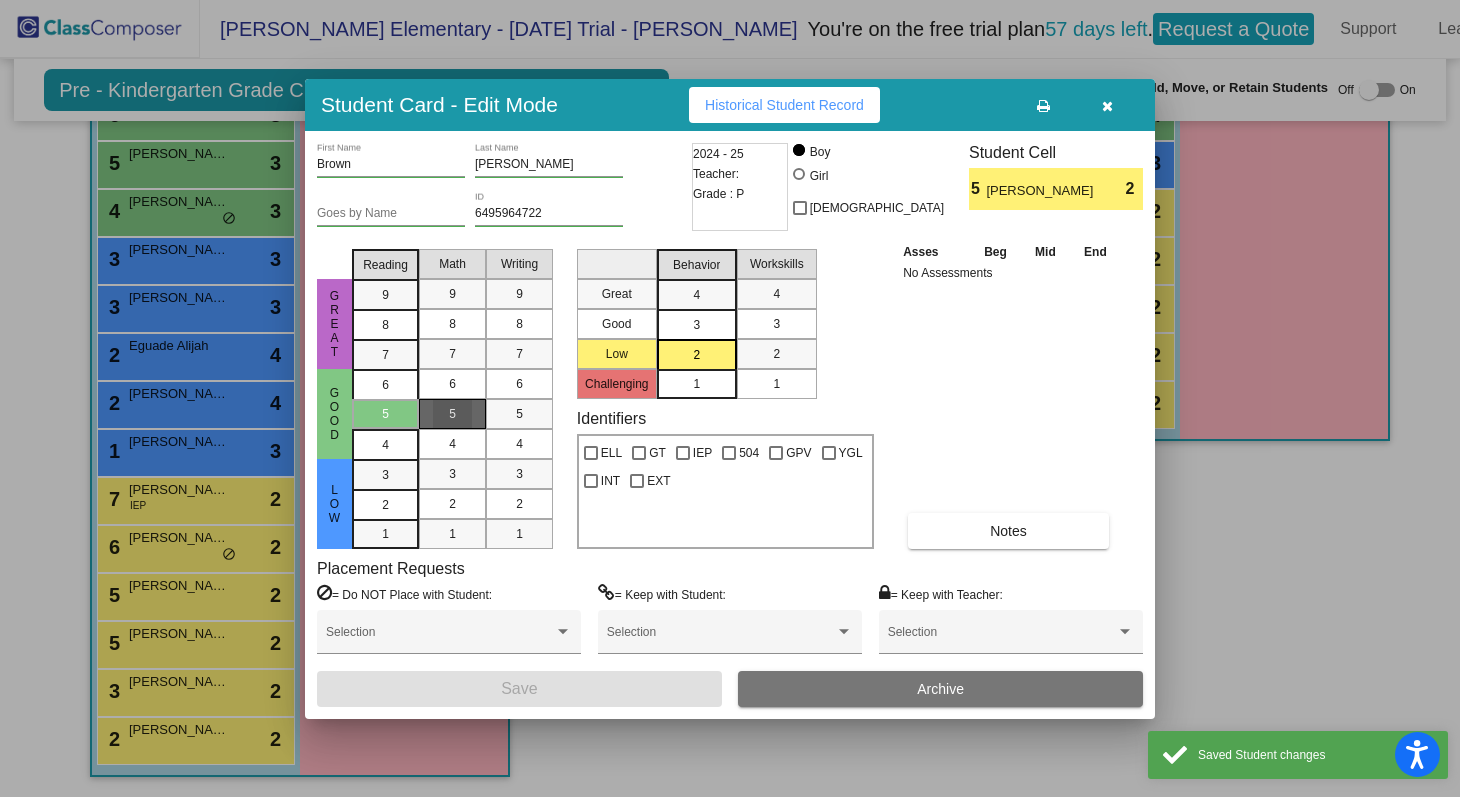 click on "5" at bounding box center [452, 414] 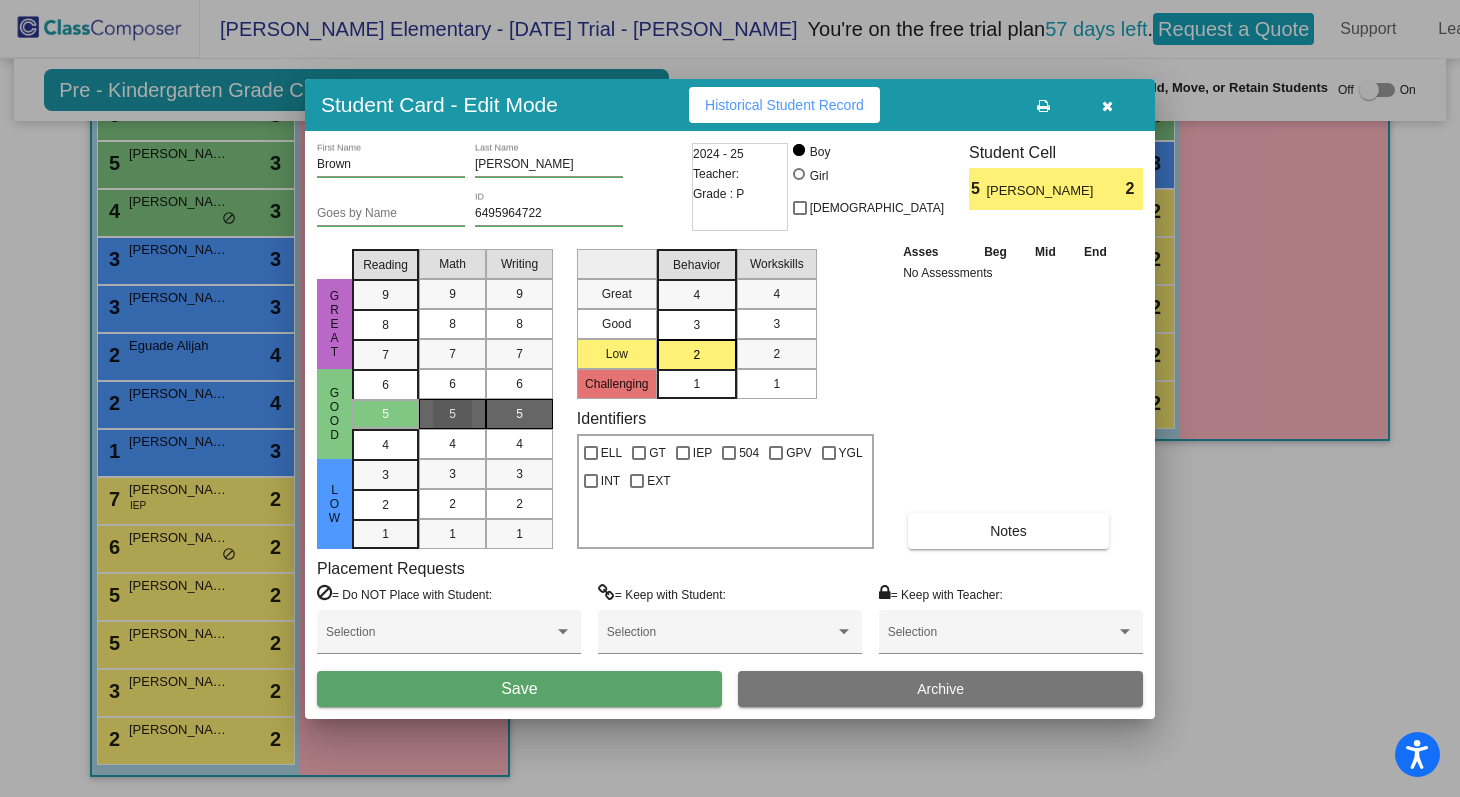 click on "5" at bounding box center (519, 414) 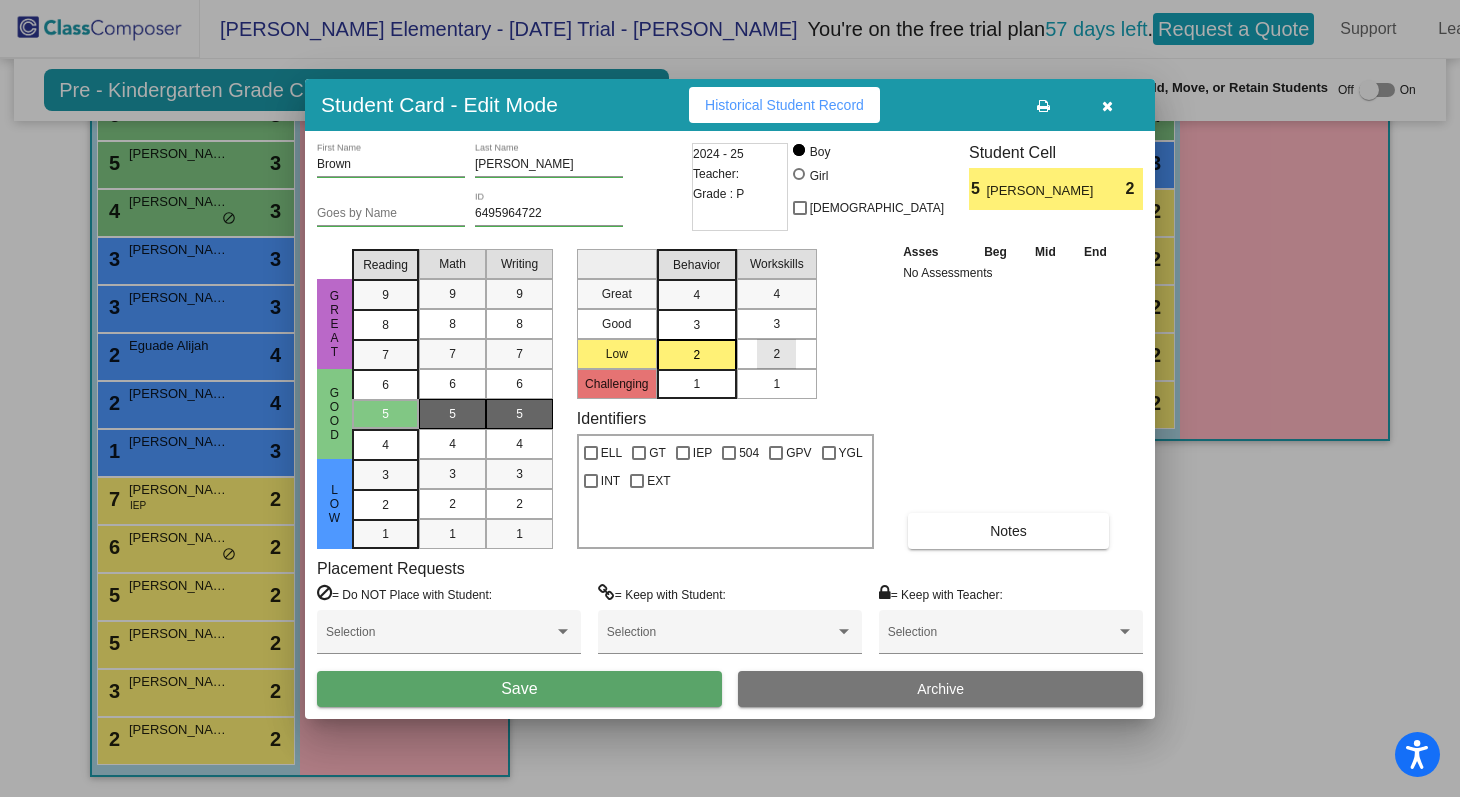 click on "2" at bounding box center (776, 354) 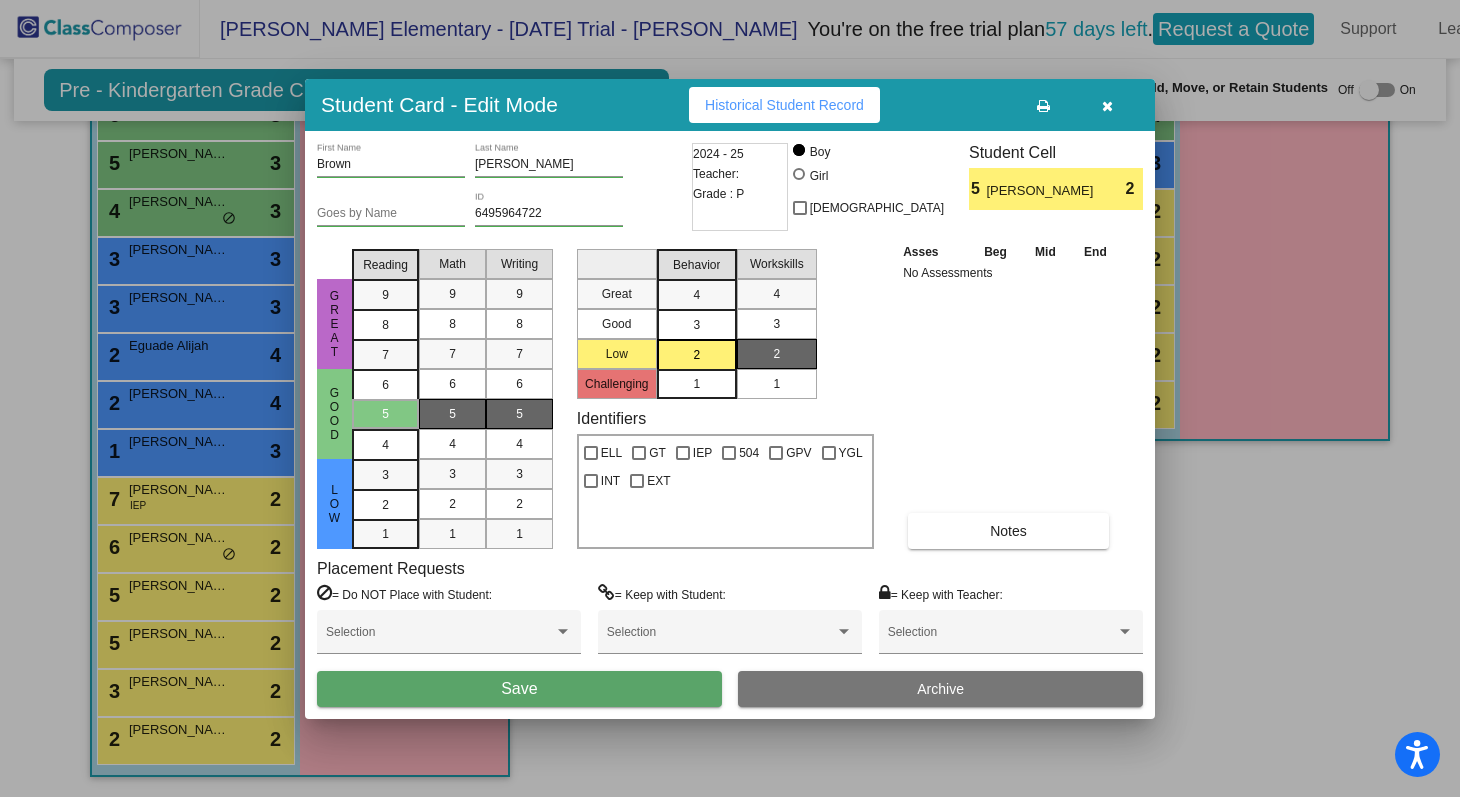 click on "Save" at bounding box center (519, 689) 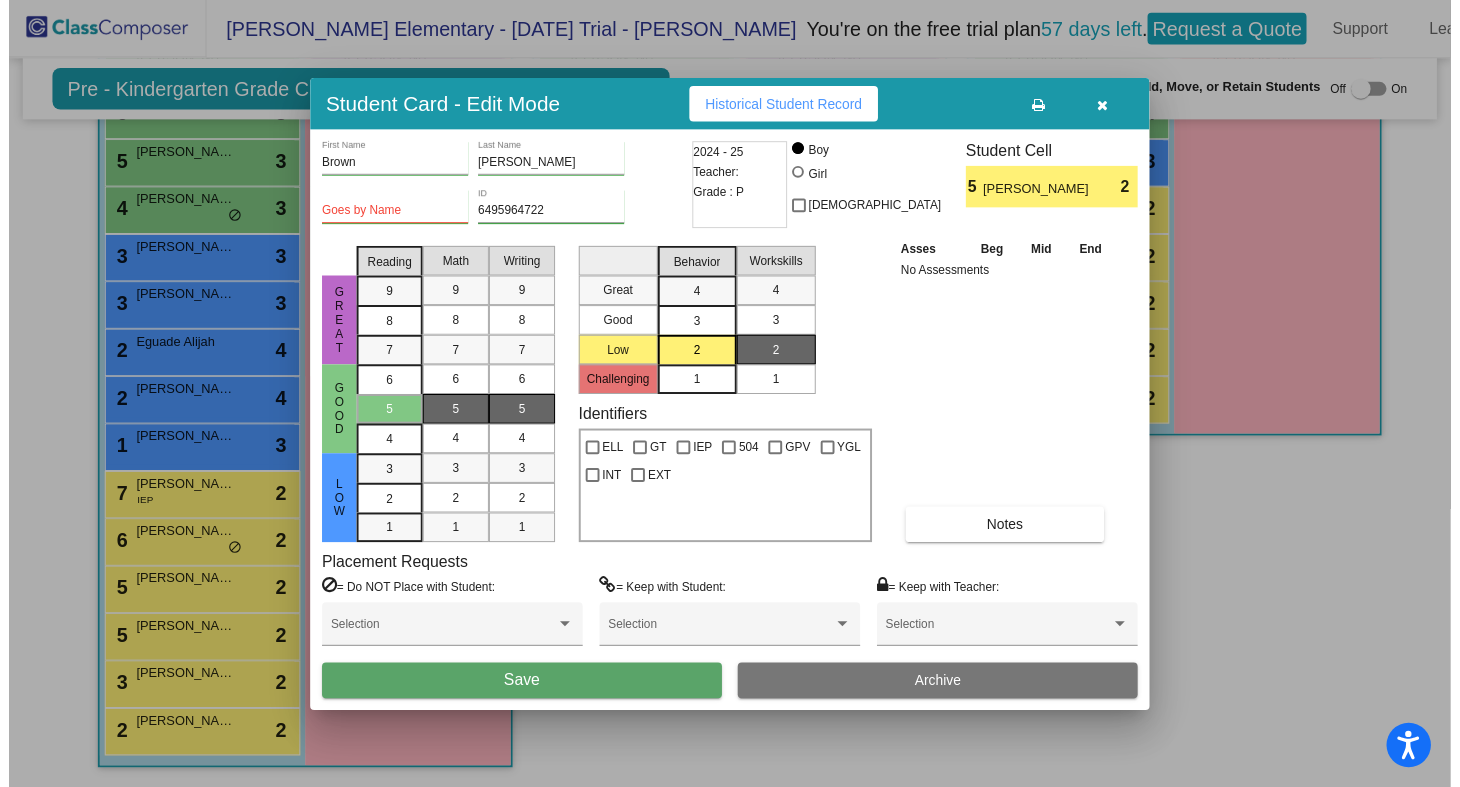 scroll, scrollTop: 1, scrollLeft: 0, axis: vertical 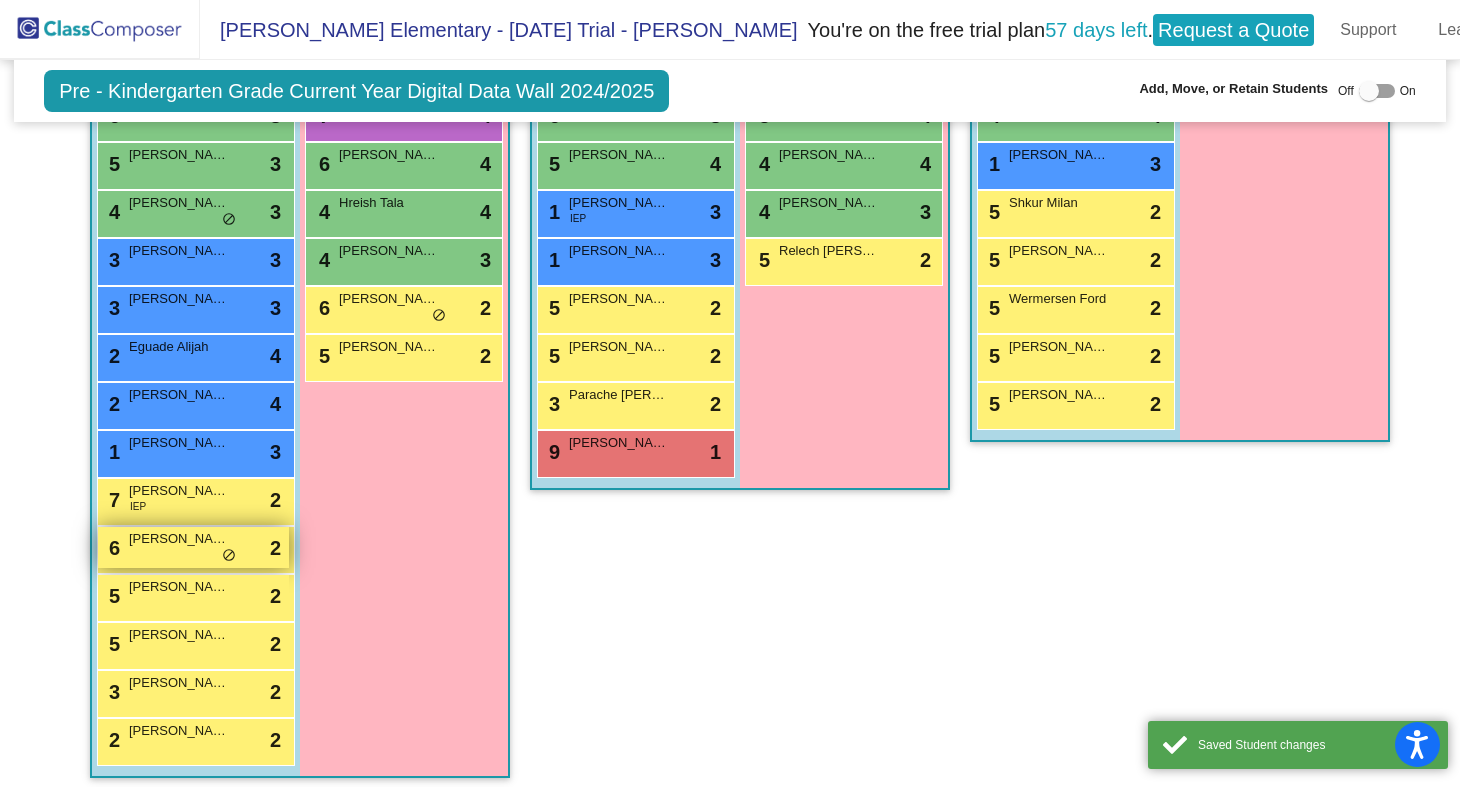 click on "[PERSON_NAME]" at bounding box center [179, 539] 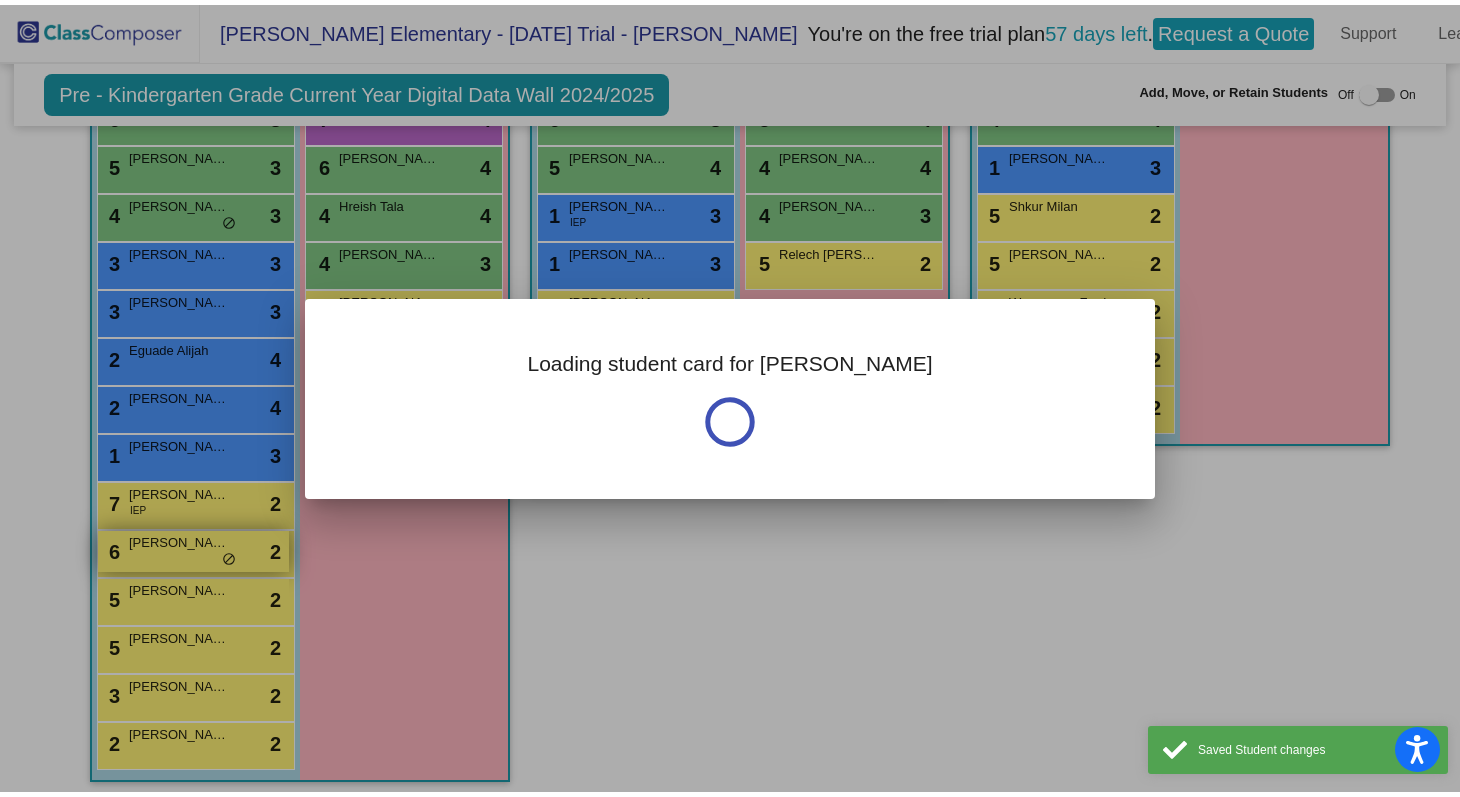 scroll, scrollTop: 0, scrollLeft: 0, axis: both 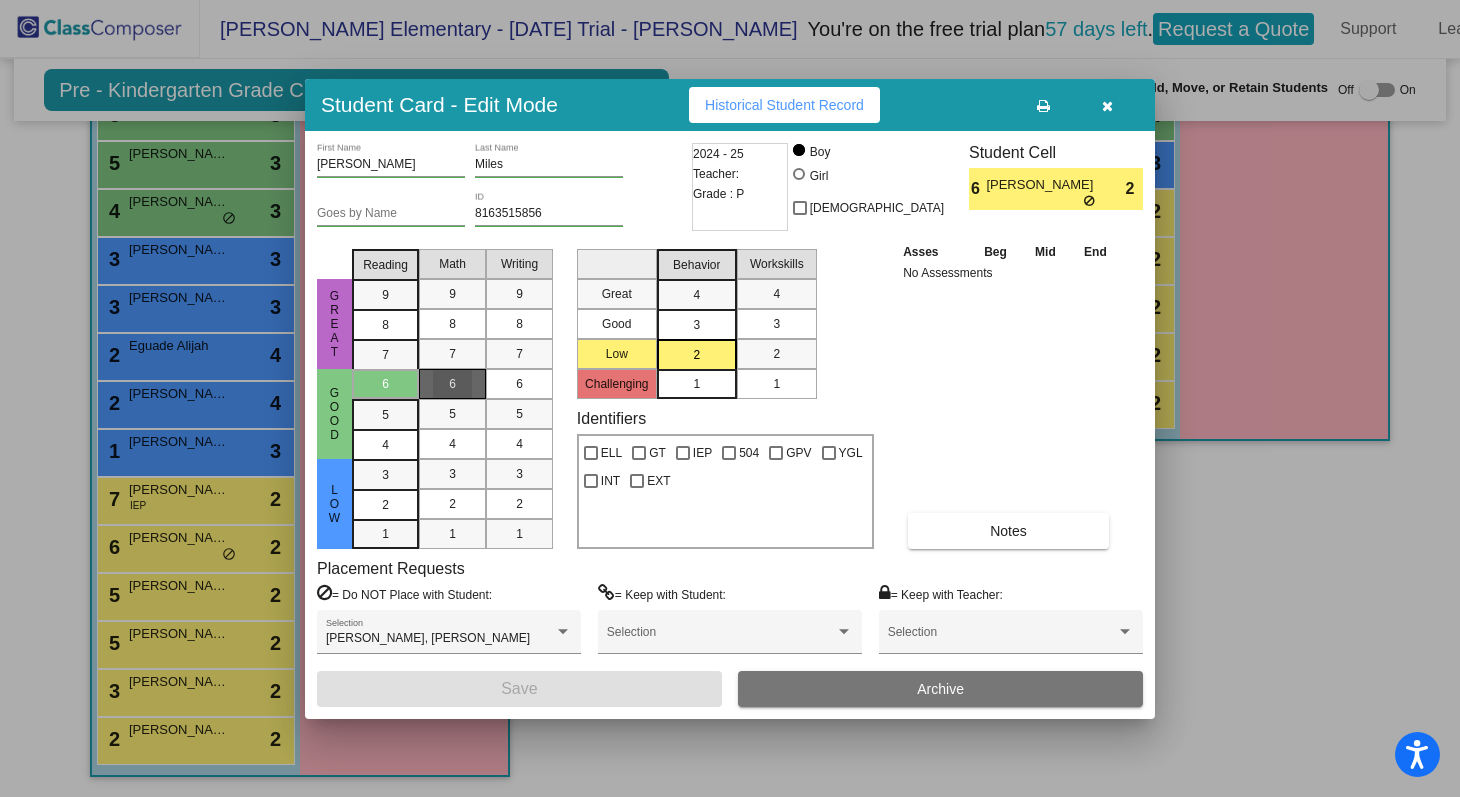 click on "6" at bounding box center (452, 384) 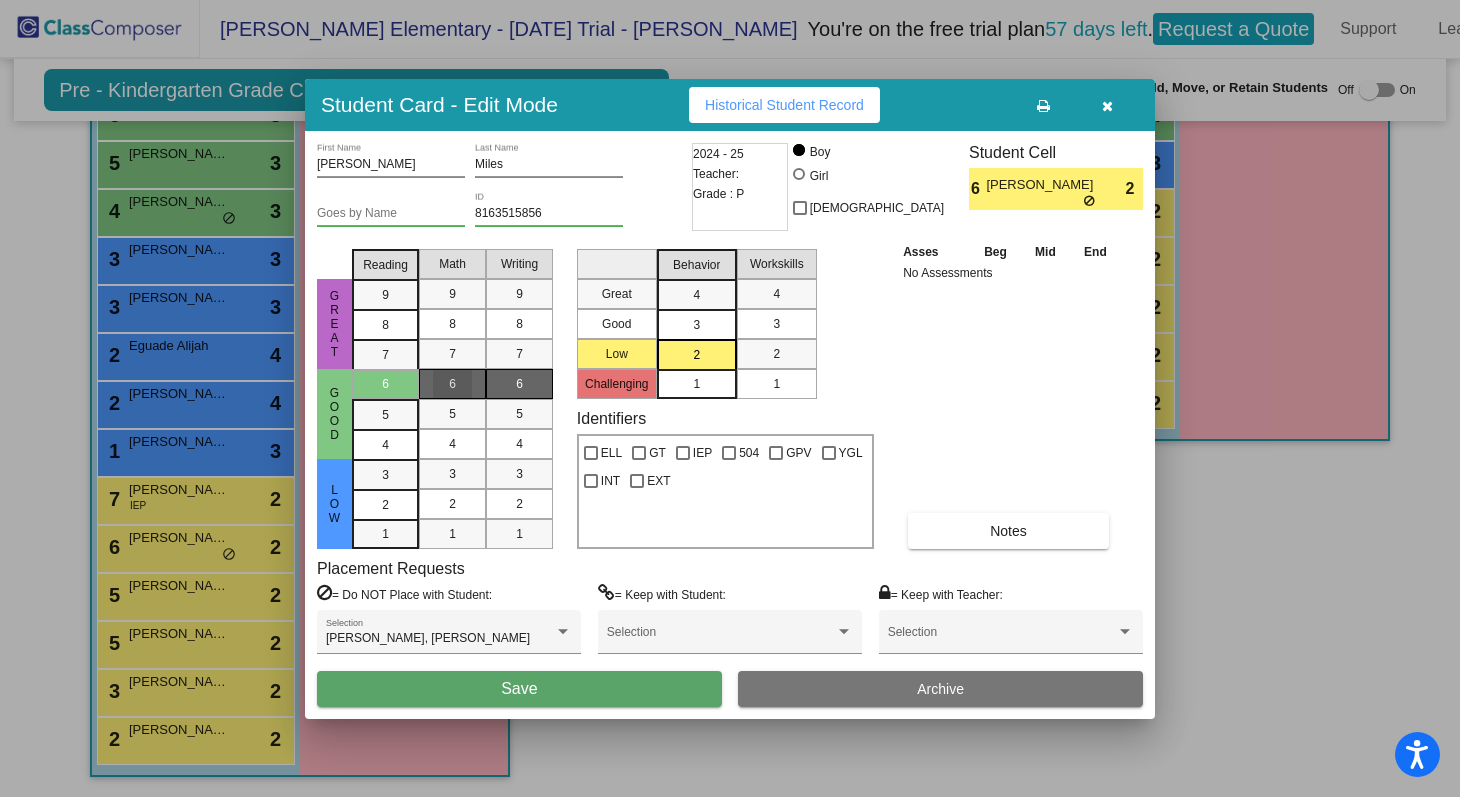 click on "6" at bounding box center (519, 384) 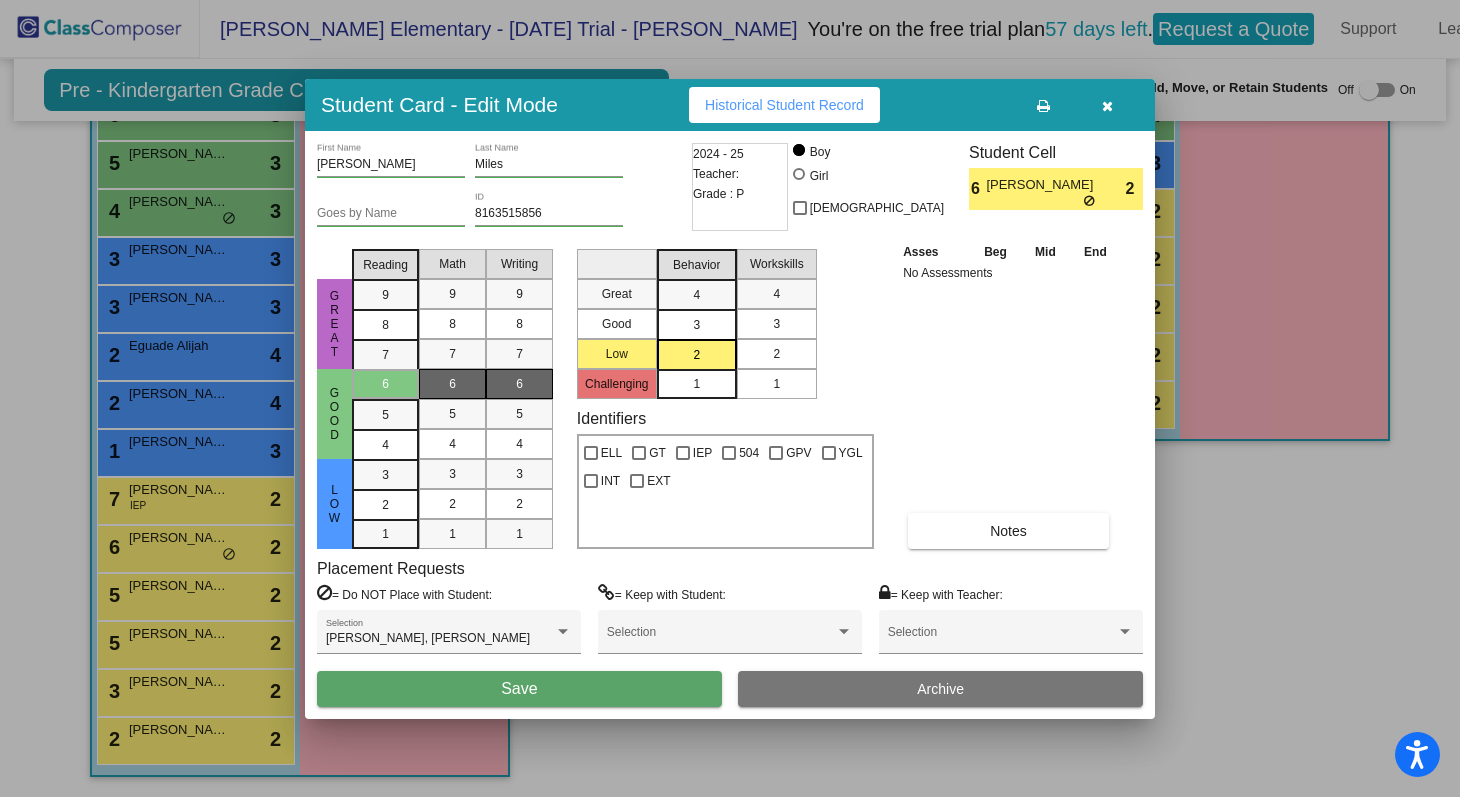 click on "2" at bounding box center (776, 354) 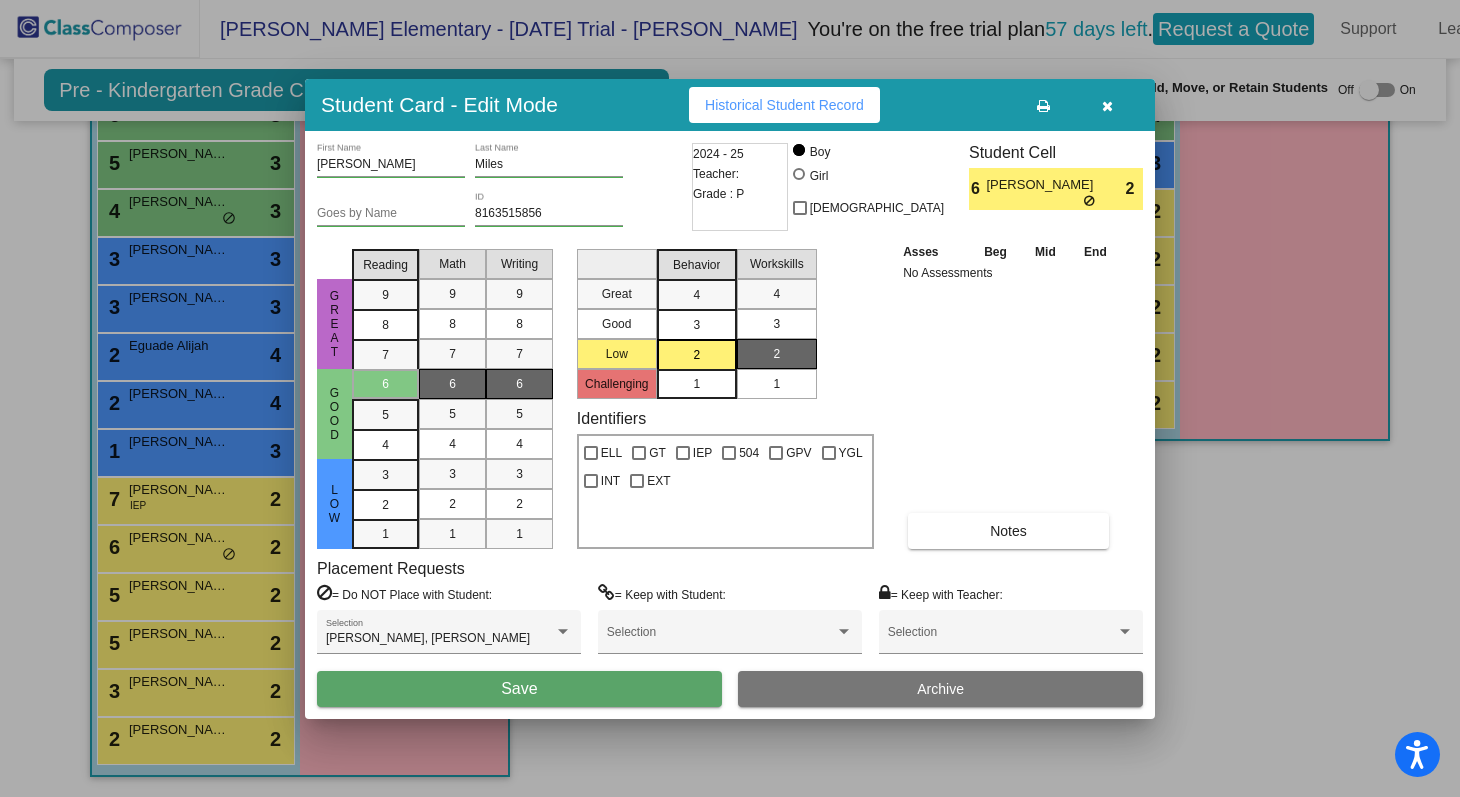 click on "[PERSON_NAME], [PERSON_NAME] Selection" at bounding box center [449, 640] 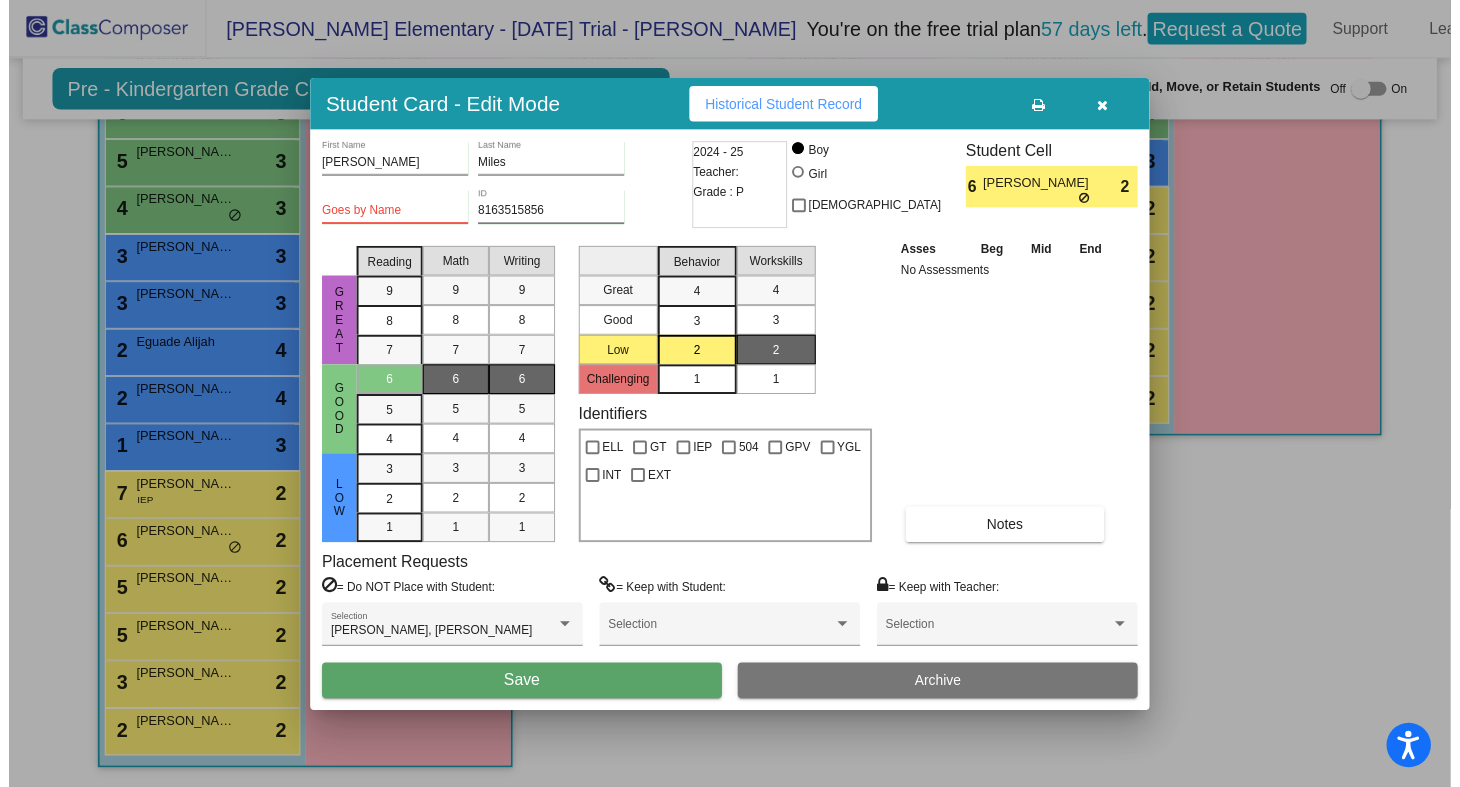 scroll, scrollTop: 1, scrollLeft: 0, axis: vertical 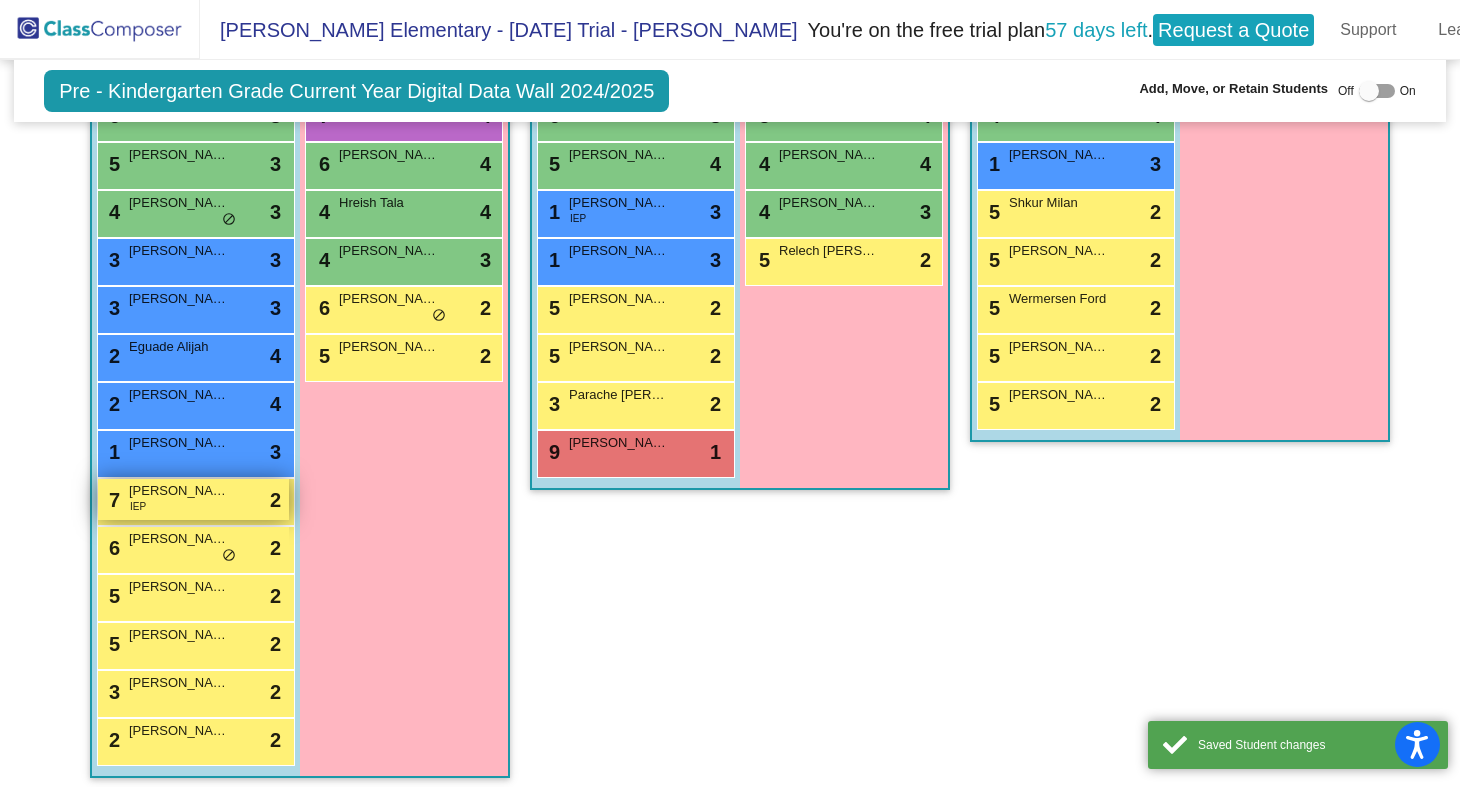click on "[PERSON_NAME]" at bounding box center [179, 491] 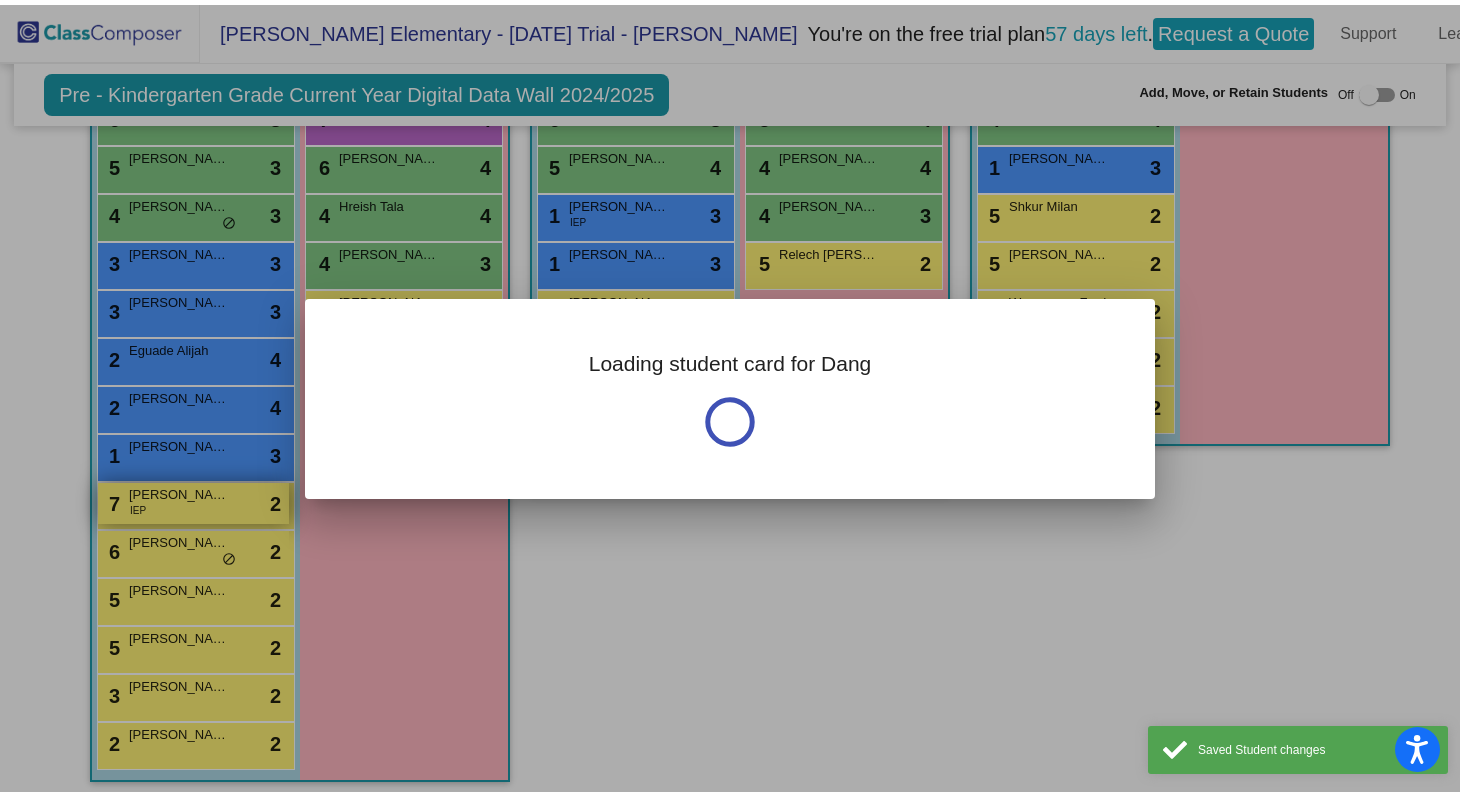scroll, scrollTop: 0, scrollLeft: 0, axis: both 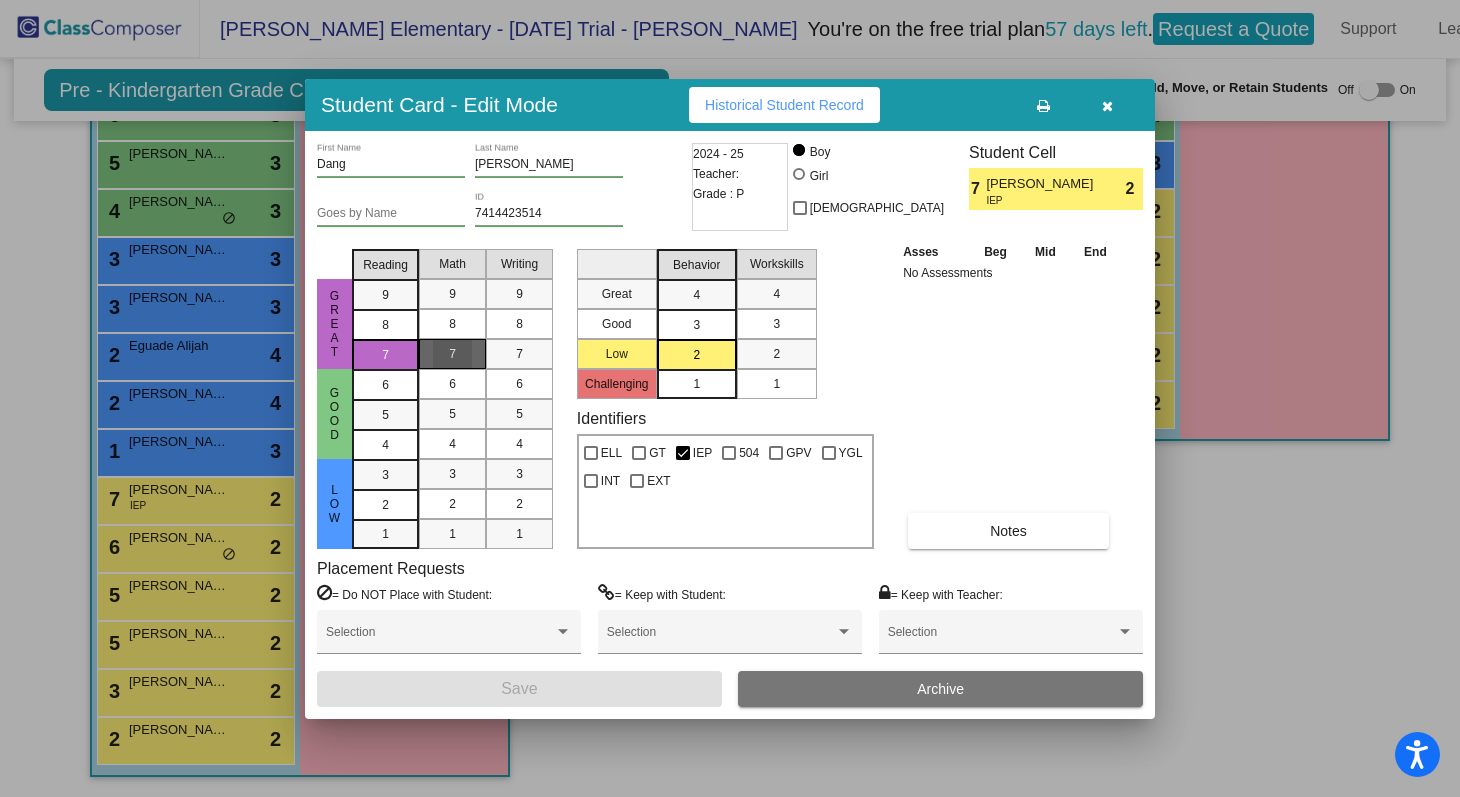 click on "7" at bounding box center [452, 354] 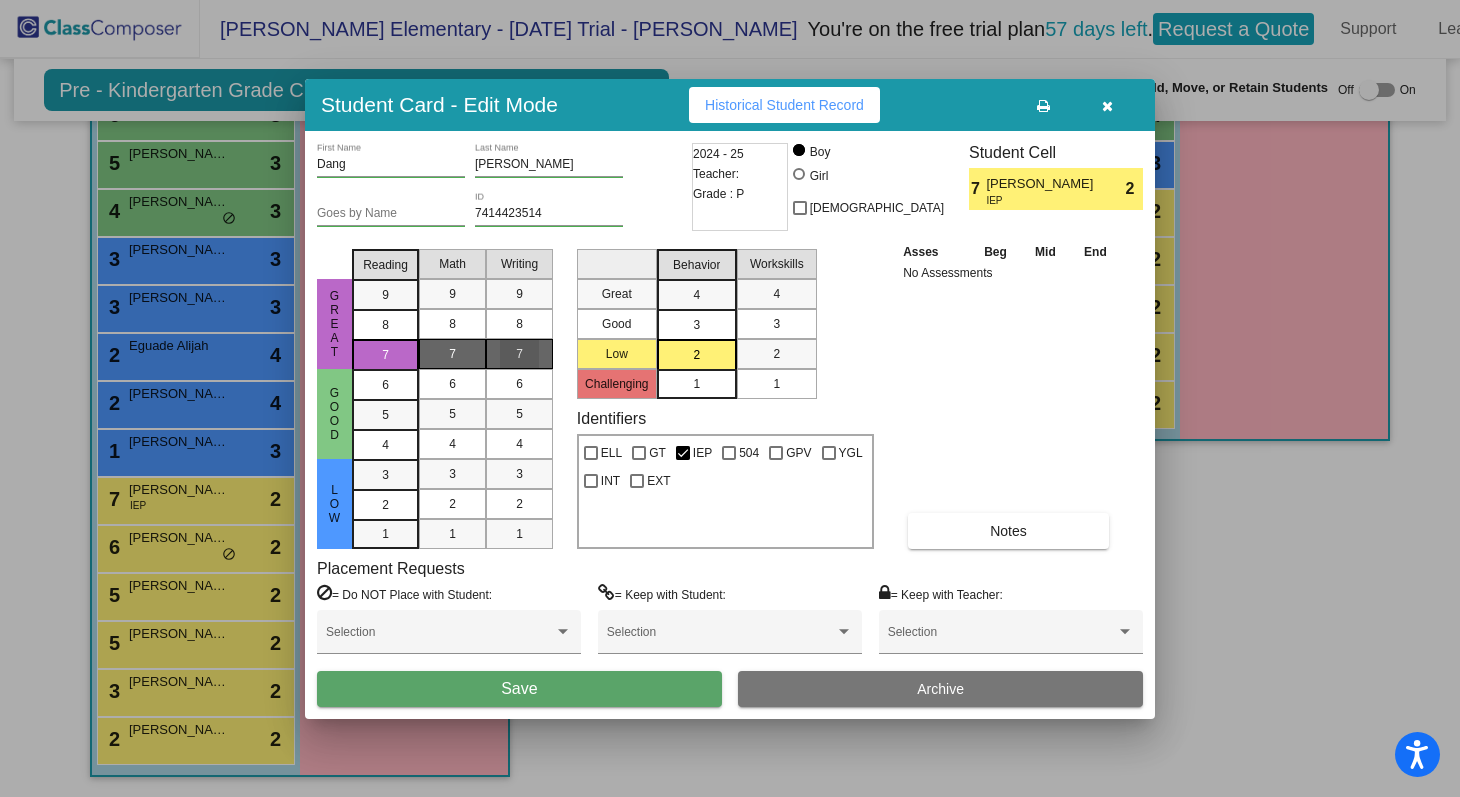 click on "7" at bounding box center (519, 354) 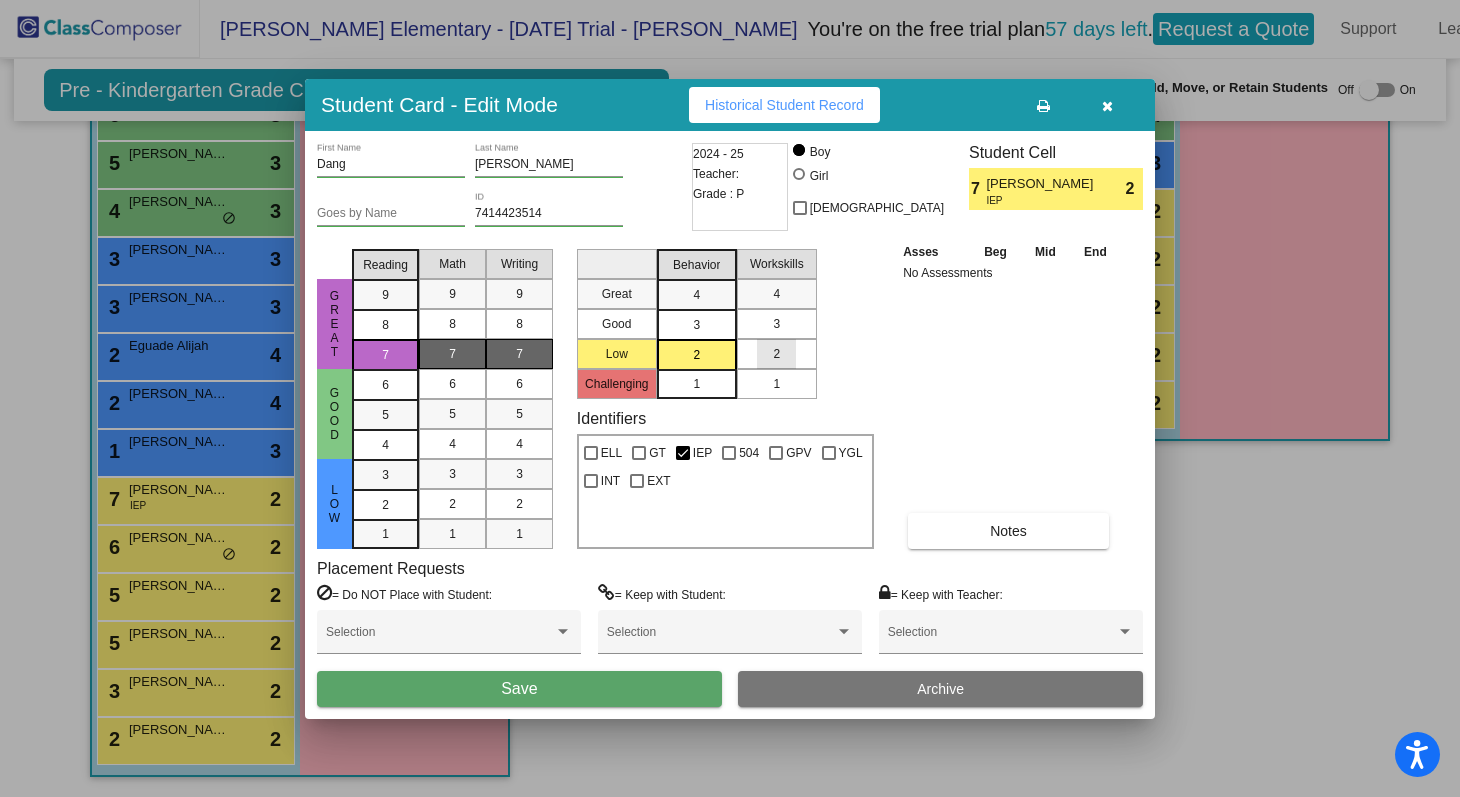 click on "2" at bounding box center [776, 354] 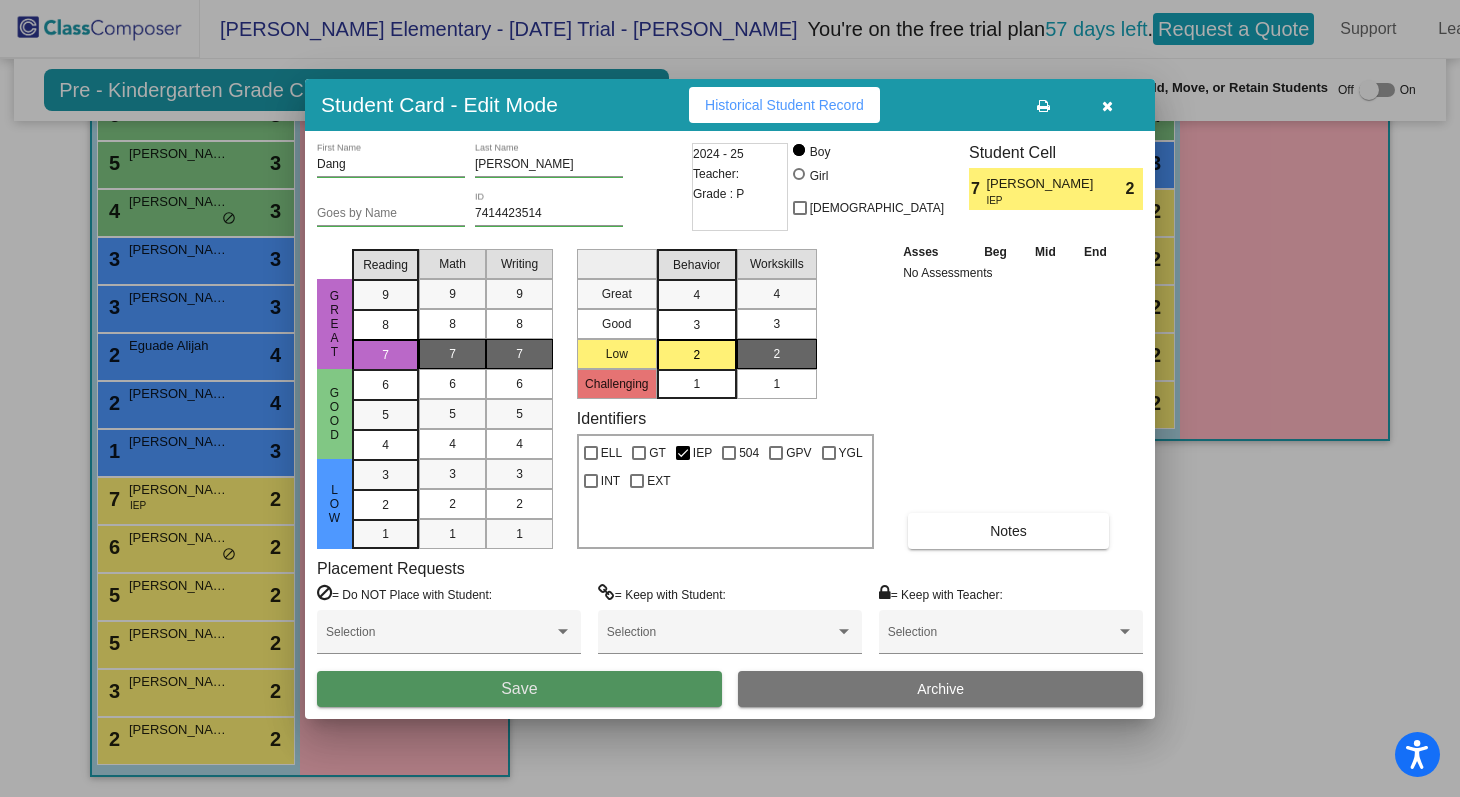 click on "Save" at bounding box center [519, 688] 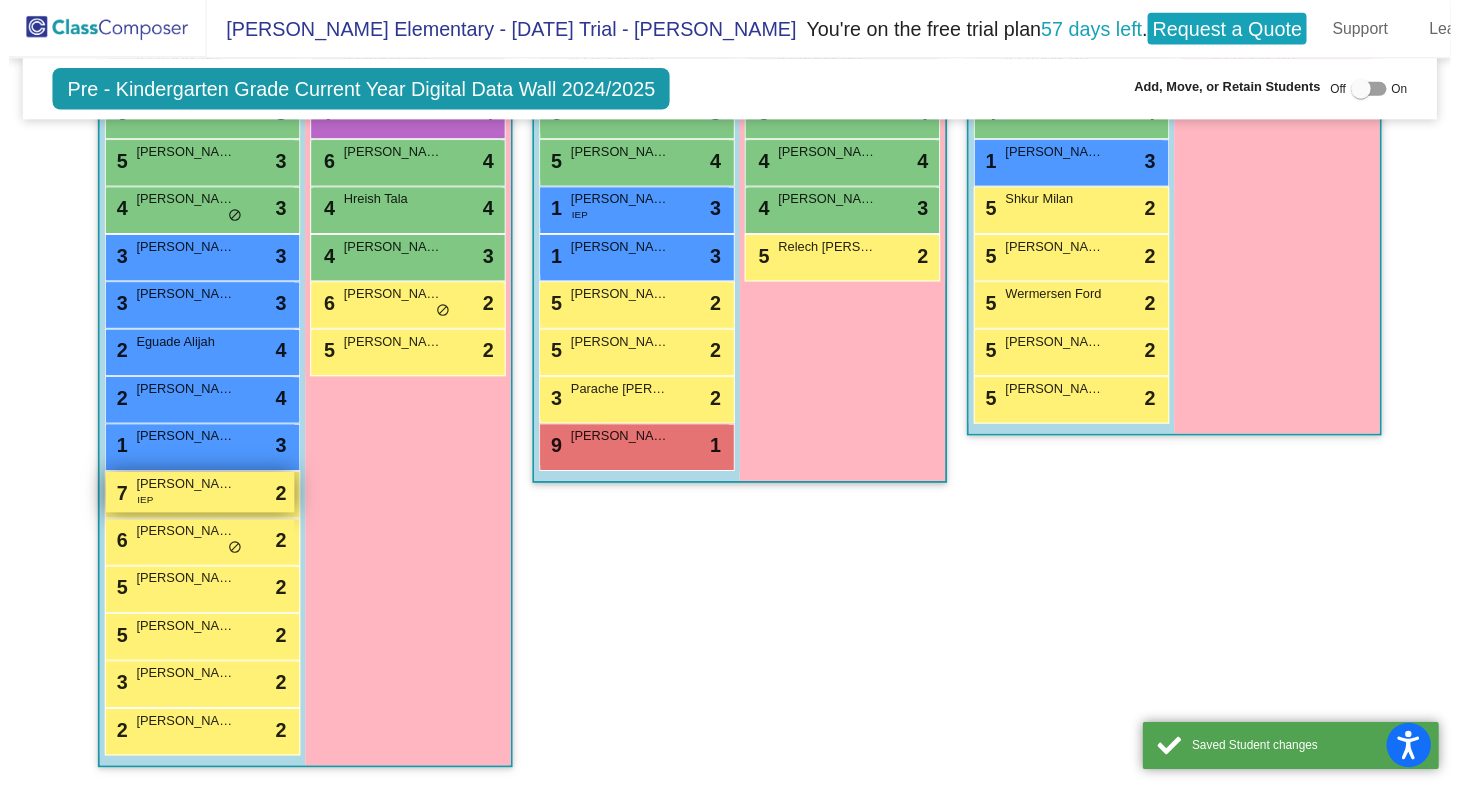 scroll, scrollTop: 1, scrollLeft: 0, axis: vertical 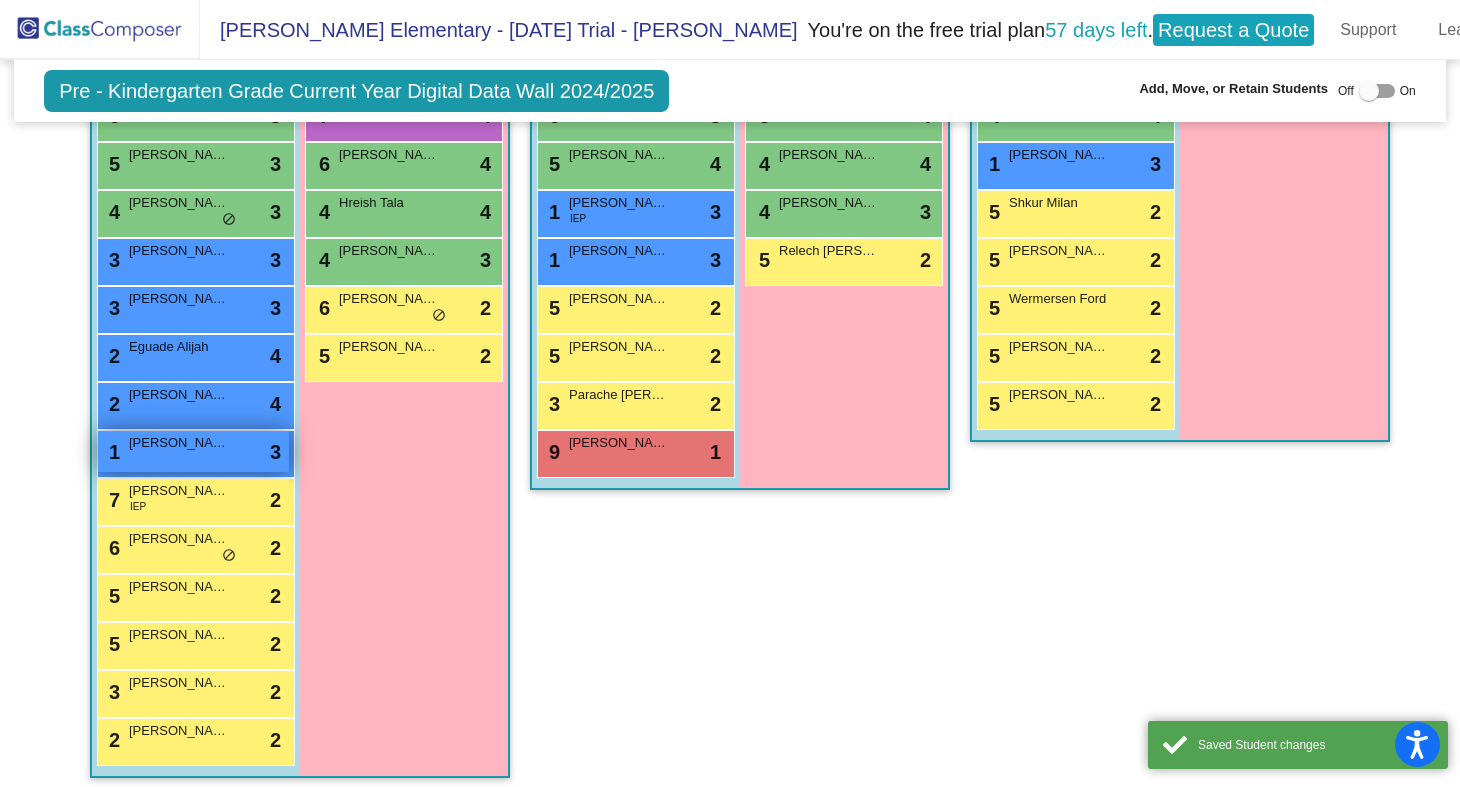 click on "[PERSON_NAME] [PERSON_NAME]" at bounding box center [179, 443] 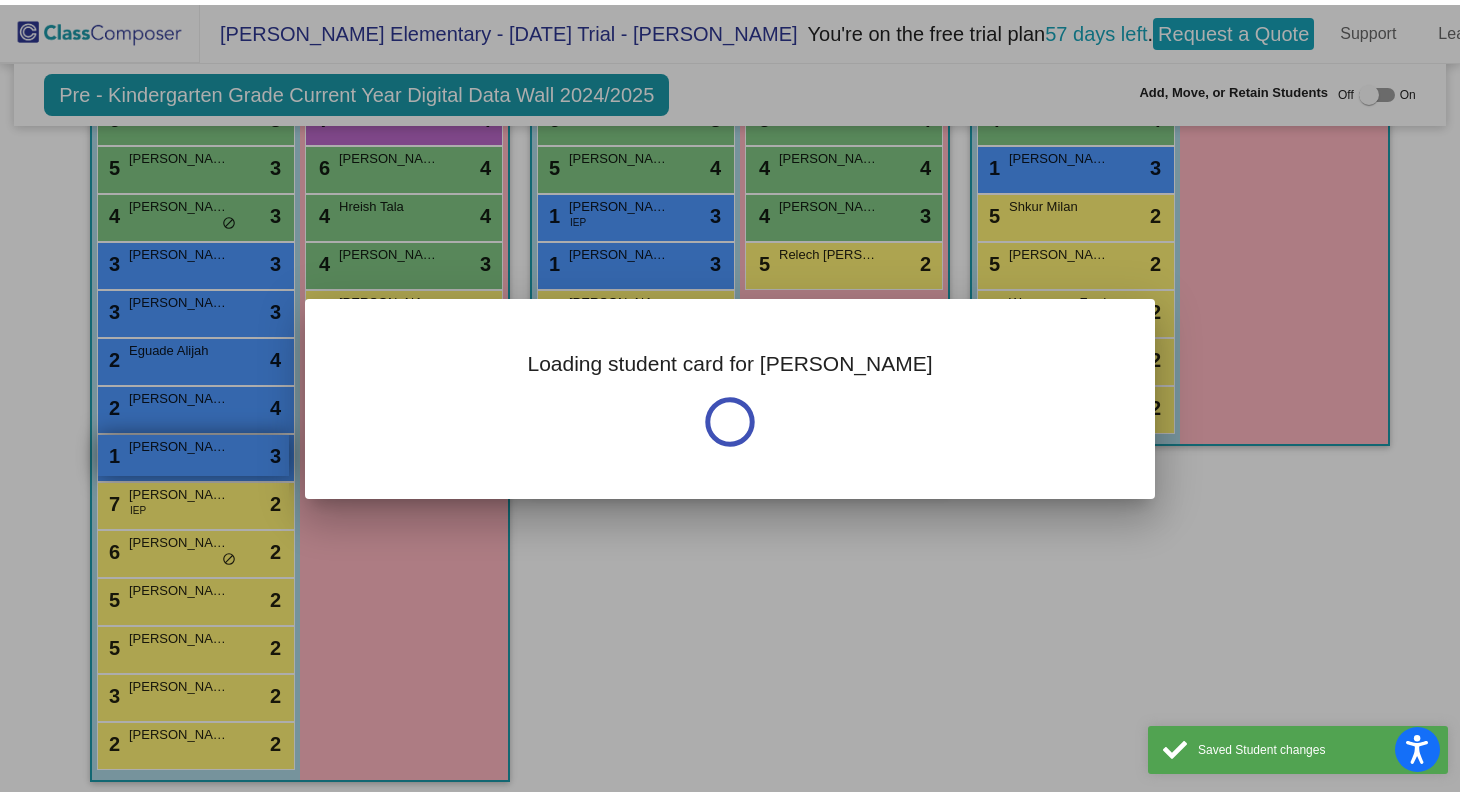 scroll, scrollTop: 0, scrollLeft: 0, axis: both 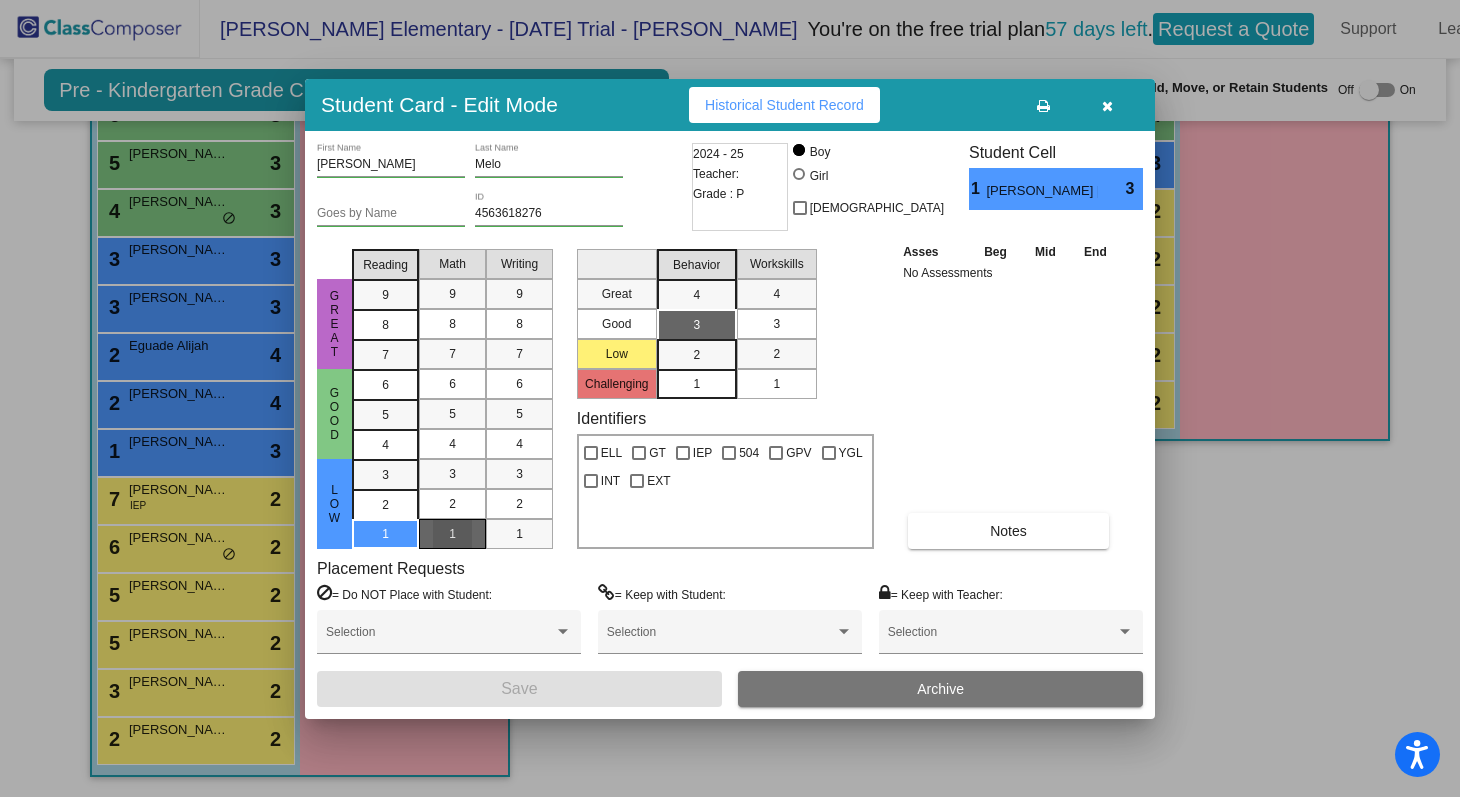 click on "1" at bounding box center (452, 534) 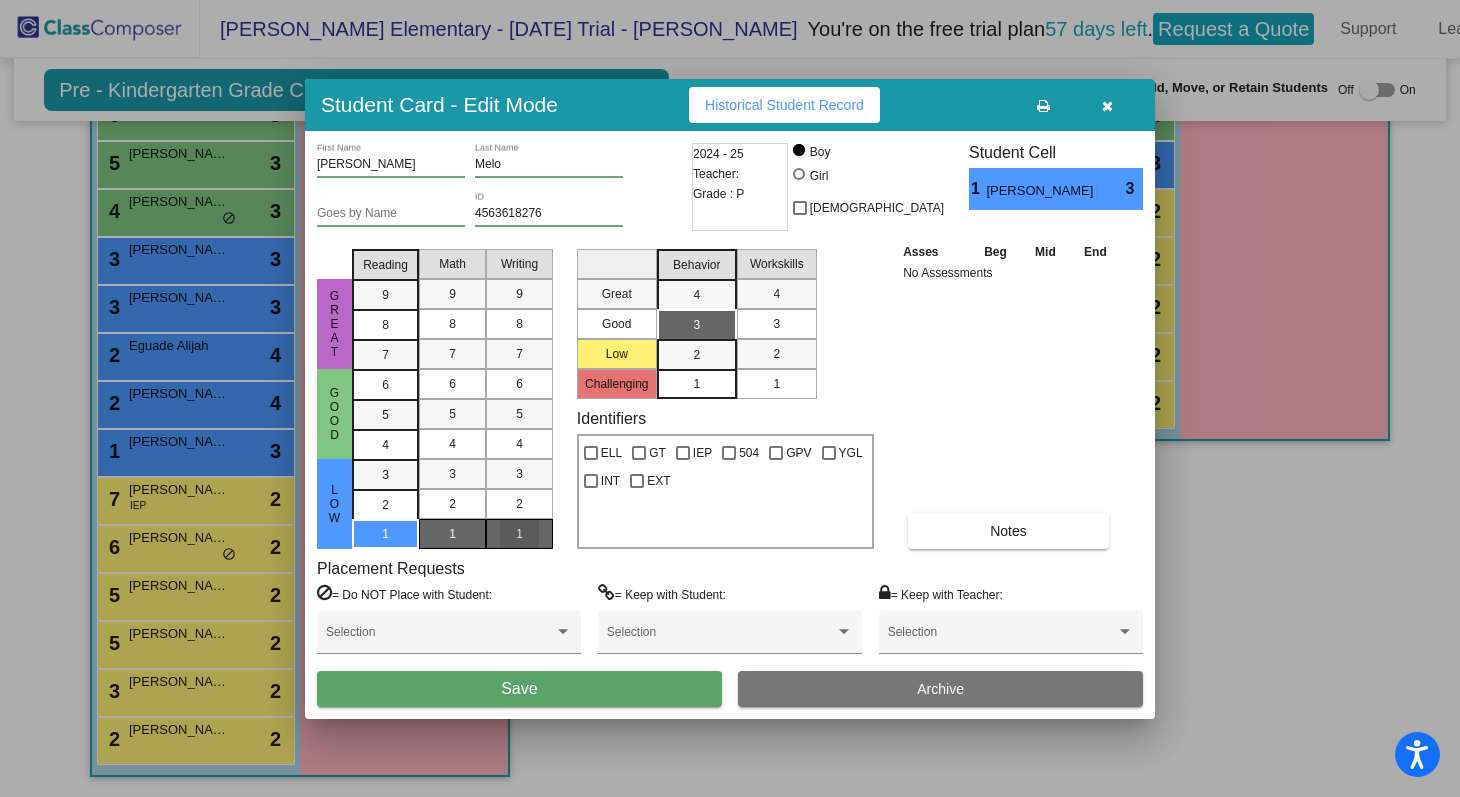click on "1" at bounding box center (519, 534) 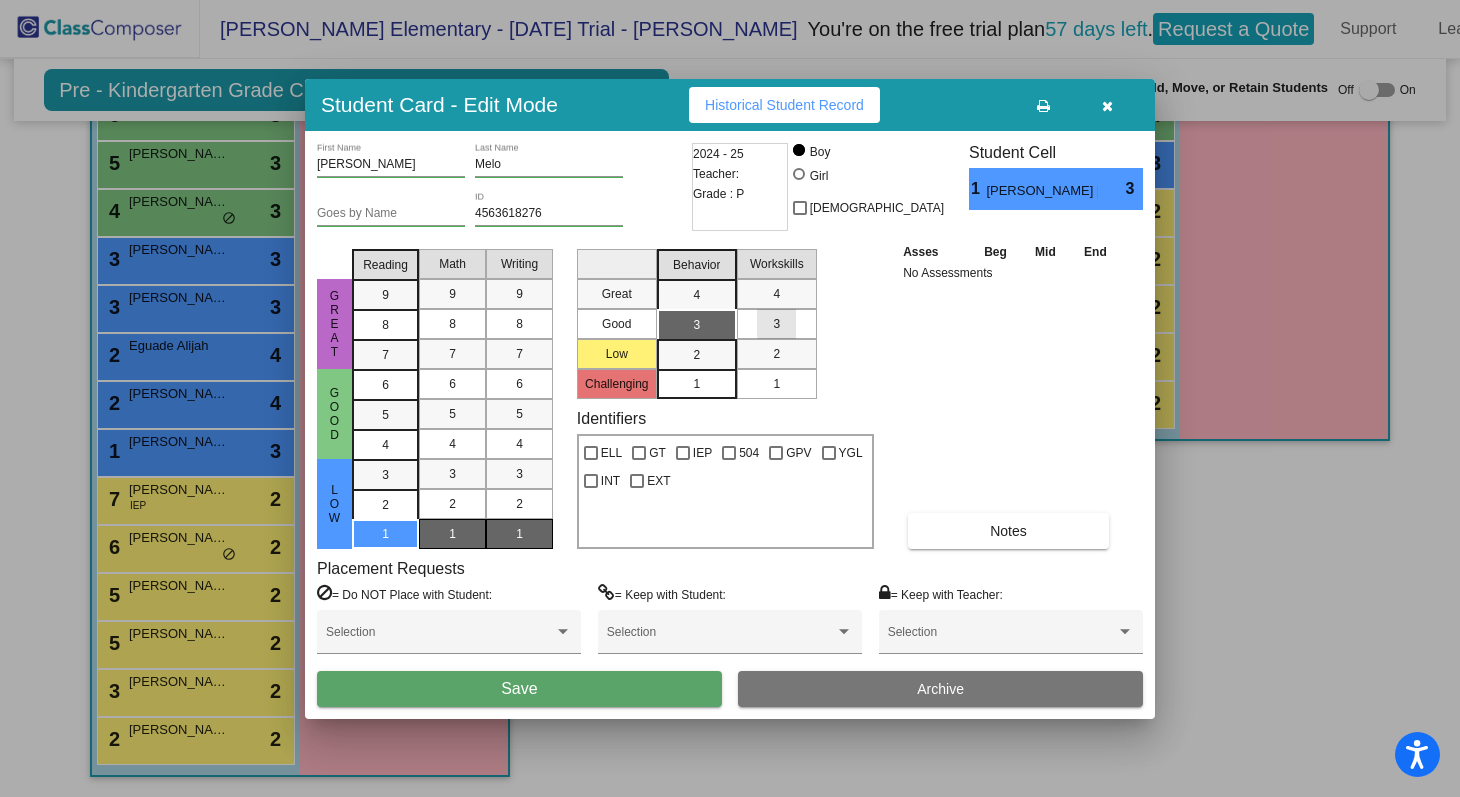 click on "3" at bounding box center (776, 324) 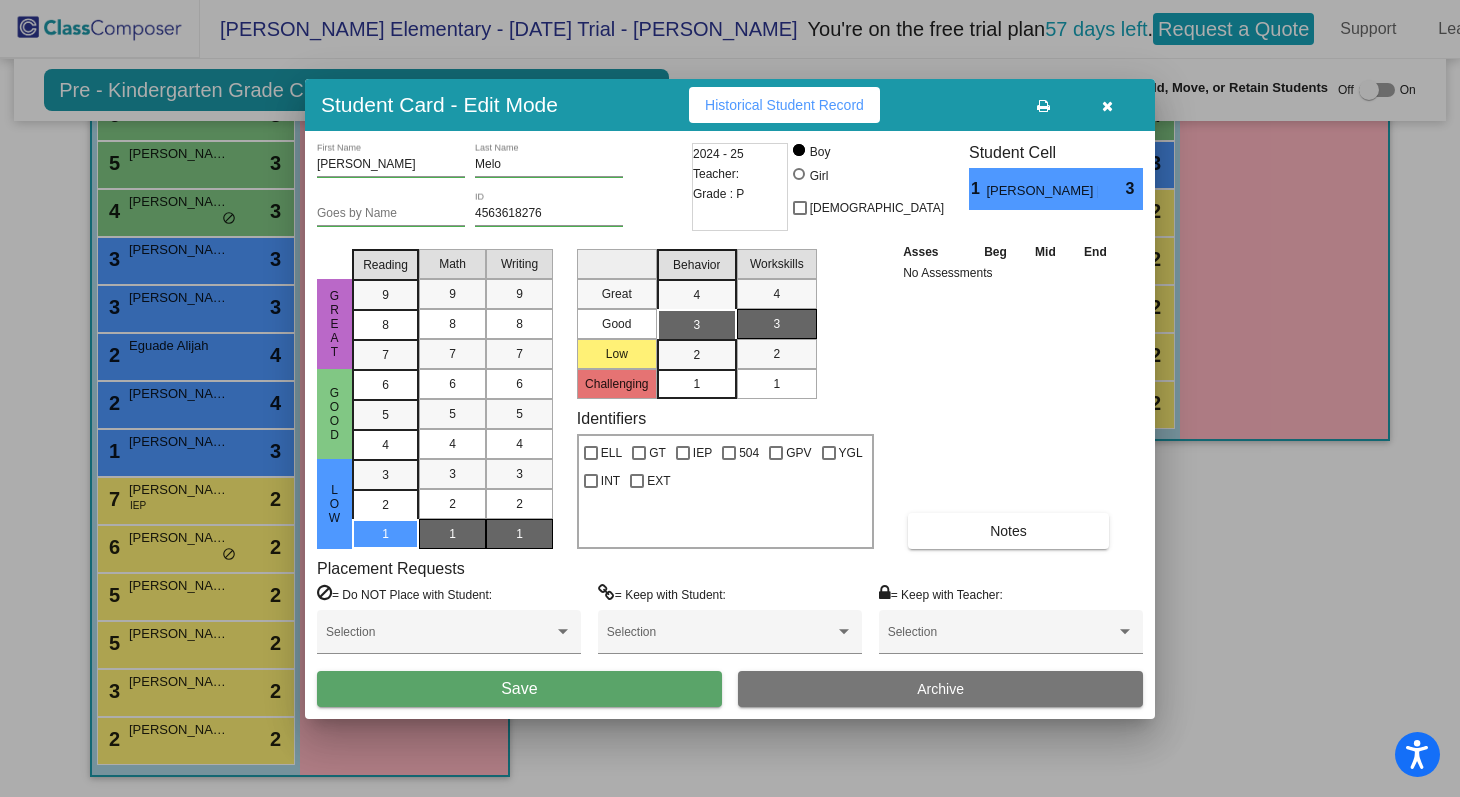 click on "Save" at bounding box center [519, 688] 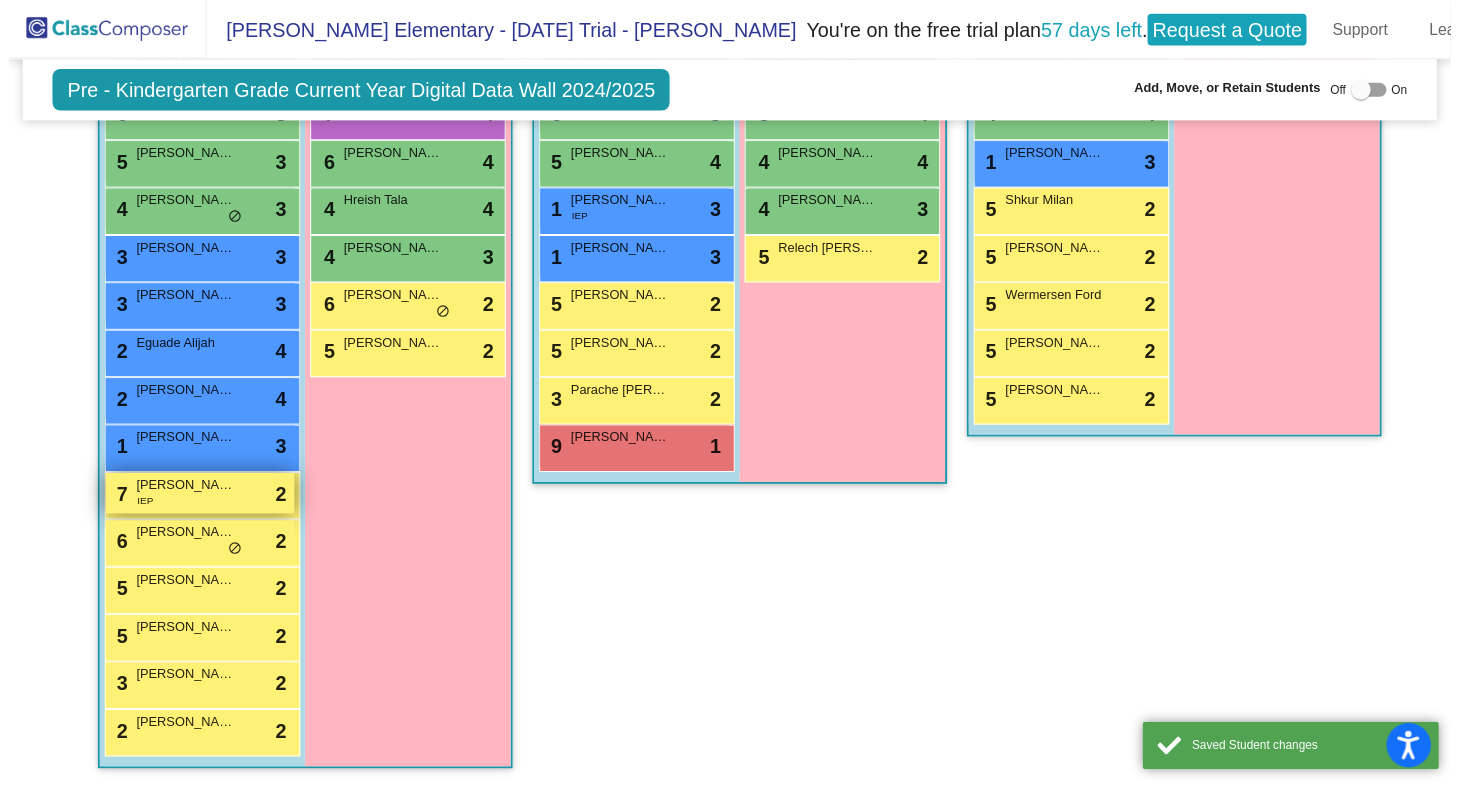 scroll, scrollTop: 1, scrollLeft: 0, axis: vertical 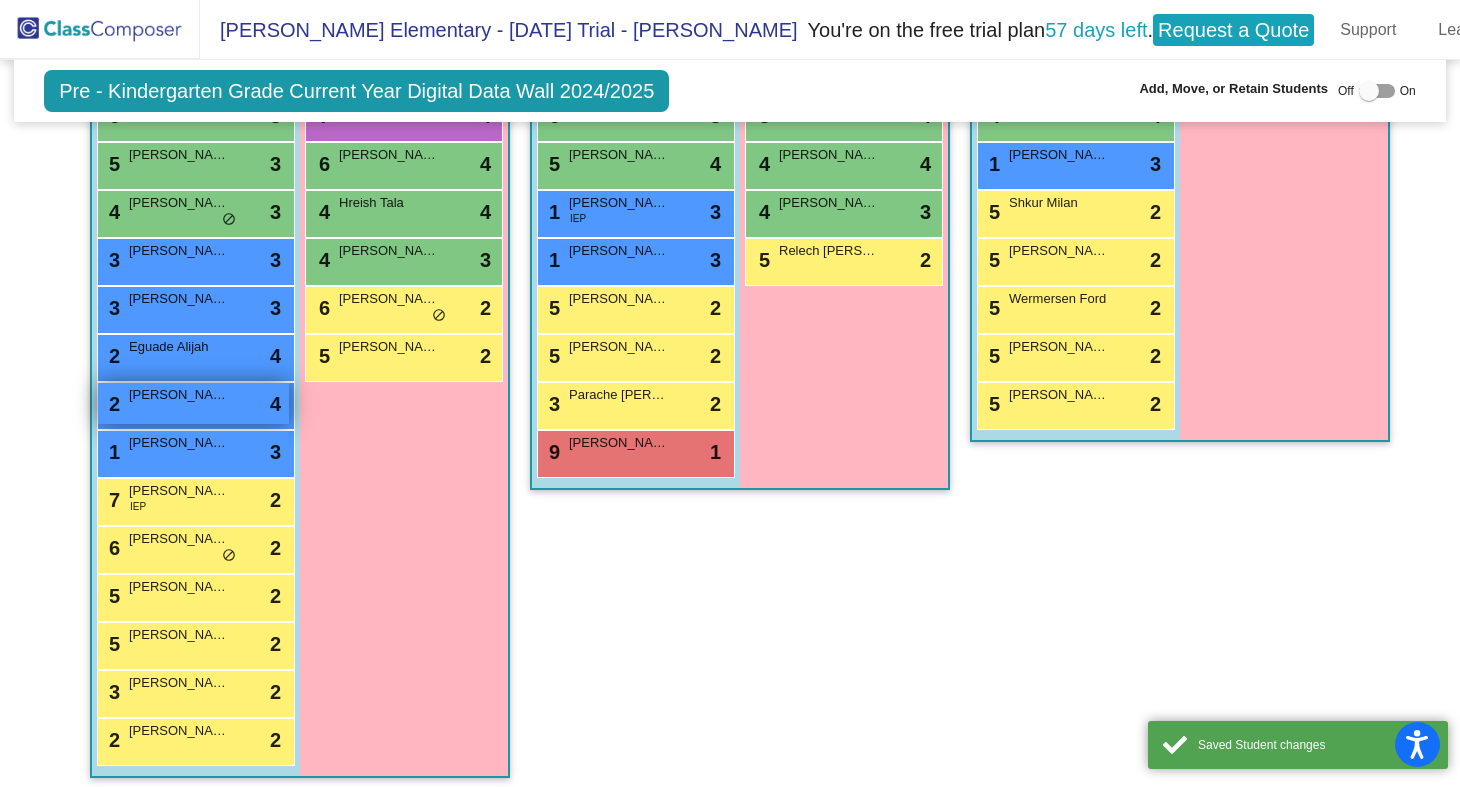 click on "[PERSON_NAME]" at bounding box center [179, 395] 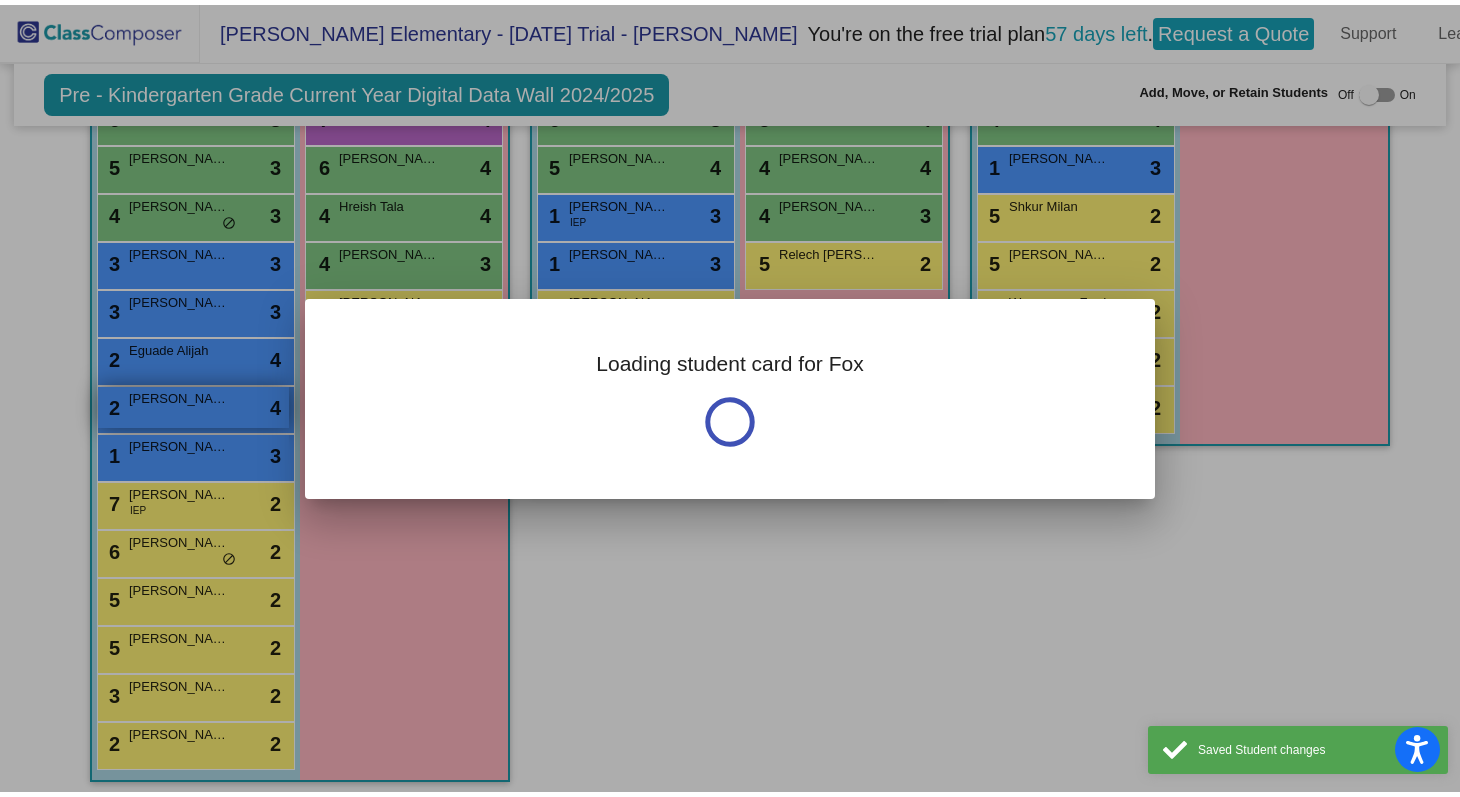 scroll, scrollTop: 0, scrollLeft: 0, axis: both 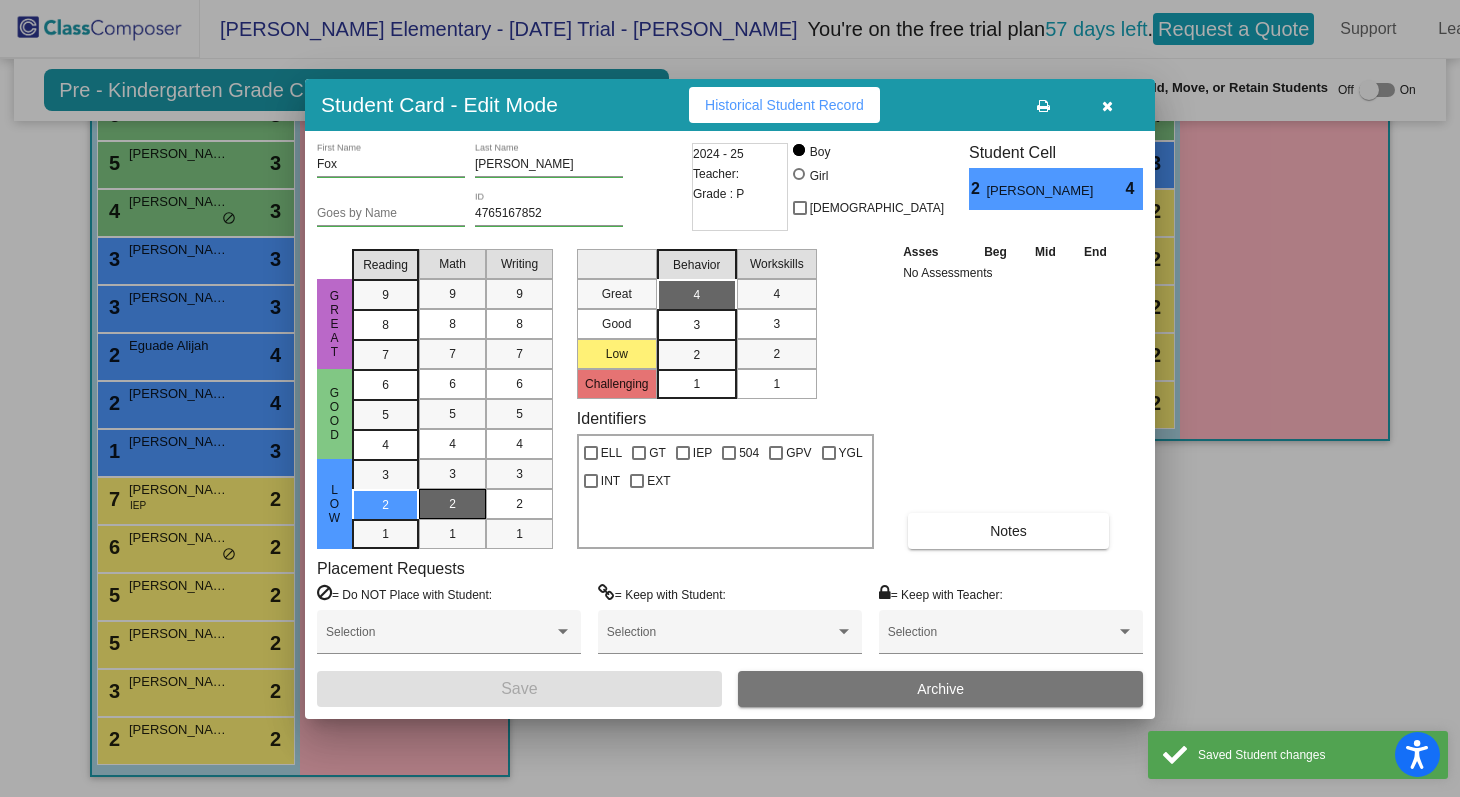 click on "2" at bounding box center [452, 504] 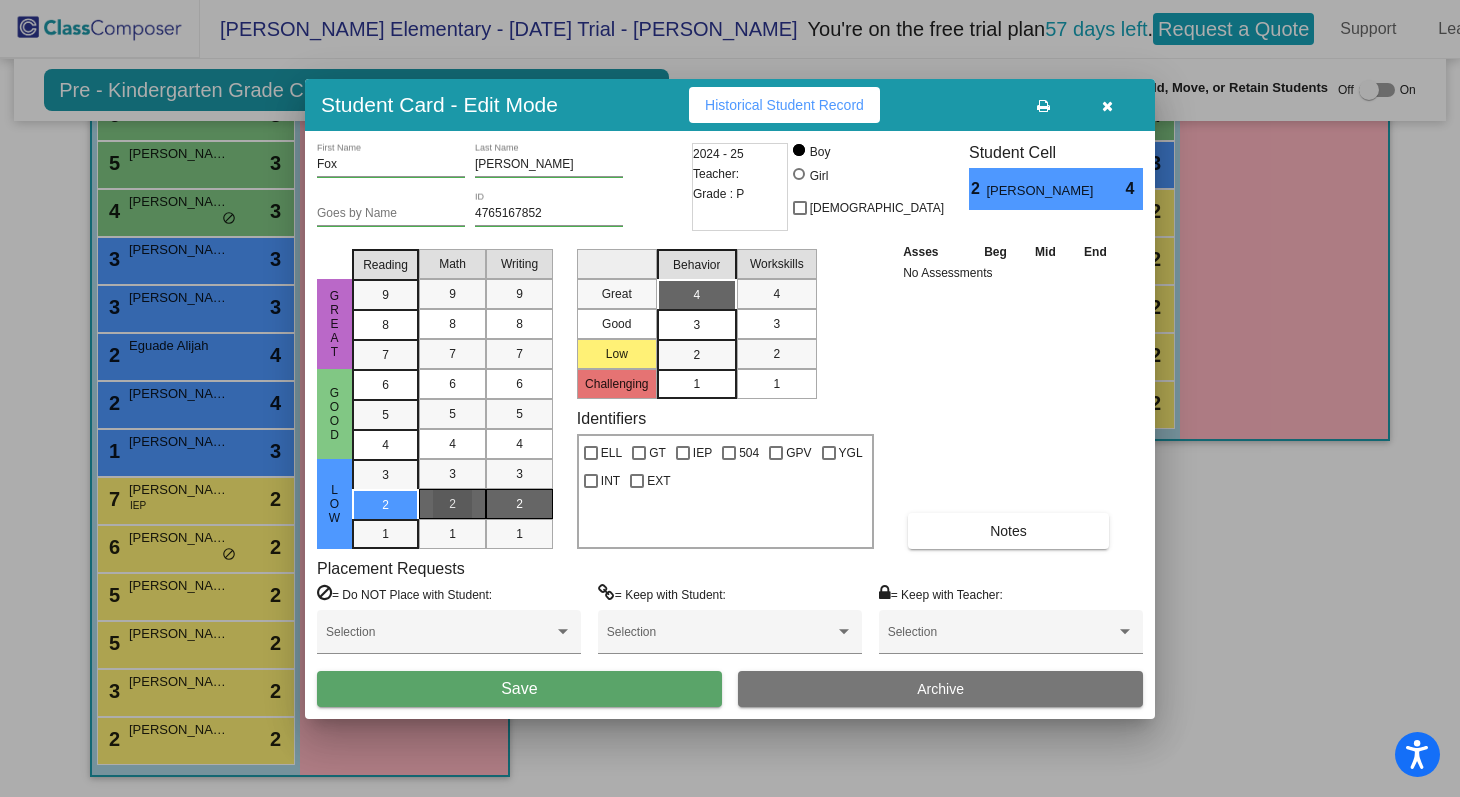 click on "2" at bounding box center (519, 504) 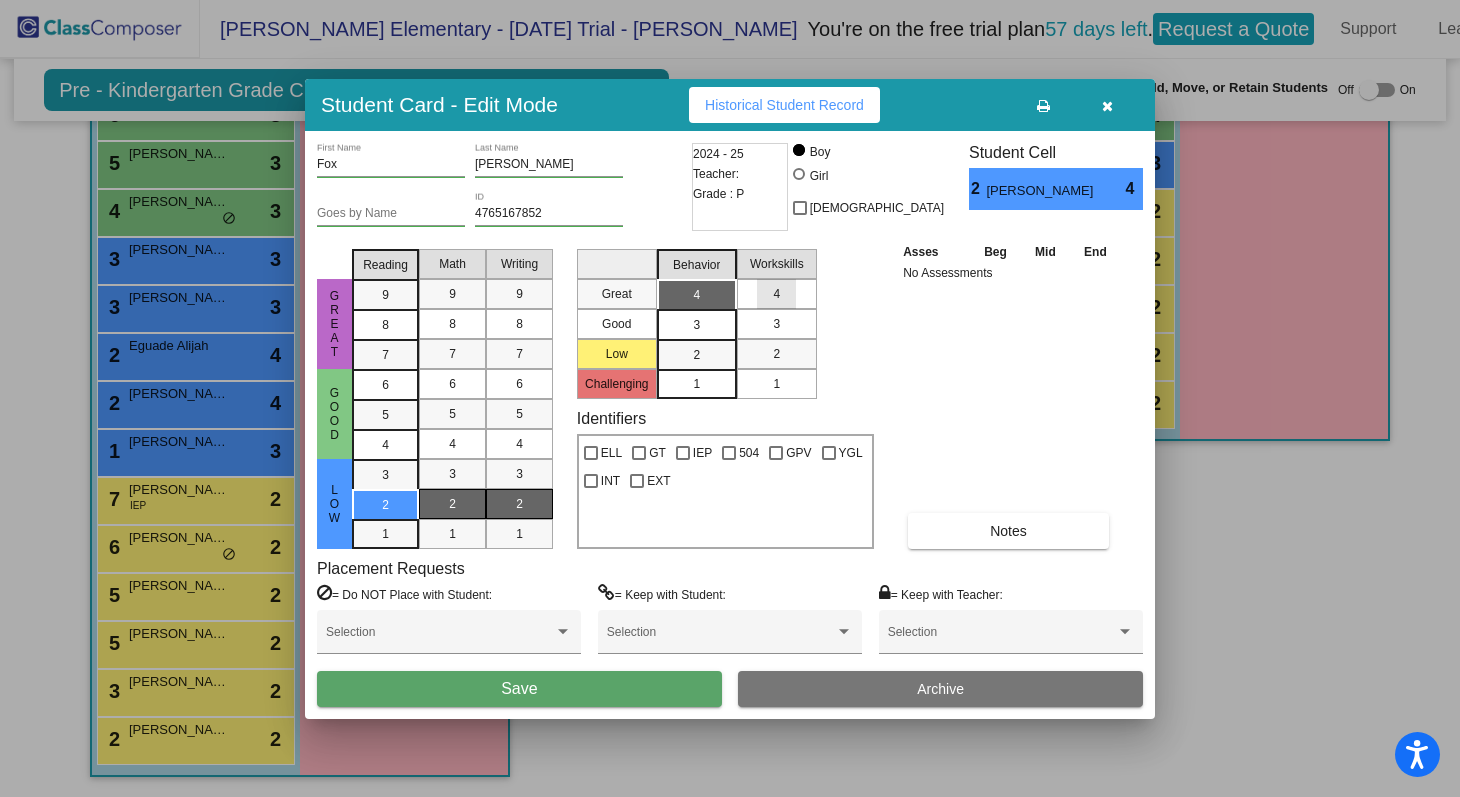 click on "4" at bounding box center [776, 294] 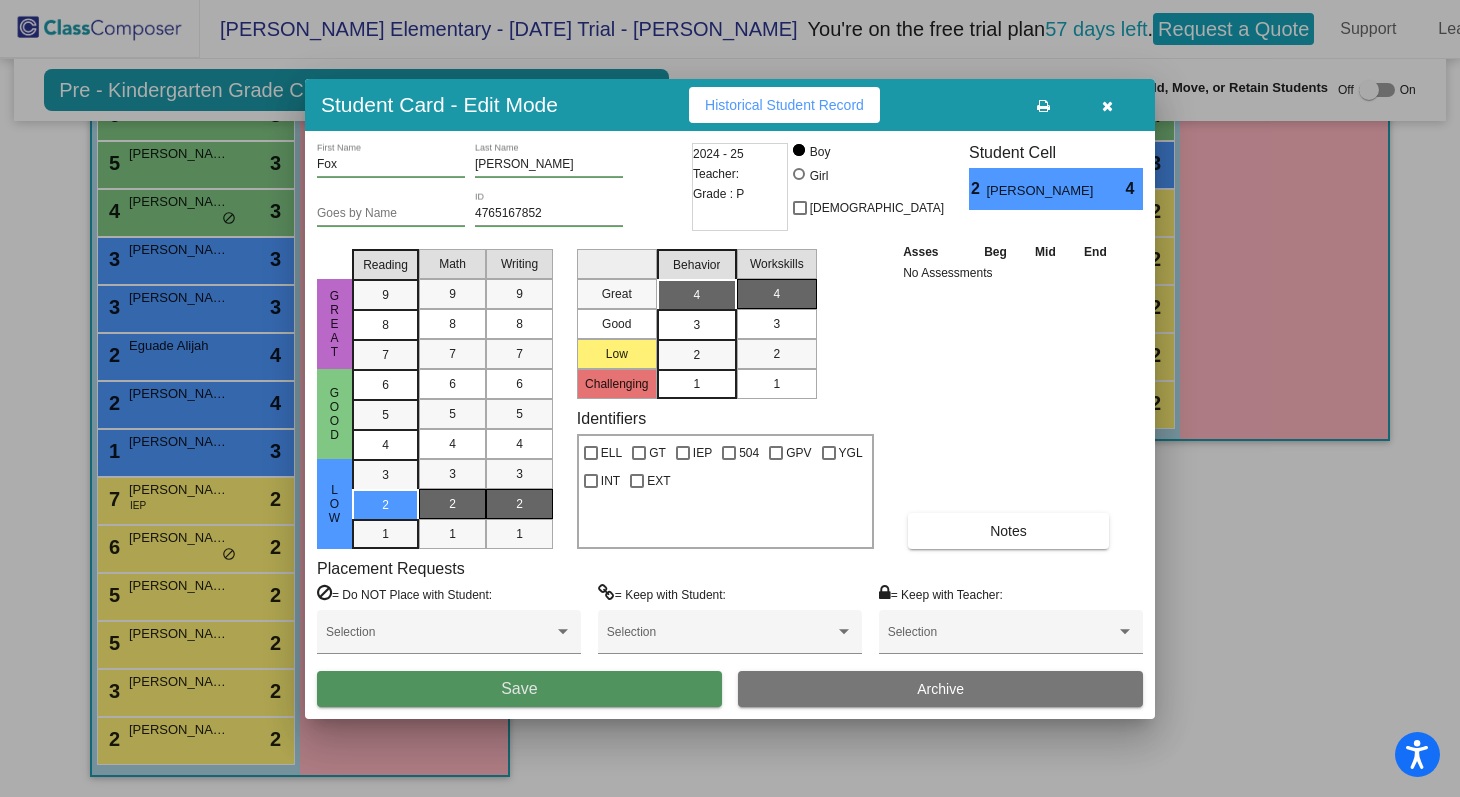 click on "Save" at bounding box center (519, 688) 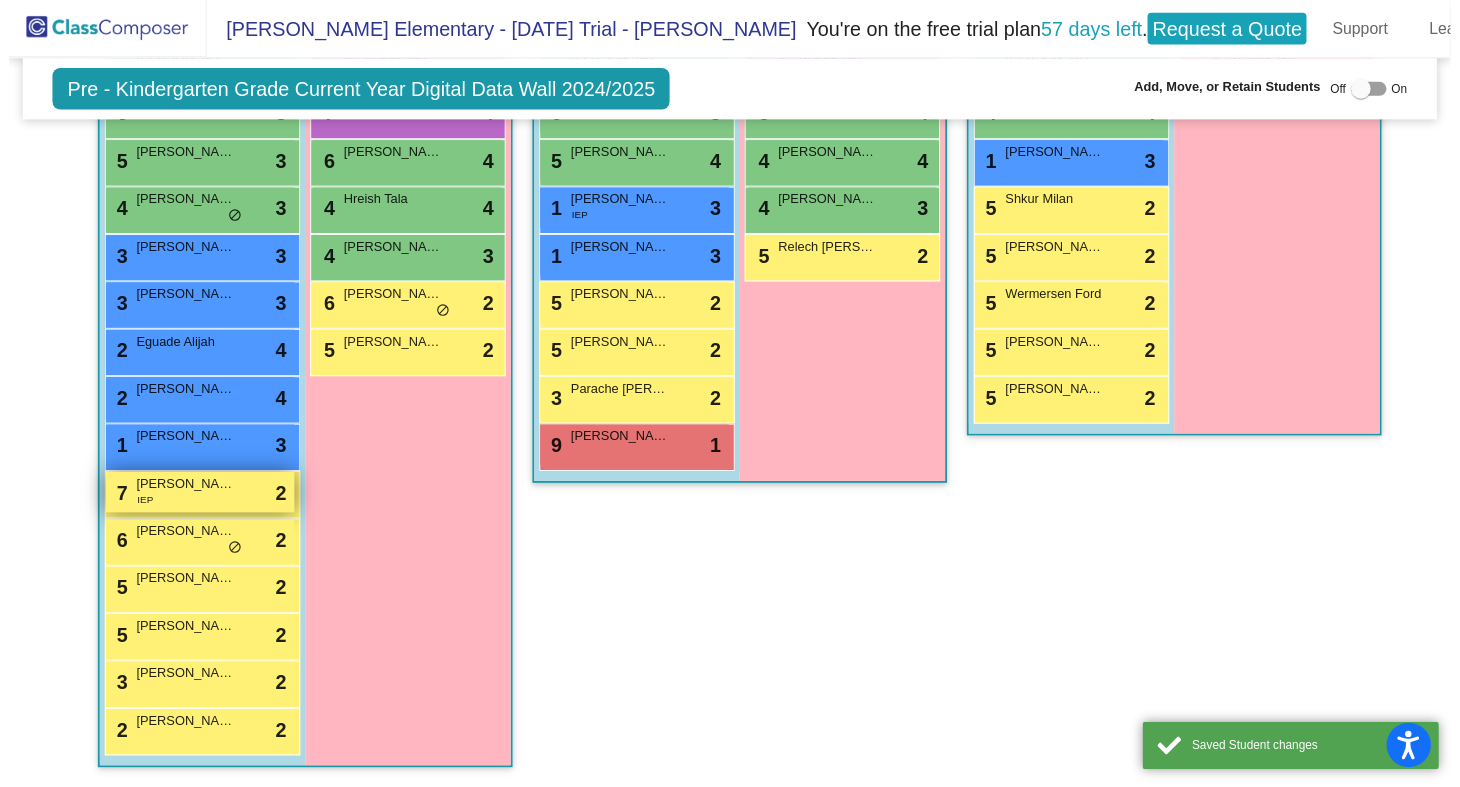 scroll, scrollTop: 1, scrollLeft: 0, axis: vertical 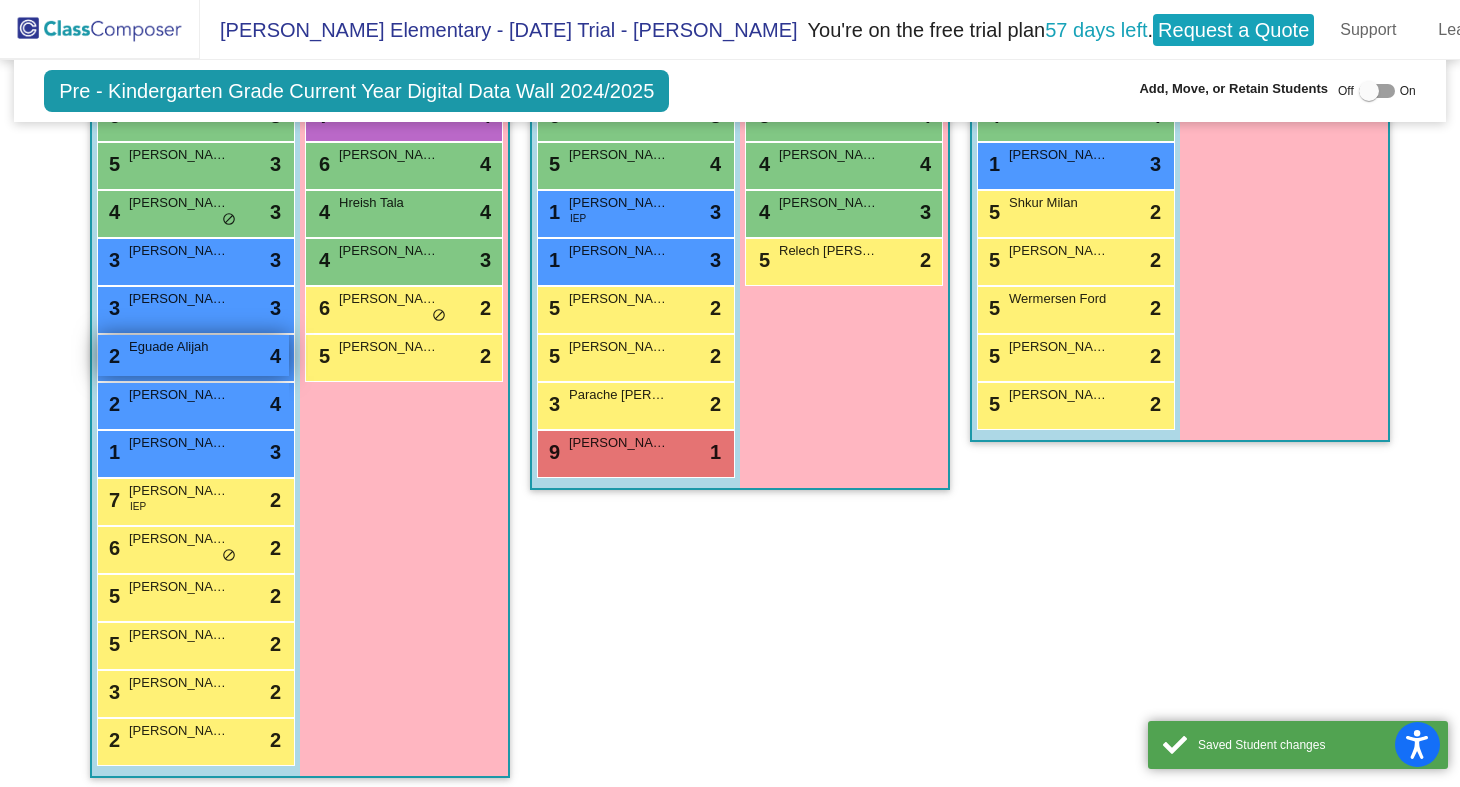 click on "2 [PERSON_NAME] lock do_not_disturb_alt 4" at bounding box center (193, 355) 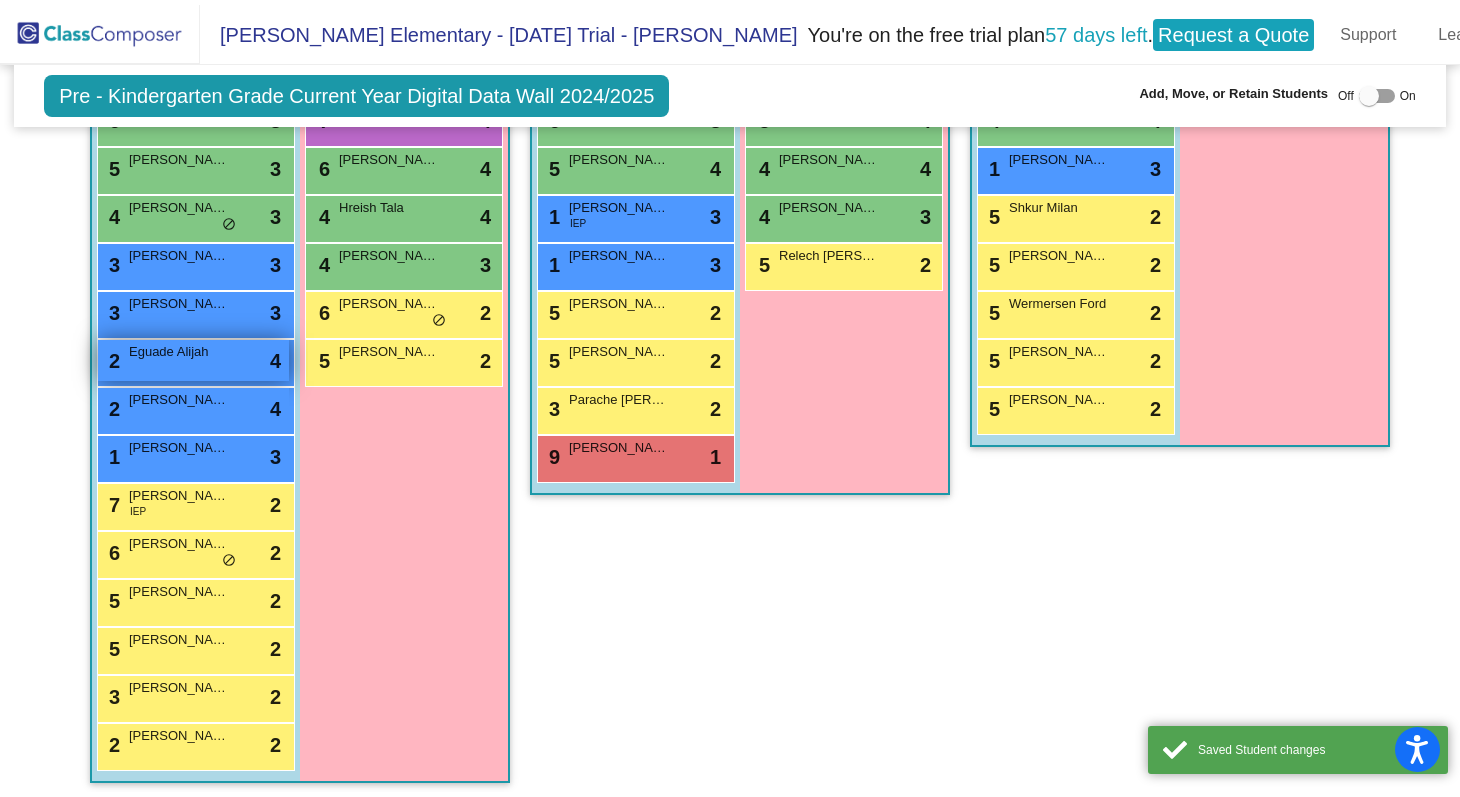 scroll, scrollTop: 0, scrollLeft: 0, axis: both 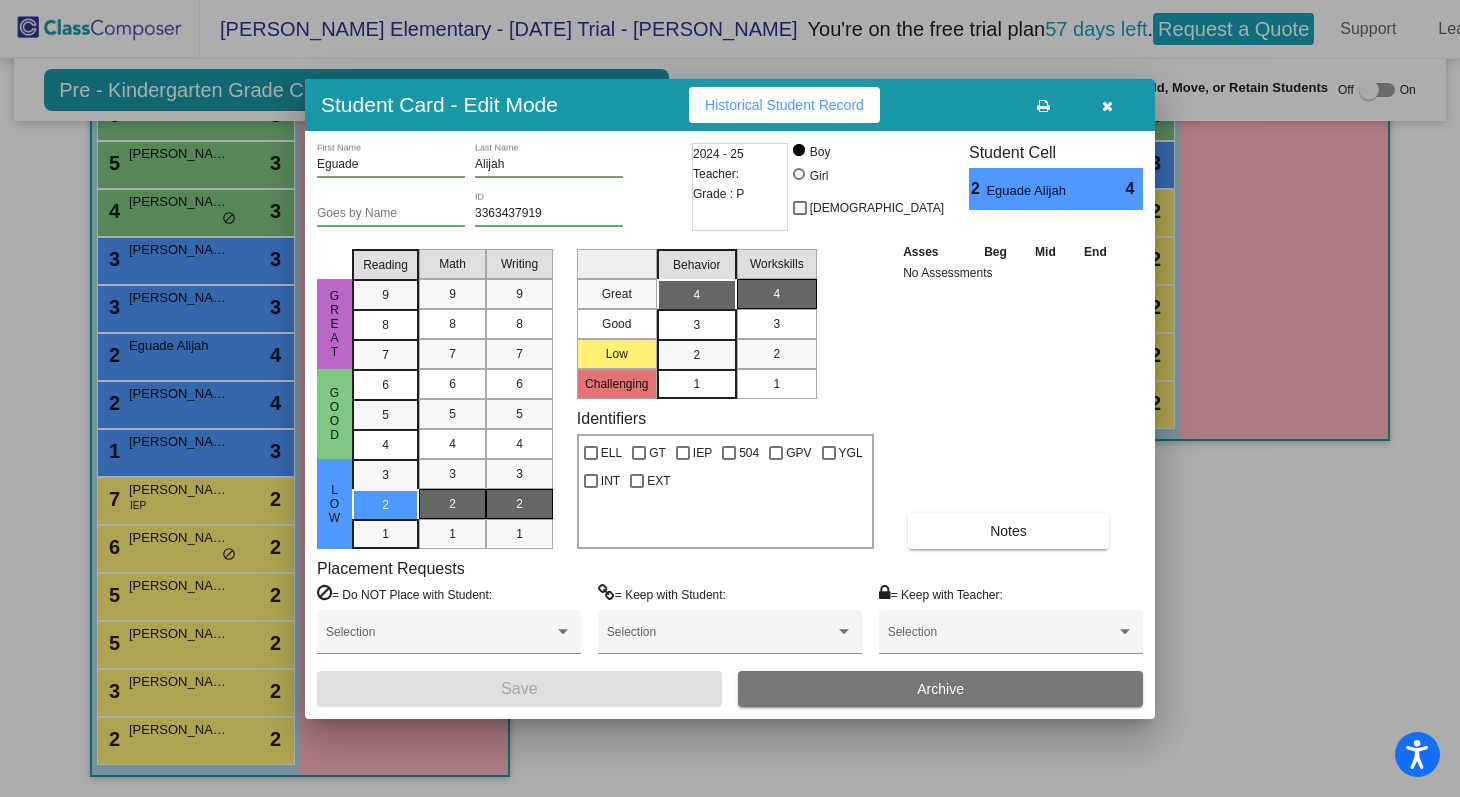 click at bounding box center [1107, 106] 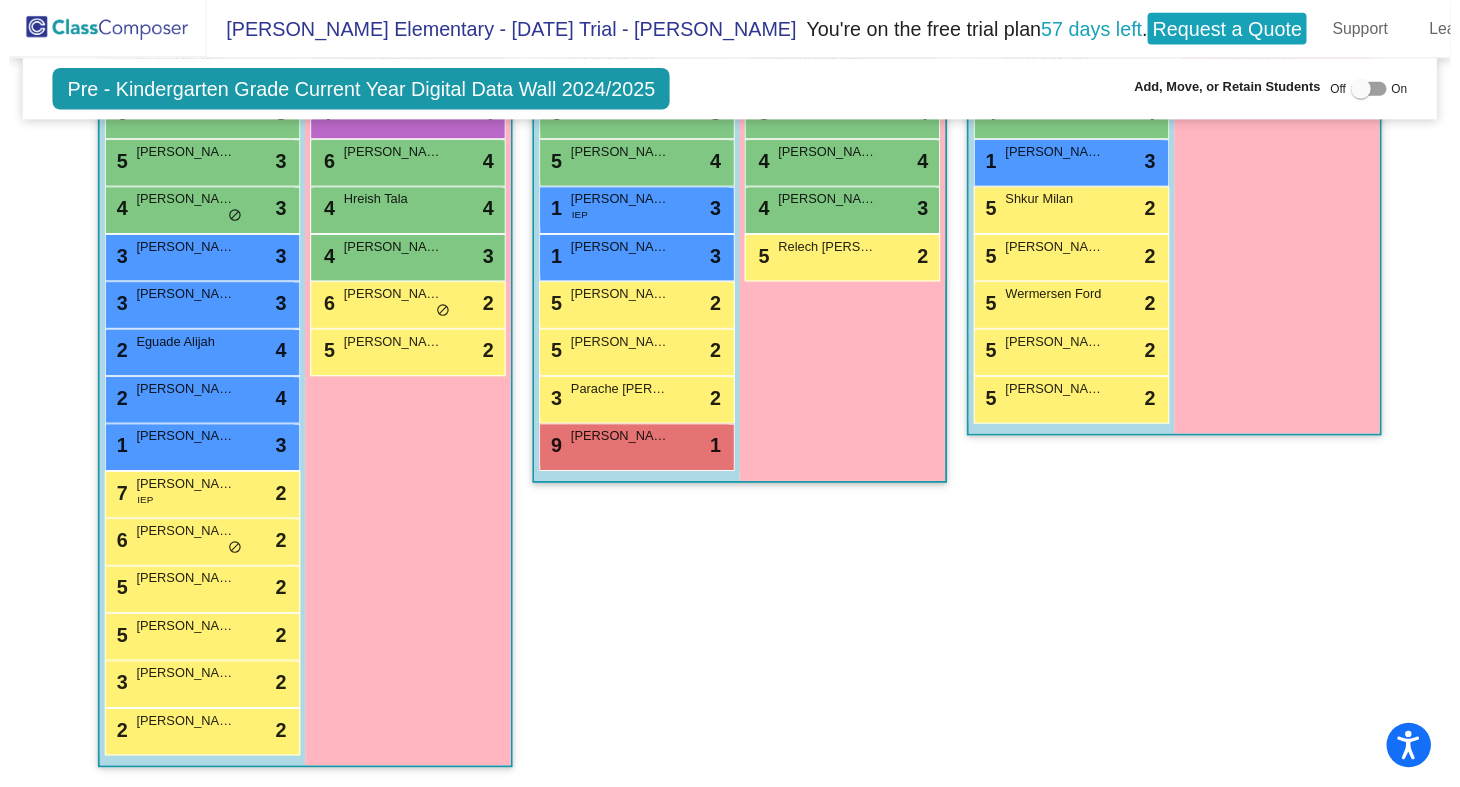 scroll, scrollTop: 1, scrollLeft: 0, axis: vertical 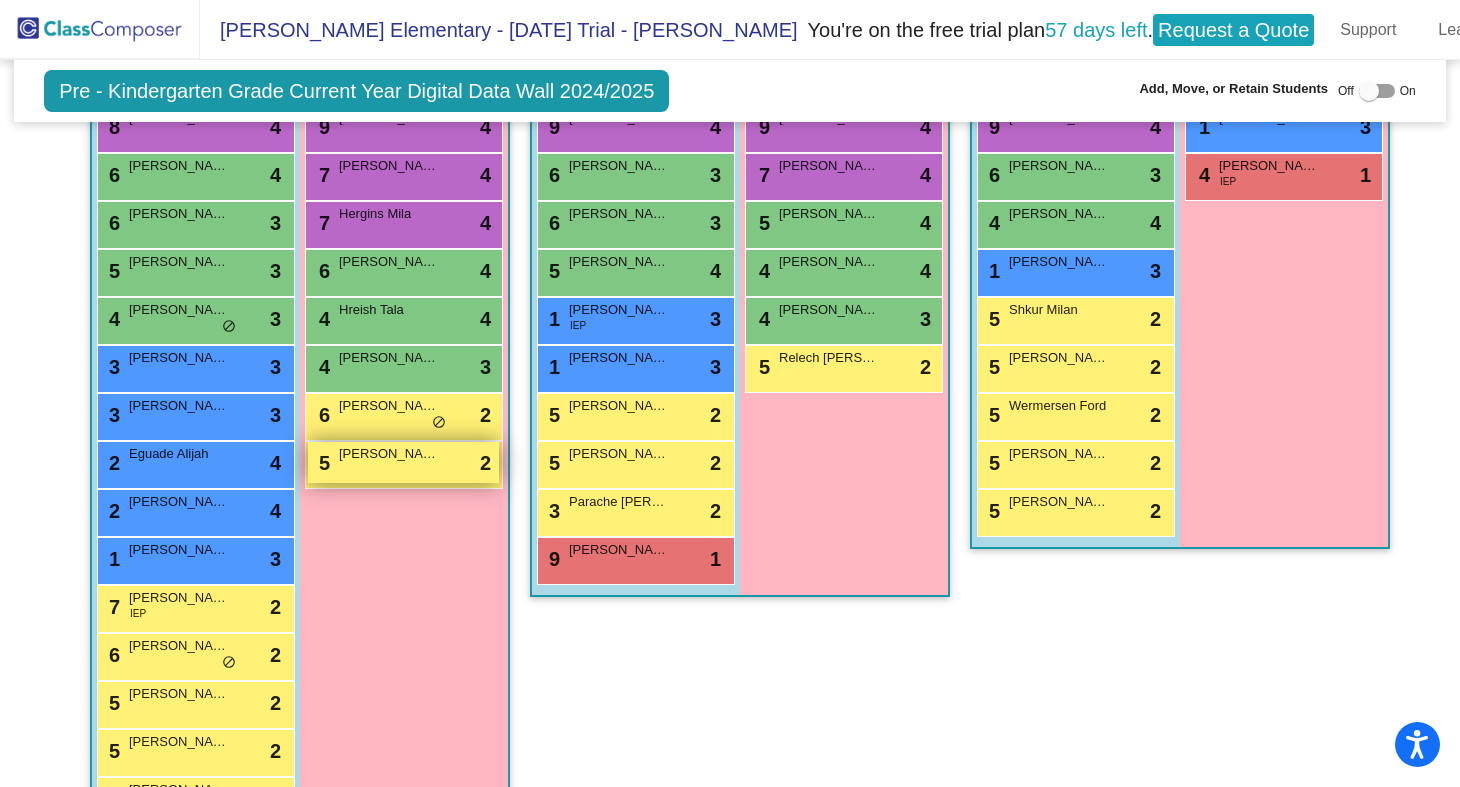 click on "5 [PERSON_NAME] lock do_not_disturb_alt 2" at bounding box center (403, 462) 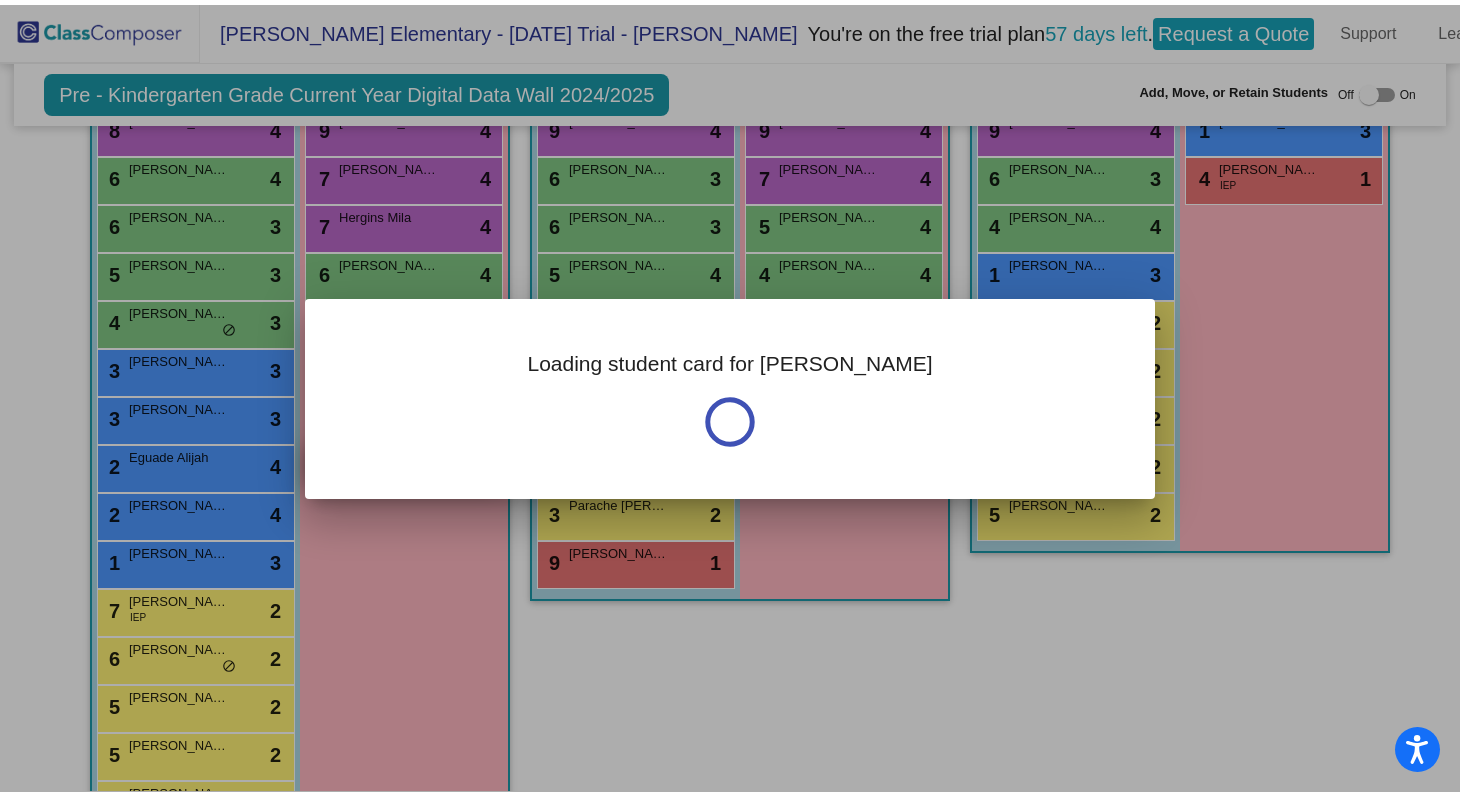 scroll, scrollTop: 0, scrollLeft: 0, axis: both 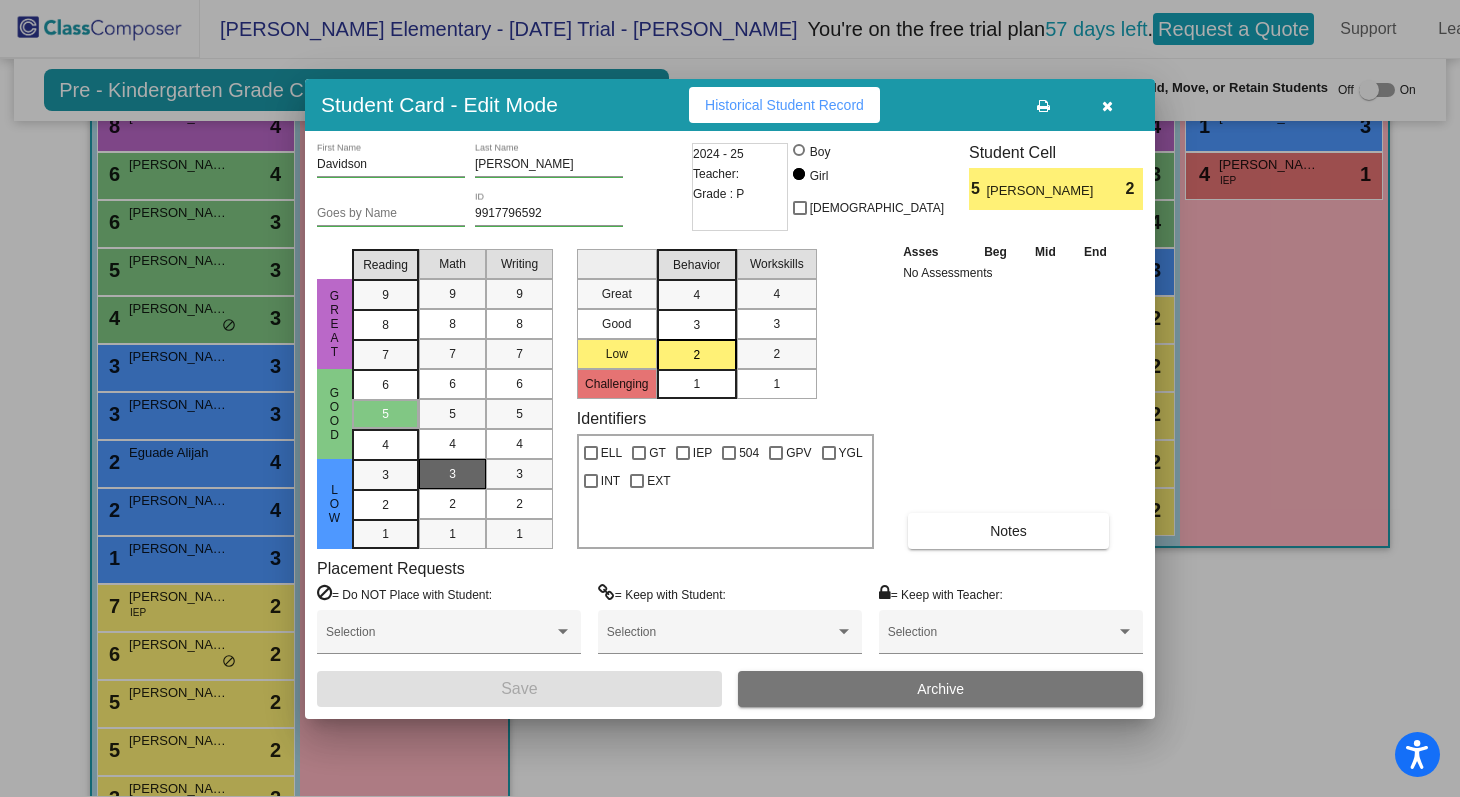 click on "3" at bounding box center [452, 474] 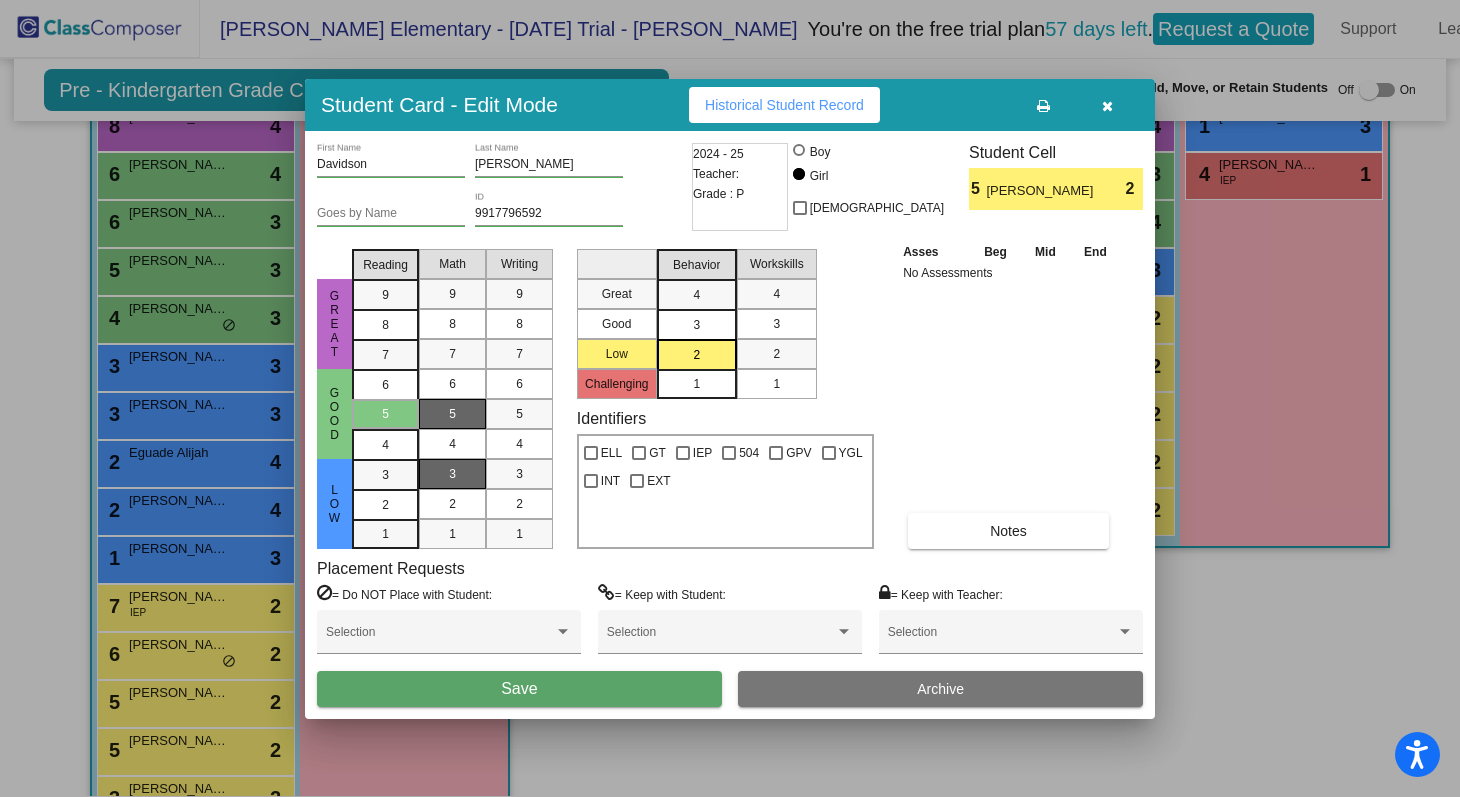 click on "5" at bounding box center [452, 414] 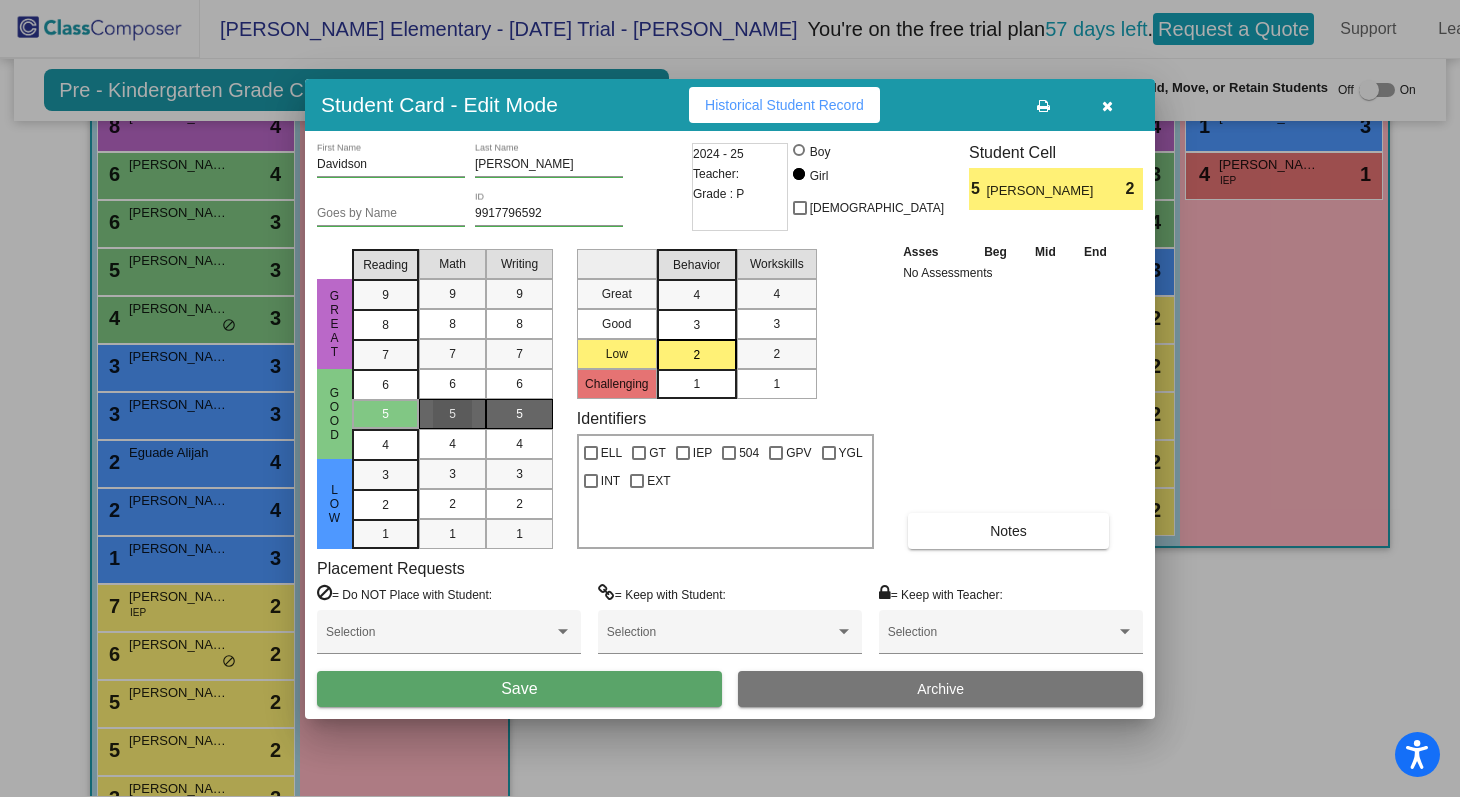 click on "5" at bounding box center (519, 414) 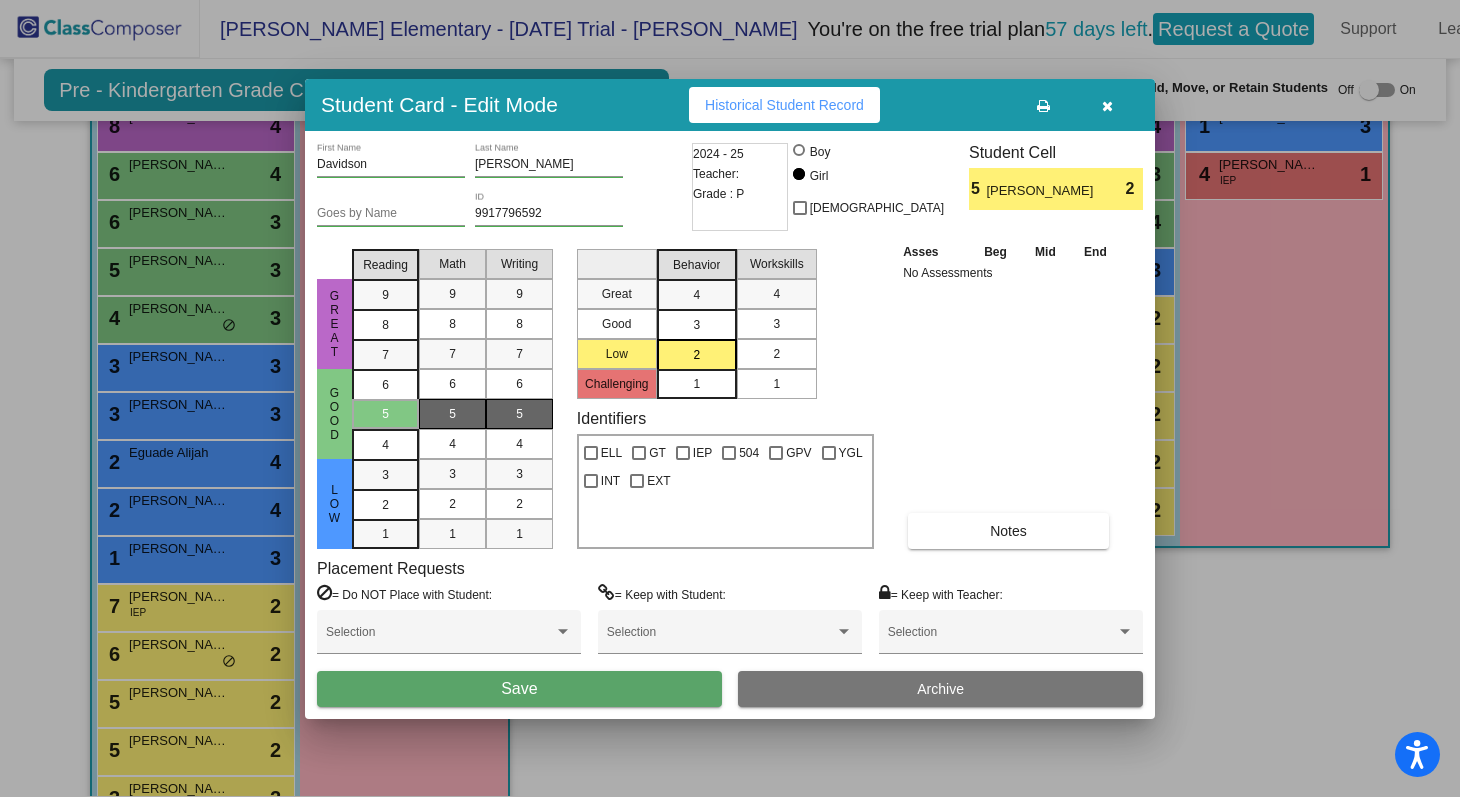 click on "2" at bounding box center [776, 354] 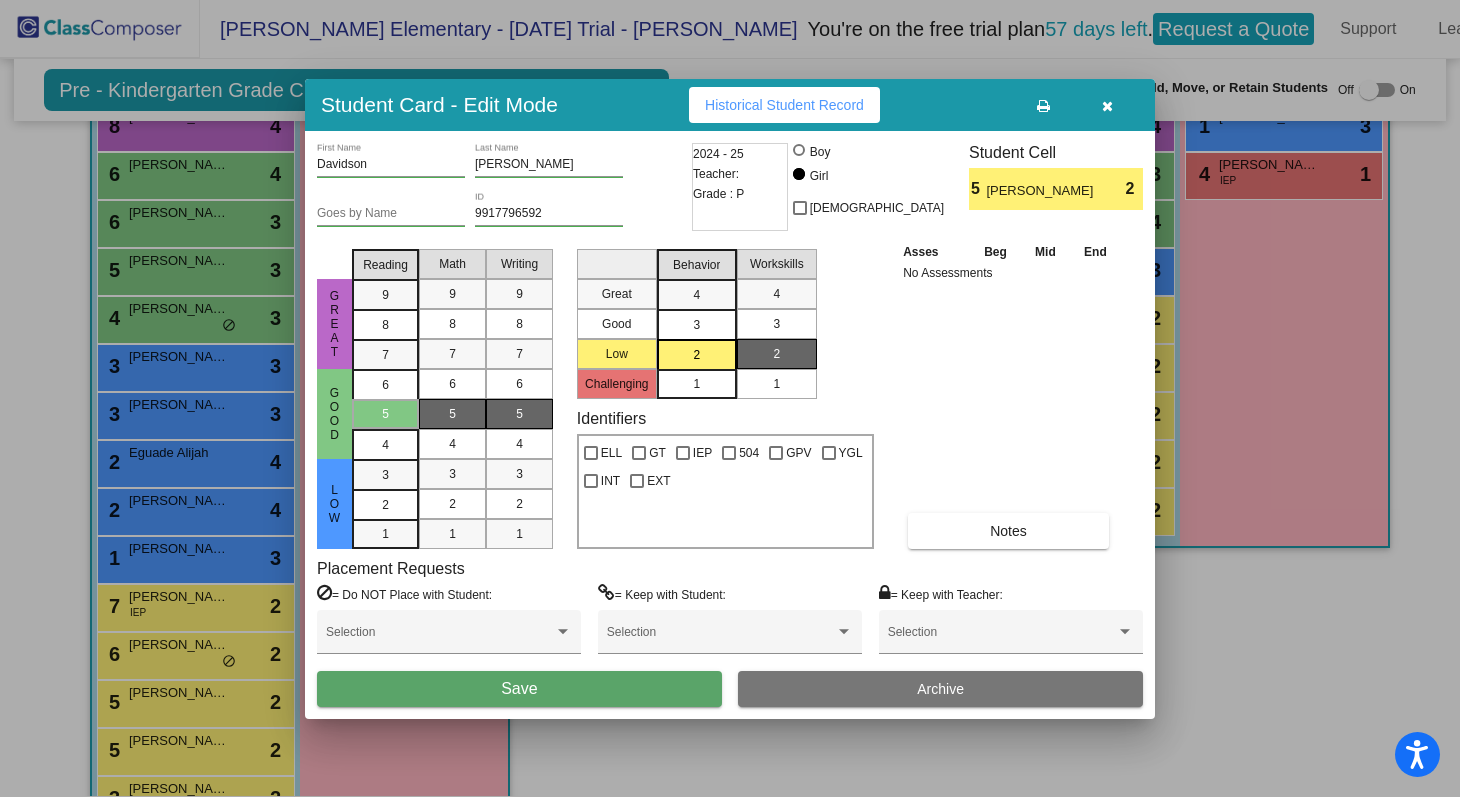 click on "Save" at bounding box center [519, 689] 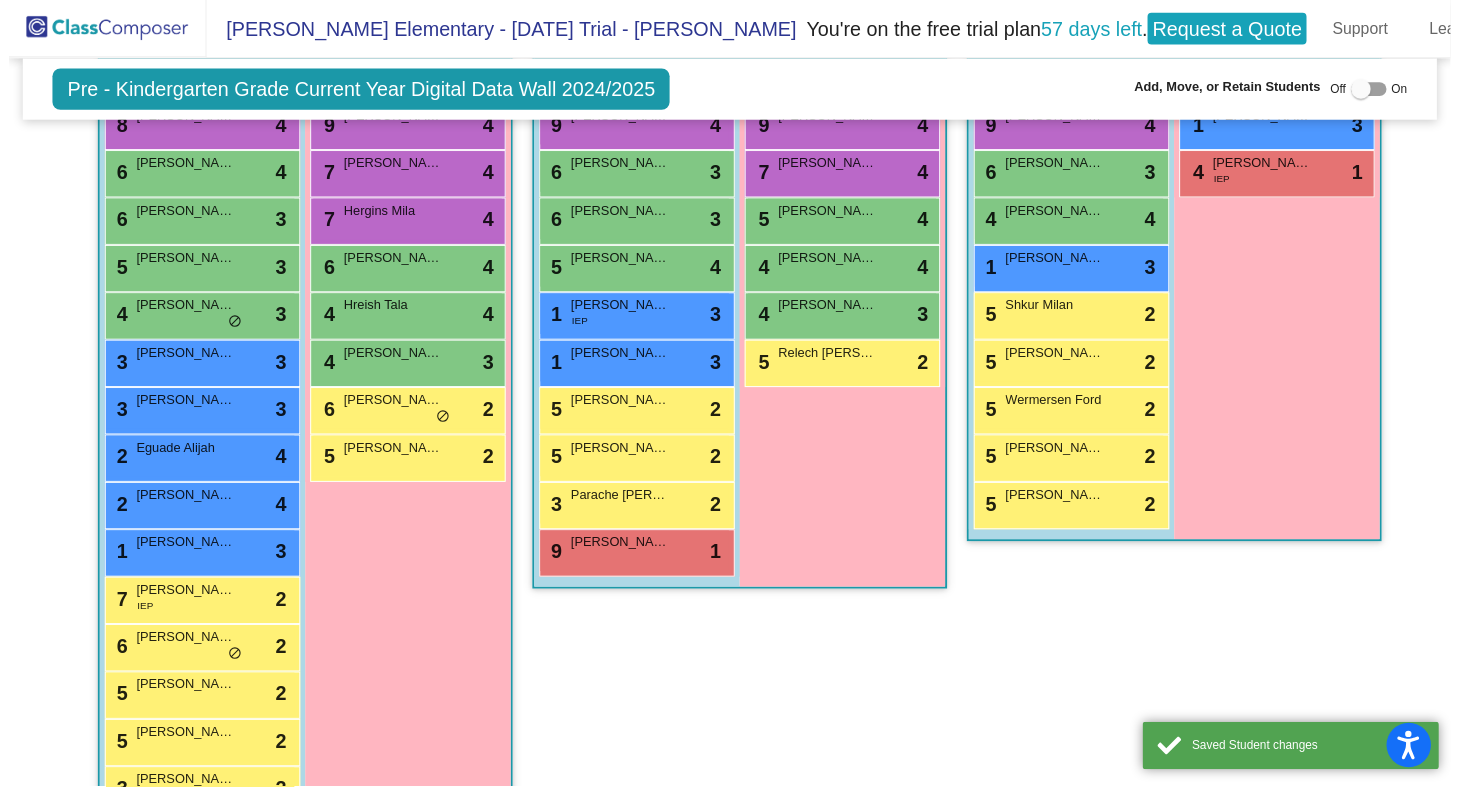 scroll, scrollTop: 1, scrollLeft: 0, axis: vertical 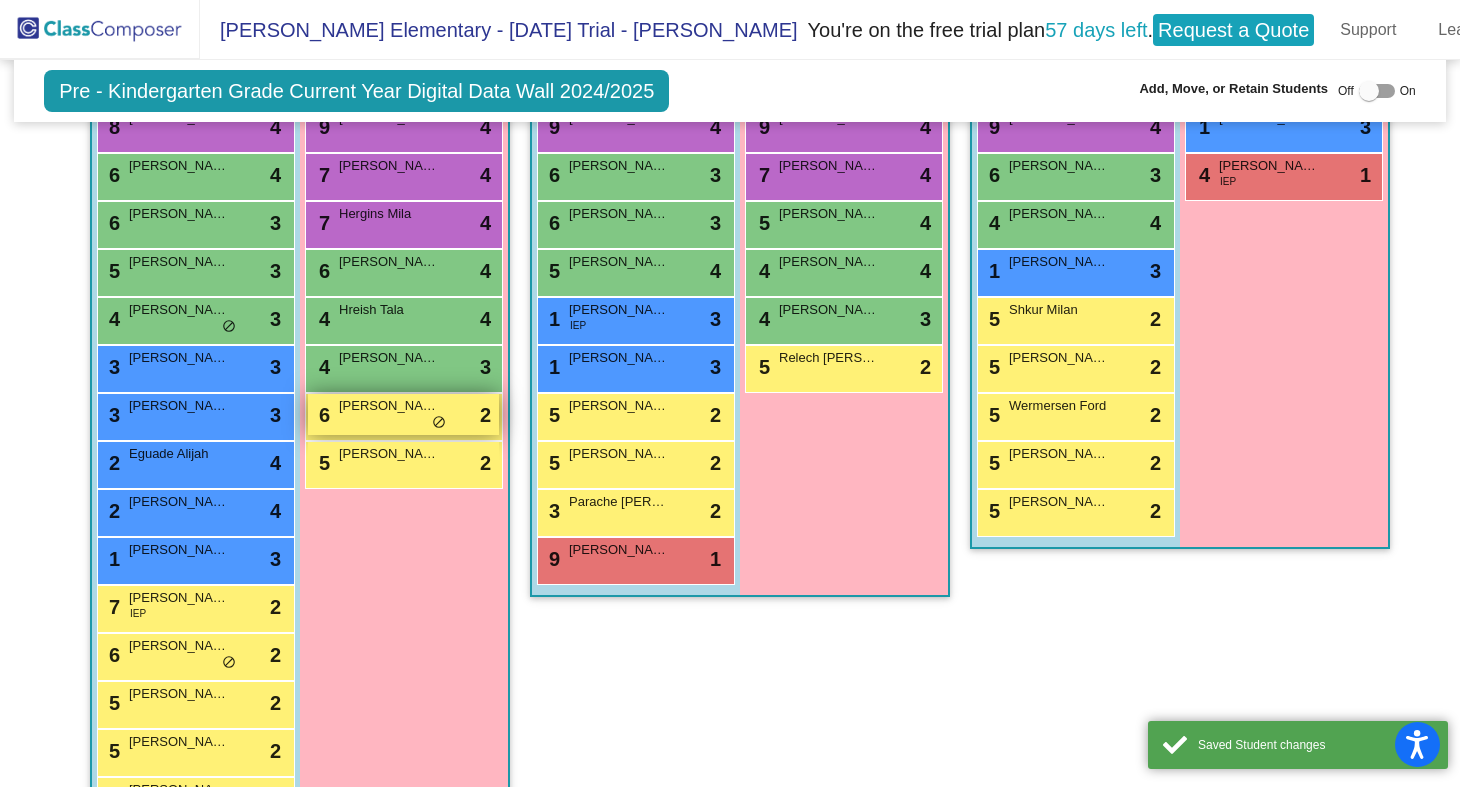 click on "6 [PERSON_NAME] lock do_not_disturb_alt 2" at bounding box center [403, 414] 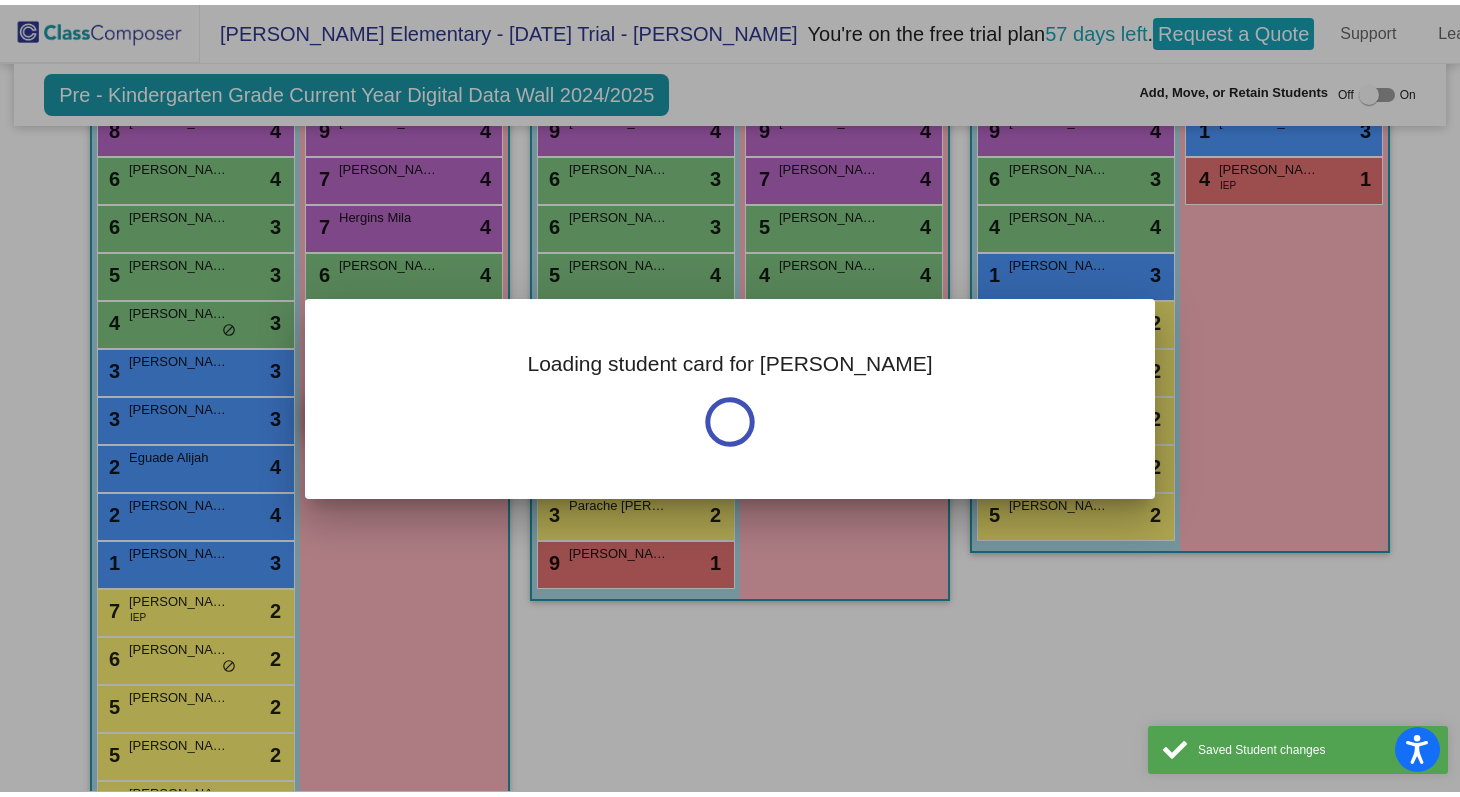 scroll, scrollTop: 0, scrollLeft: 0, axis: both 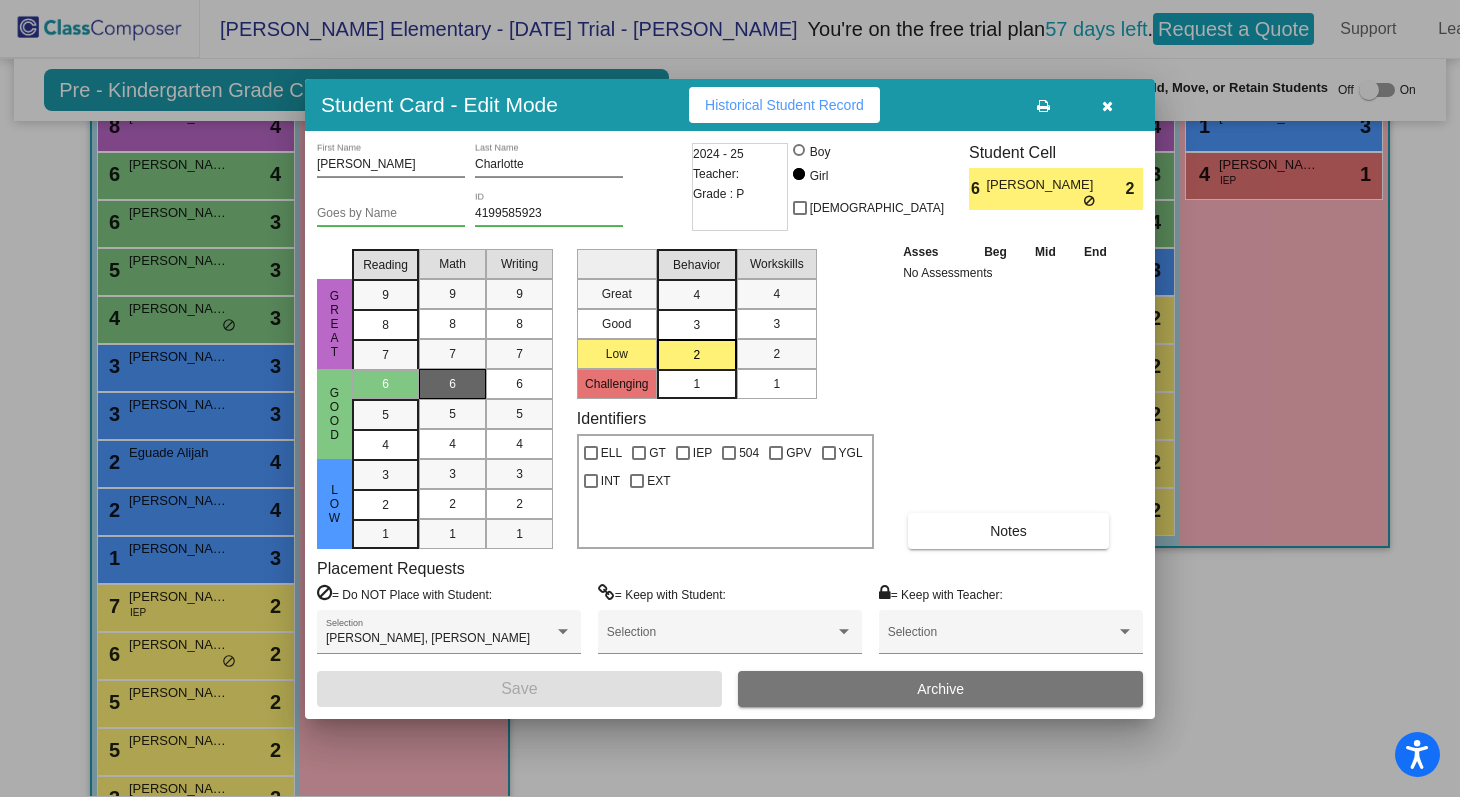 click on "6" at bounding box center [452, 384] 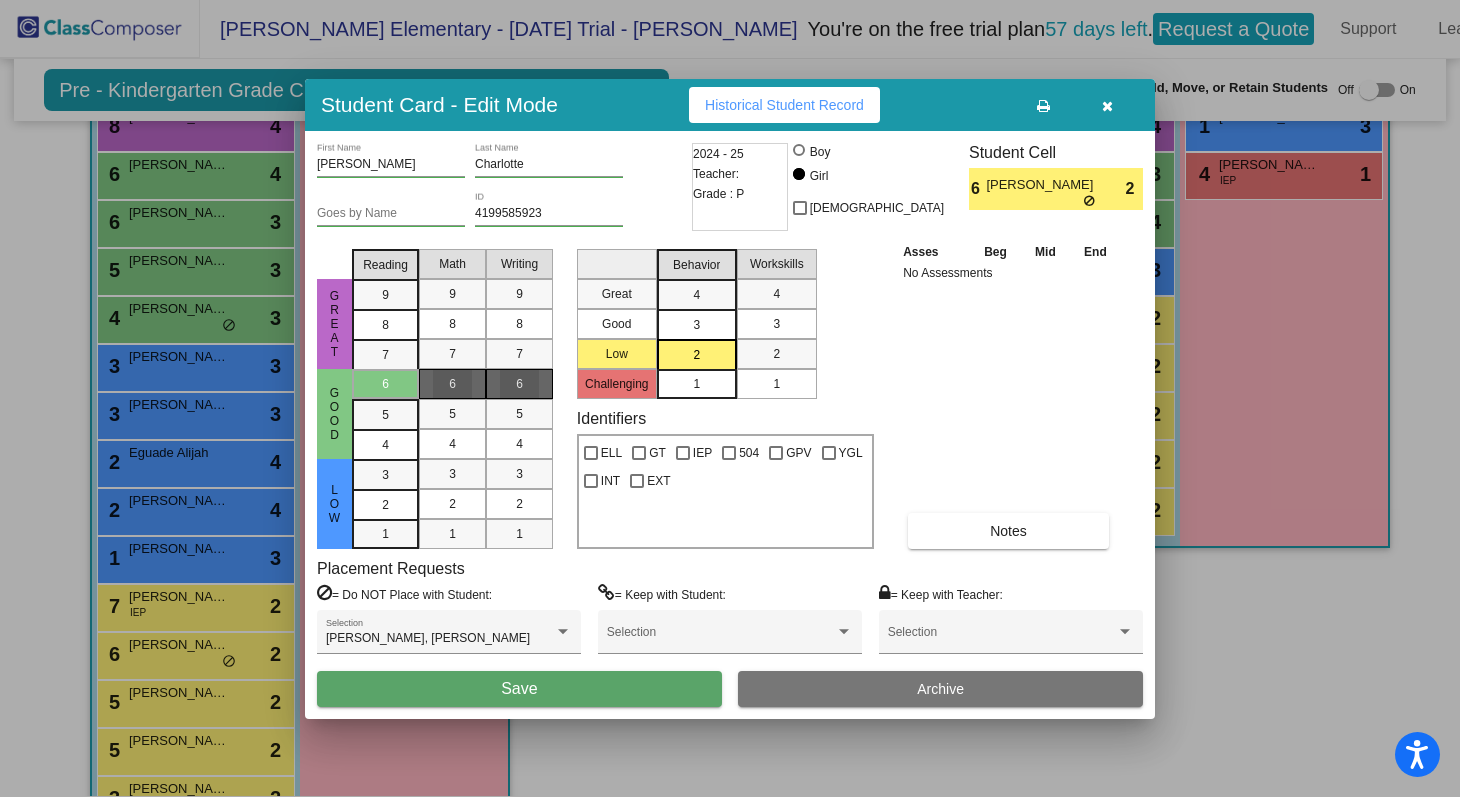 click on "6" at bounding box center [519, 384] 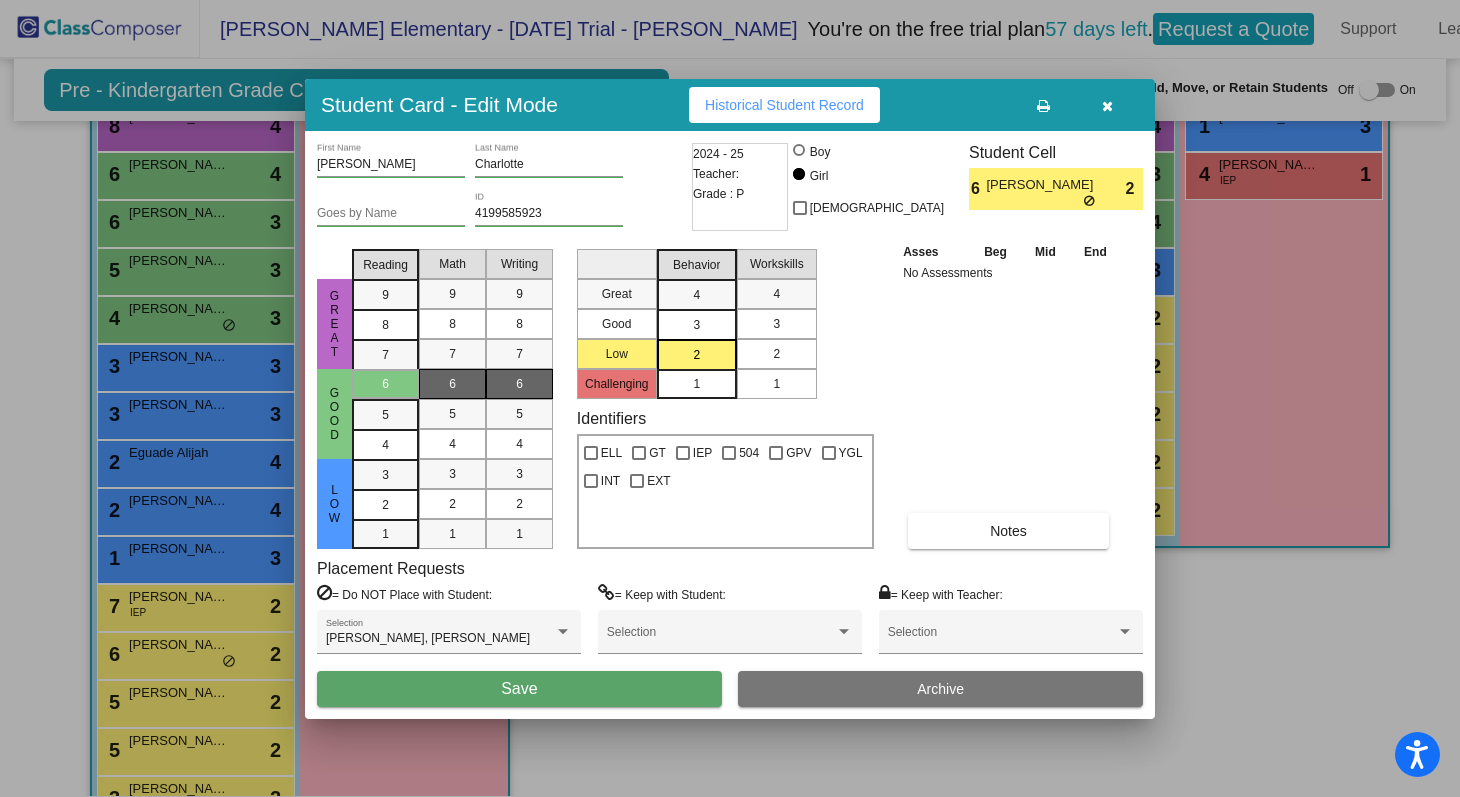 click on "2" at bounding box center [776, 354] 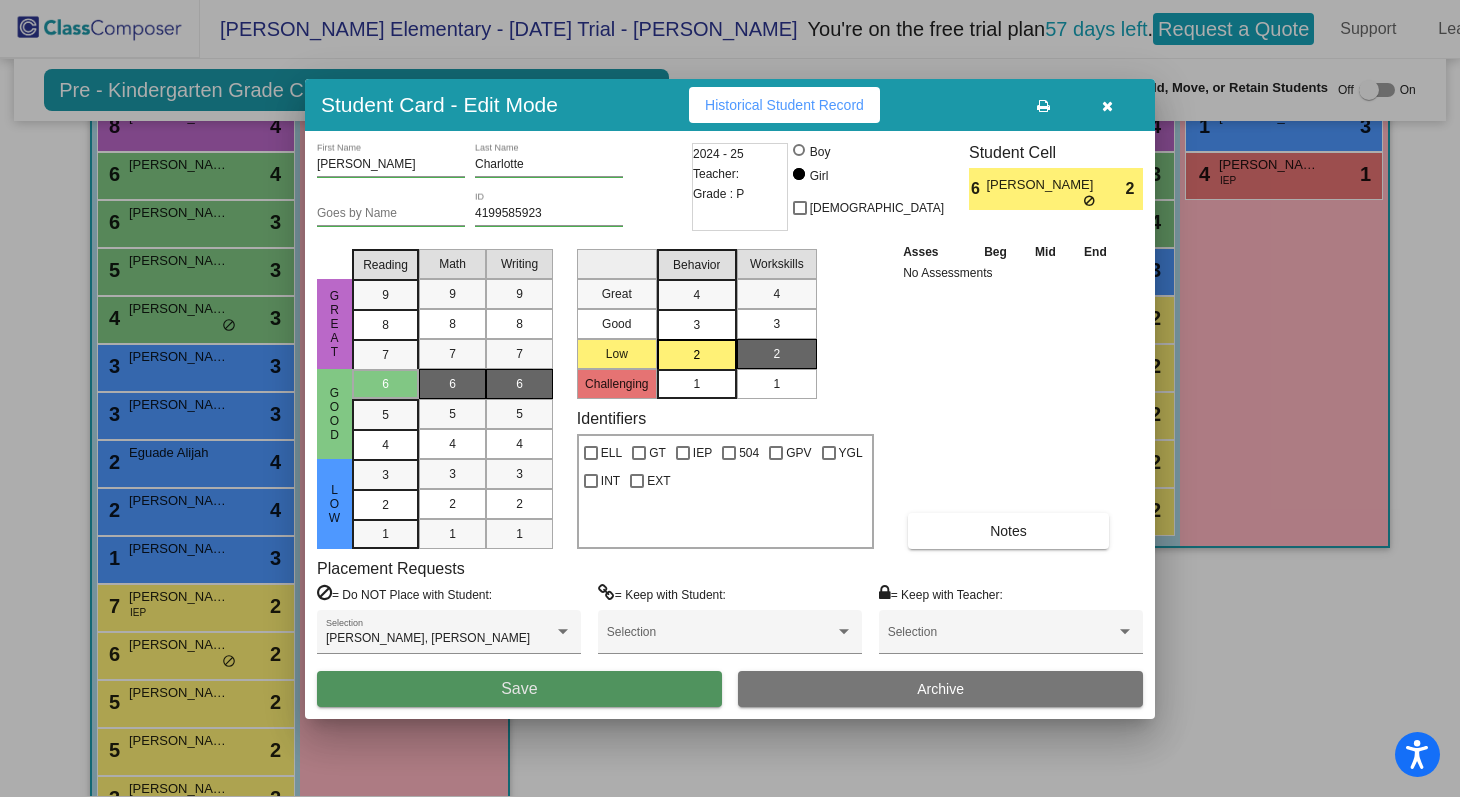 click on "Save" at bounding box center [519, 689] 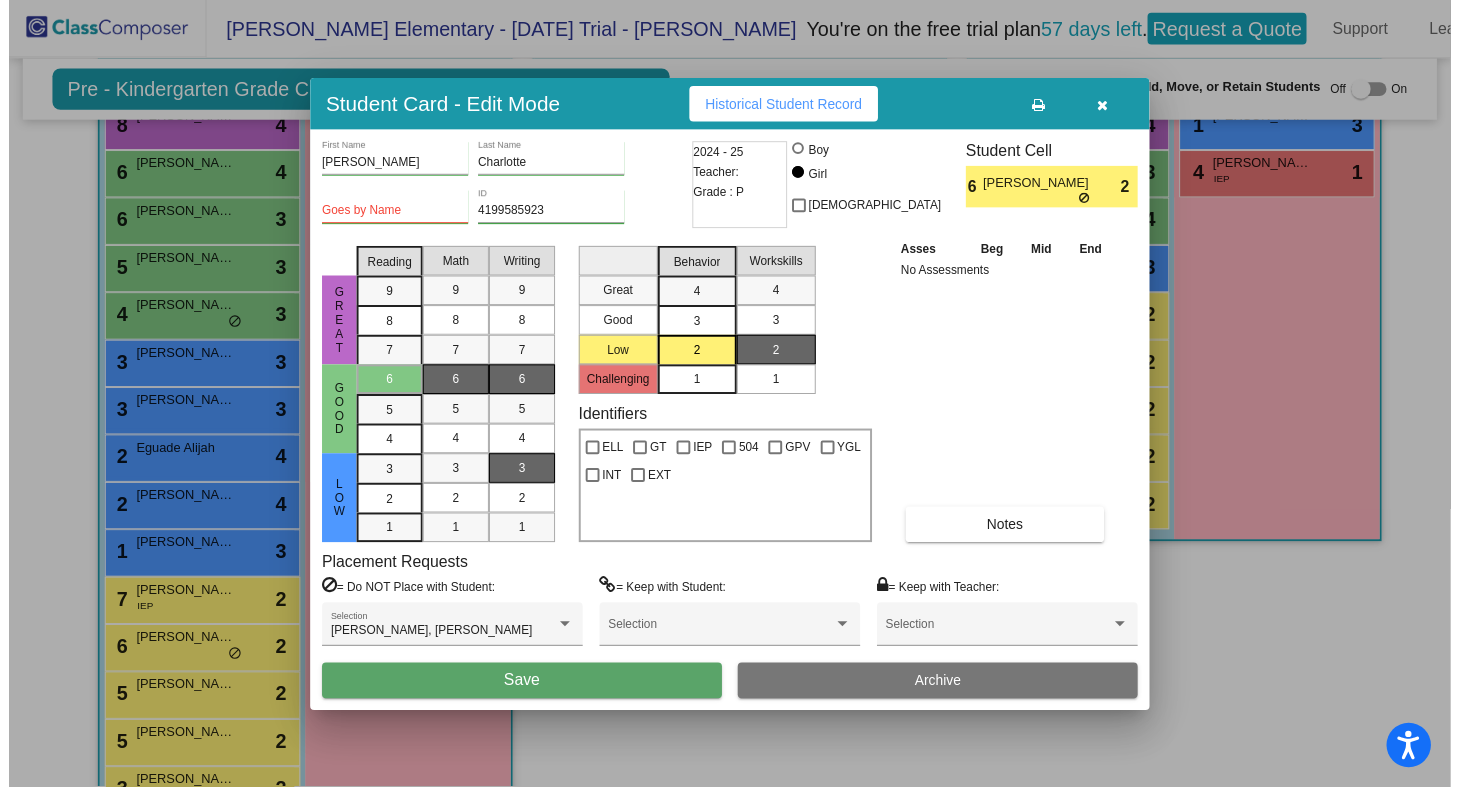 scroll, scrollTop: 1, scrollLeft: 0, axis: vertical 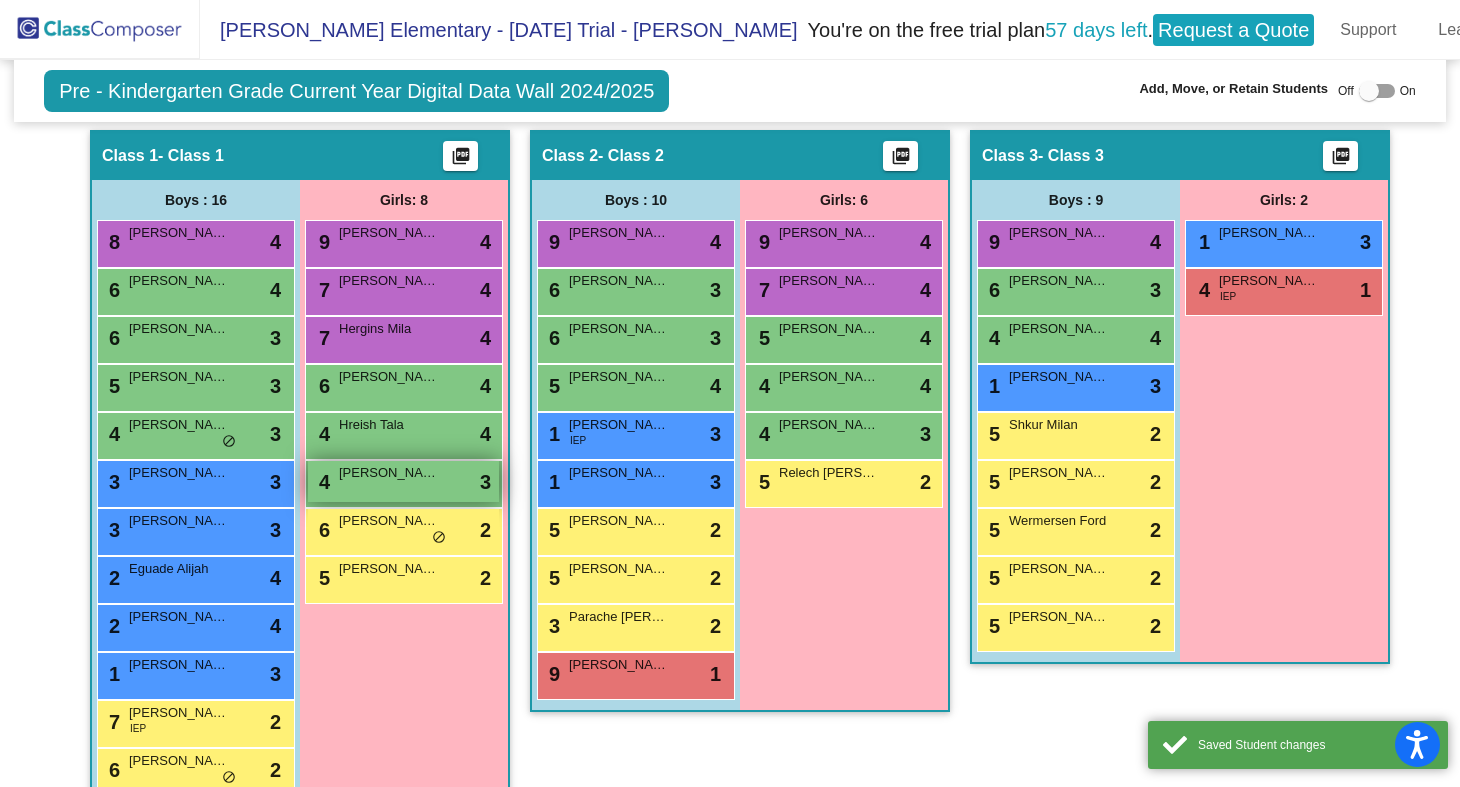 click on "[PERSON_NAME]" at bounding box center [389, 473] 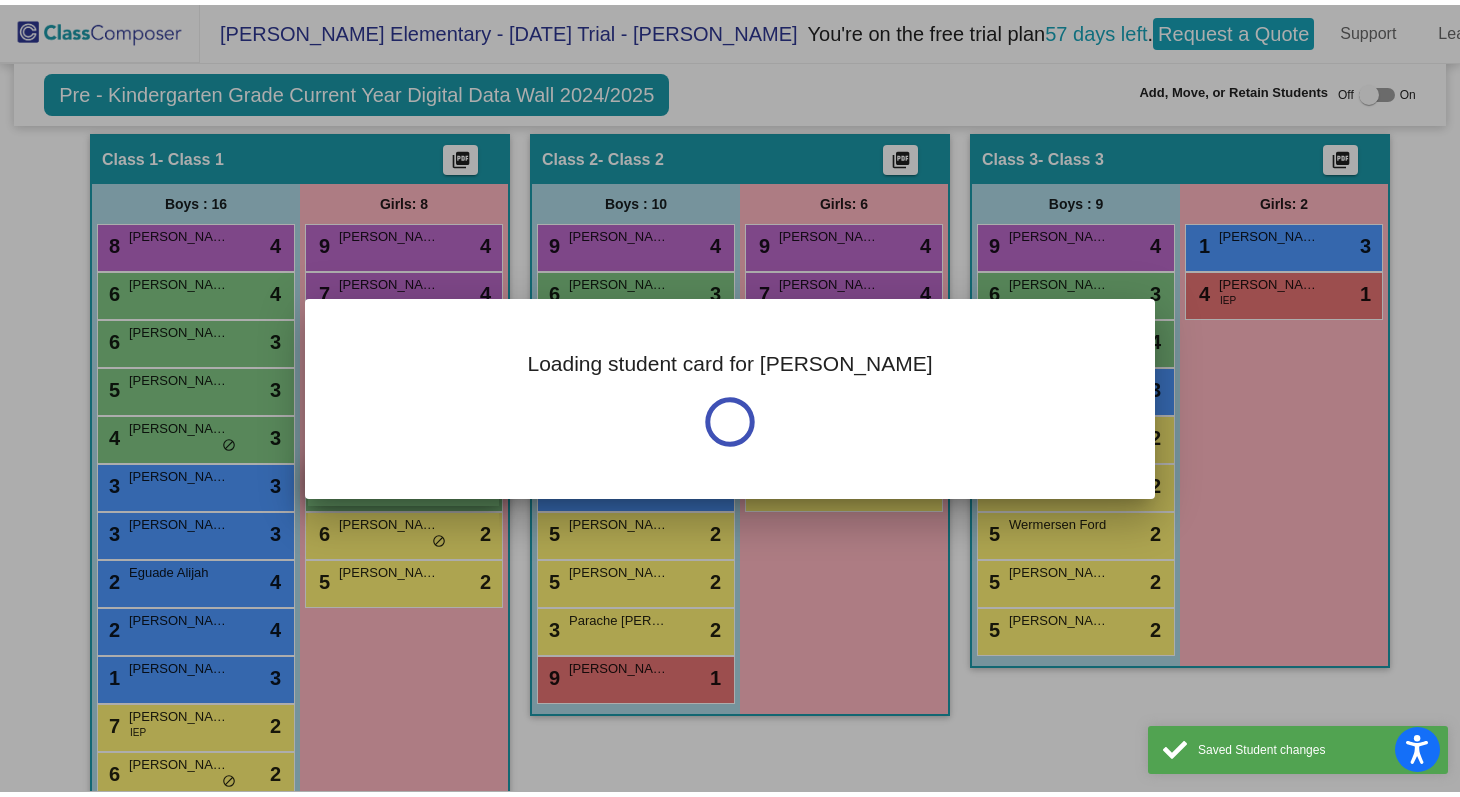 scroll, scrollTop: 0, scrollLeft: 0, axis: both 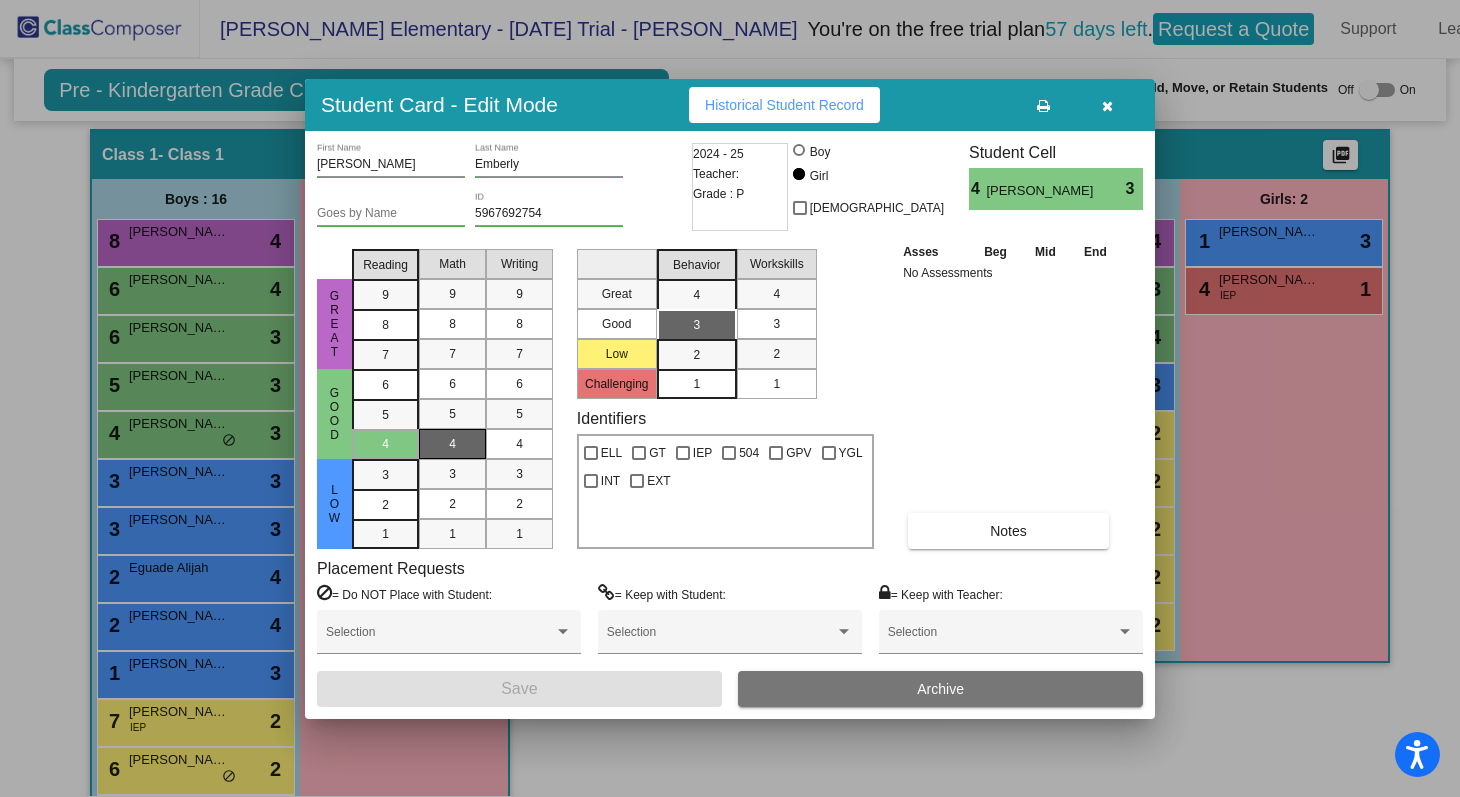 click on "4" at bounding box center (452, 444) 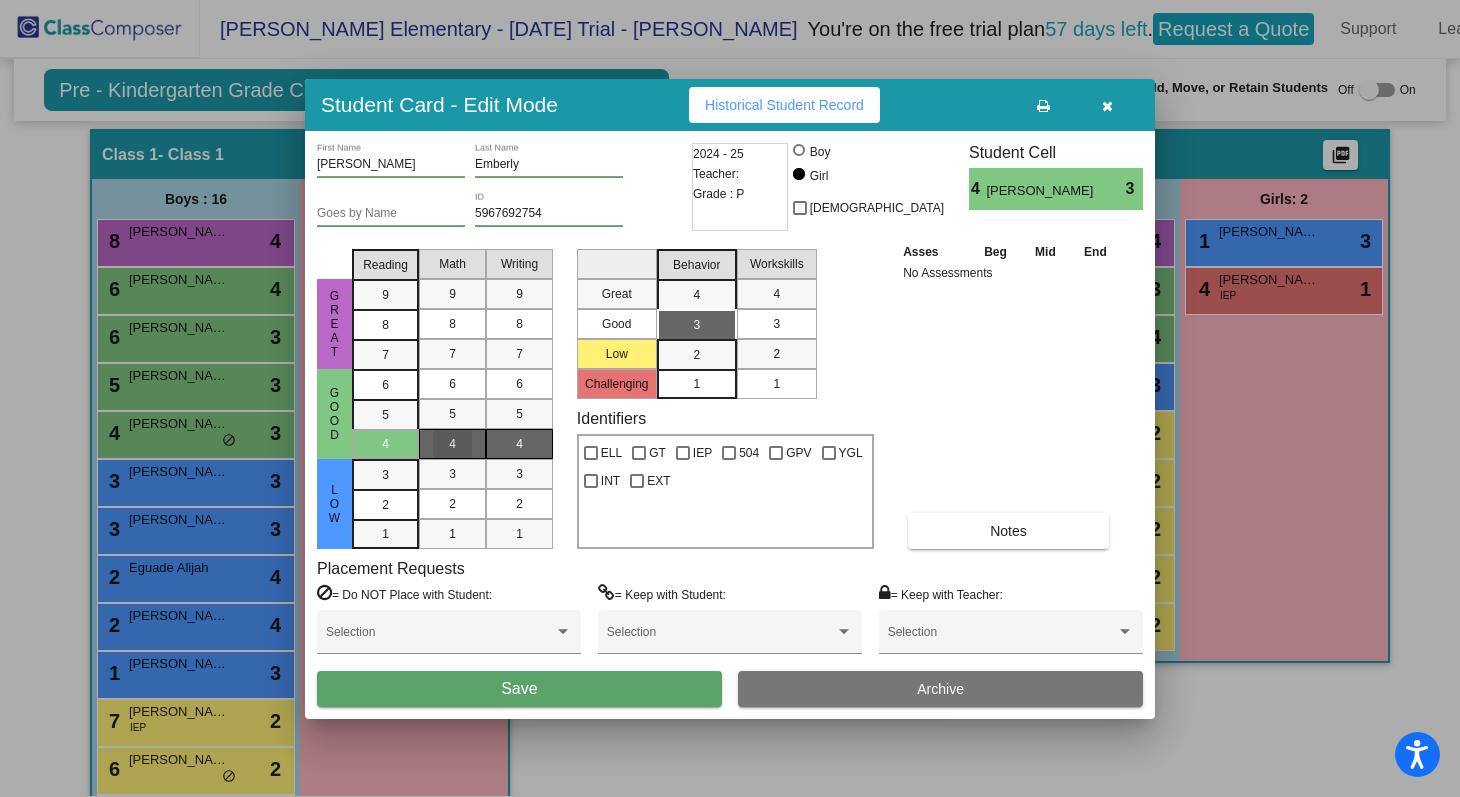 click on "4" at bounding box center (519, 444) 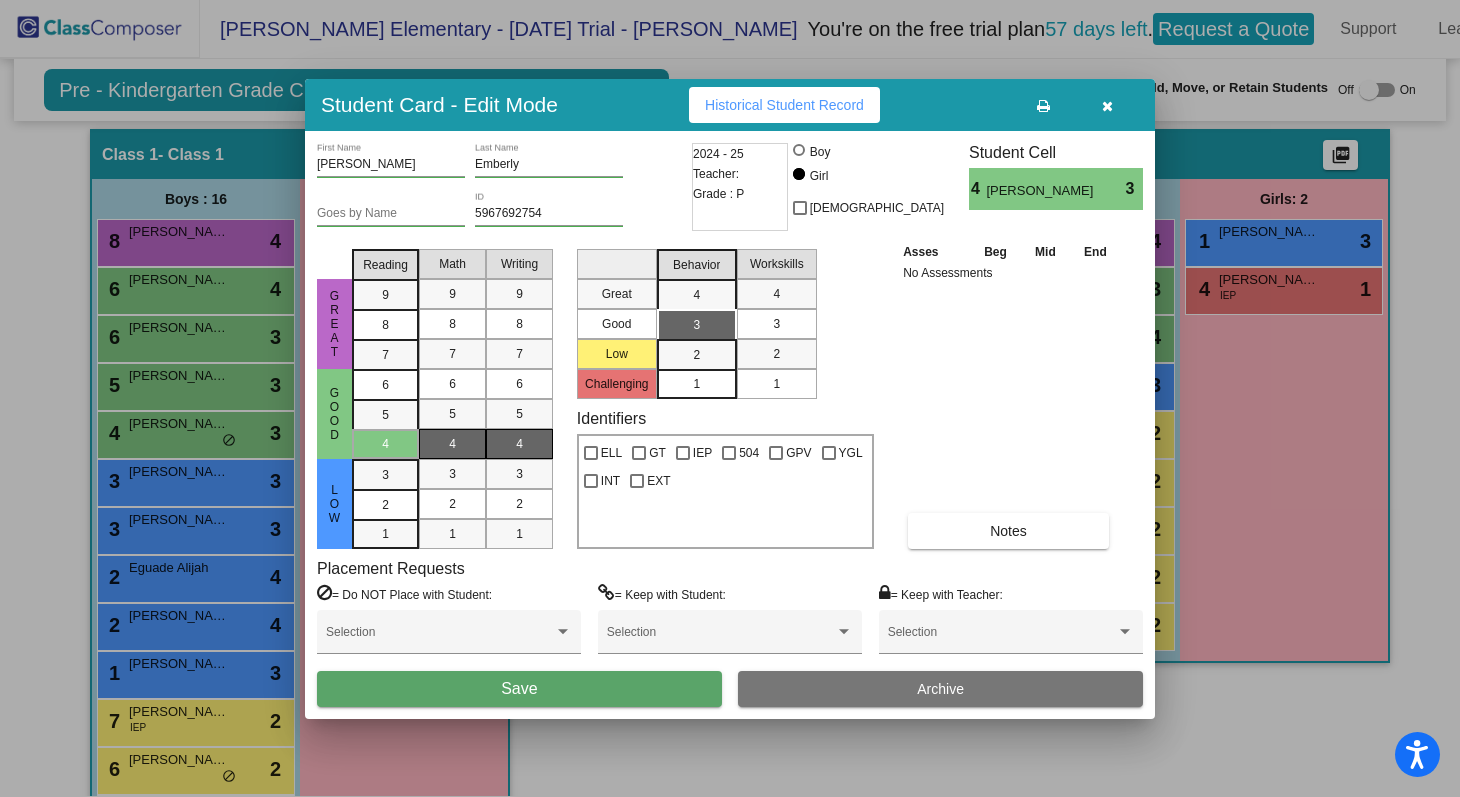 click on "3" at bounding box center (776, 324) 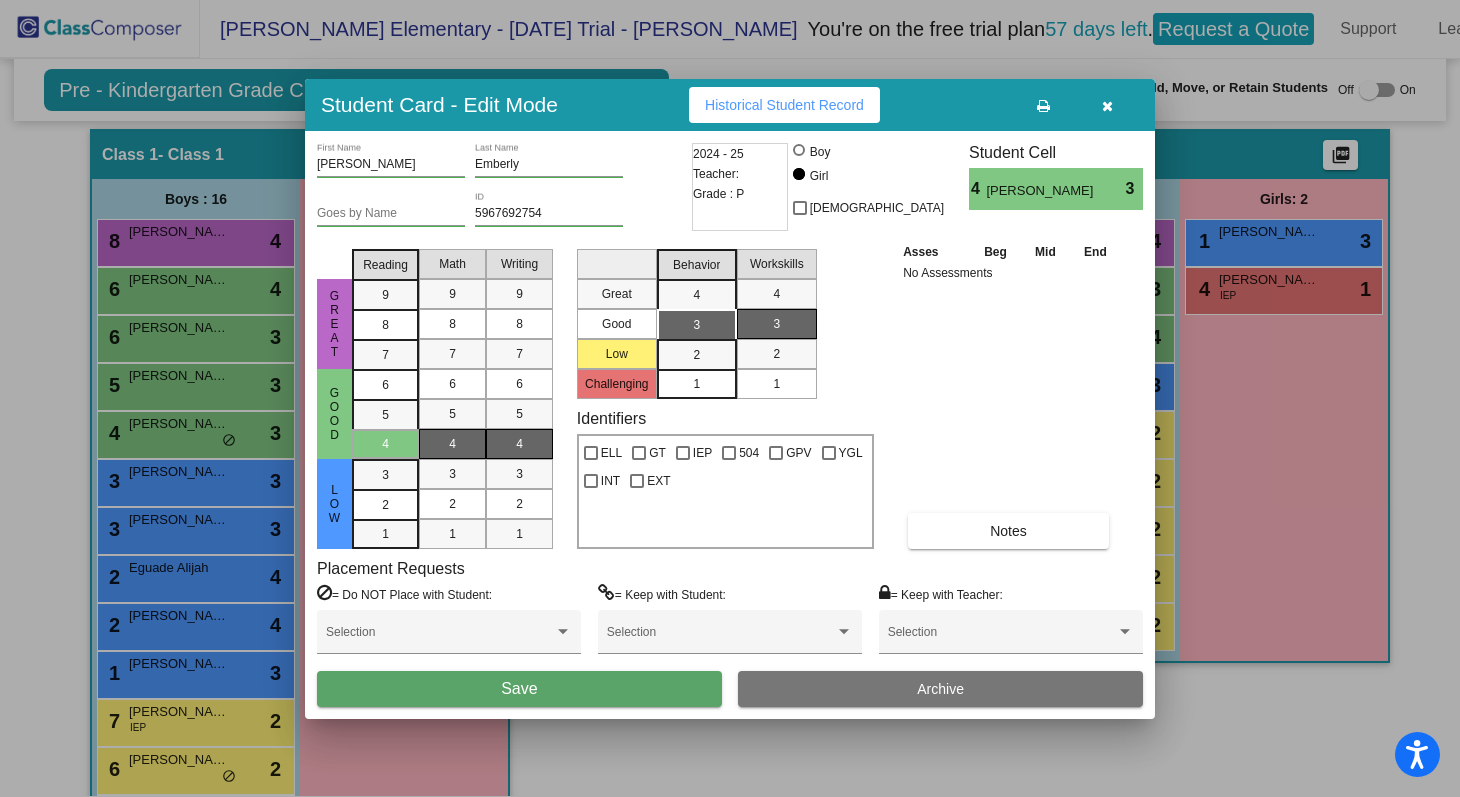 click on "Save" at bounding box center (519, 689) 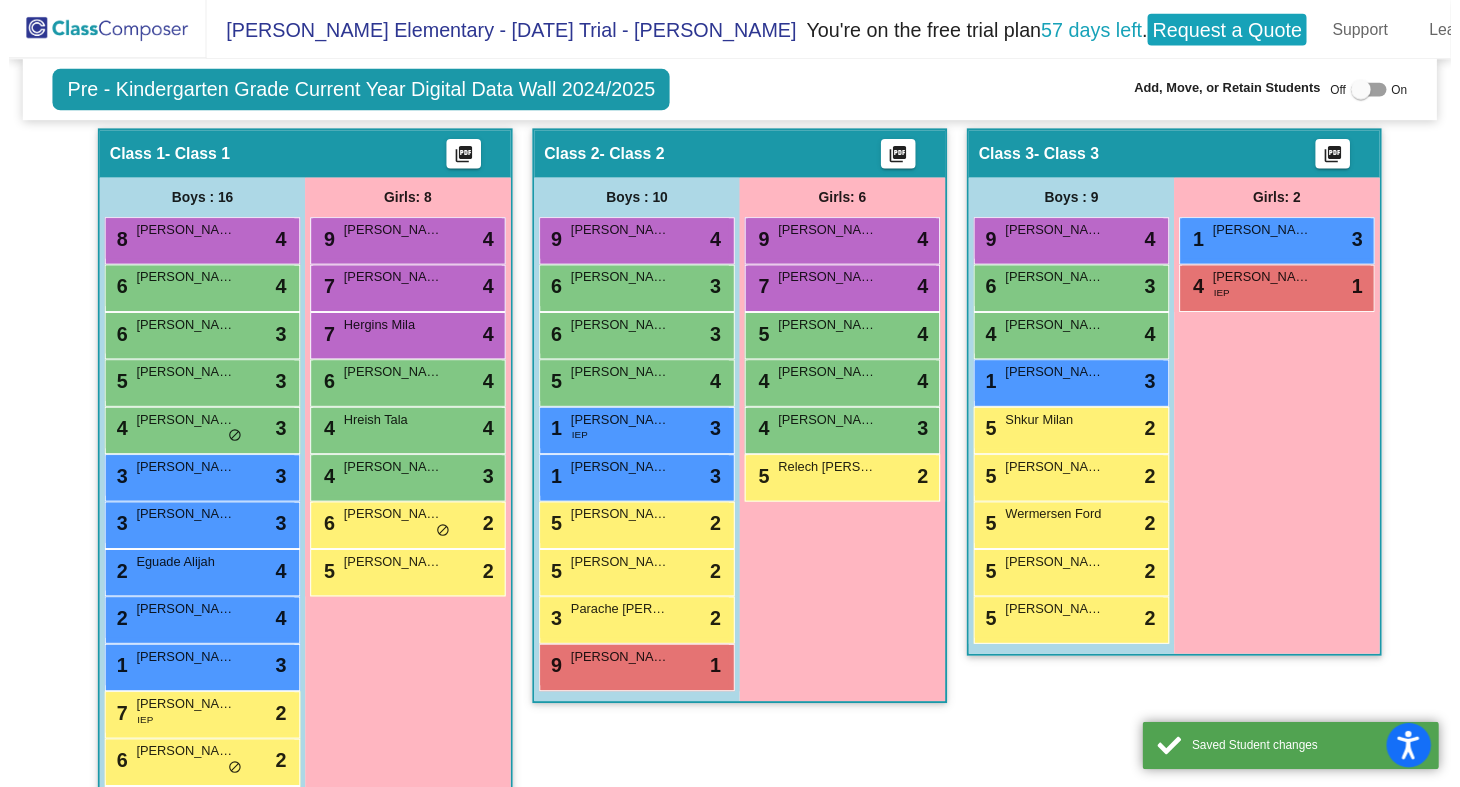 scroll, scrollTop: 1, scrollLeft: 0, axis: vertical 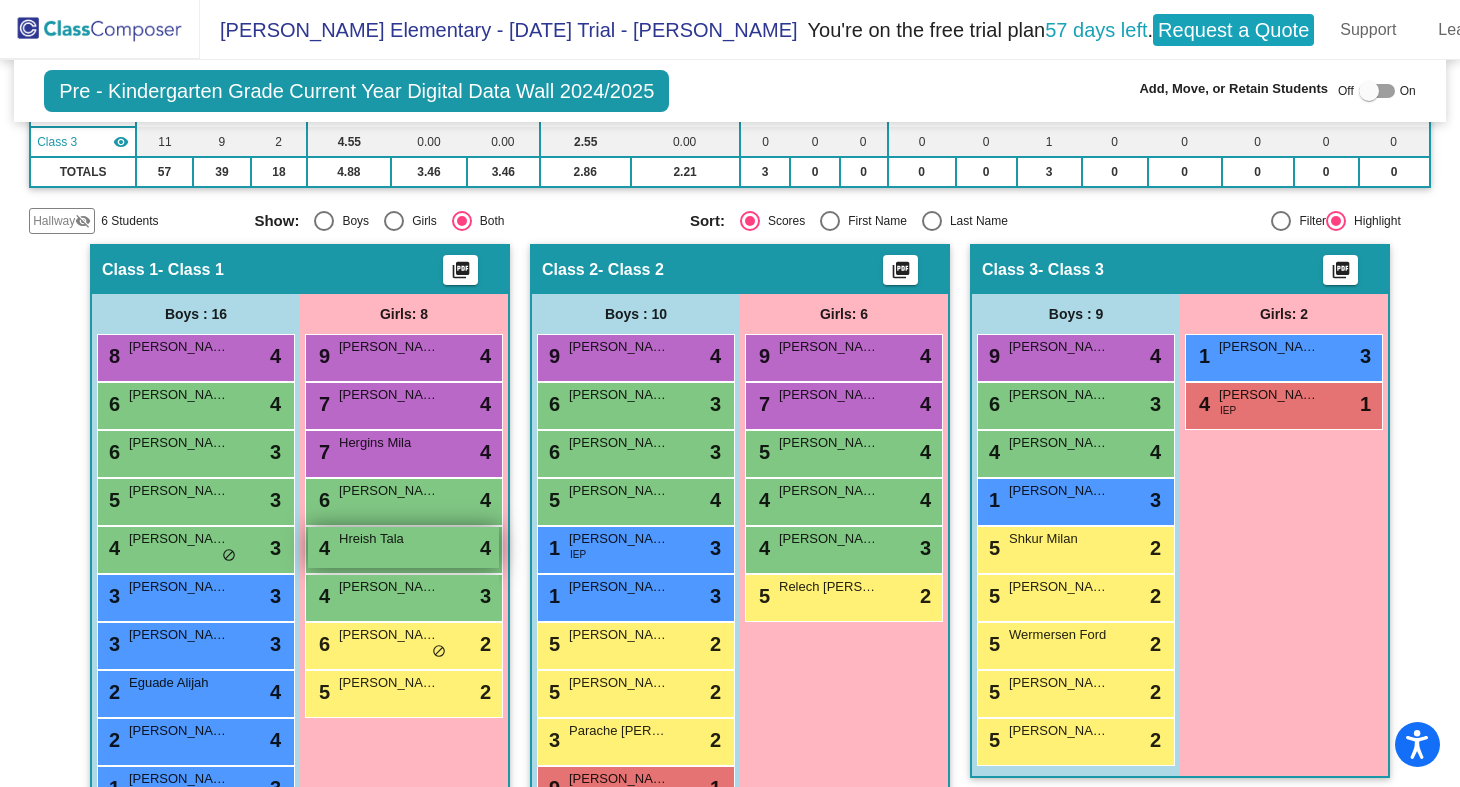 click on "Hreish Tala" at bounding box center (389, 539) 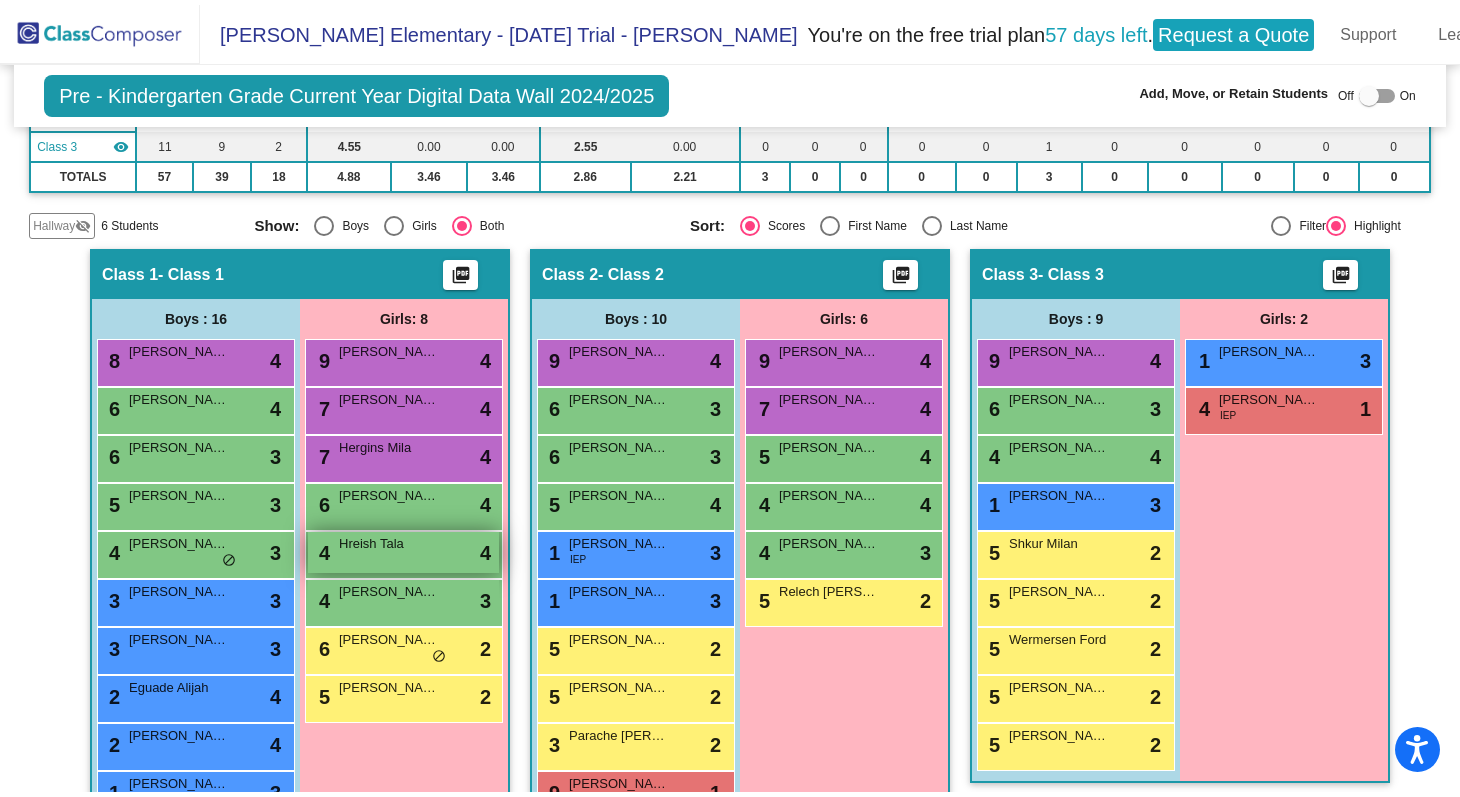 scroll, scrollTop: 0, scrollLeft: 0, axis: both 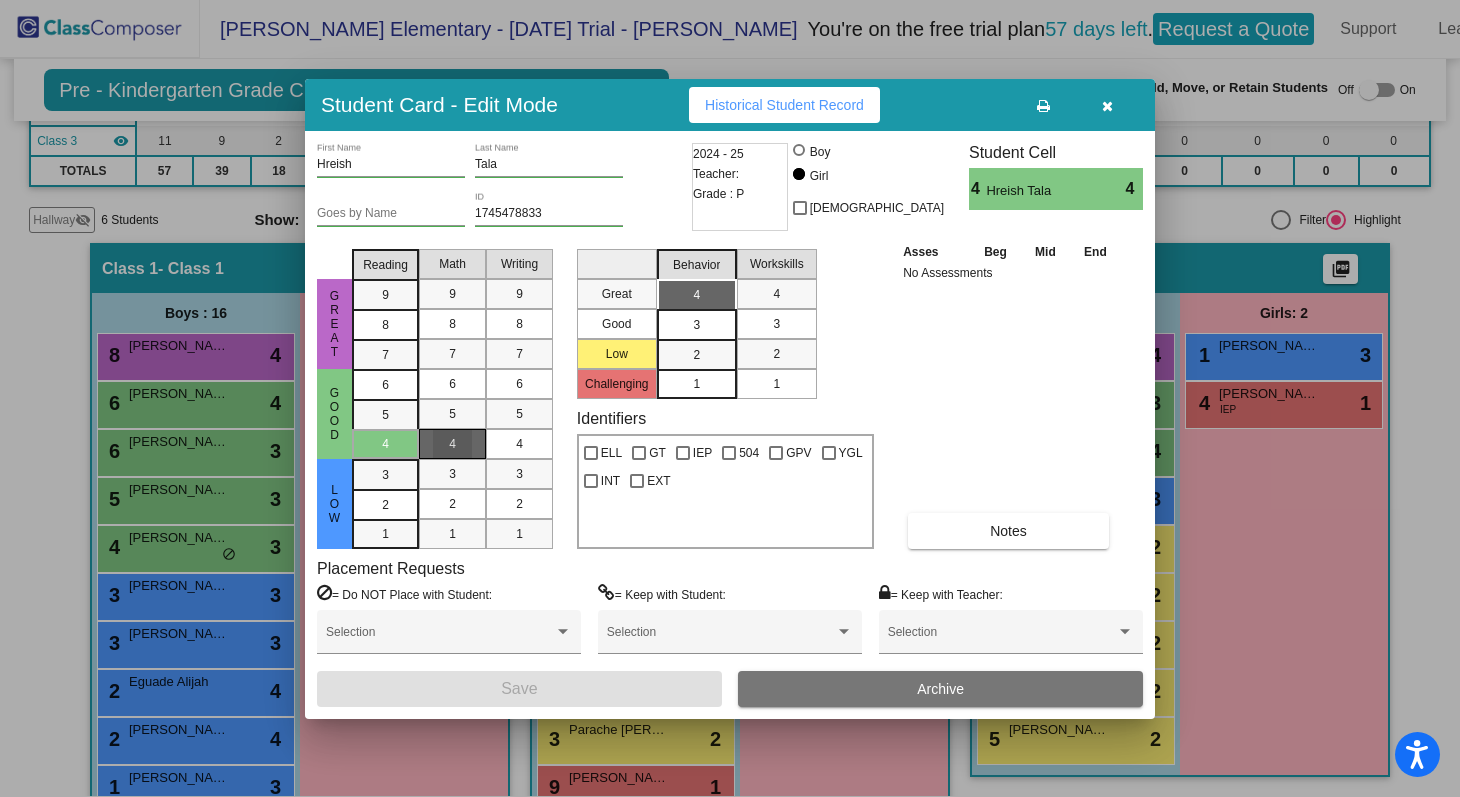 click on "4" at bounding box center [452, 444] 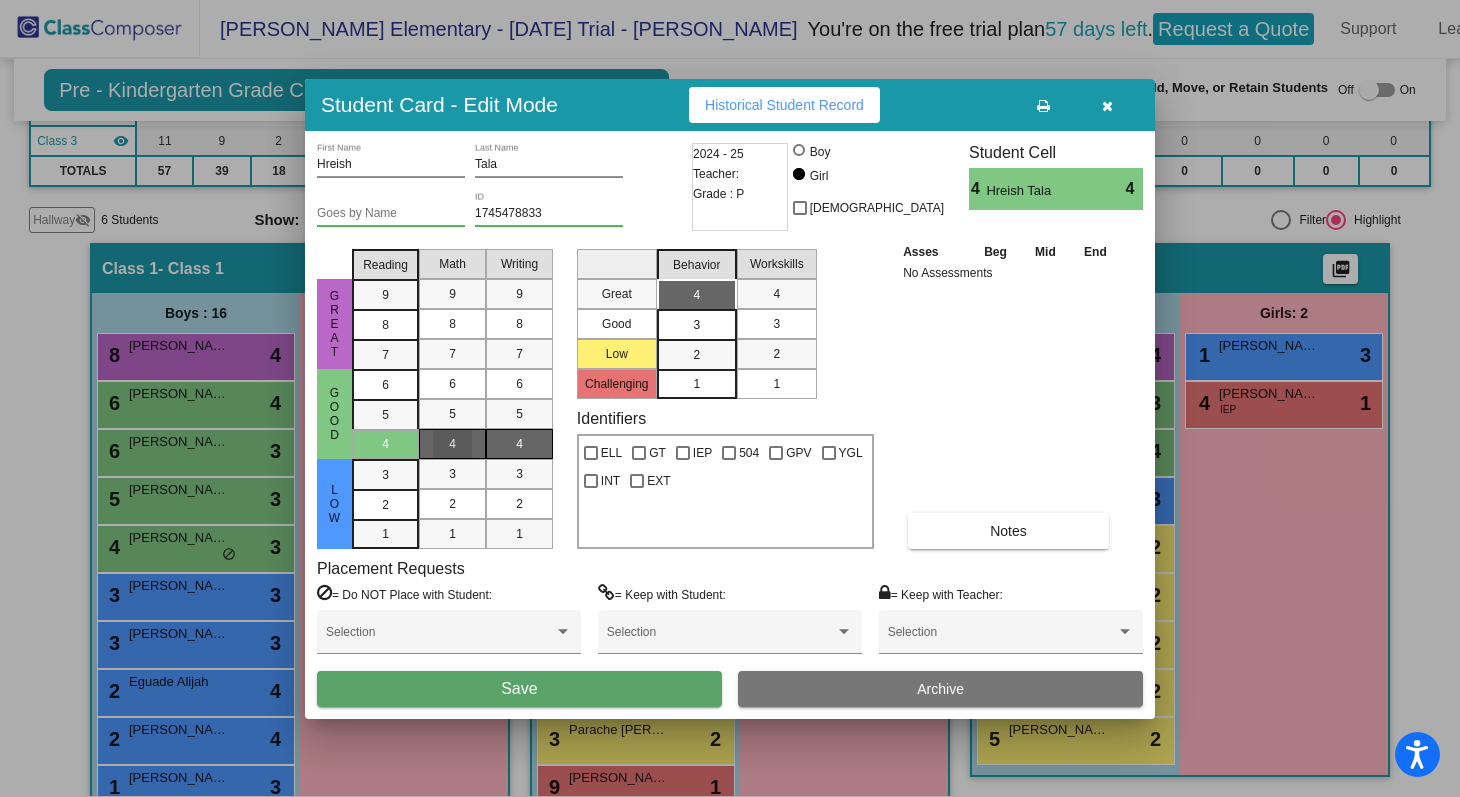 click on "4" at bounding box center (519, 444) 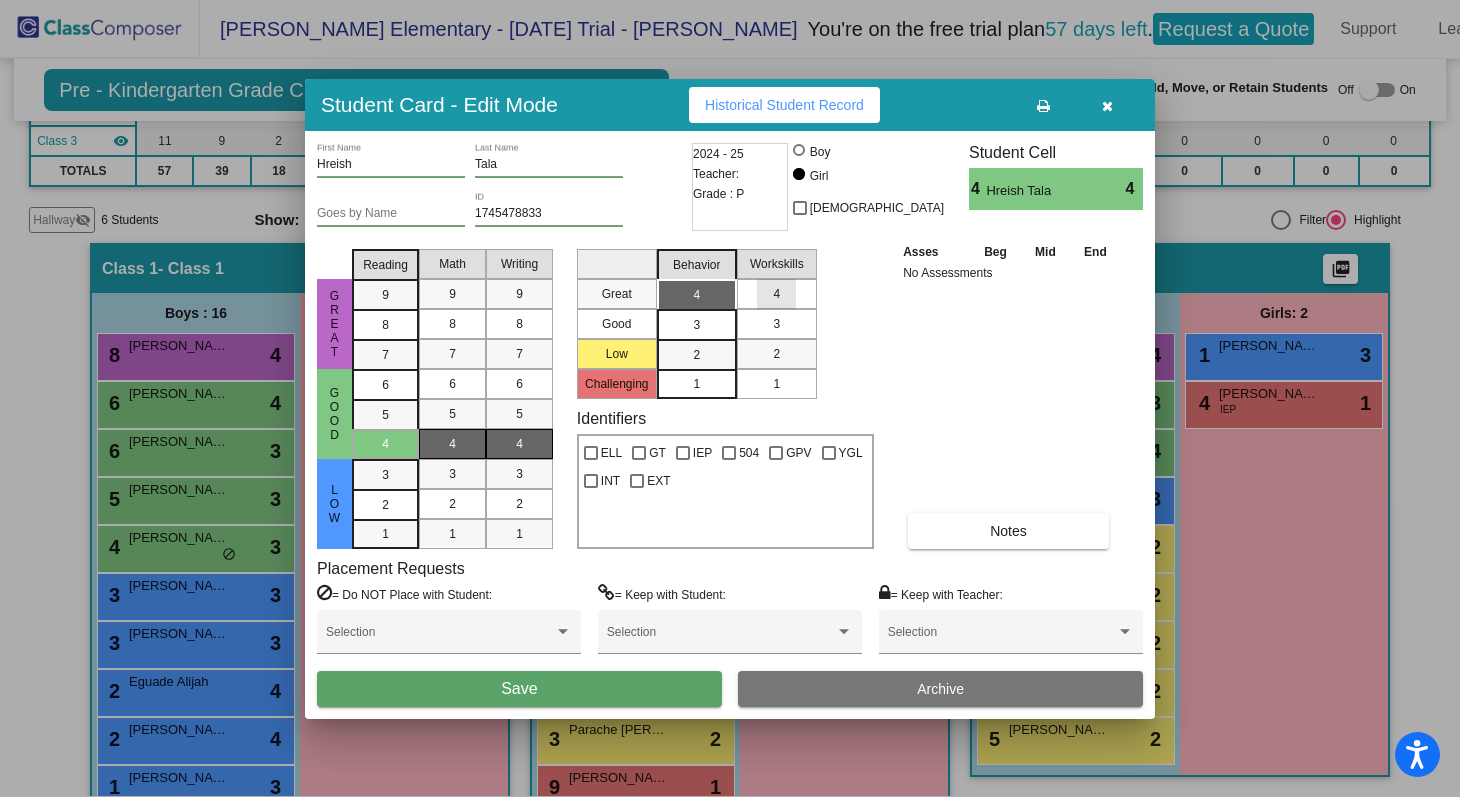 click on "4" at bounding box center [776, 294] 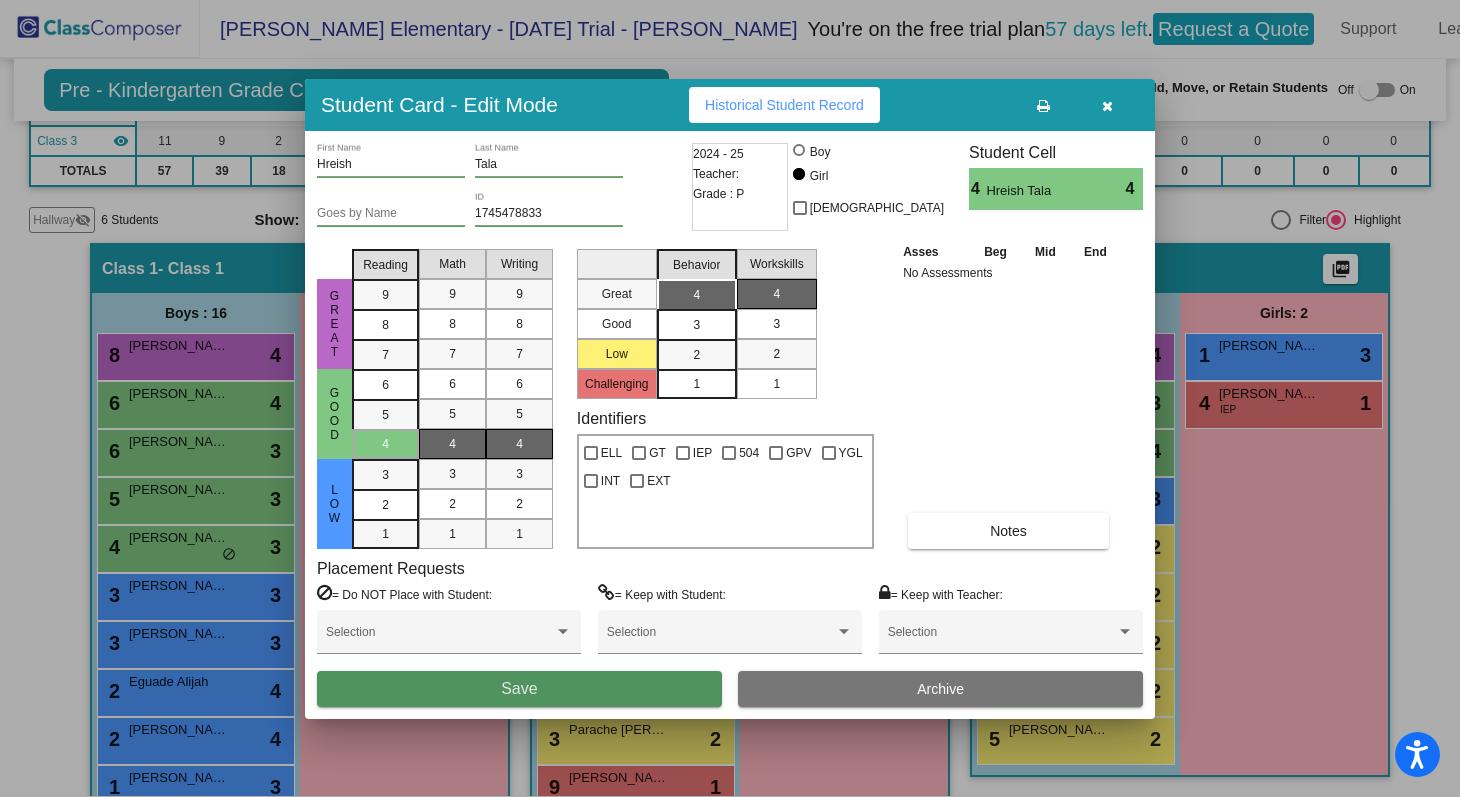 click on "Save" at bounding box center [519, 688] 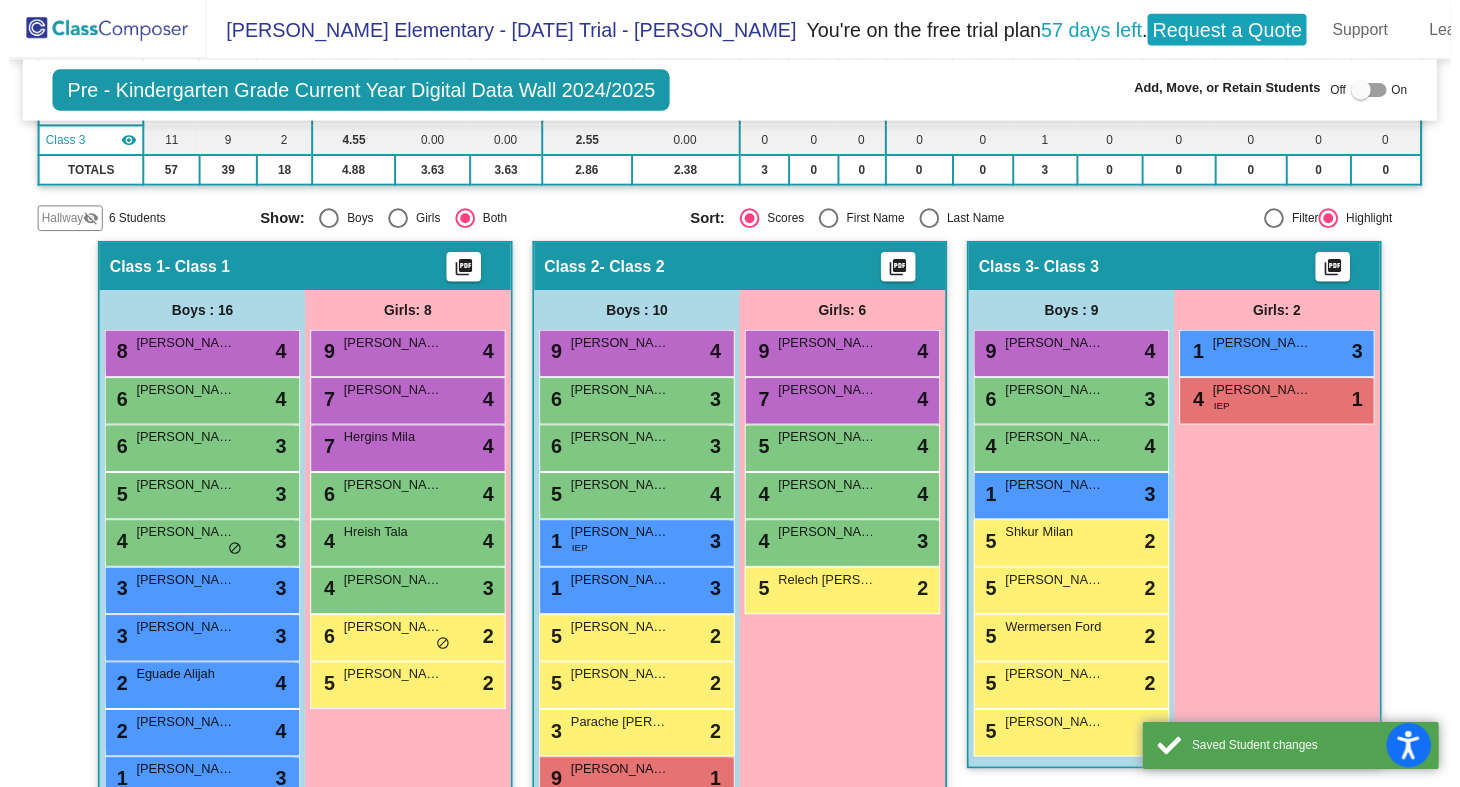 scroll, scrollTop: 1, scrollLeft: 0, axis: vertical 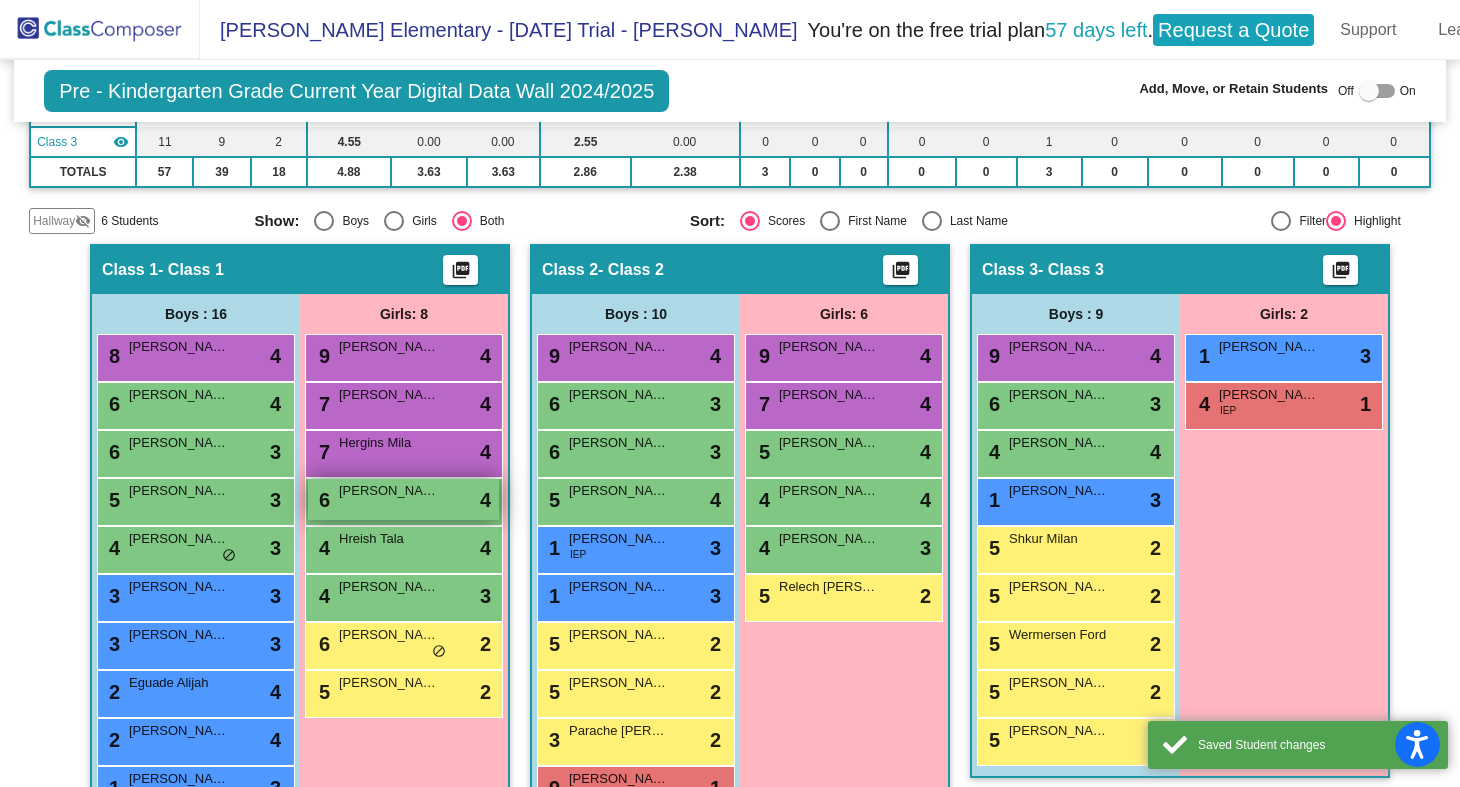 click on "6 [PERSON_NAME] lock do_not_disturb_alt 4" at bounding box center [403, 499] 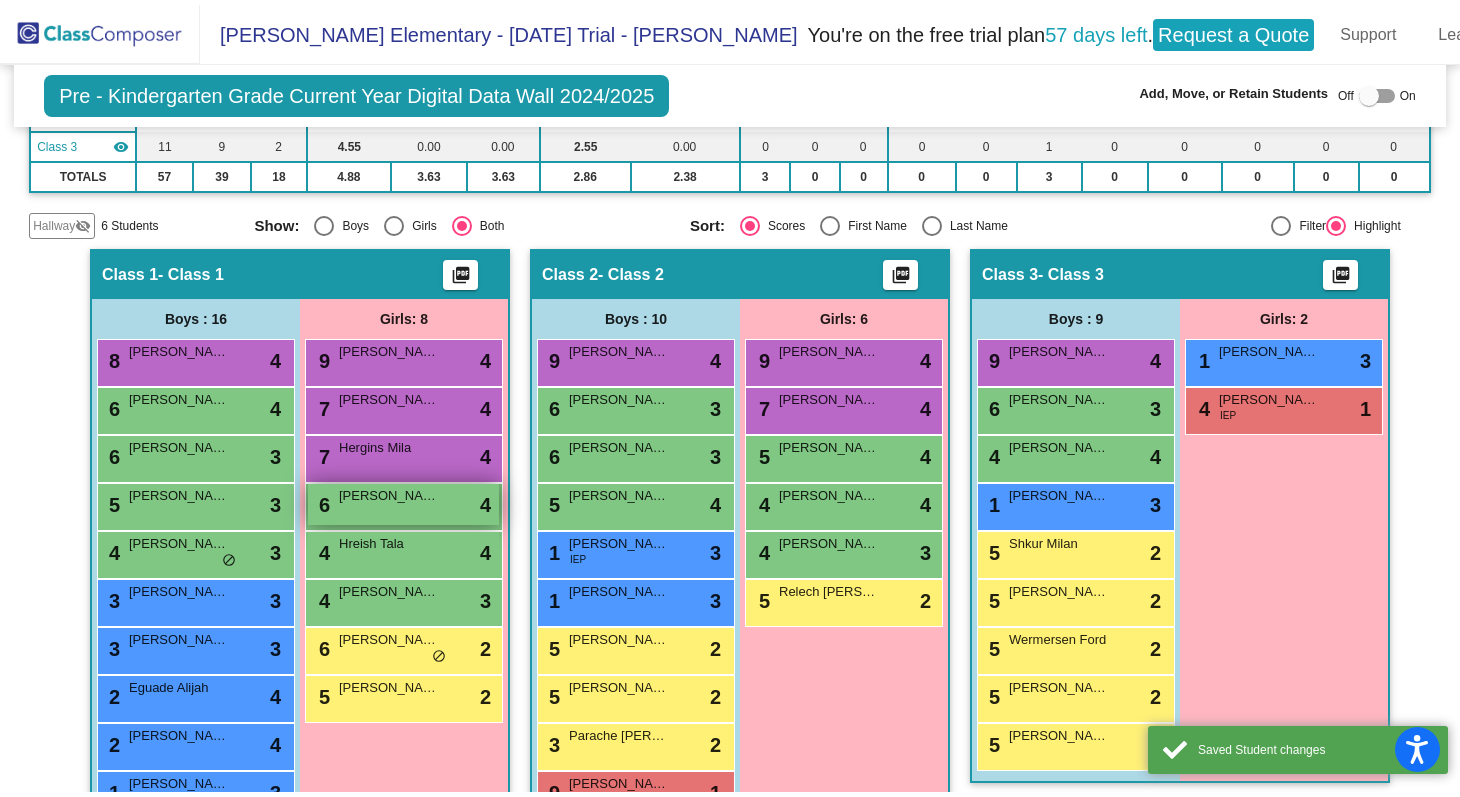 scroll, scrollTop: 0, scrollLeft: 0, axis: both 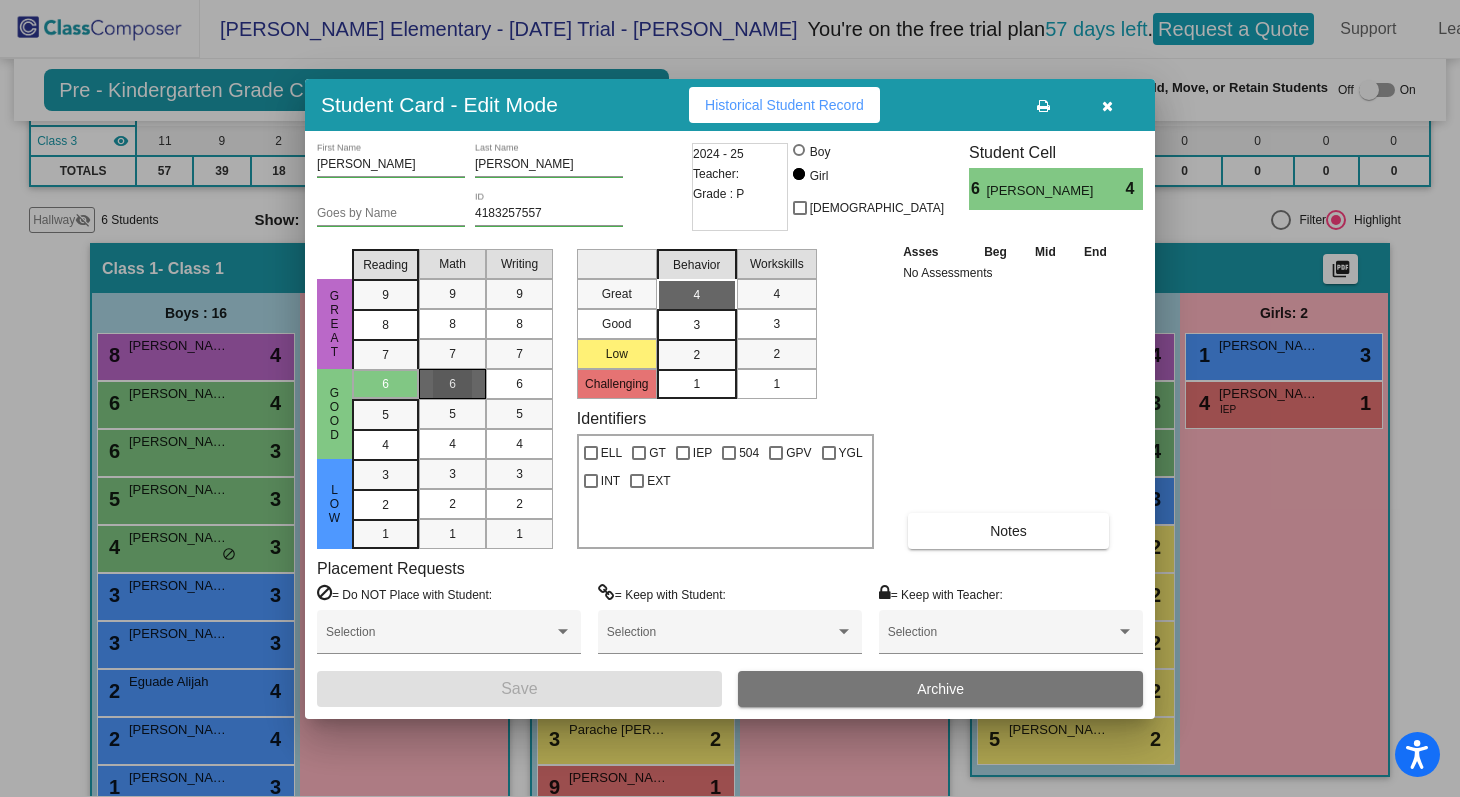 click on "6" at bounding box center (452, 384) 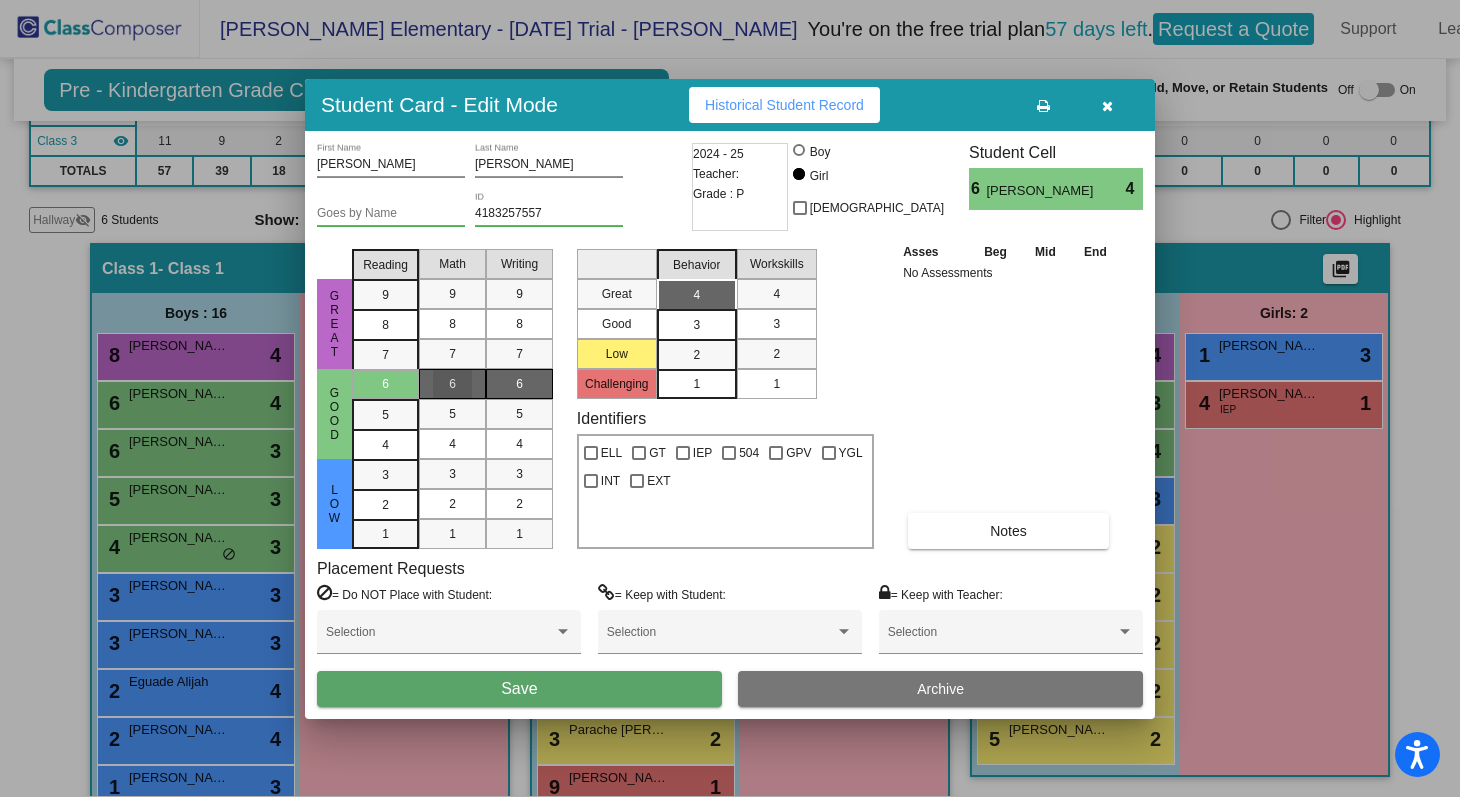 click on "6" at bounding box center [519, 384] 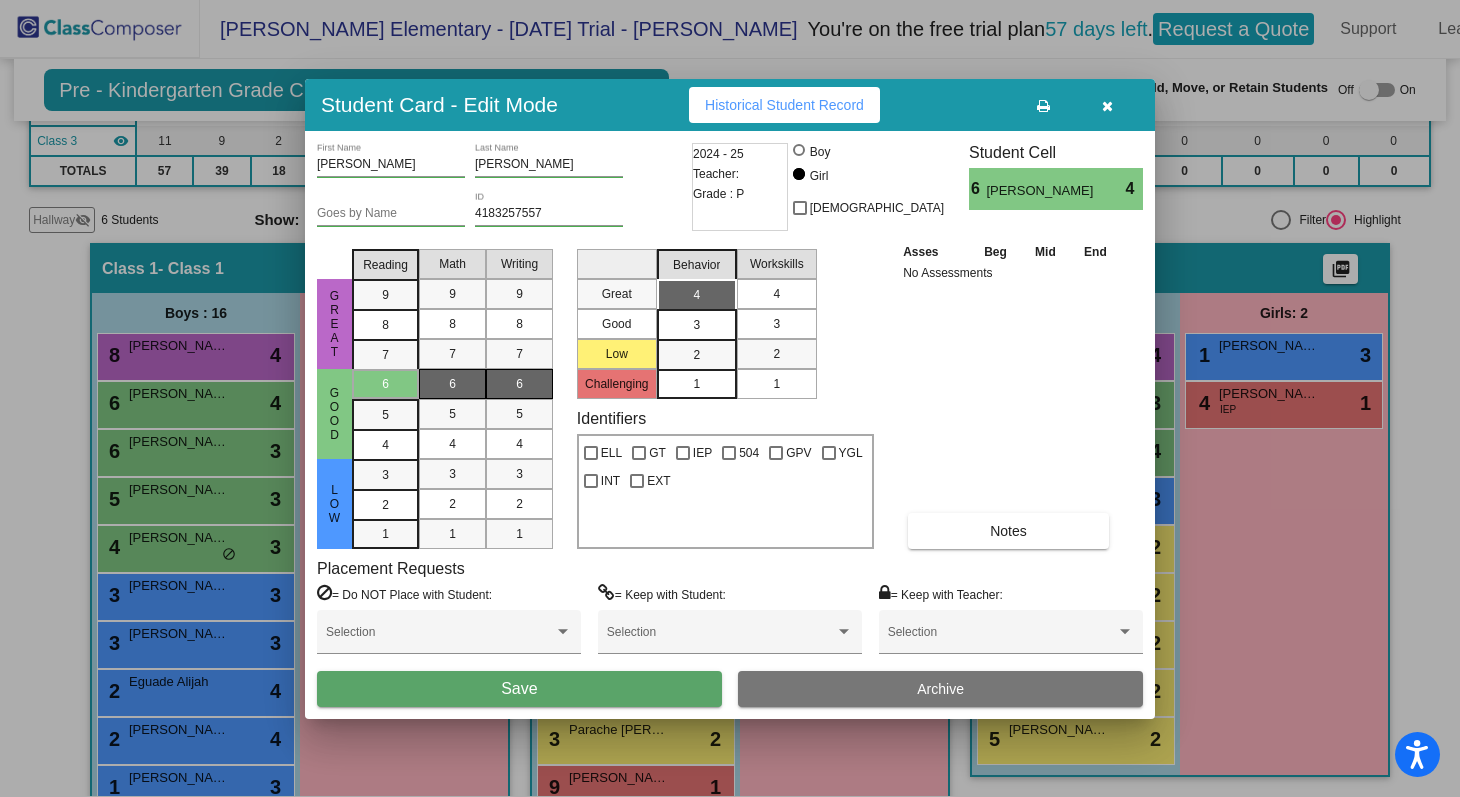 click on "4" at bounding box center [776, 294] 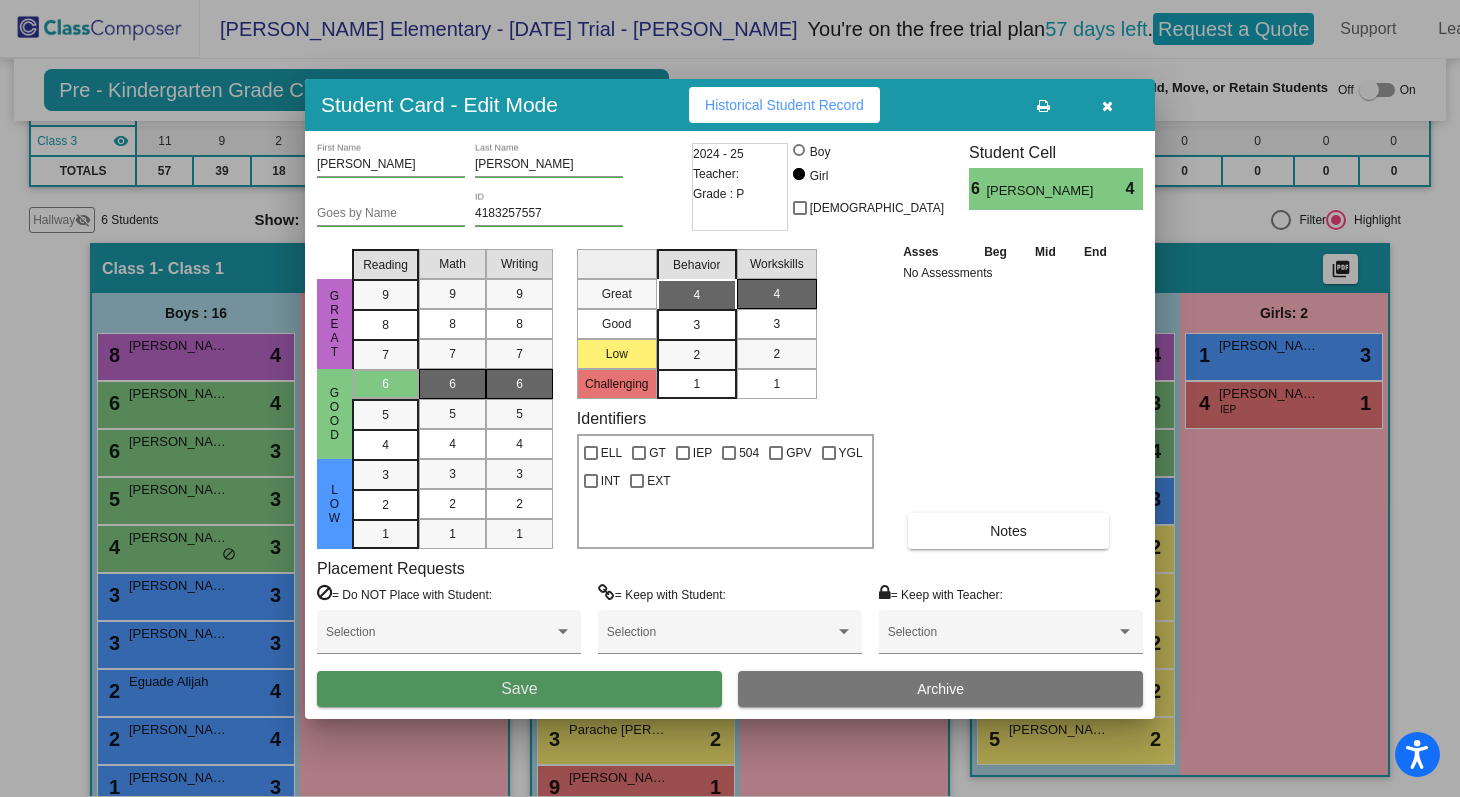 click on "Save" at bounding box center [519, 688] 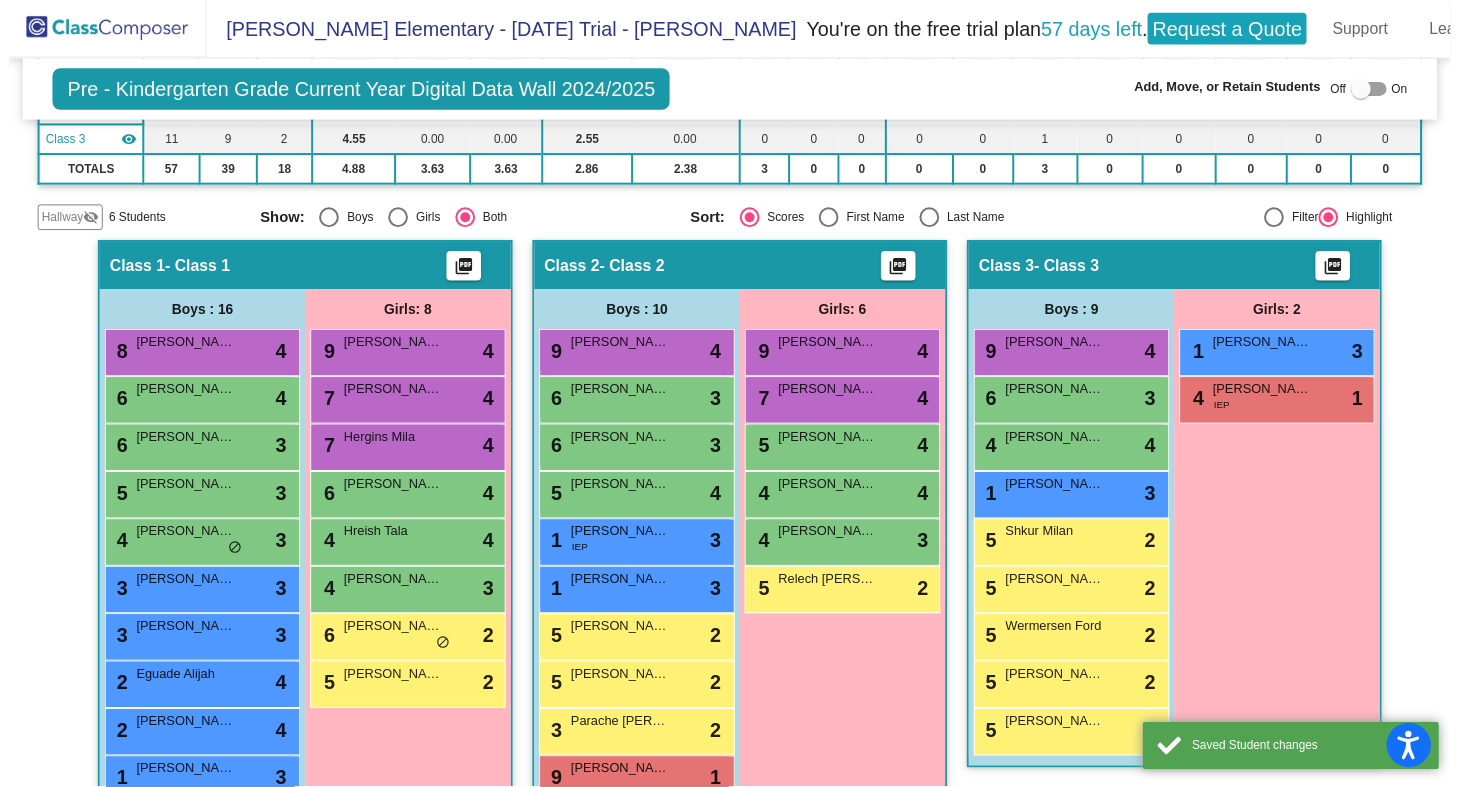 scroll, scrollTop: 1, scrollLeft: 0, axis: vertical 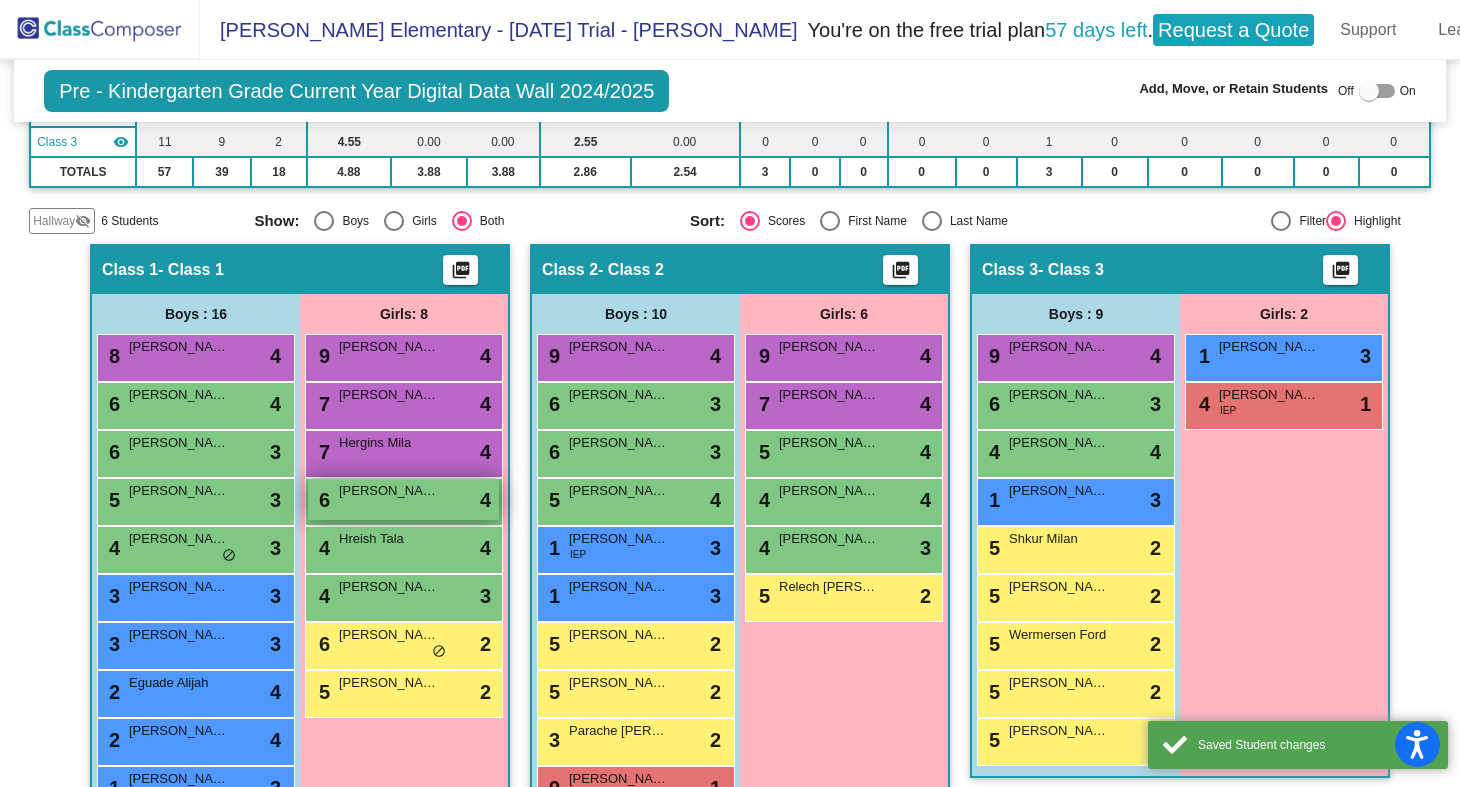 click on "6 [PERSON_NAME] lock do_not_disturb_alt 4" at bounding box center (403, 499) 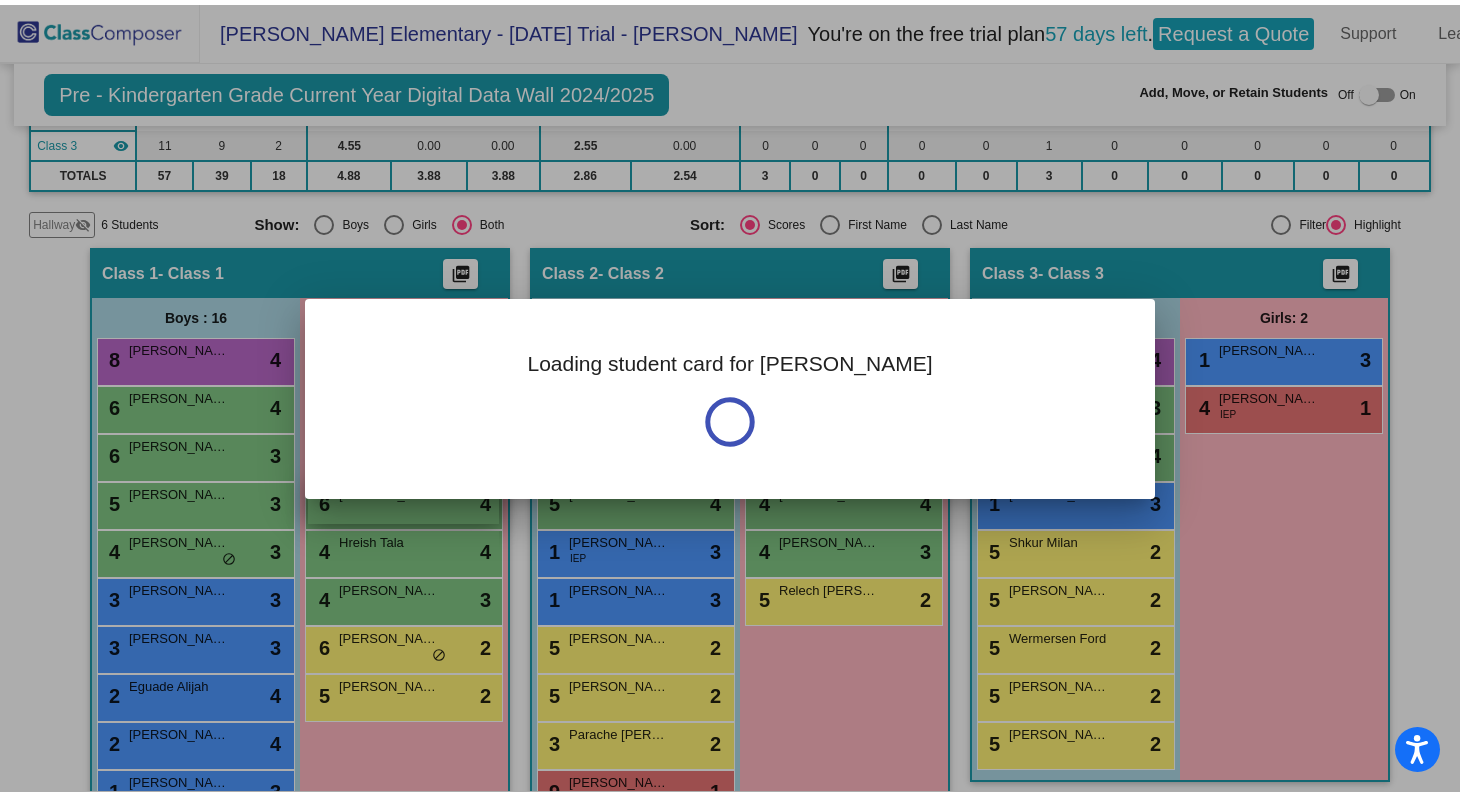 scroll, scrollTop: 0, scrollLeft: 0, axis: both 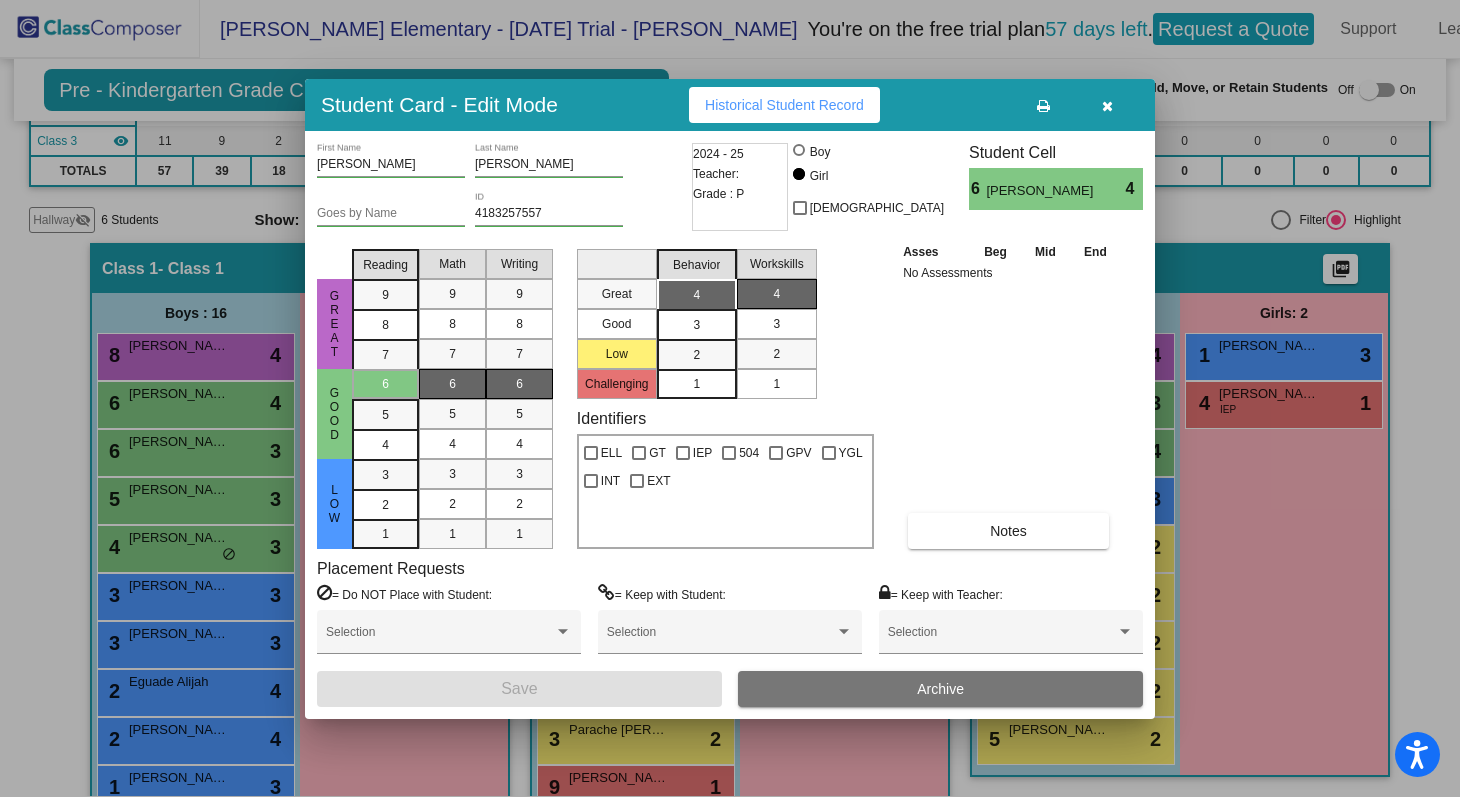 click at bounding box center [1107, 106] 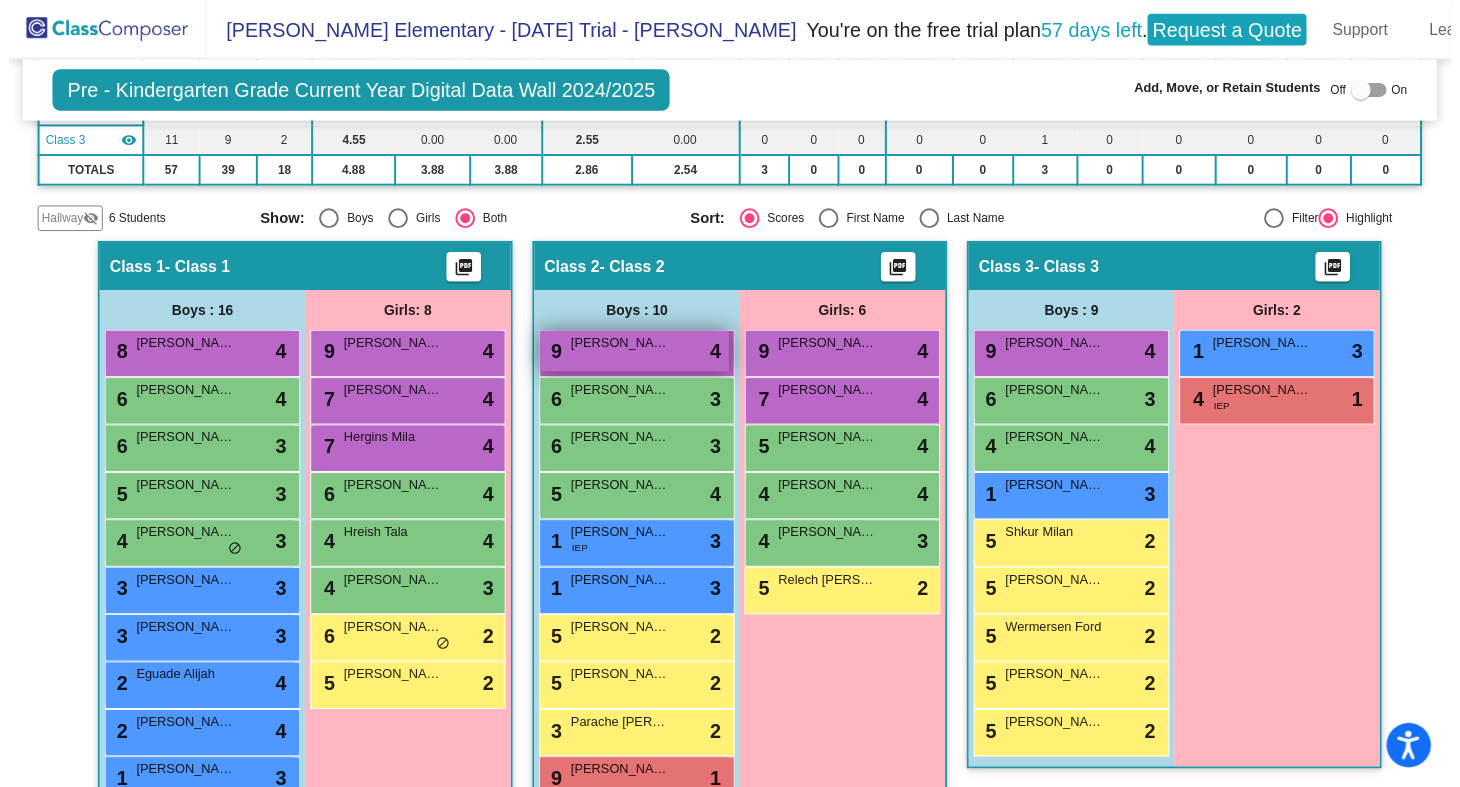 scroll, scrollTop: 1, scrollLeft: 0, axis: vertical 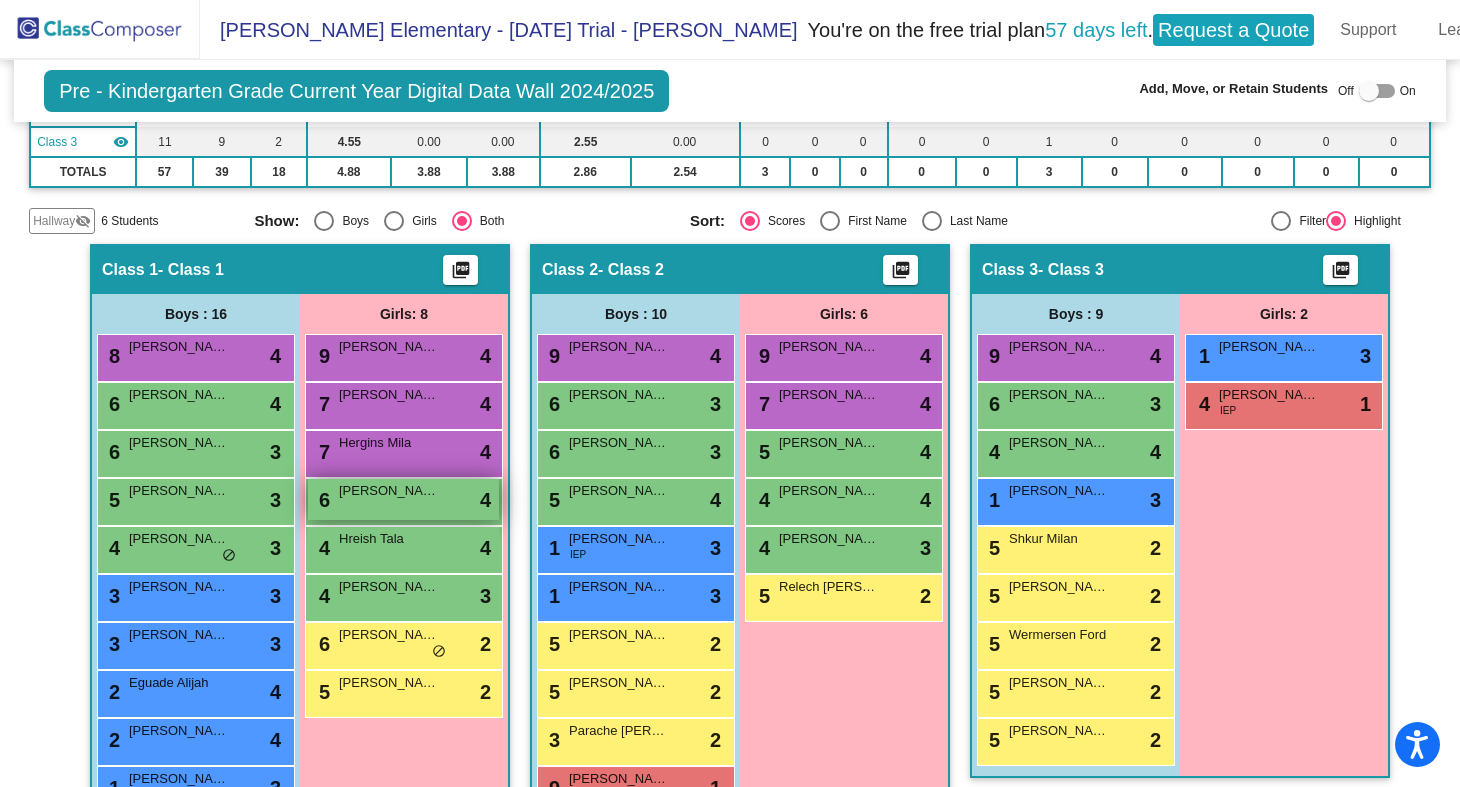 click on "6 [PERSON_NAME] lock do_not_disturb_alt 4" at bounding box center [403, 499] 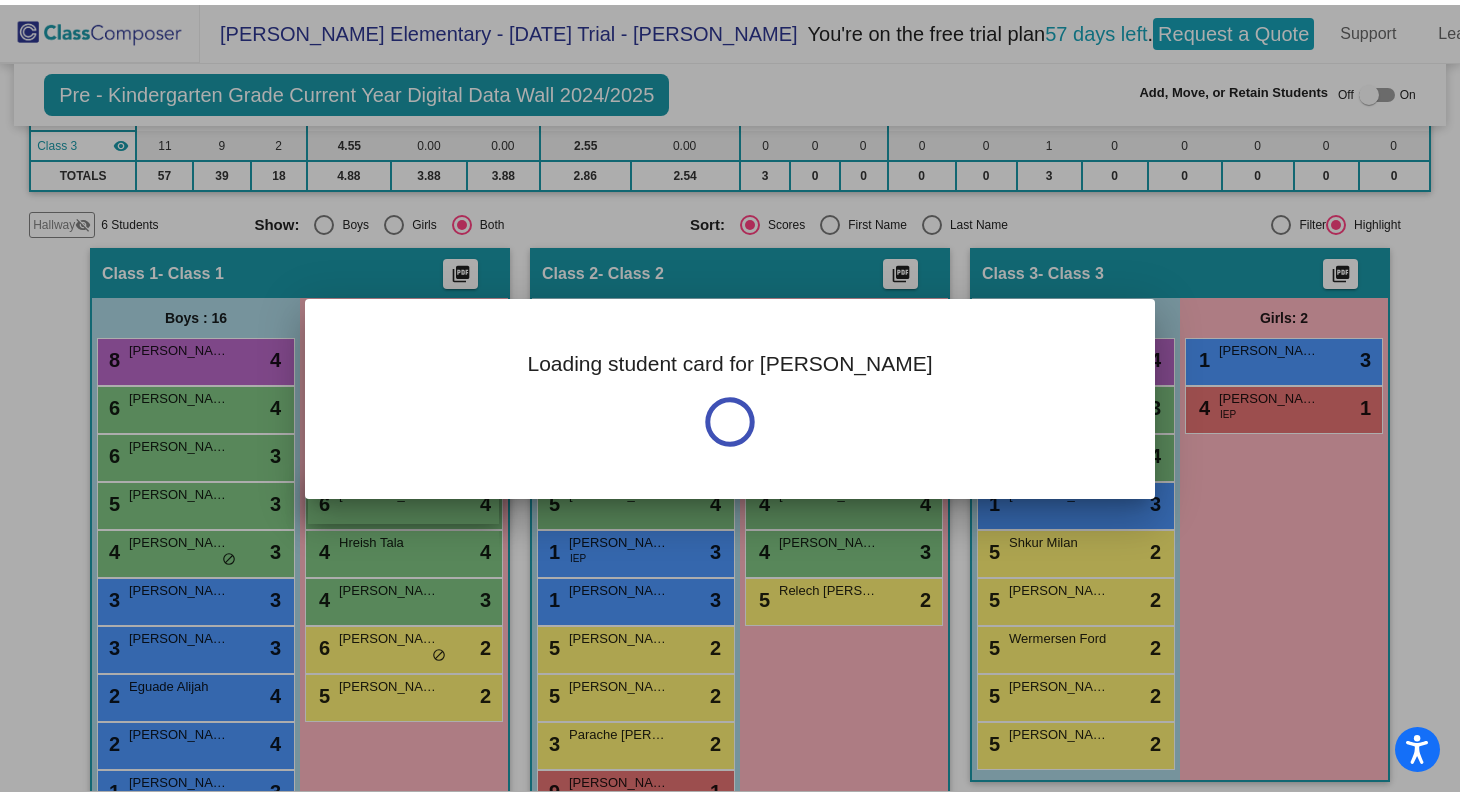 scroll, scrollTop: 0, scrollLeft: 0, axis: both 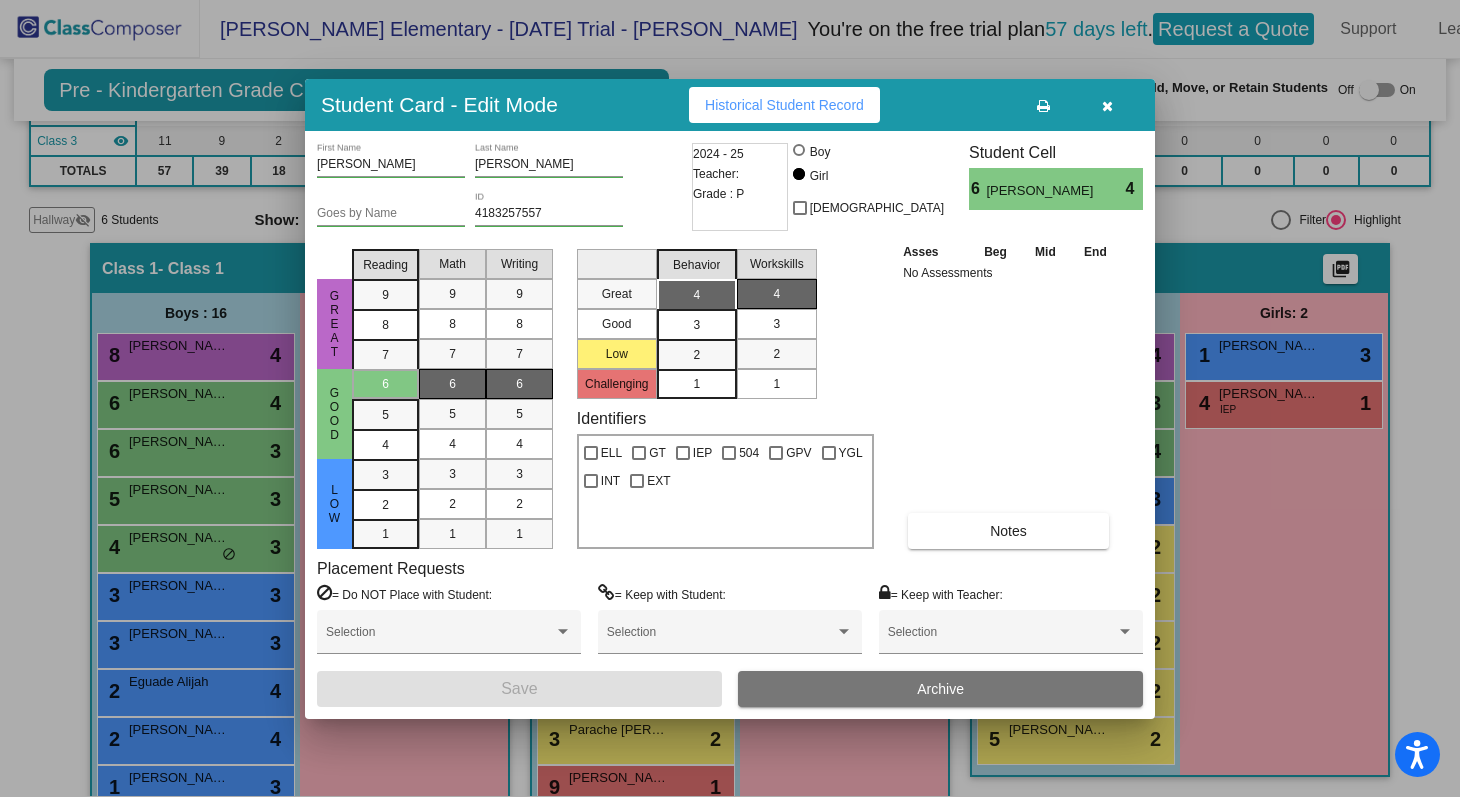 click at bounding box center [1107, 105] 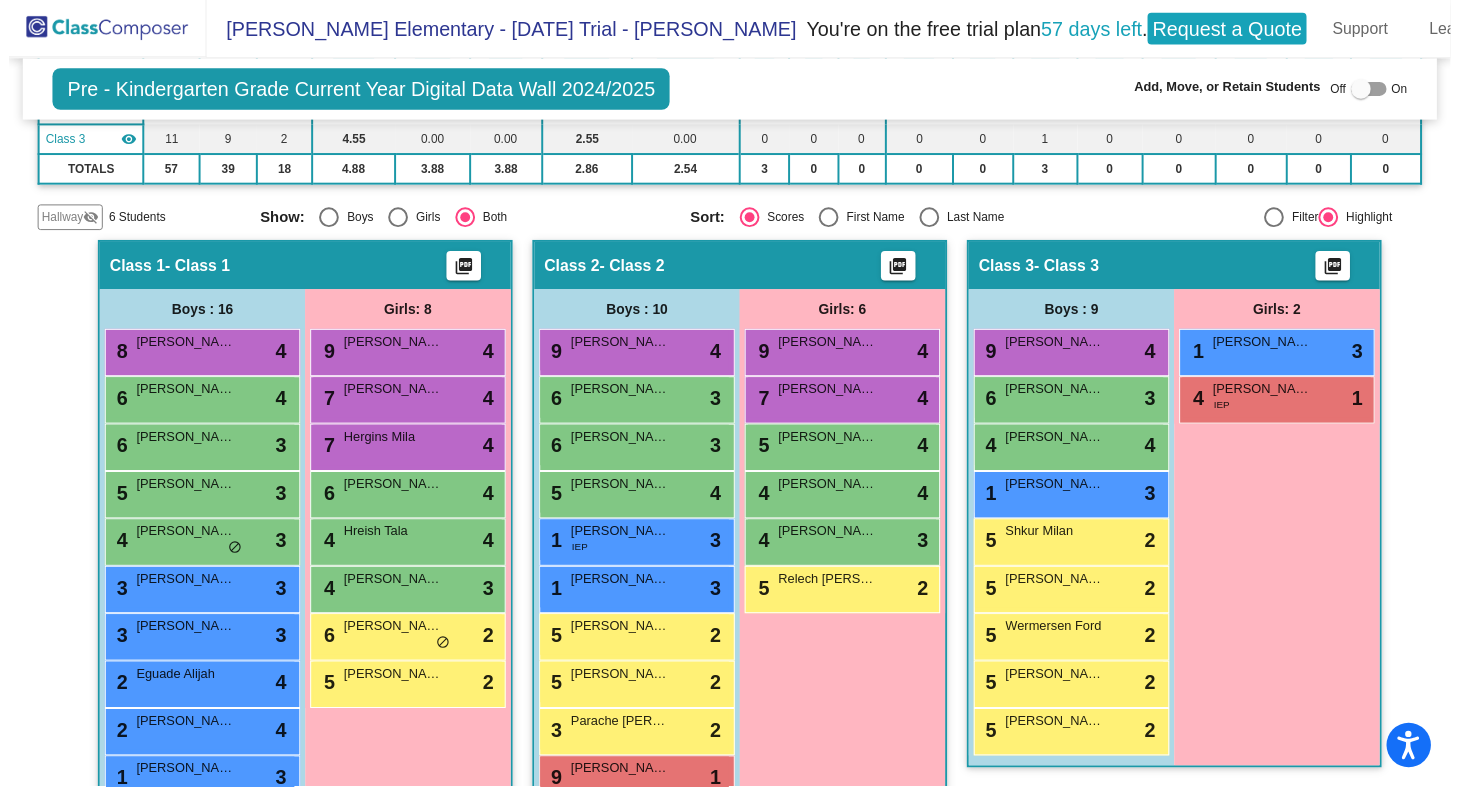 scroll, scrollTop: 1, scrollLeft: 0, axis: vertical 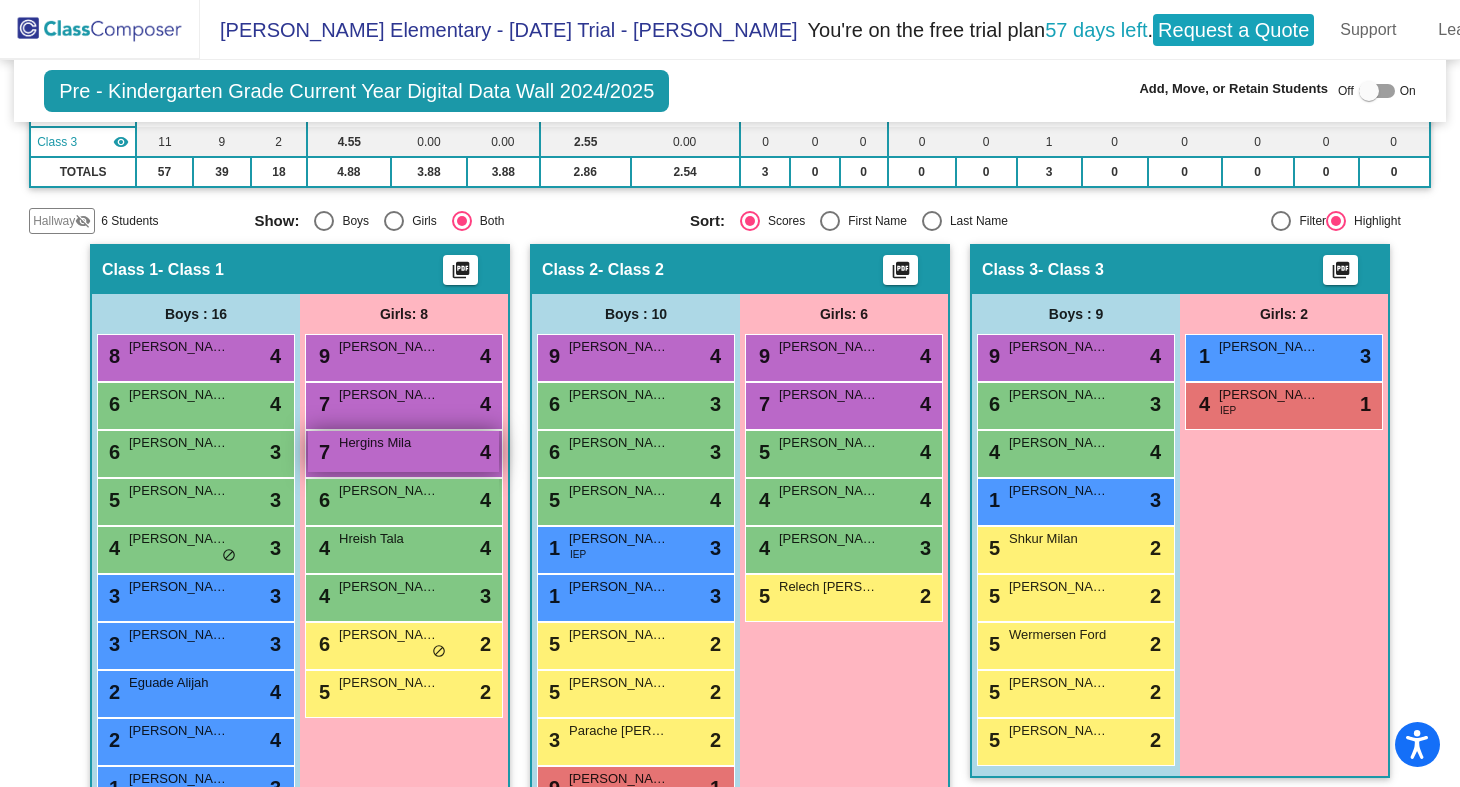 click on "7 Hergins Mila lock do_not_disturb_alt 4" at bounding box center [403, 451] 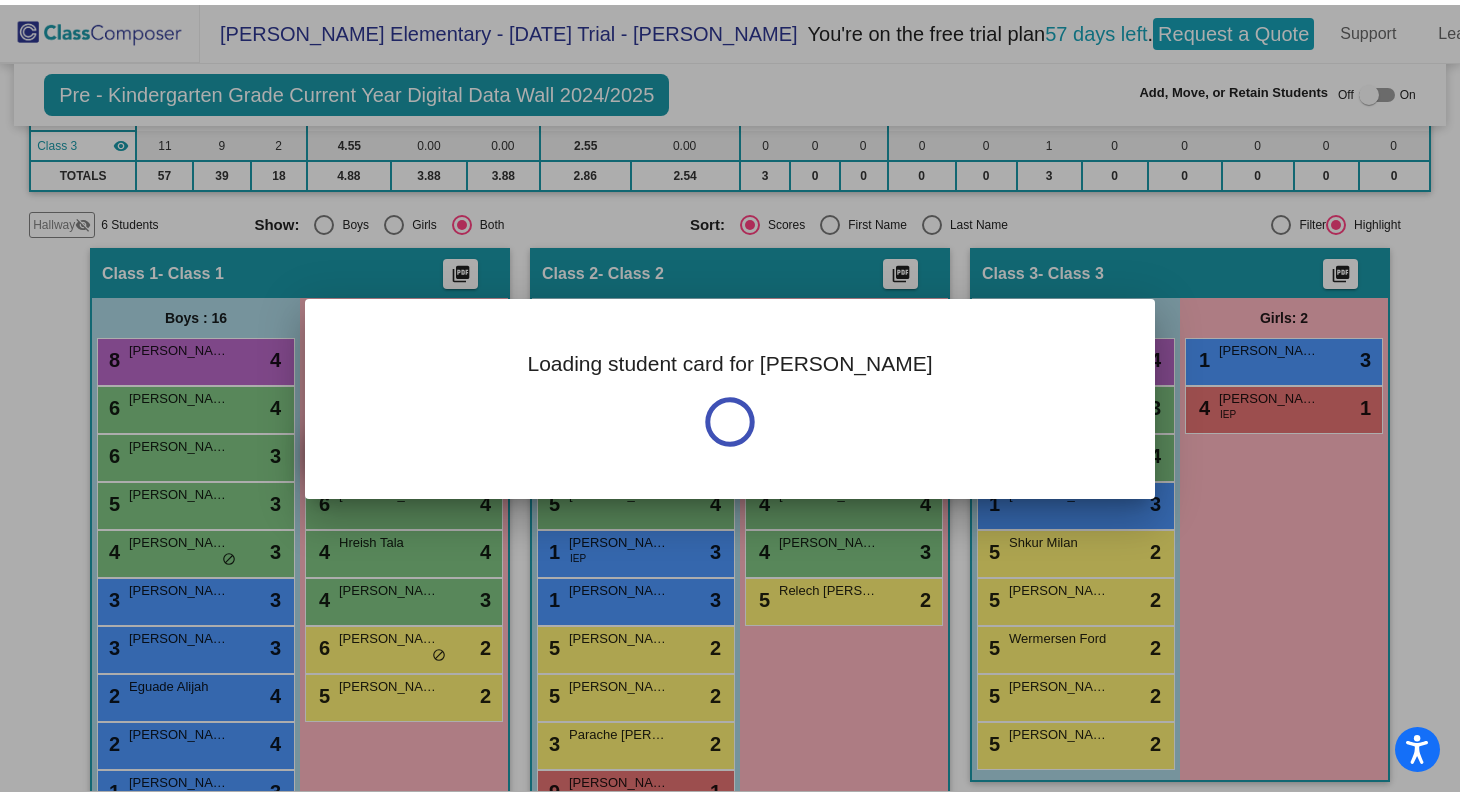 scroll, scrollTop: 0, scrollLeft: 0, axis: both 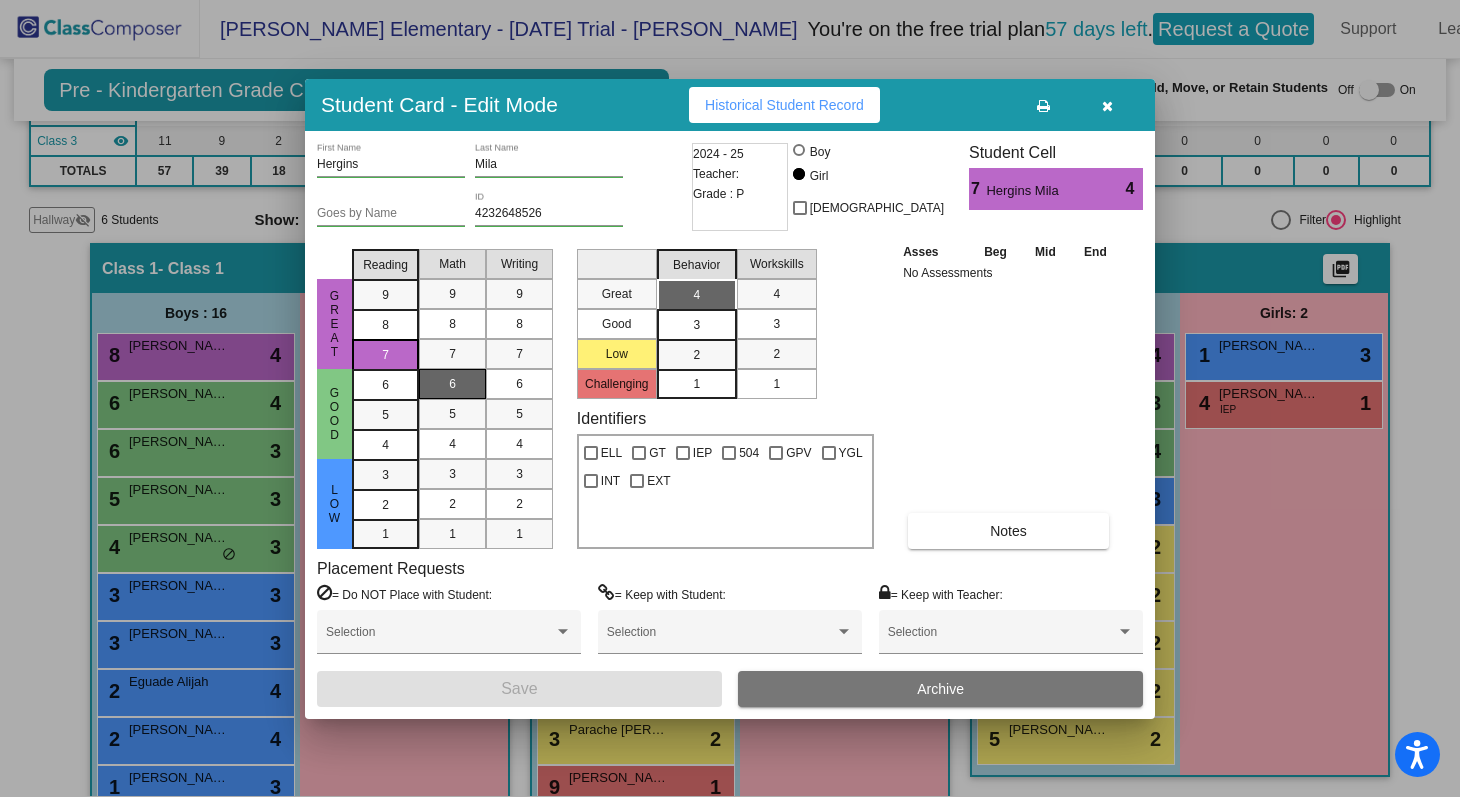 click on "6" at bounding box center [452, 384] 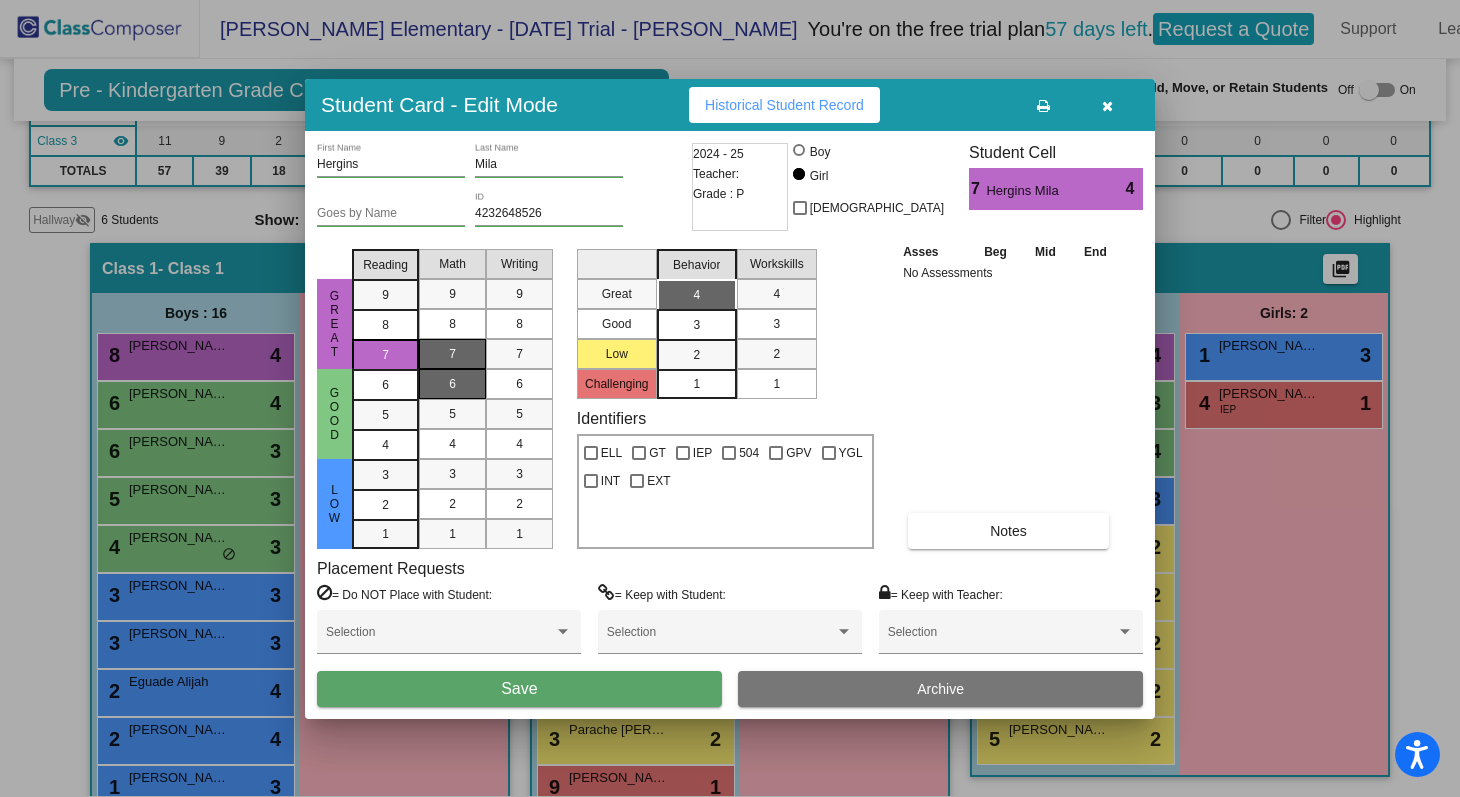click on "7" at bounding box center (452, 354) 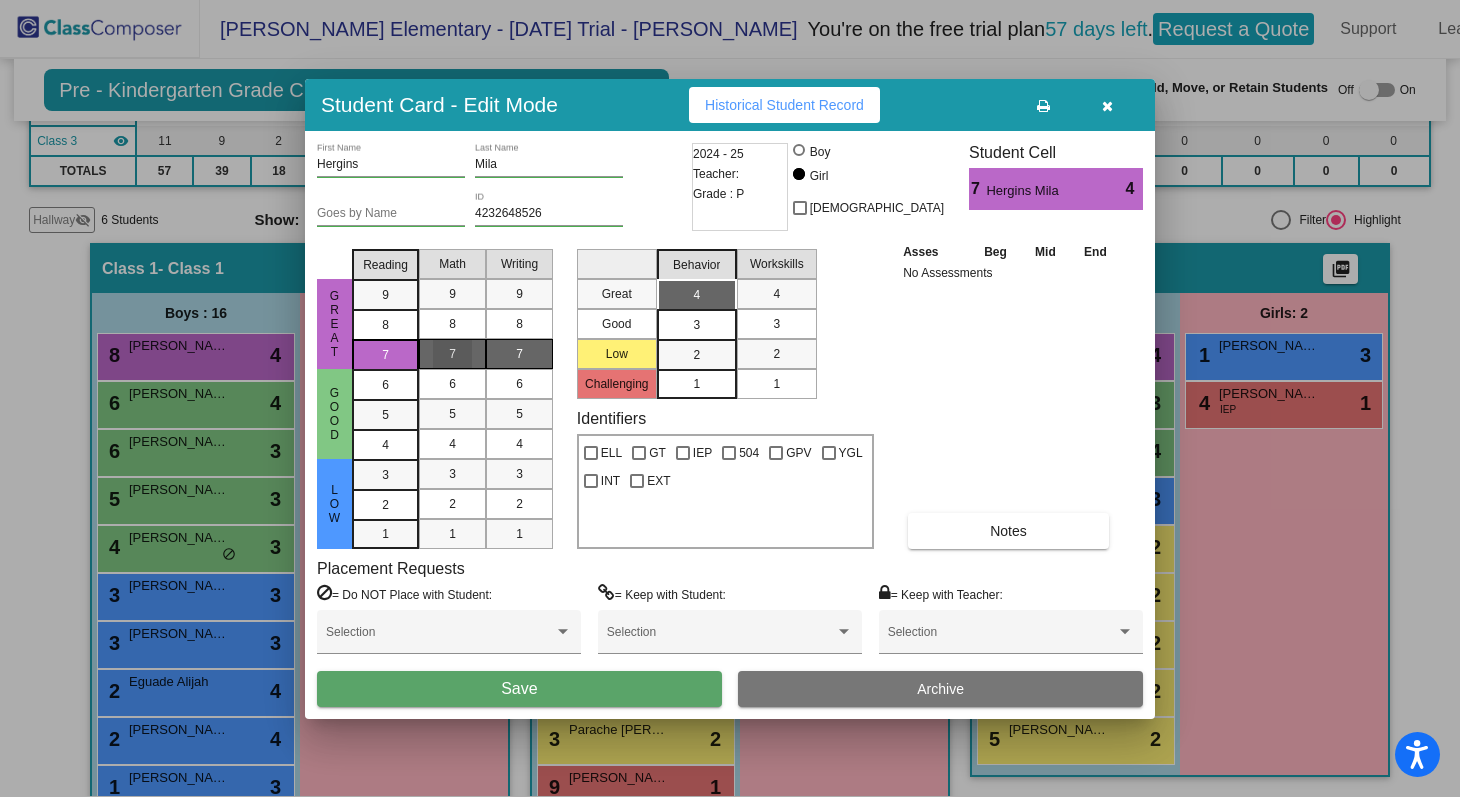 click on "7" at bounding box center (519, 354) 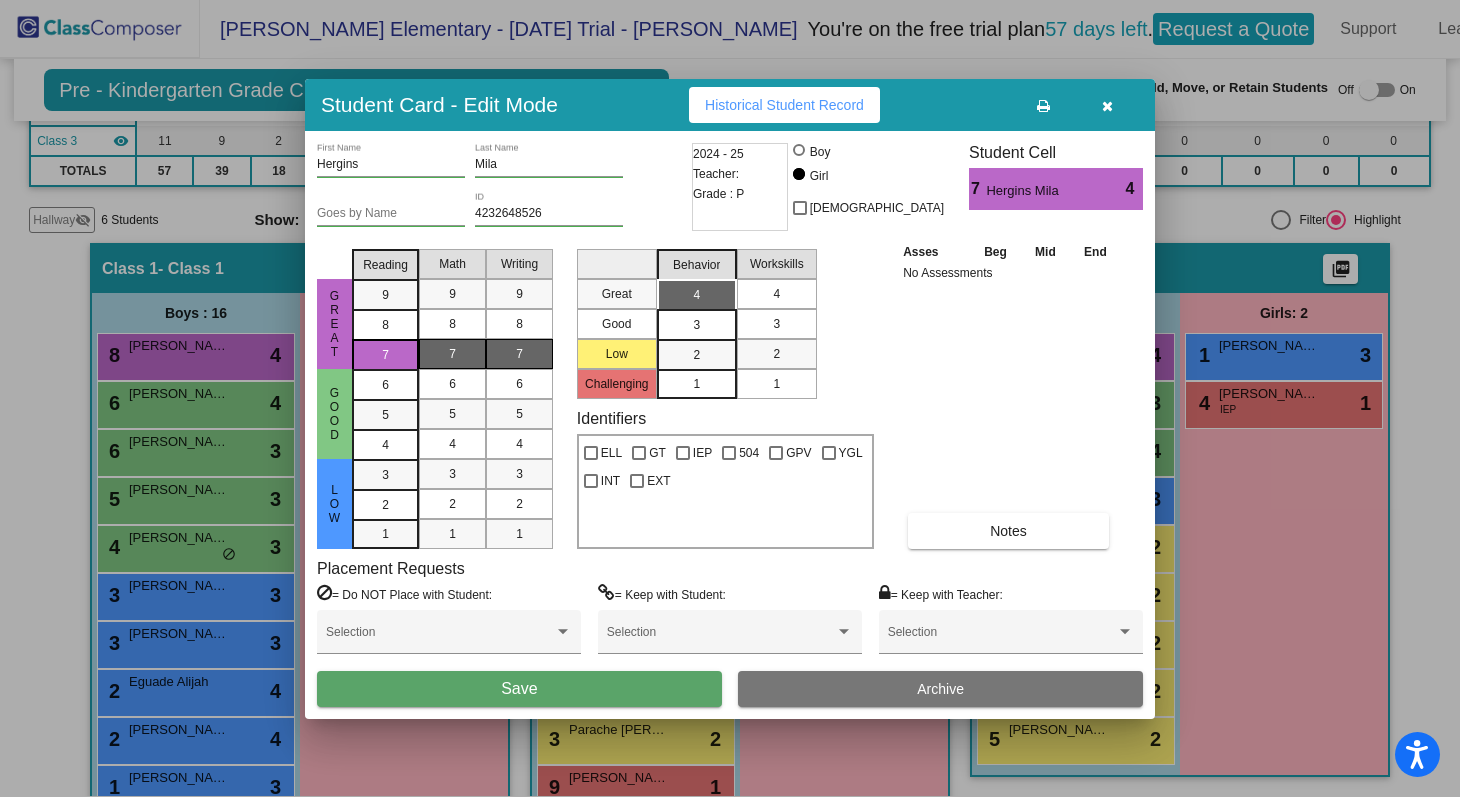 click on "4" at bounding box center [776, 294] 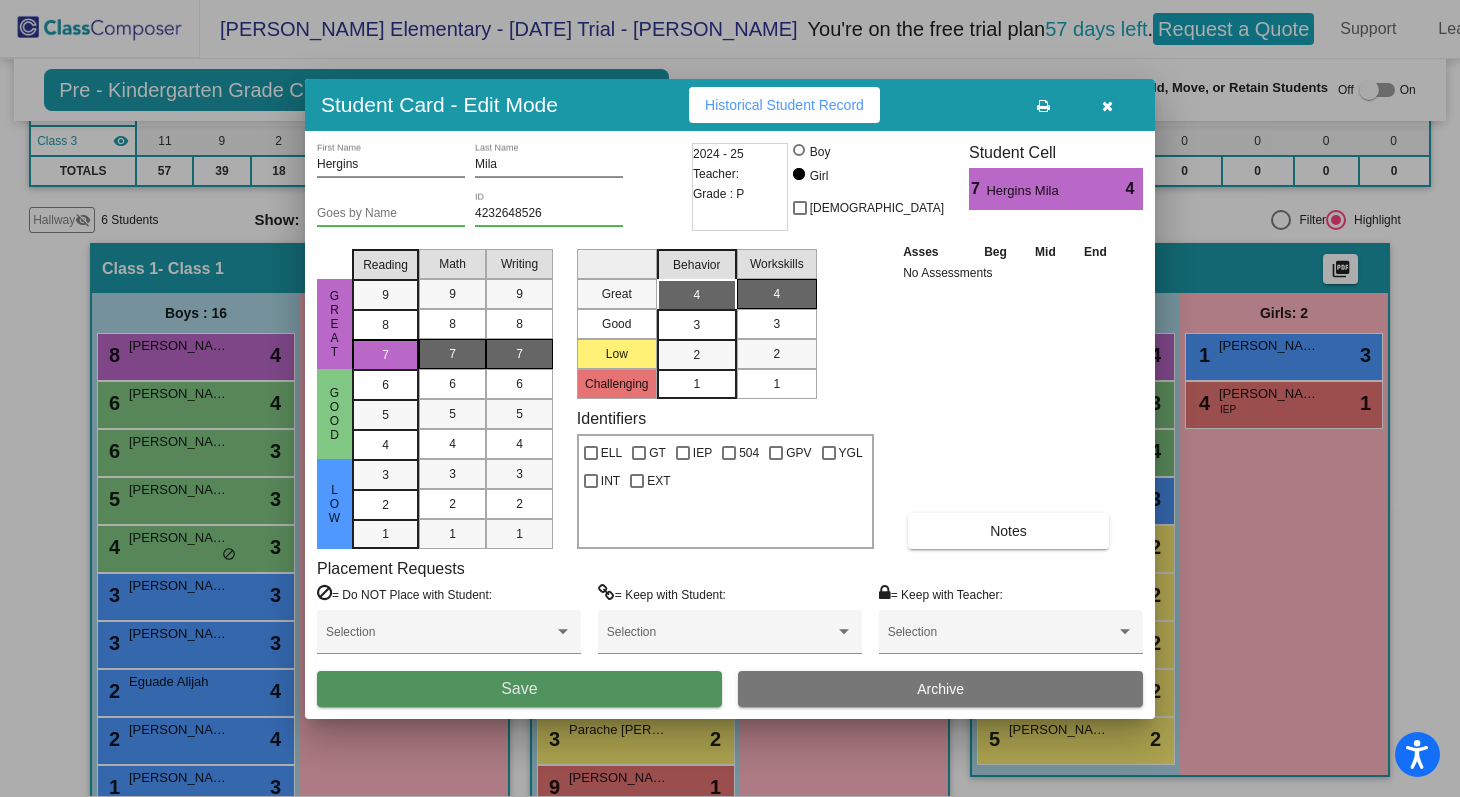 click on "Save" at bounding box center [519, 689] 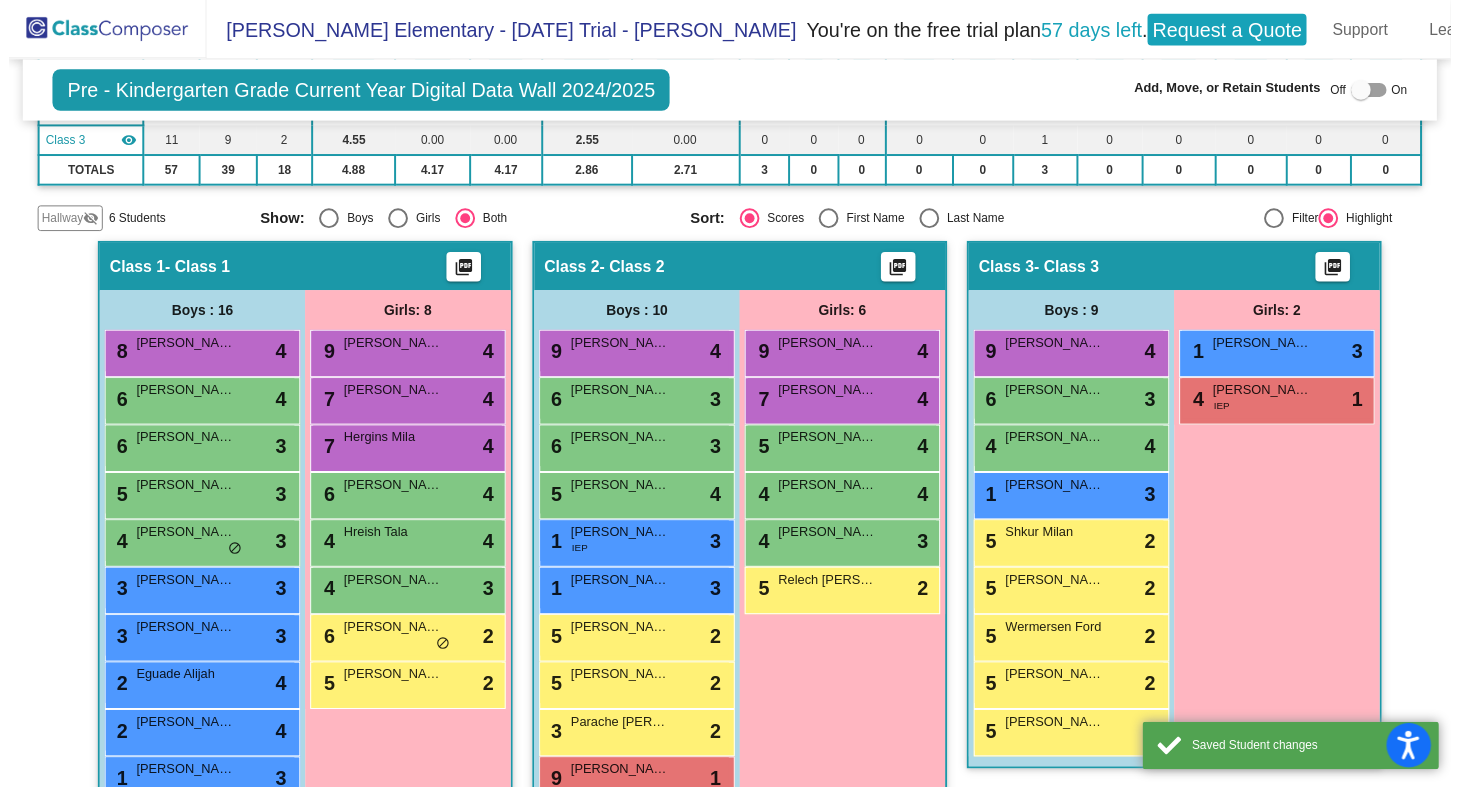scroll, scrollTop: 1, scrollLeft: 0, axis: vertical 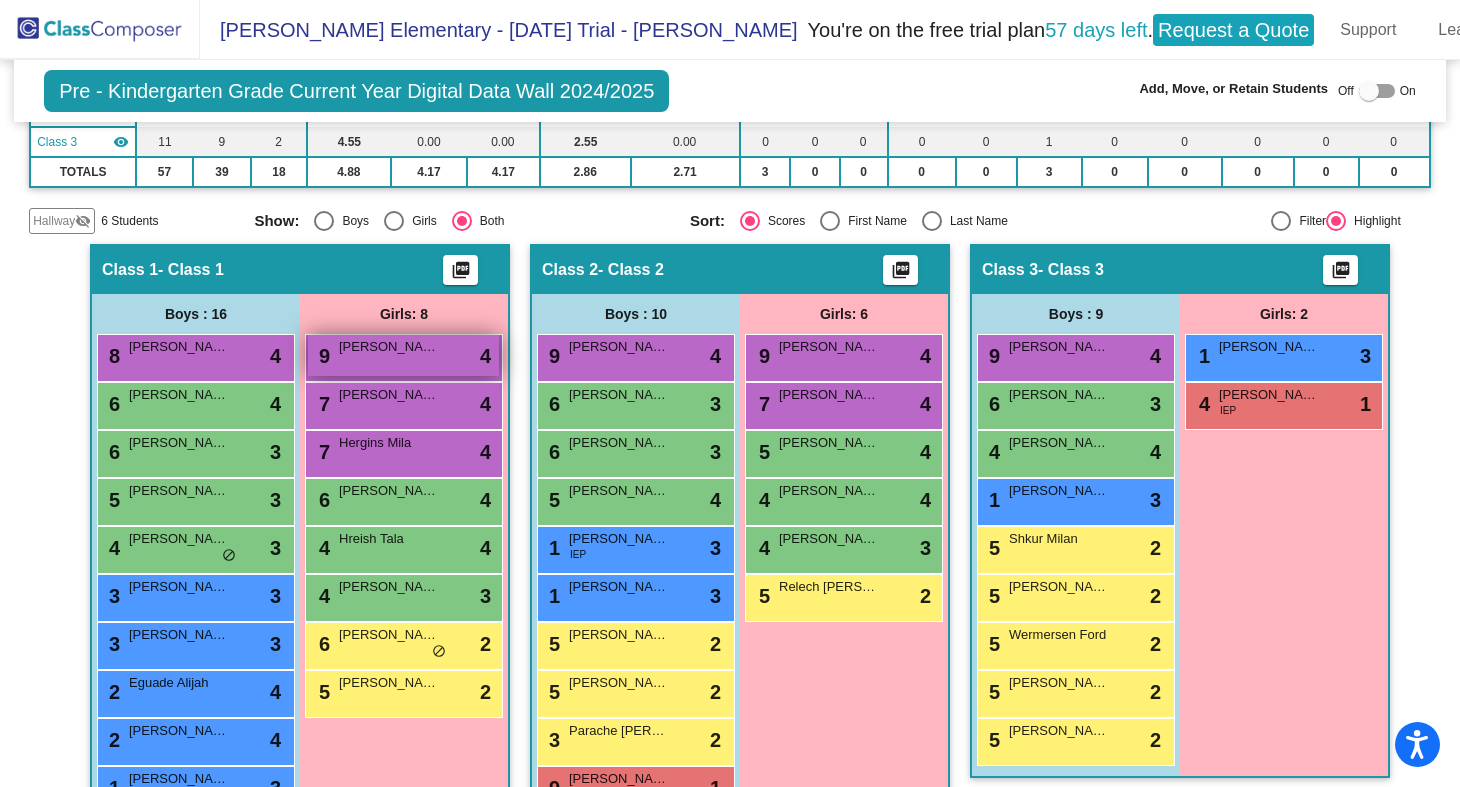 click on "[PERSON_NAME]" at bounding box center (389, 347) 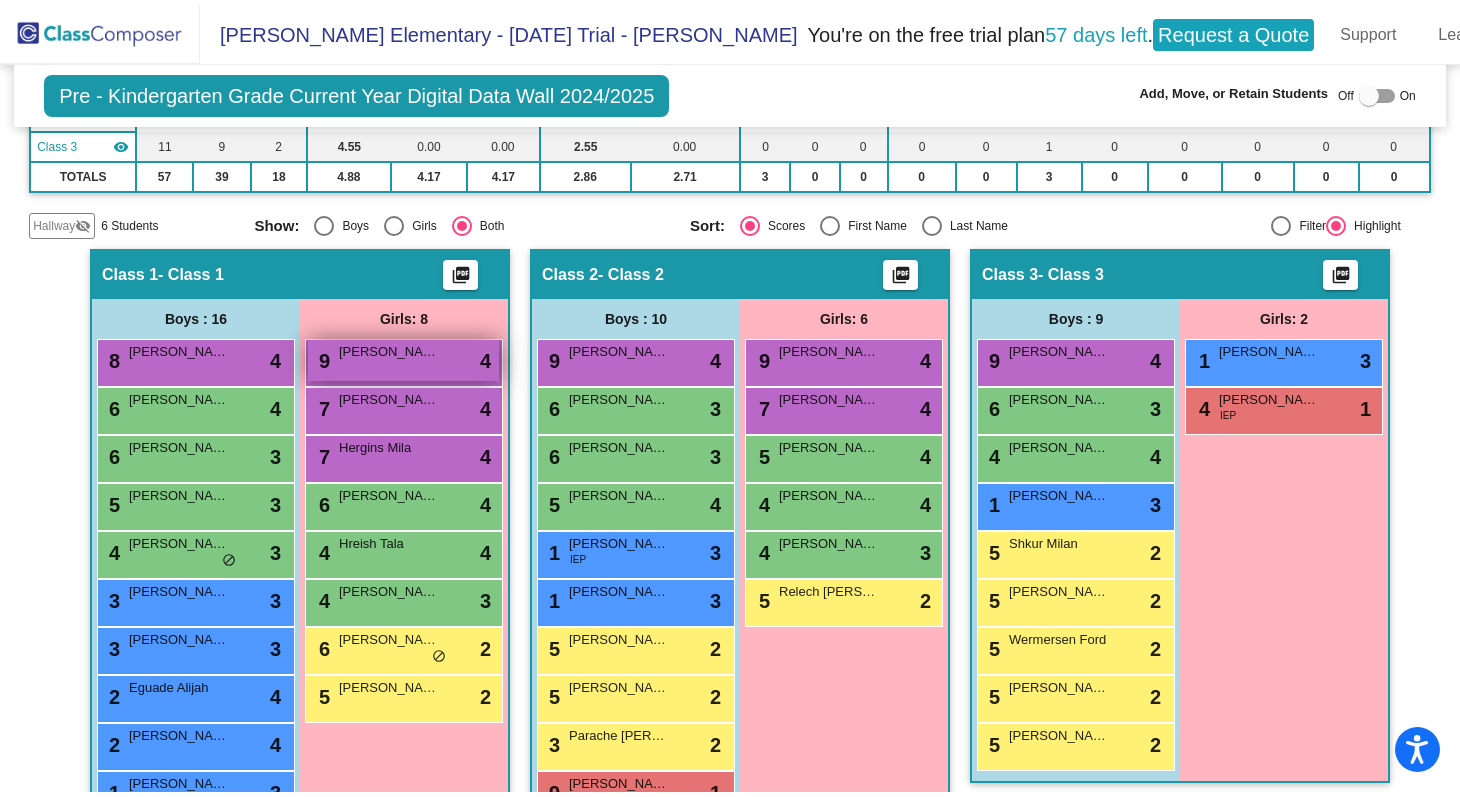 scroll, scrollTop: 0, scrollLeft: 0, axis: both 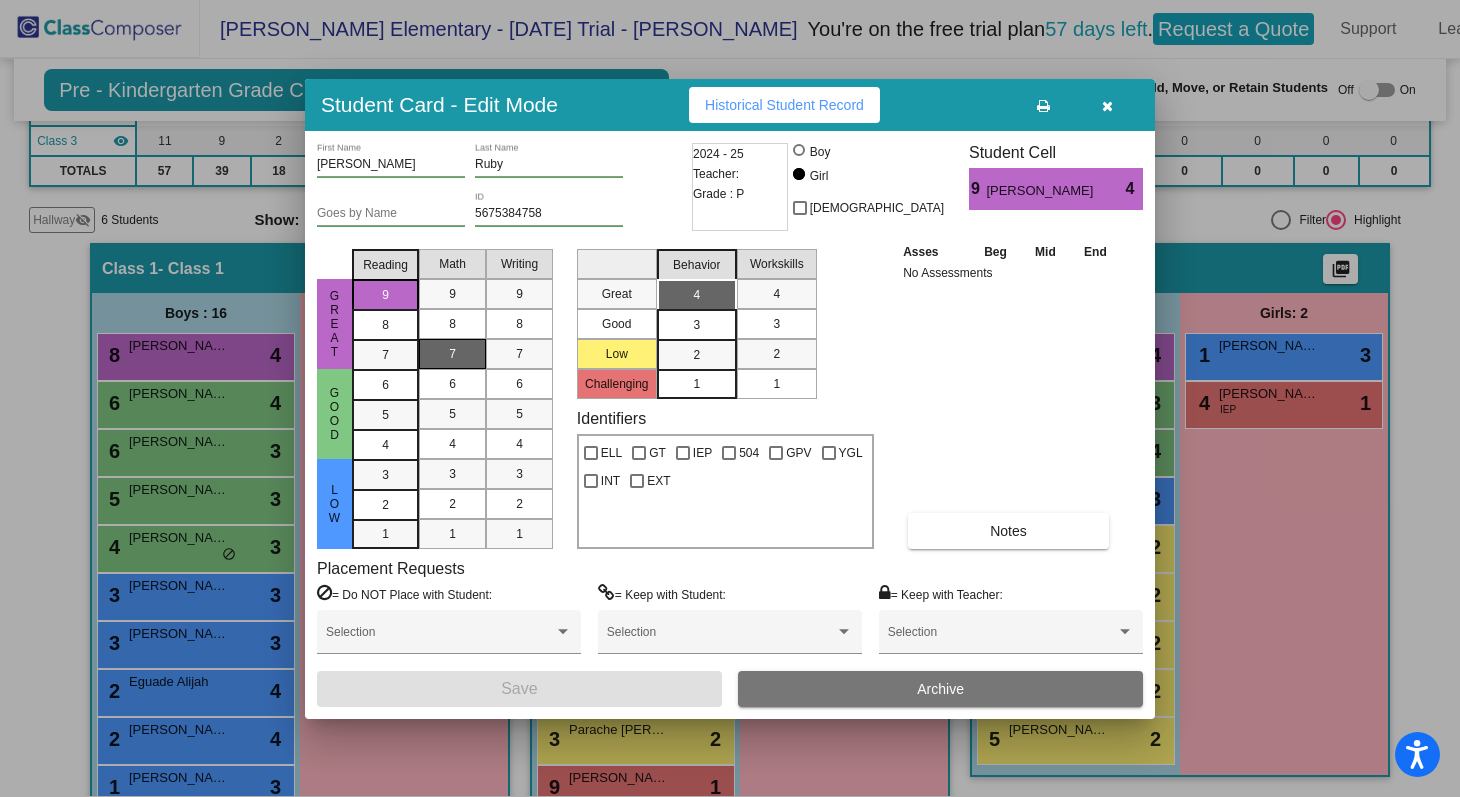 click on "7" at bounding box center (452, 354) 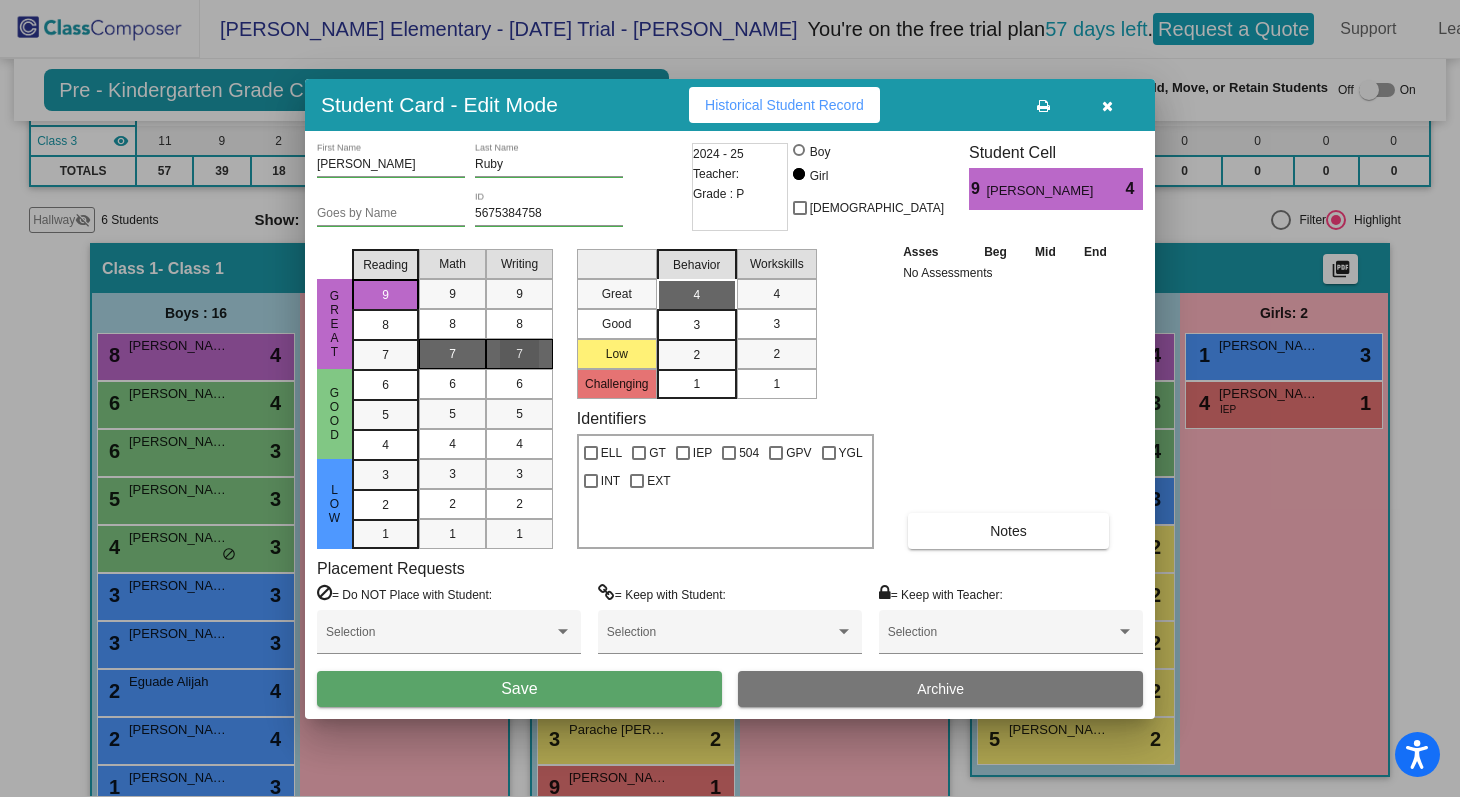 click on "7" at bounding box center (519, 354) 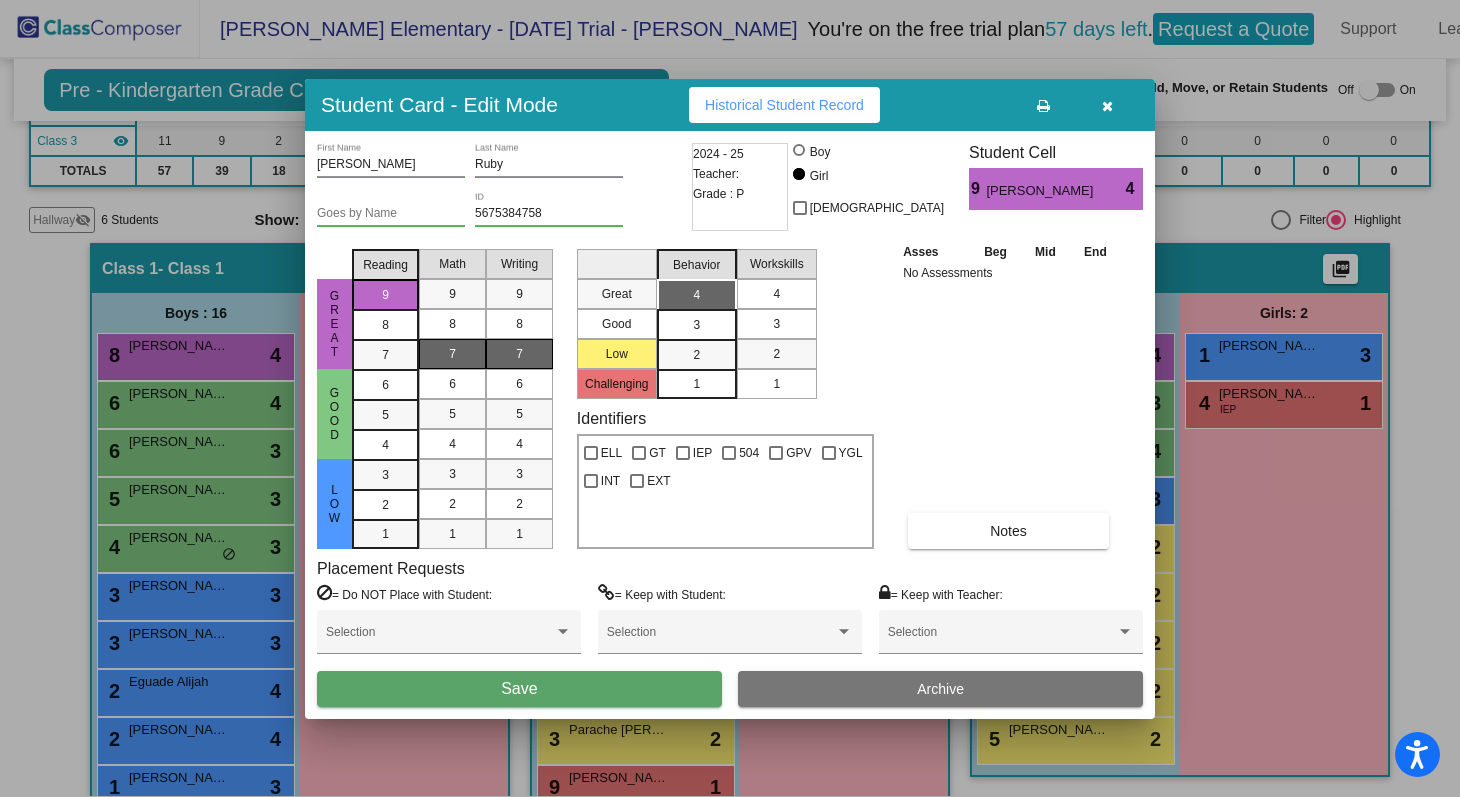 click on "4" at bounding box center [776, 294] 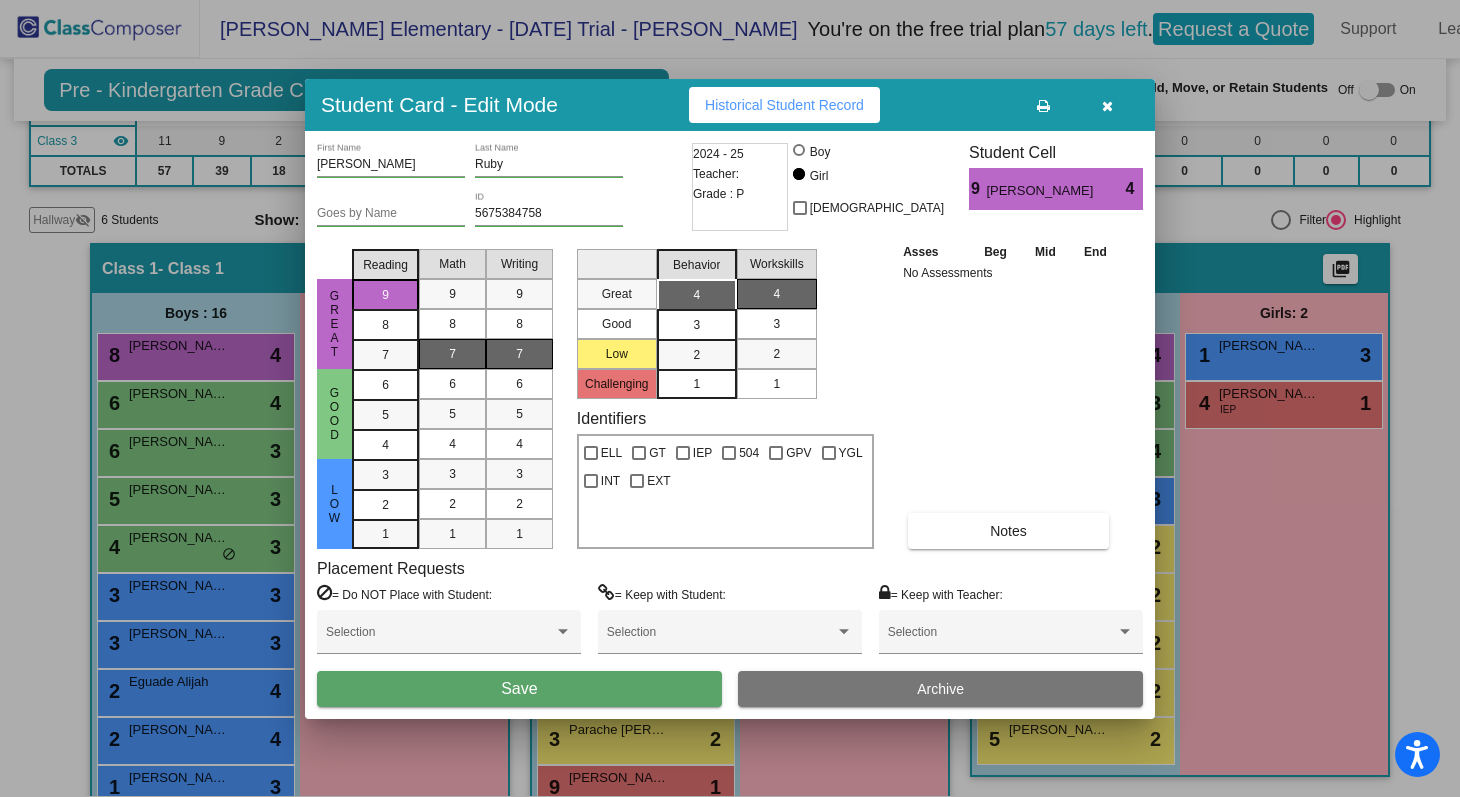 click on "Save" at bounding box center [519, 689] 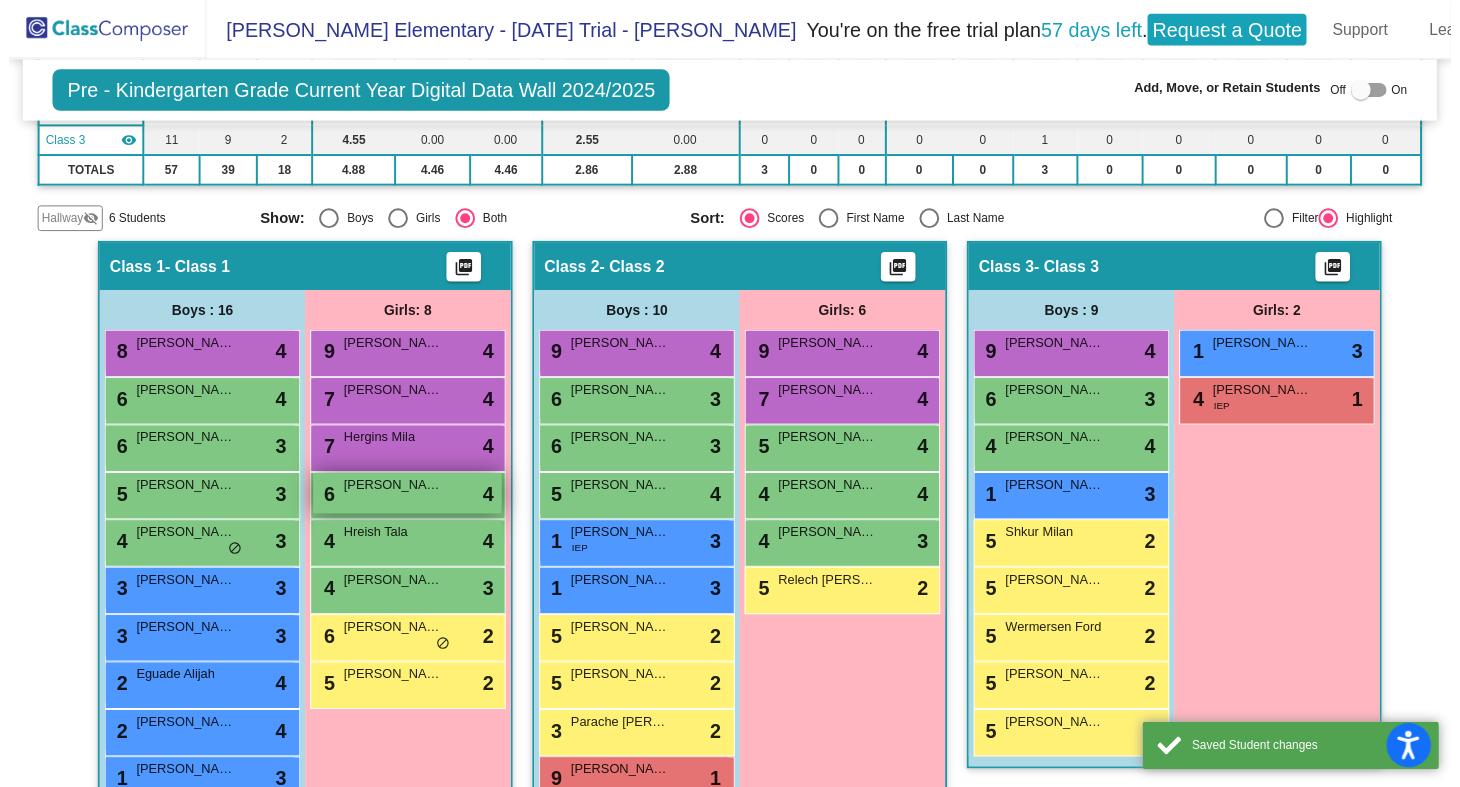 scroll, scrollTop: 1, scrollLeft: 0, axis: vertical 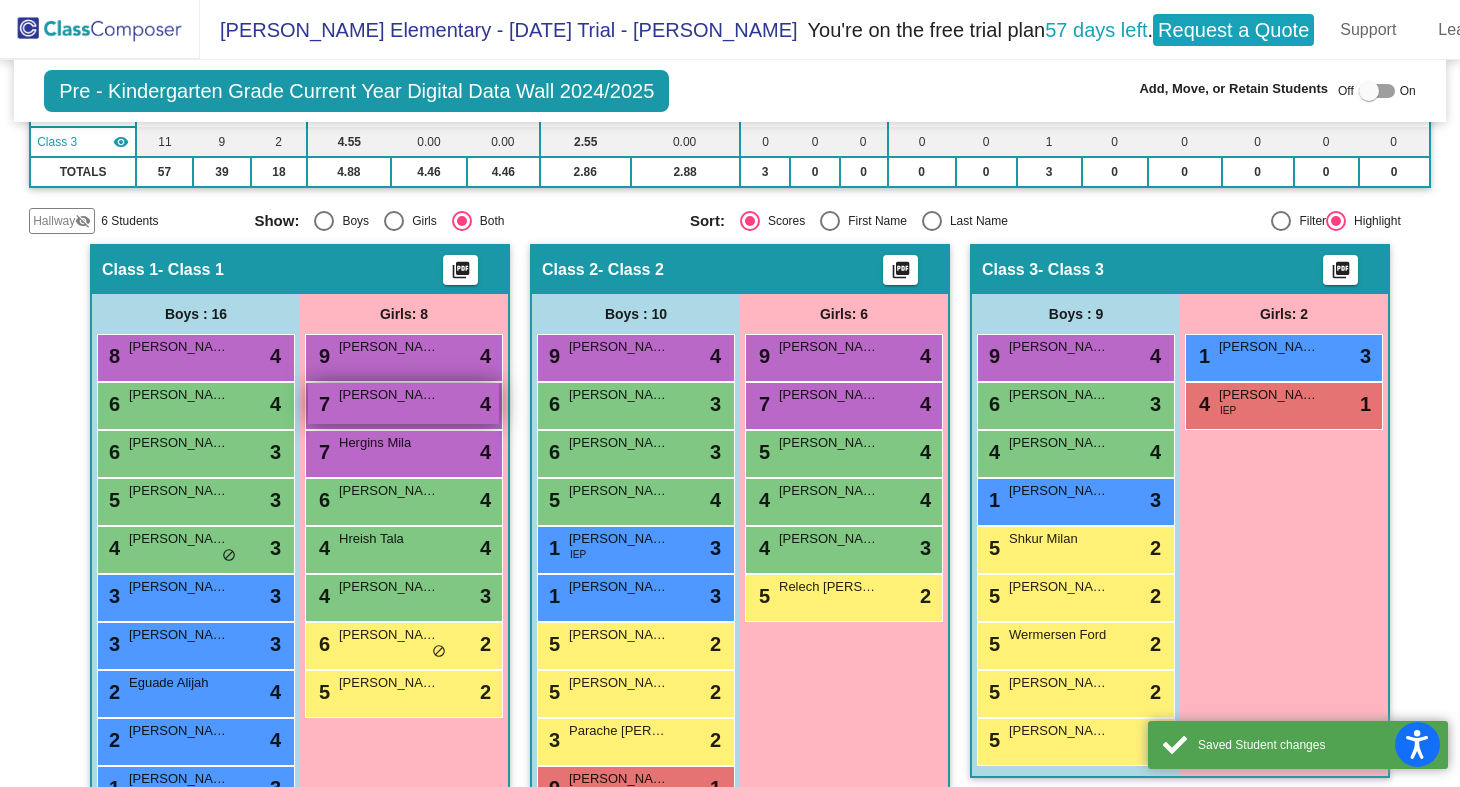 click on "[PERSON_NAME]" at bounding box center (389, 395) 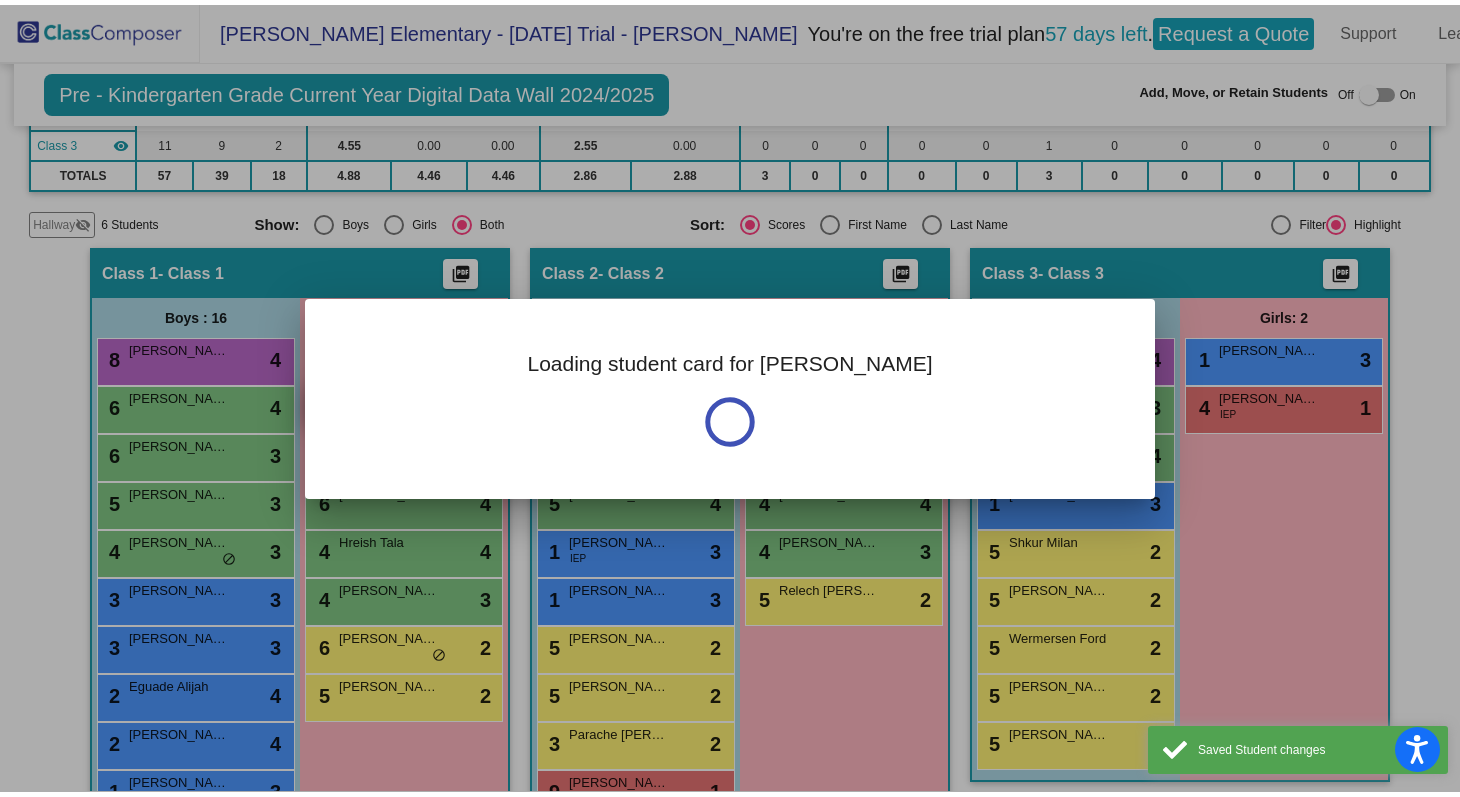 scroll, scrollTop: 0, scrollLeft: 0, axis: both 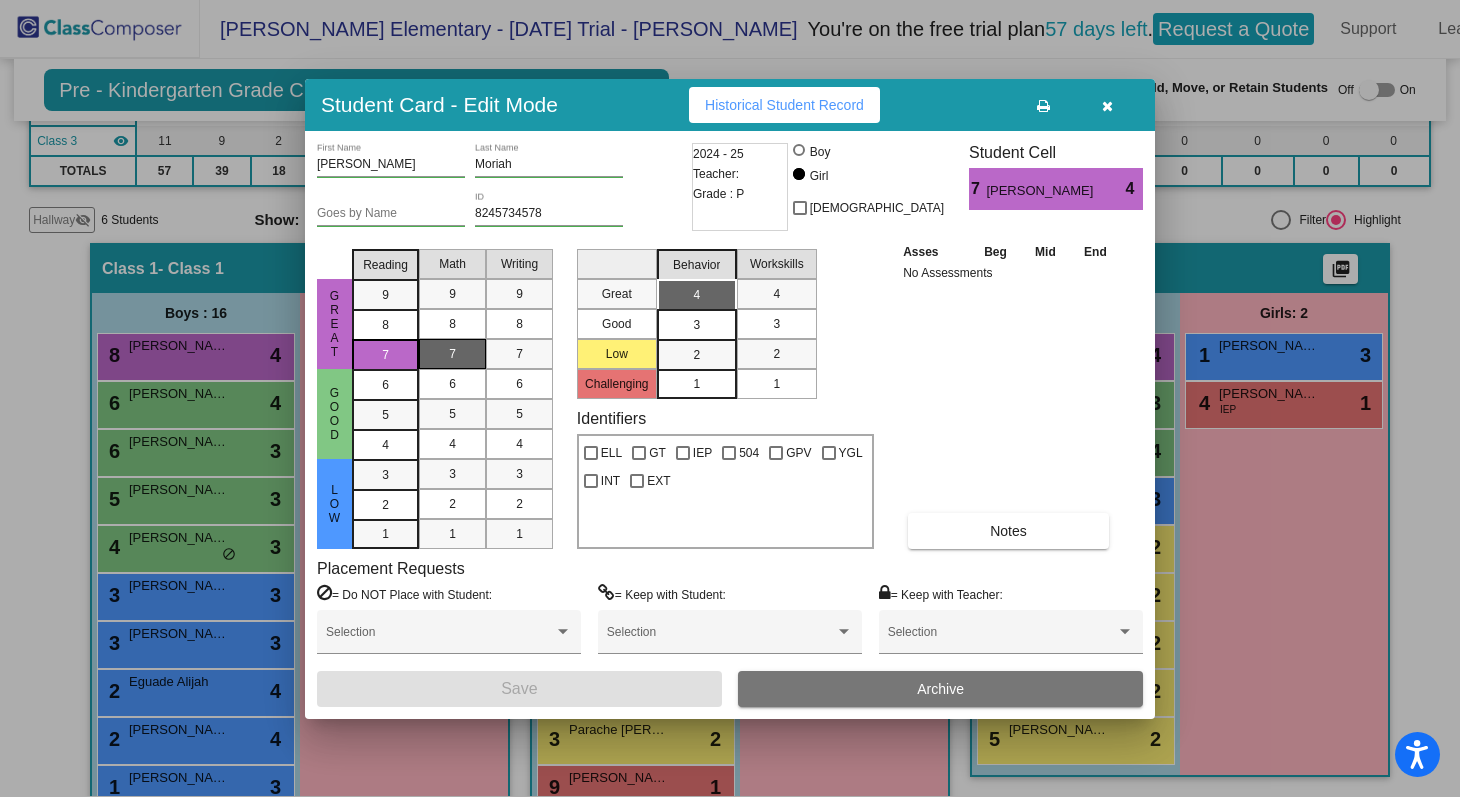 click on "7" at bounding box center (452, 354) 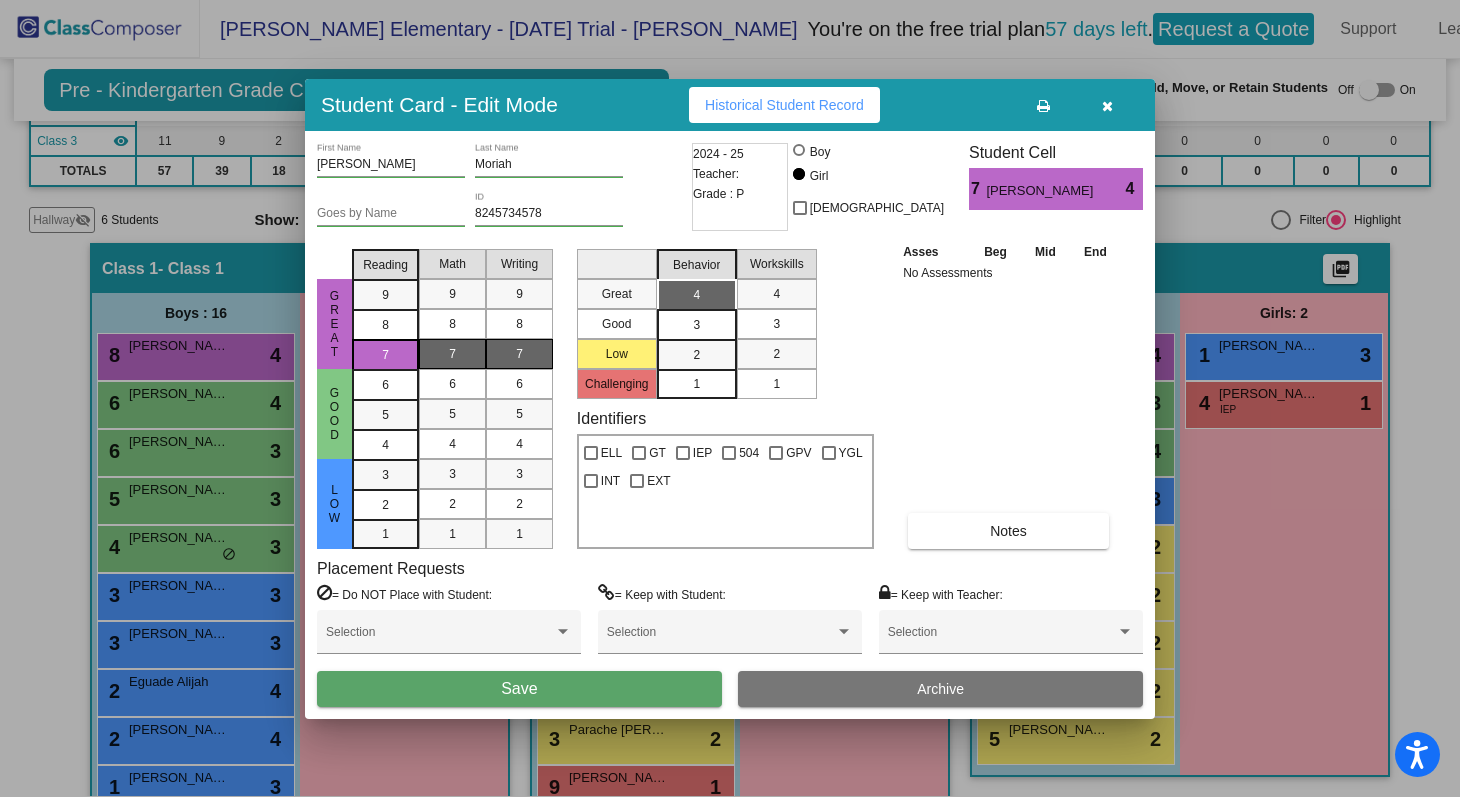 click on "7" at bounding box center [519, 354] 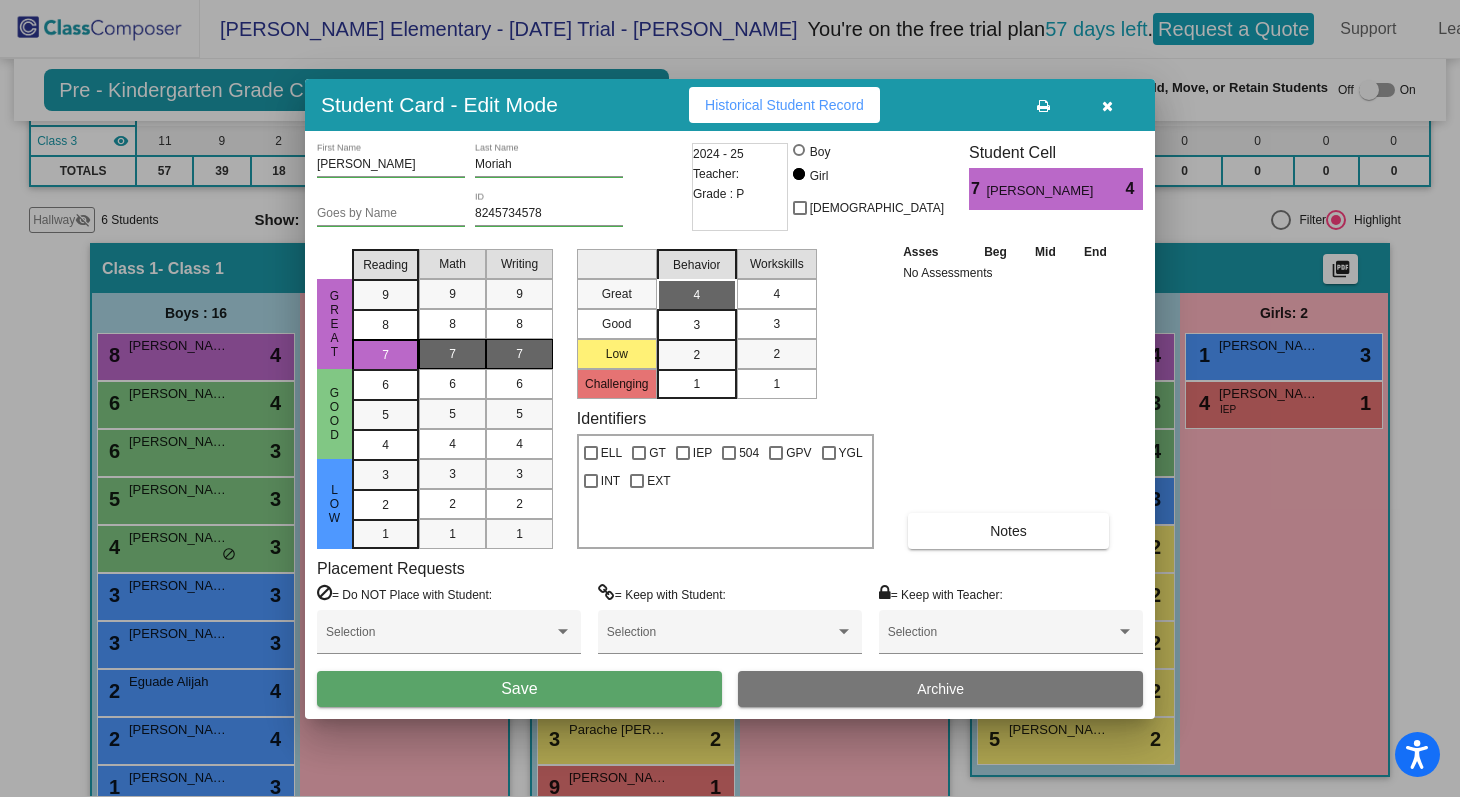 click on "4" at bounding box center (776, 294) 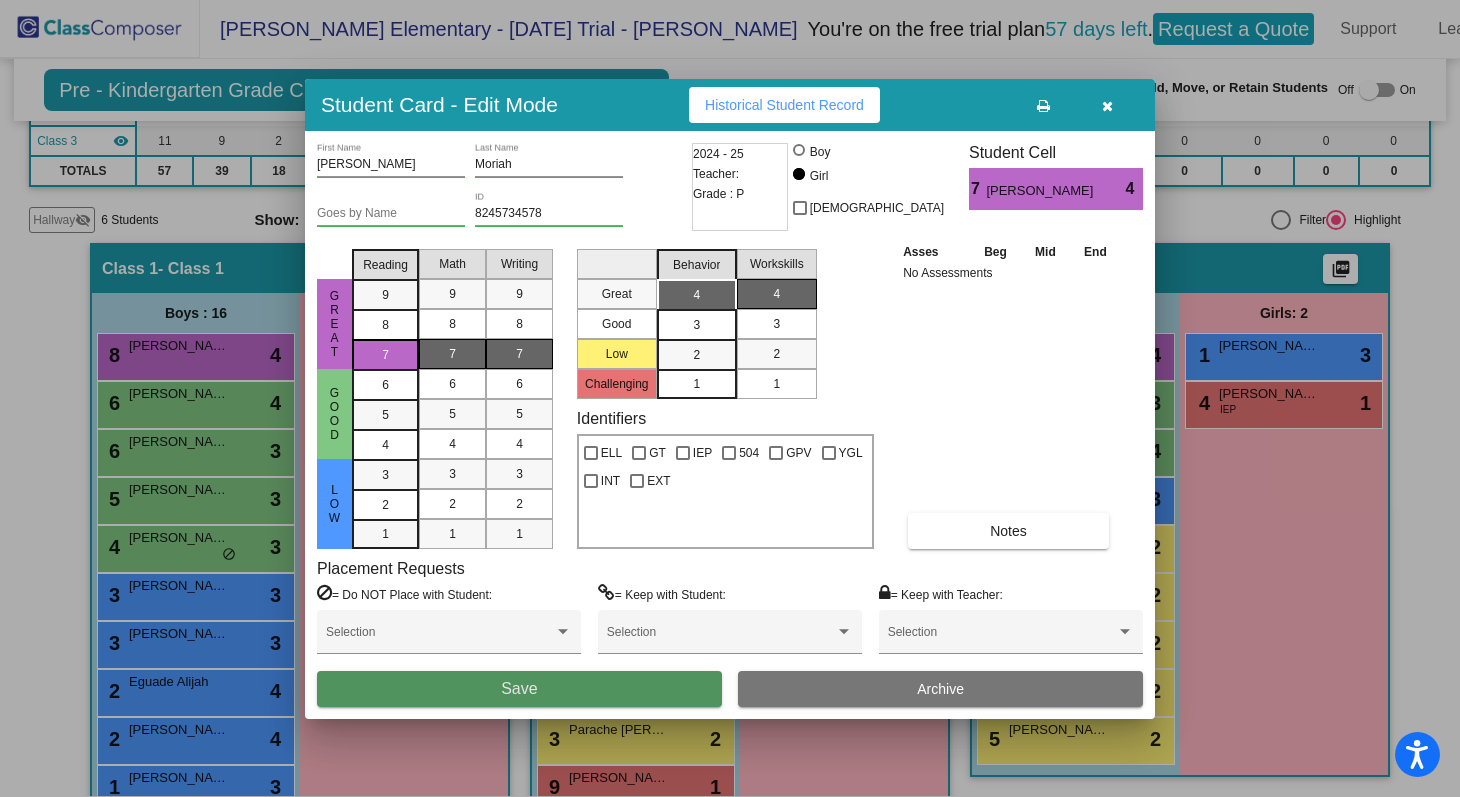 click on "Save" at bounding box center (519, 689) 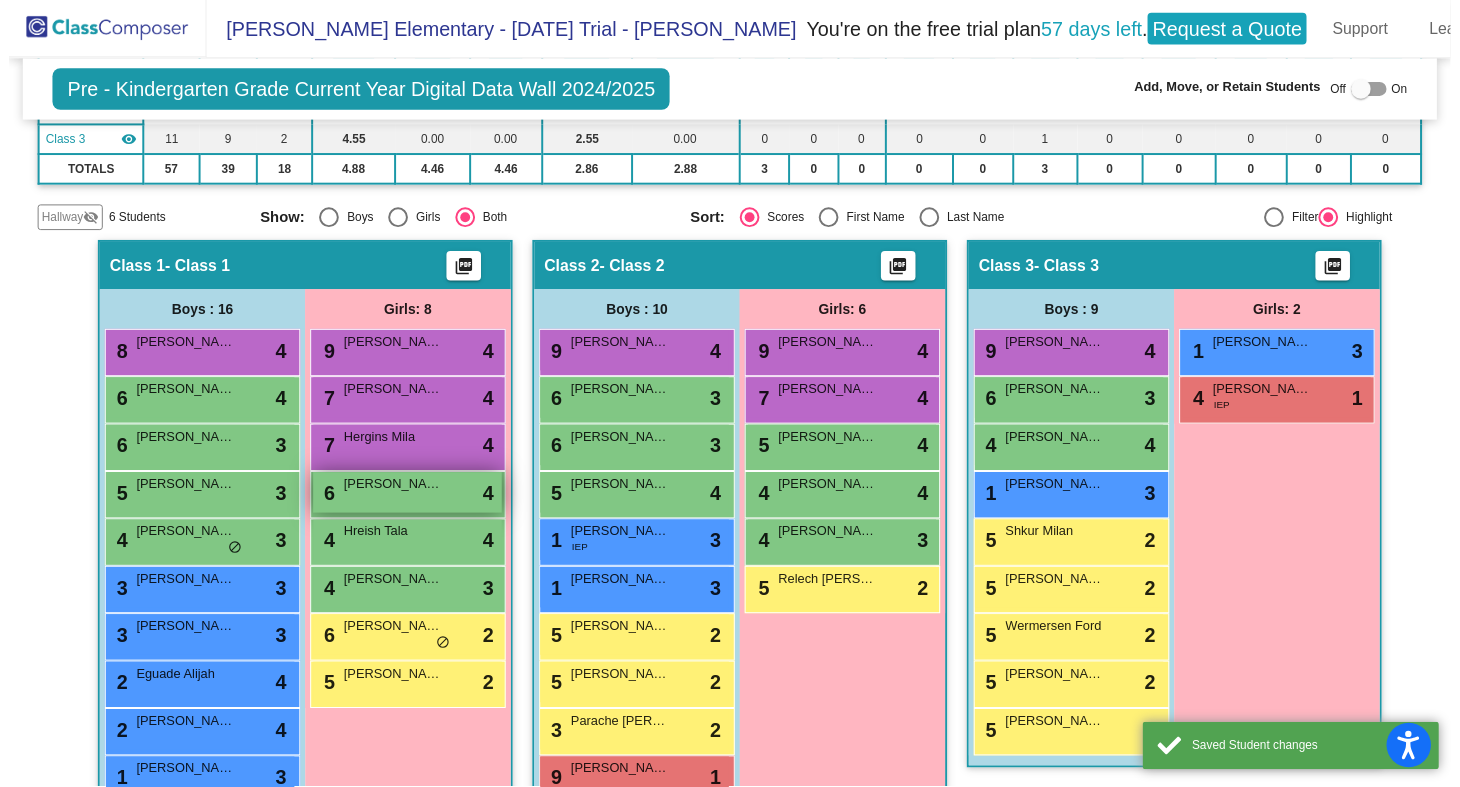 scroll, scrollTop: 1, scrollLeft: 0, axis: vertical 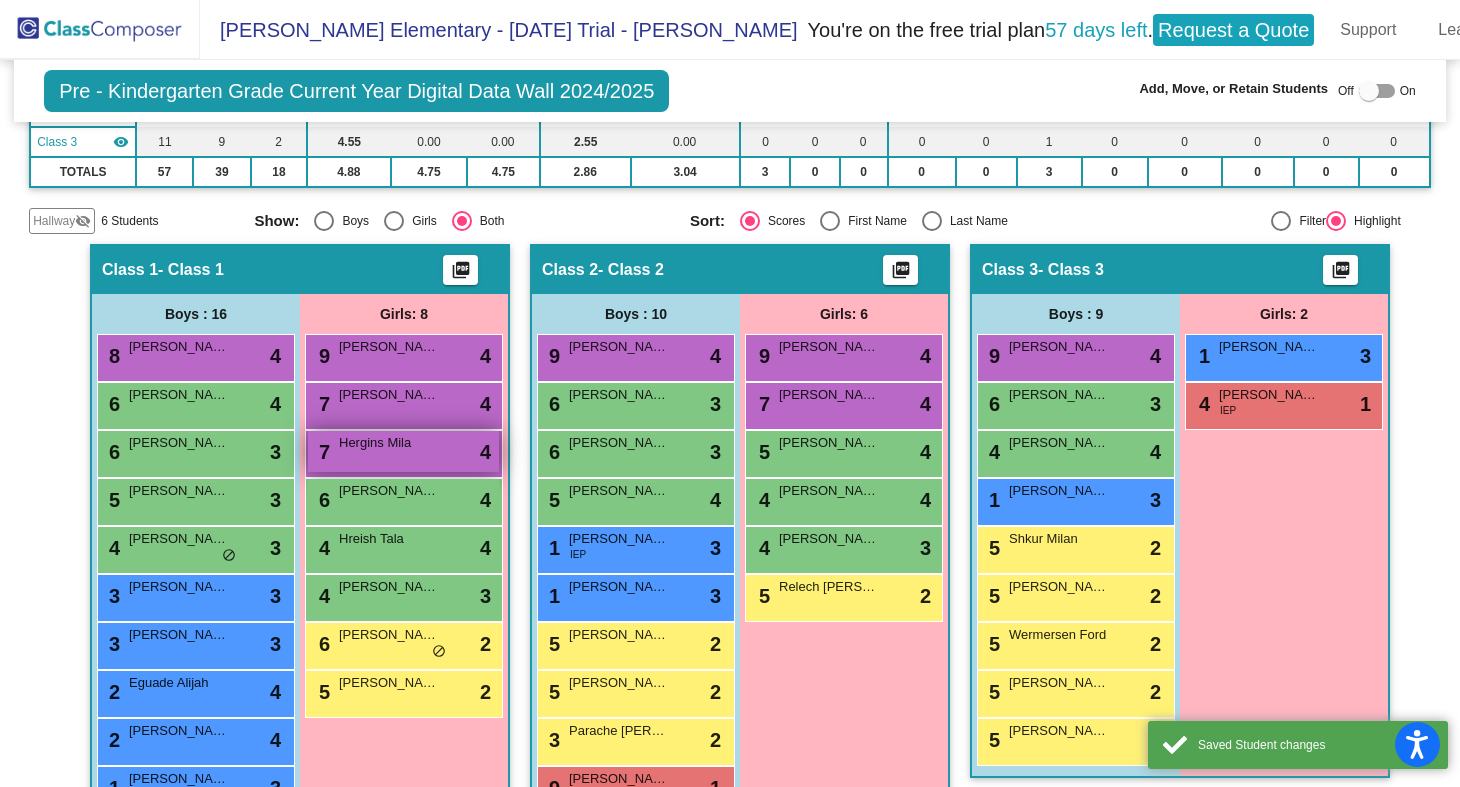 click on "Hergins Mila" at bounding box center [389, 443] 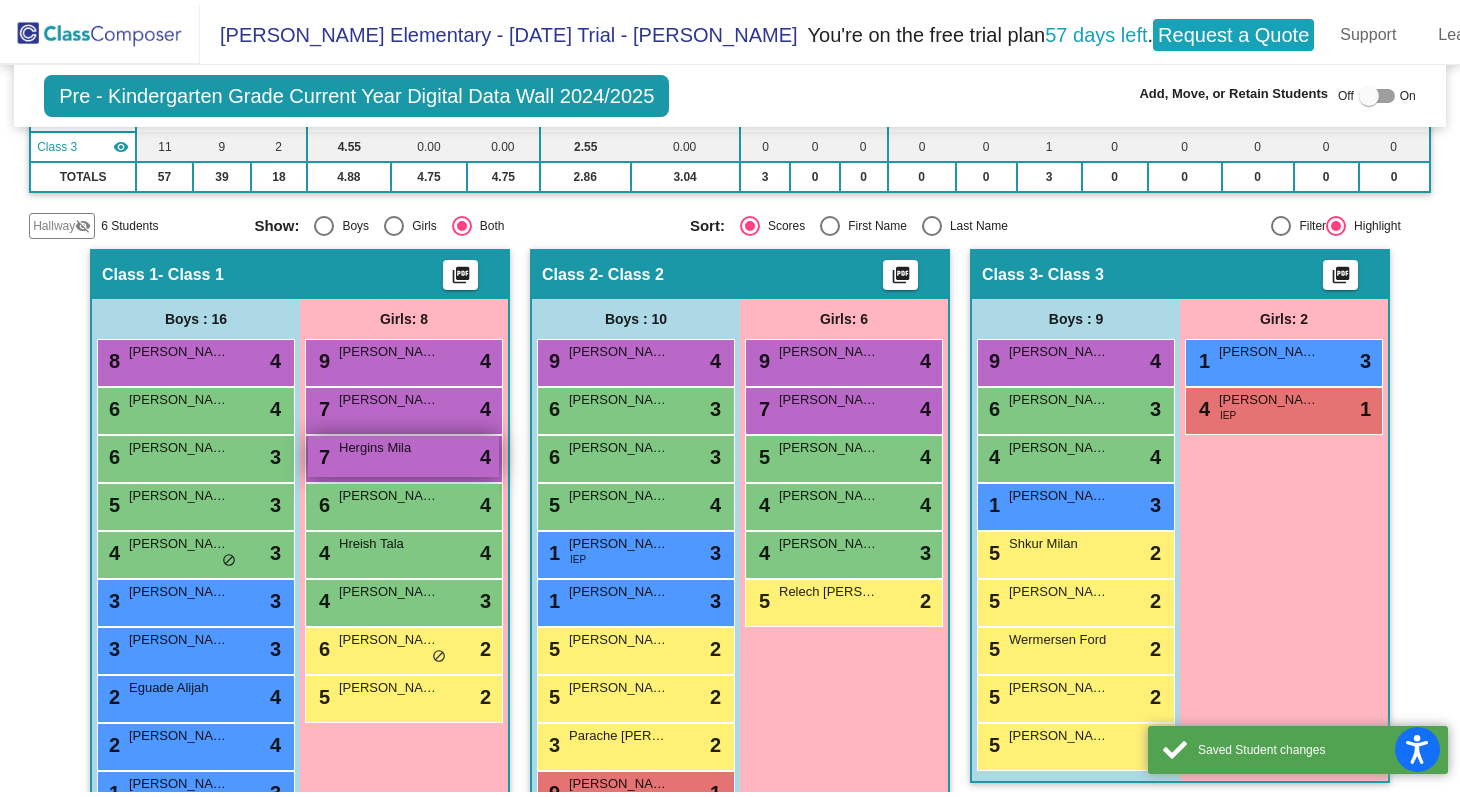 scroll, scrollTop: 0, scrollLeft: 0, axis: both 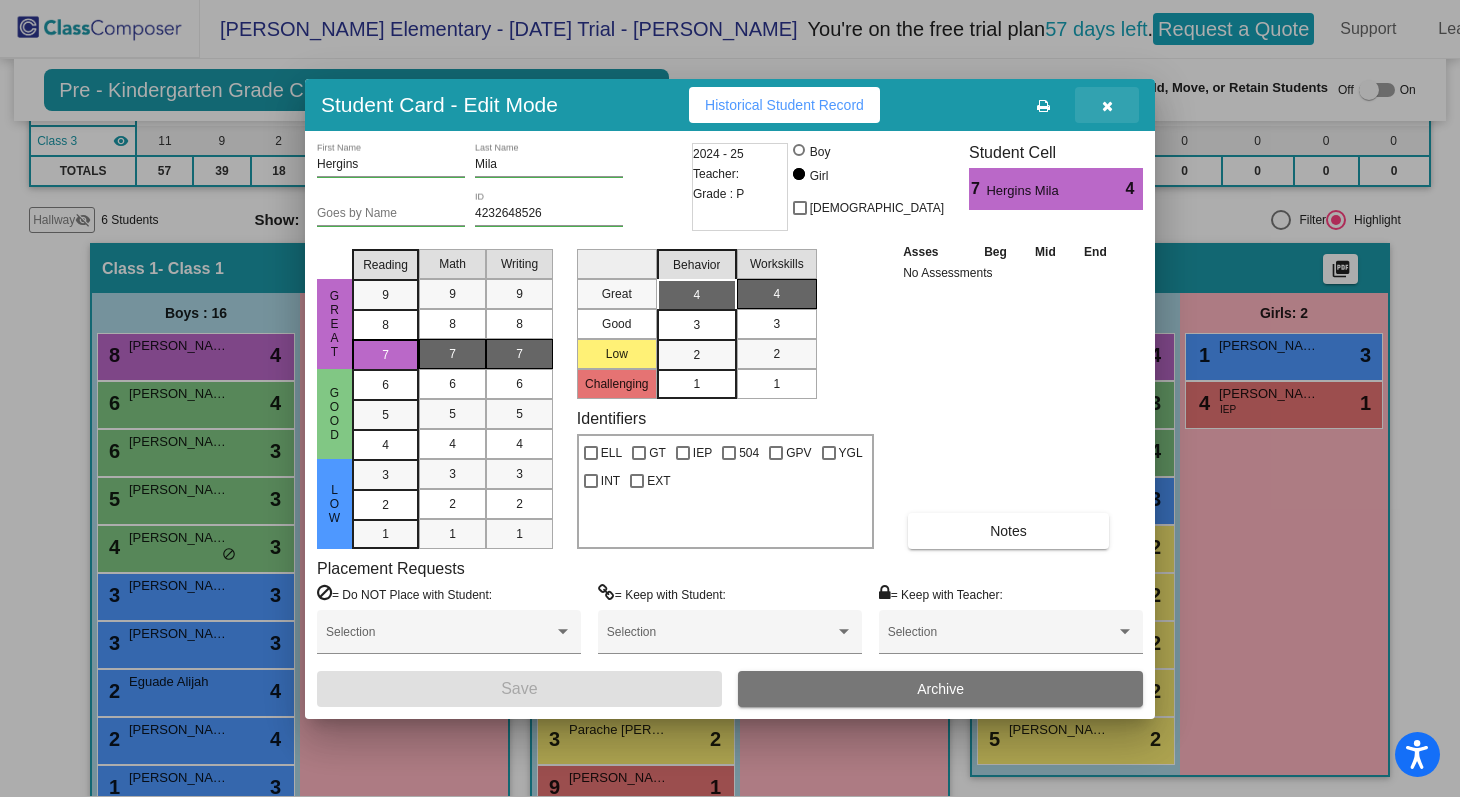 click at bounding box center (1107, 105) 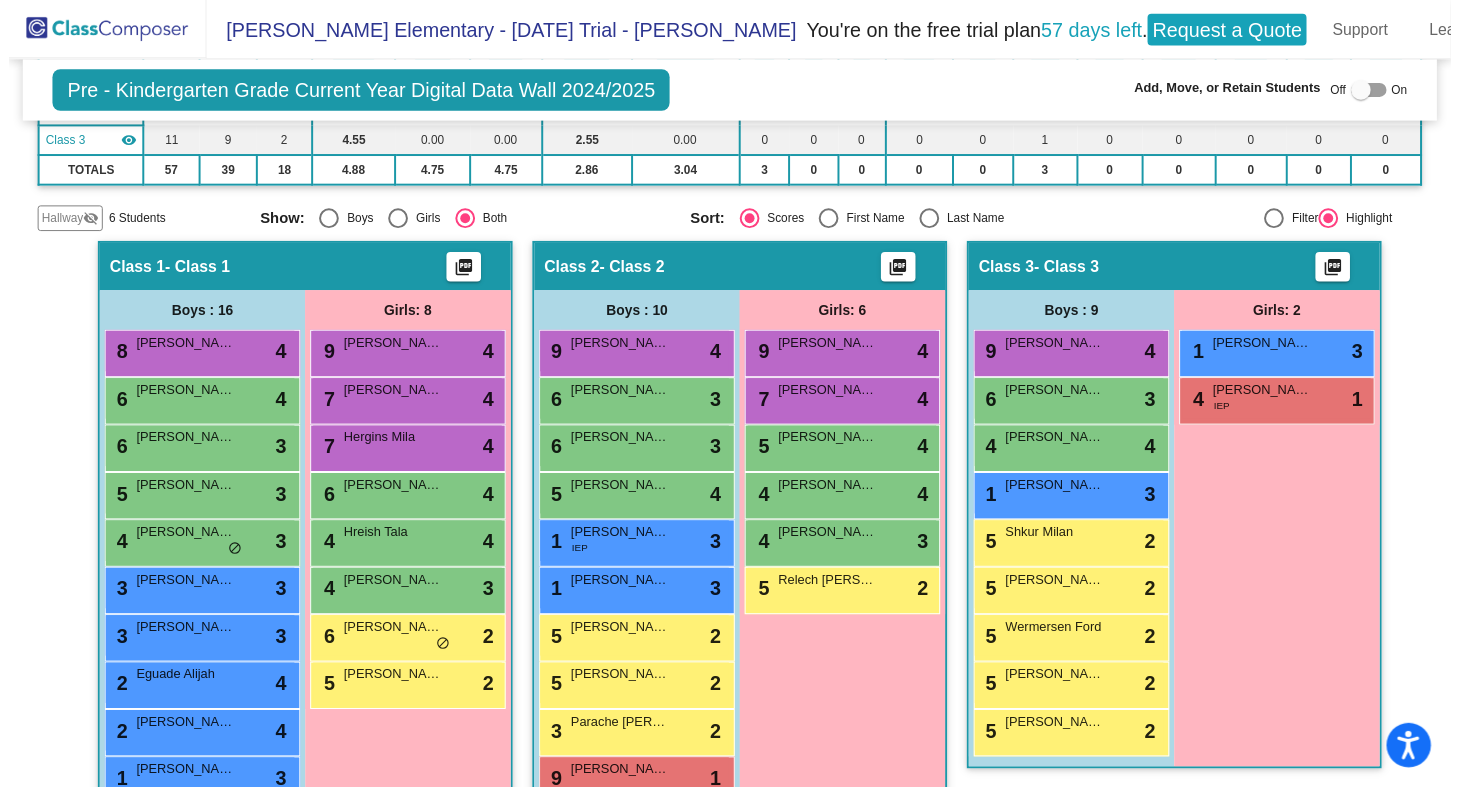 scroll, scrollTop: 1, scrollLeft: 0, axis: vertical 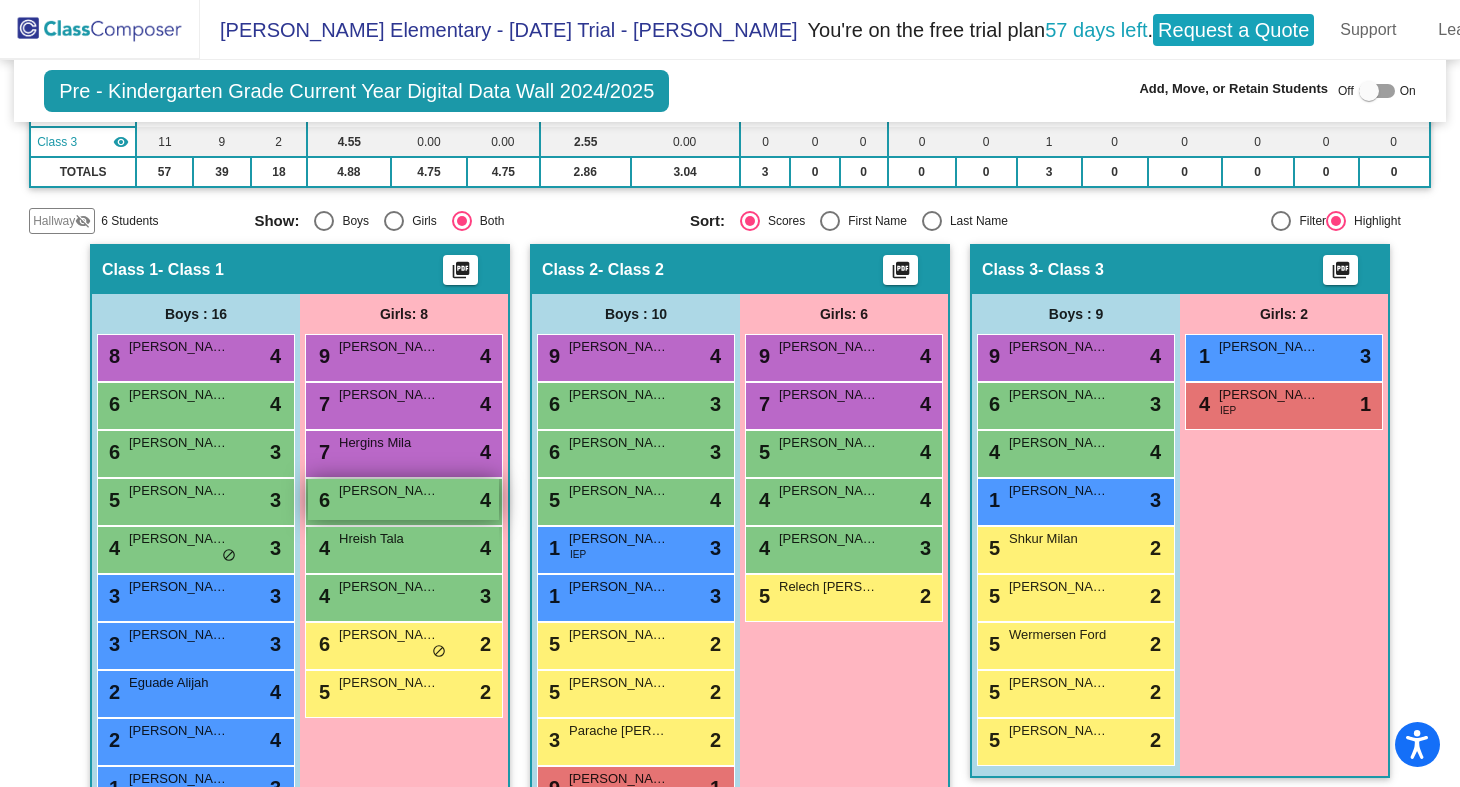 click on "6 [PERSON_NAME] lock do_not_disturb_alt 4" at bounding box center (403, 499) 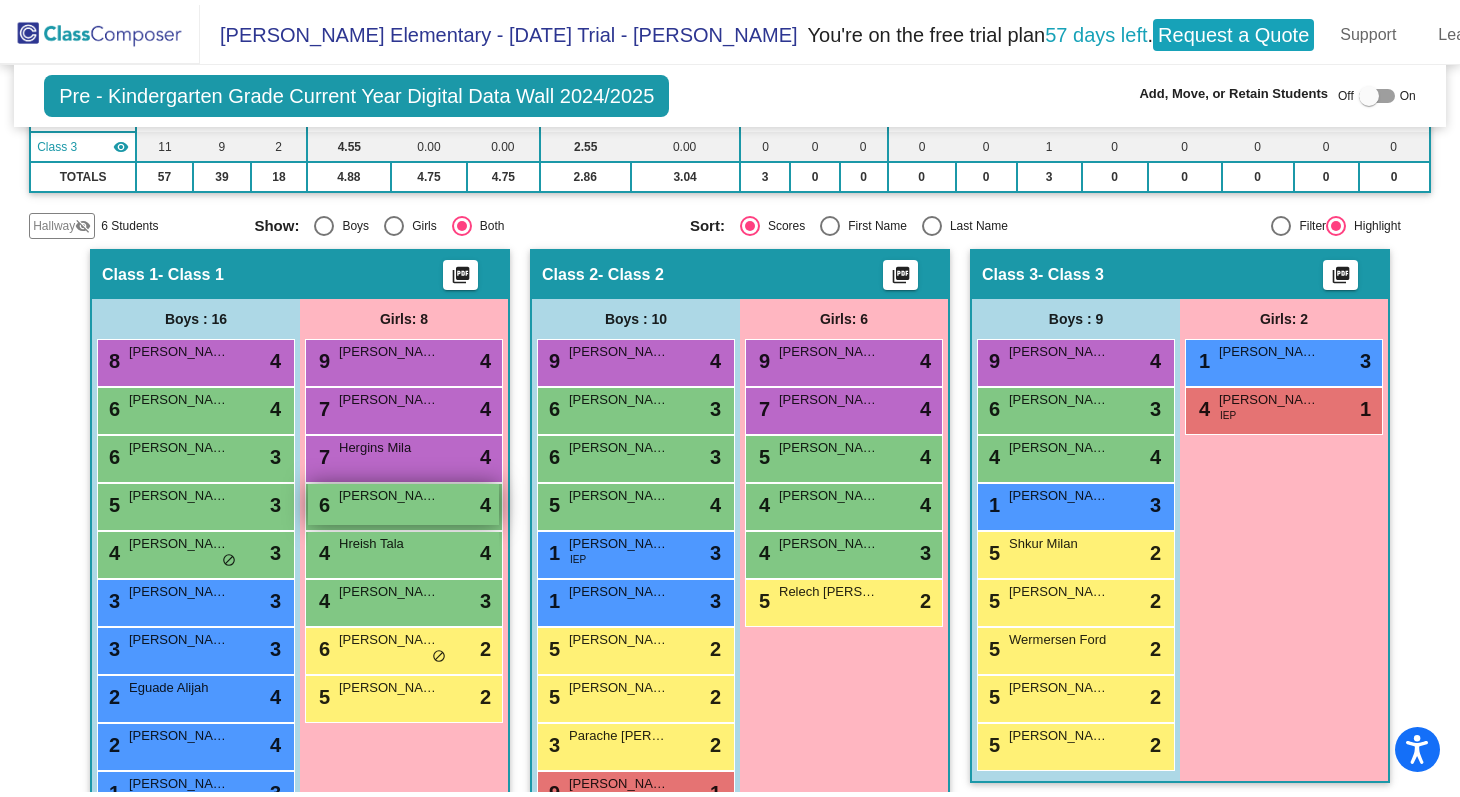scroll, scrollTop: 0, scrollLeft: 0, axis: both 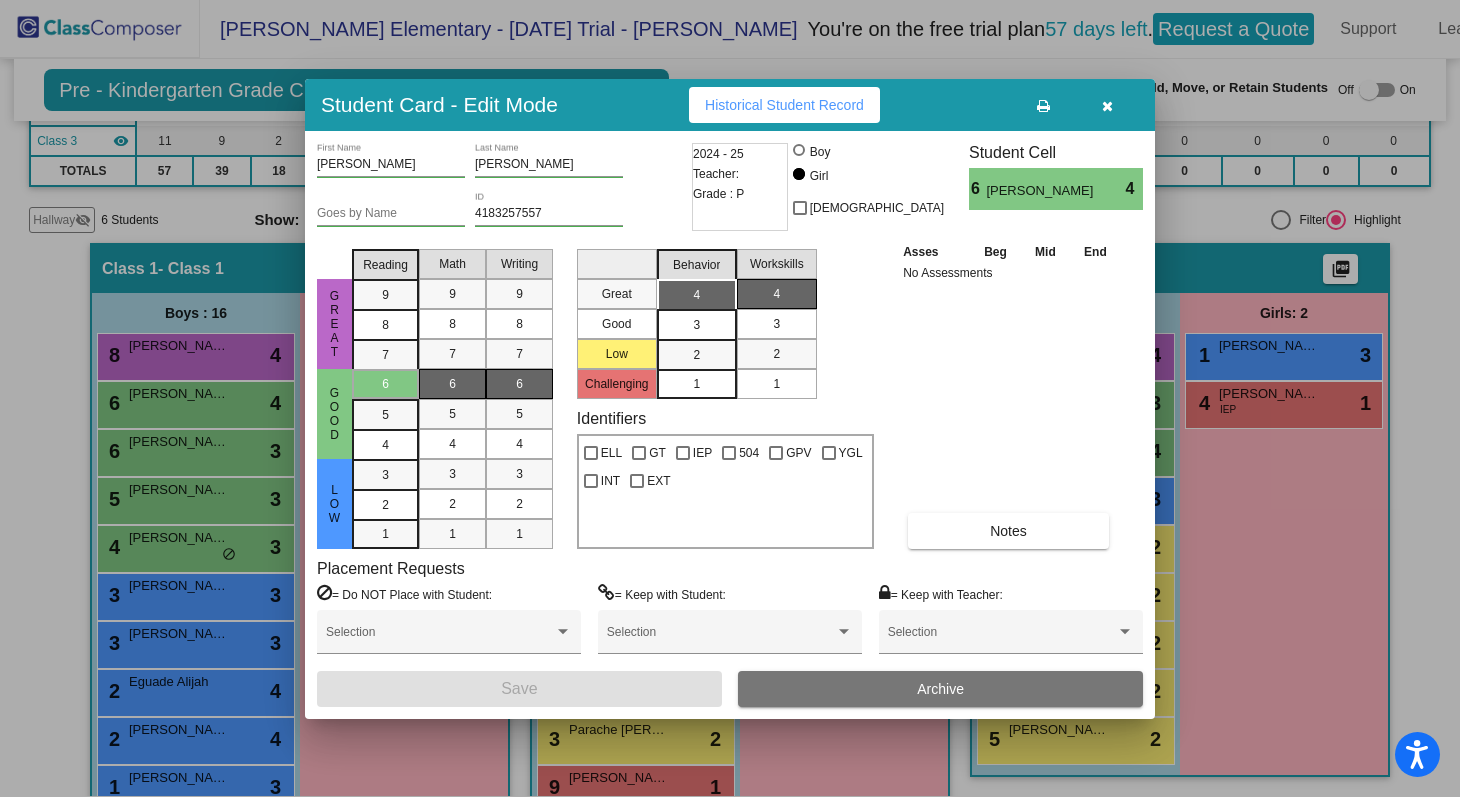 click at bounding box center (1107, 106) 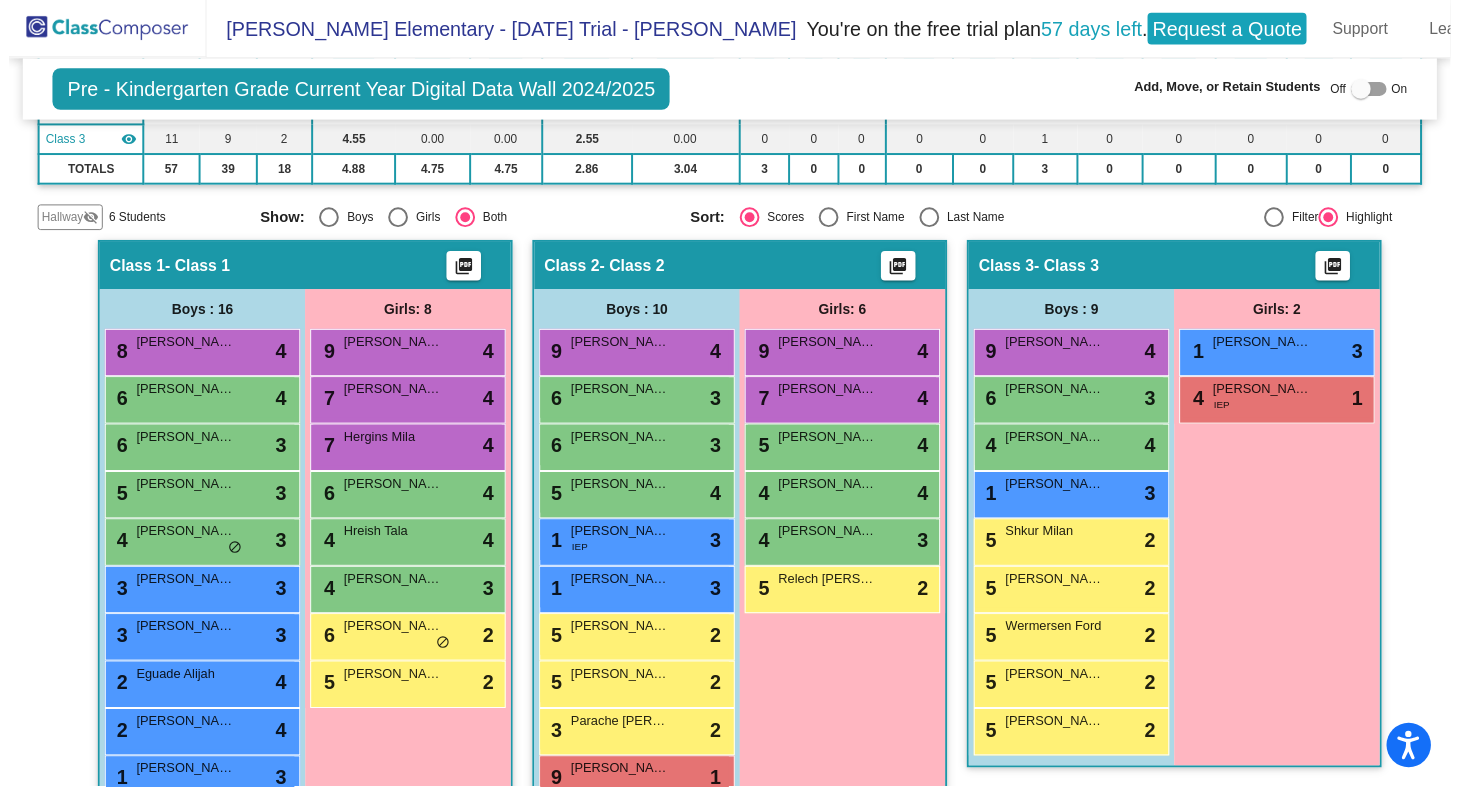 scroll, scrollTop: 1, scrollLeft: 0, axis: vertical 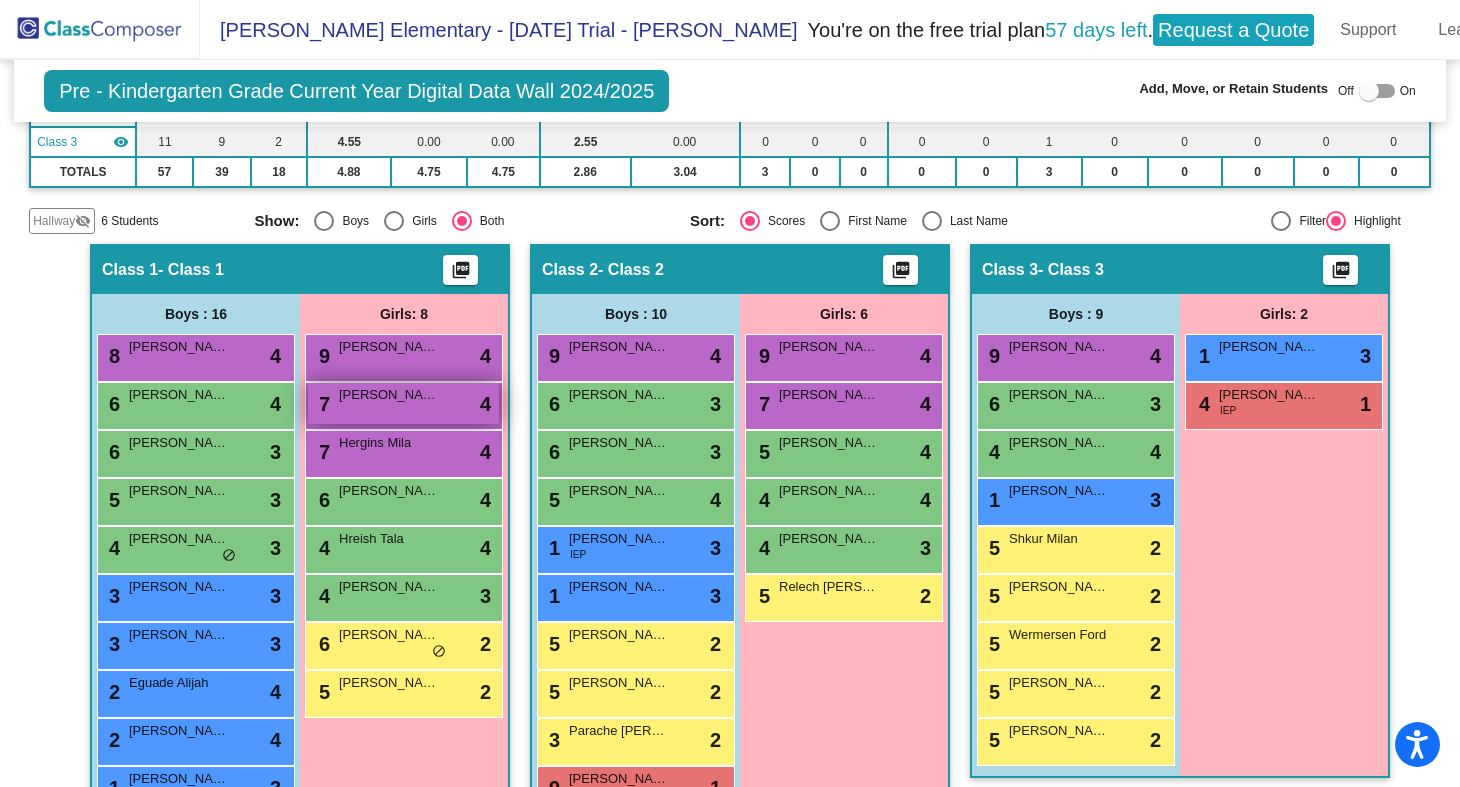 click on "7 [PERSON_NAME] lock do_not_disturb_alt 4" at bounding box center (403, 403) 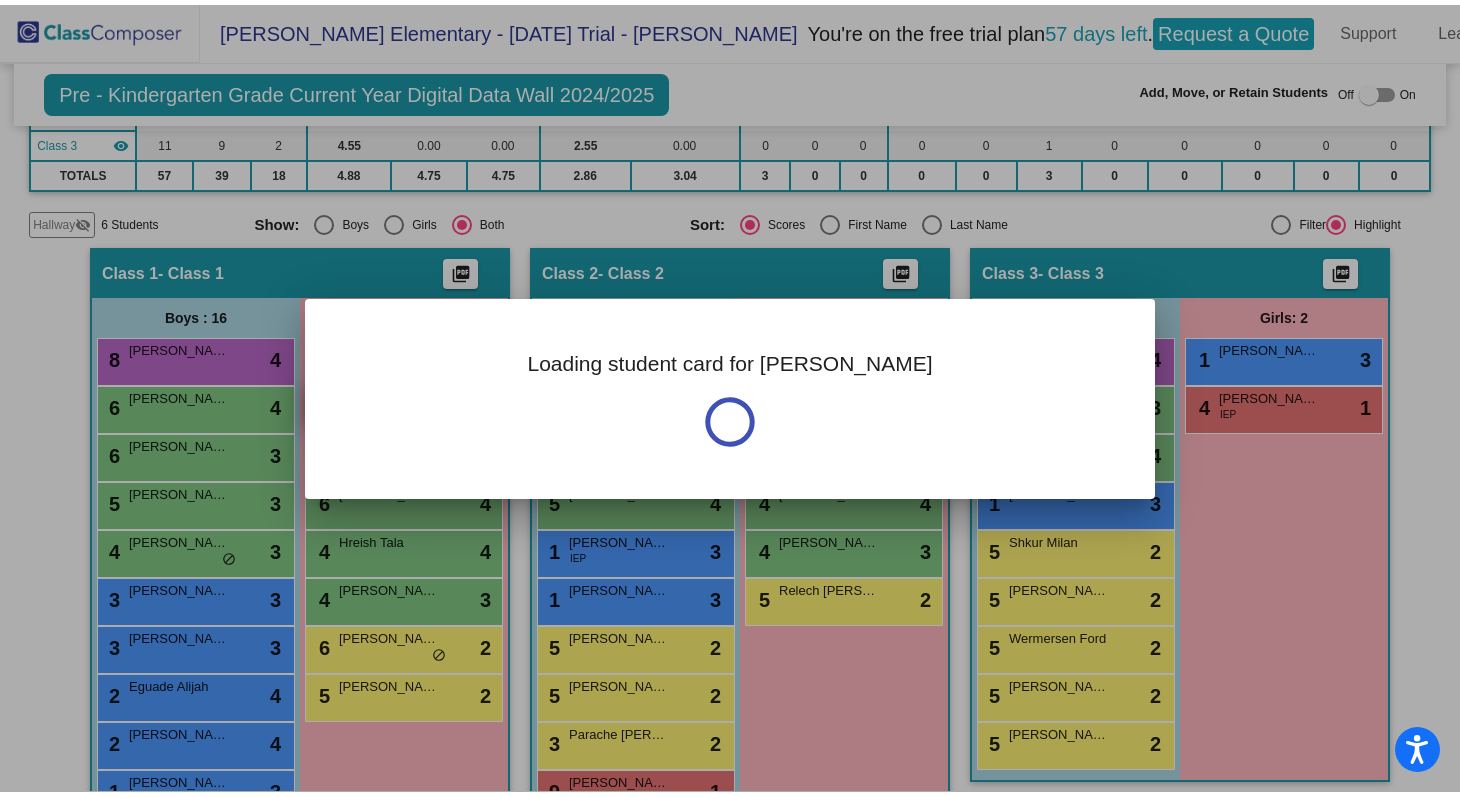 scroll, scrollTop: 0, scrollLeft: 0, axis: both 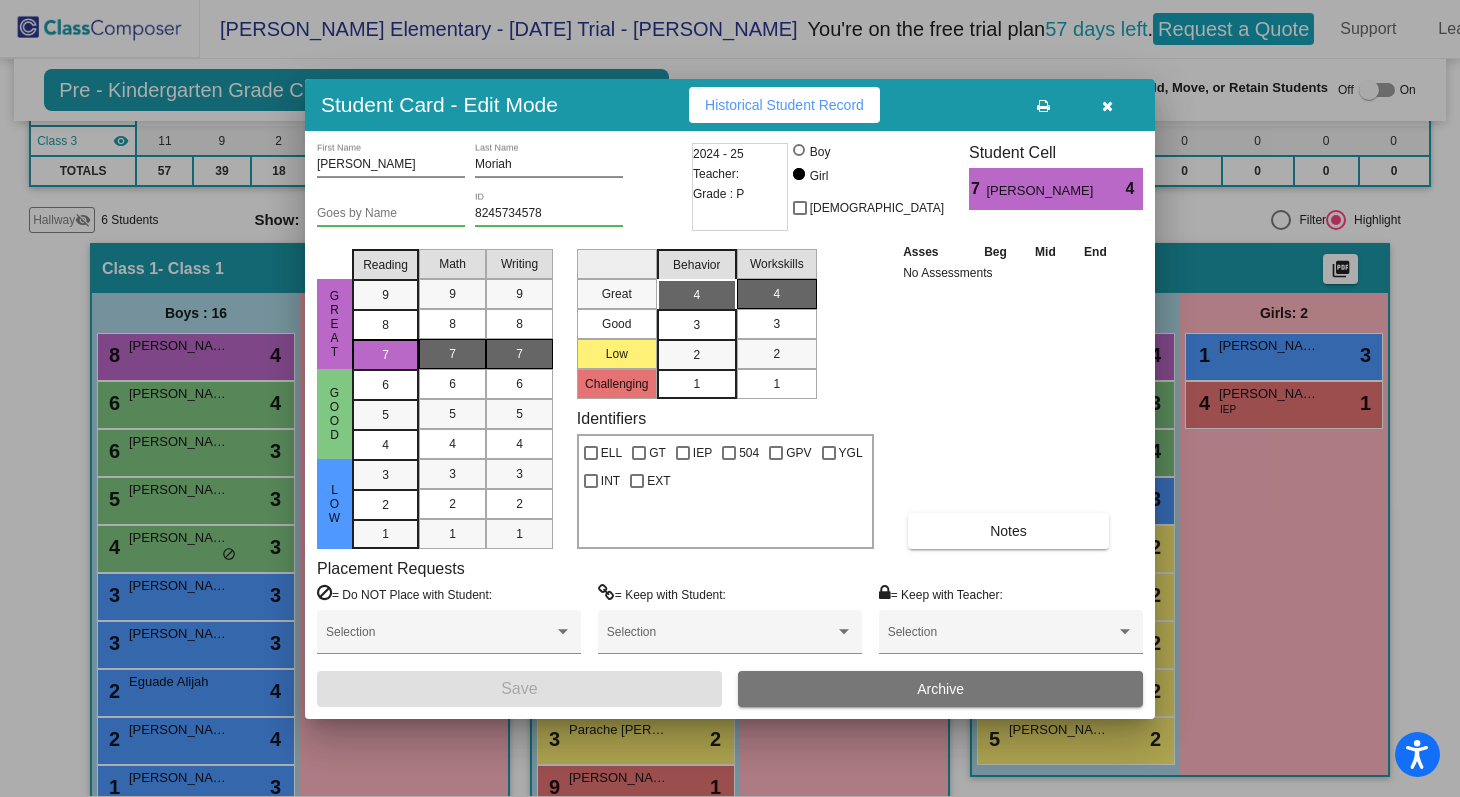 click at bounding box center (1107, 106) 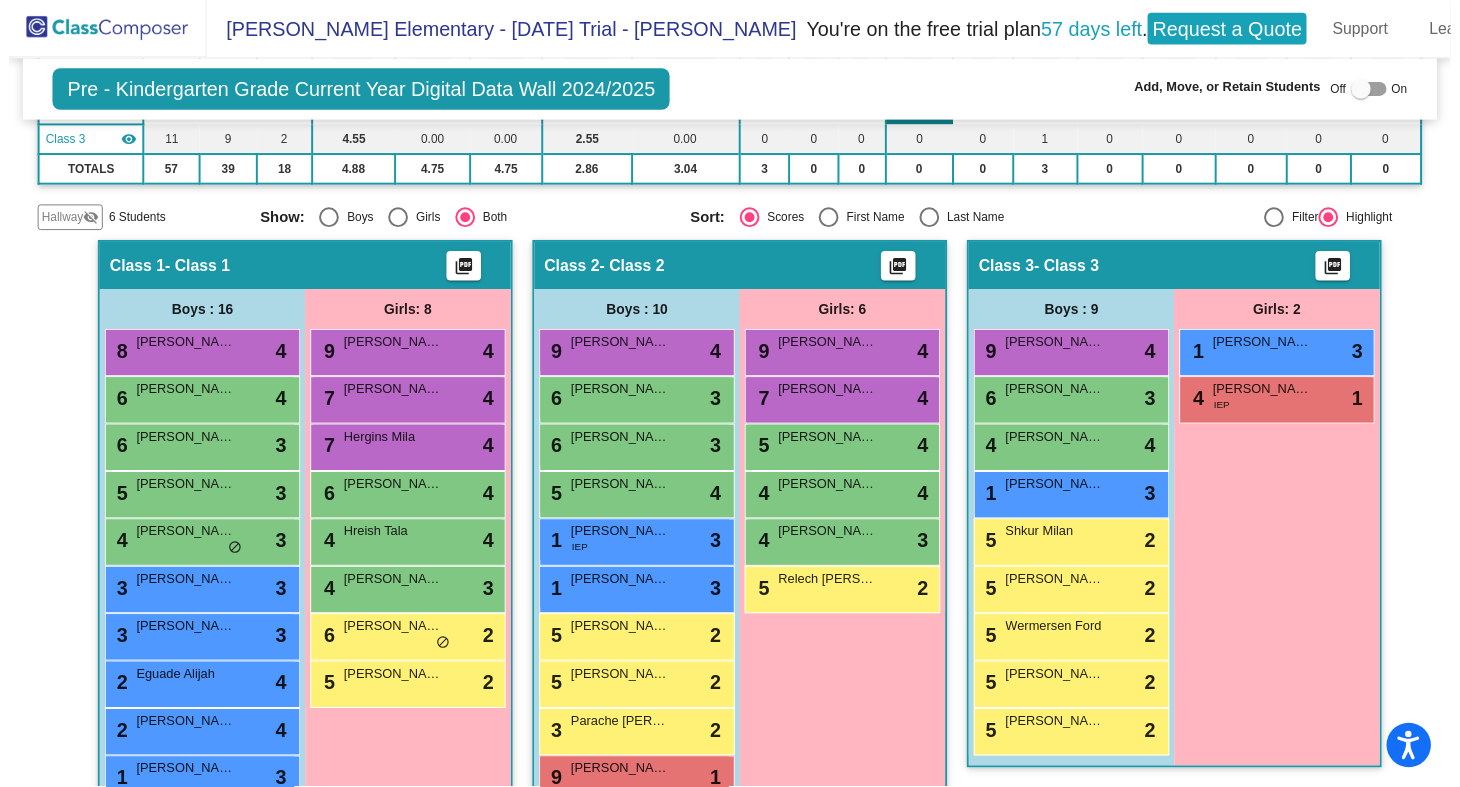 scroll, scrollTop: 1, scrollLeft: 0, axis: vertical 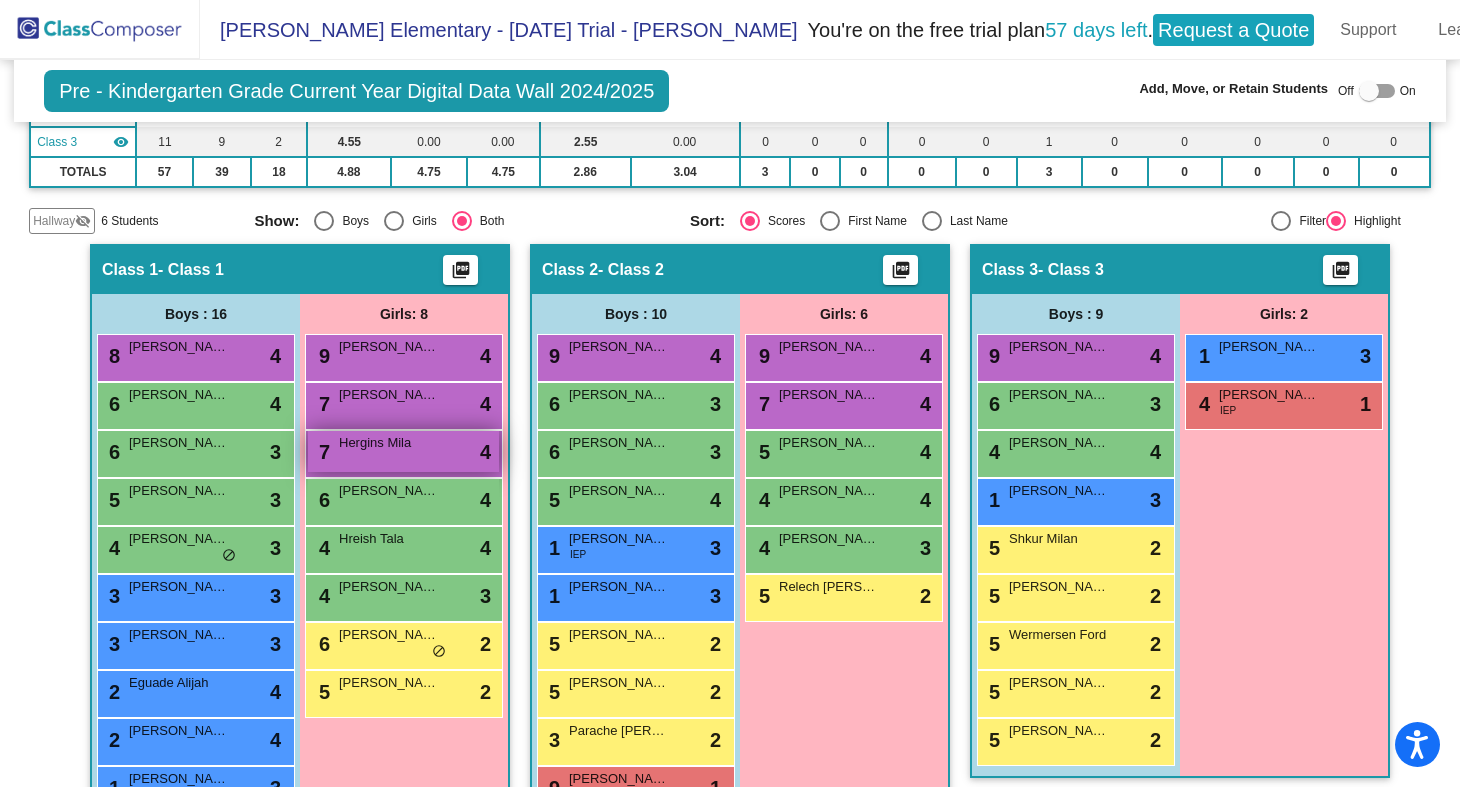 click on "Hergins Mila" at bounding box center (389, 443) 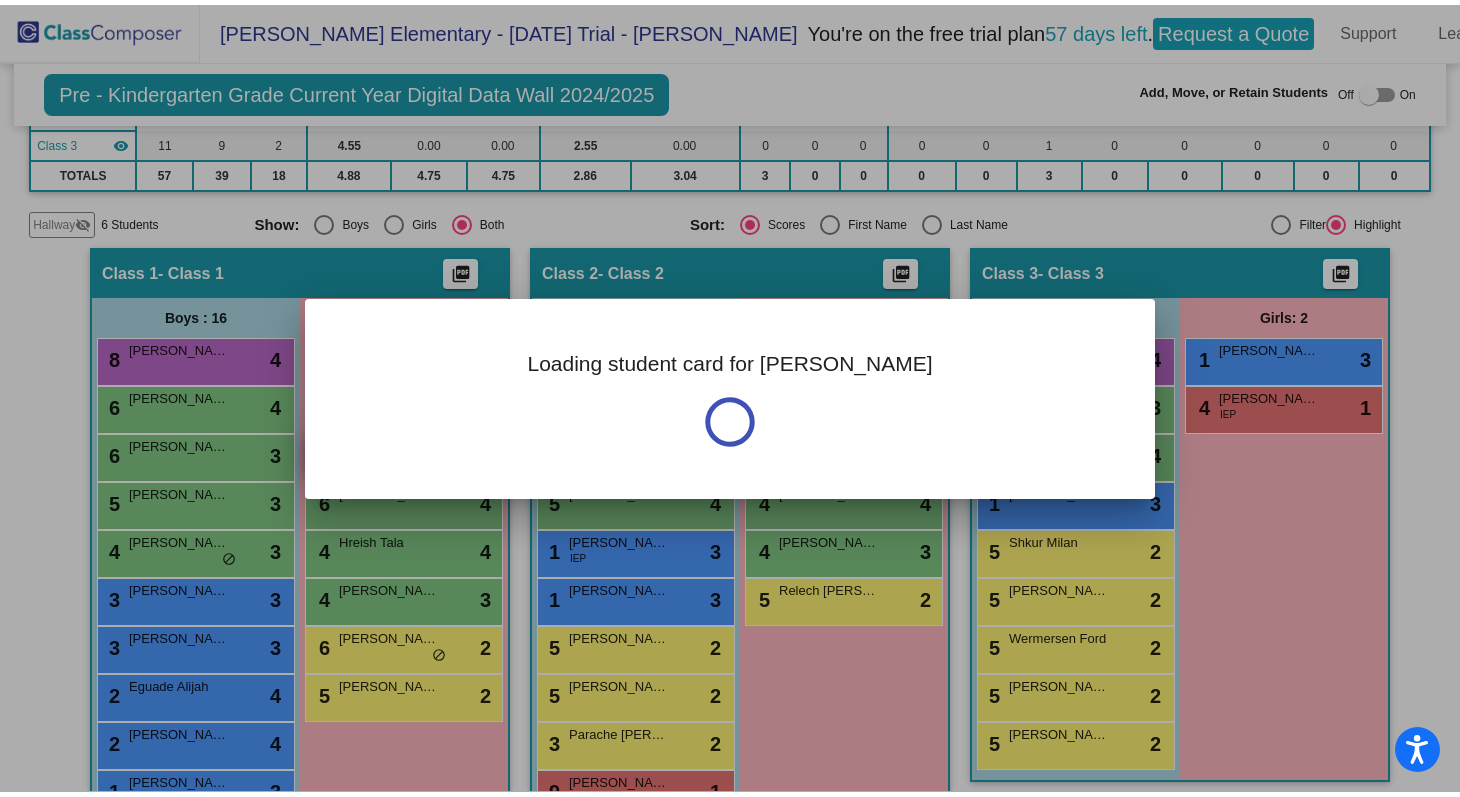 scroll, scrollTop: 0, scrollLeft: 0, axis: both 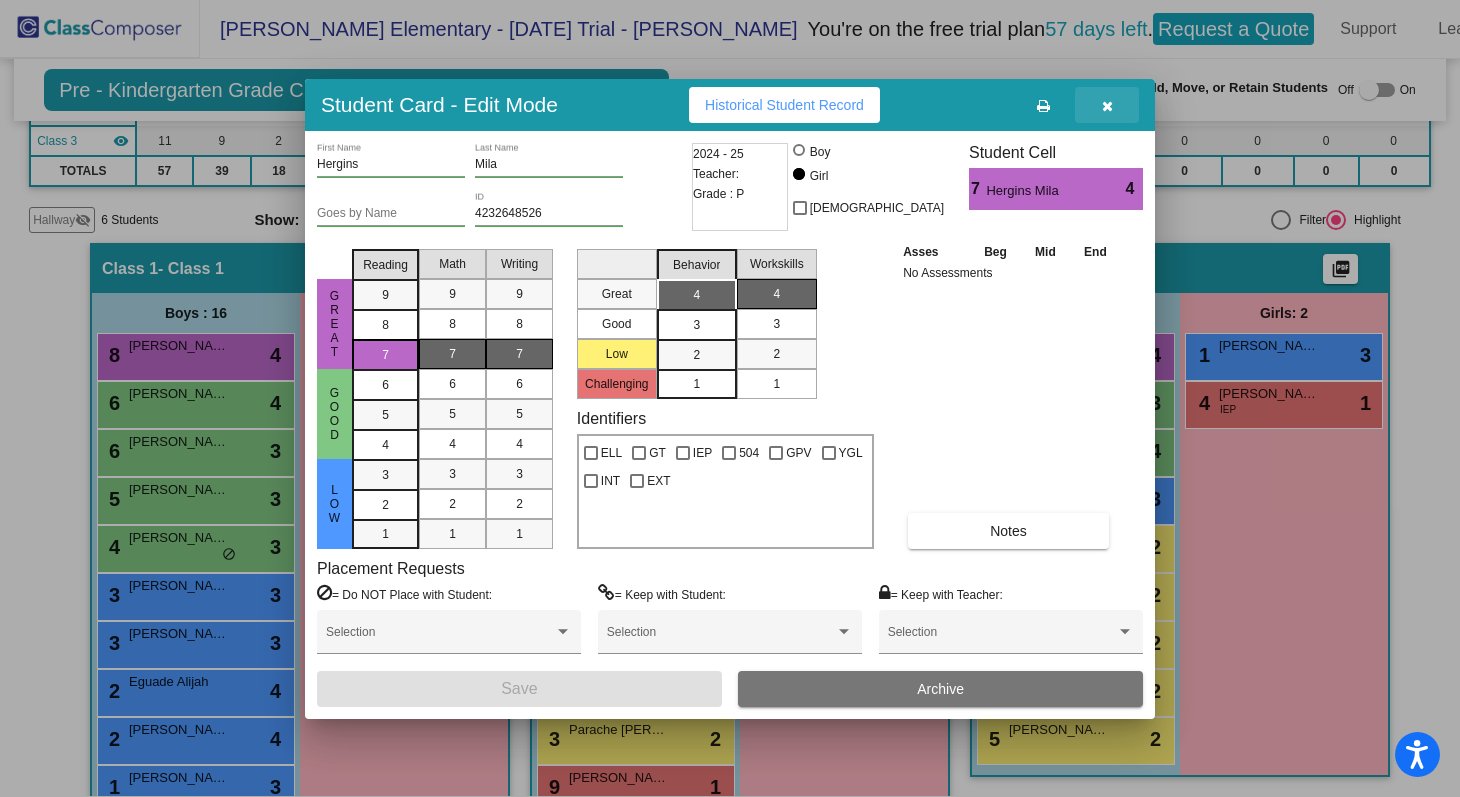click at bounding box center [1107, 105] 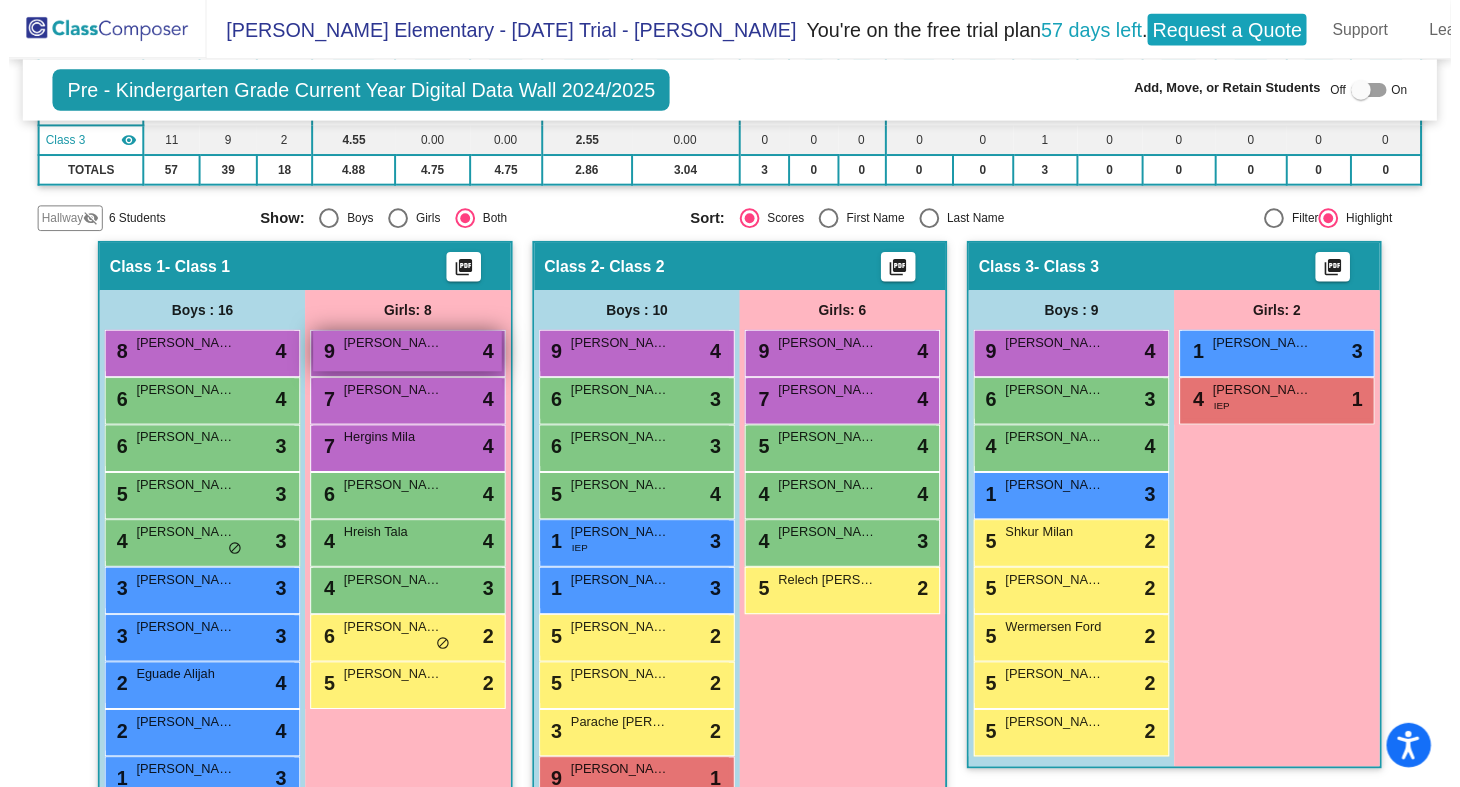 scroll, scrollTop: 1, scrollLeft: 0, axis: vertical 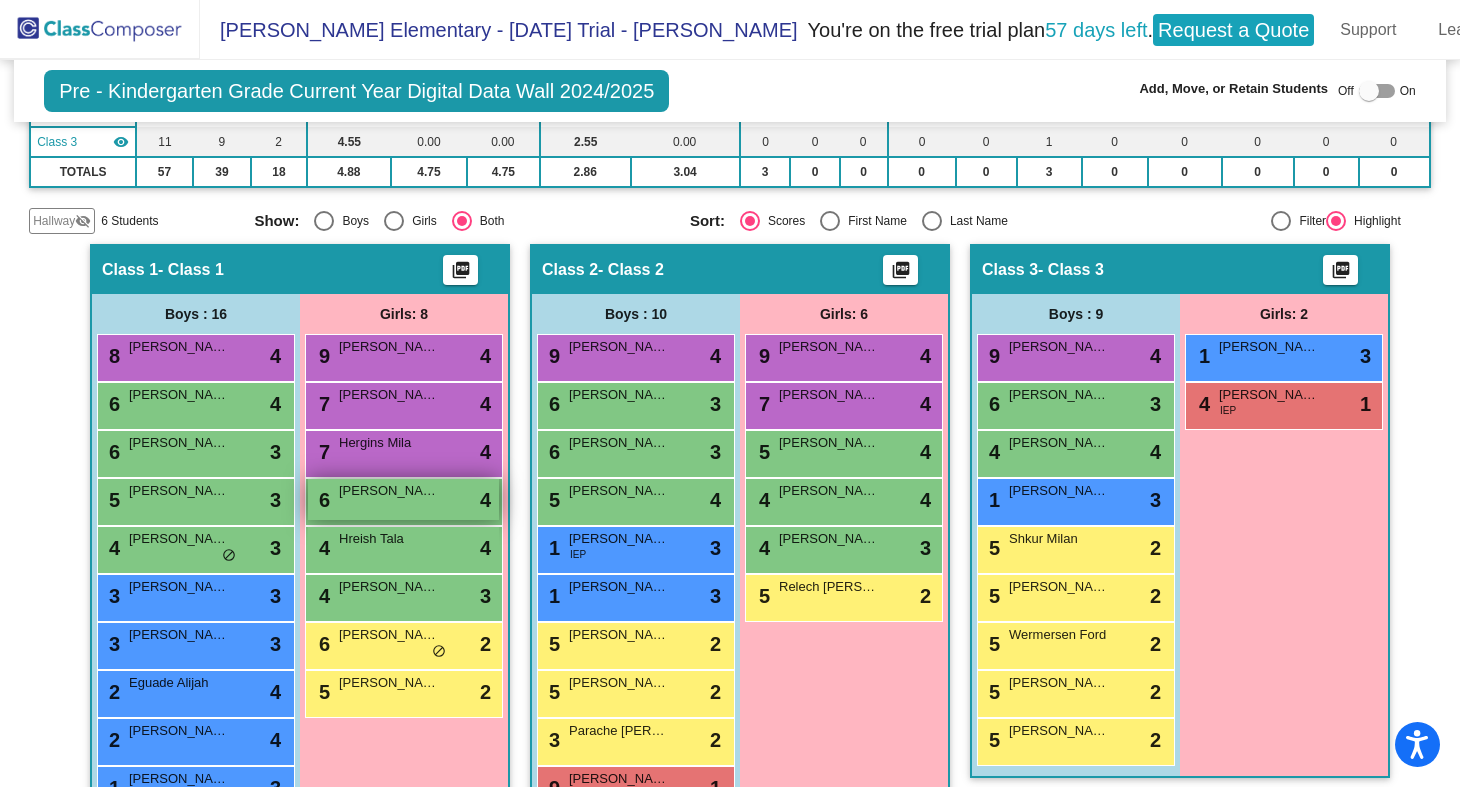 click on "6 [PERSON_NAME] lock do_not_disturb_alt 4" at bounding box center [403, 499] 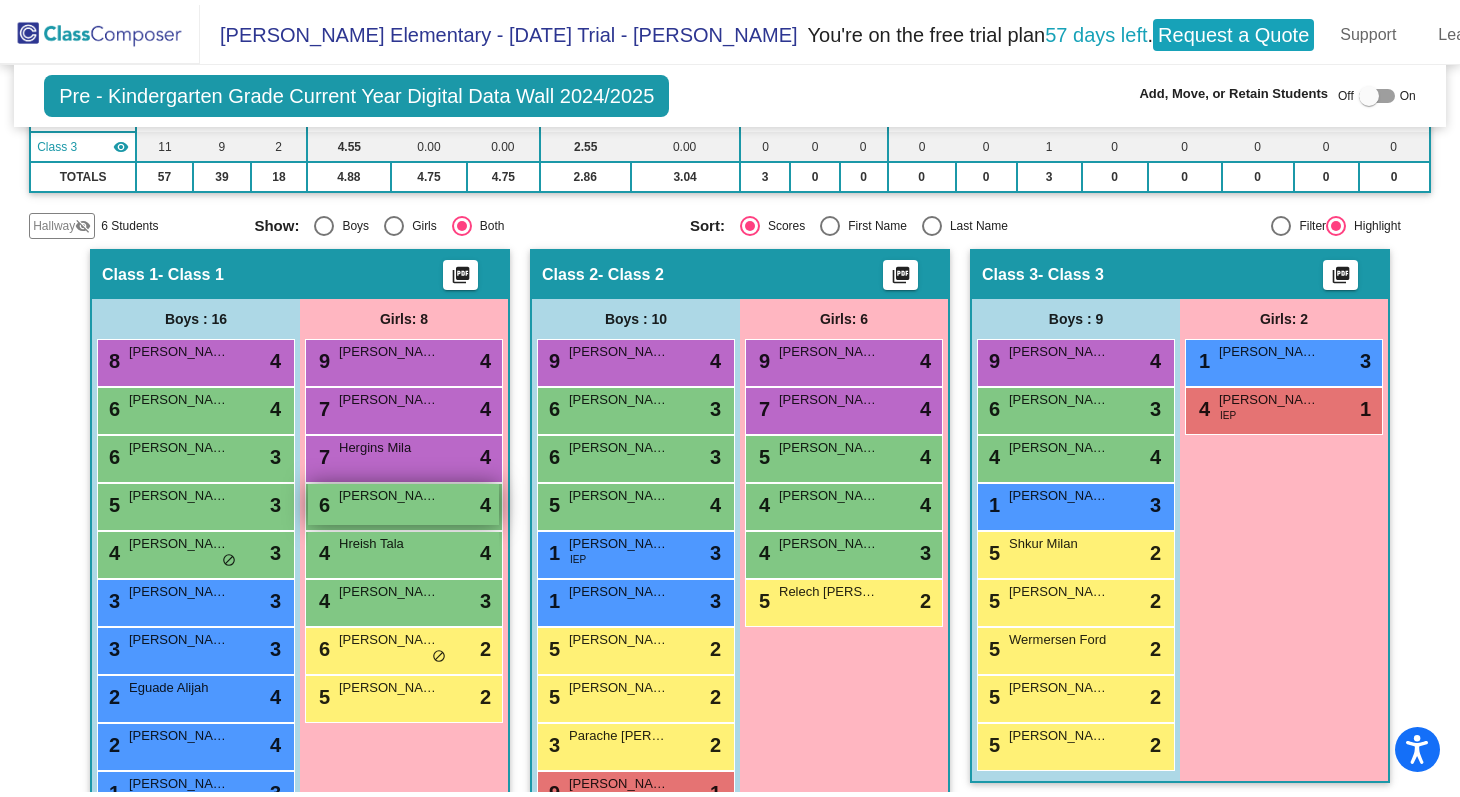 scroll, scrollTop: 0, scrollLeft: 0, axis: both 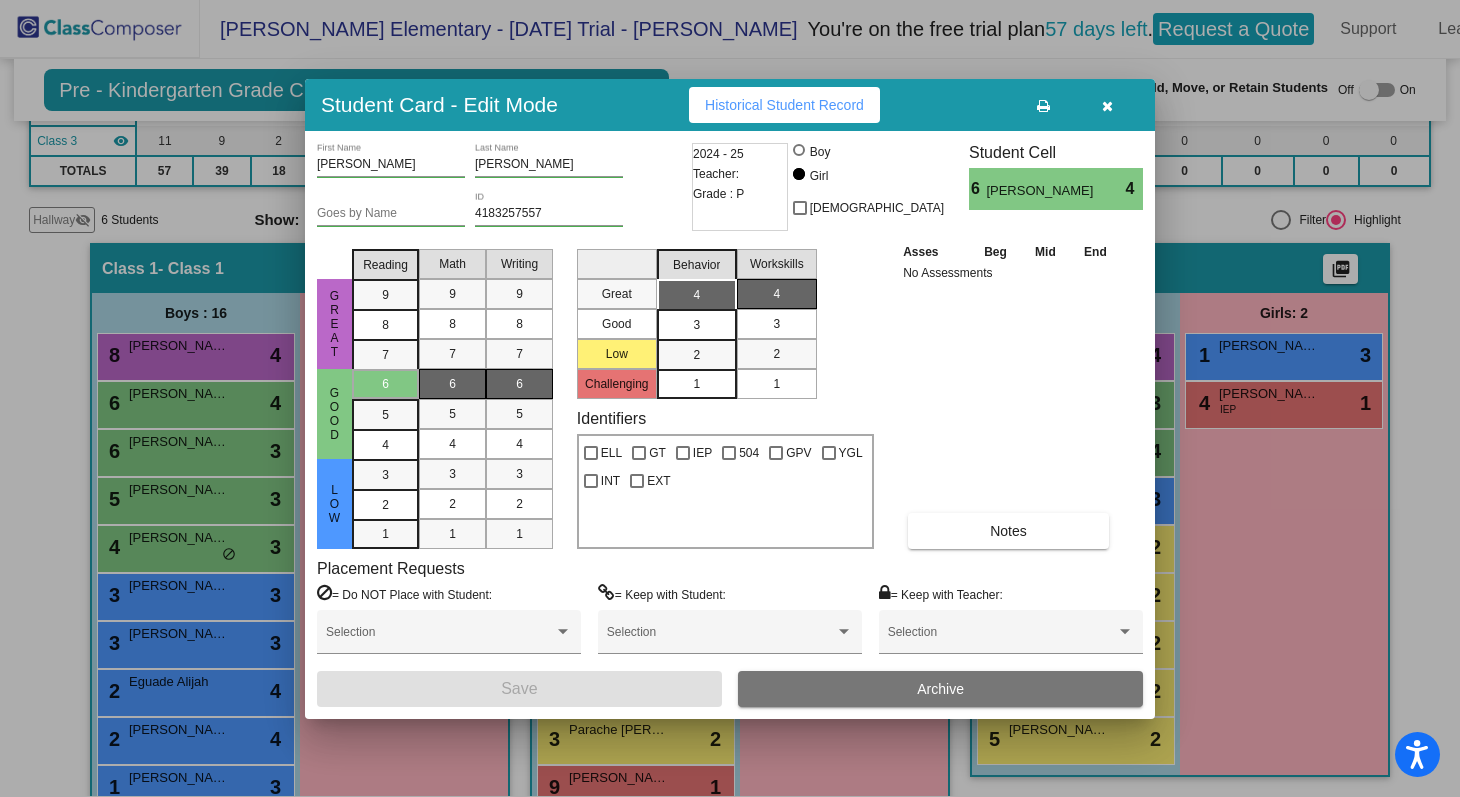 click at bounding box center (1107, 106) 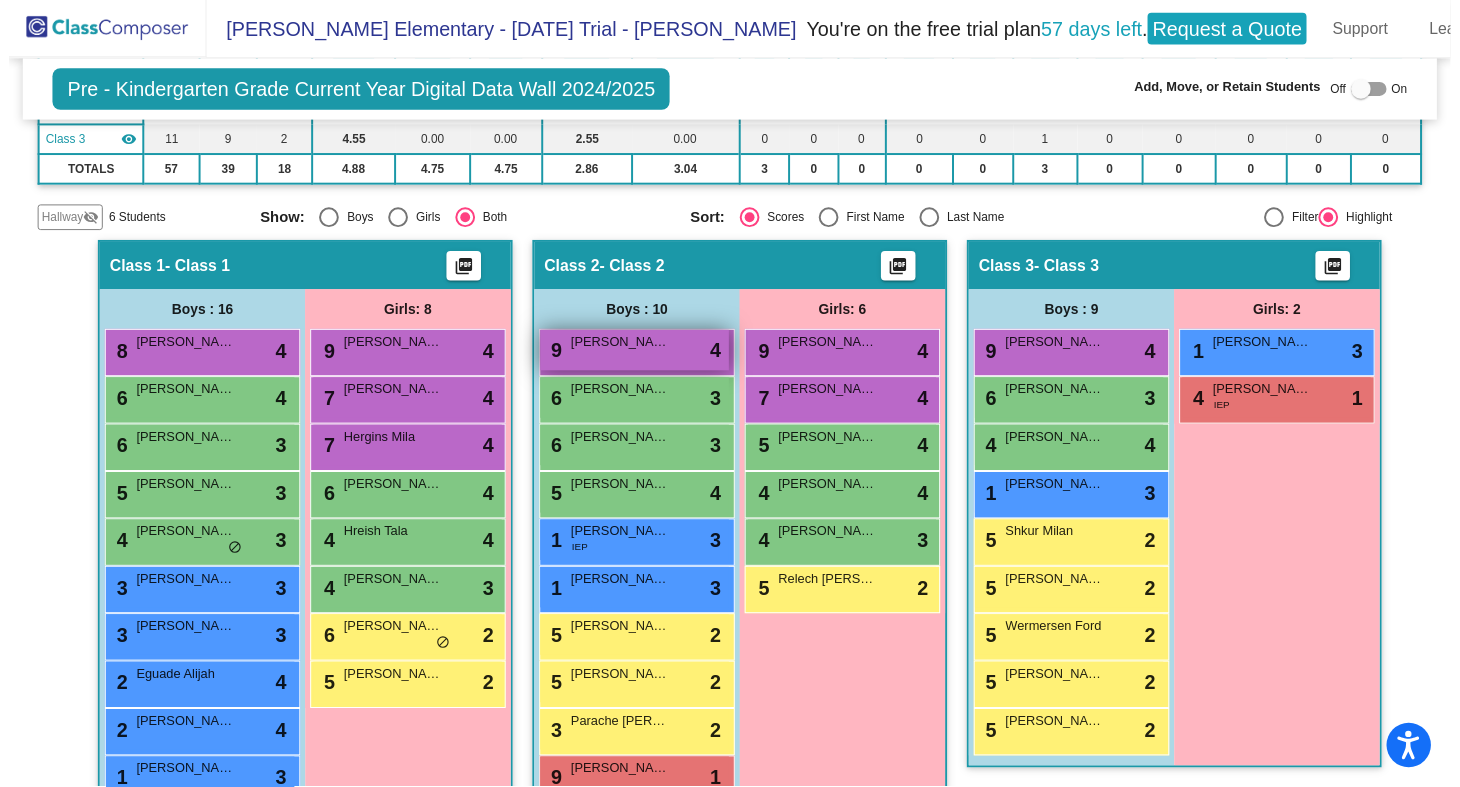 scroll, scrollTop: 1, scrollLeft: 0, axis: vertical 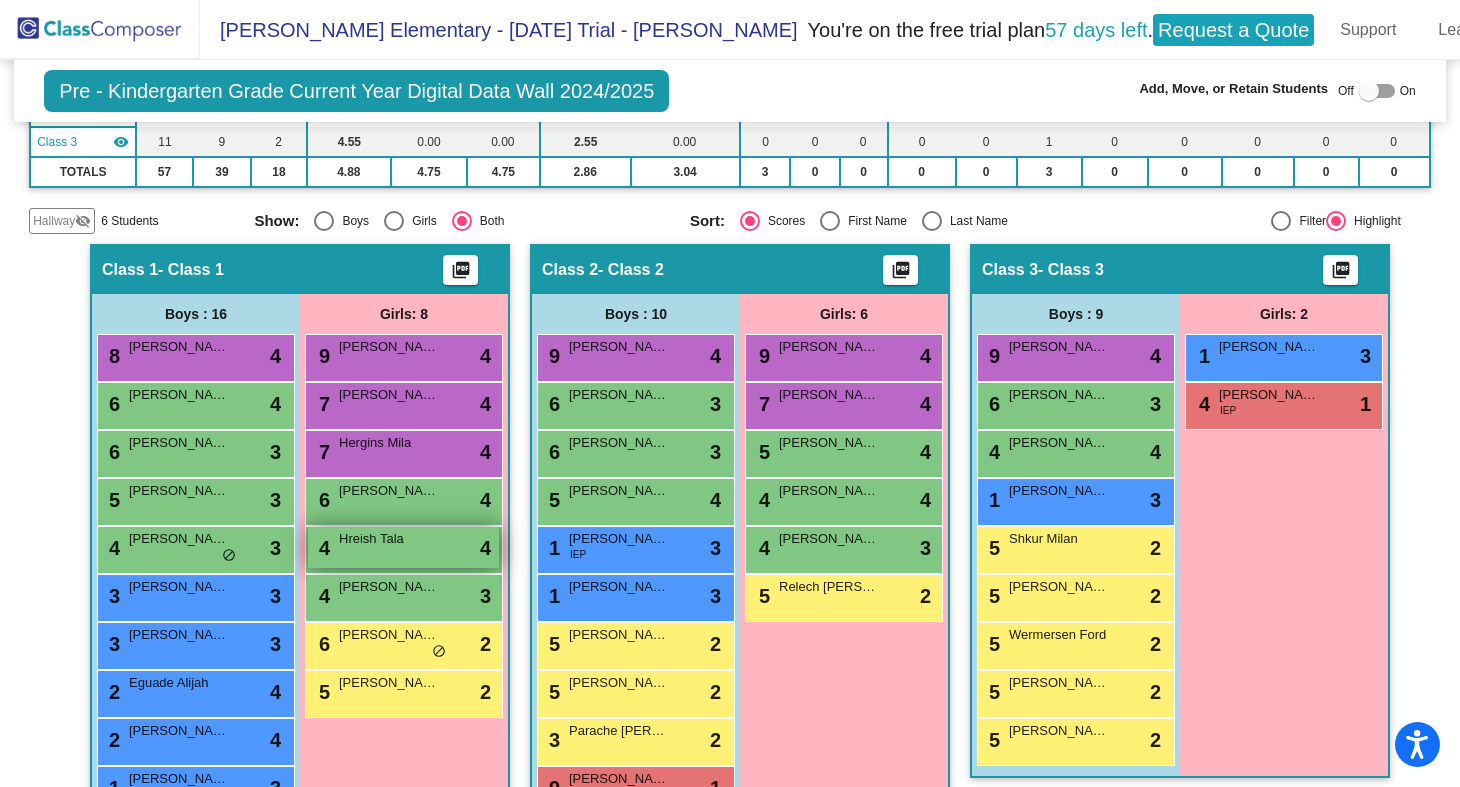 click on "4 Hreish Tala lock do_not_disturb_alt 4" at bounding box center (403, 547) 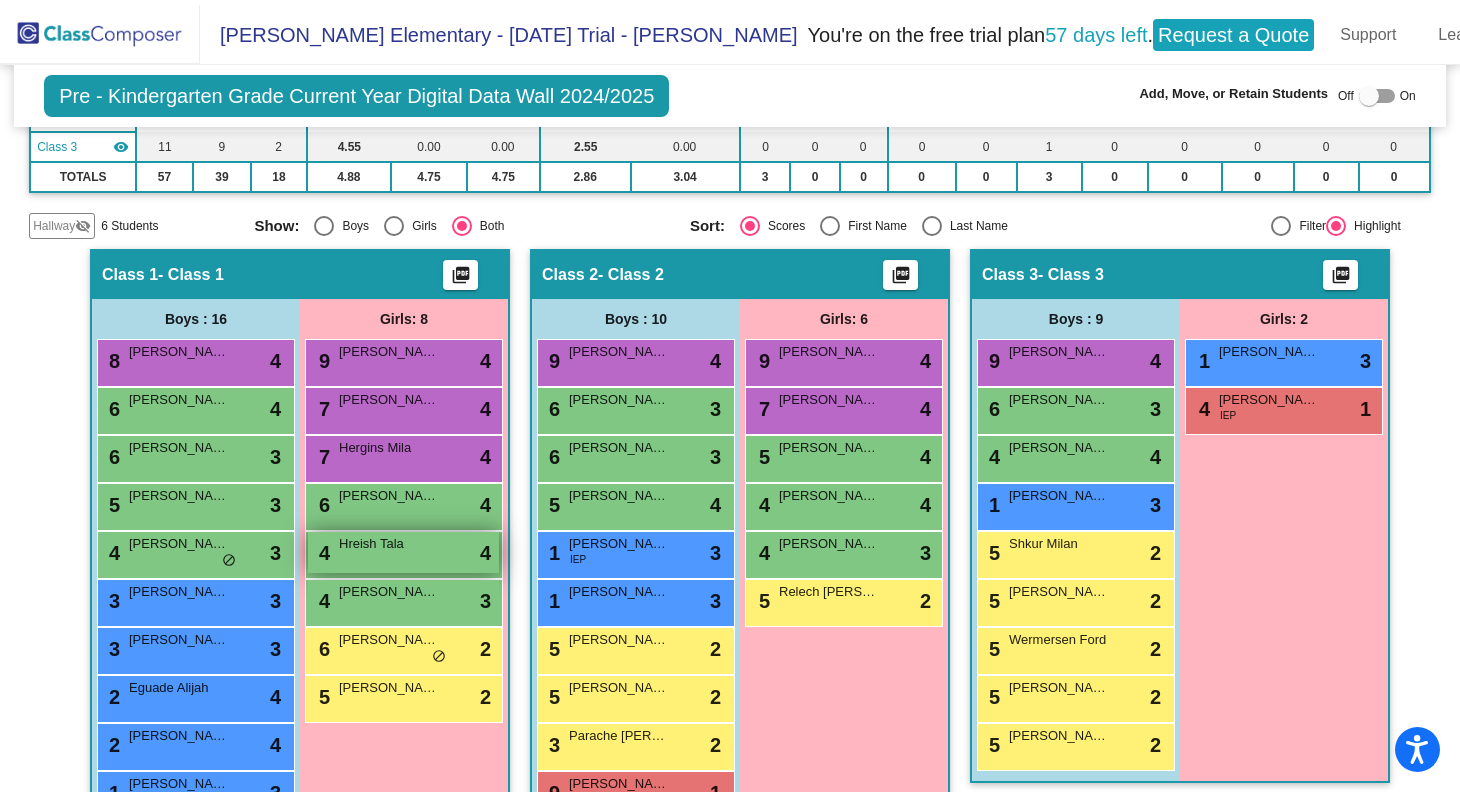 scroll, scrollTop: 0, scrollLeft: 0, axis: both 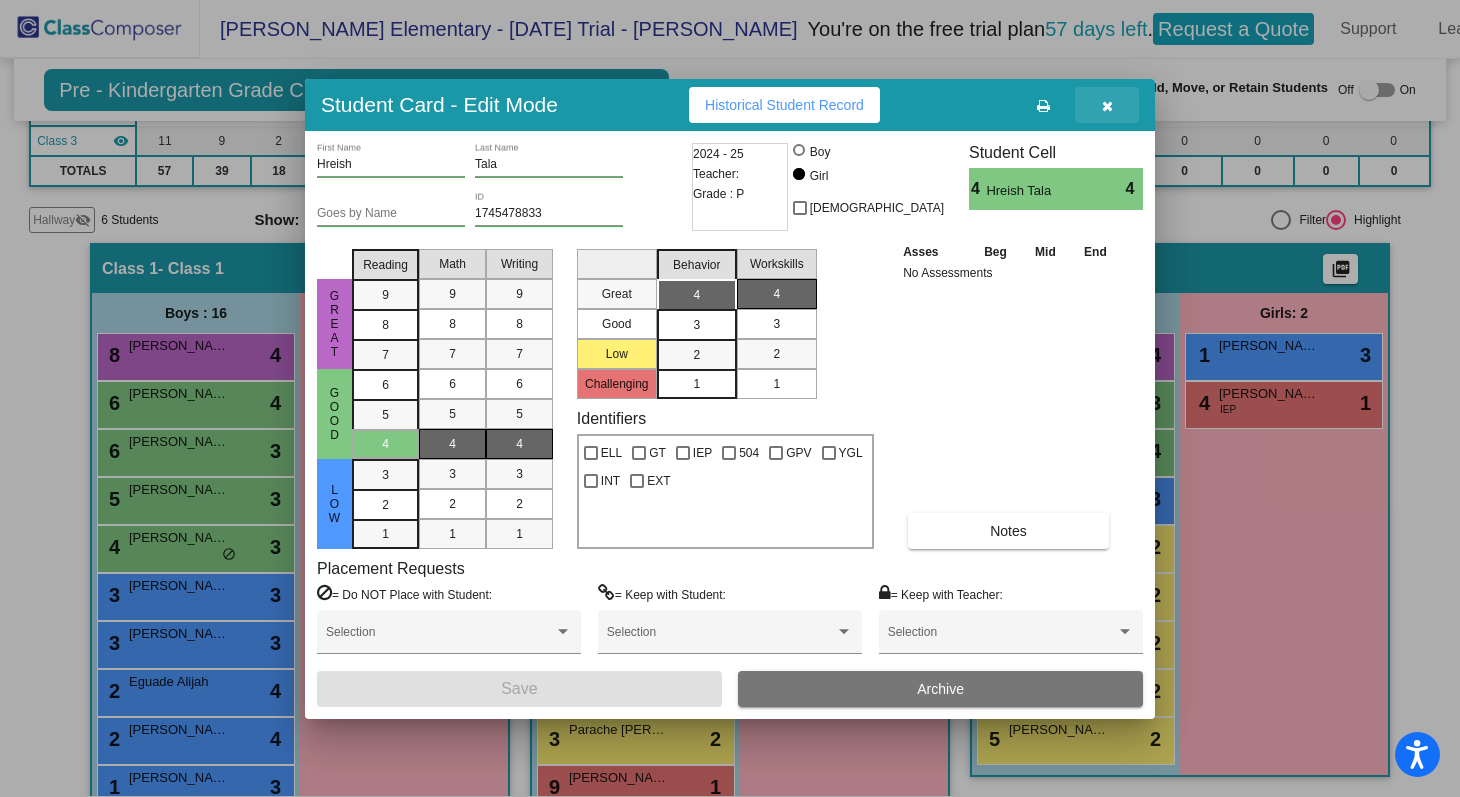 click at bounding box center [1107, 106] 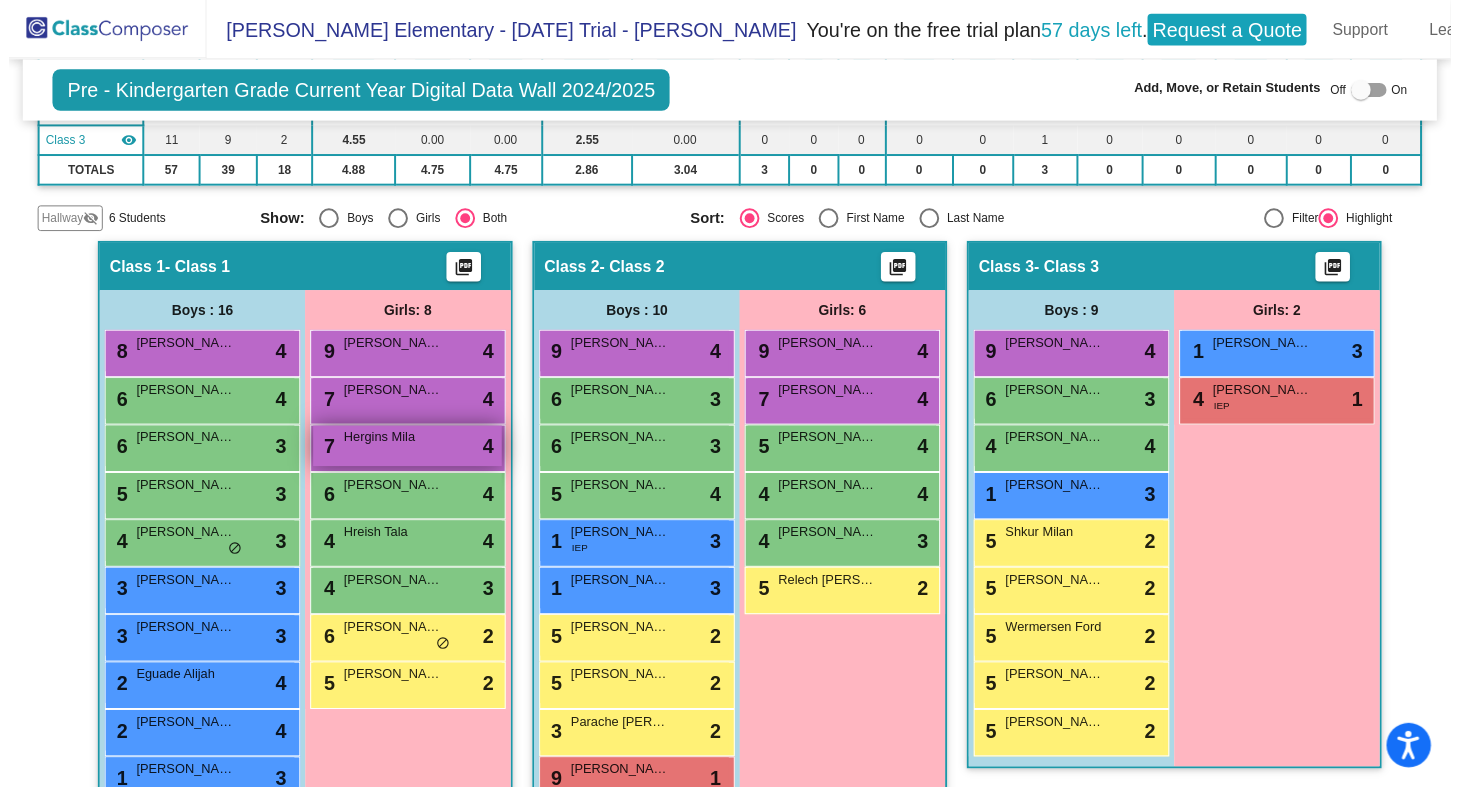 scroll, scrollTop: 1, scrollLeft: 0, axis: vertical 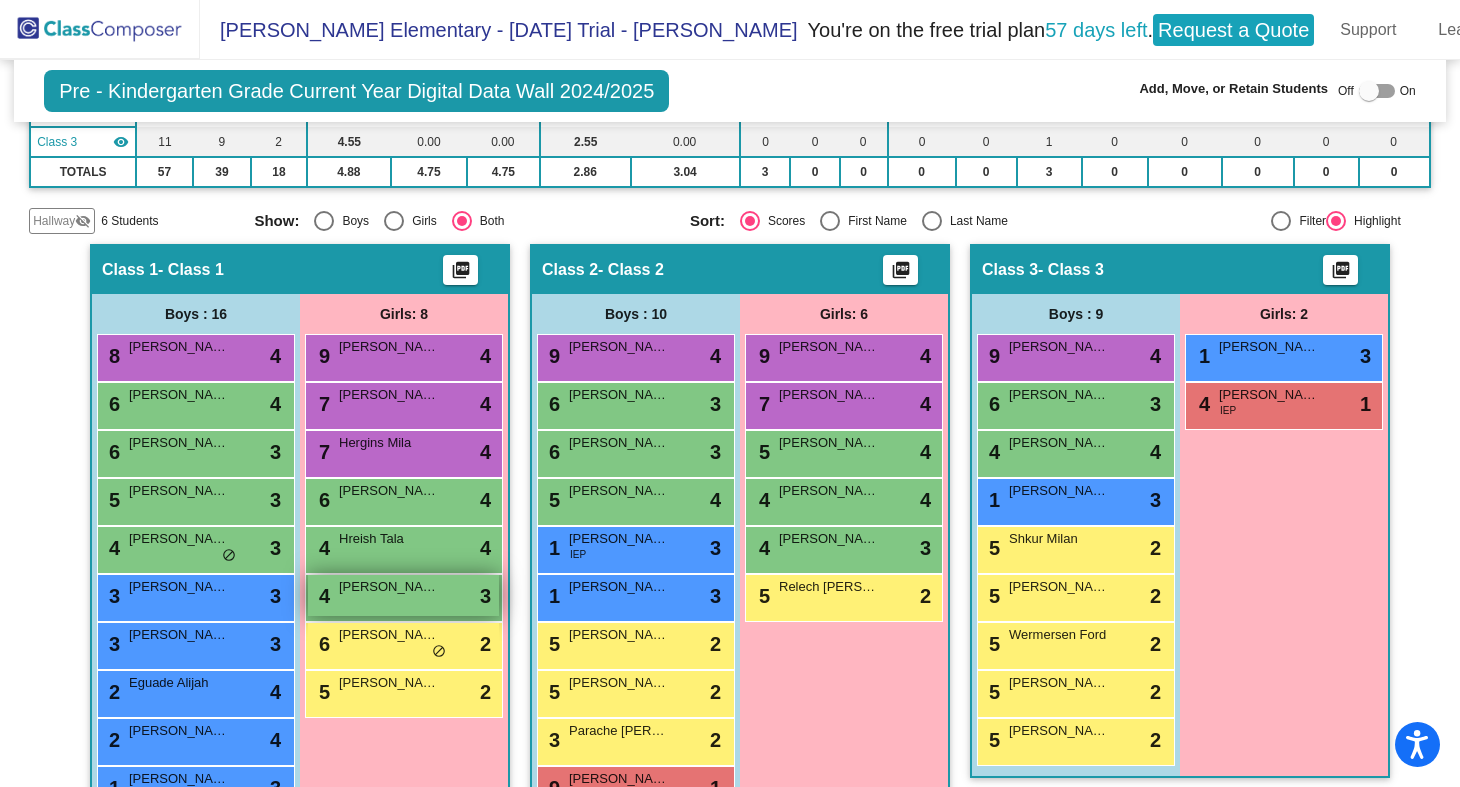 click on "4 [PERSON_NAME] lock do_not_disturb_alt 3" at bounding box center (403, 595) 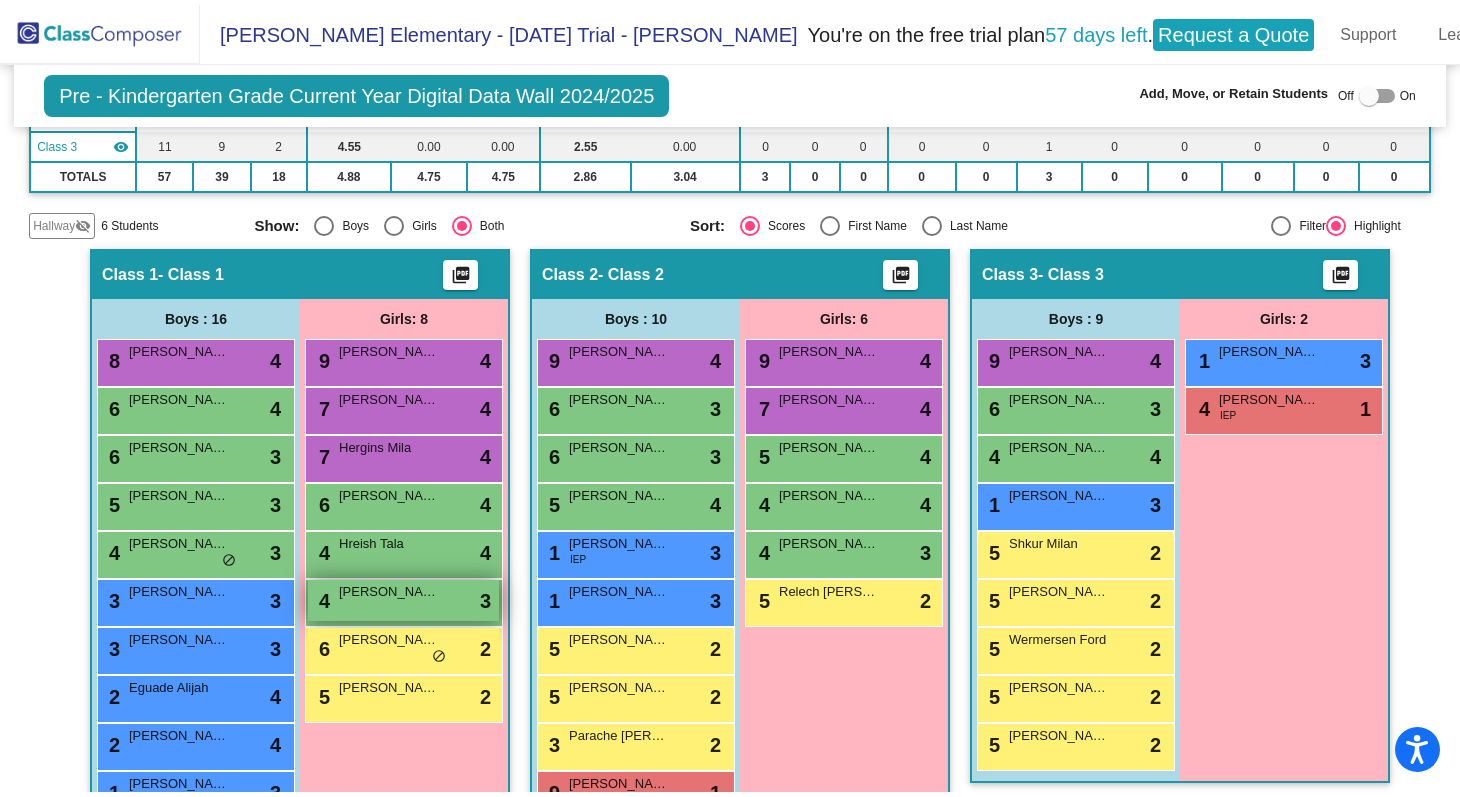 scroll, scrollTop: 0, scrollLeft: 0, axis: both 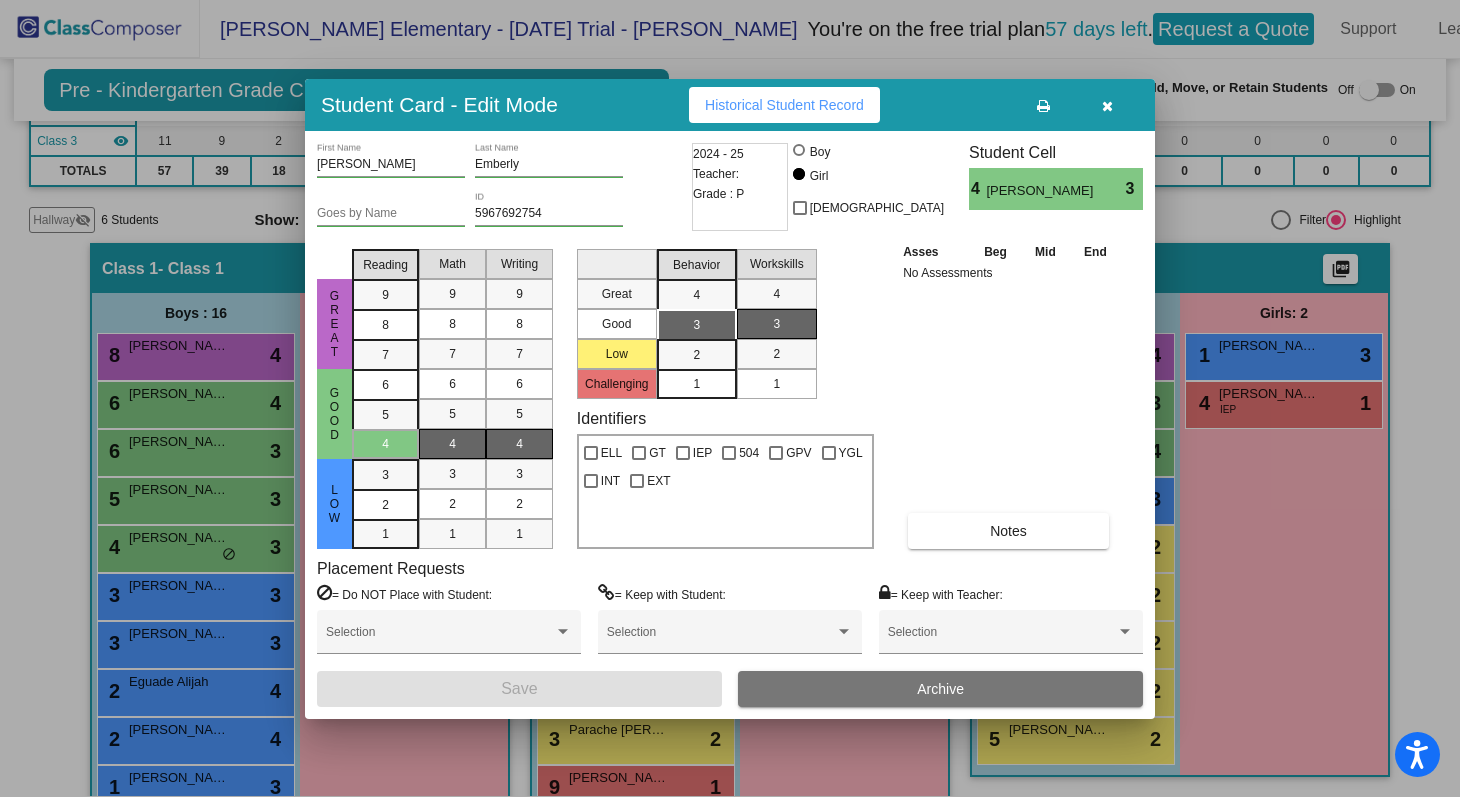 click at bounding box center [1107, 106] 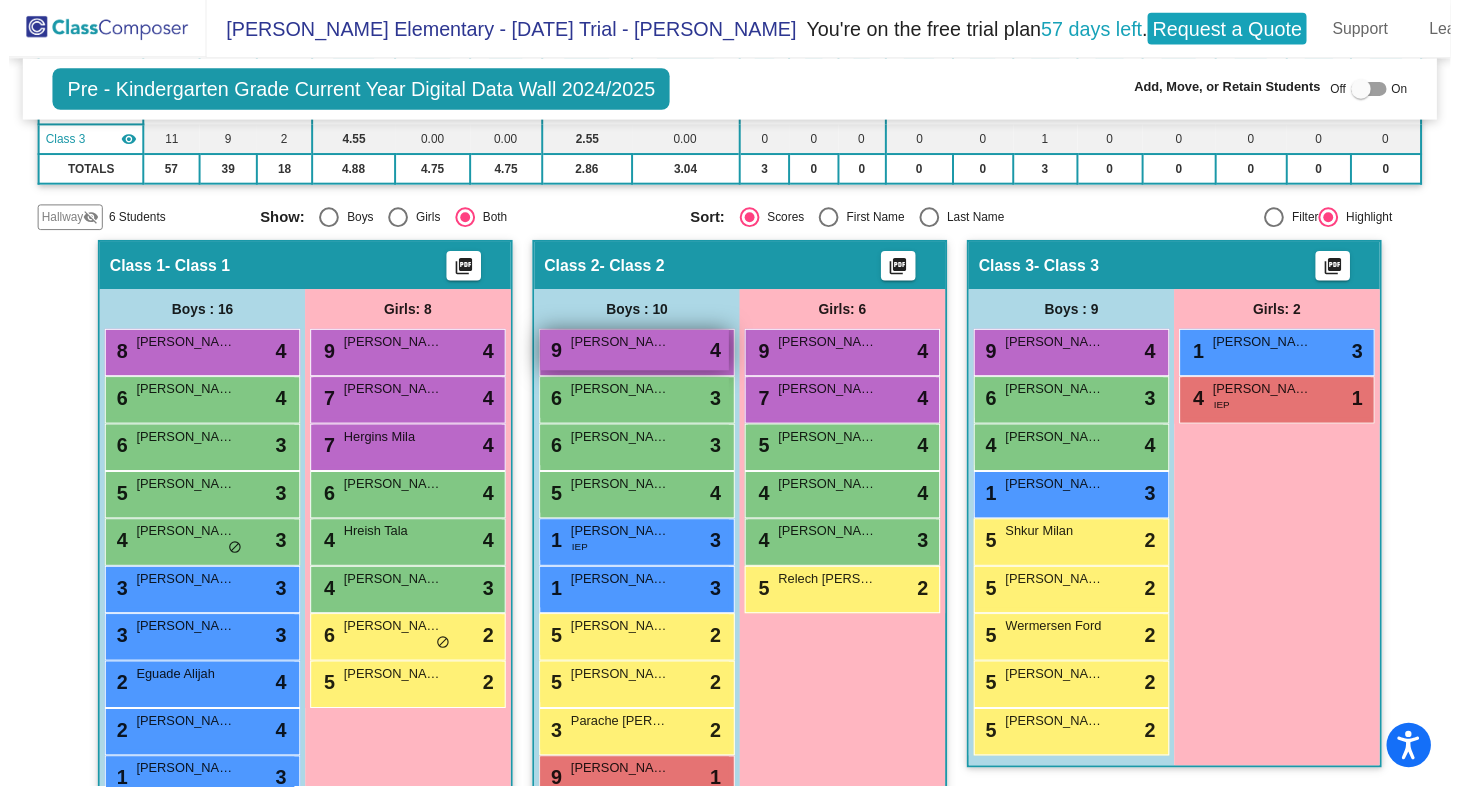 scroll, scrollTop: 1, scrollLeft: 0, axis: vertical 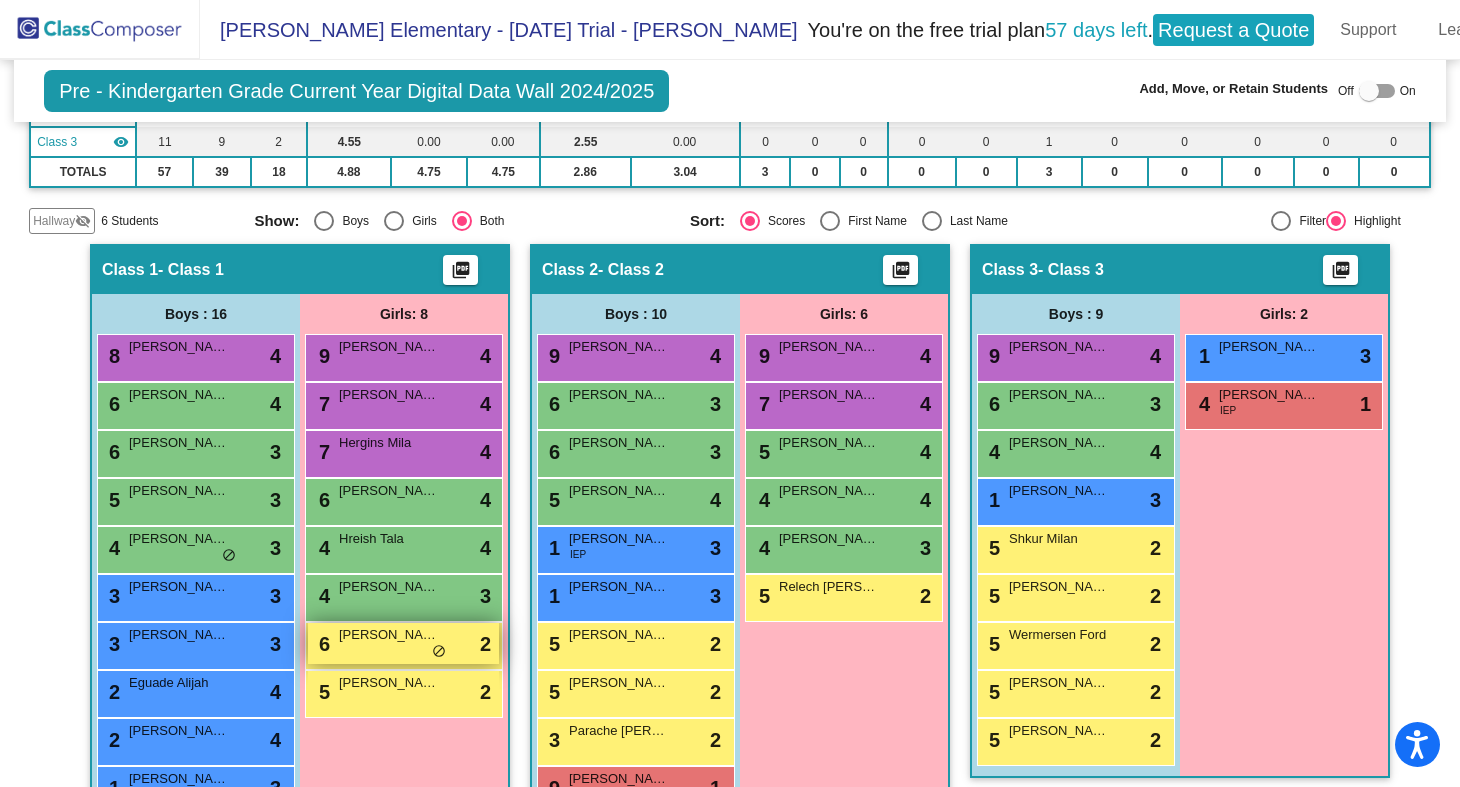 click on "6 [PERSON_NAME] lock do_not_disturb_alt 2" at bounding box center [403, 643] 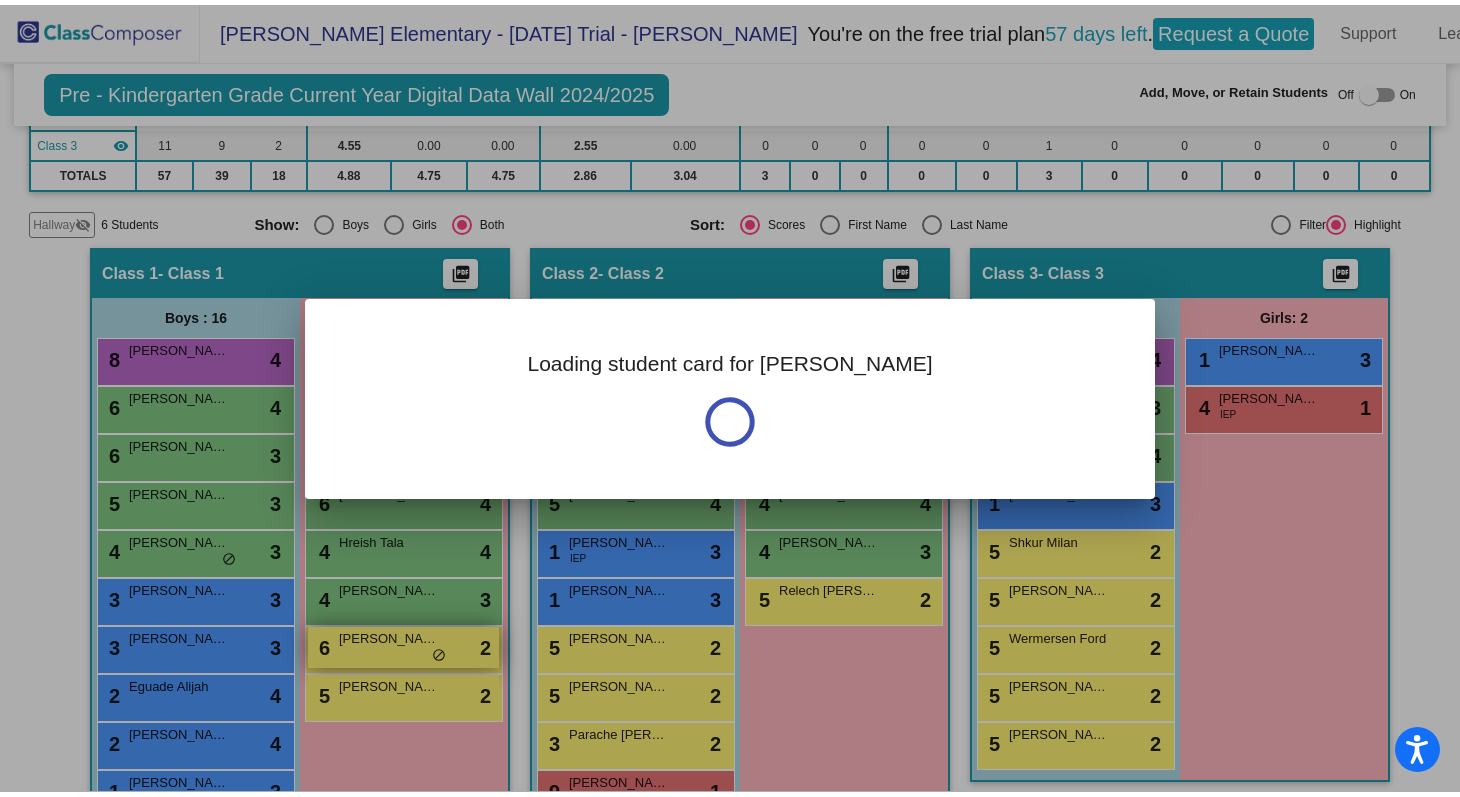 scroll, scrollTop: 0, scrollLeft: 0, axis: both 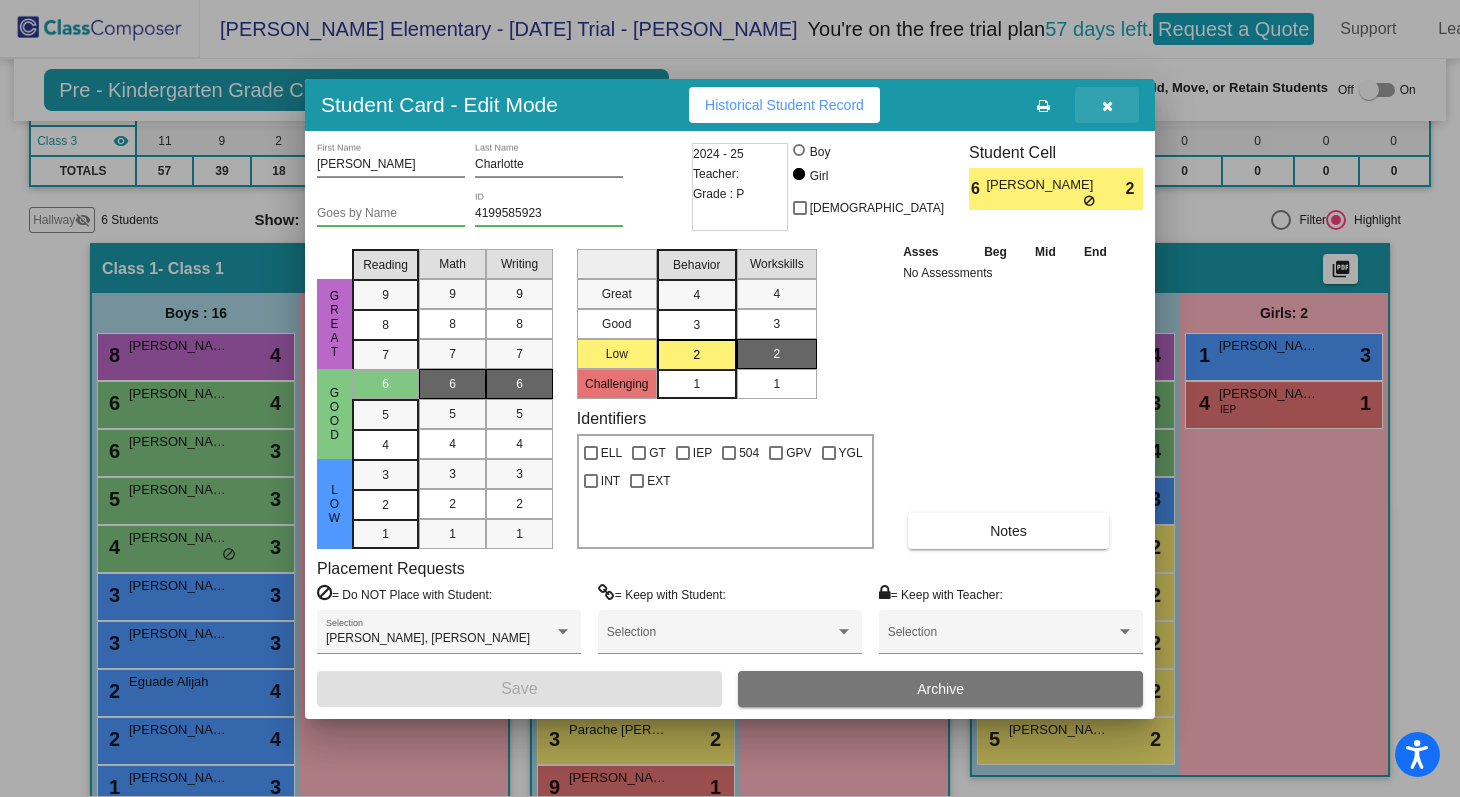 click at bounding box center (1107, 105) 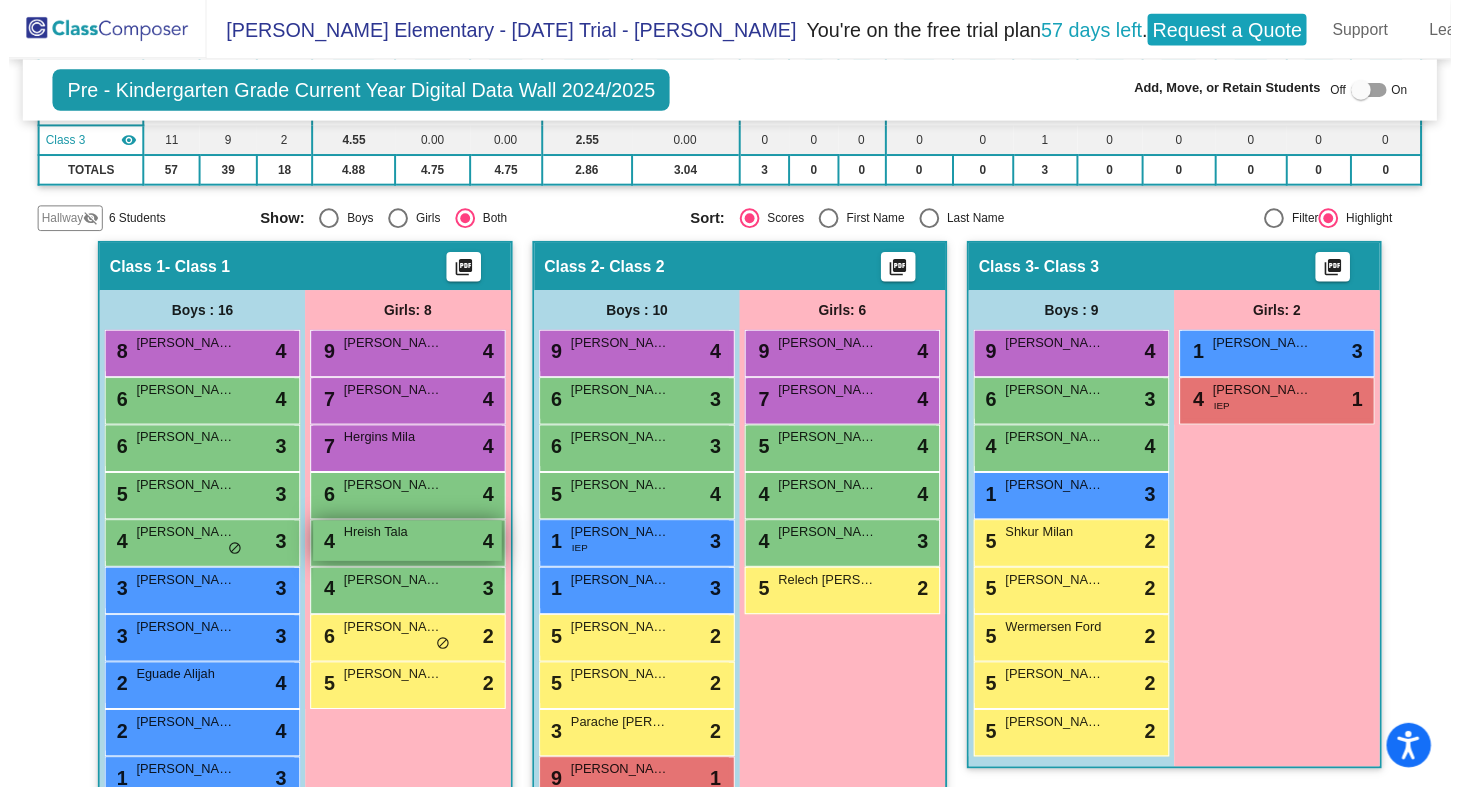 scroll, scrollTop: 1, scrollLeft: 0, axis: vertical 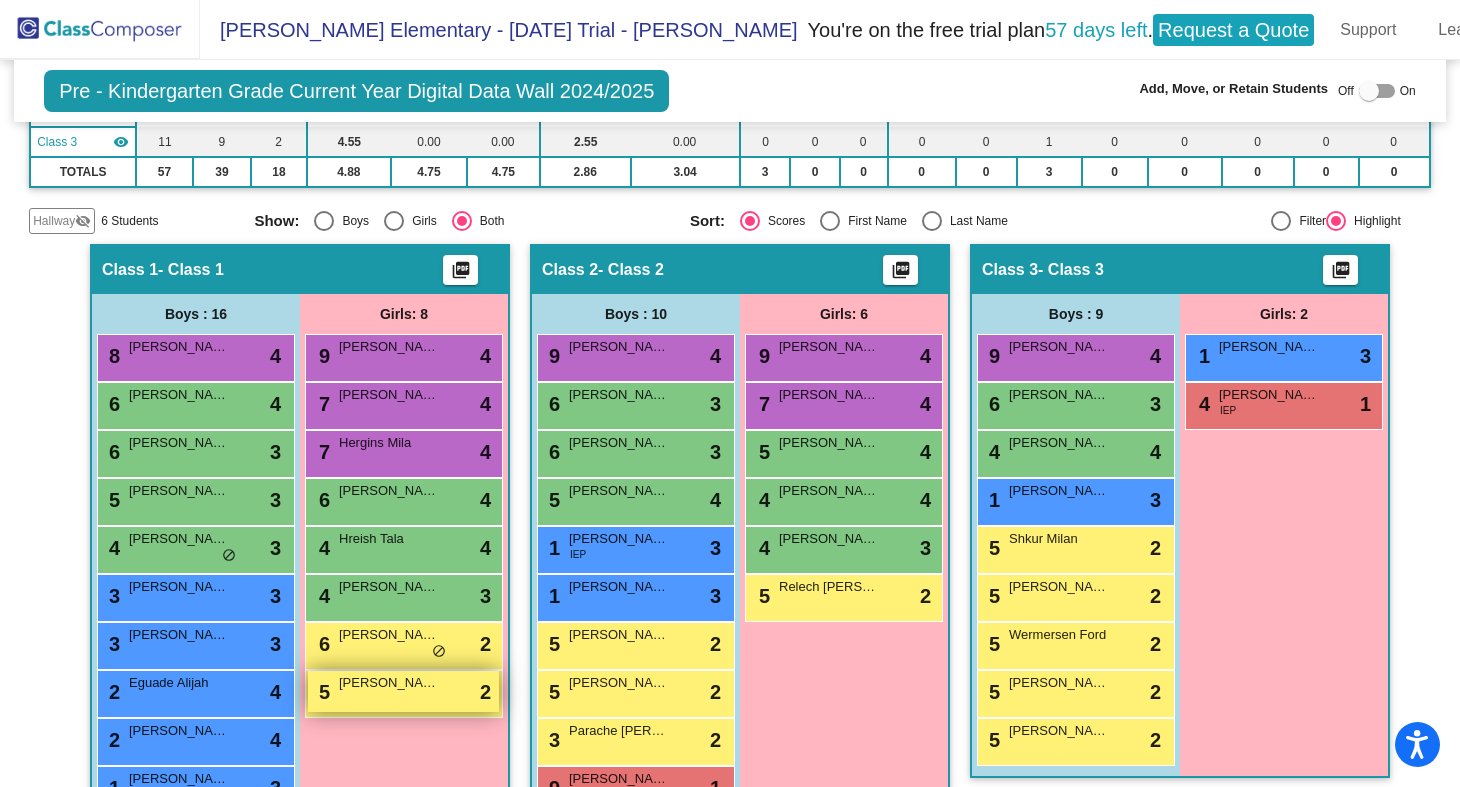 click on "5 [PERSON_NAME] lock do_not_disturb_alt 2" at bounding box center [403, 691] 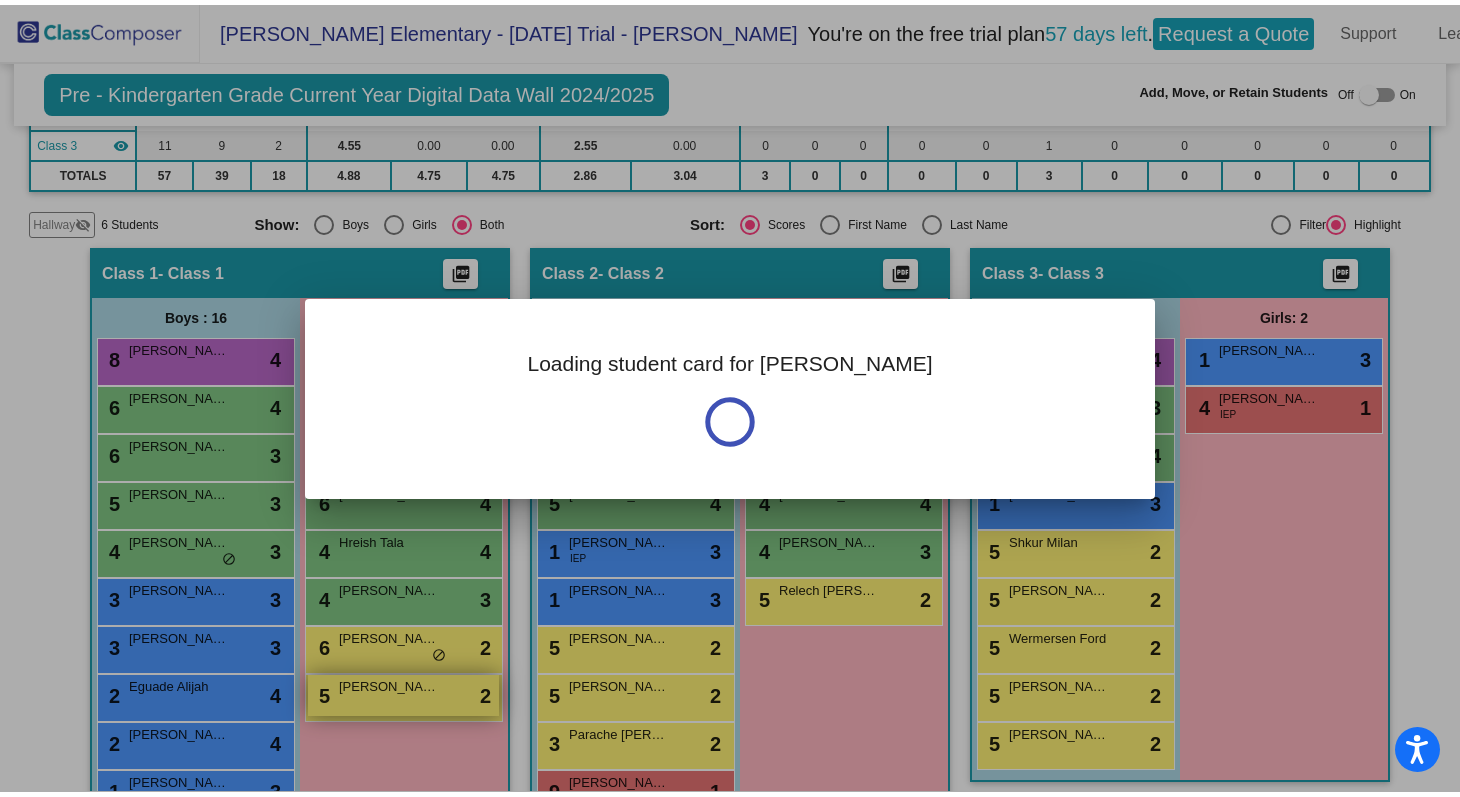 scroll, scrollTop: 0, scrollLeft: 0, axis: both 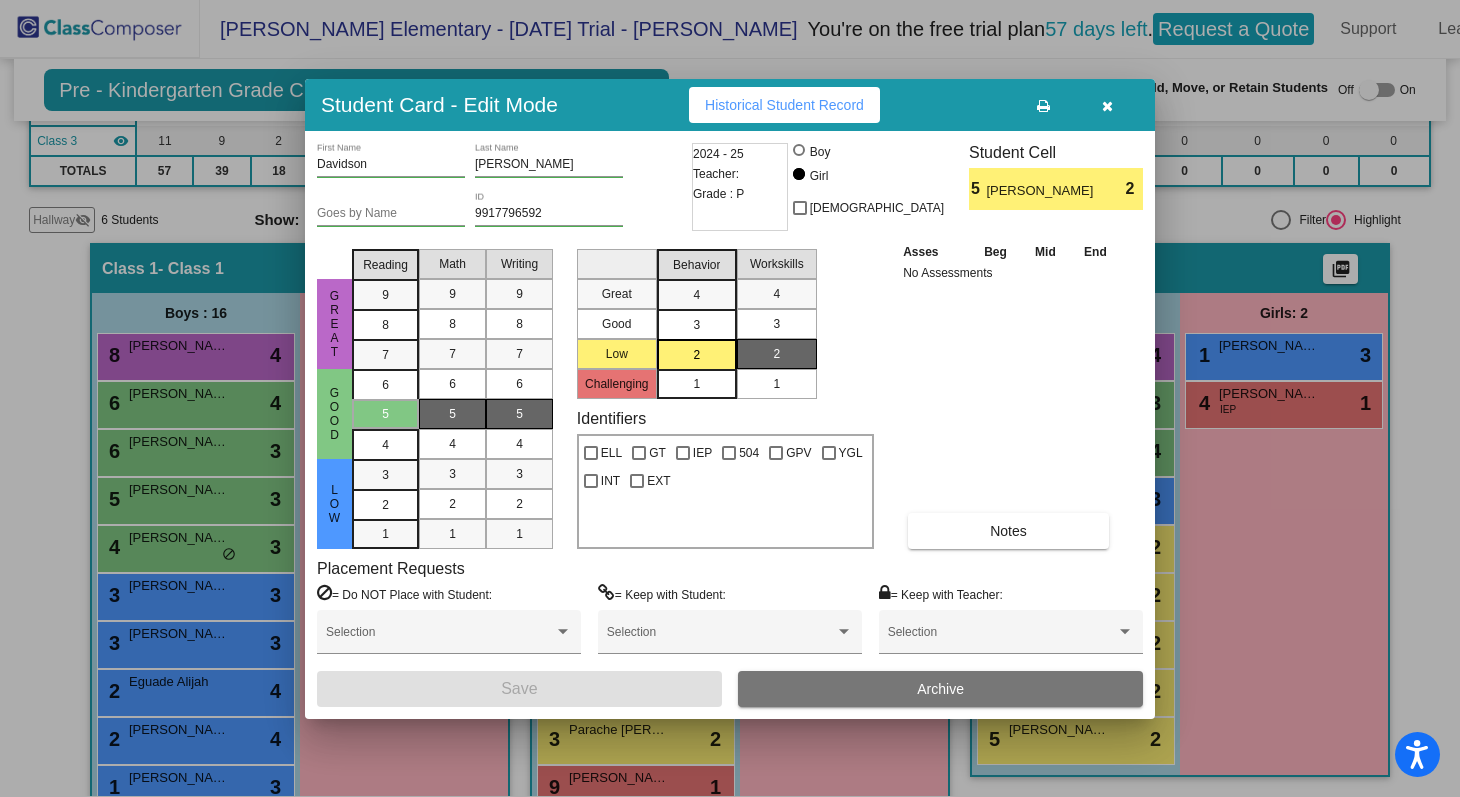 click at bounding box center (1107, 105) 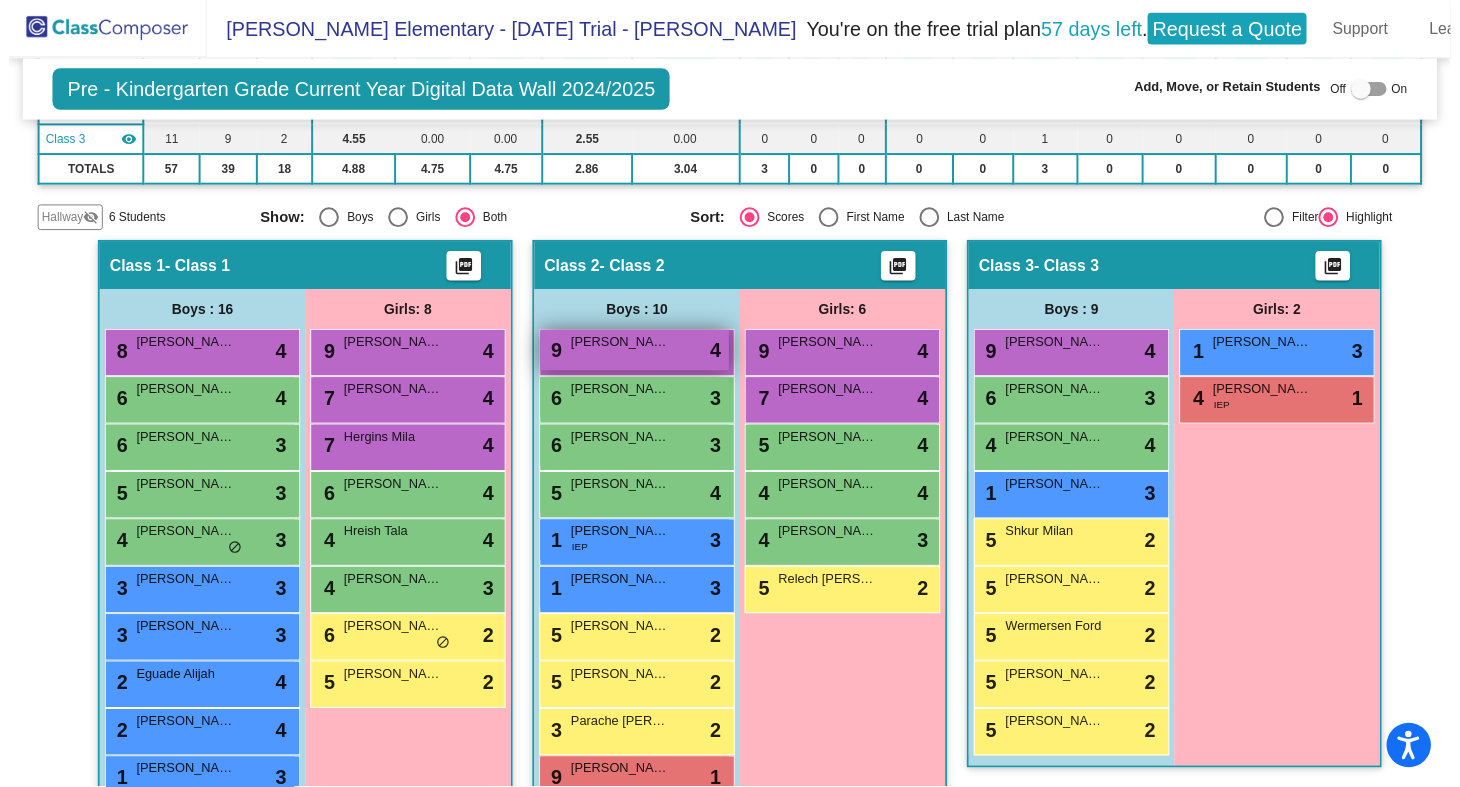 scroll, scrollTop: 1, scrollLeft: 0, axis: vertical 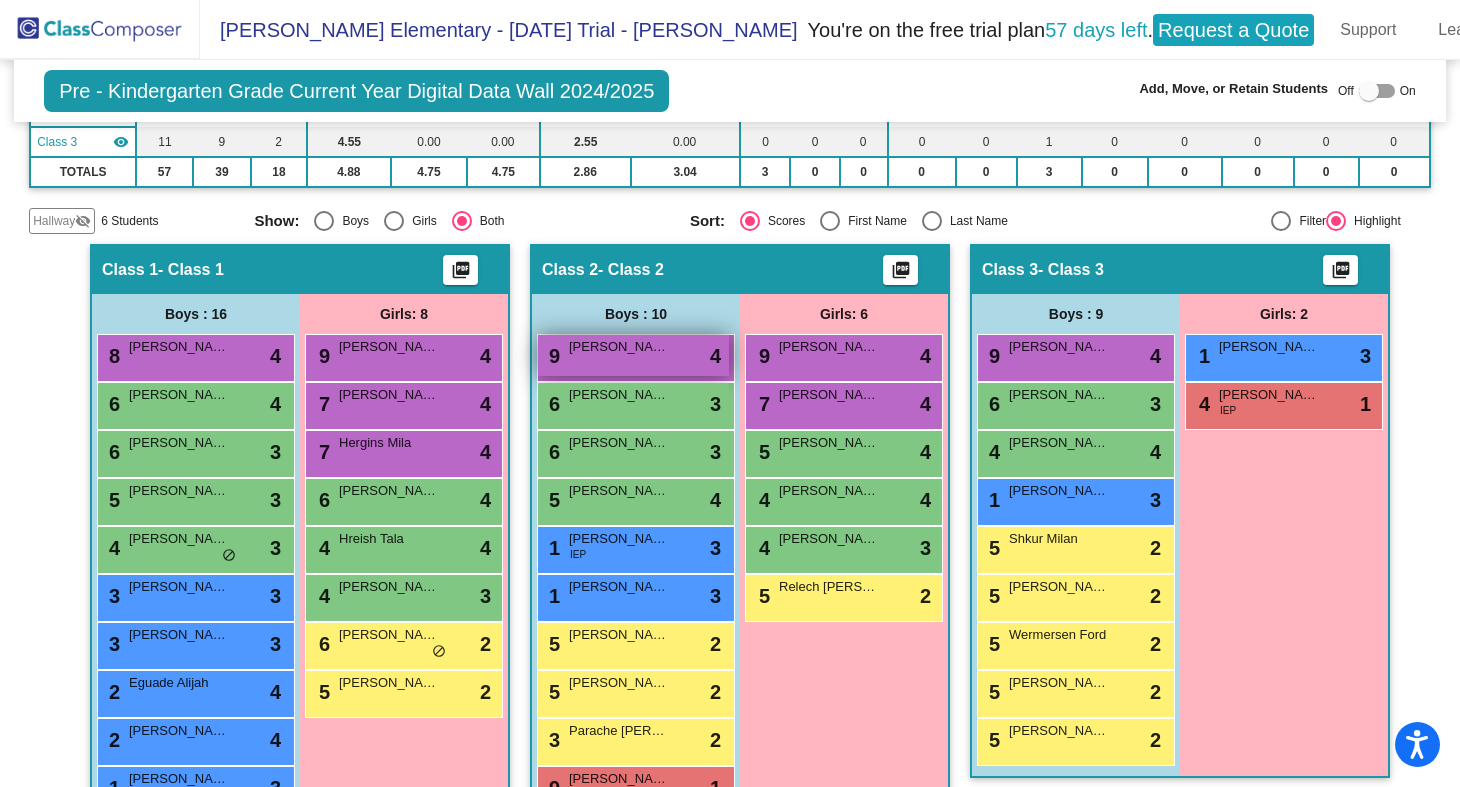 click on "[PERSON_NAME]" at bounding box center (619, 347) 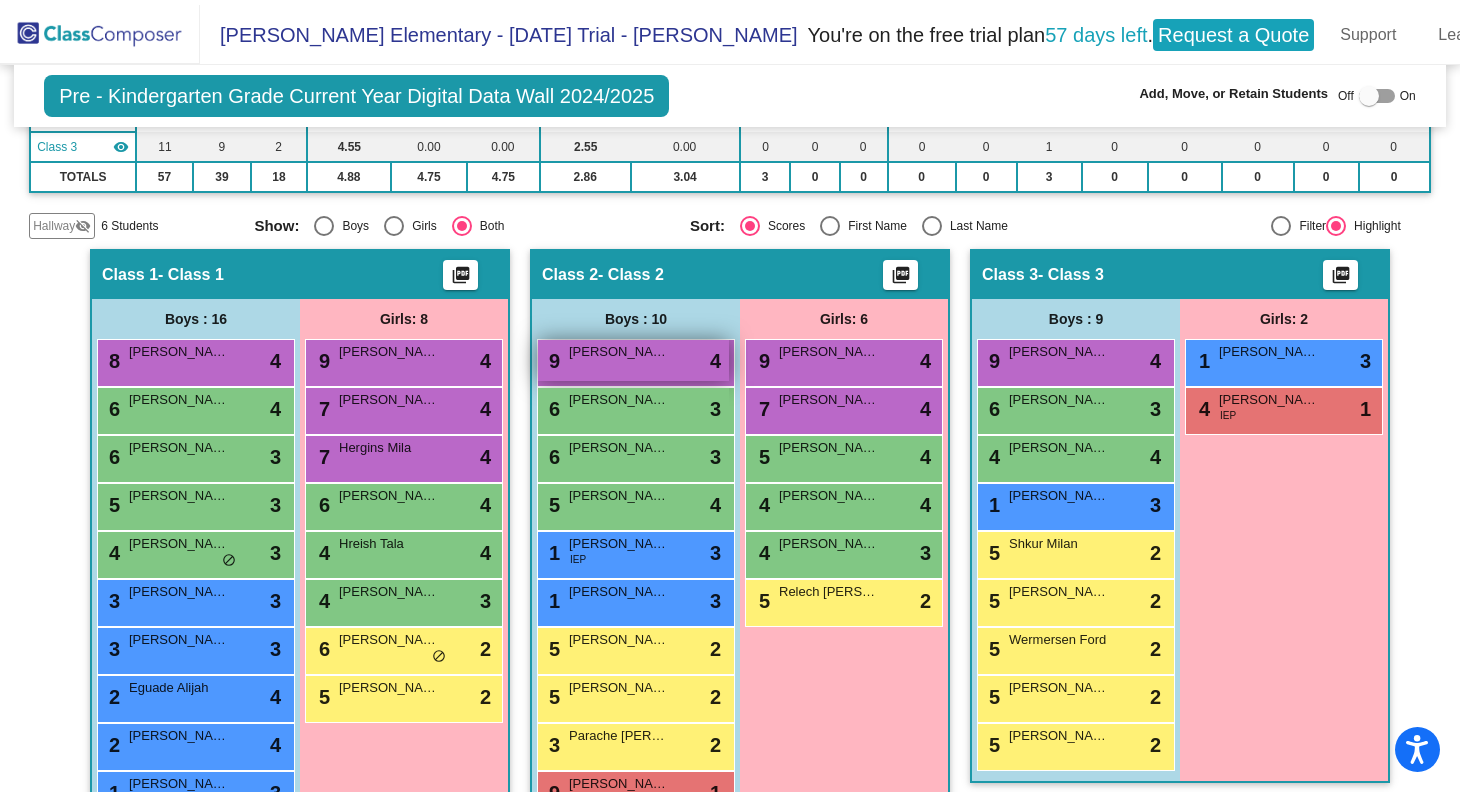 scroll, scrollTop: 0, scrollLeft: 0, axis: both 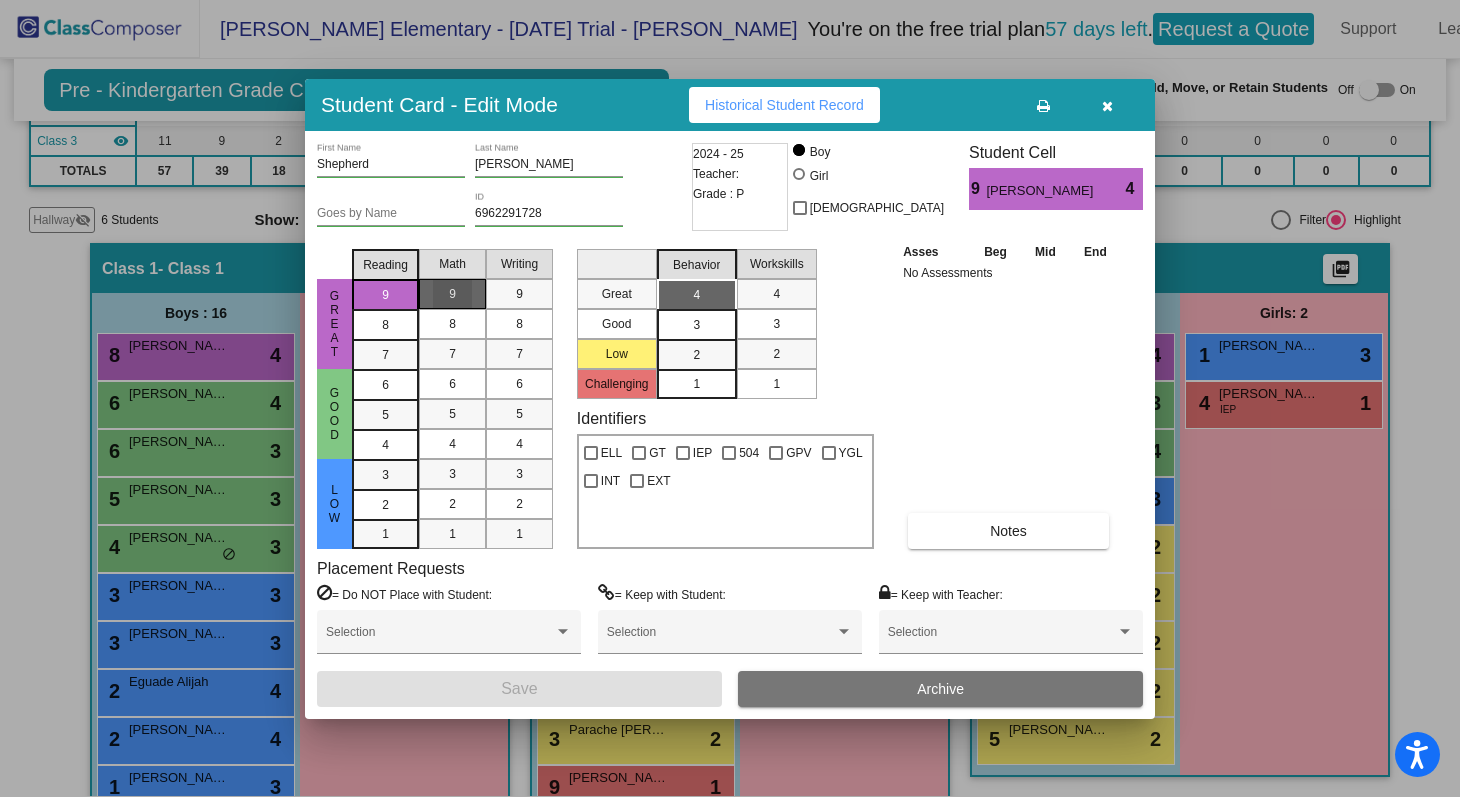 click on "9" at bounding box center (452, 294) 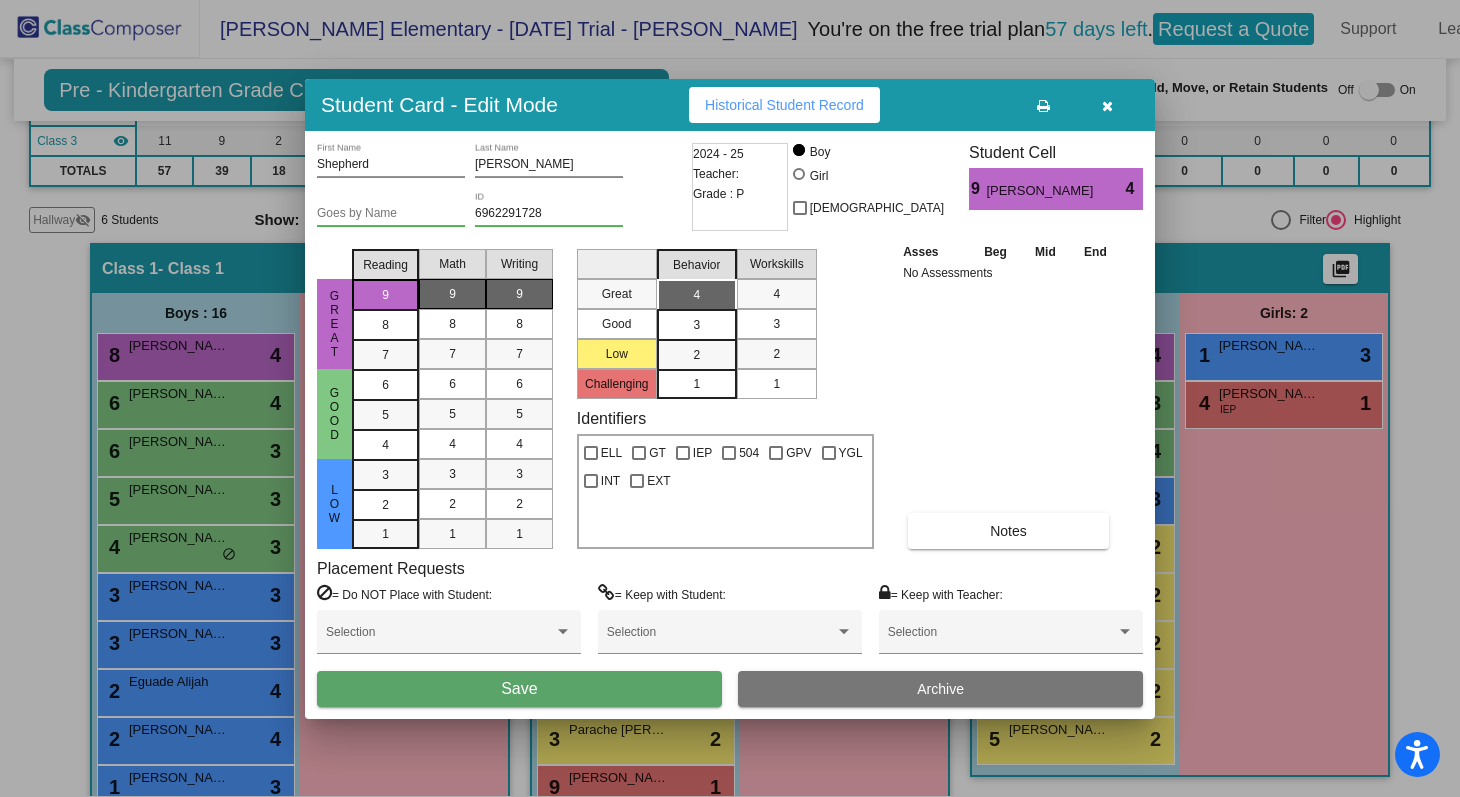 click on "9" at bounding box center (519, 294) 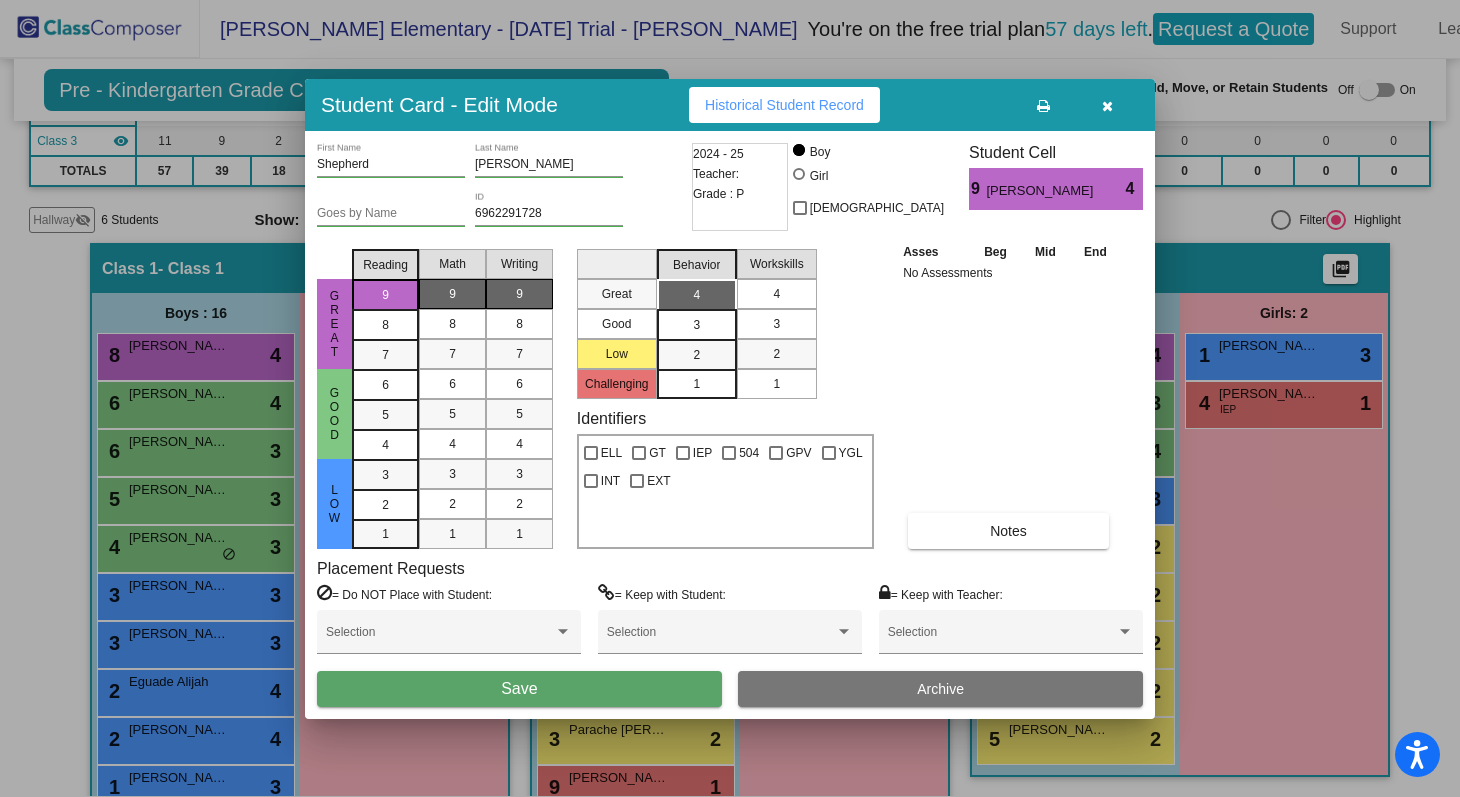 click on "4" at bounding box center (776, 294) 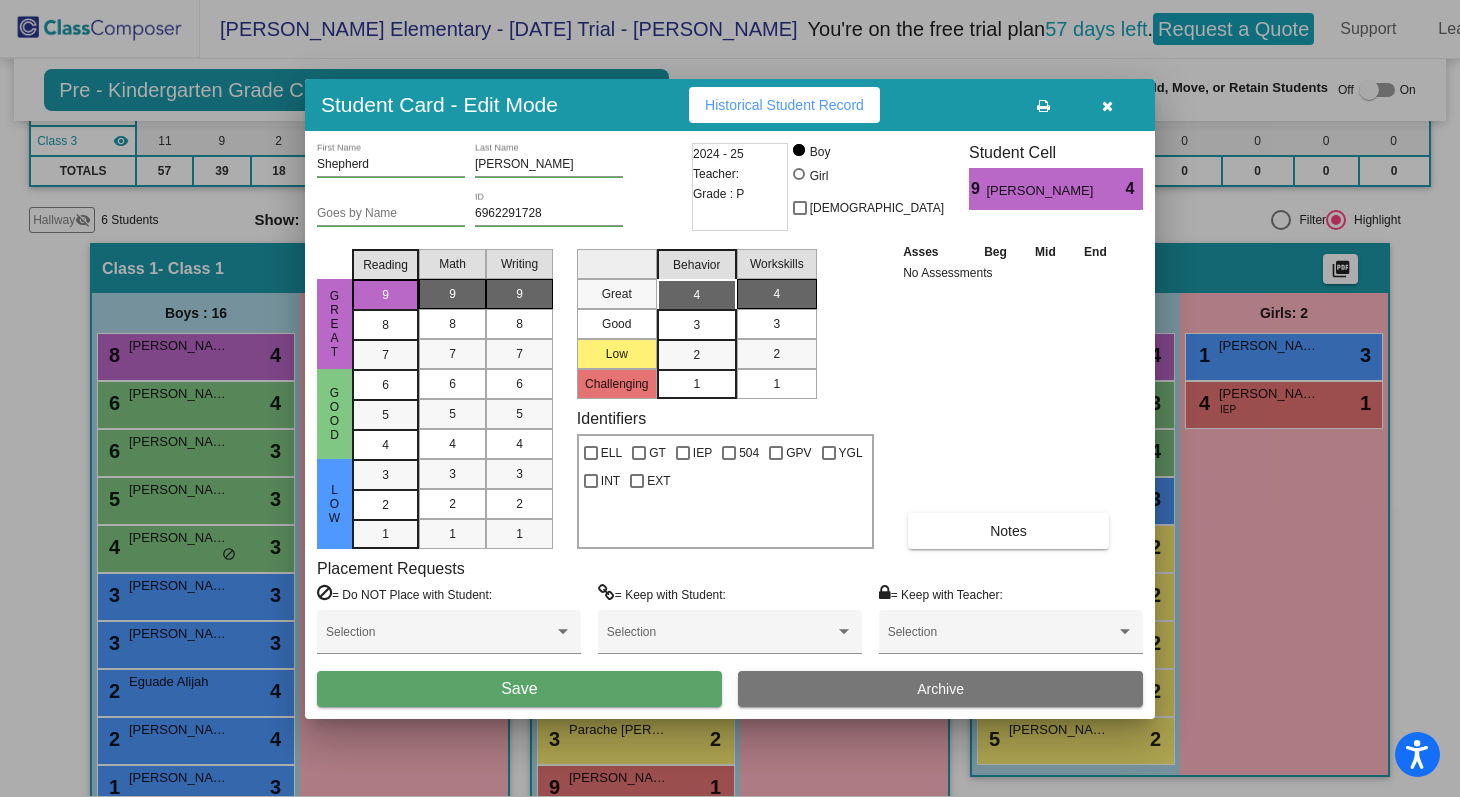 click on "Save" at bounding box center (519, 688) 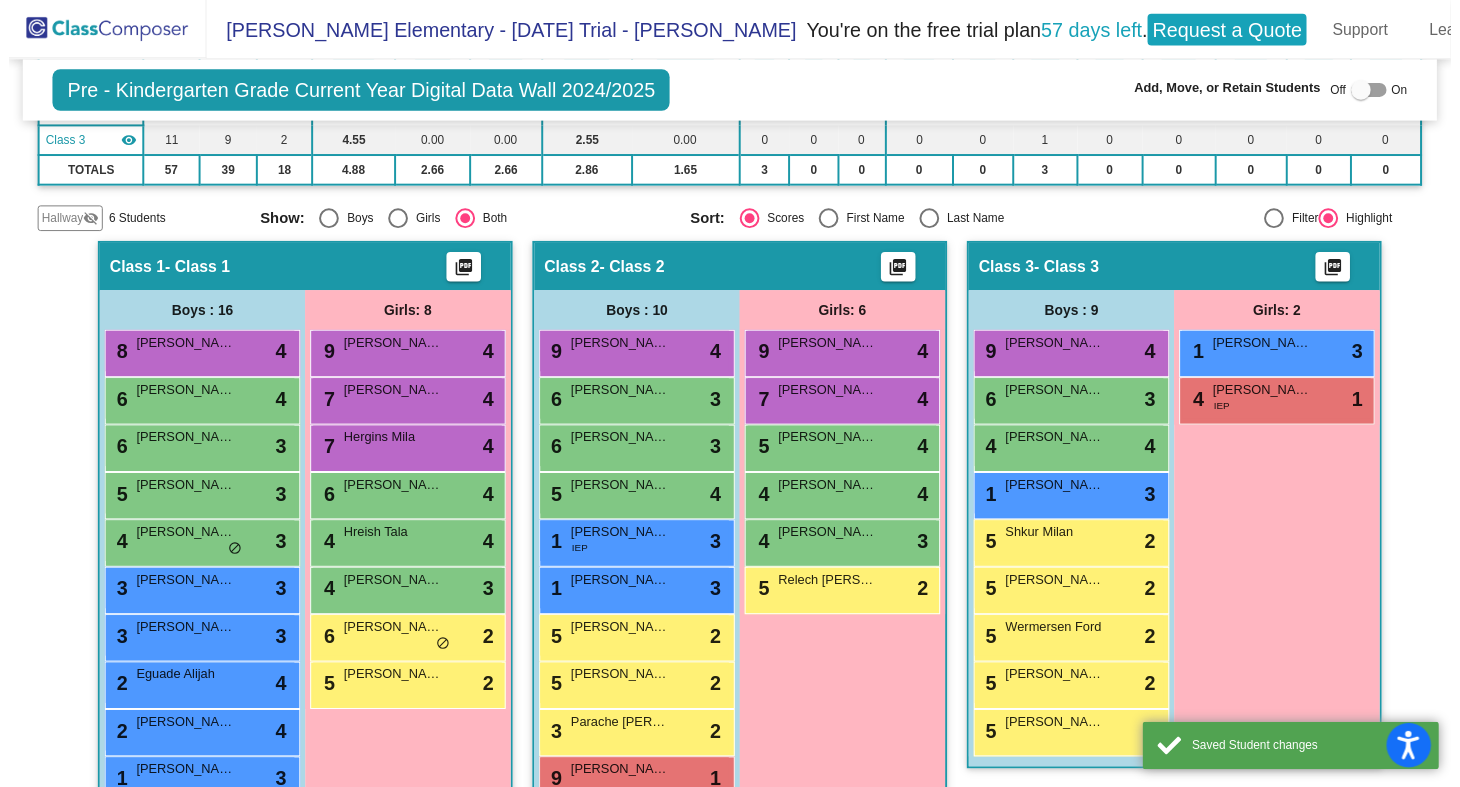 scroll, scrollTop: 1, scrollLeft: 0, axis: vertical 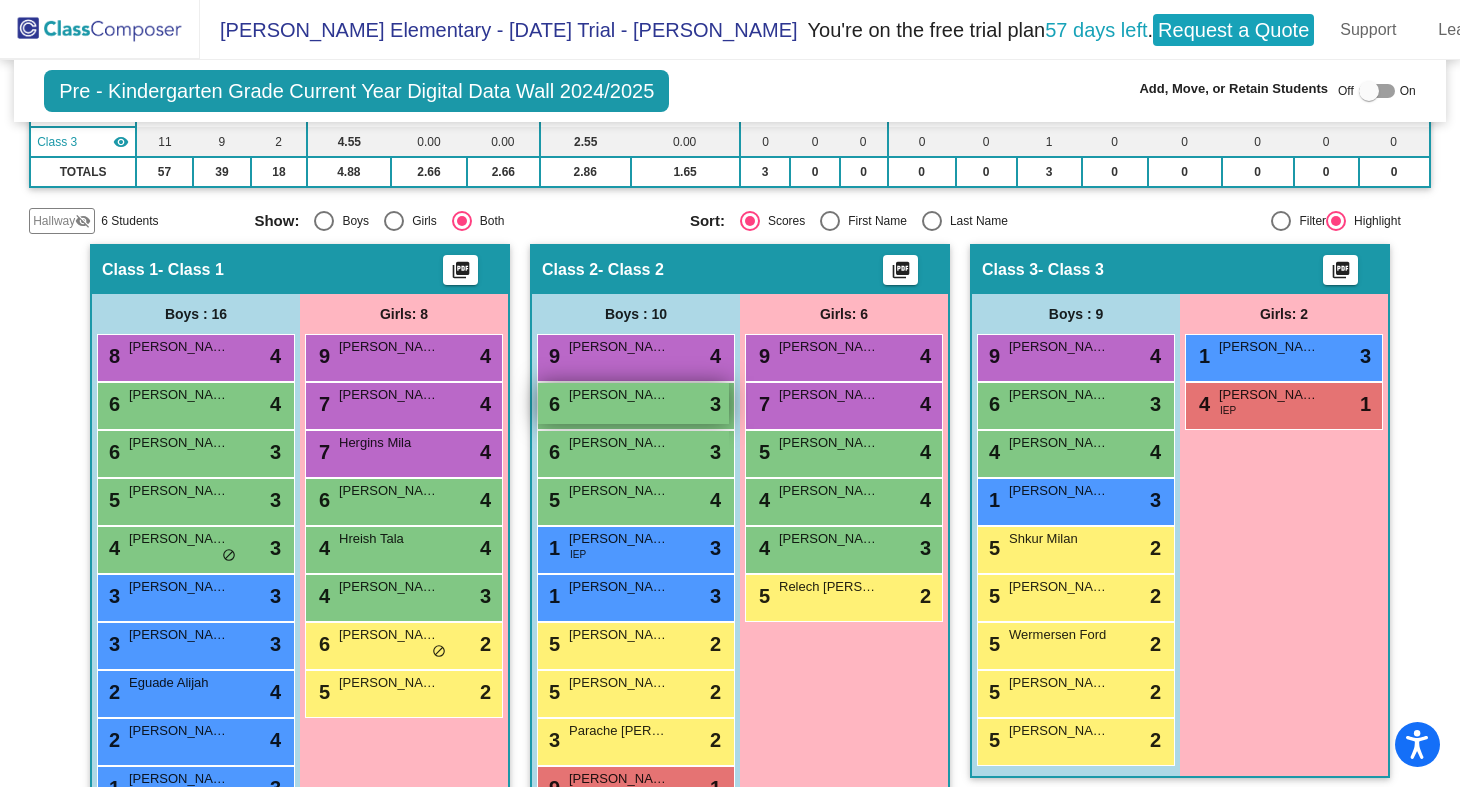 click on "6 [PERSON_NAME] lock do_not_disturb_alt 3" at bounding box center (633, 403) 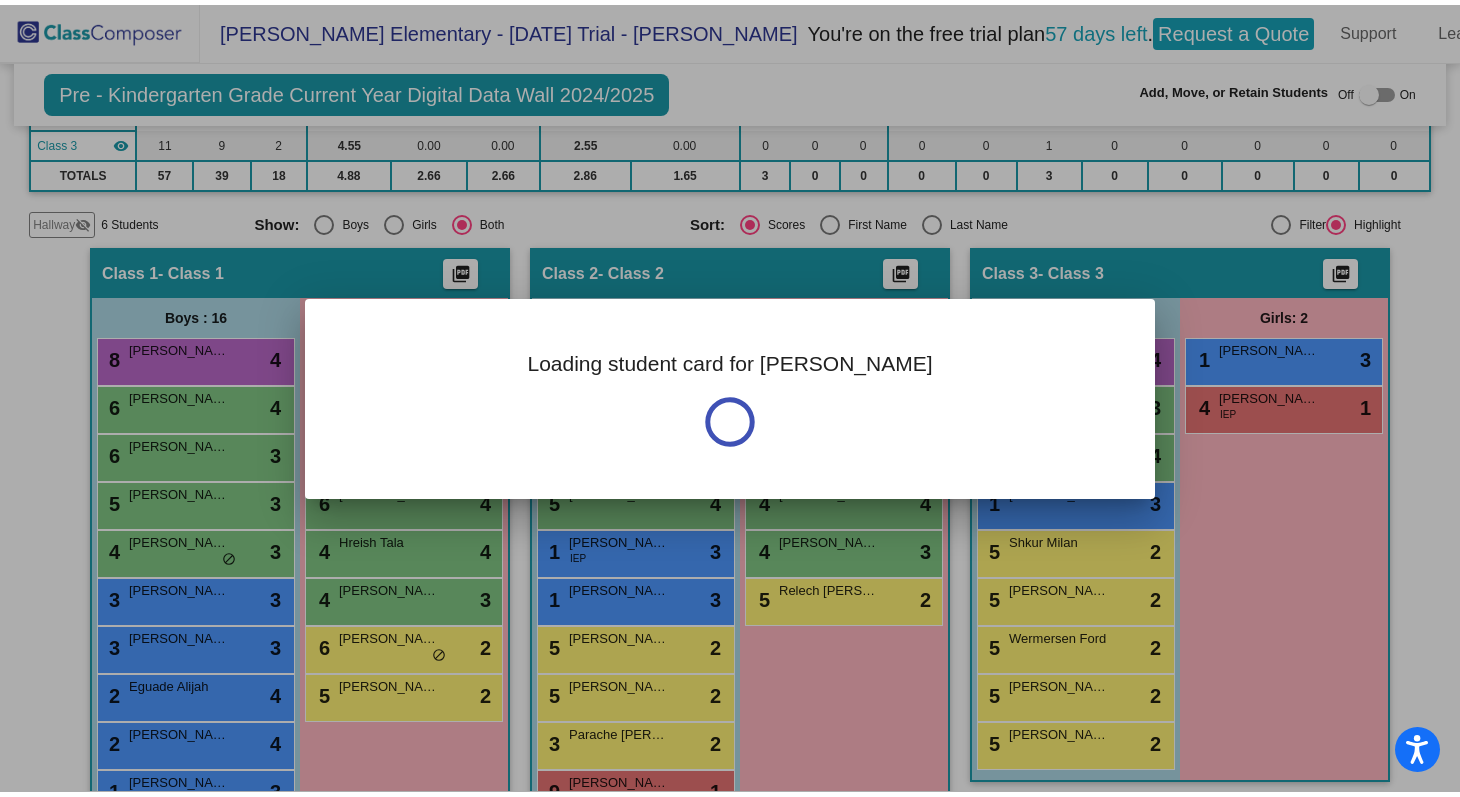 scroll, scrollTop: 0, scrollLeft: 0, axis: both 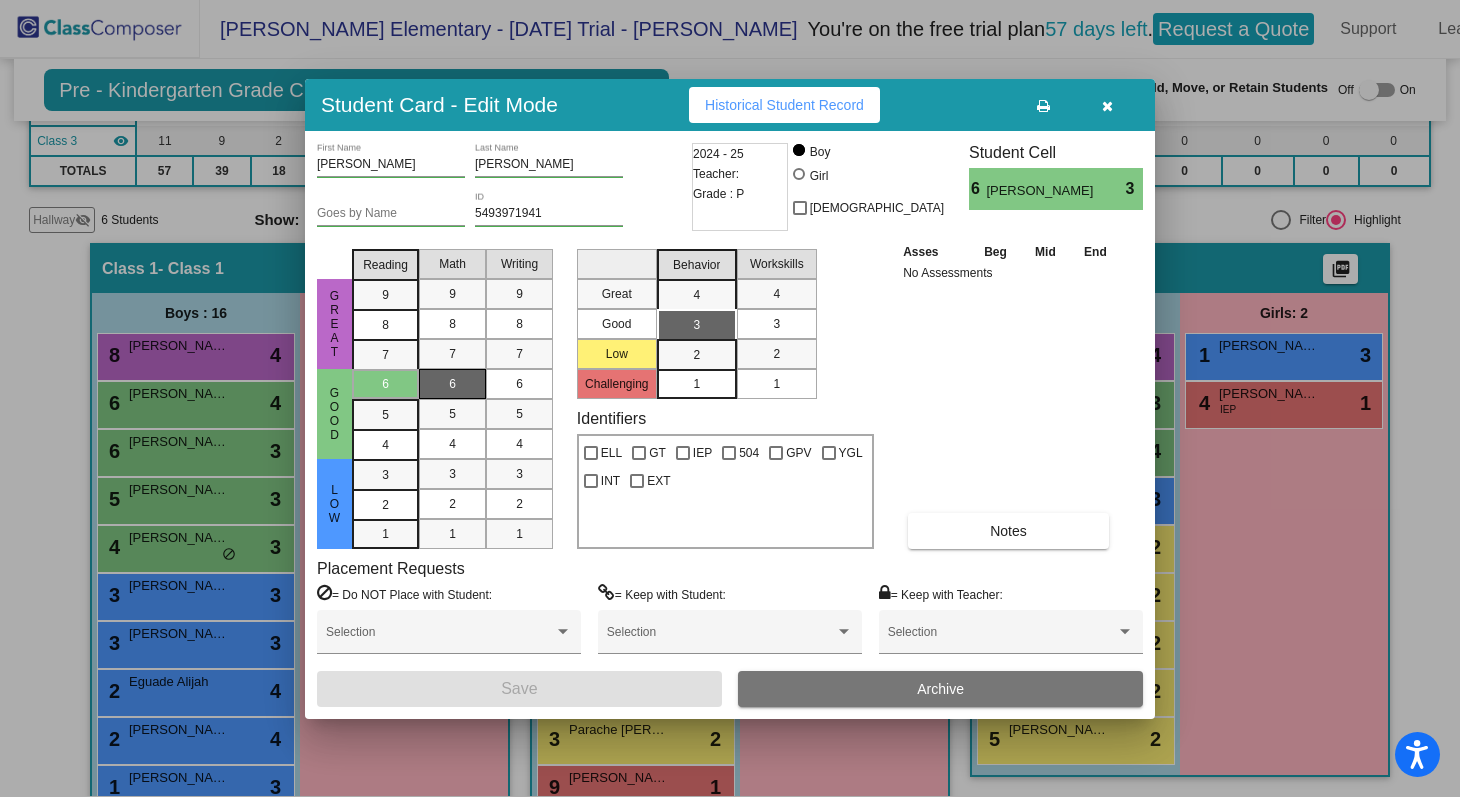 click on "6" at bounding box center [452, 384] 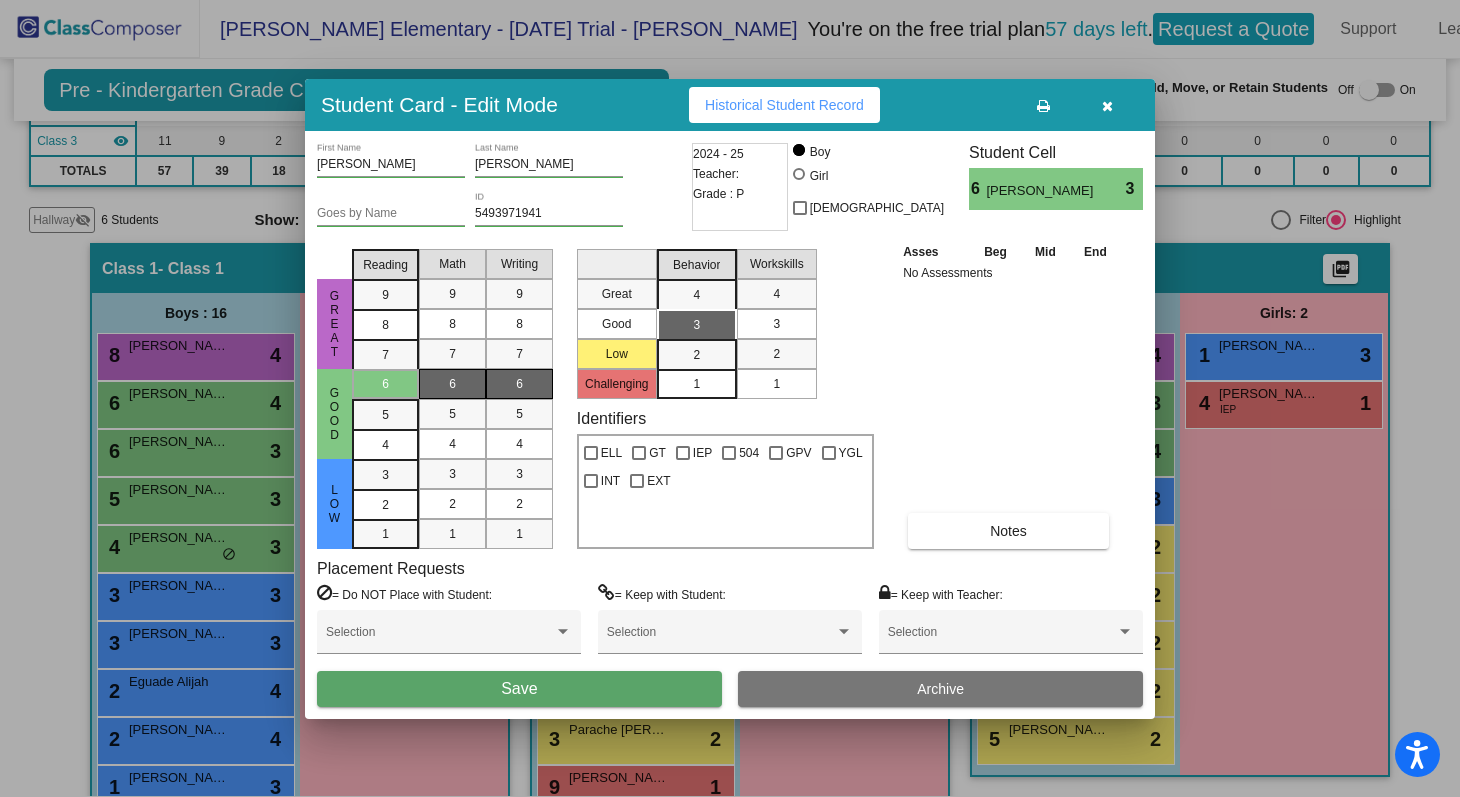 click on "6" at bounding box center (519, 384) 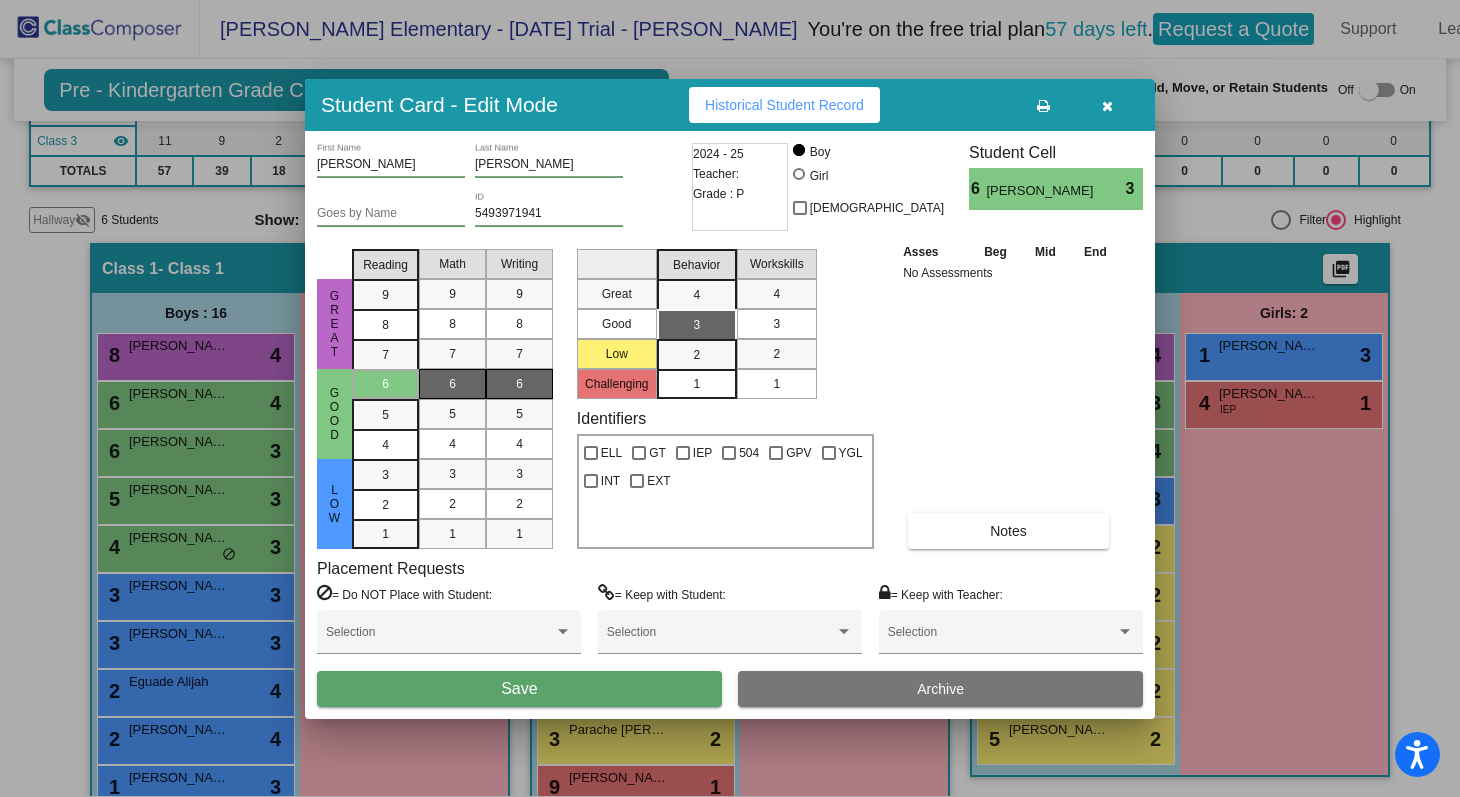 click on "3" at bounding box center [776, 324] 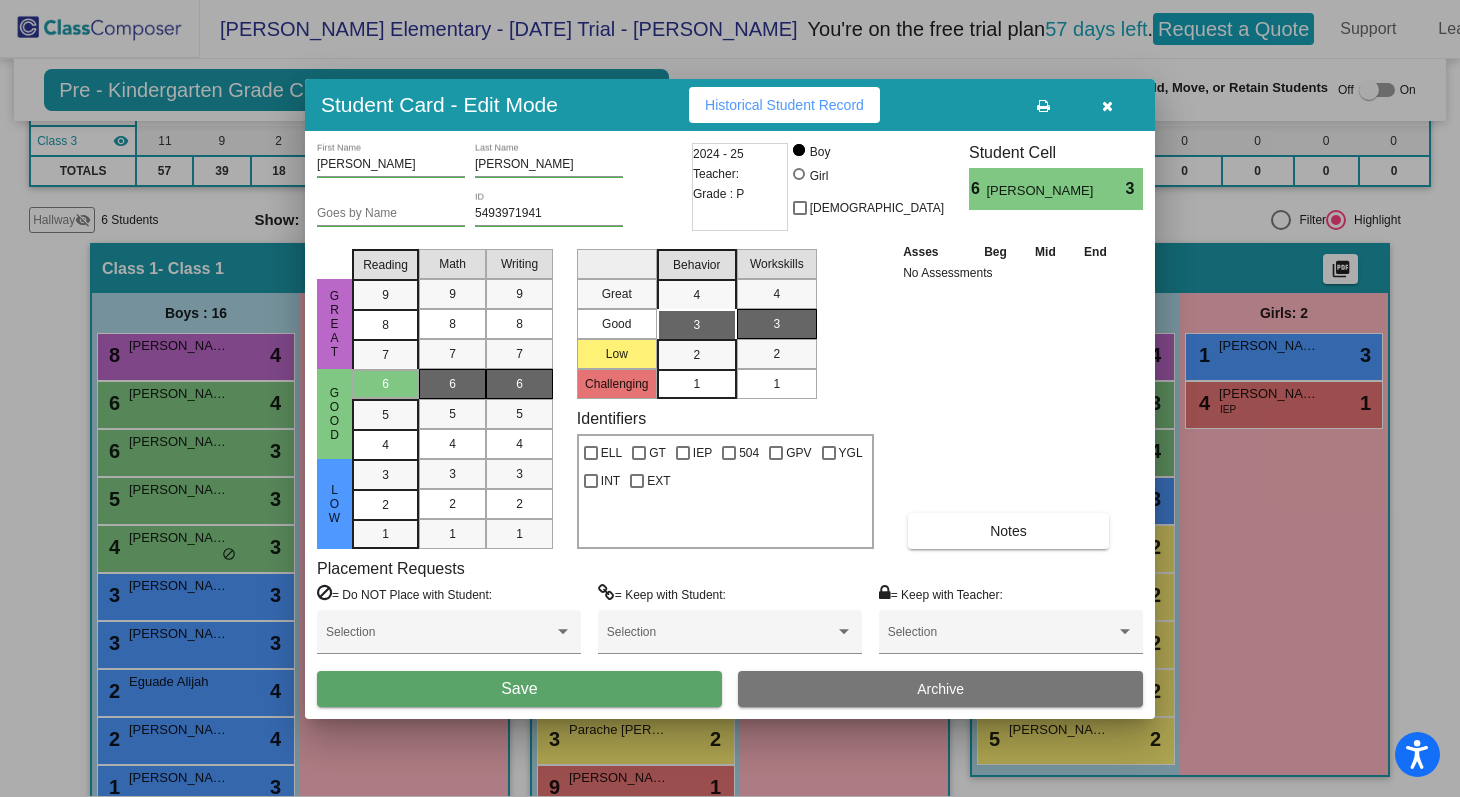 click on "Save" at bounding box center (519, 689) 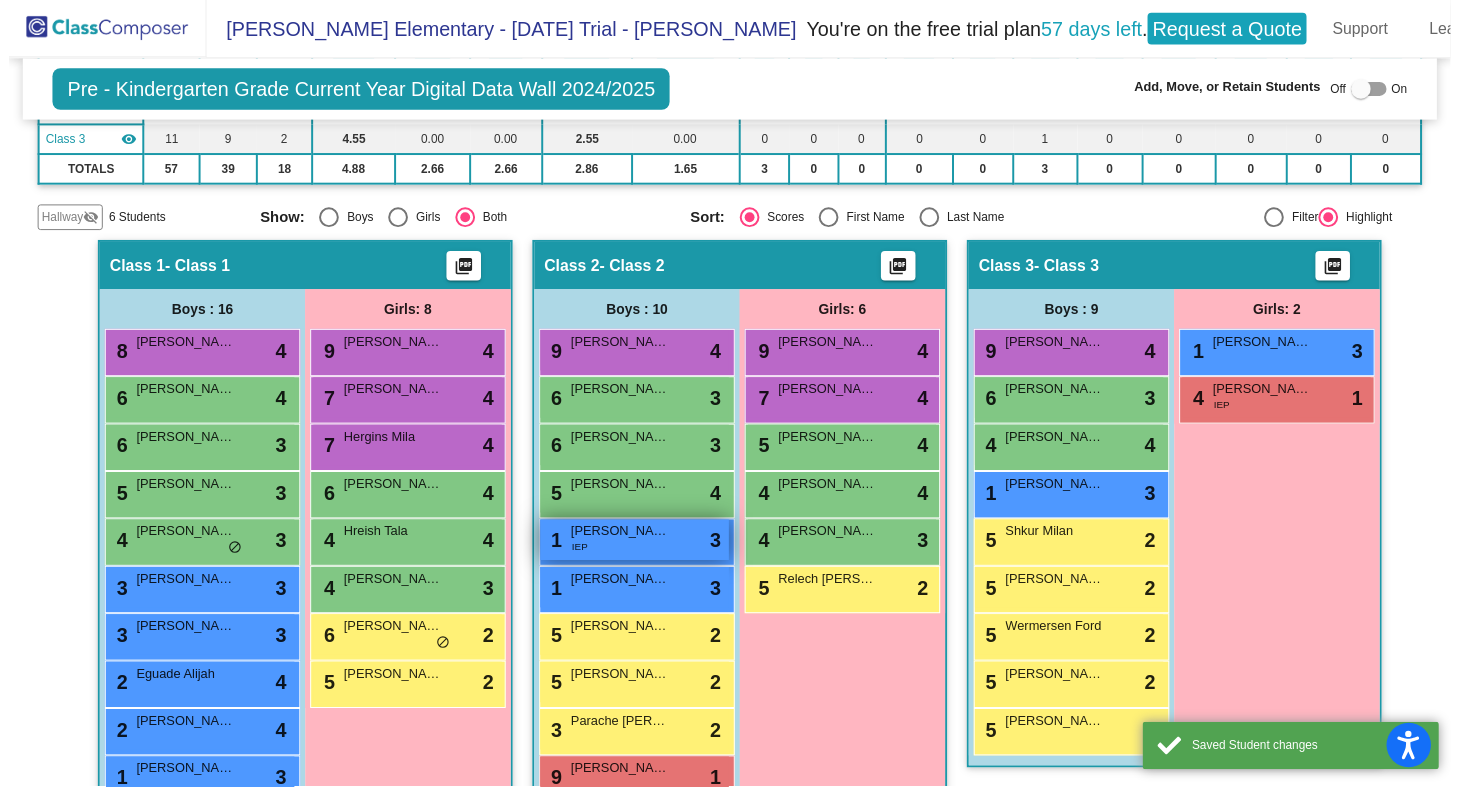 scroll, scrollTop: 1, scrollLeft: 0, axis: vertical 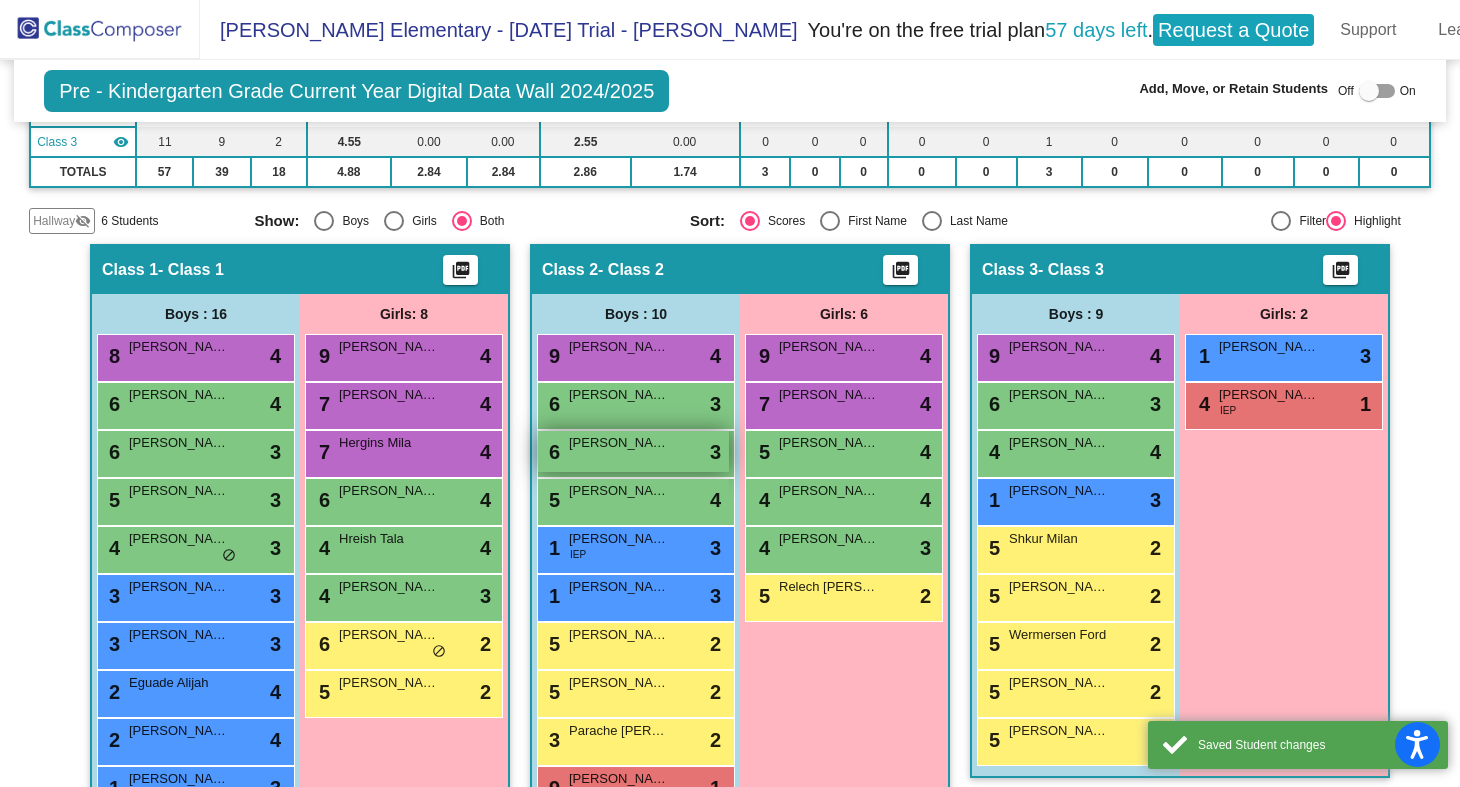click on "[PERSON_NAME]" at bounding box center [619, 443] 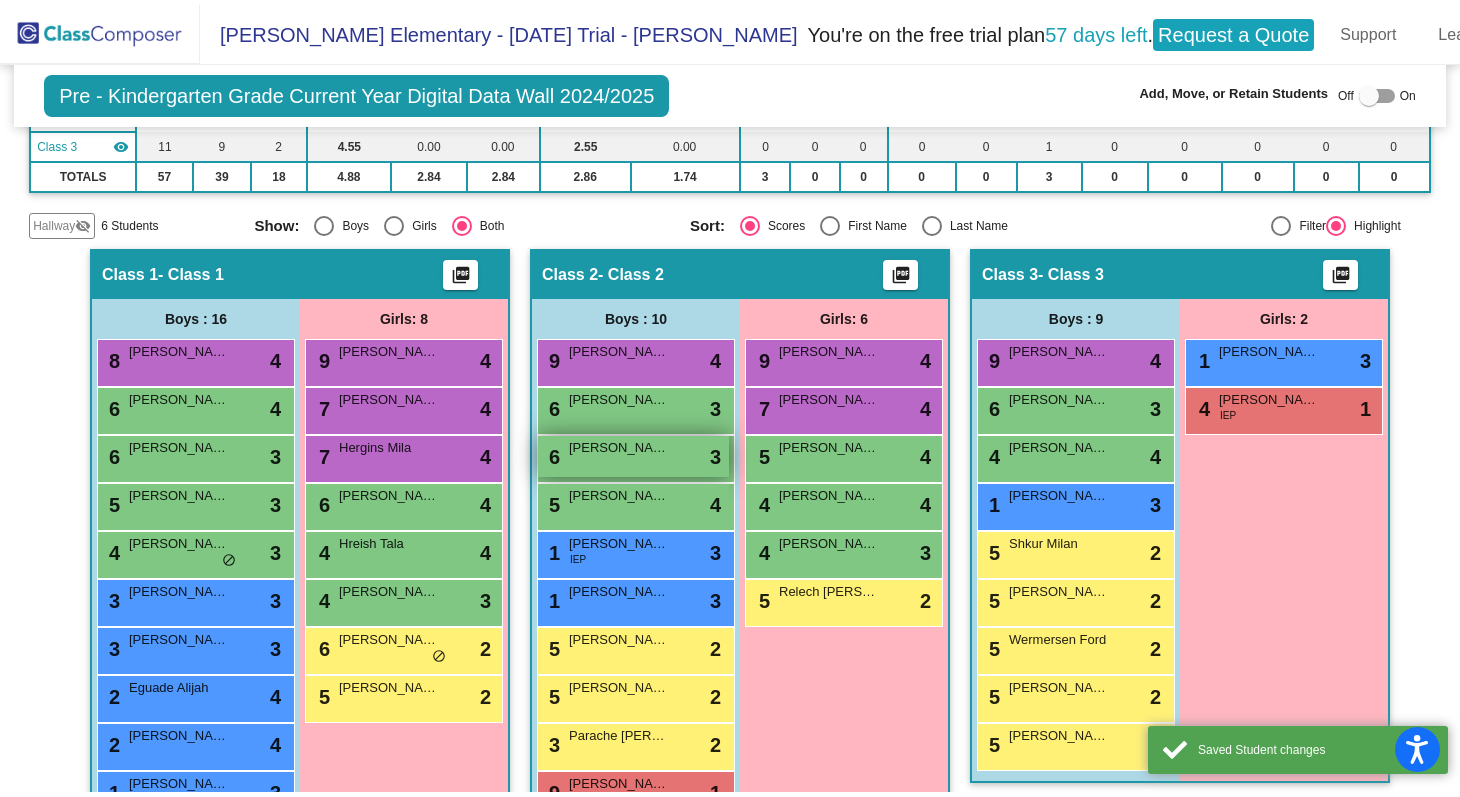 scroll, scrollTop: 0, scrollLeft: 0, axis: both 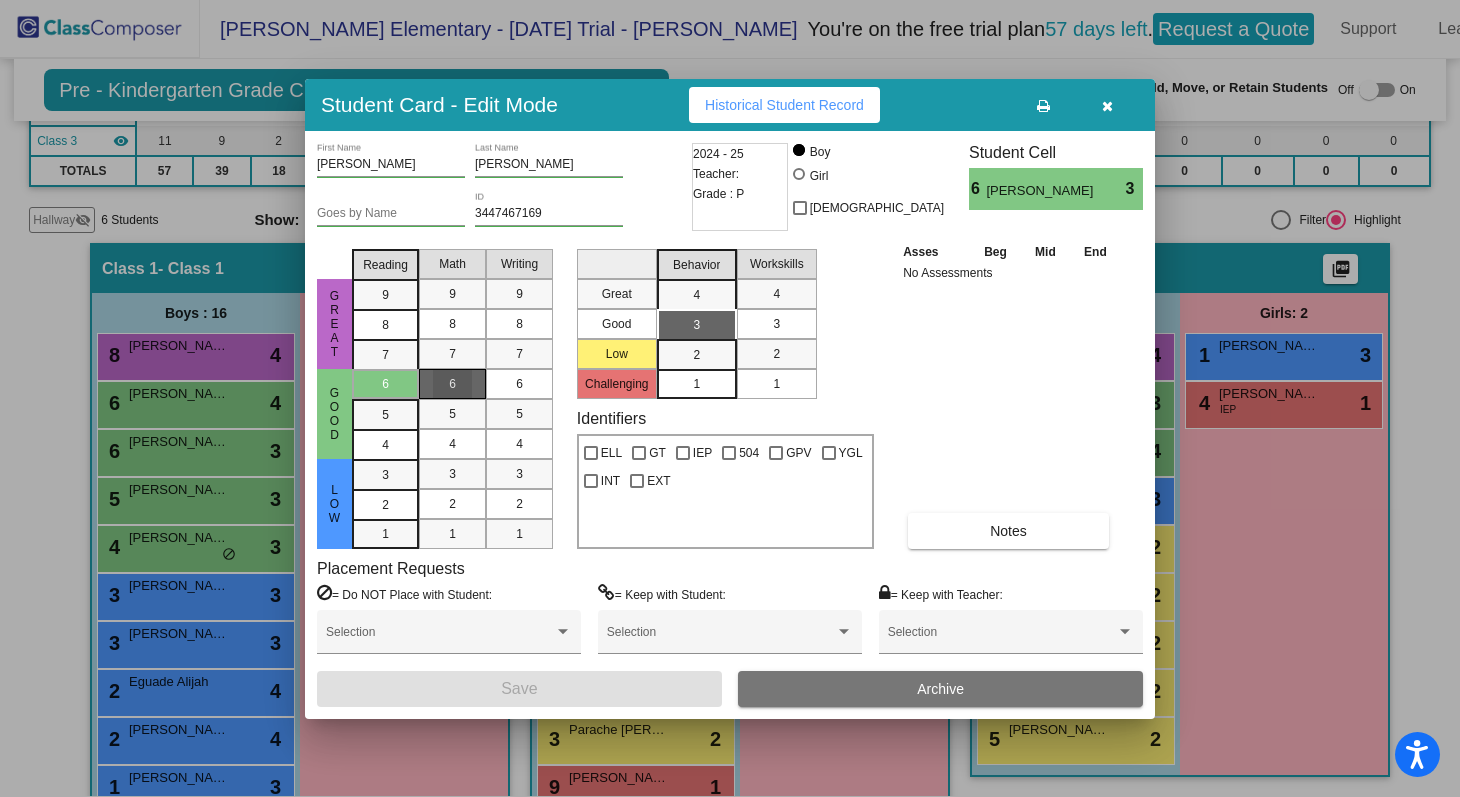 click on "6" at bounding box center (452, 384) 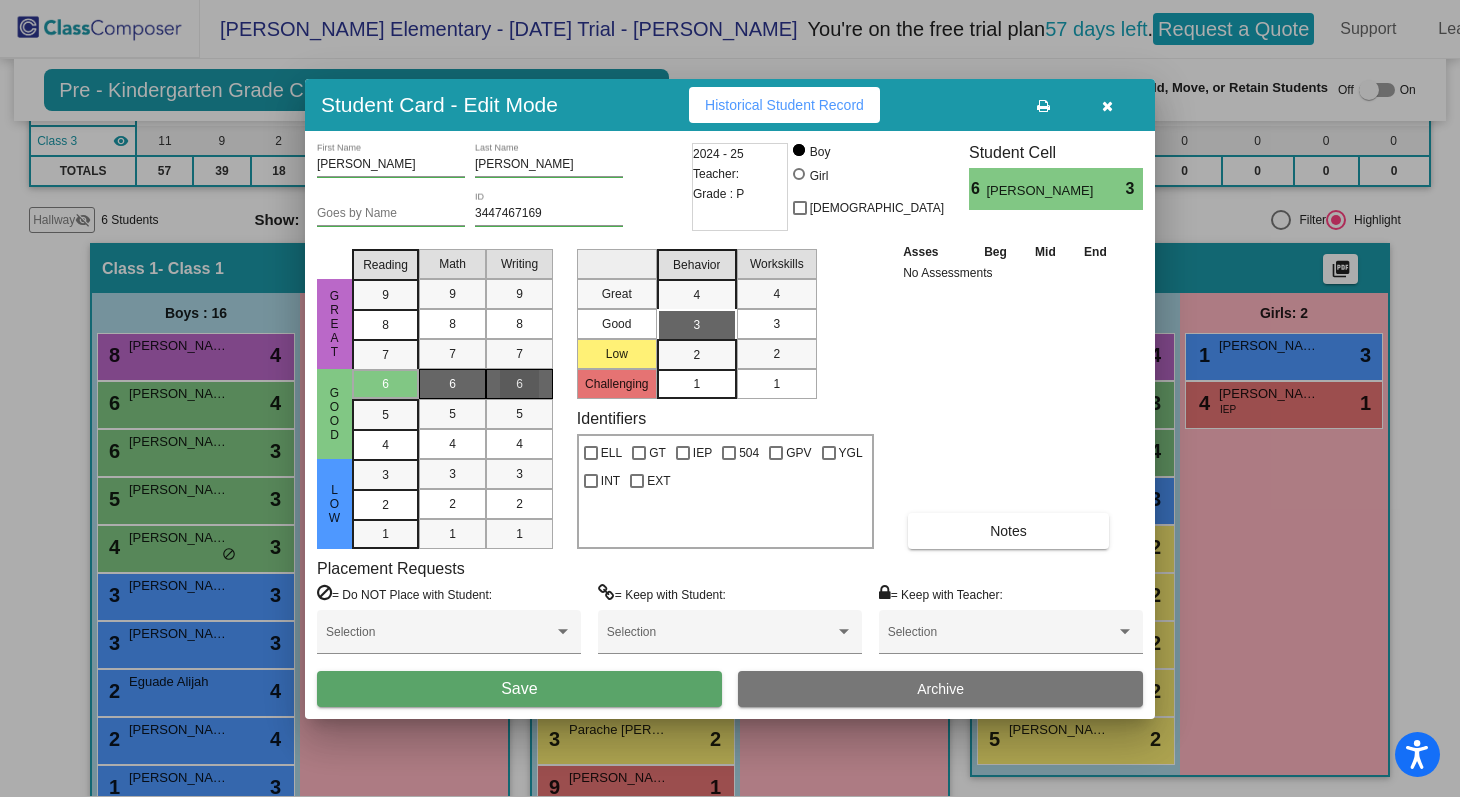 click on "6" at bounding box center [519, 384] 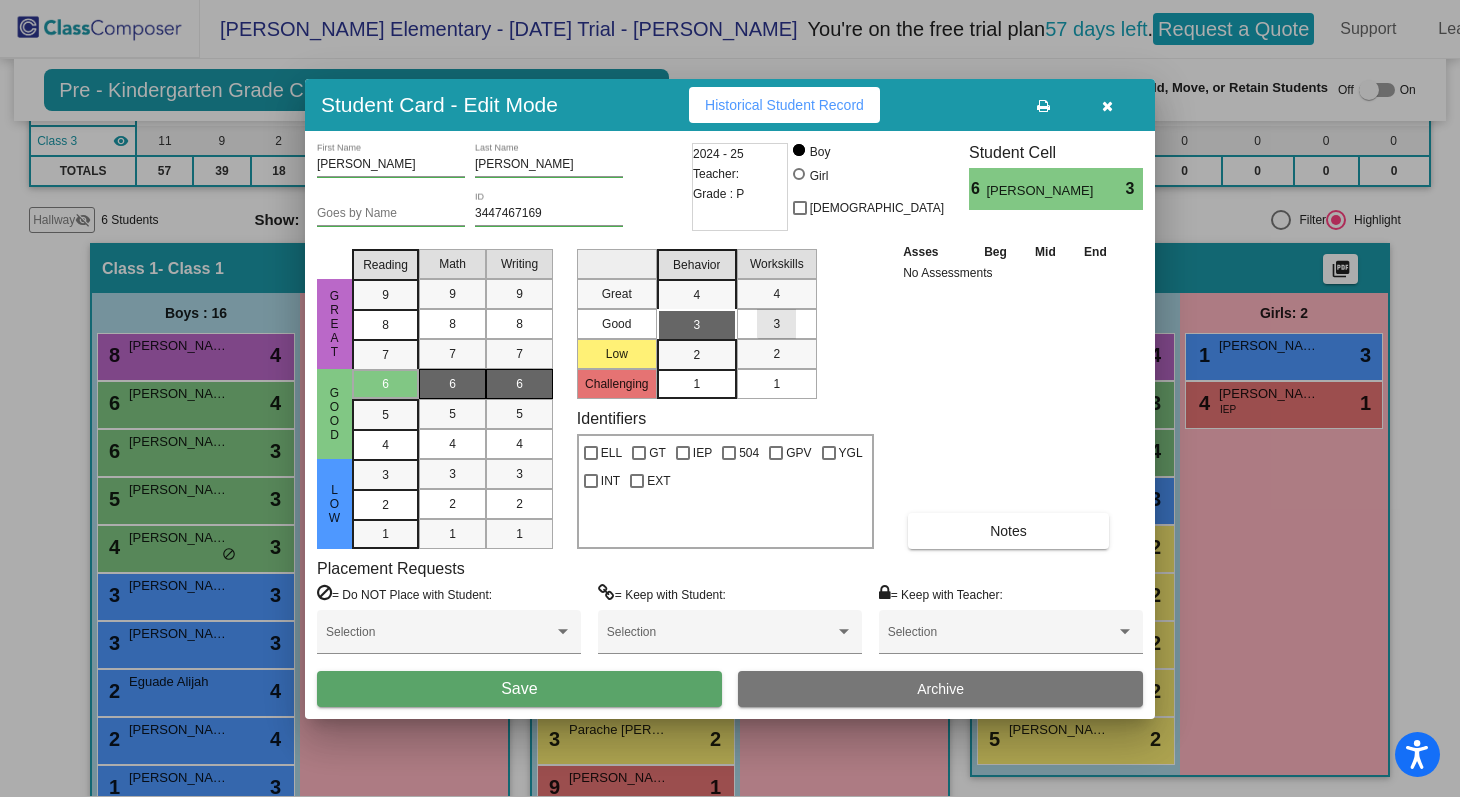 click on "3" at bounding box center [776, 324] 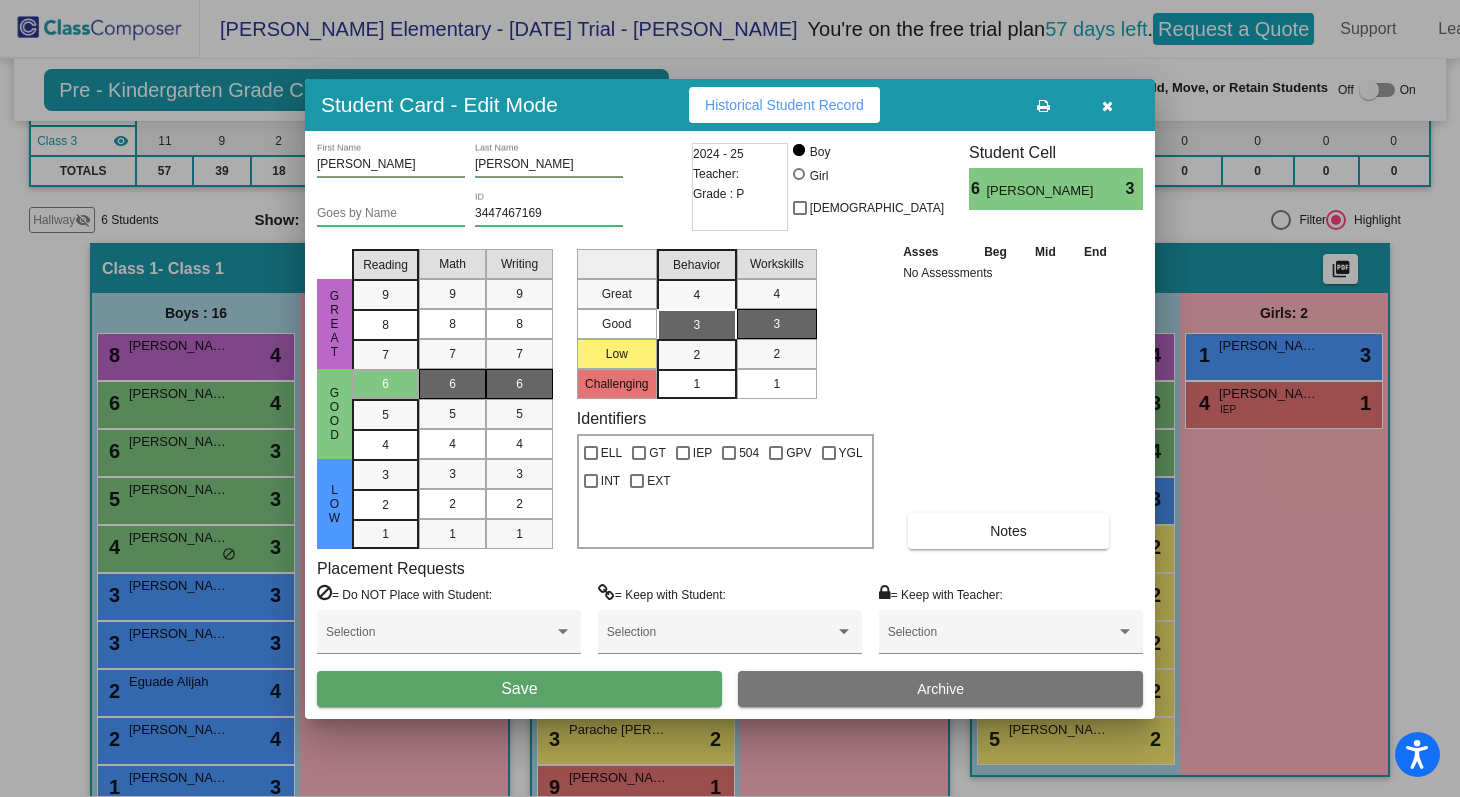 click on "Save" at bounding box center (519, 689) 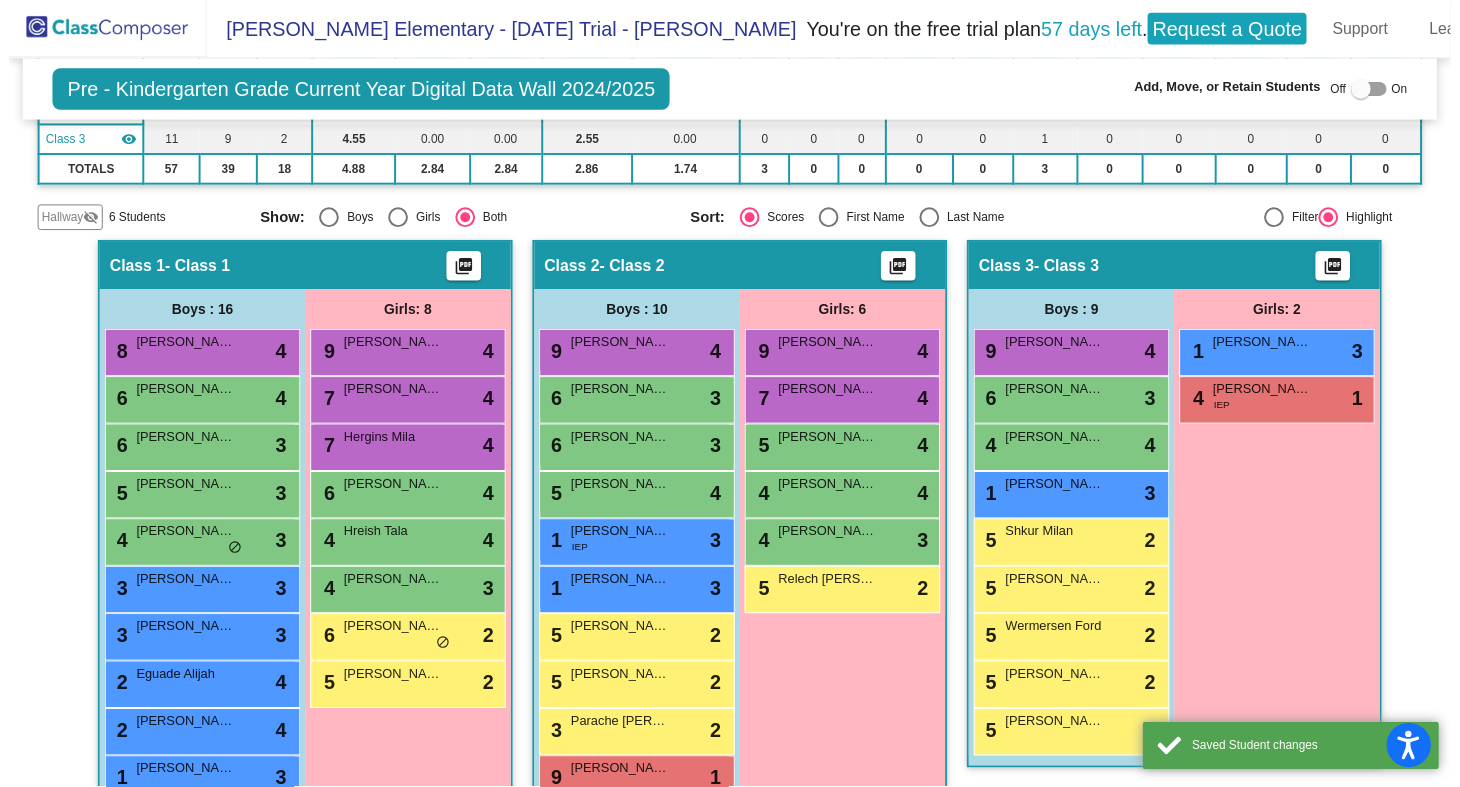 scroll, scrollTop: 1, scrollLeft: 0, axis: vertical 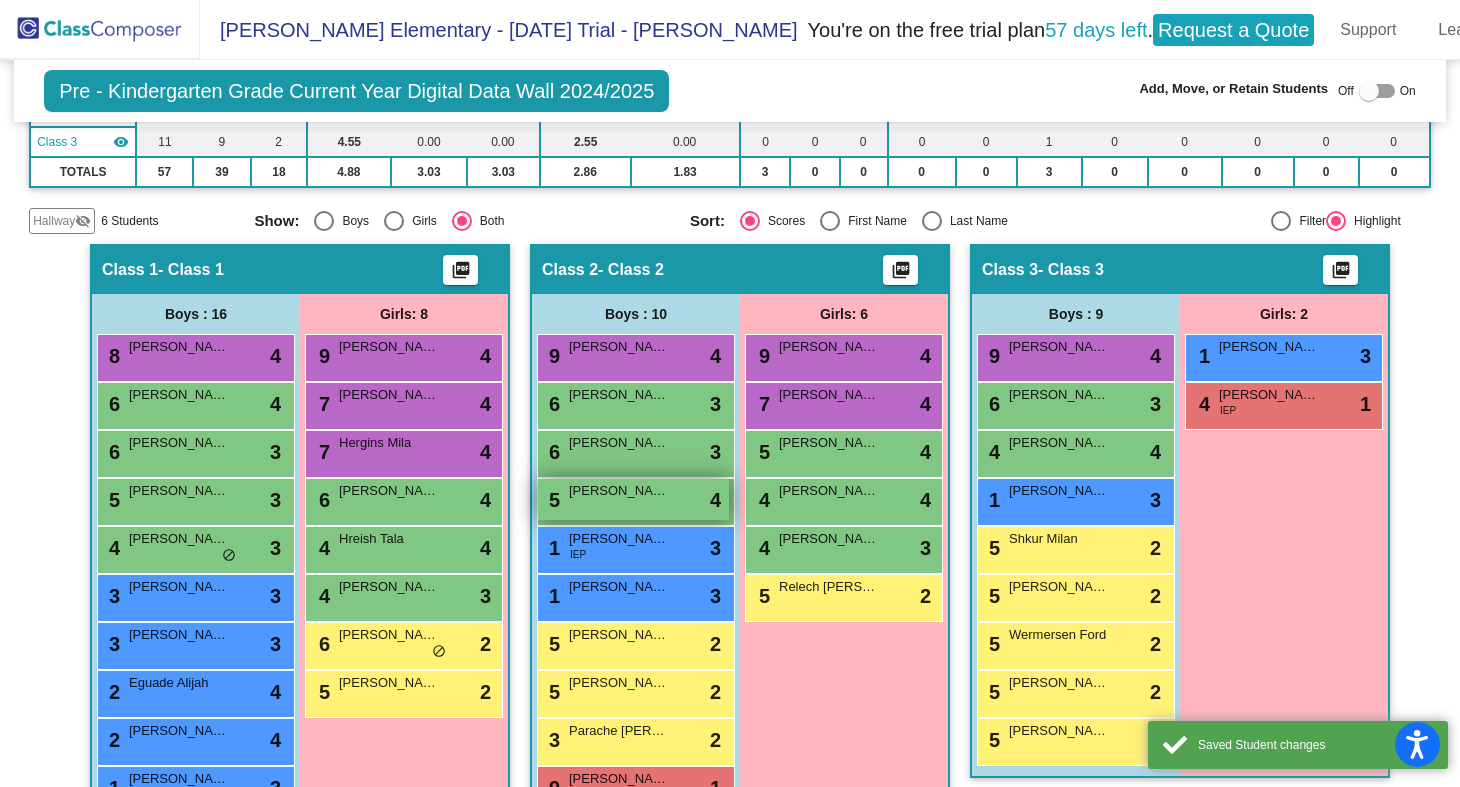 click on "[PERSON_NAME]" at bounding box center (619, 491) 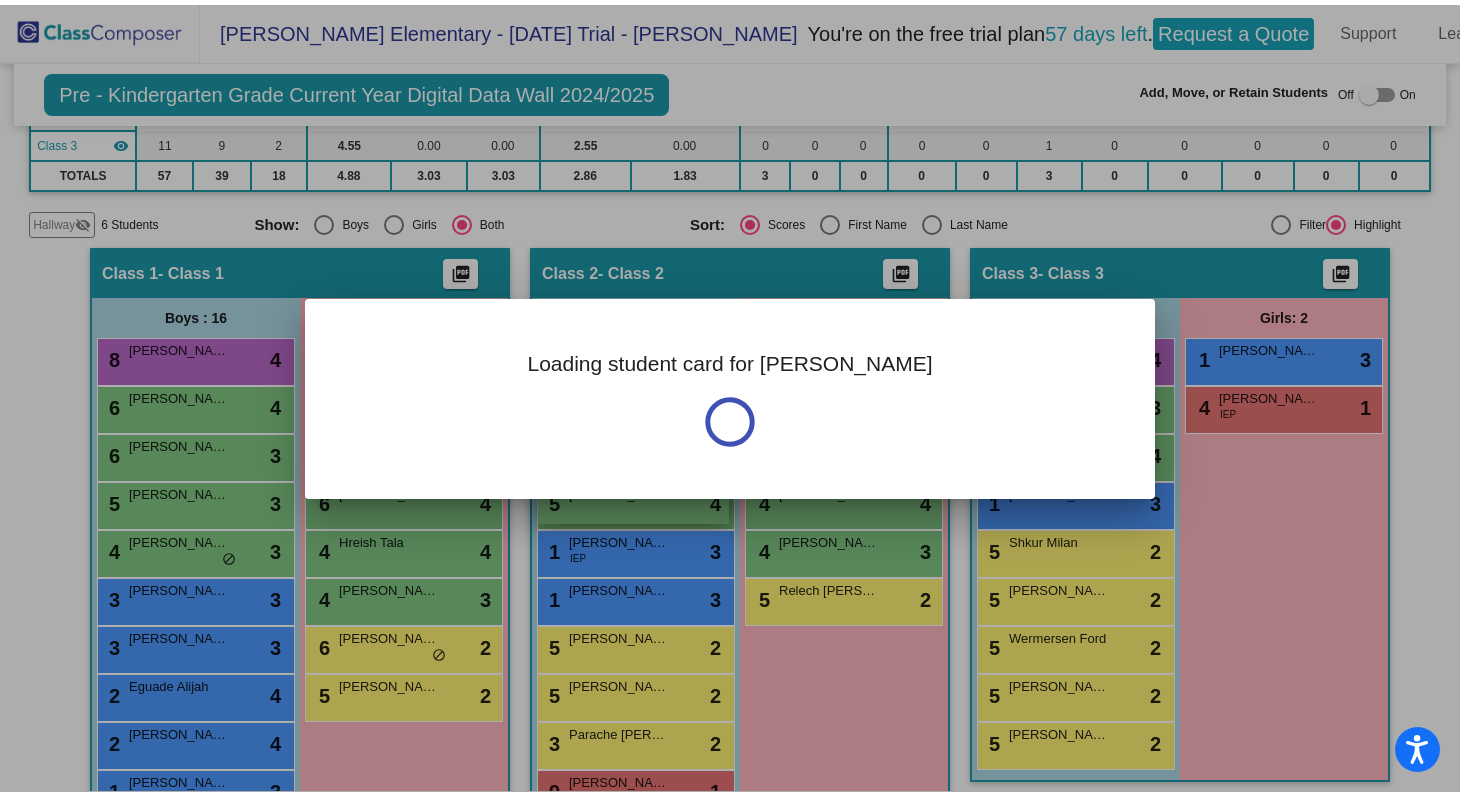 scroll, scrollTop: 0, scrollLeft: 0, axis: both 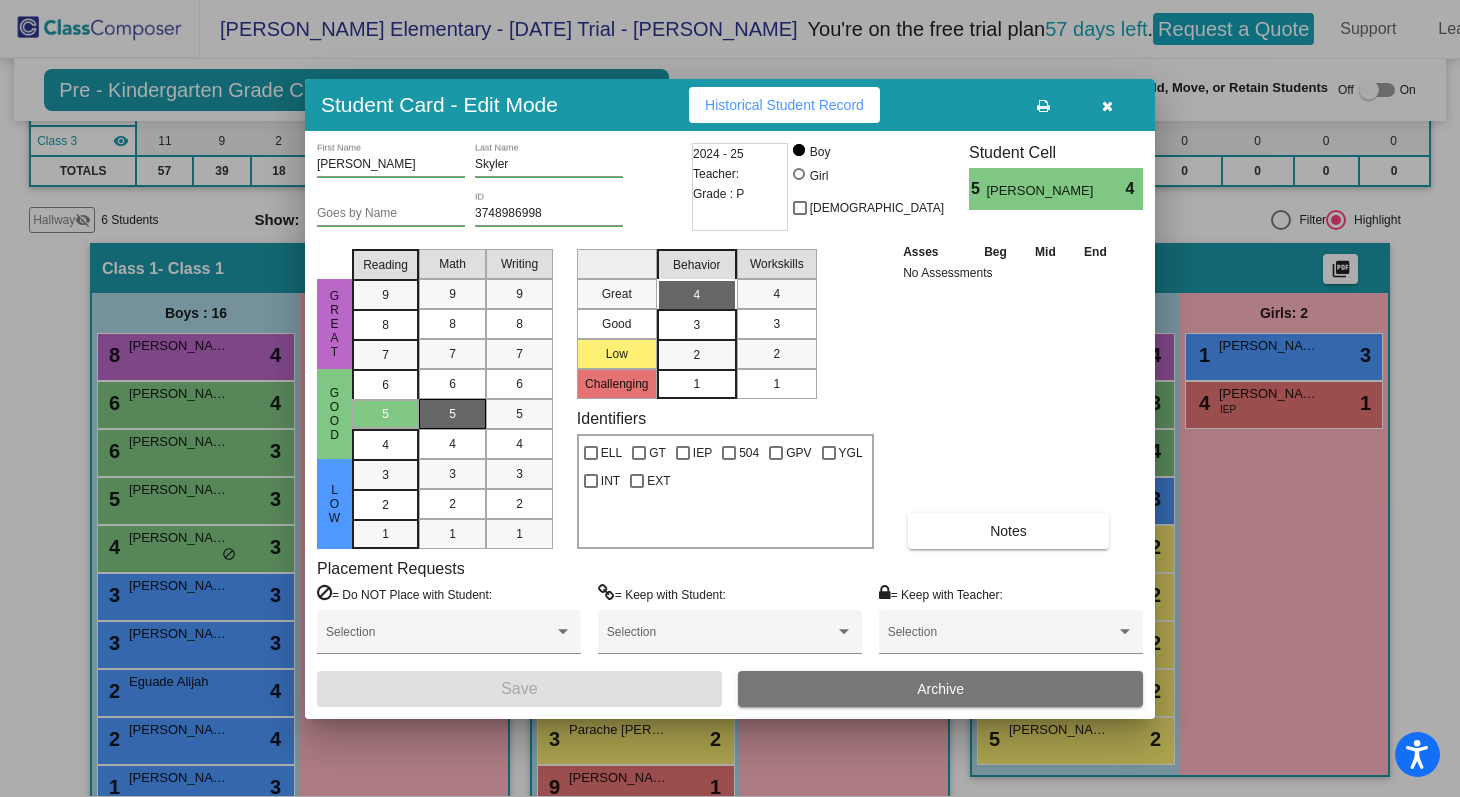 click on "5" at bounding box center [452, 414] 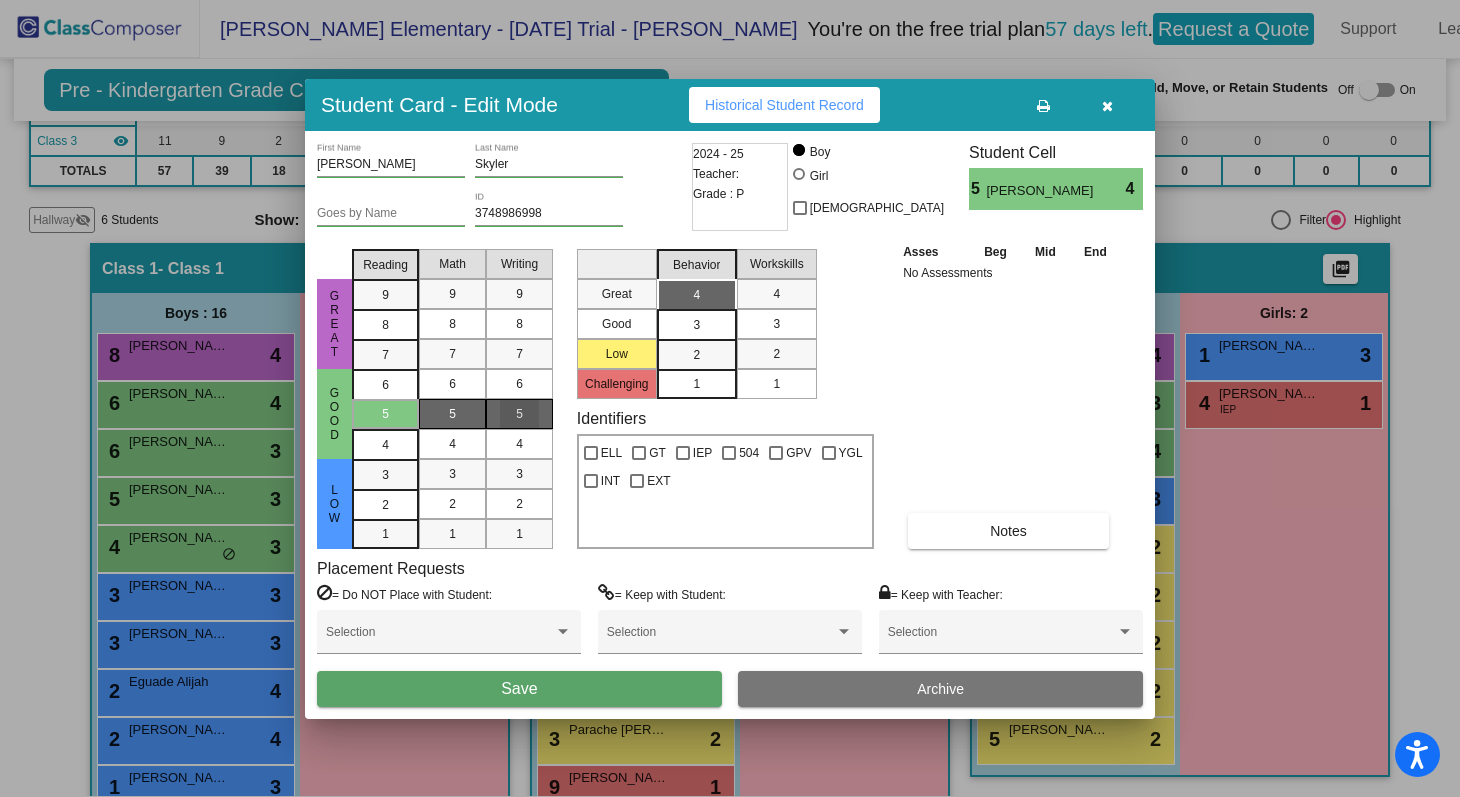 click on "5" at bounding box center [519, 414] 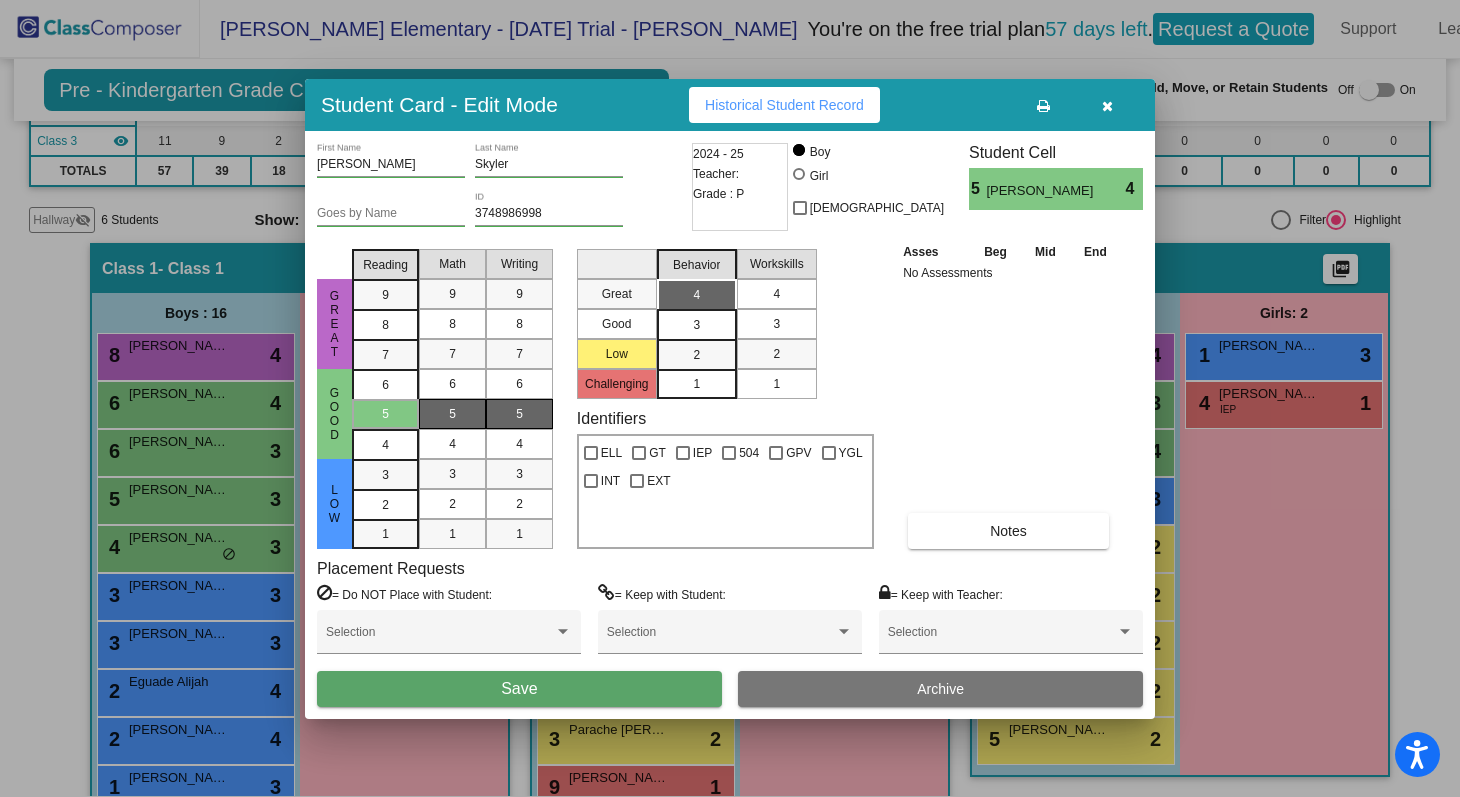click on "4" at bounding box center (776, 294) 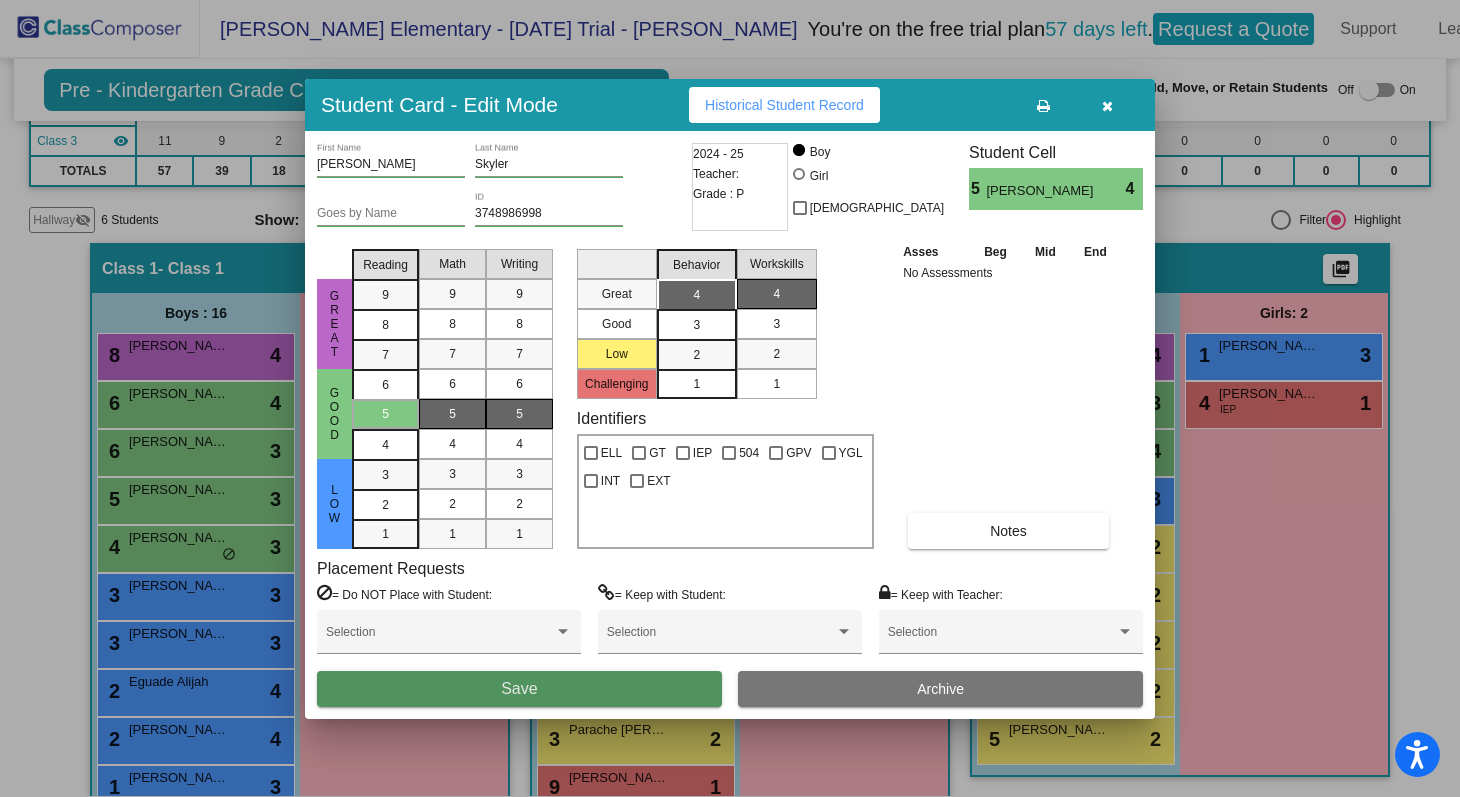 click on "Save" at bounding box center (519, 688) 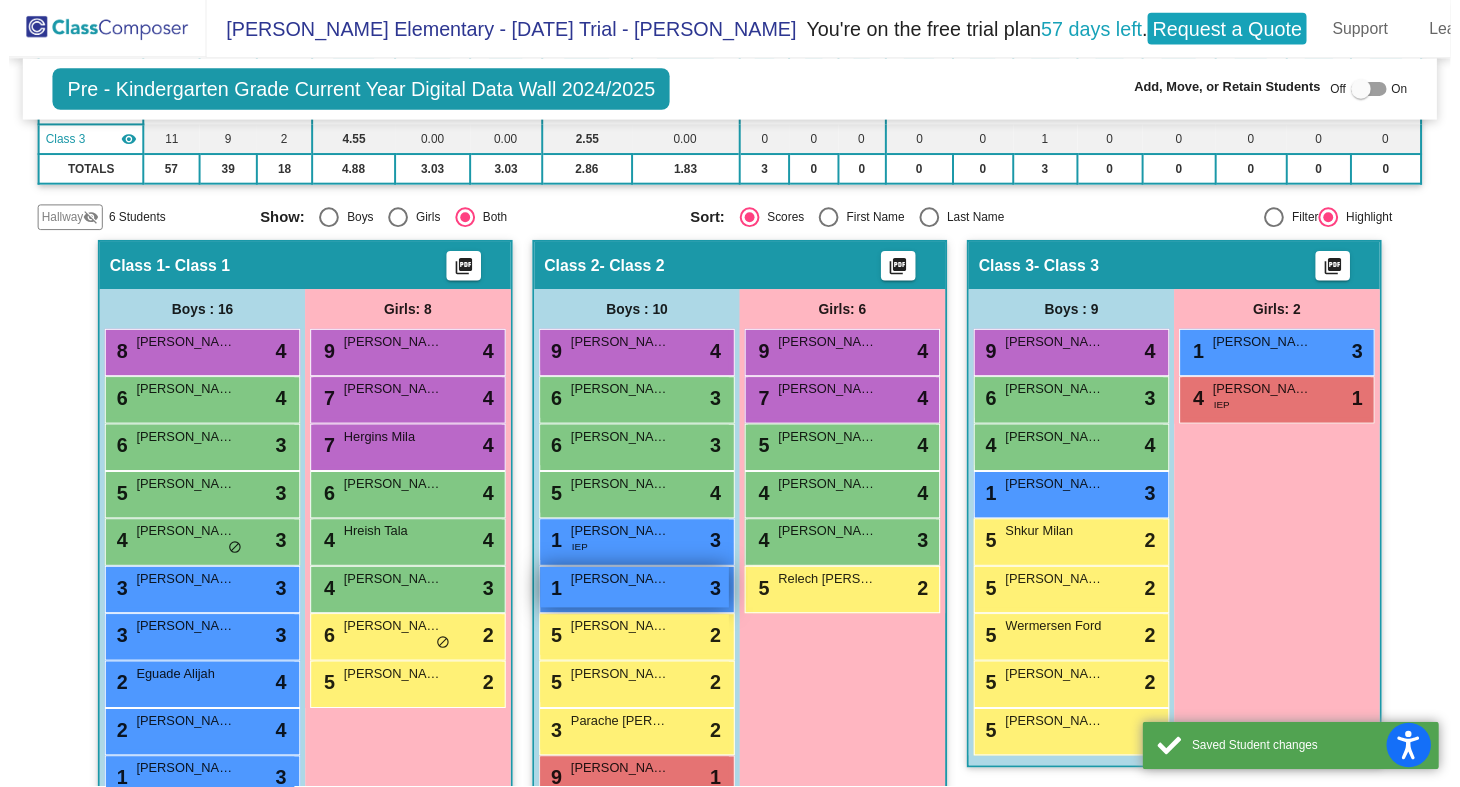 scroll, scrollTop: 1, scrollLeft: 0, axis: vertical 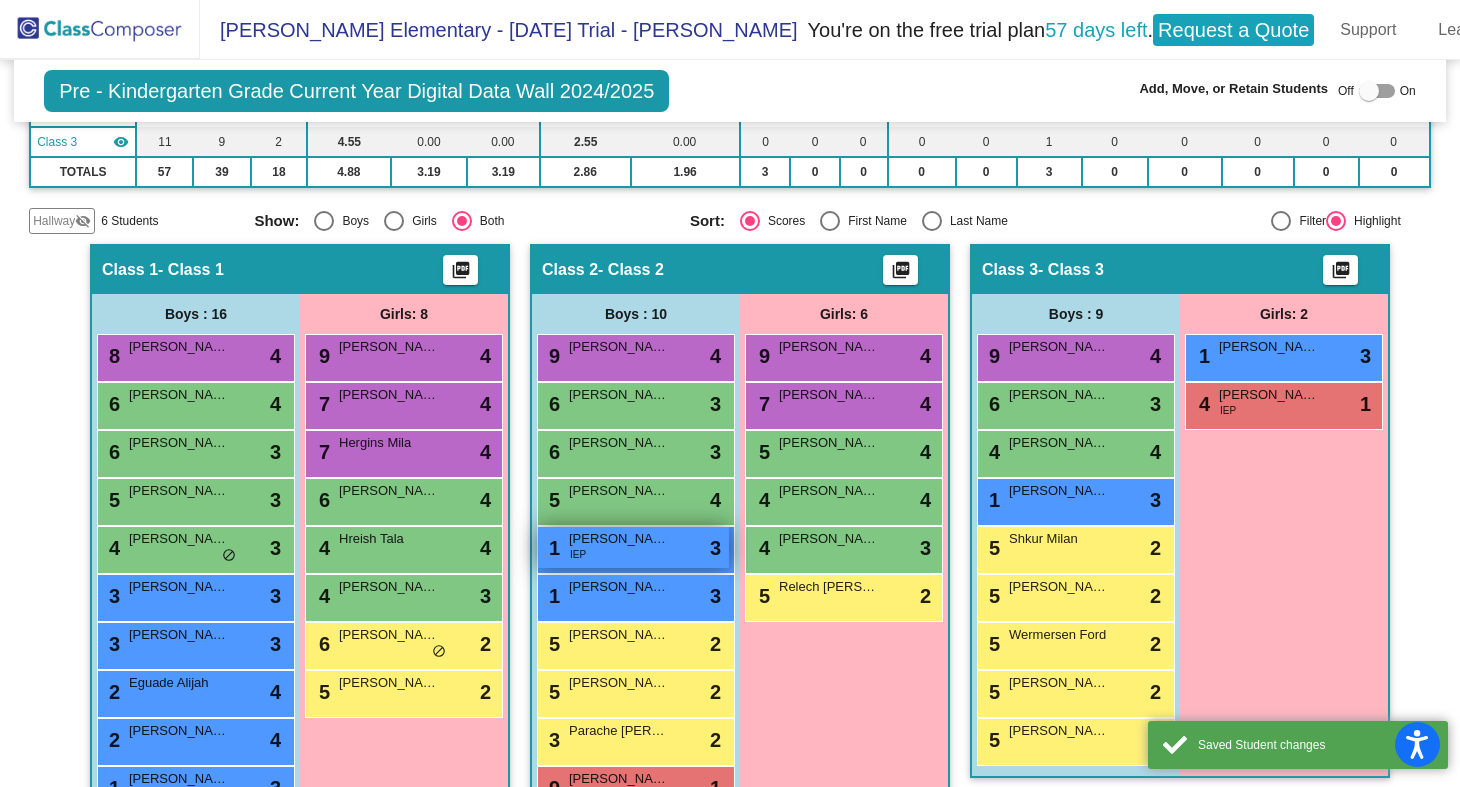 click on "1 [PERSON_NAME] IEP lock do_not_disturb_alt 3" at bounding box center [633, 547] 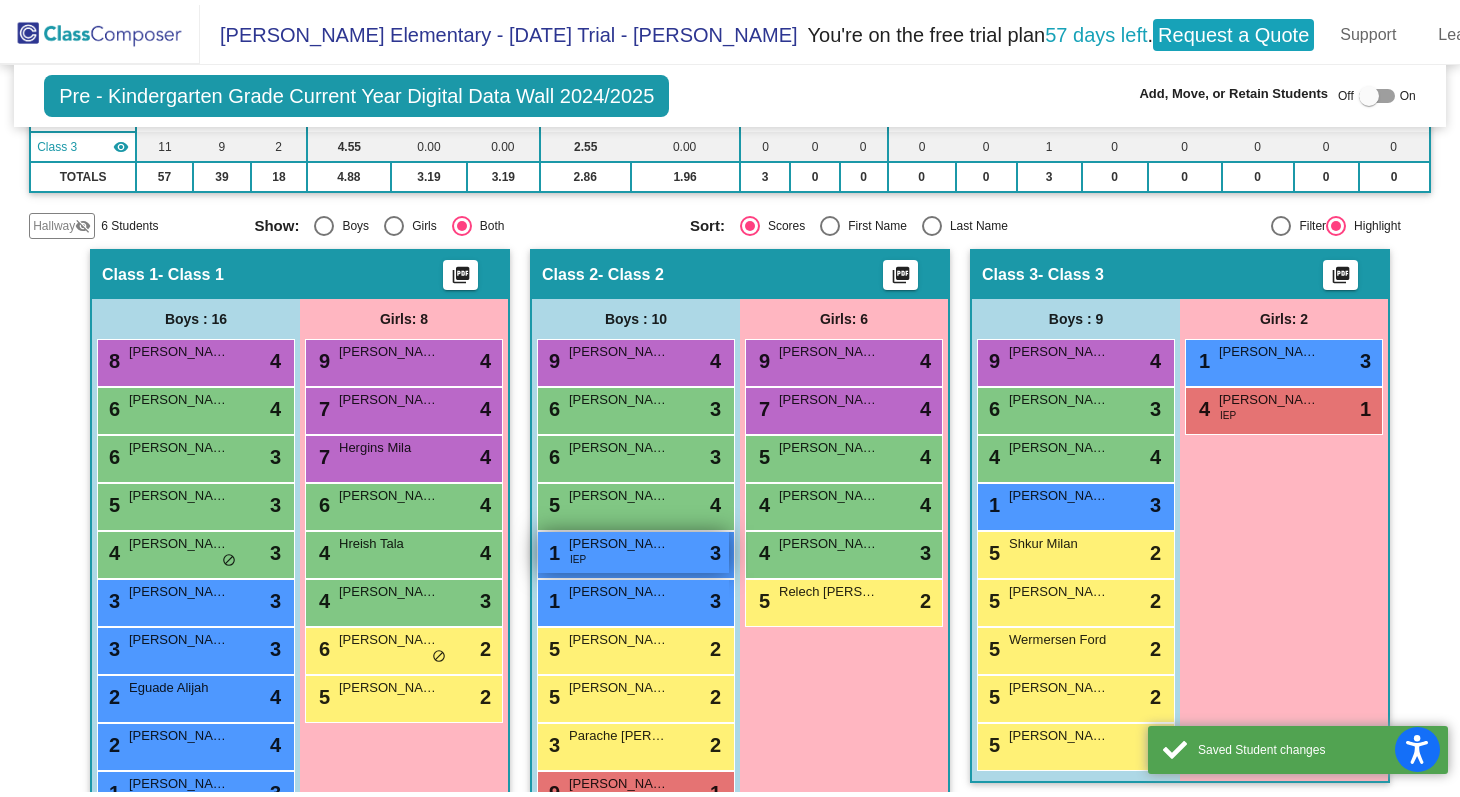 scroll, scrollTop: 0, scrollLeft: 0, axis: both 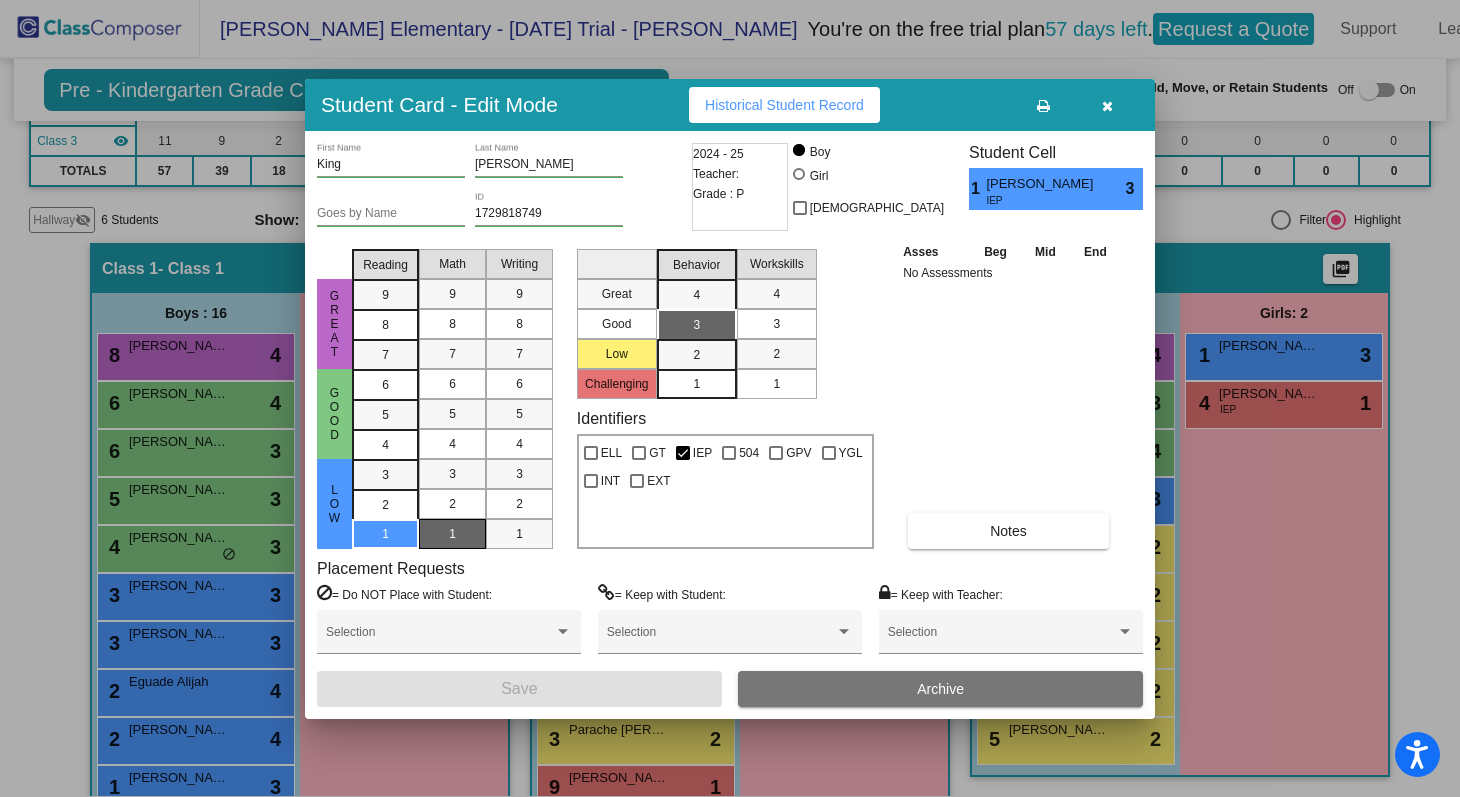 click on "1" at bounding box center (452, 534) 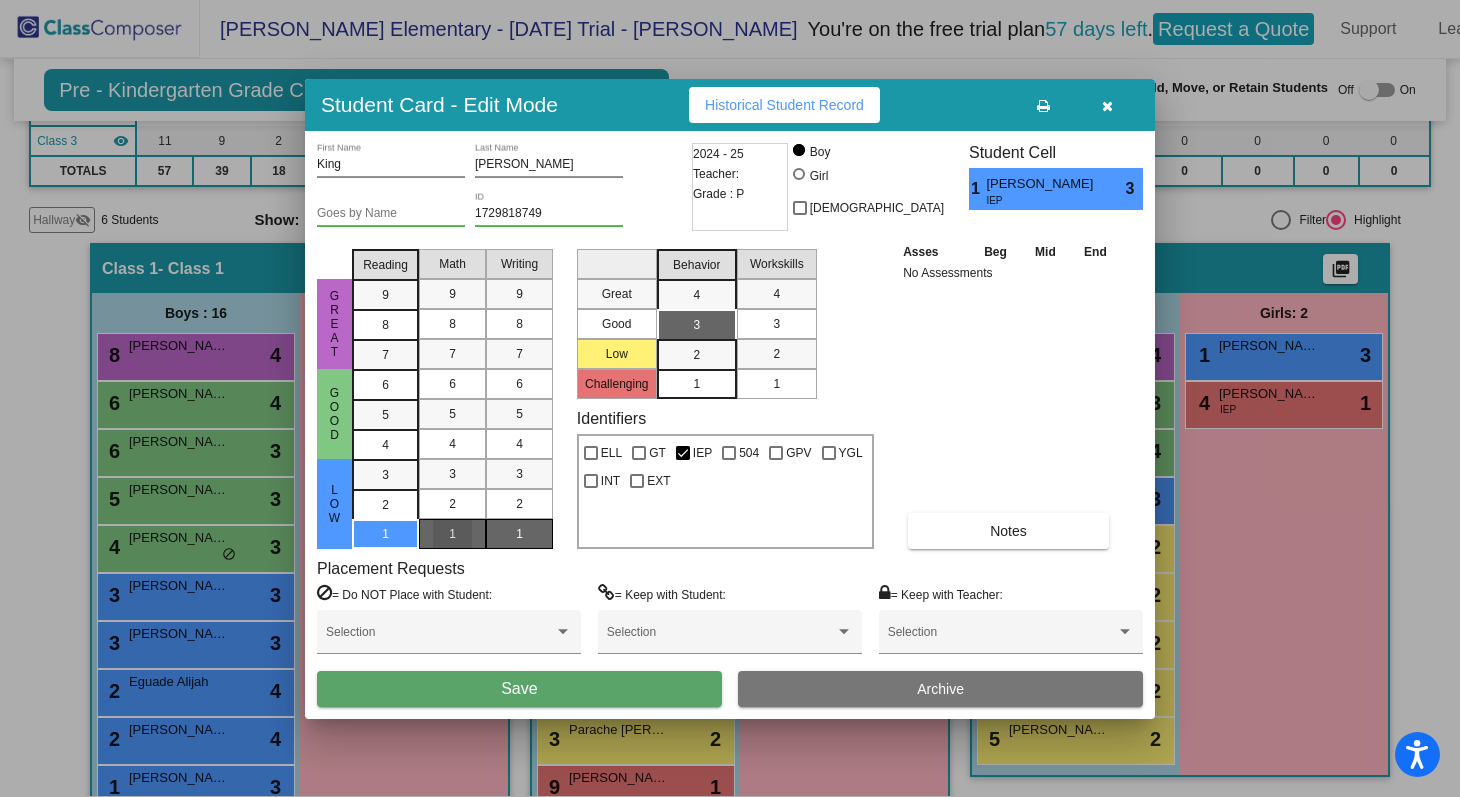 click on "1" at bounding box center (519, 534) 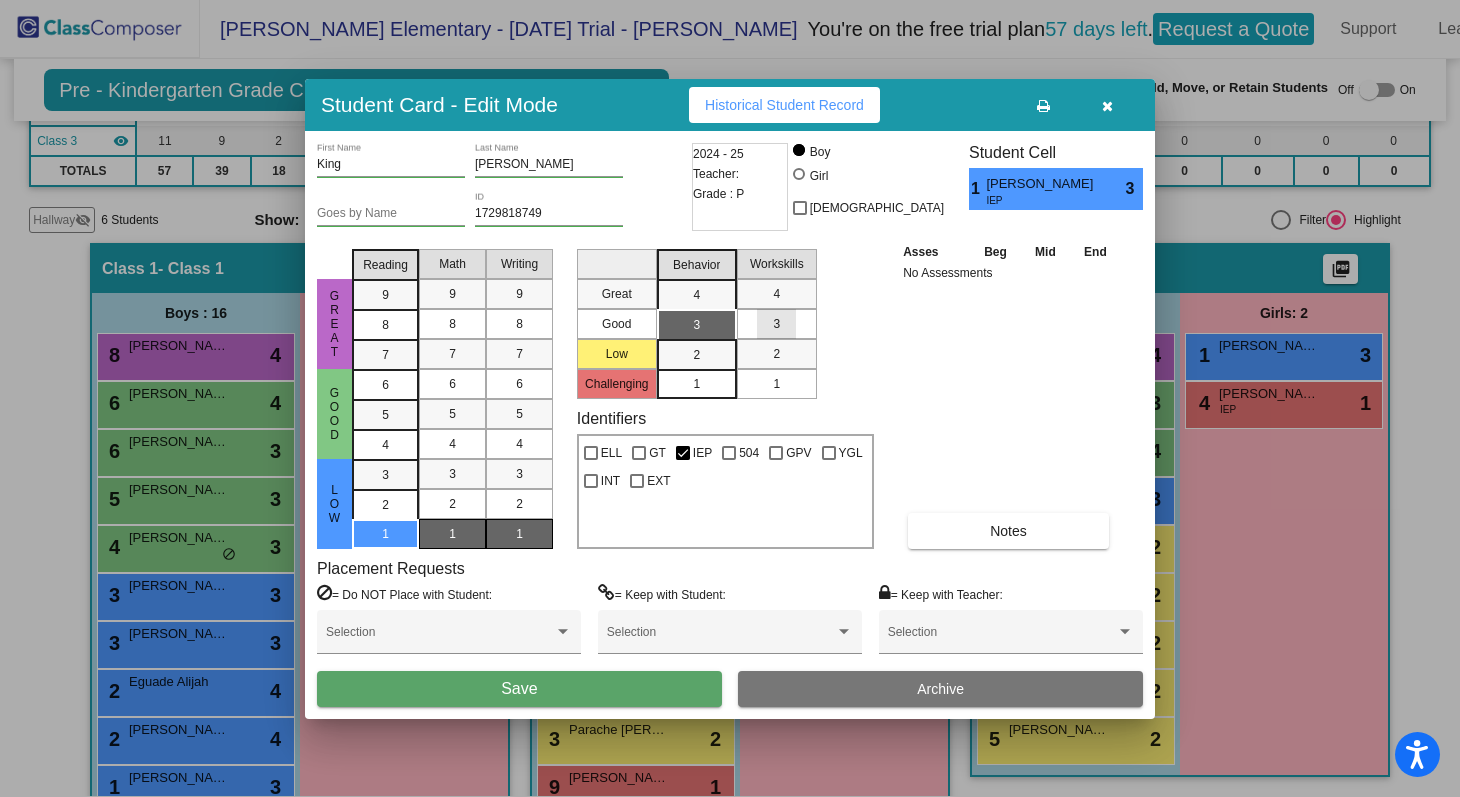 click on "3" at bounding box center (776, 324) 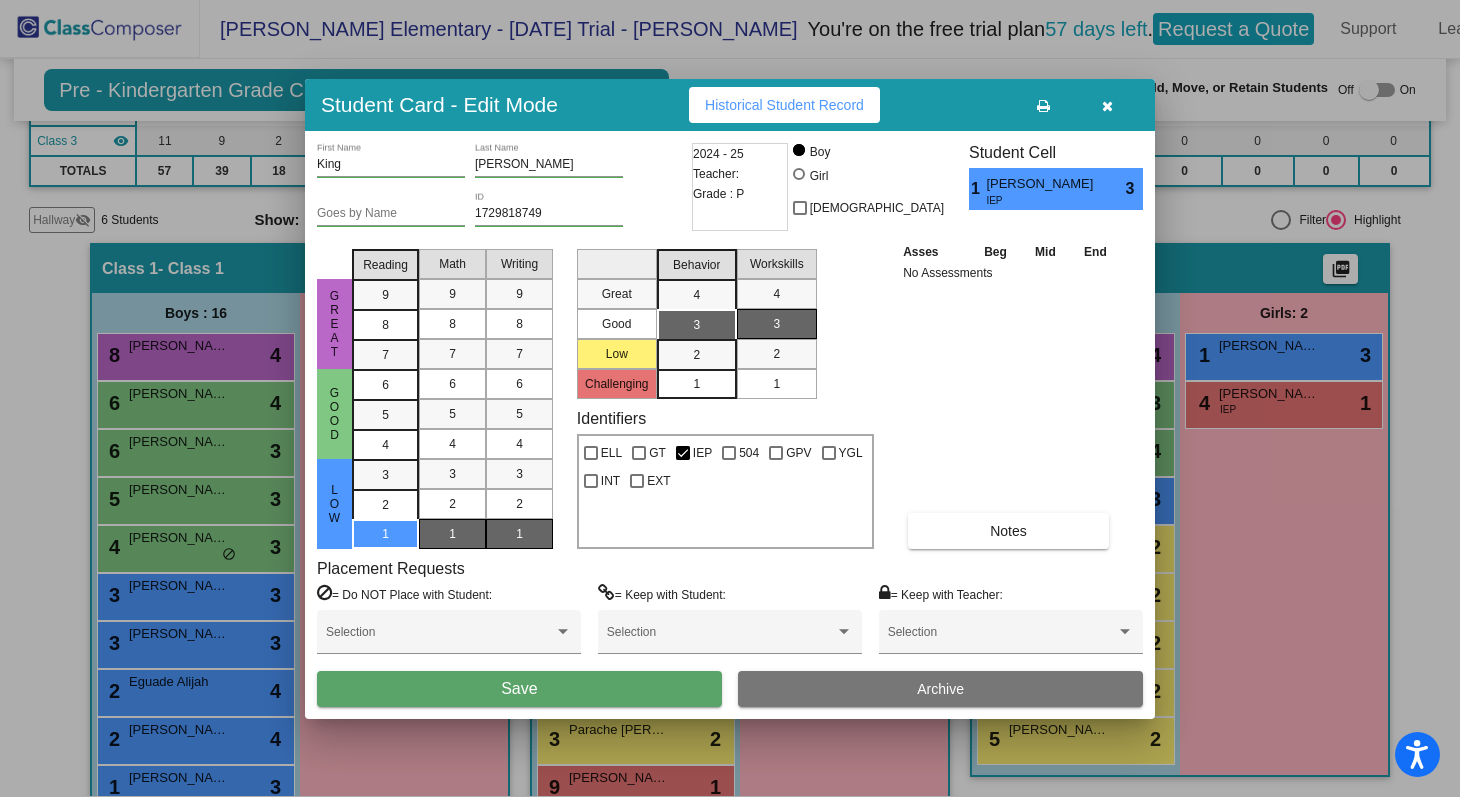 click on "Save" at bounding box center (519, 688) 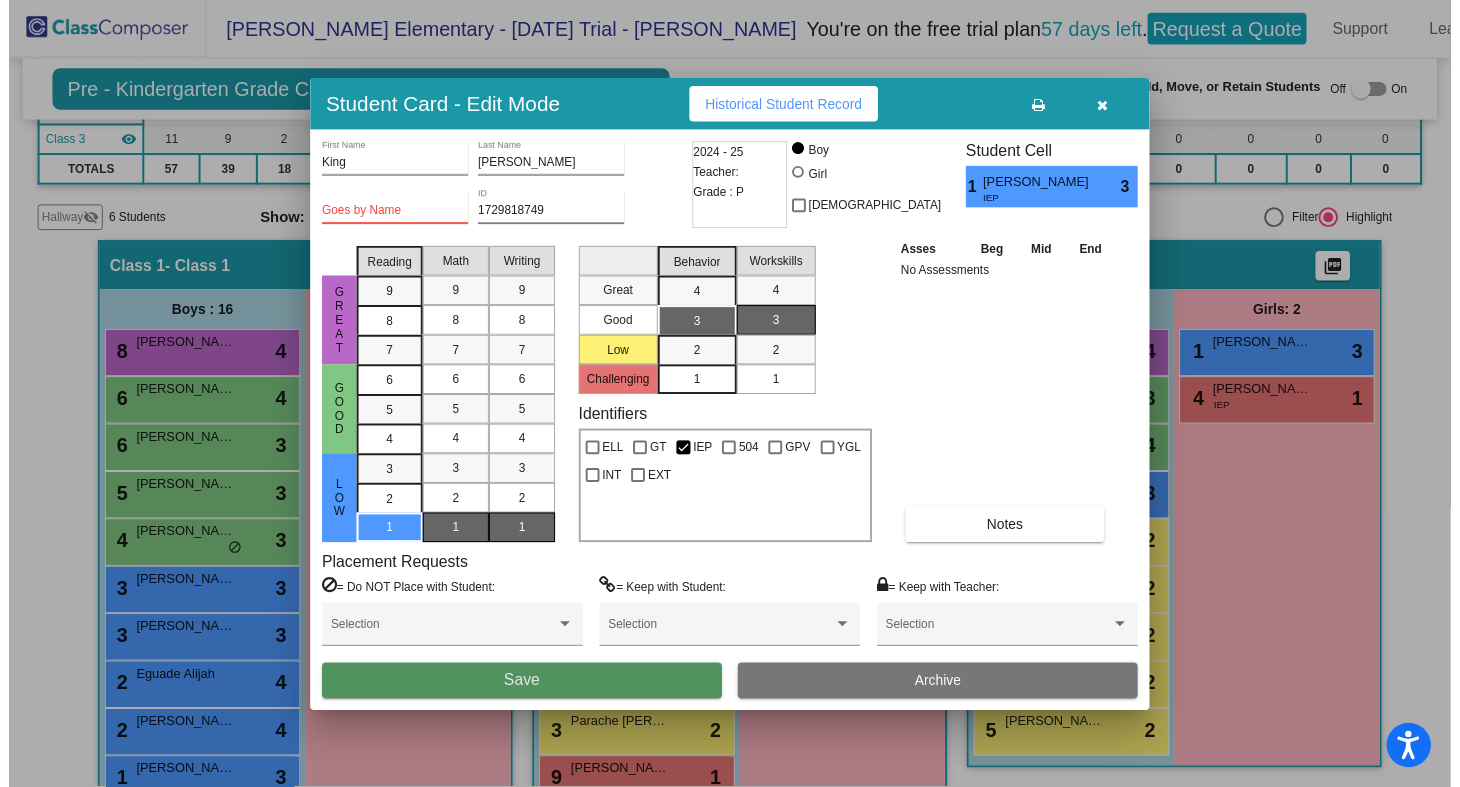 scroll, scrollTop: 1, scrollLeft: 0, axis: vertical 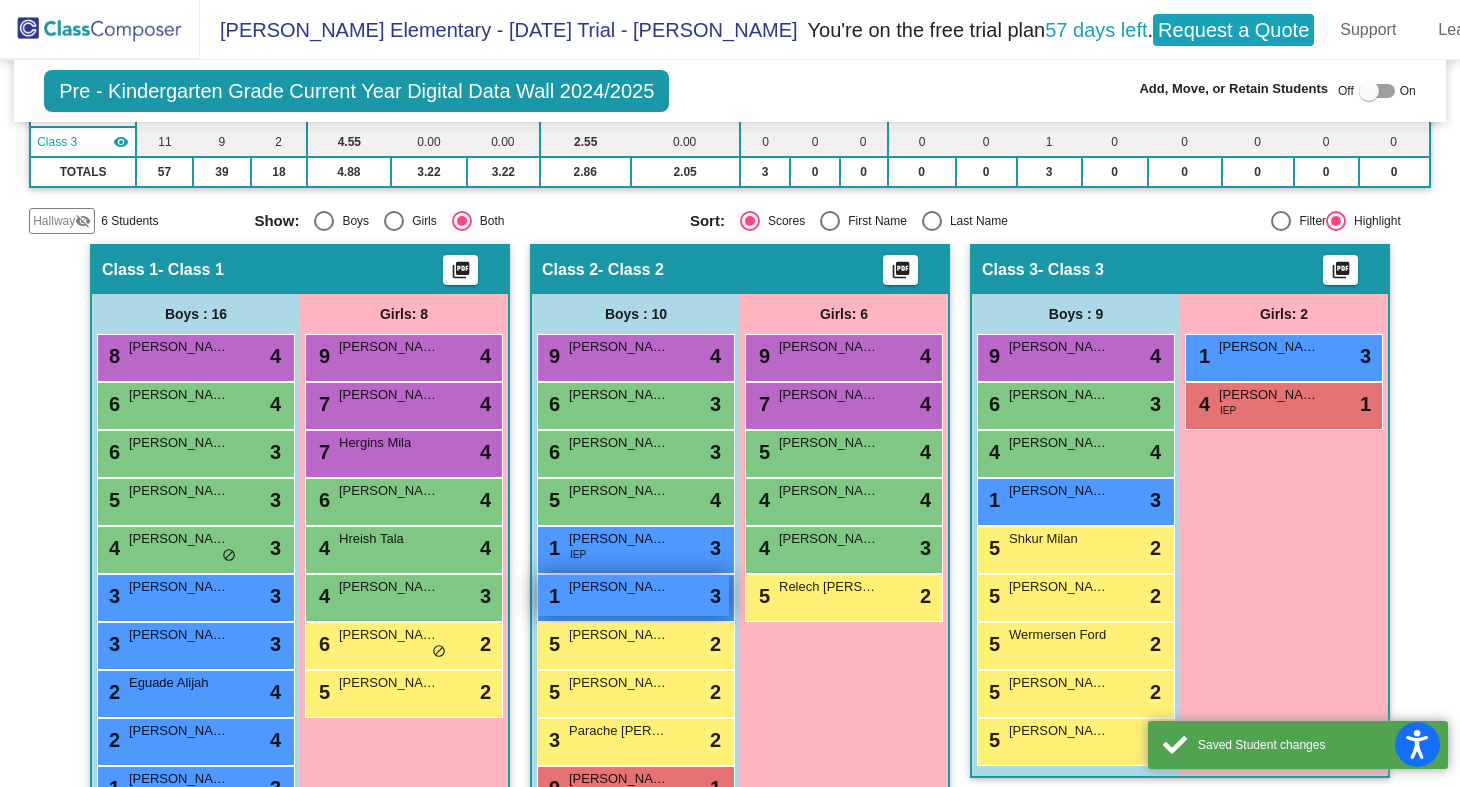 click on "[PERSON_NAME] Chance" at bounding box center (619, 587) 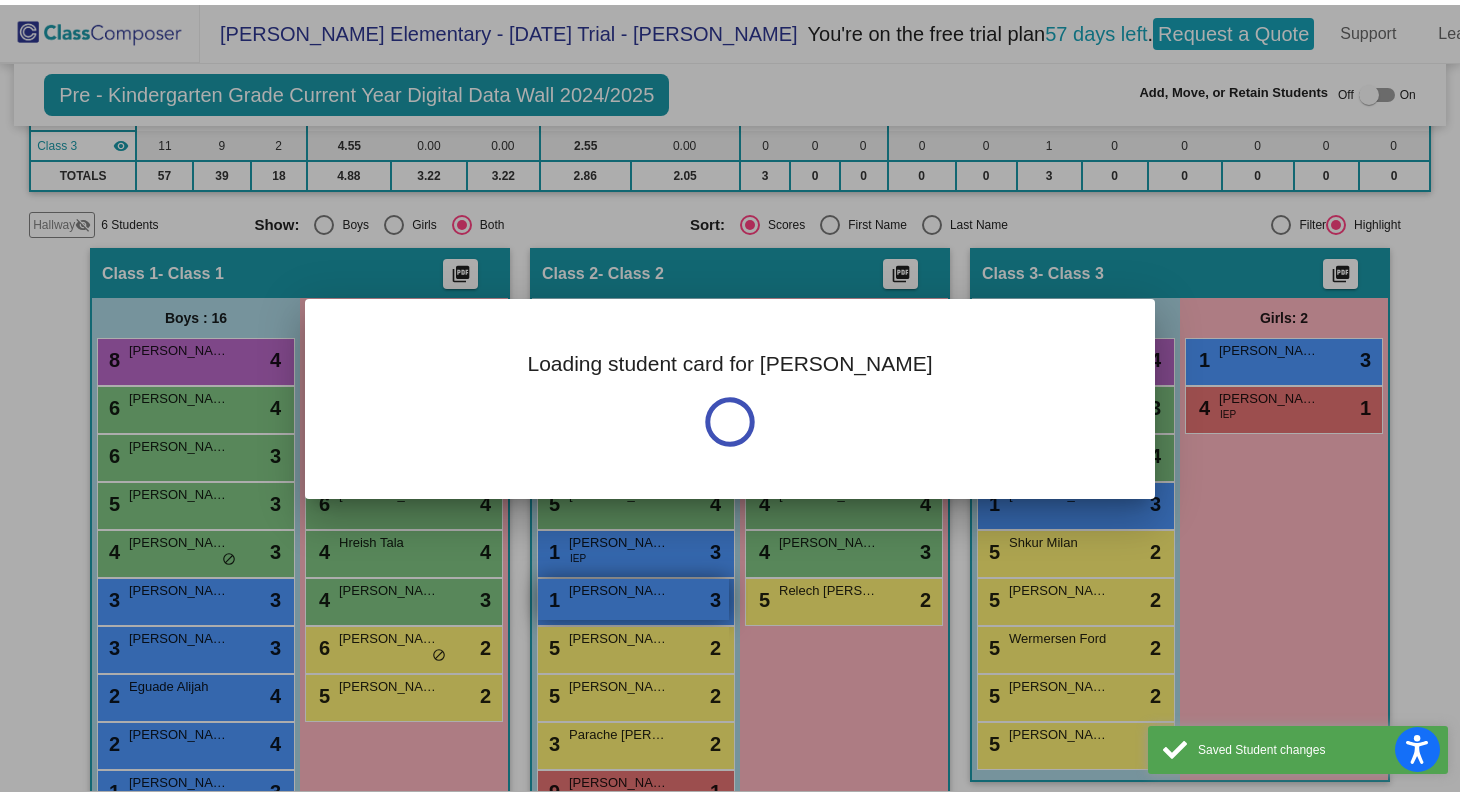 scroll, scrollTop: 0, scrollLeft: 0, axis: both 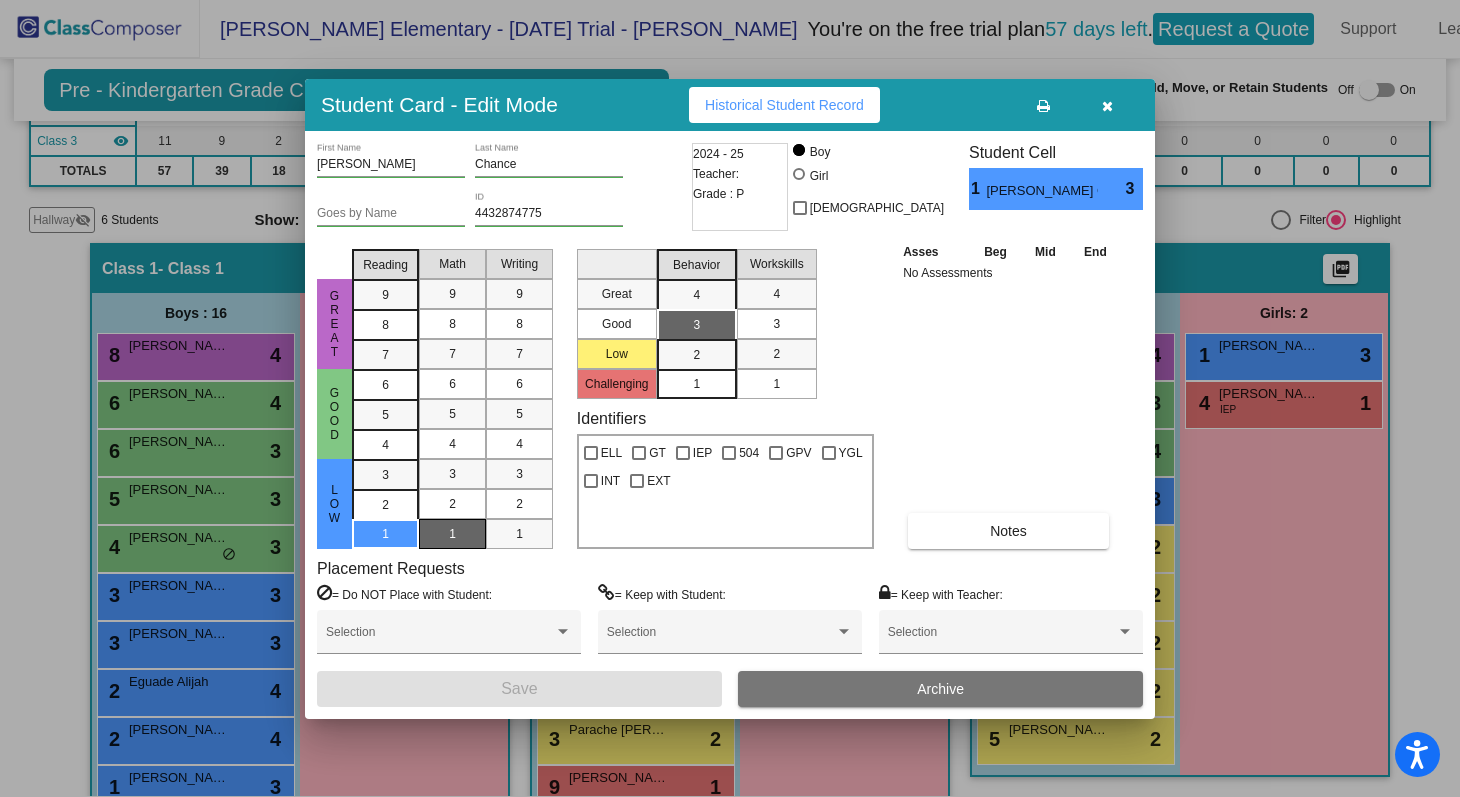 click on "1" at bounding box center [452, 534] 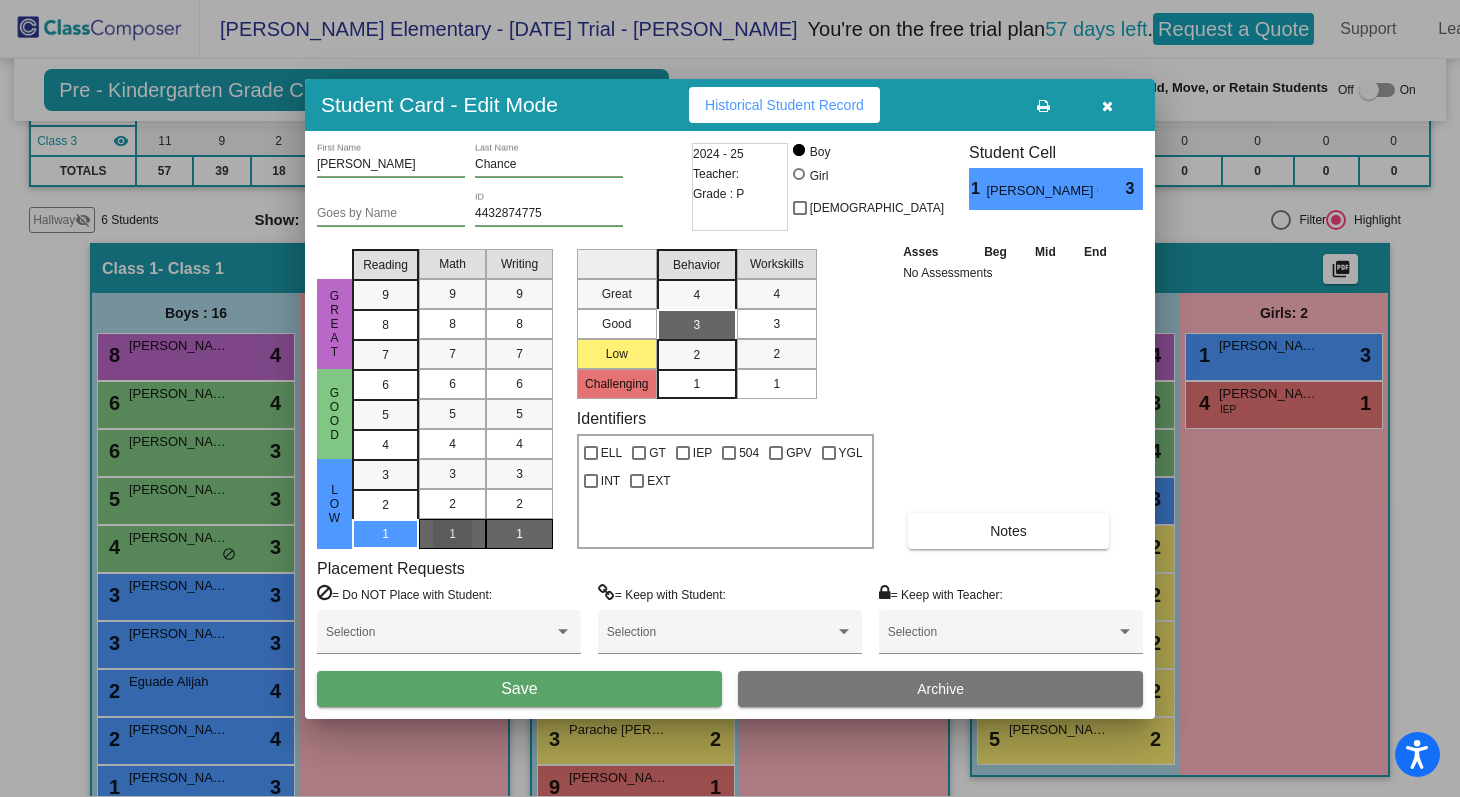 click on "1" at bounding box center [519, 534] 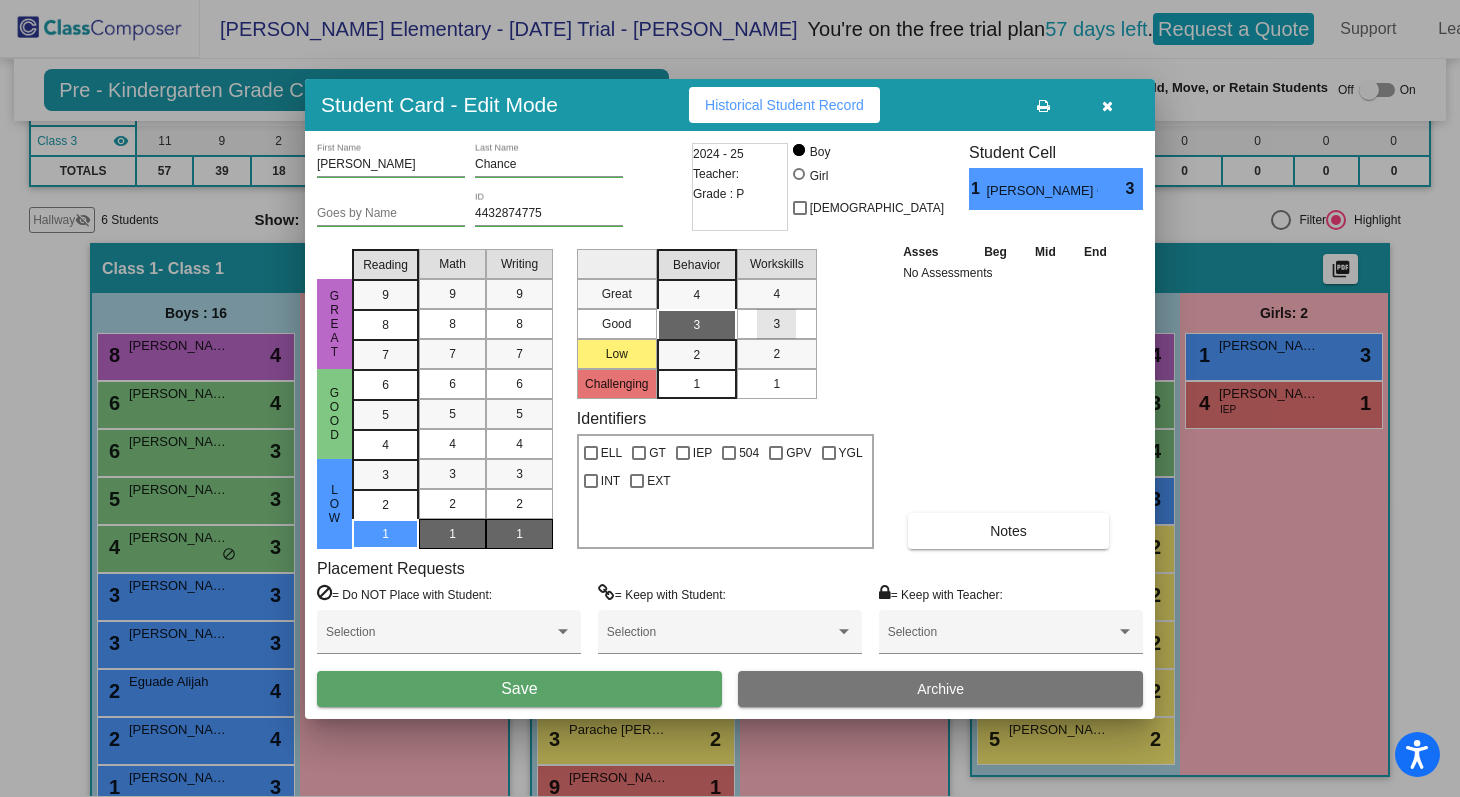 click on "3" at bounding box center [776, 324] 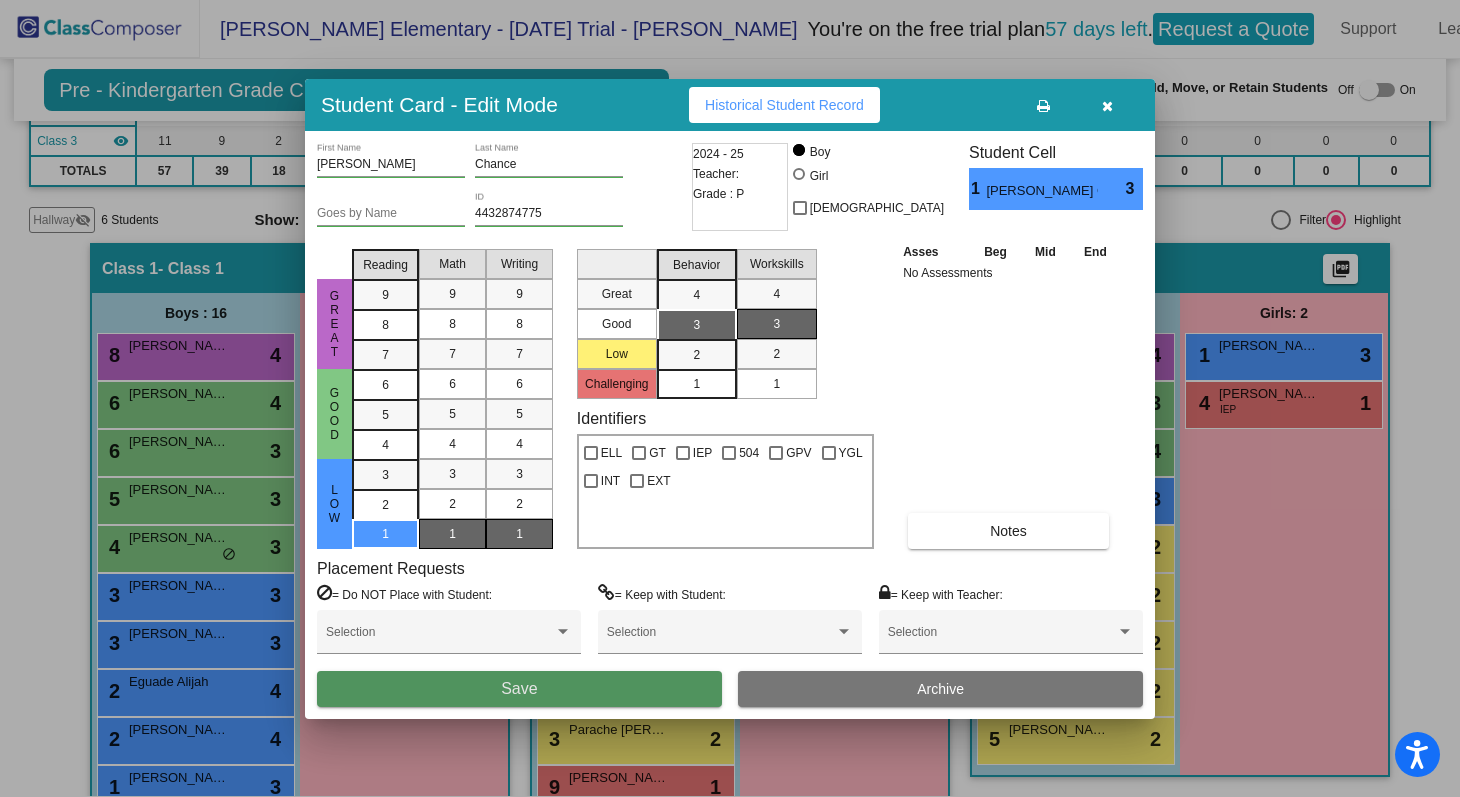 click on "Save" at bounding box center [519, 689] 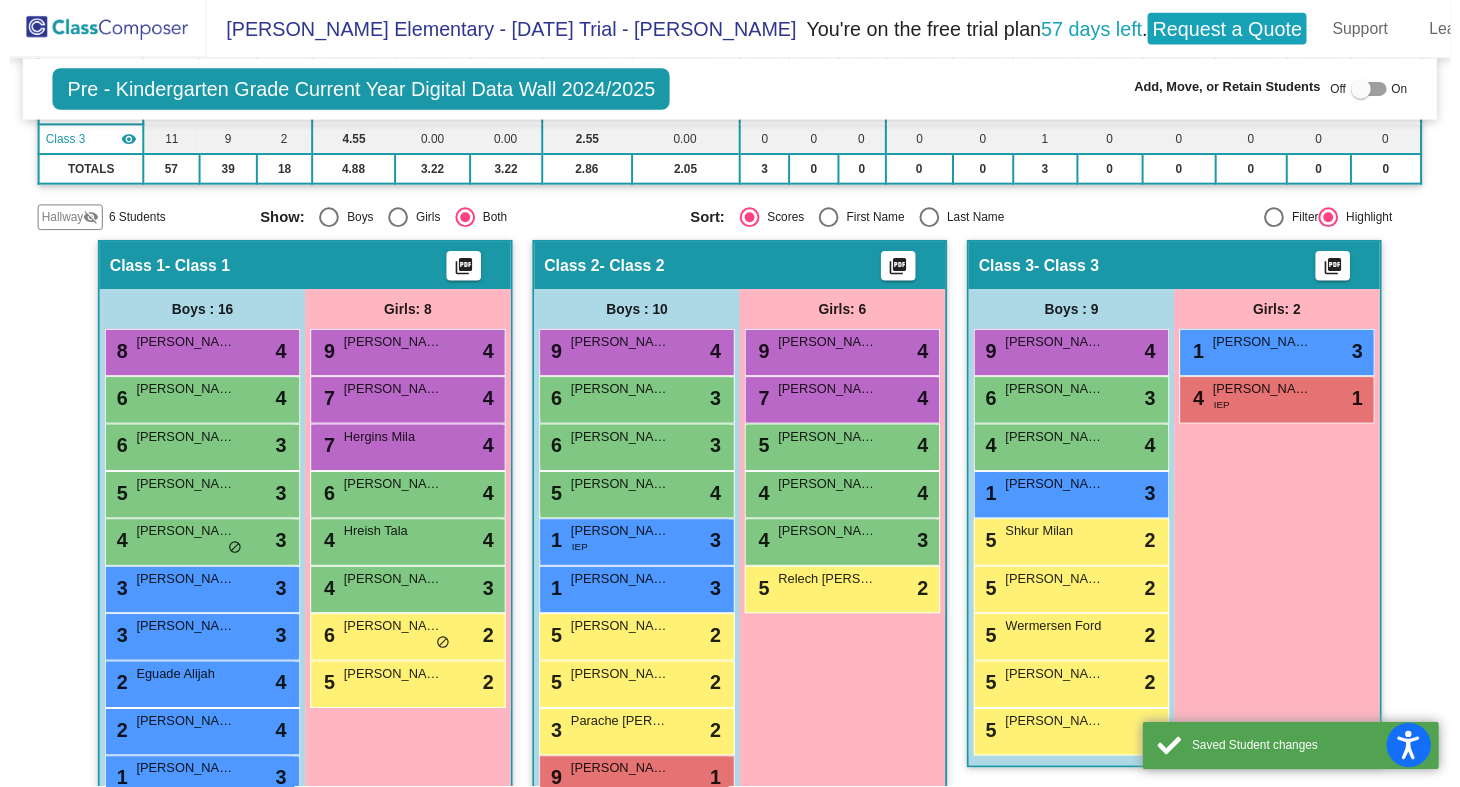 scroll, scrollTop: 1, scrollLeft: 0, axis: vertical 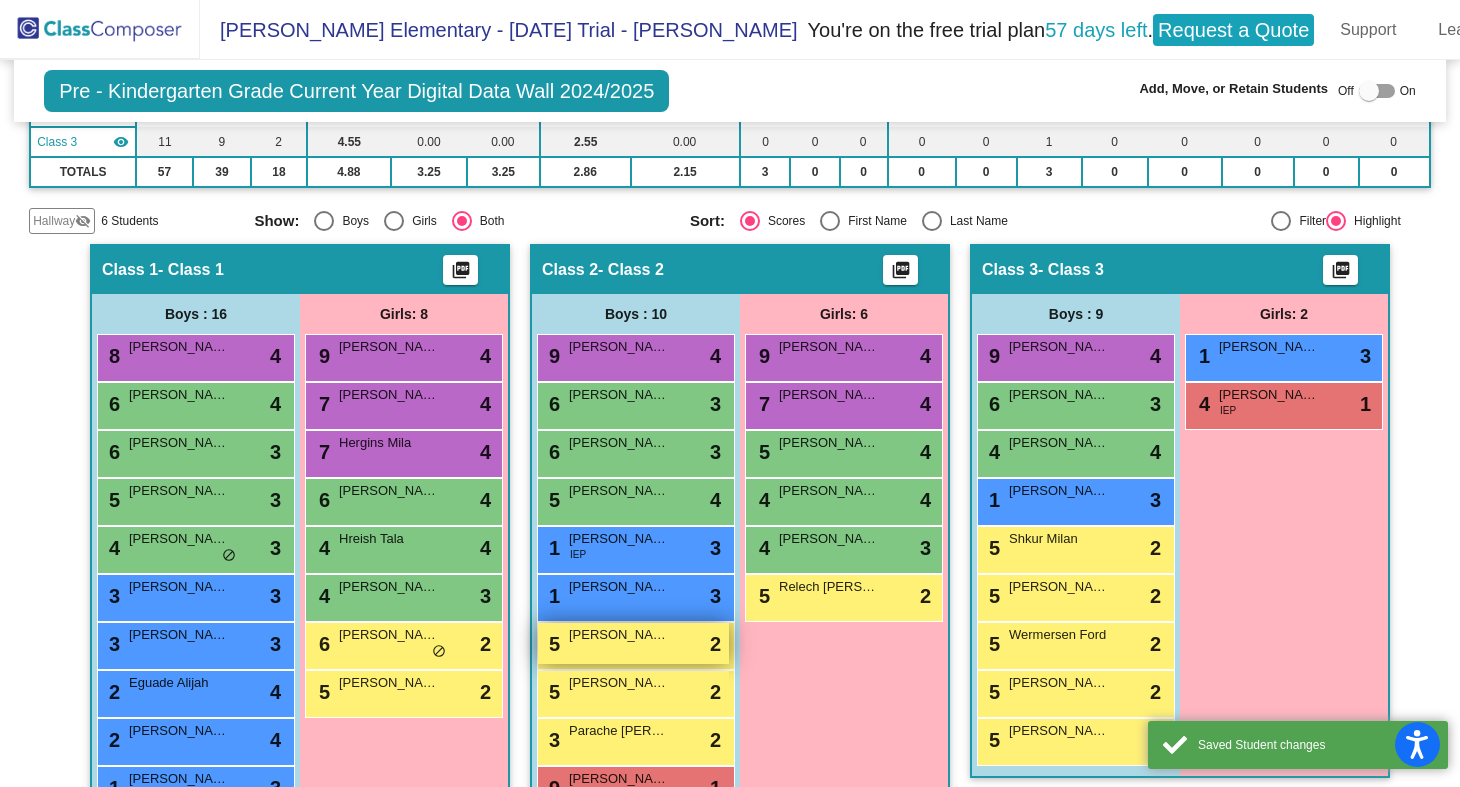 click on "[PERSON_NAME]" at bounding box center [619, 635] 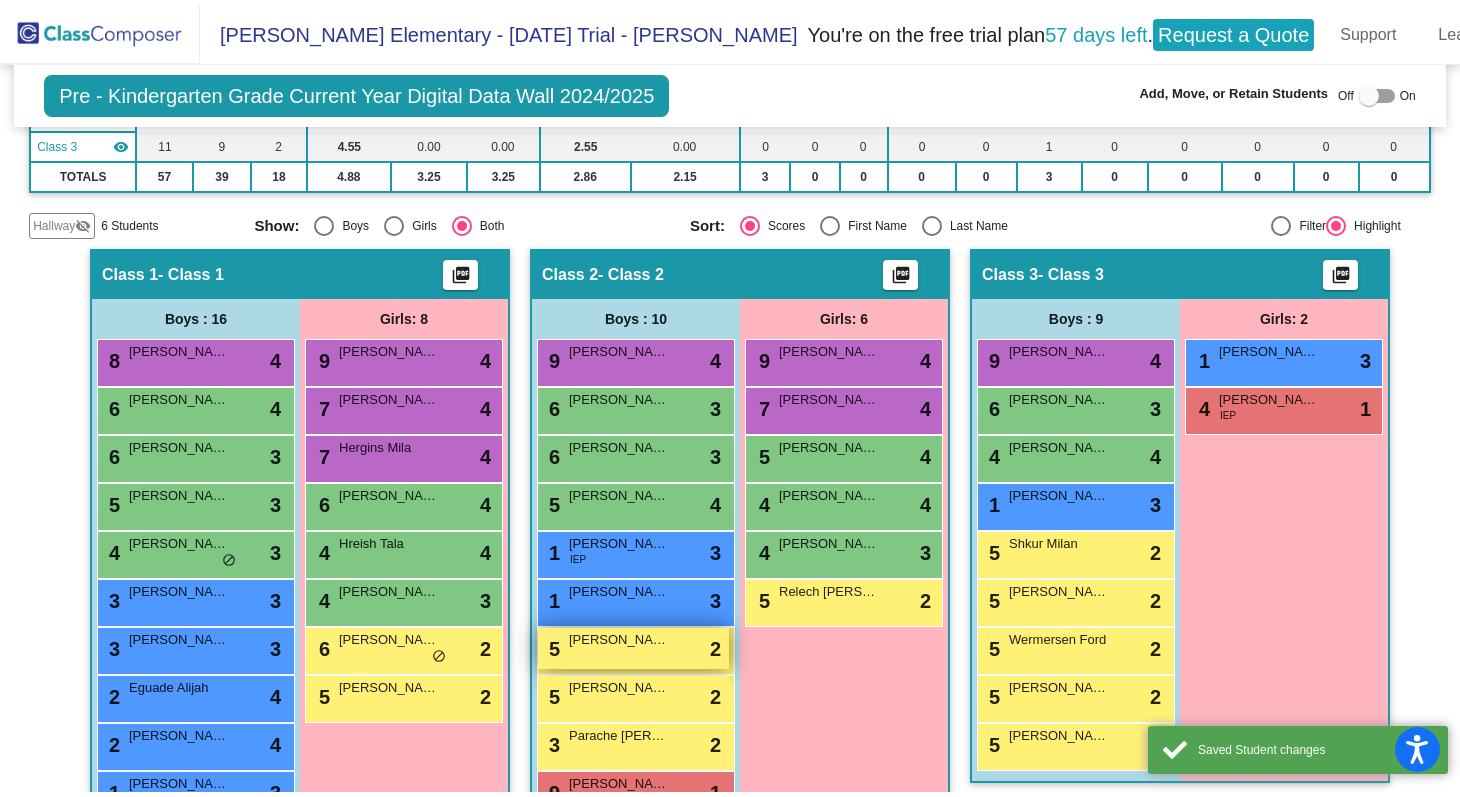 scroll, scrollTop: 0, scrollLeft: 0, axis: both 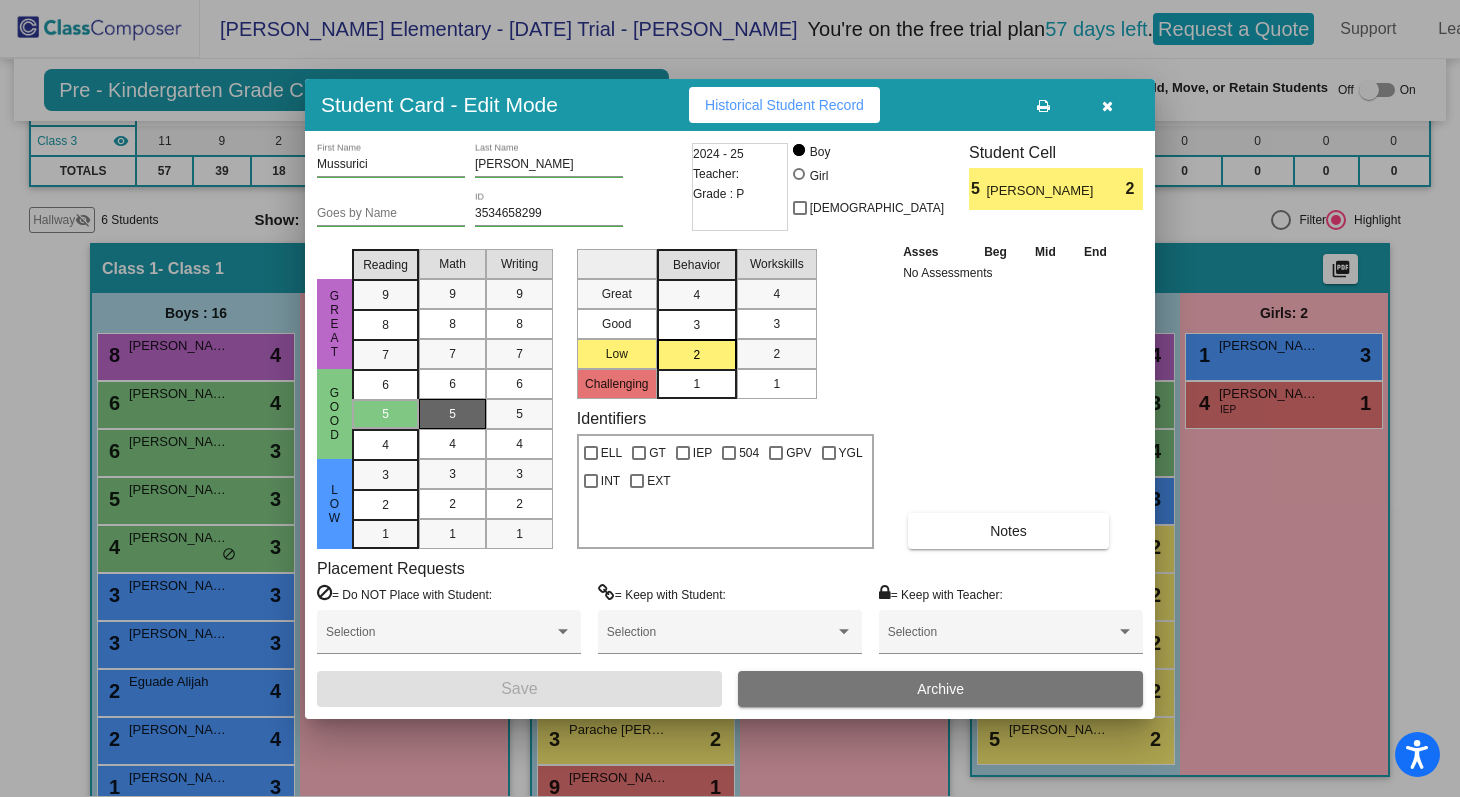 click on "5" at bounding box center [452, 414] 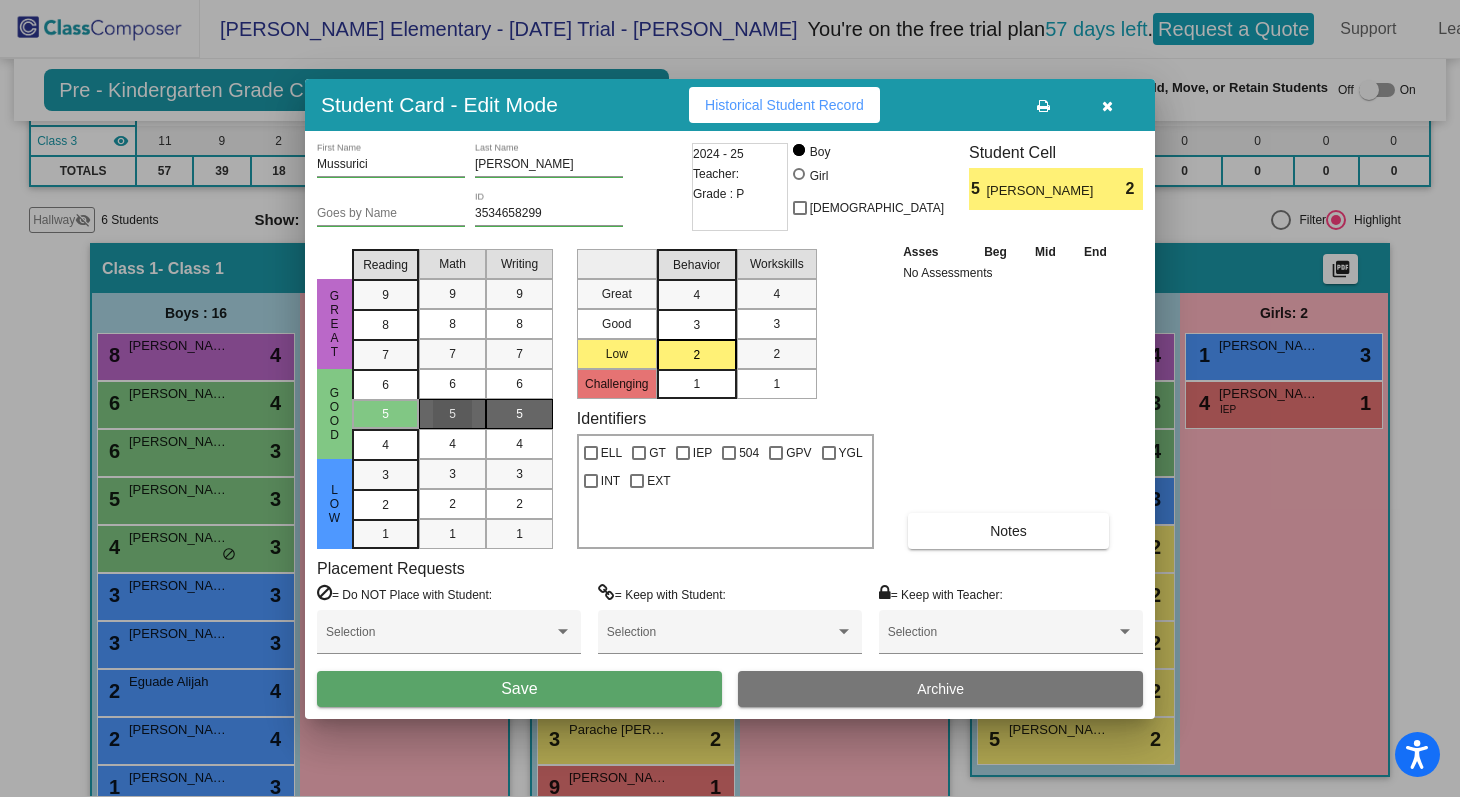 click on "5" at bounding box center (519, 414) 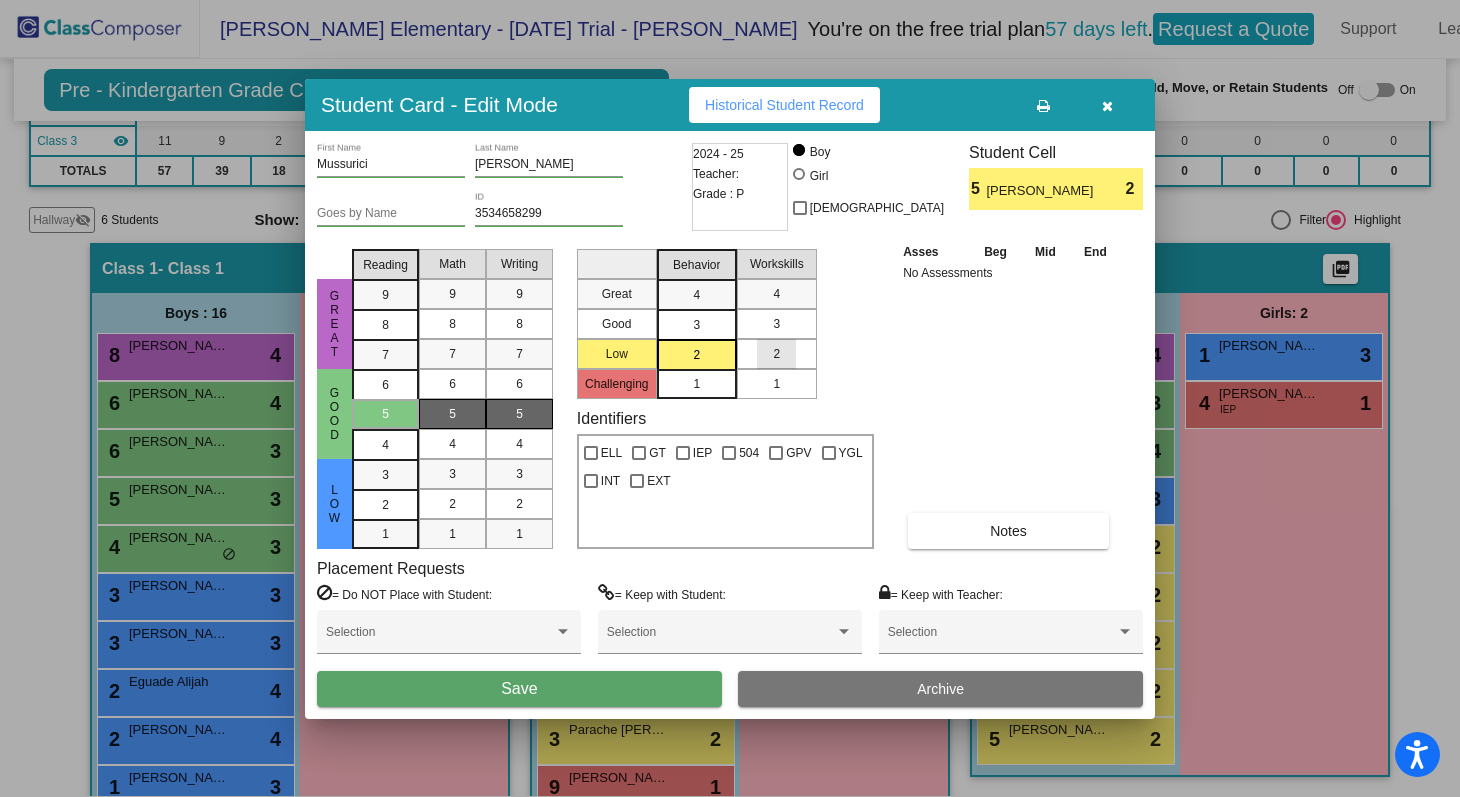 click on "2" at bounding box center (776, 354) 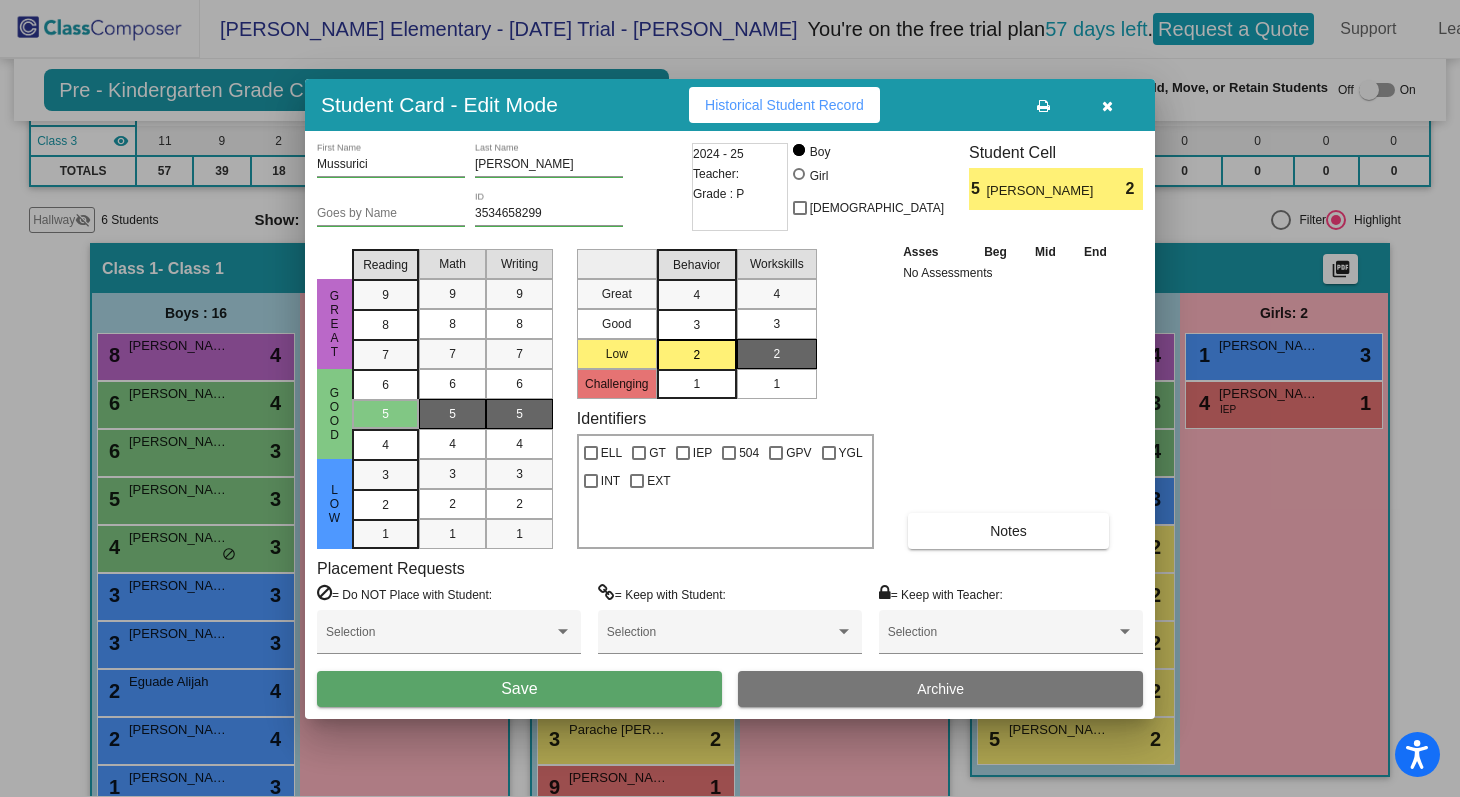 click on "Save" at bounding box center [519, 689] 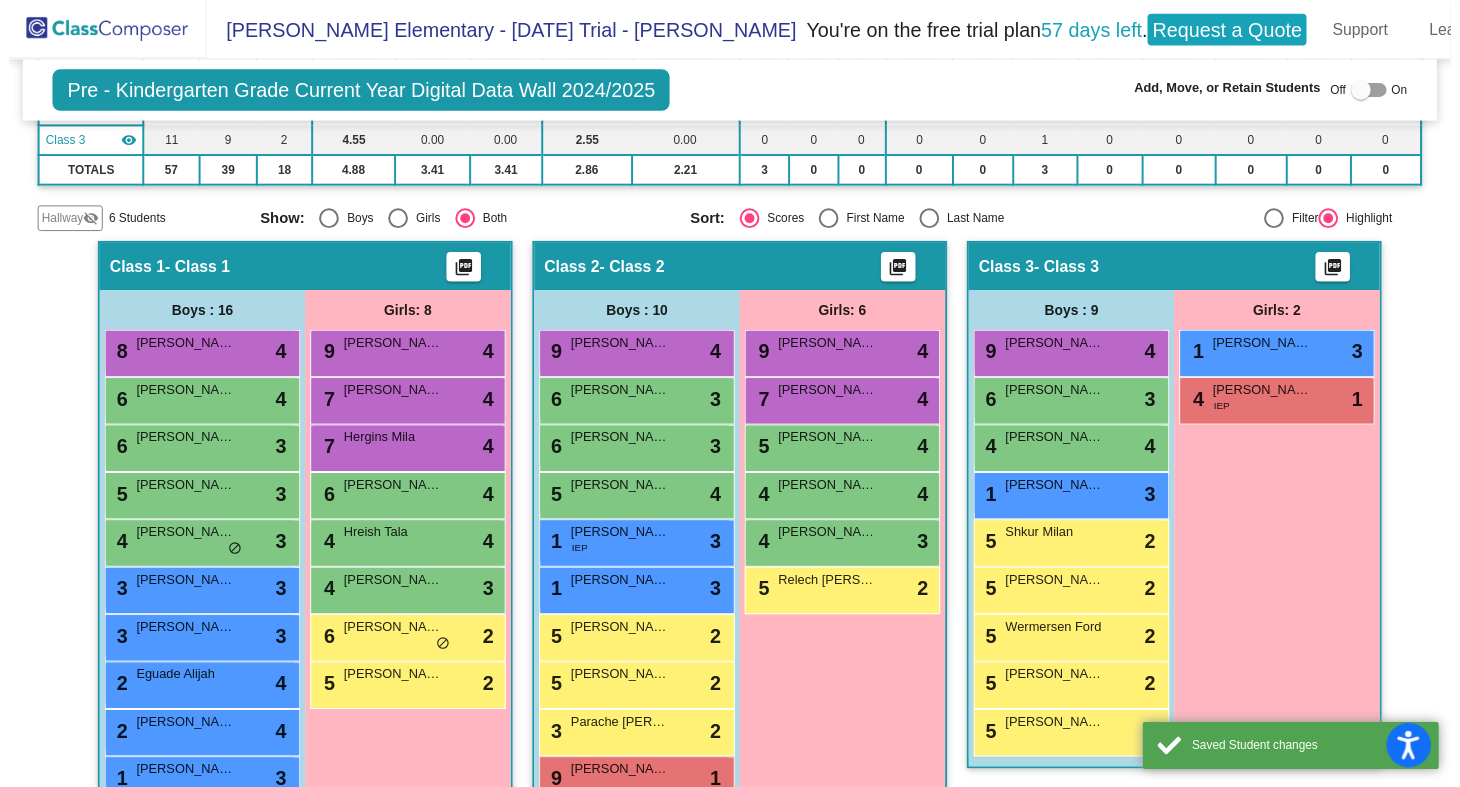 scroll, scrollTop: 1, scrollLeft: 0, axis: vertical 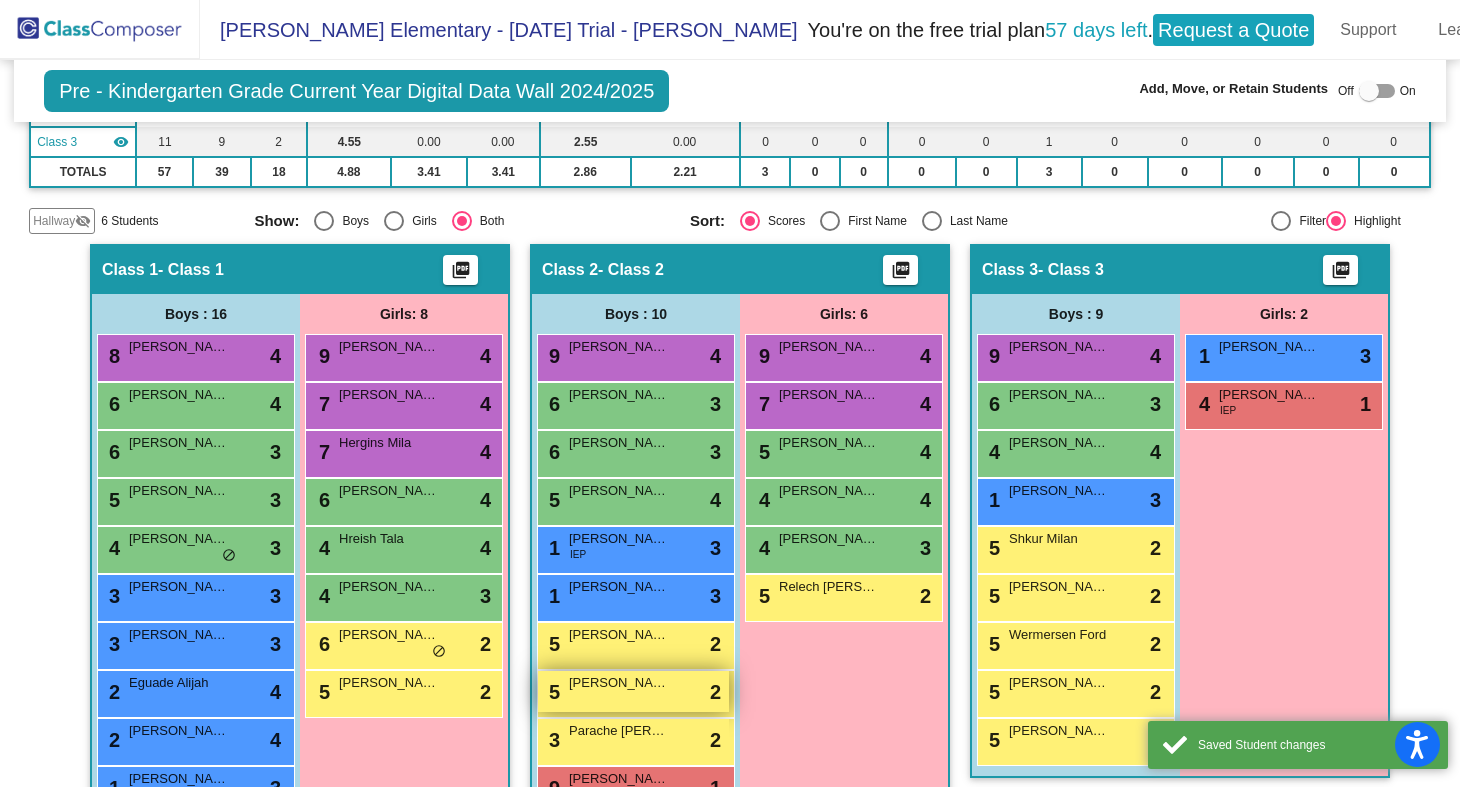 click on "5 [PERSON_NAME] lock do_not_disturb_alt 2" at bounding box center [633, 691] 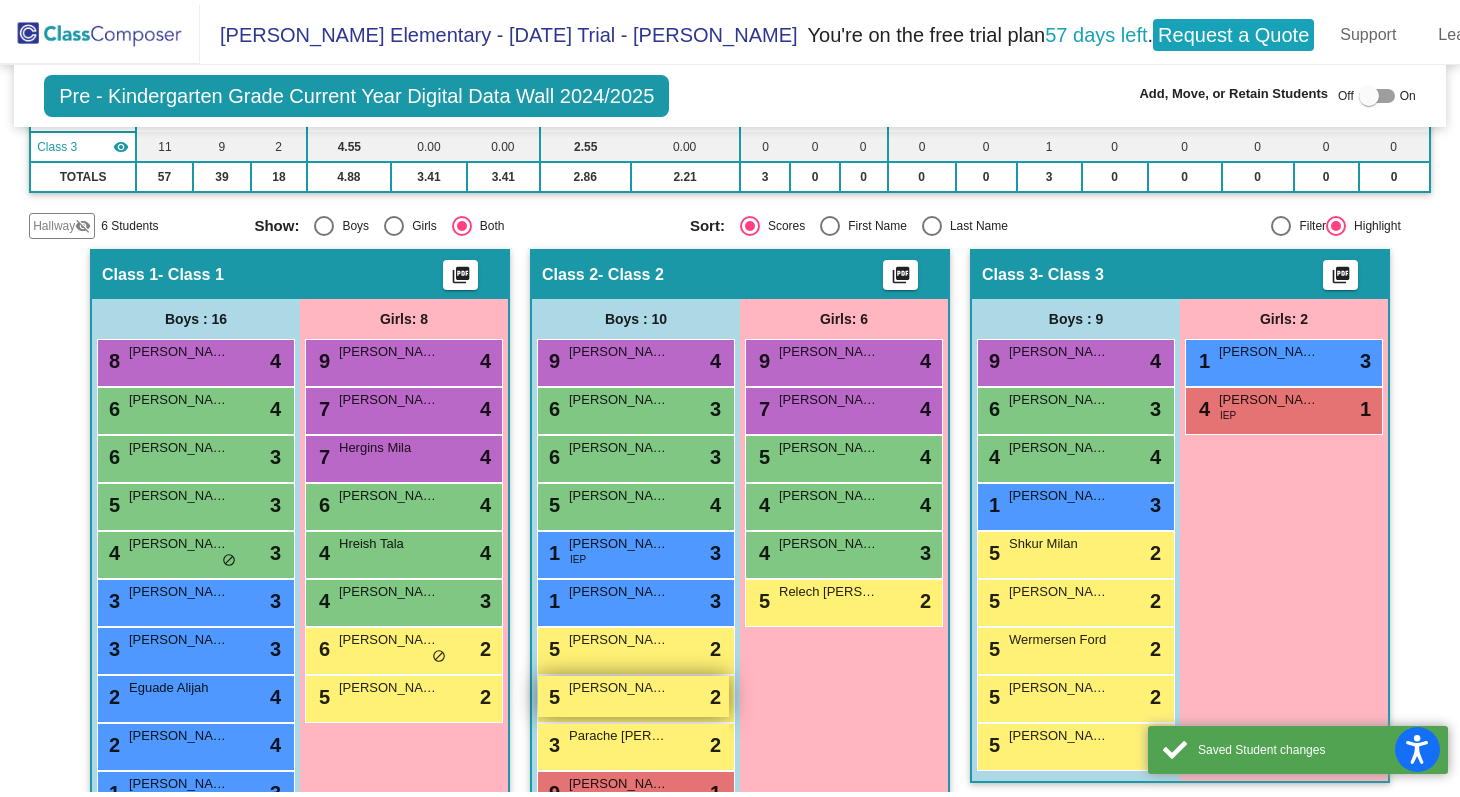 scroll, scrollTop: 0, scrollLeft: 0, axis: both 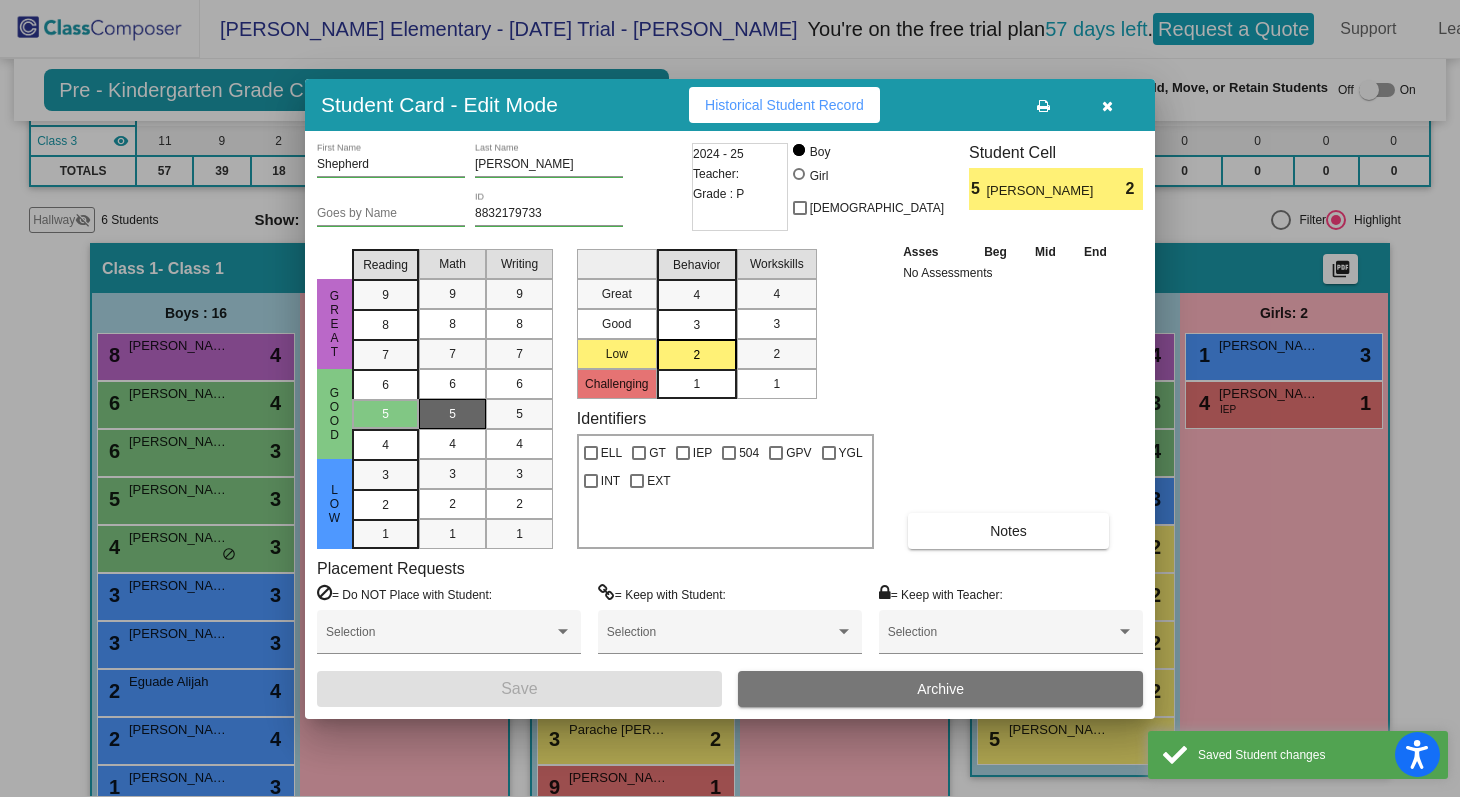 click on "5" at bounding box center [452, 414] 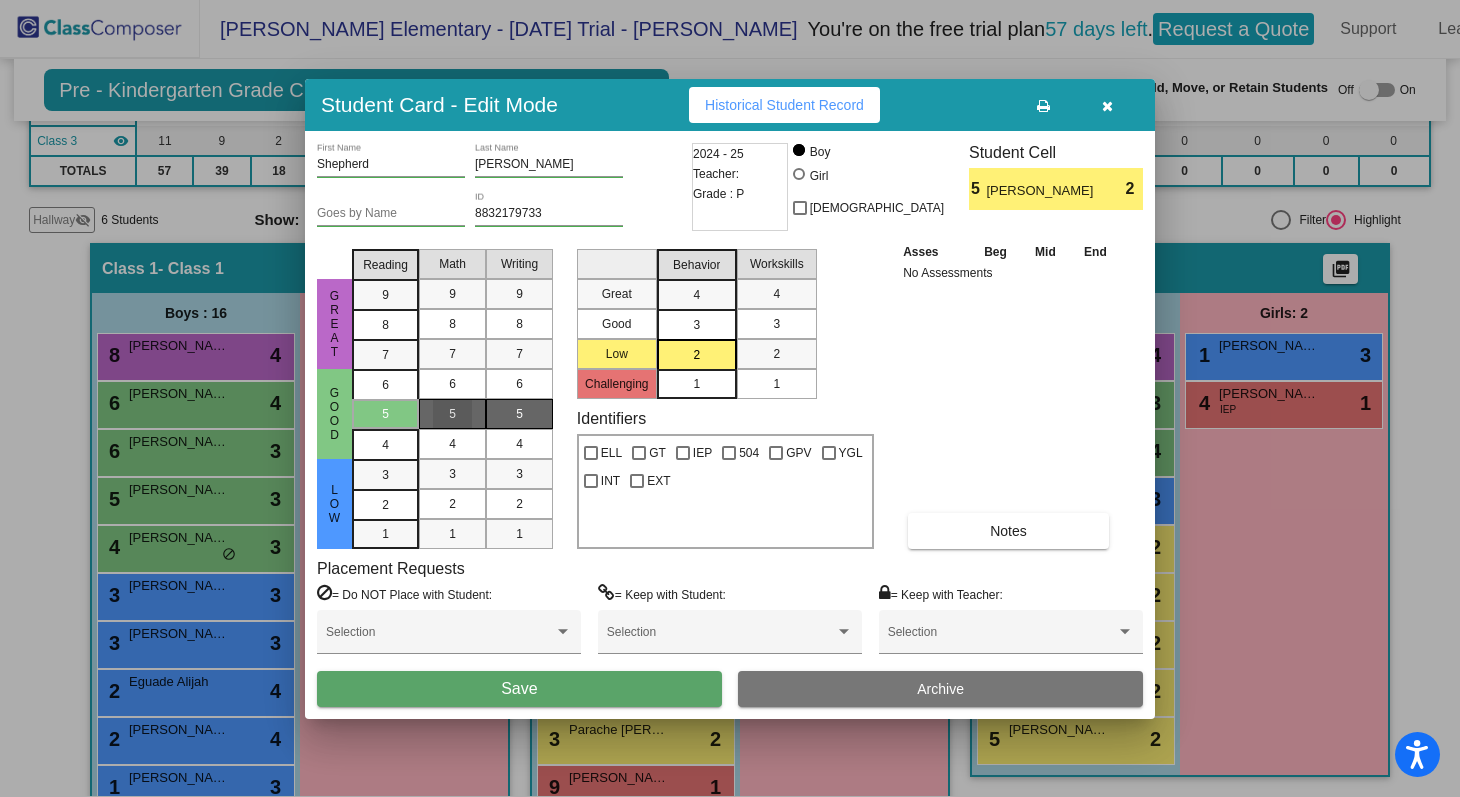 click on "5" at bounding box center [519, 414] 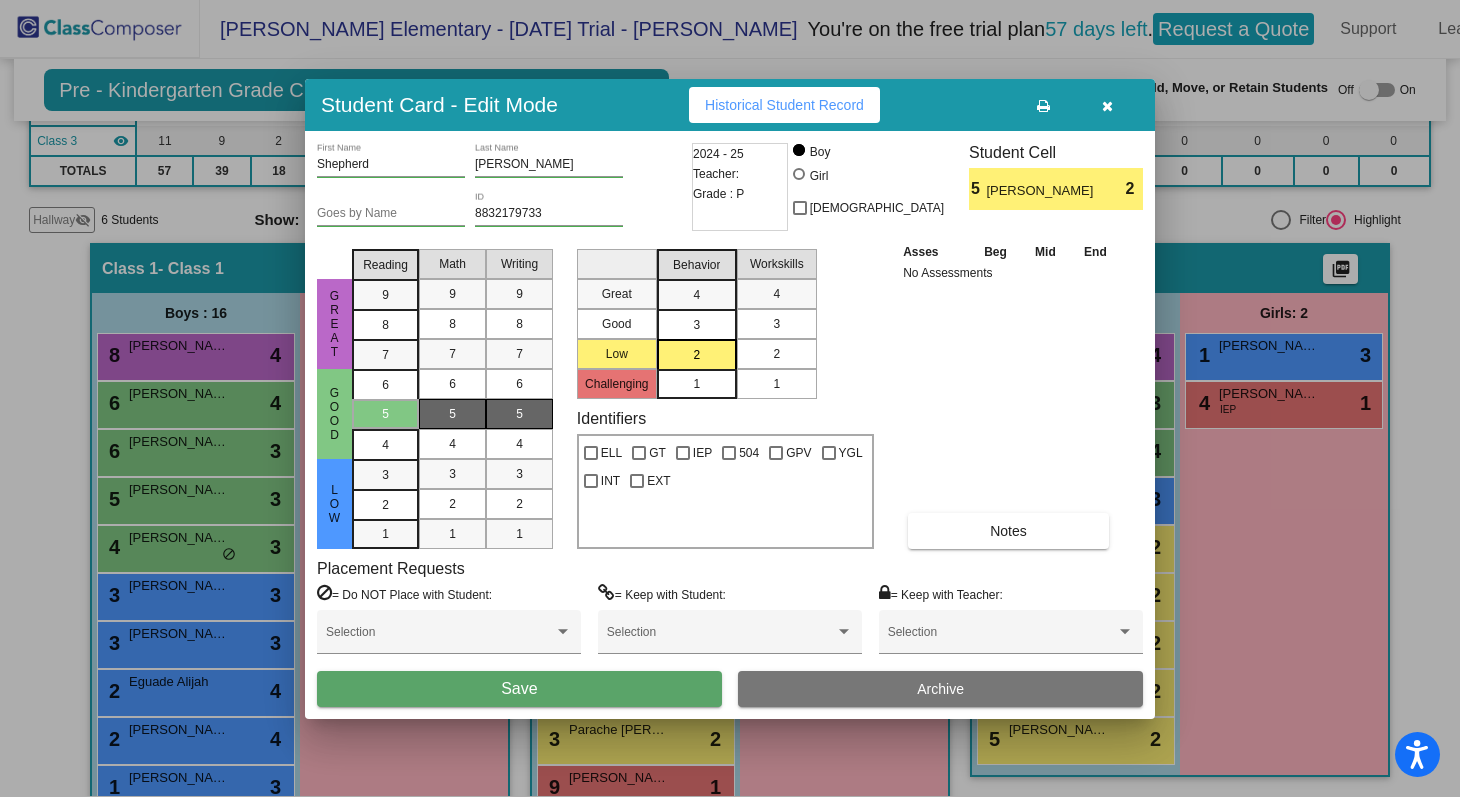 click on "2" at bounding box center [776, 354] 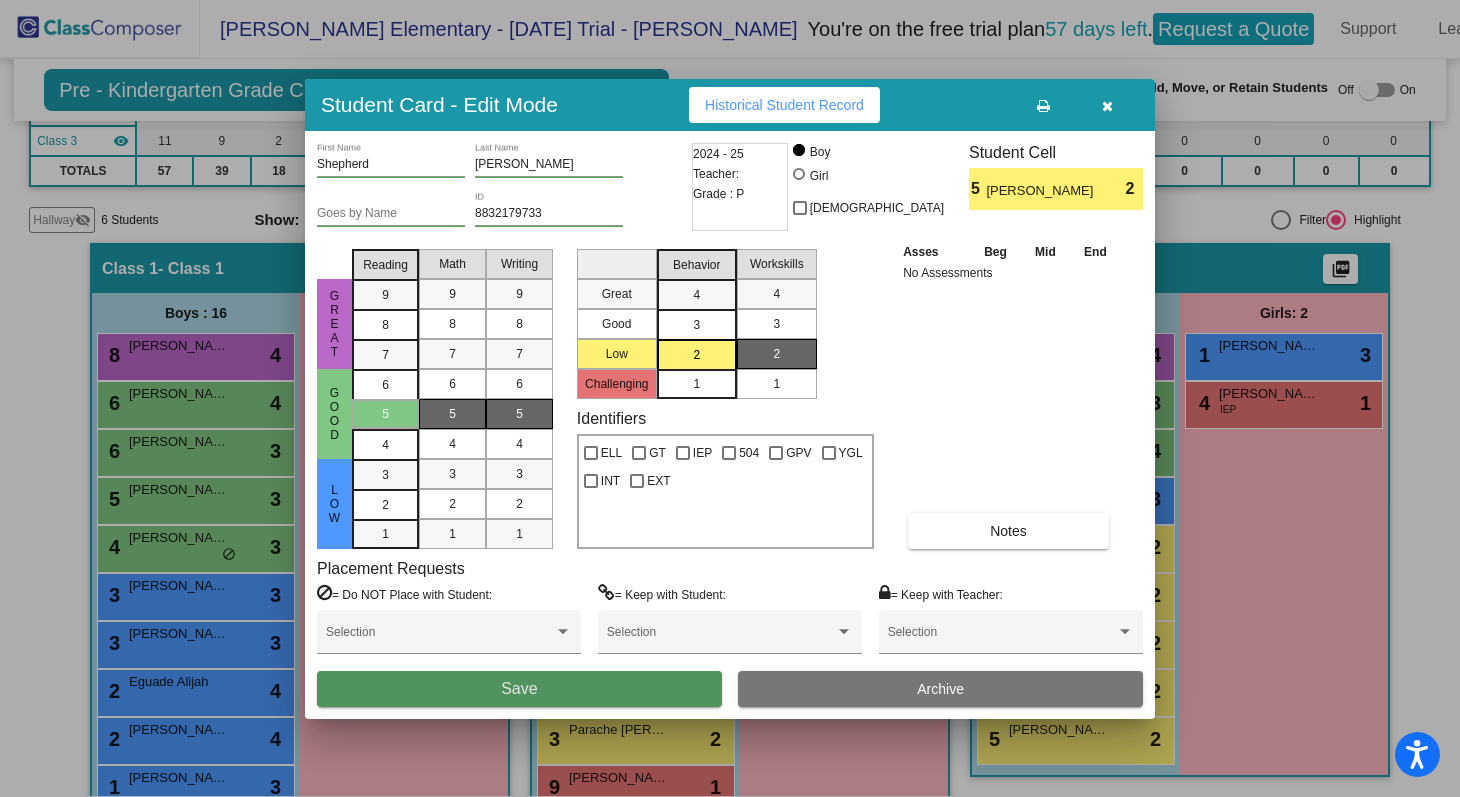 click on "Save" at bounding box center [519, 689] 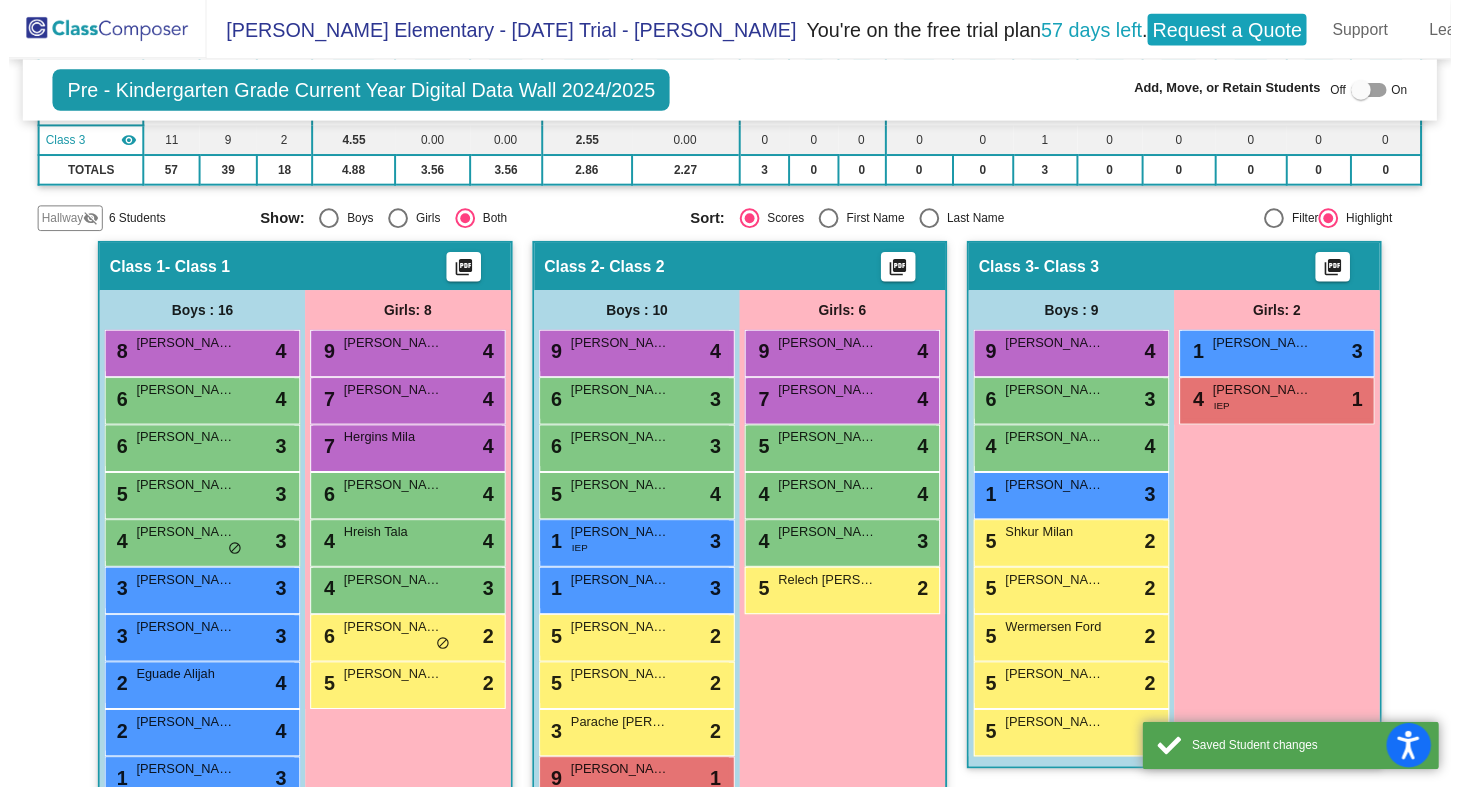 scroll, scrollTop: 1, scrollLeft: 0, axis: vertical 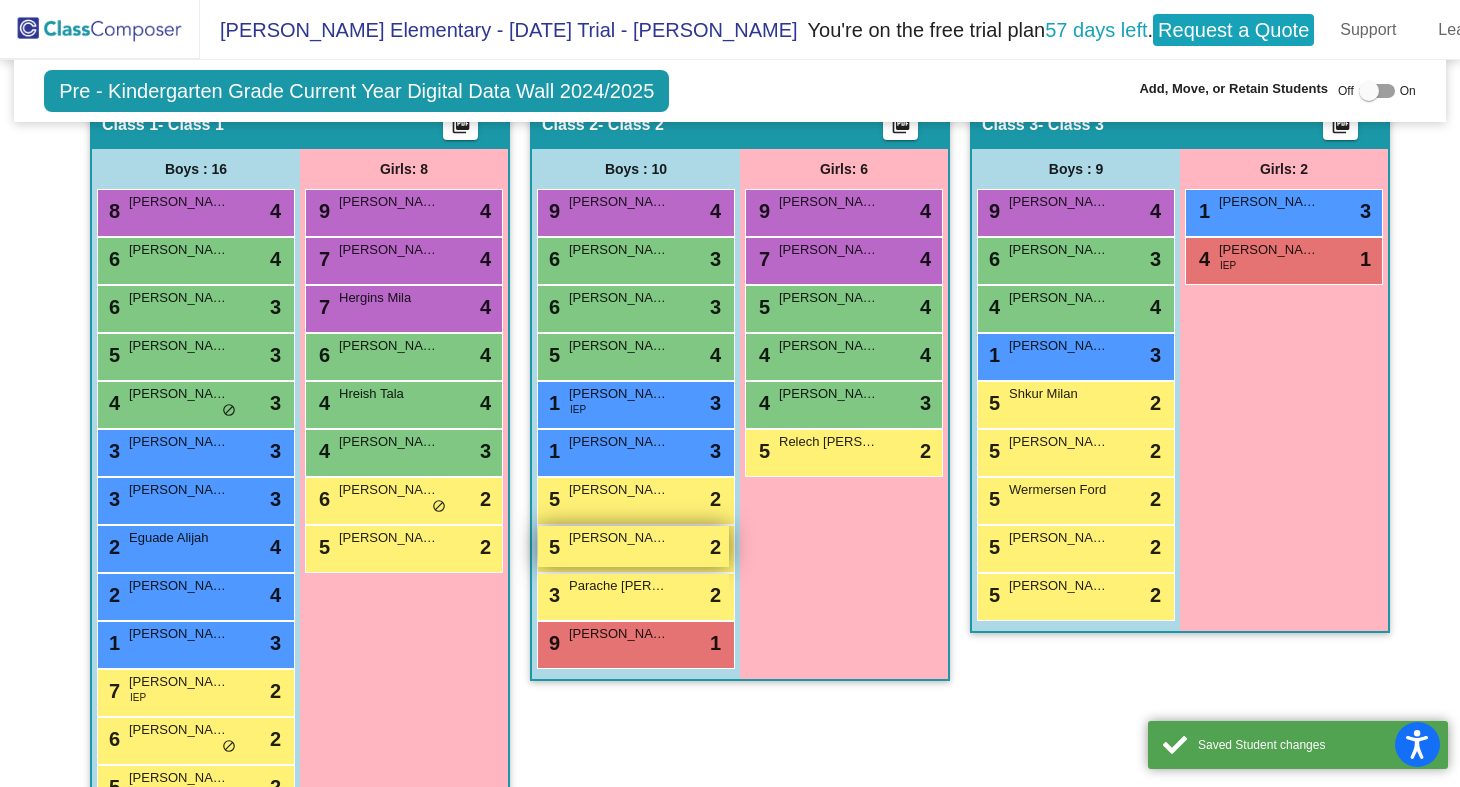 click on "[PERSON_NAME]" at bounding box center (619, 538) 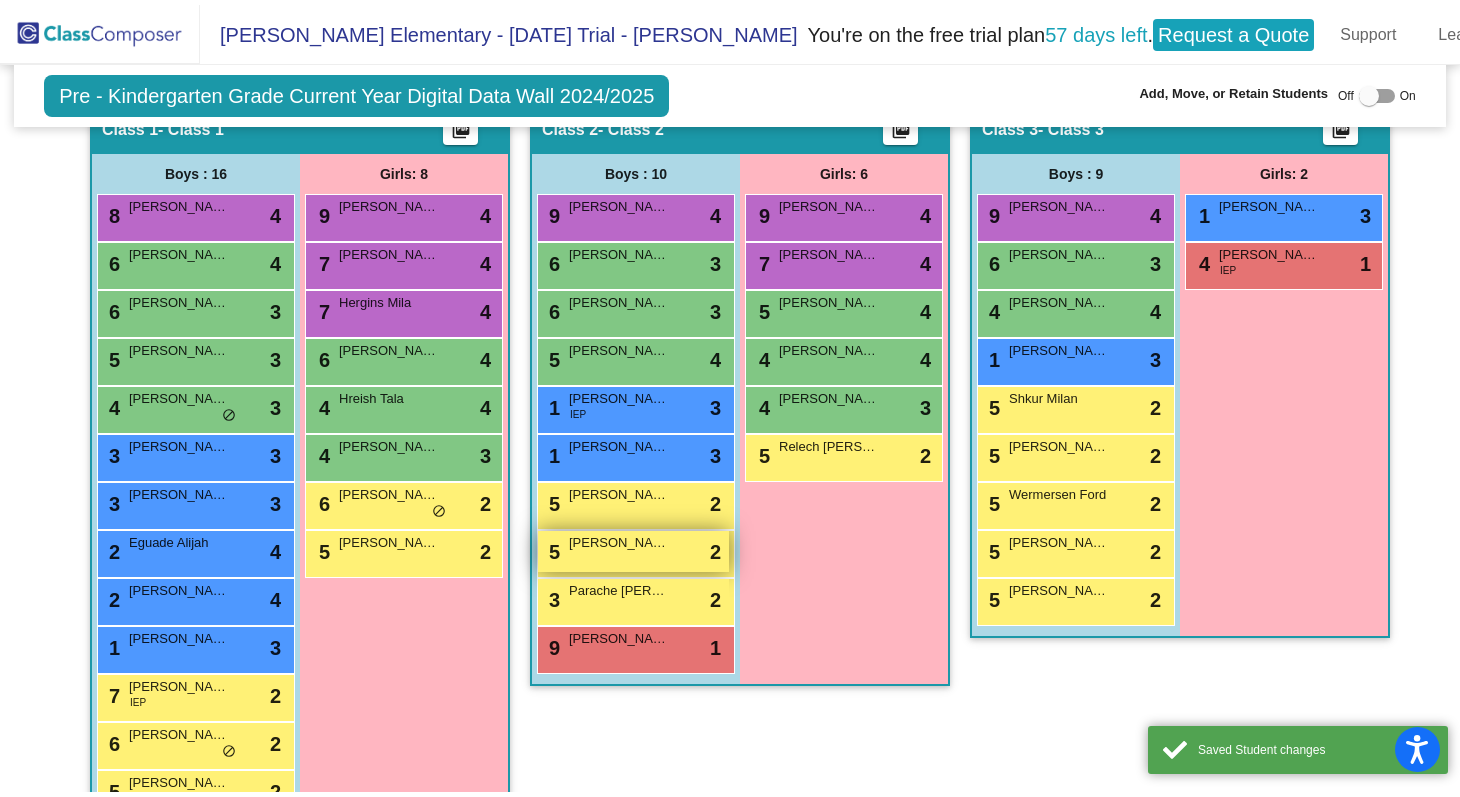 scroll, scrollTop: 0, scrollLeft: 0, axis: both 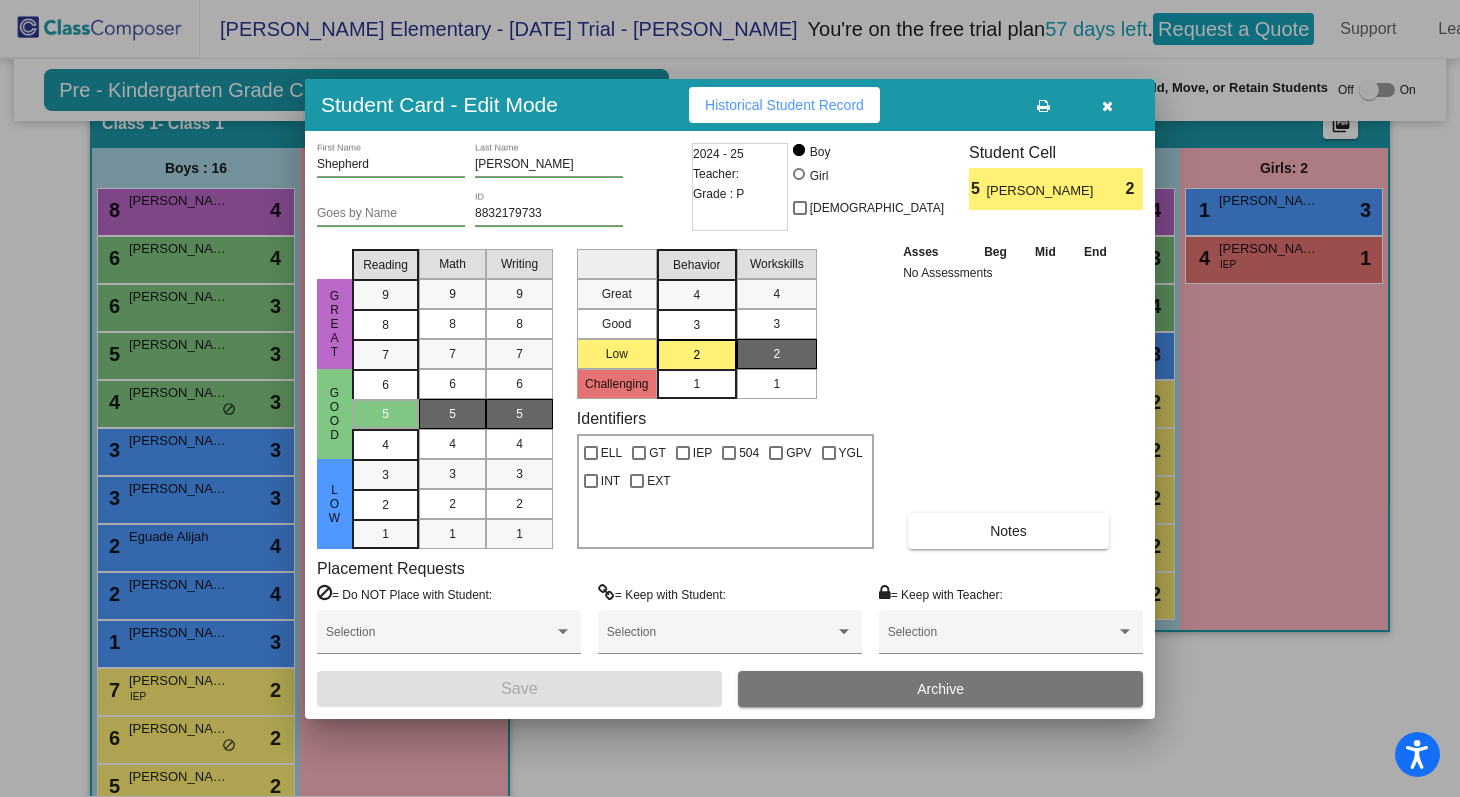 click at bounding box center (1107, 105) 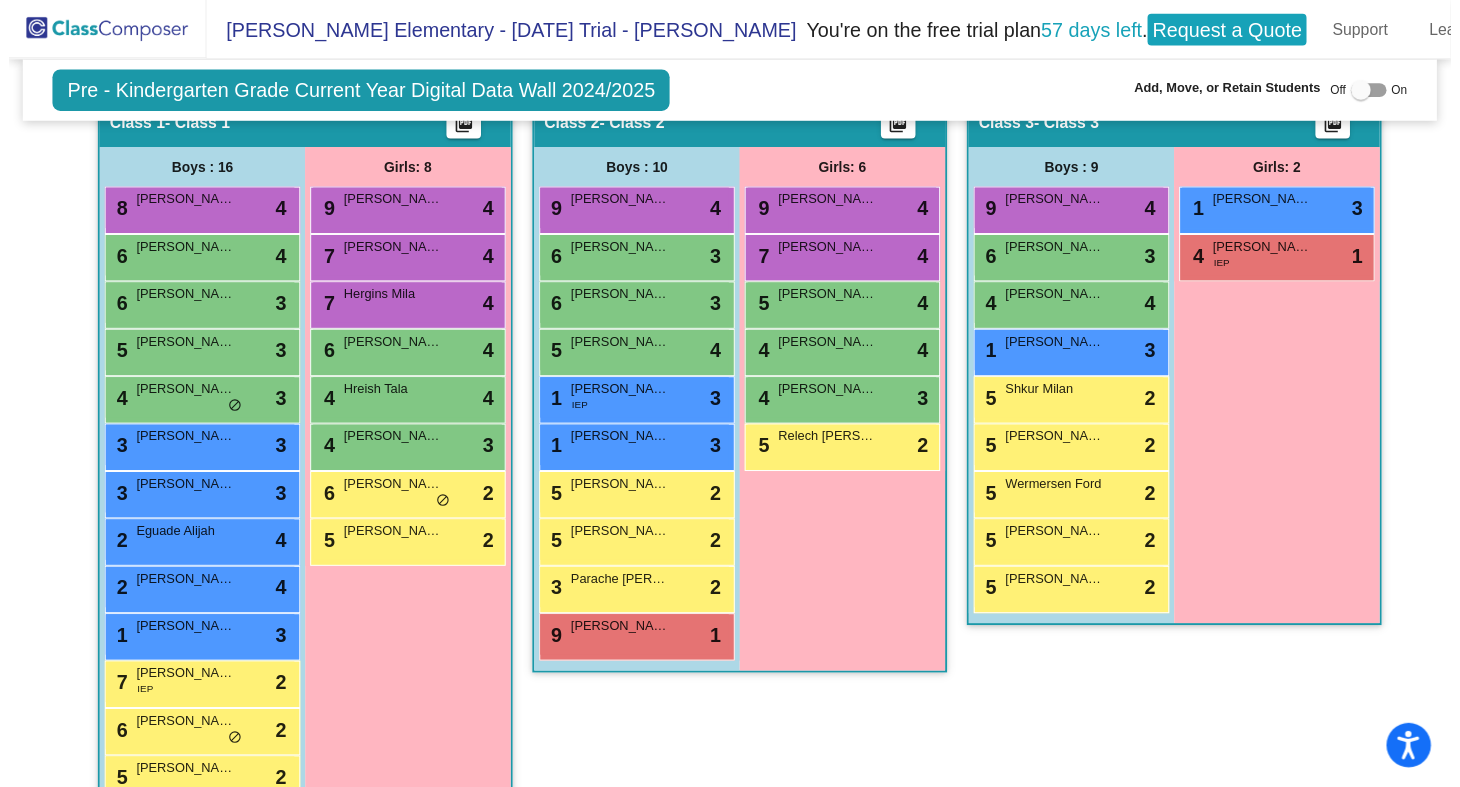 scroll, scrollTop: 1, scrollLeft: 0, axis: vertical 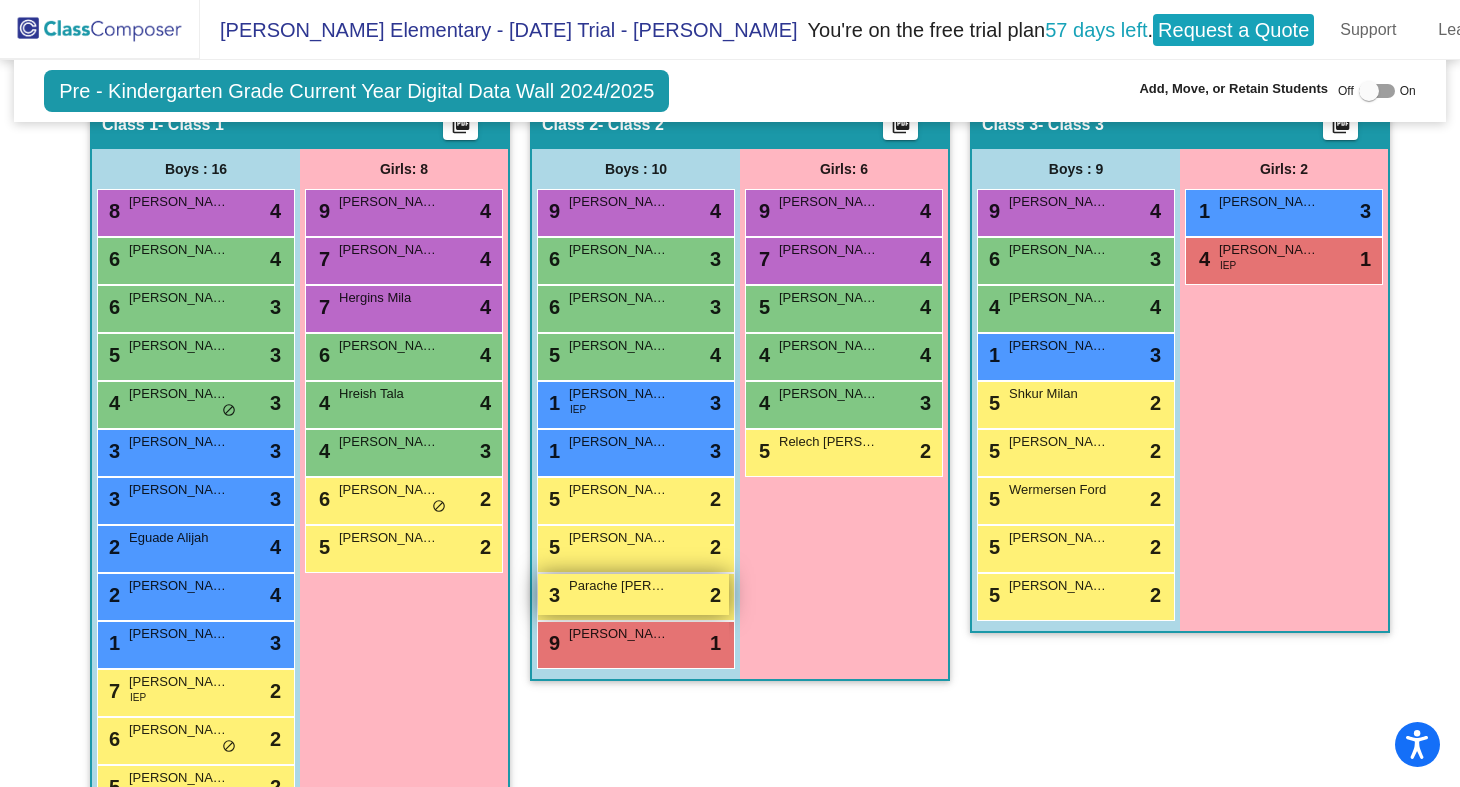 click on "Parache [PERSON_NAME]" at bounding box center [619, 586] 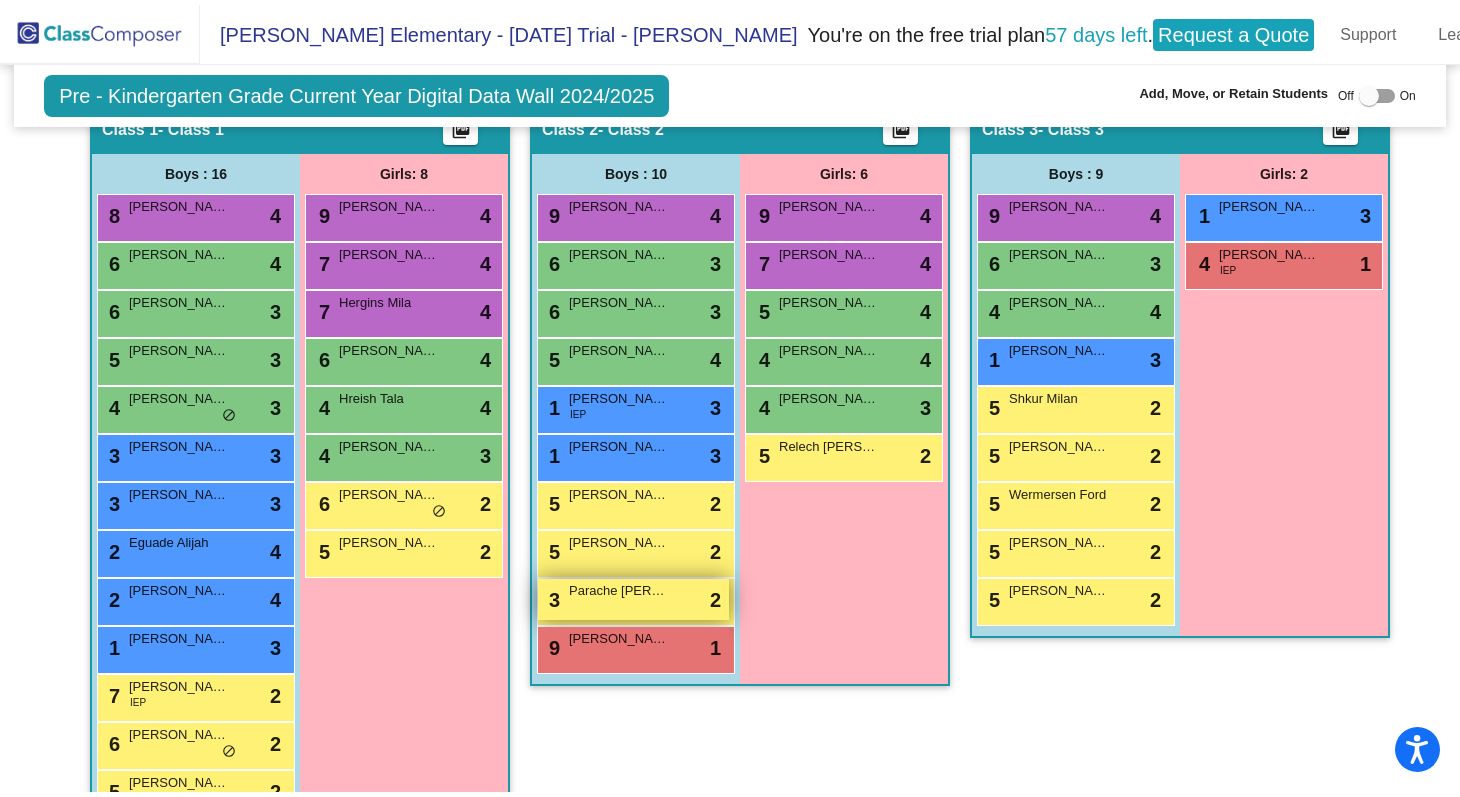 scroll, scrollTop: 0, scrollLeft: 0, axis: both 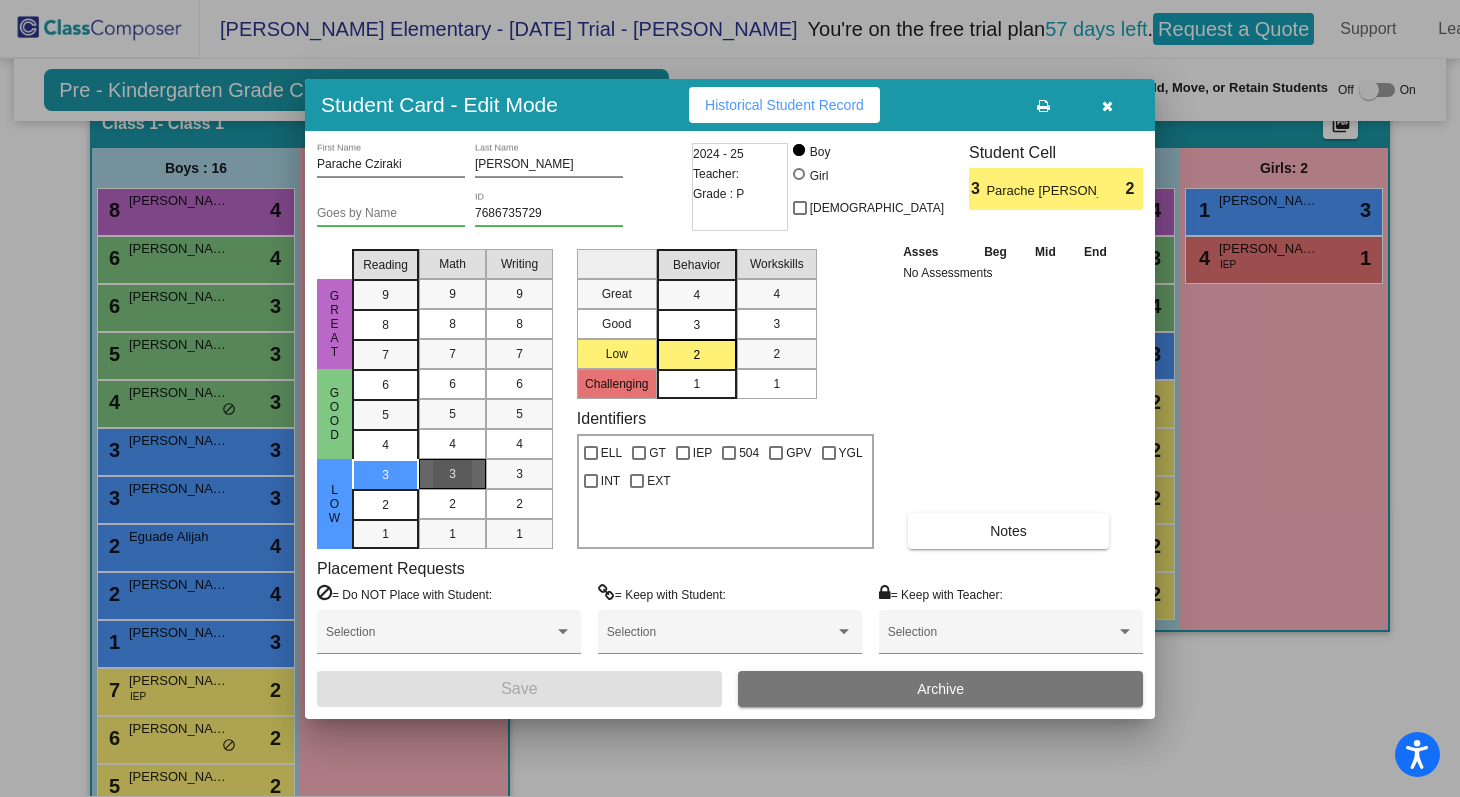 click on "3" at bounding box center [452, 474] 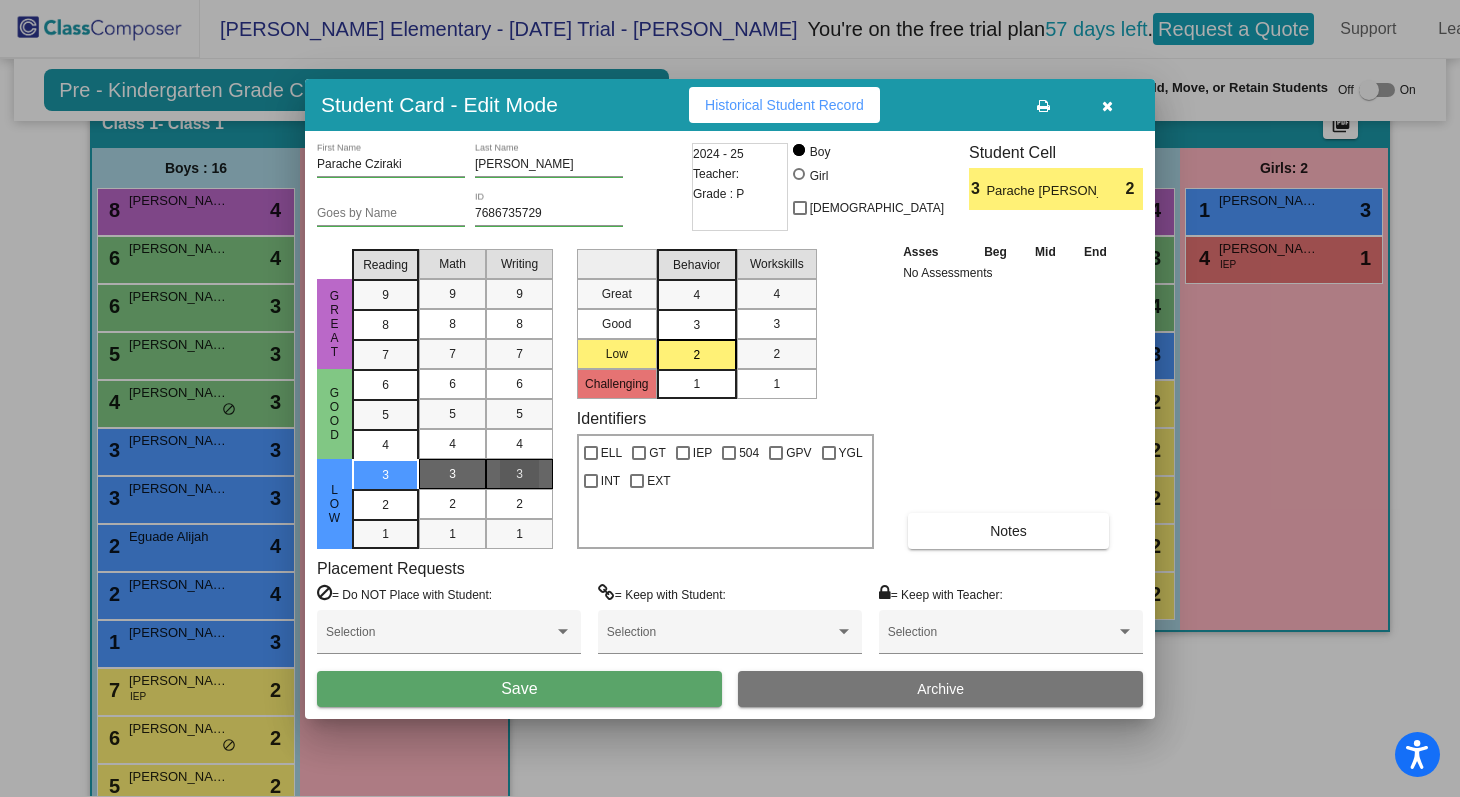 click on "3" at bounding box center (519, 474) 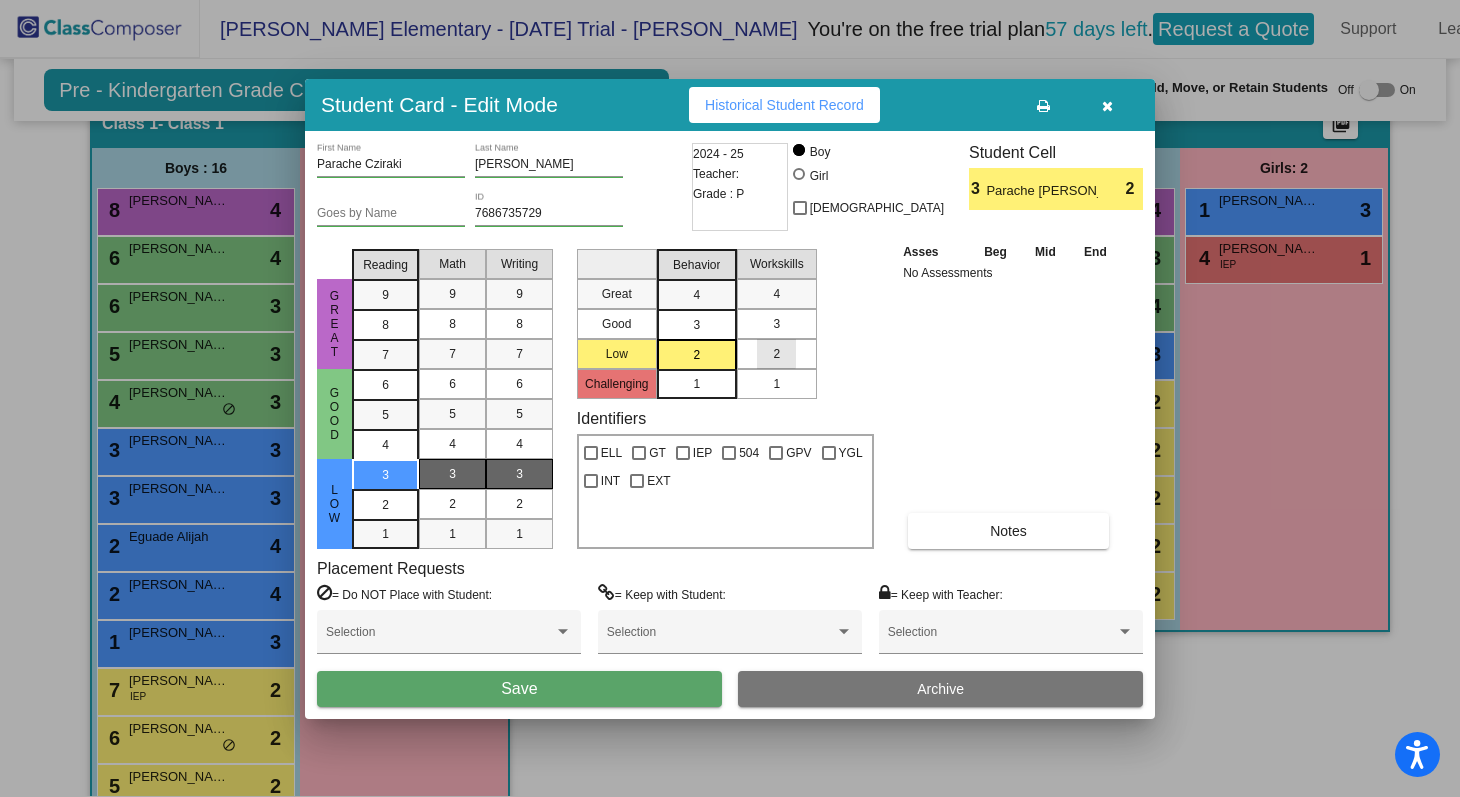 click on "2" at bounding box center (776, 354) 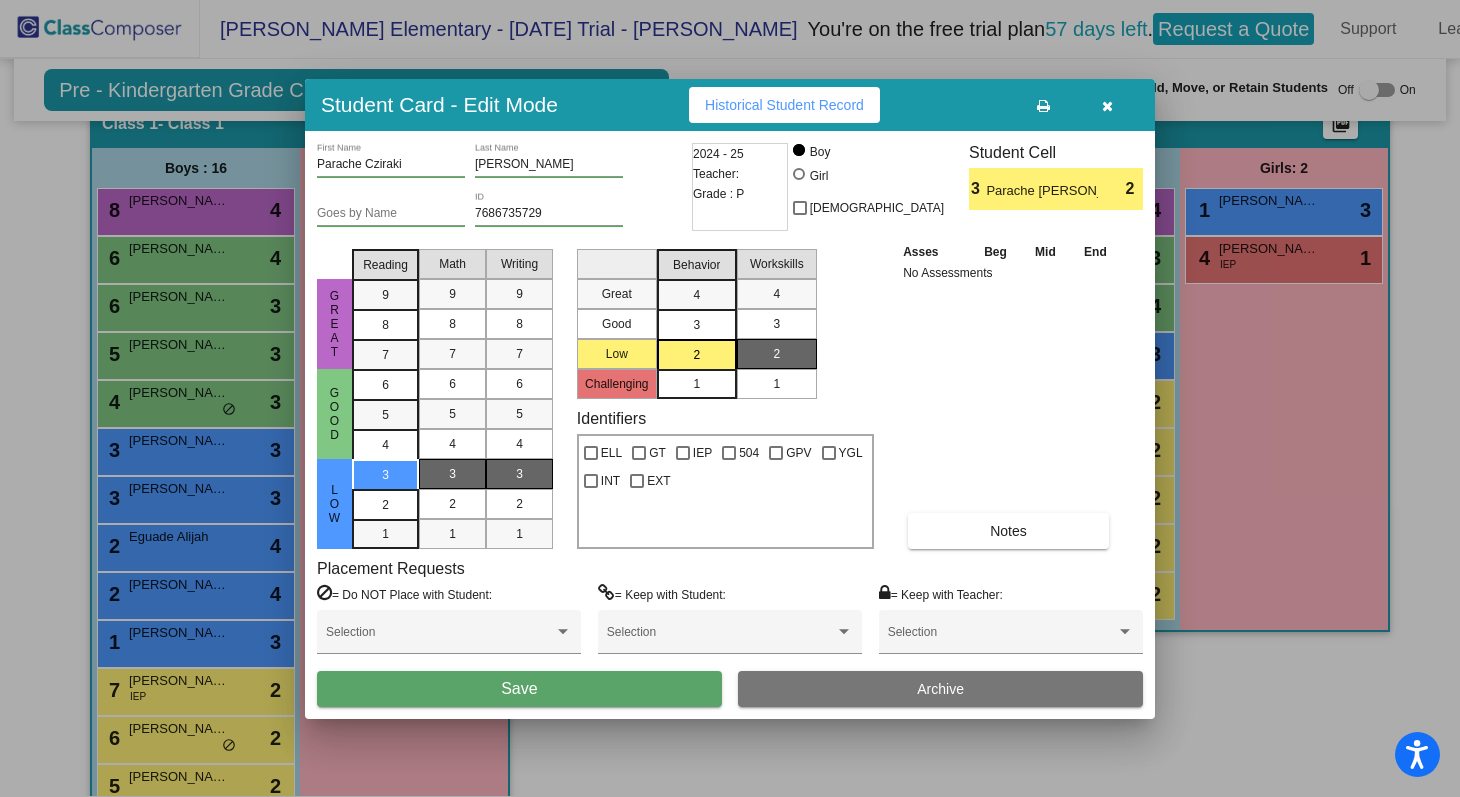 click on "Save" at bounding box center (519, 688) 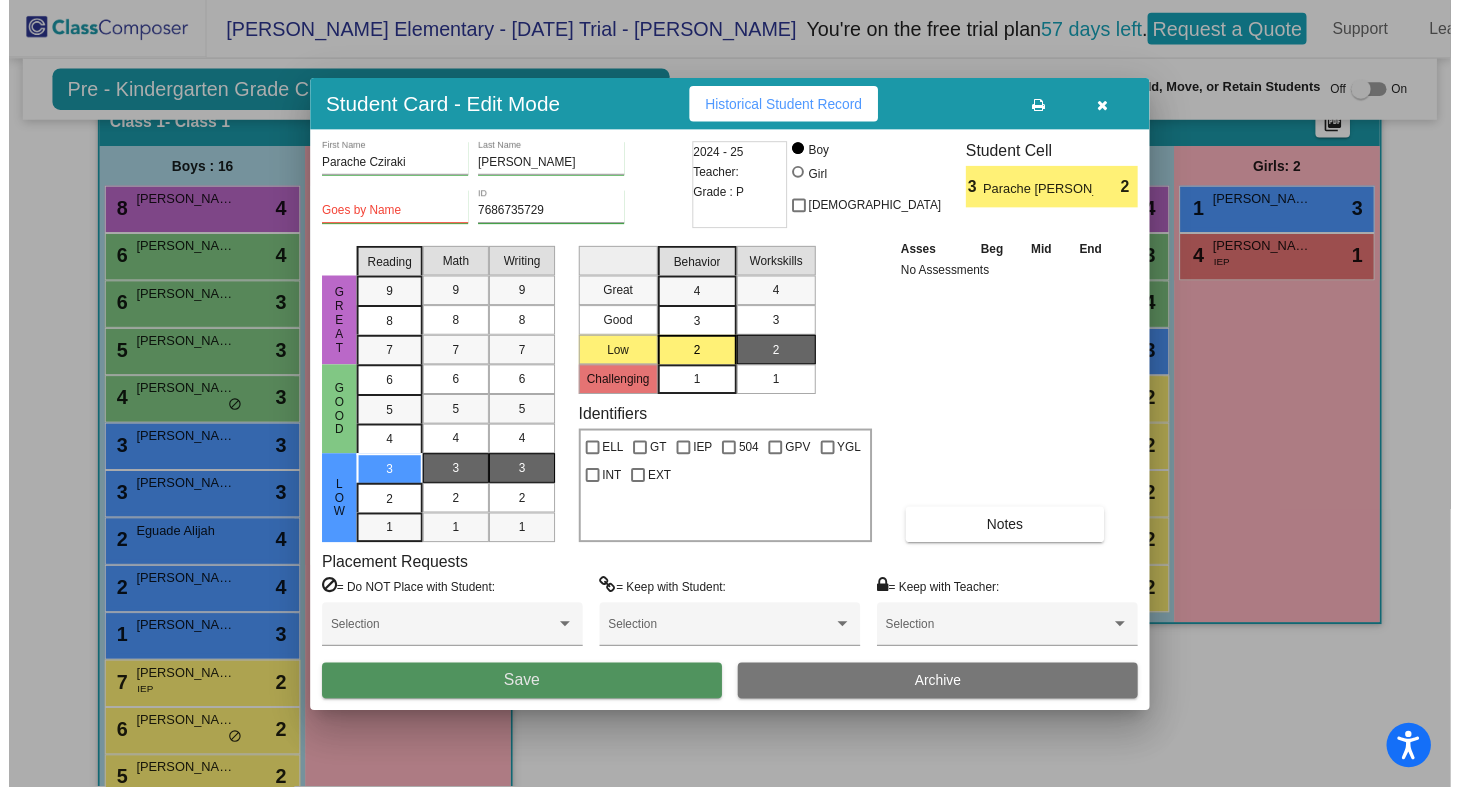 scroll, scrollTop: 1, scrollLeft: 0, axis: vertical 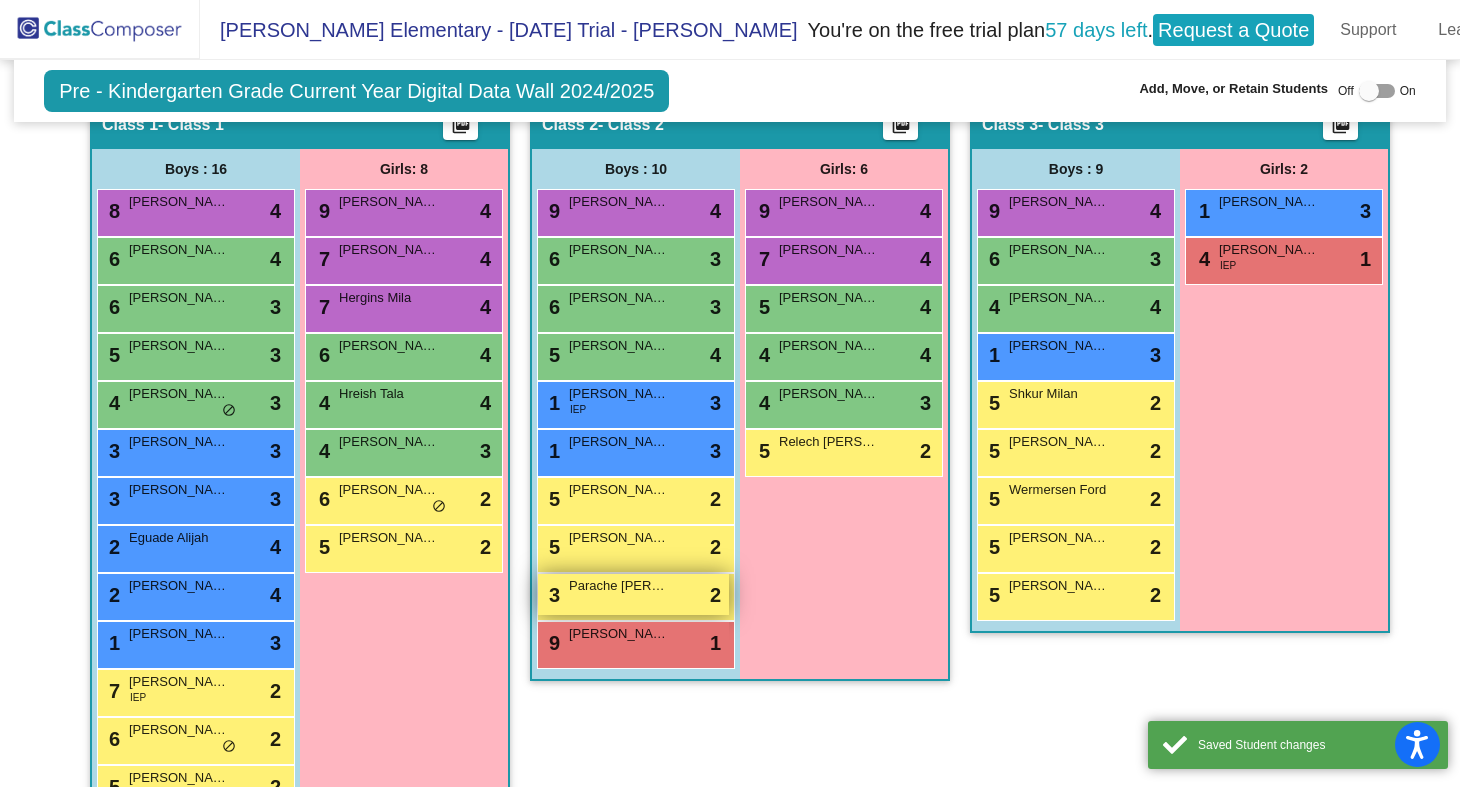 click on "Parache [PERSON_NAME]" at bounding box center [619, 586] 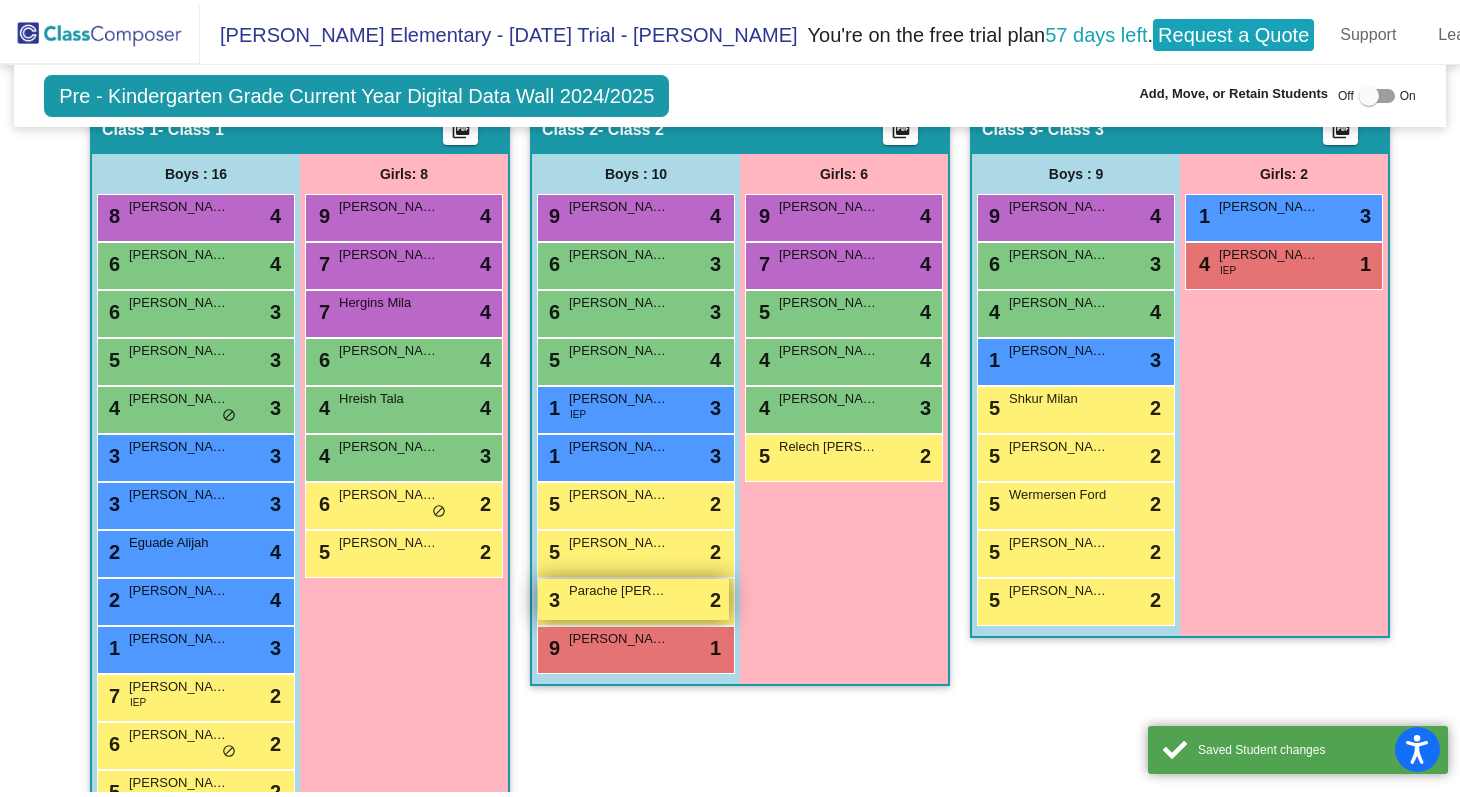 scroll, scrollTop: 0, scrollLeft: 0, axis: both 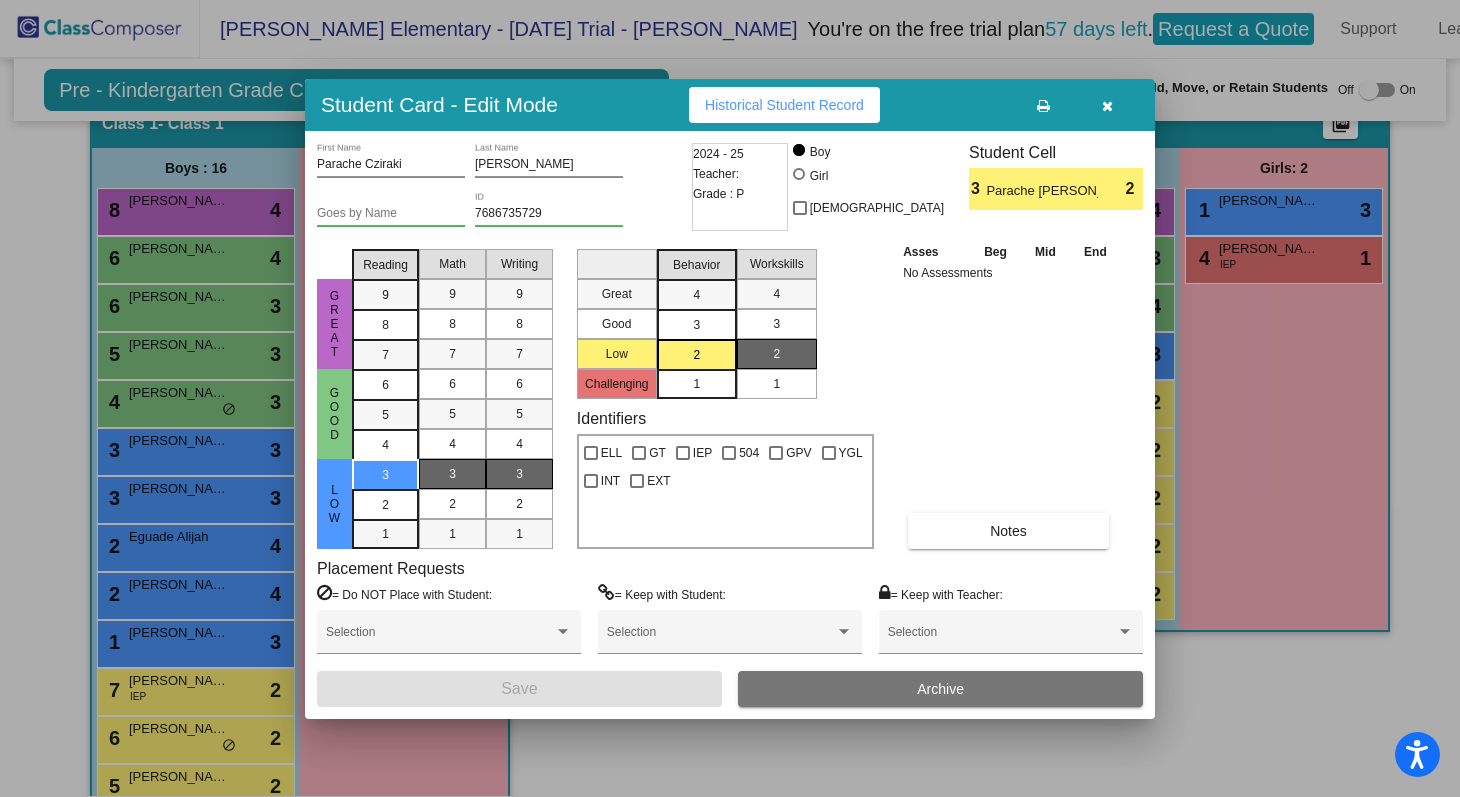 click at bounding box center [1107, 106] 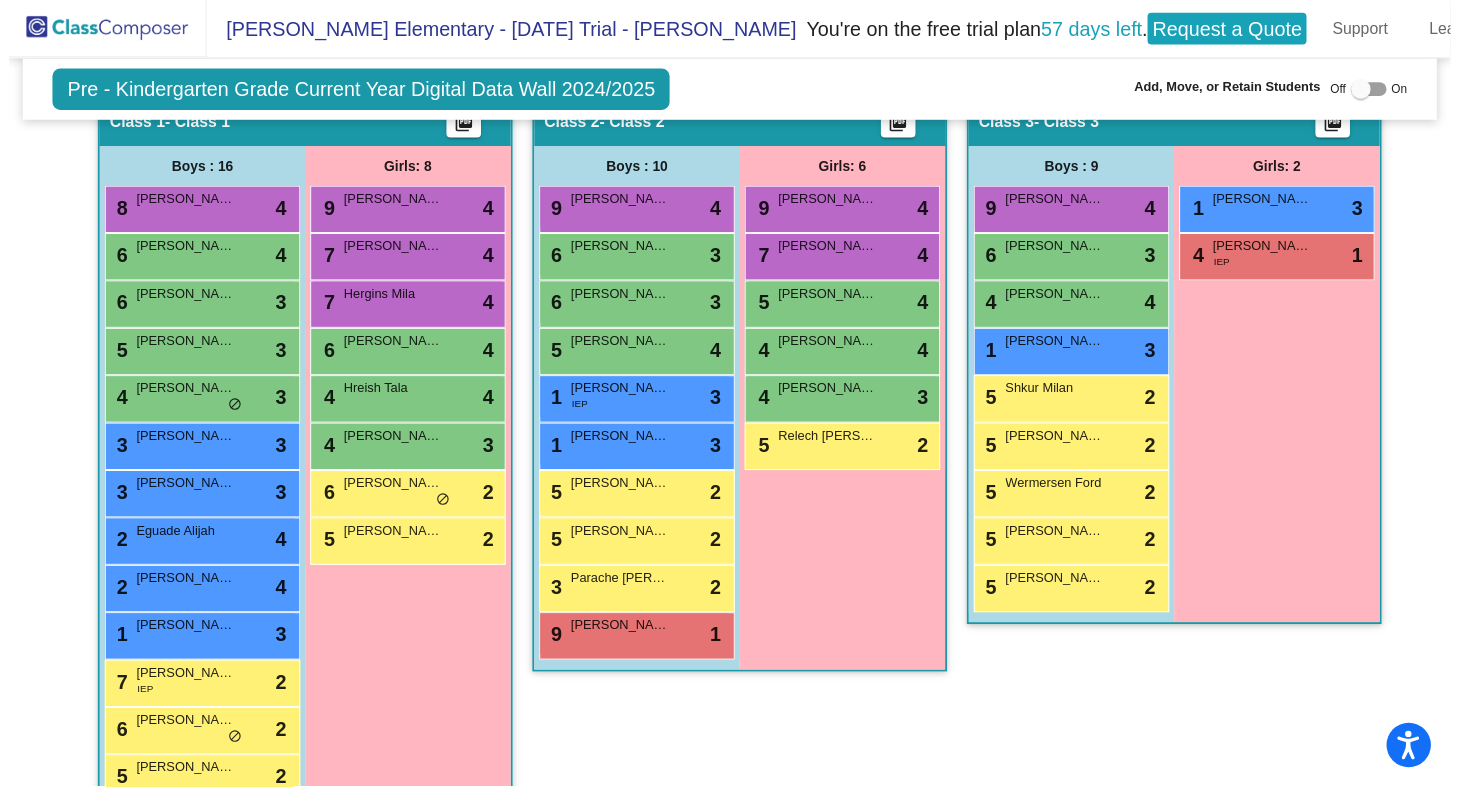 scroll, scrollTop: 1, scrollLeft: 0, axis: vertical 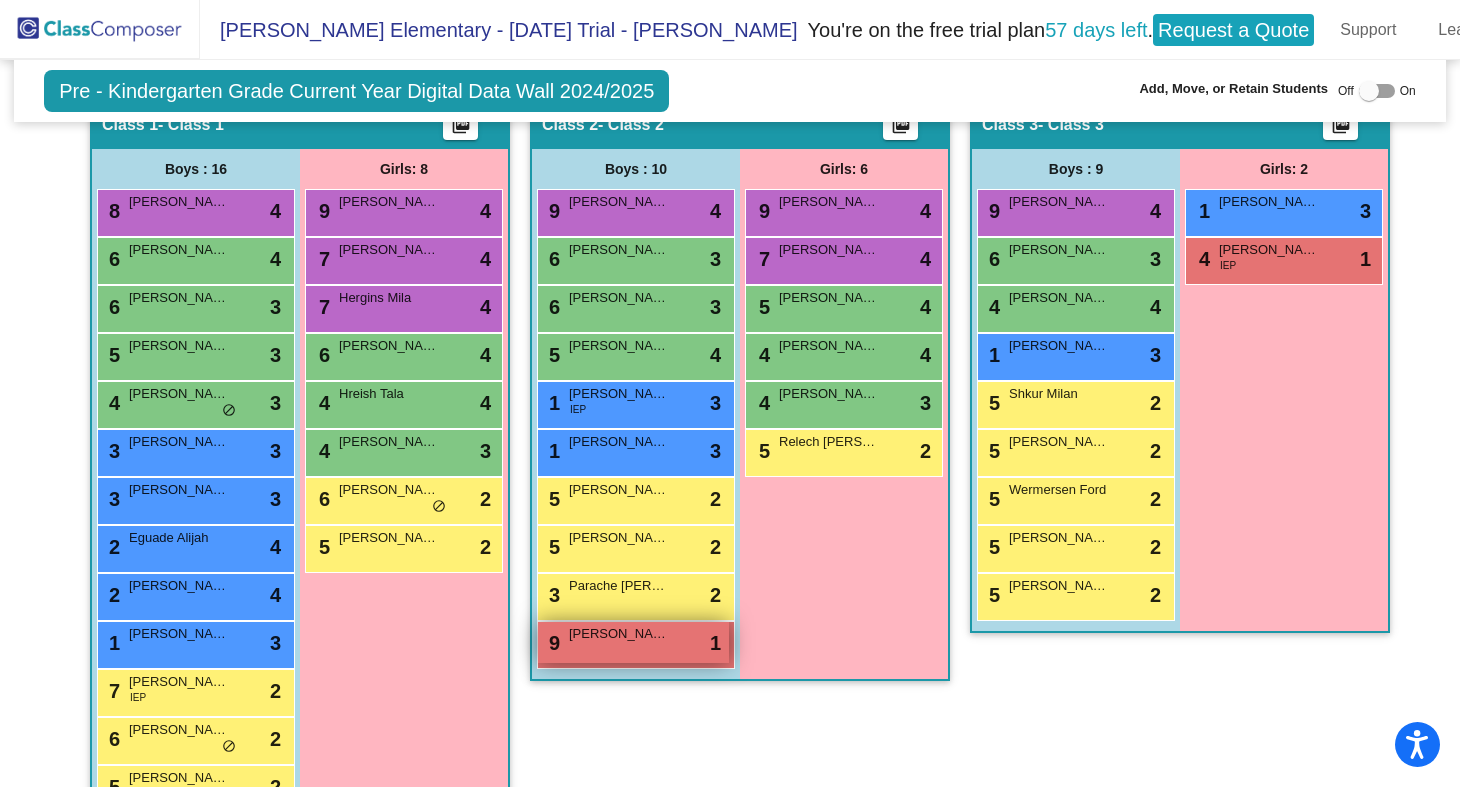 click on "9 [PERSON_NAME] lock do_not_disturb_alt 1" at bounding box center (633, 642) 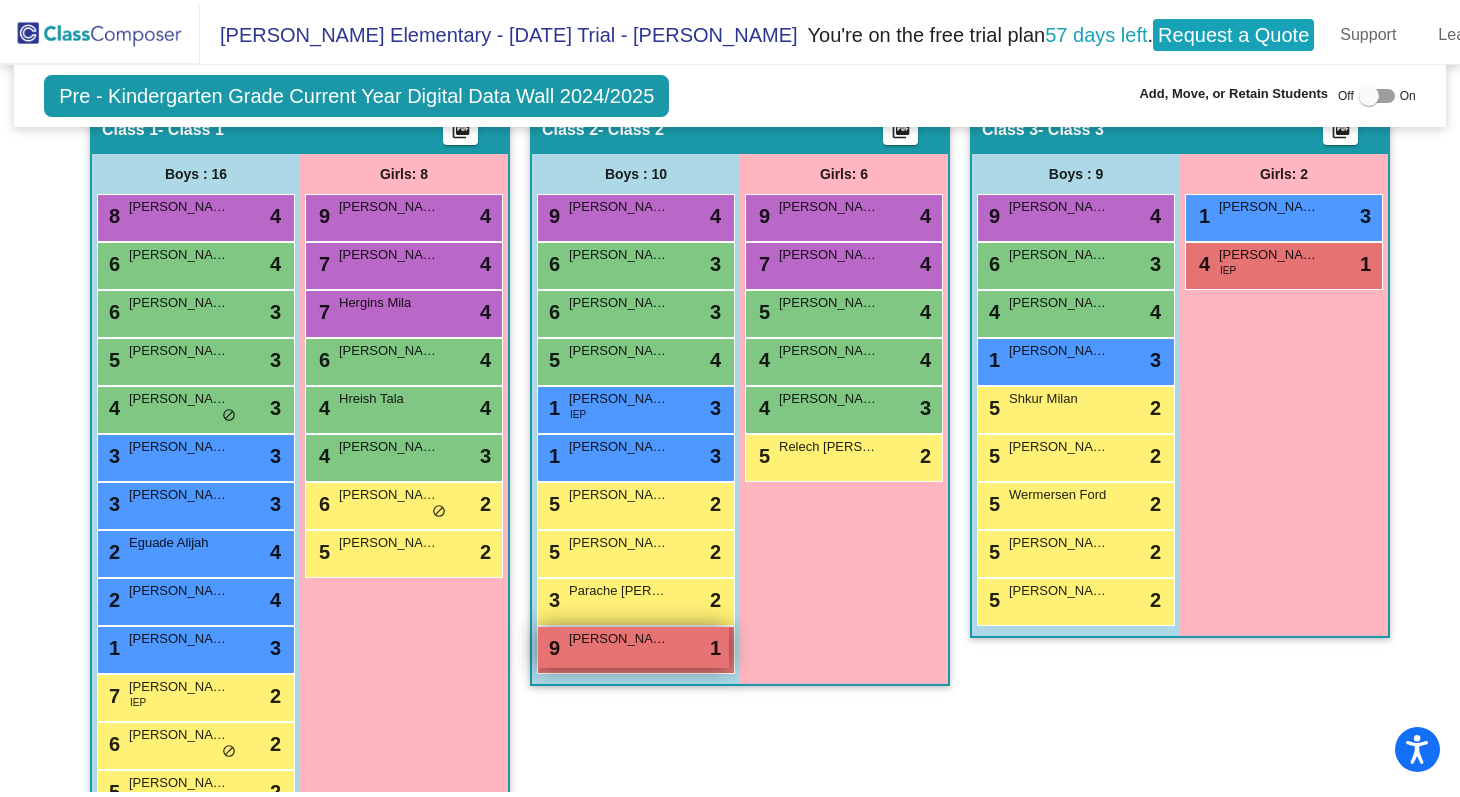 scroll, scrollTop: 0, scrollLeft: 0, axis: both 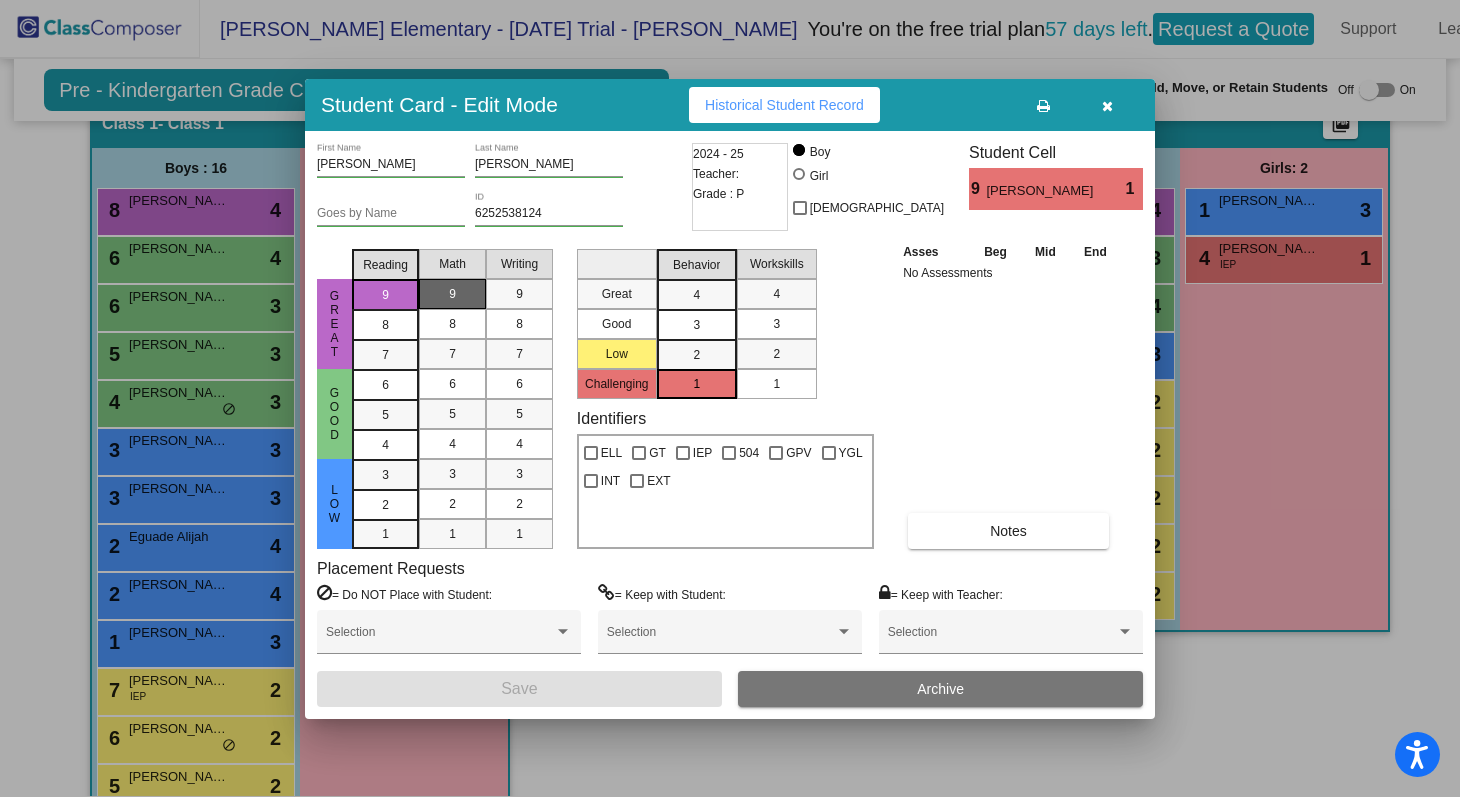 click on "9" at bounding box center [452, 294] 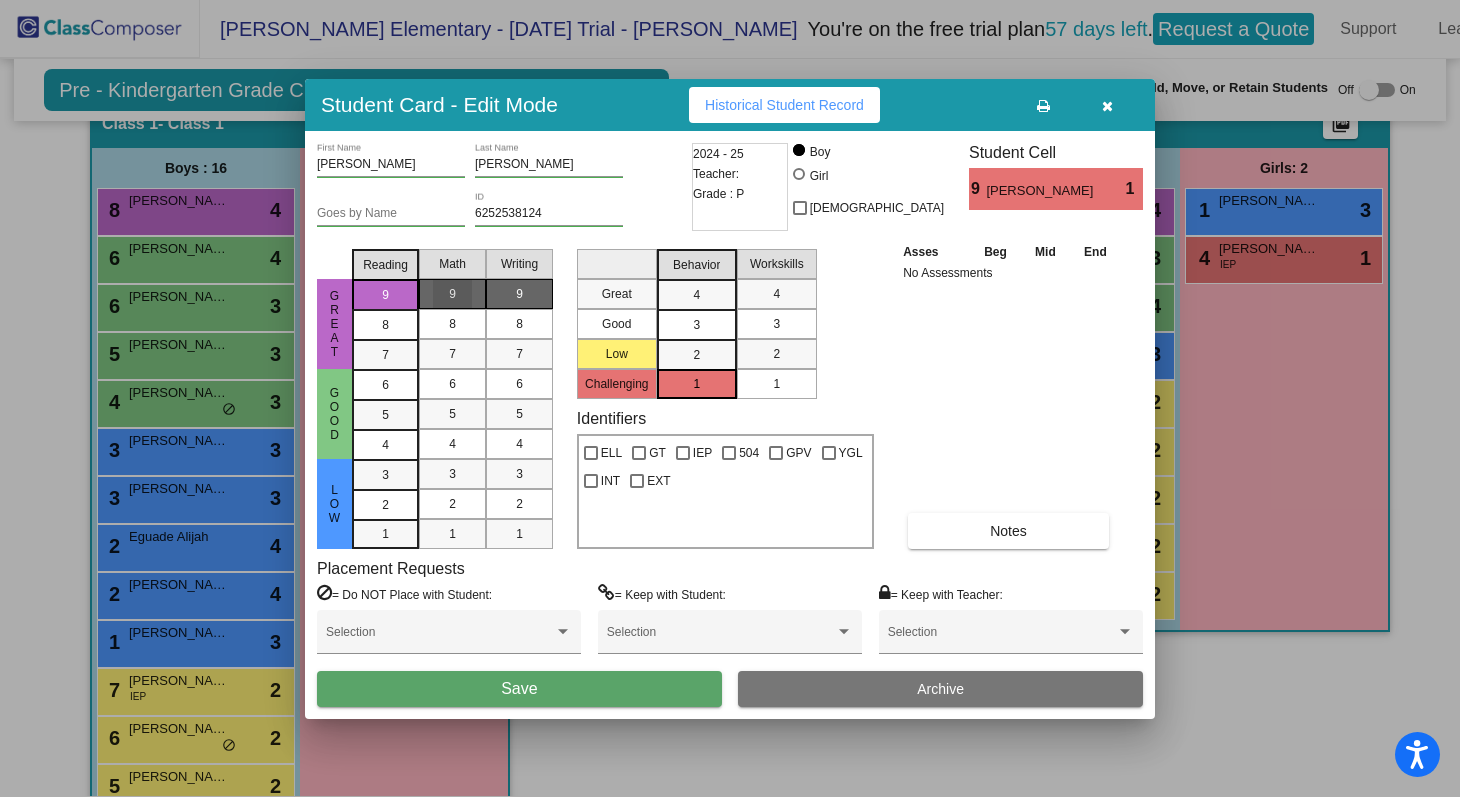 click on "9" at bounding box center (519, 294) 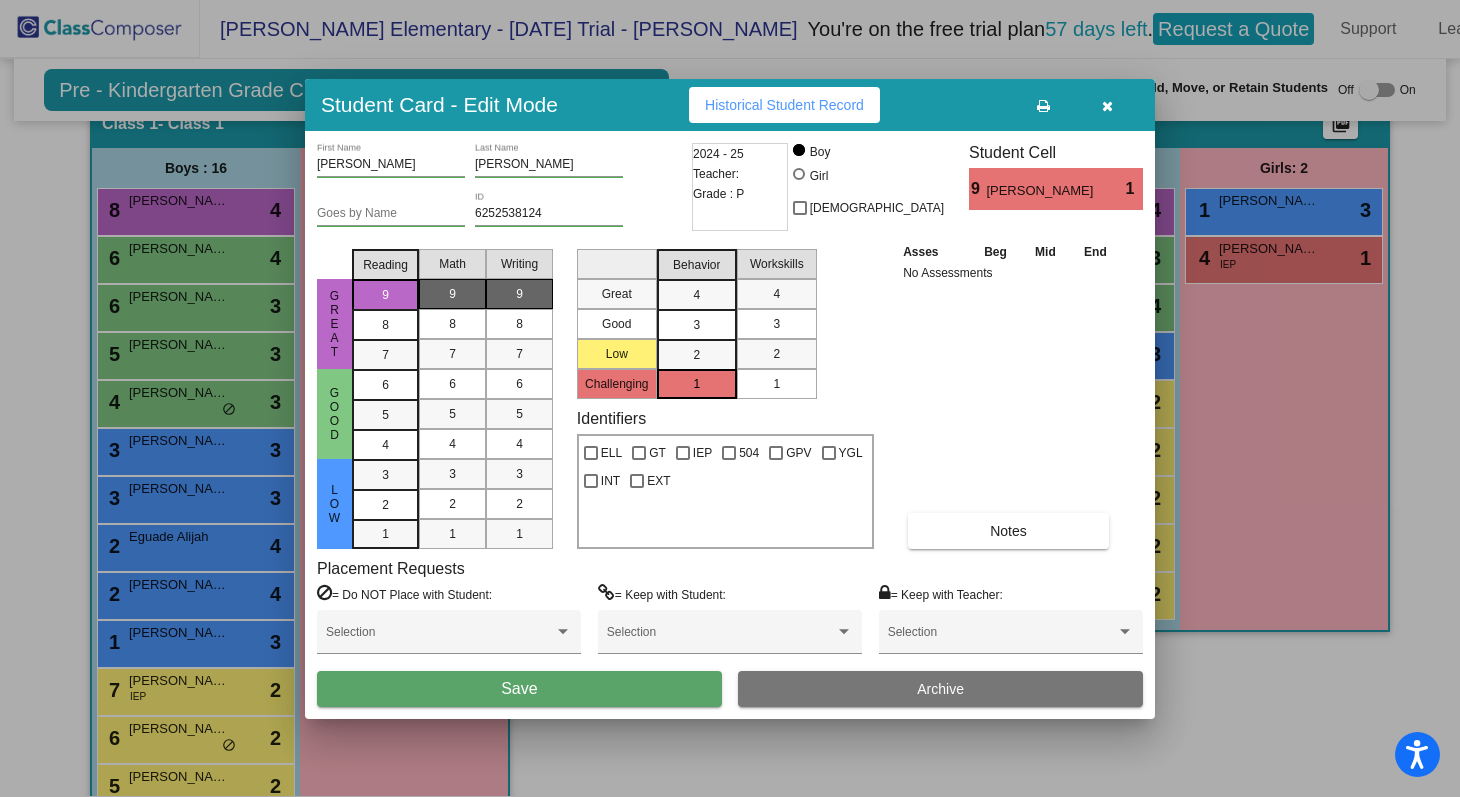 click on "1" at bounding box center (776, 384) 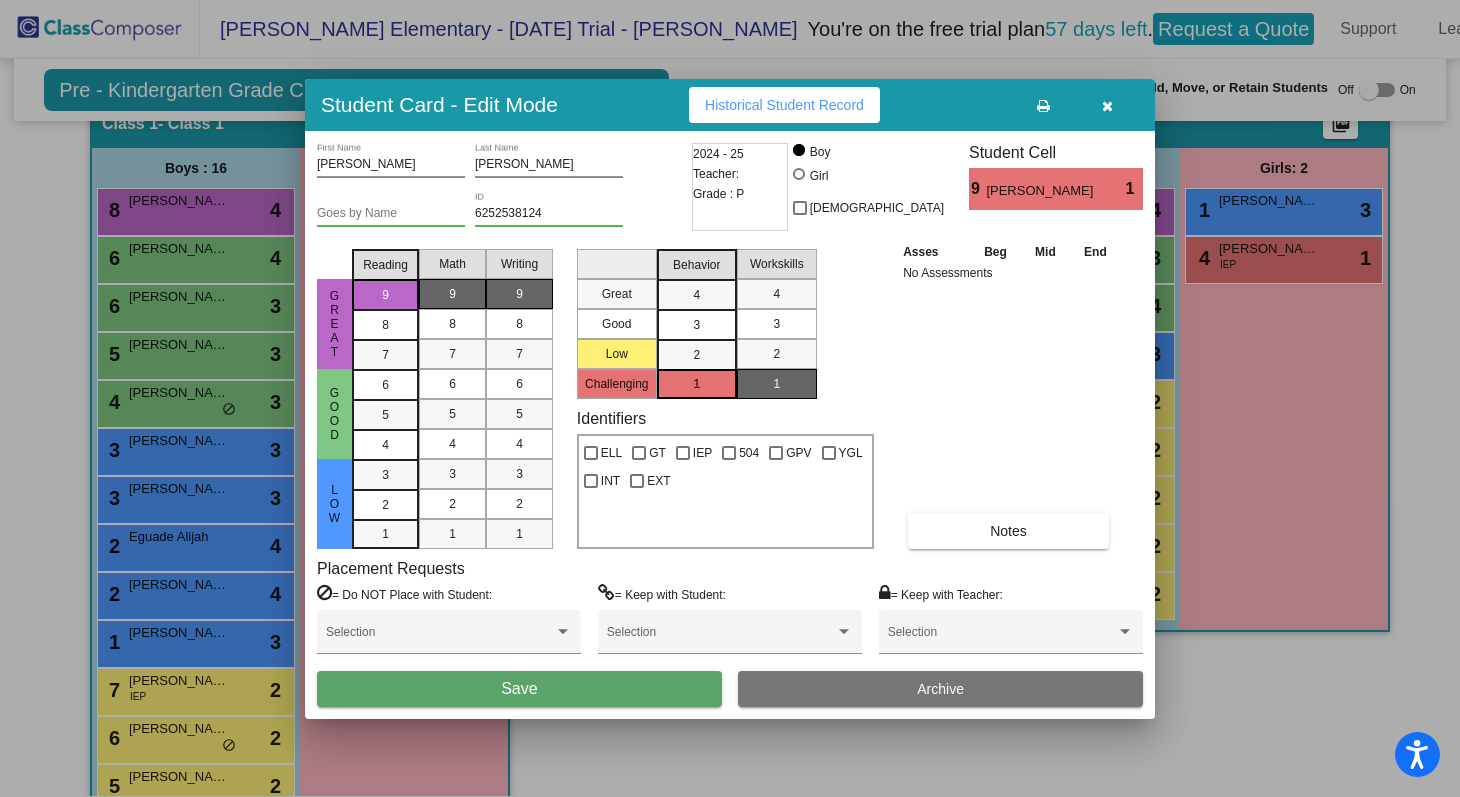 click on "Save" at bounding box center [519, 689] 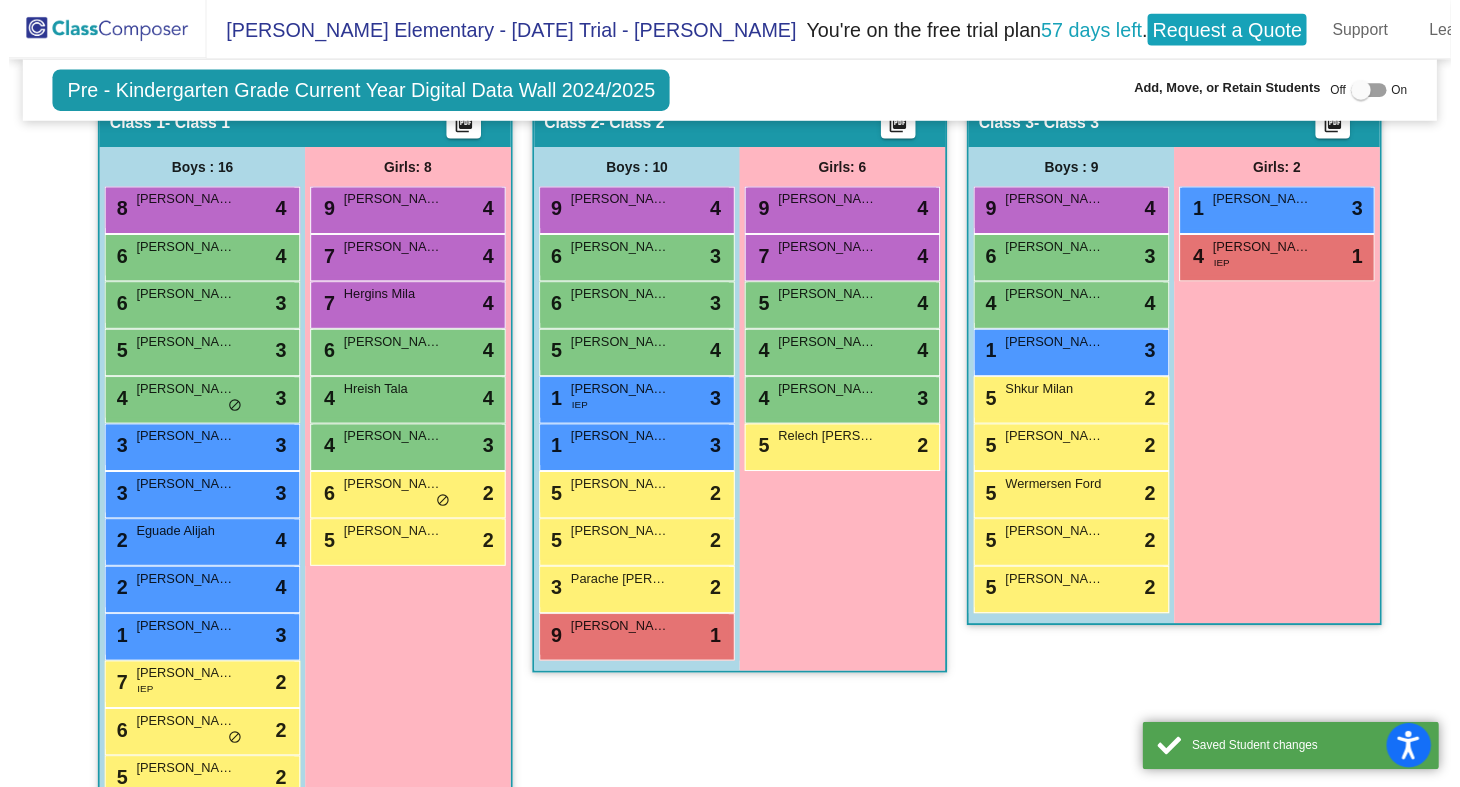 scroll, scrollTop: 1, scrollLeft: 0, axis: vertical 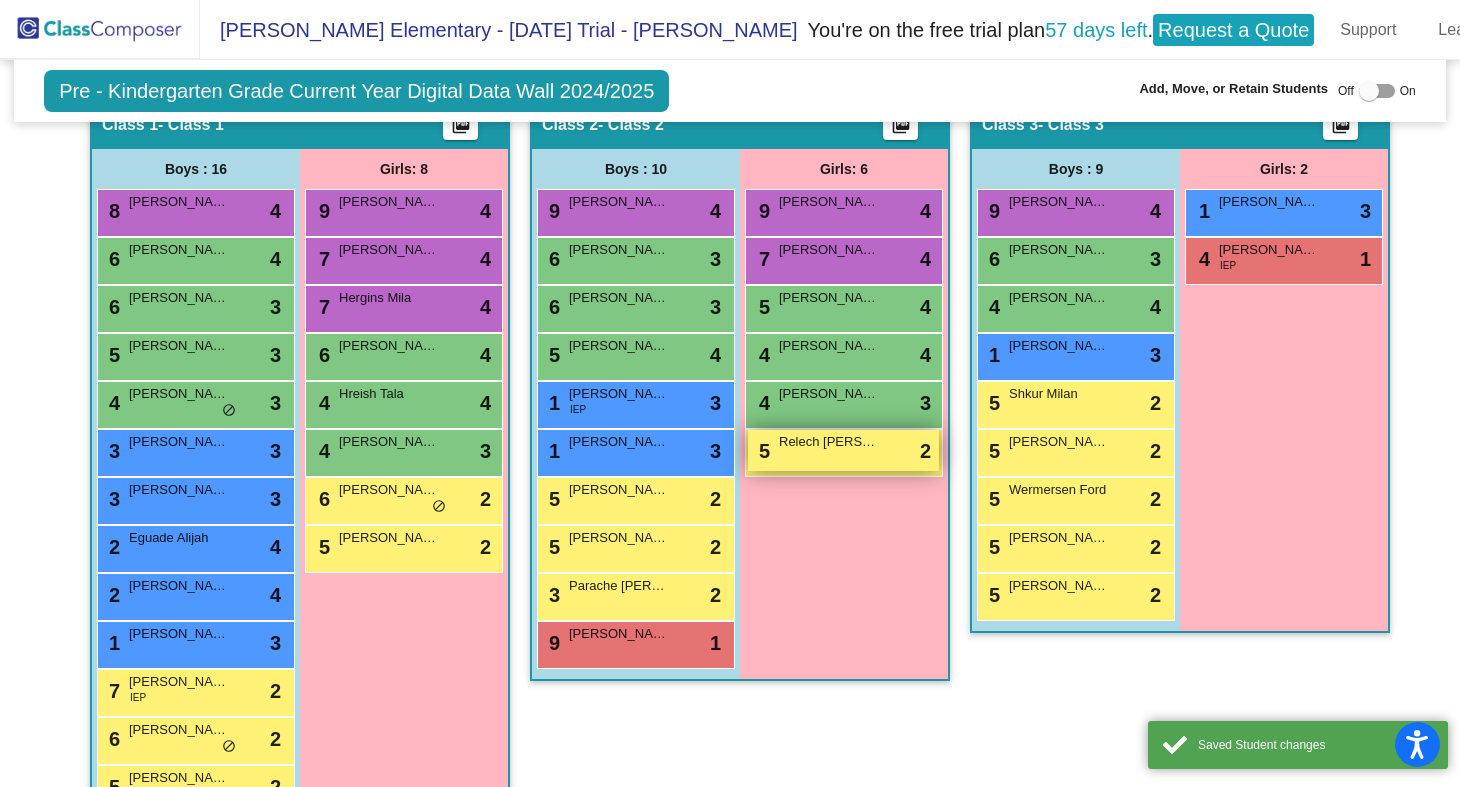 click on "5 Relech [PERSON_NAME] lock do_not_disturb_alt 2" at bounding box center (843, 450) 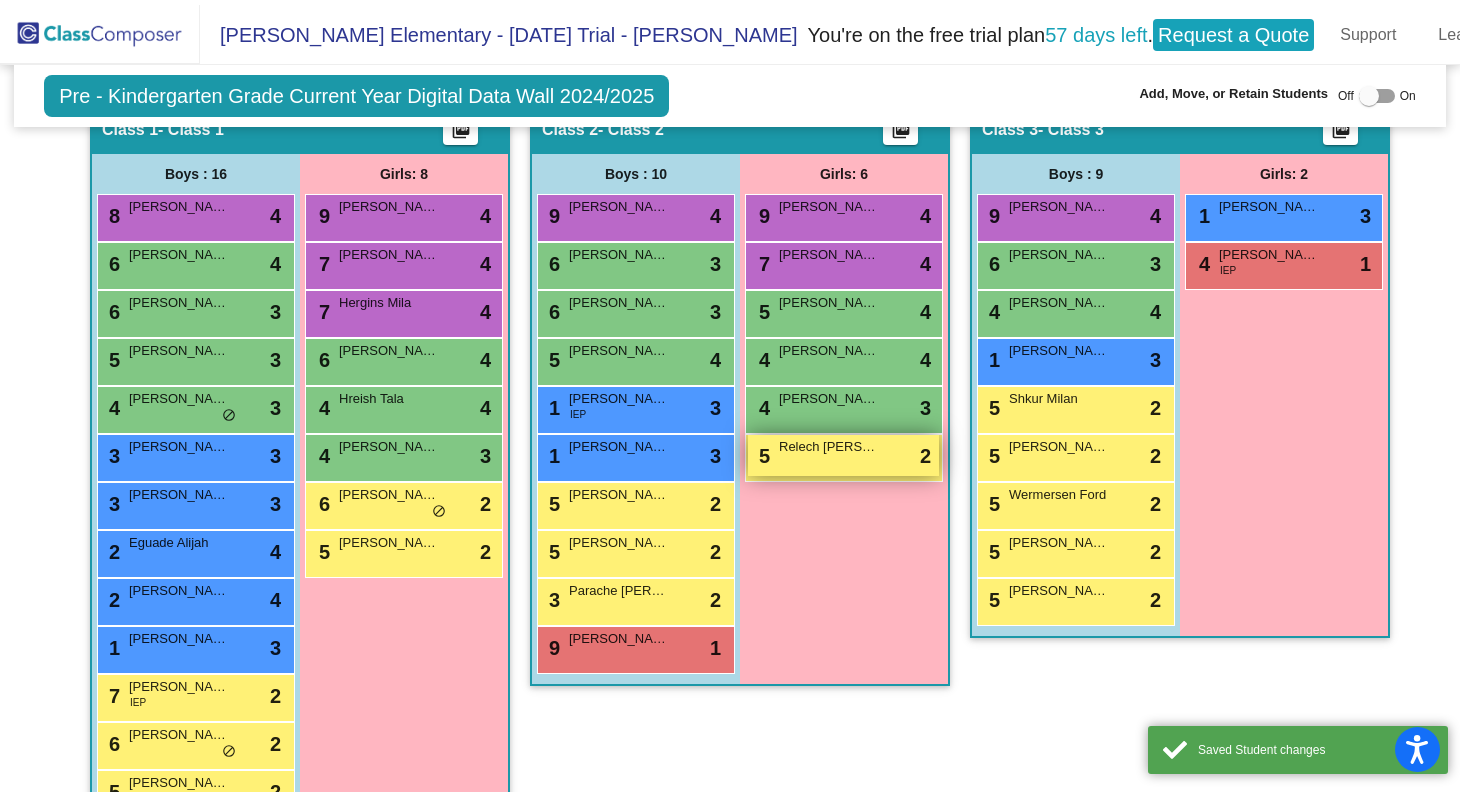 scroll, scrollTop: 0, scrollLeft: 0, axis: both 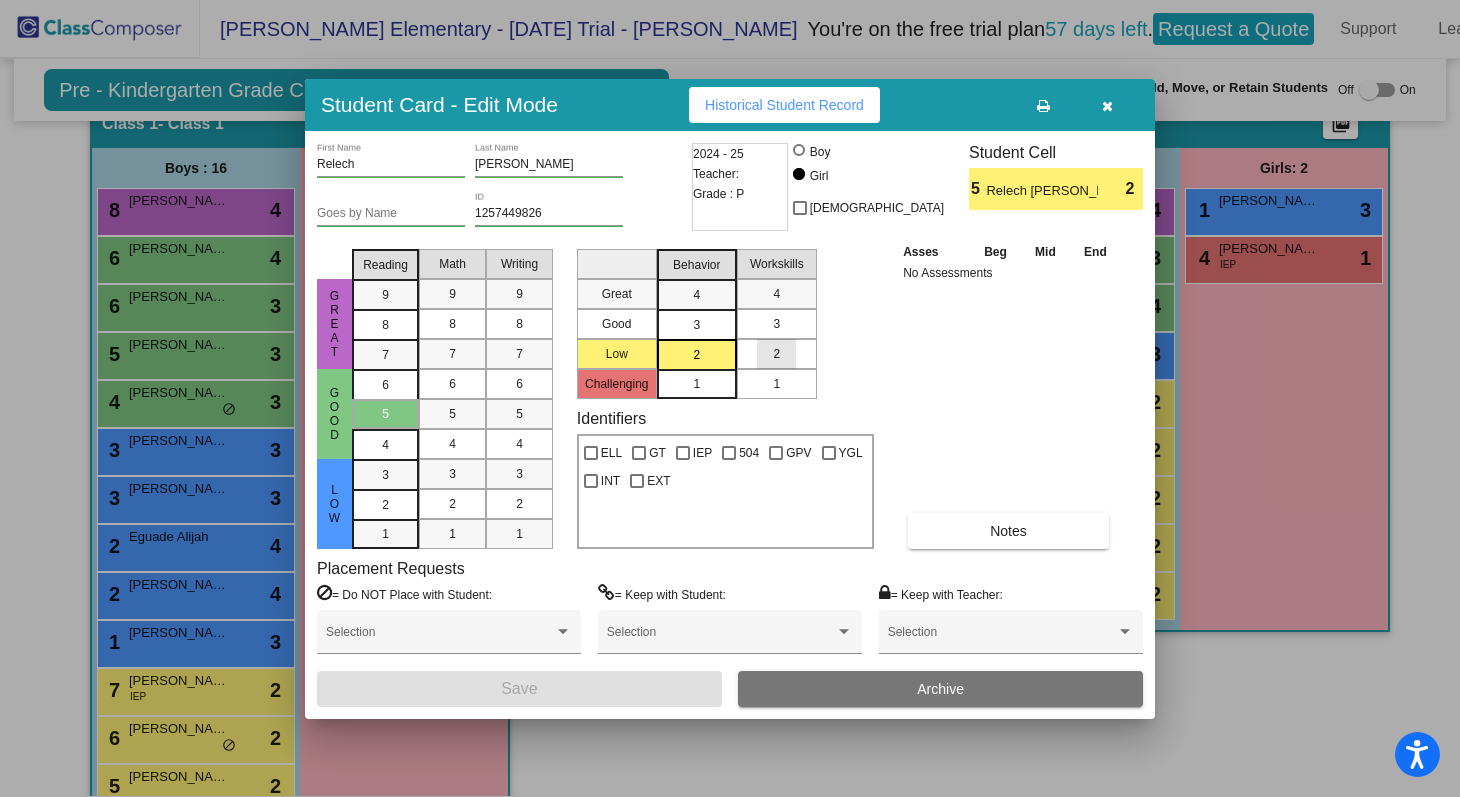 click on "2" at bounding box center (776, 354) 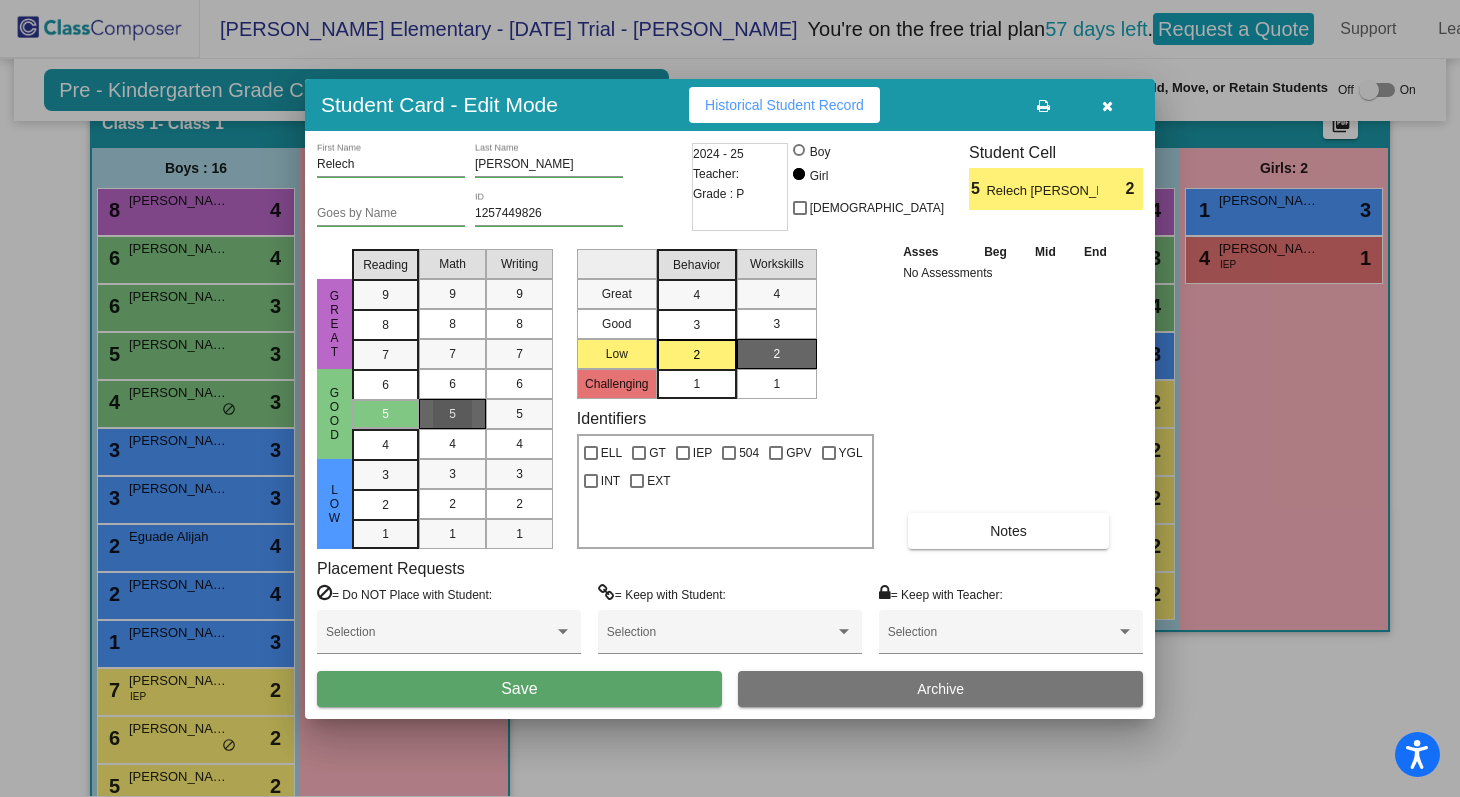 click on "5" at bounding box center [452, 414] 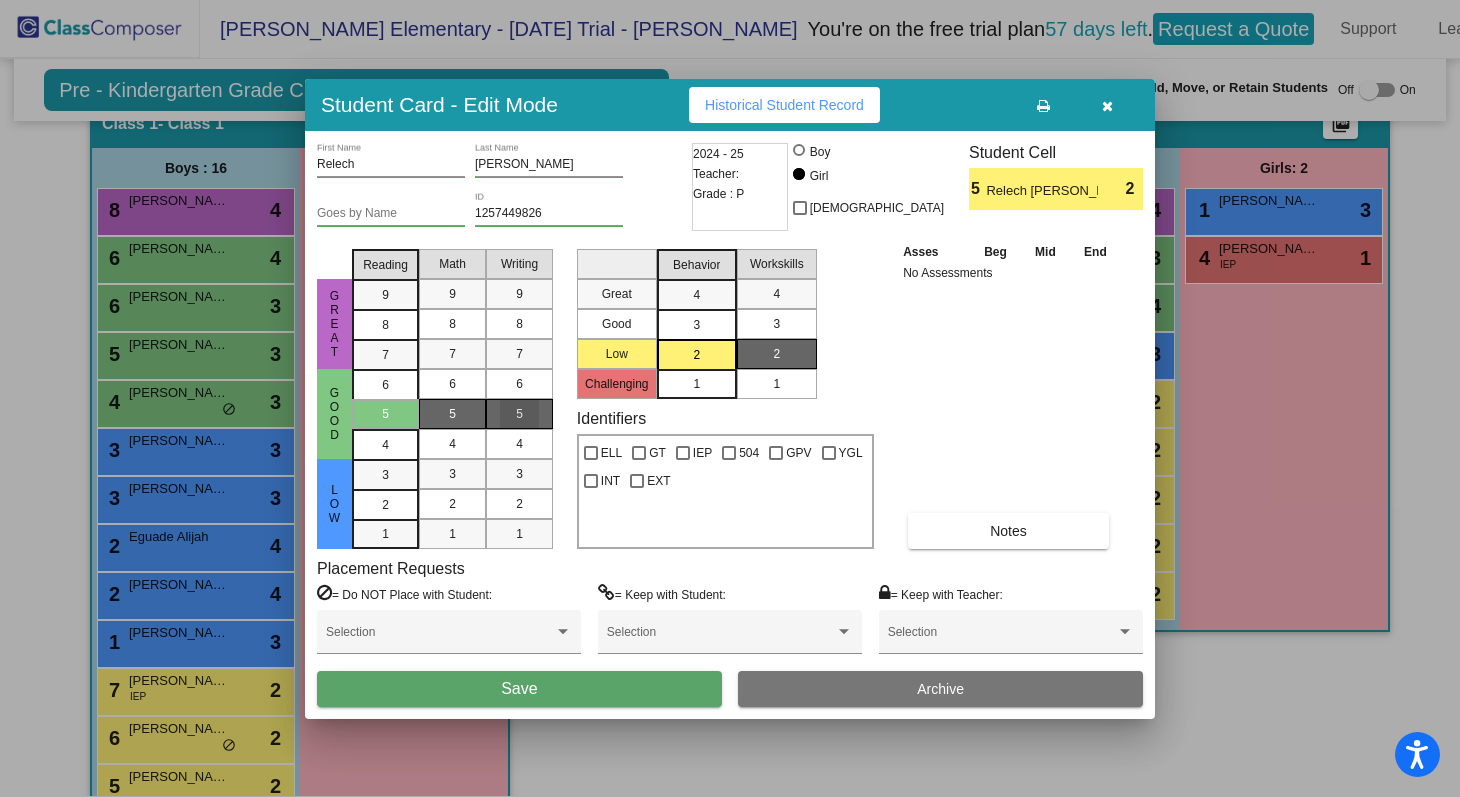click on "5" at bounding box center [519, 414] 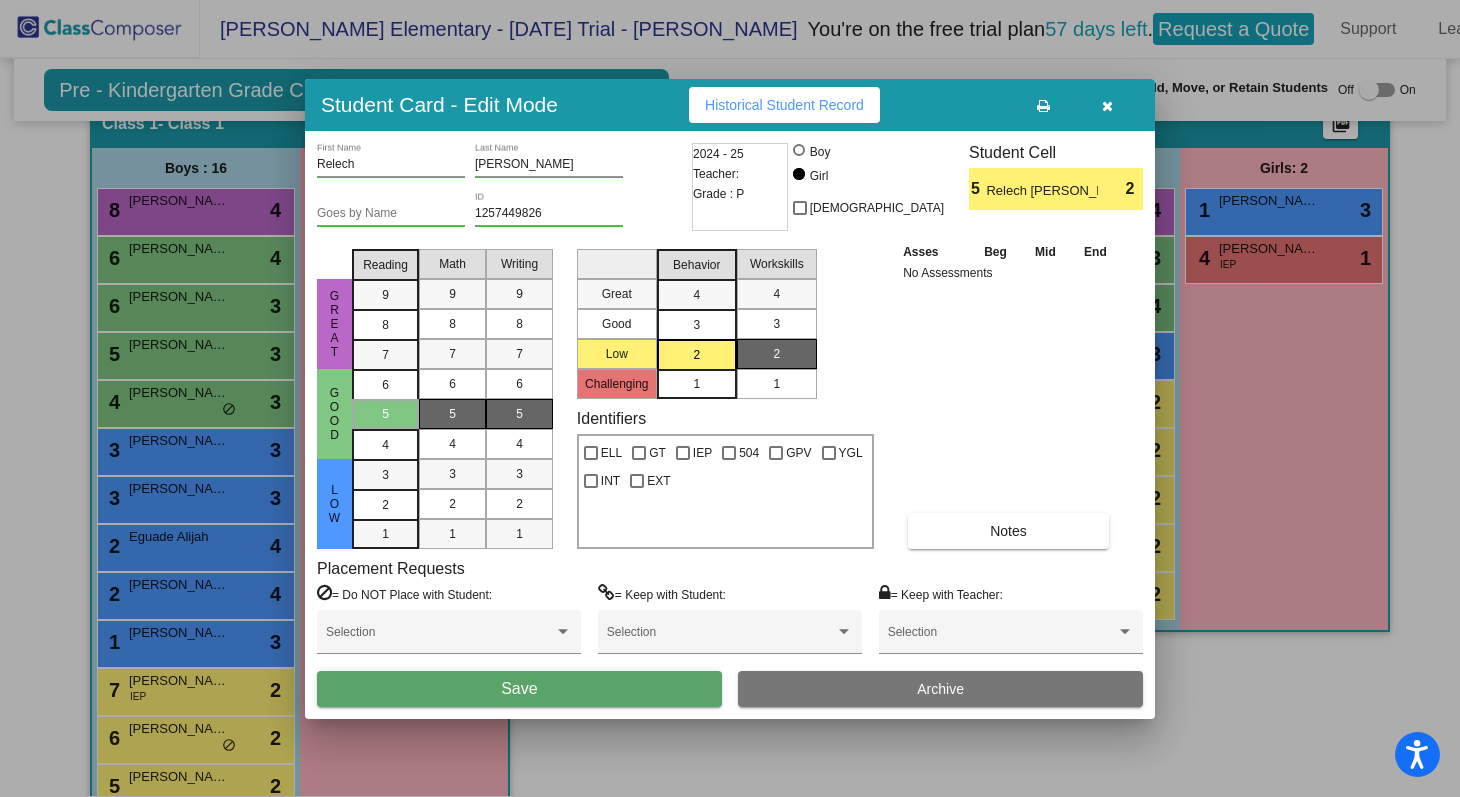 click on "Selection" at bounding box center (449, 640) 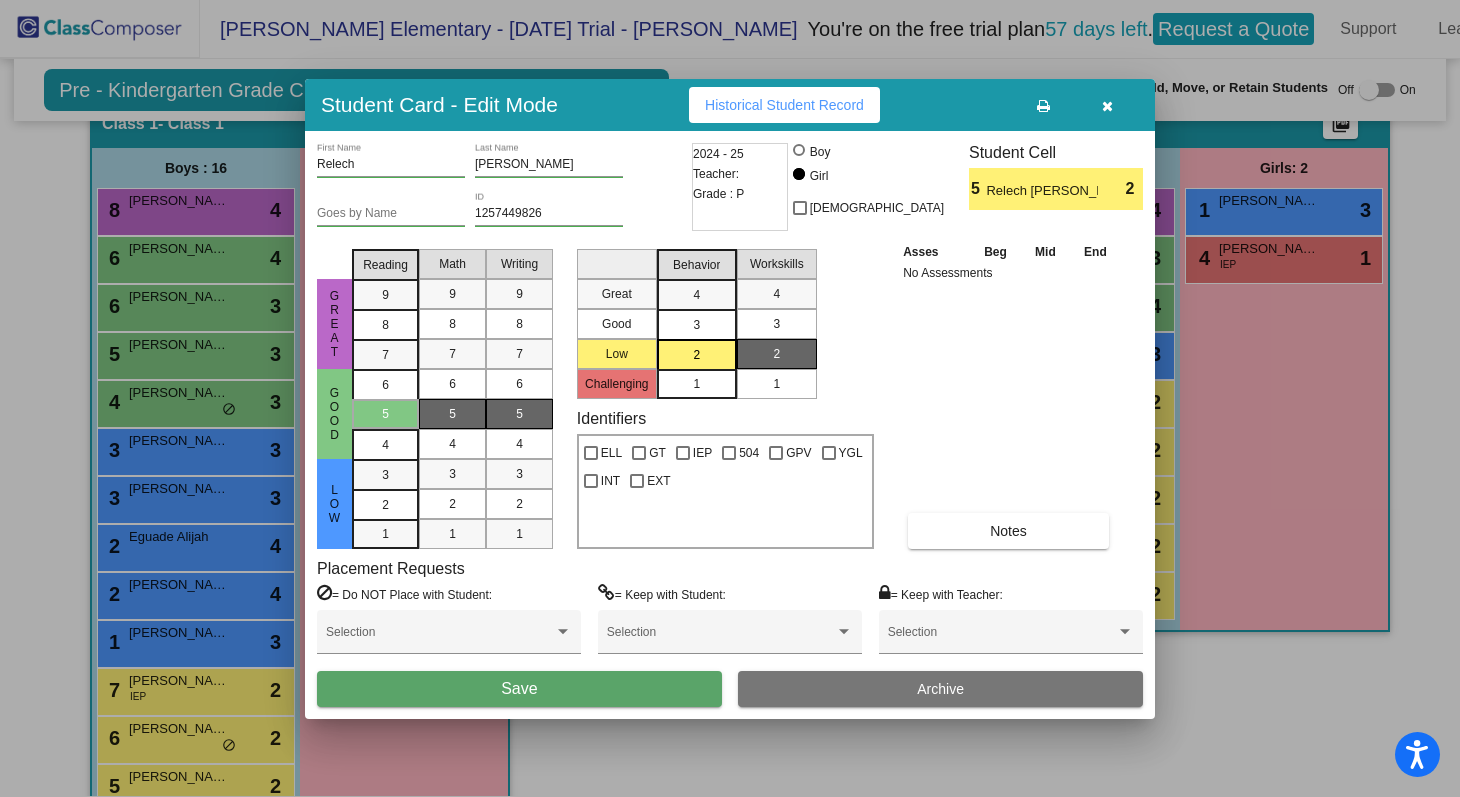click on "Save" at bounding box center [519, 689] 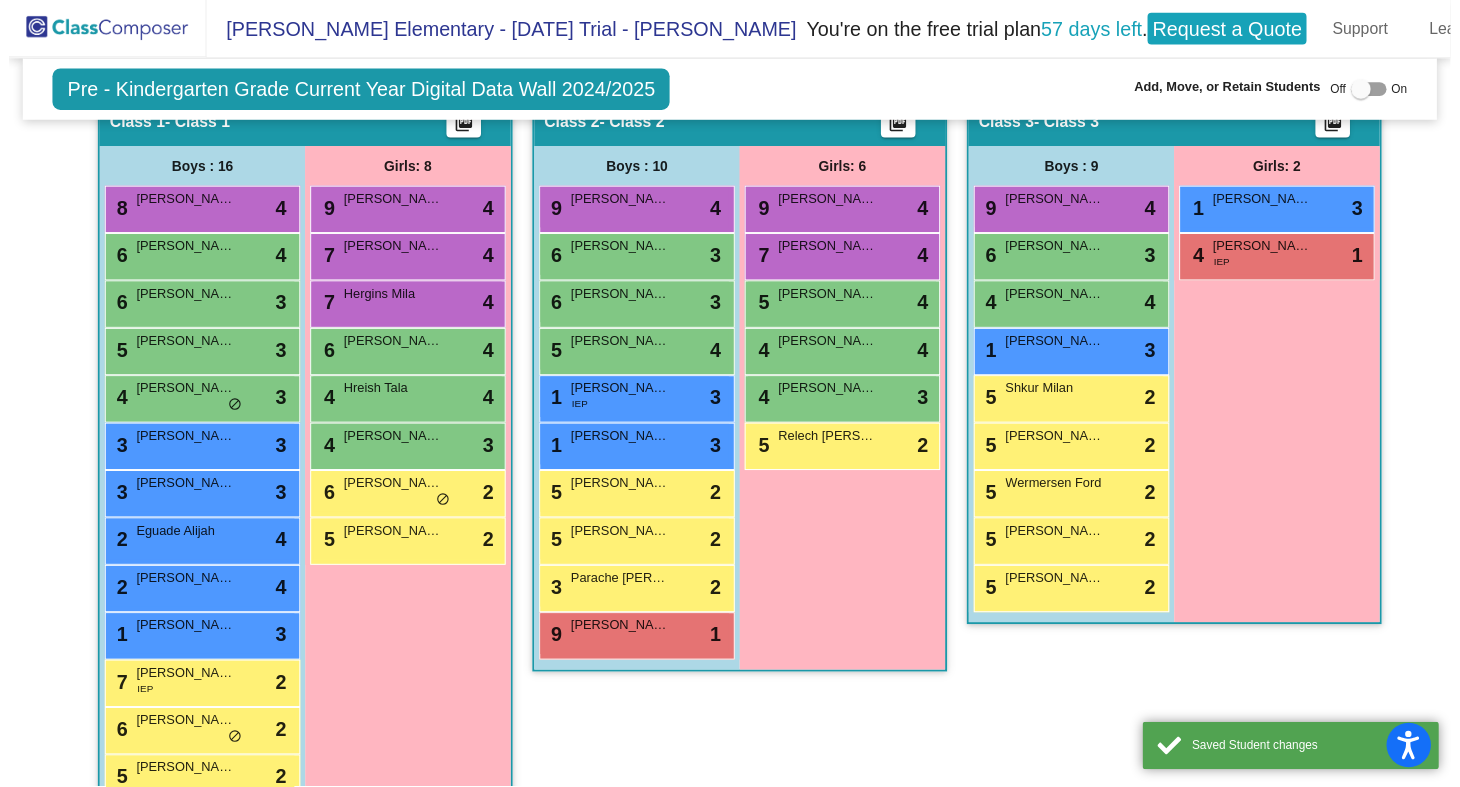 scroll, scrollTop: 1, scrollLeft: 0, axis: vertical 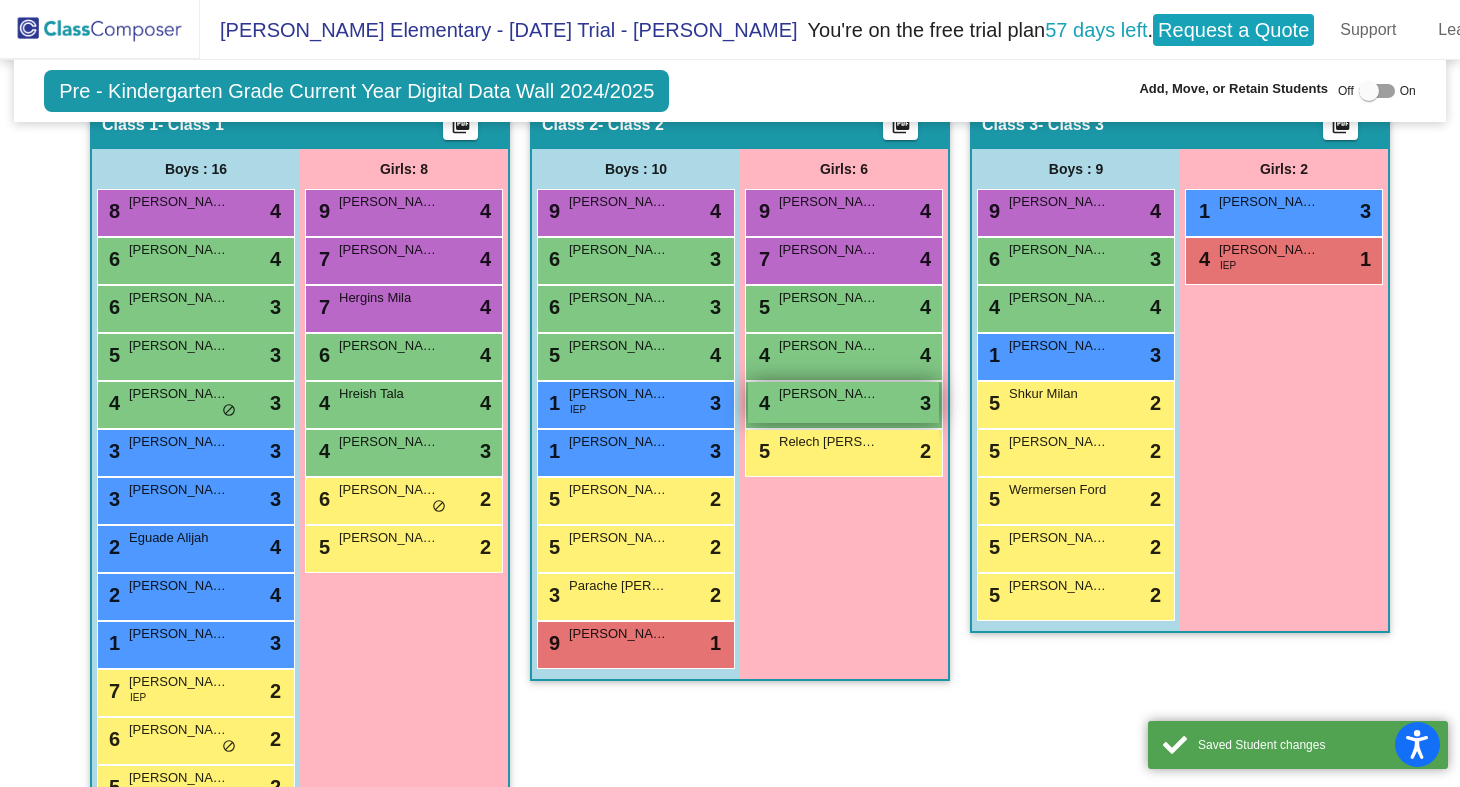 click on "[PERSON_NAME]" at bounding box center [829, 394] 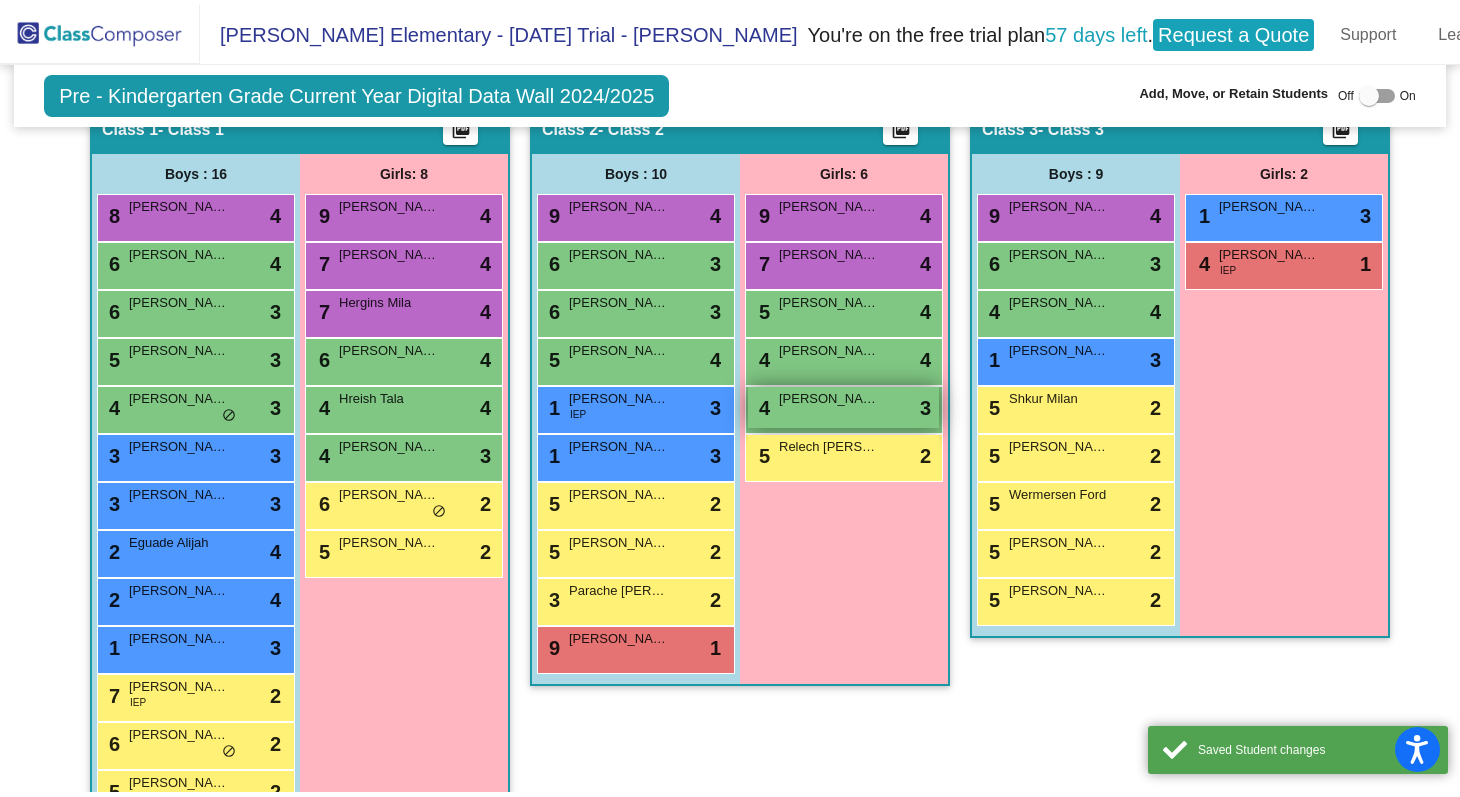 scroll, scrollTop: 0, scrollLeft: 0, axis: both 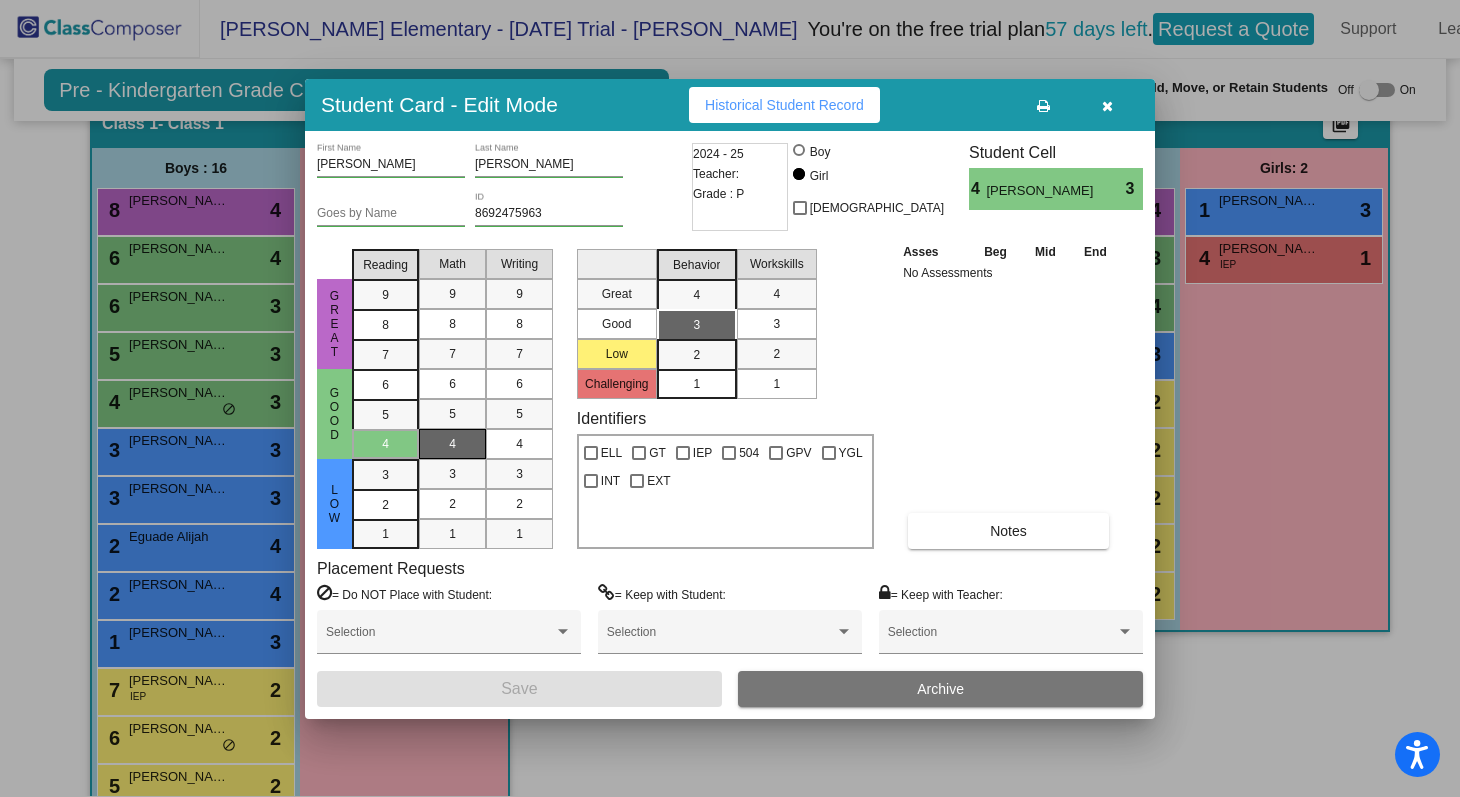 click on "4" at bounding box center [452, 444] 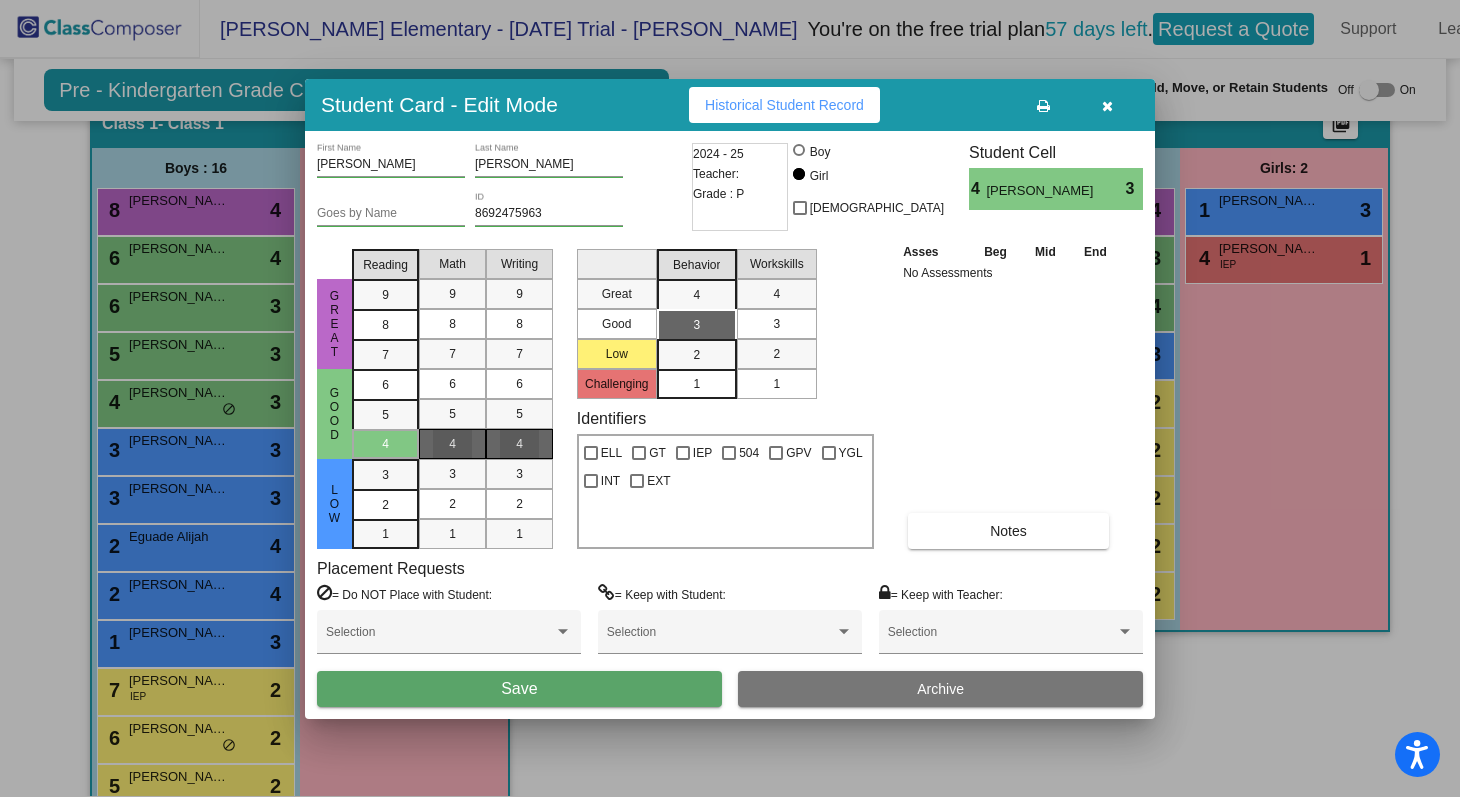 click on "4" at bounding box center [519, 444] 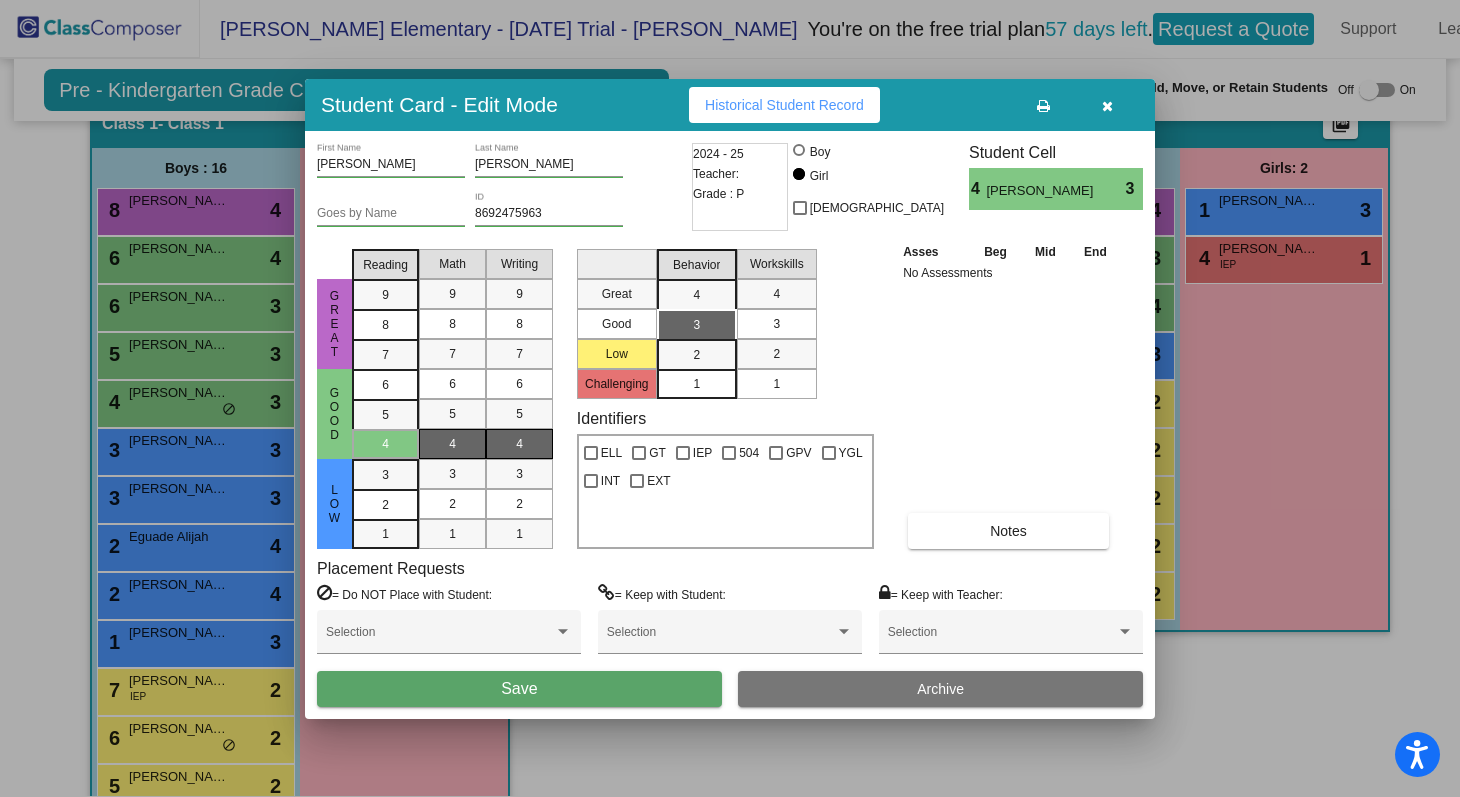 click on "3" at bounding box center [776, 324] 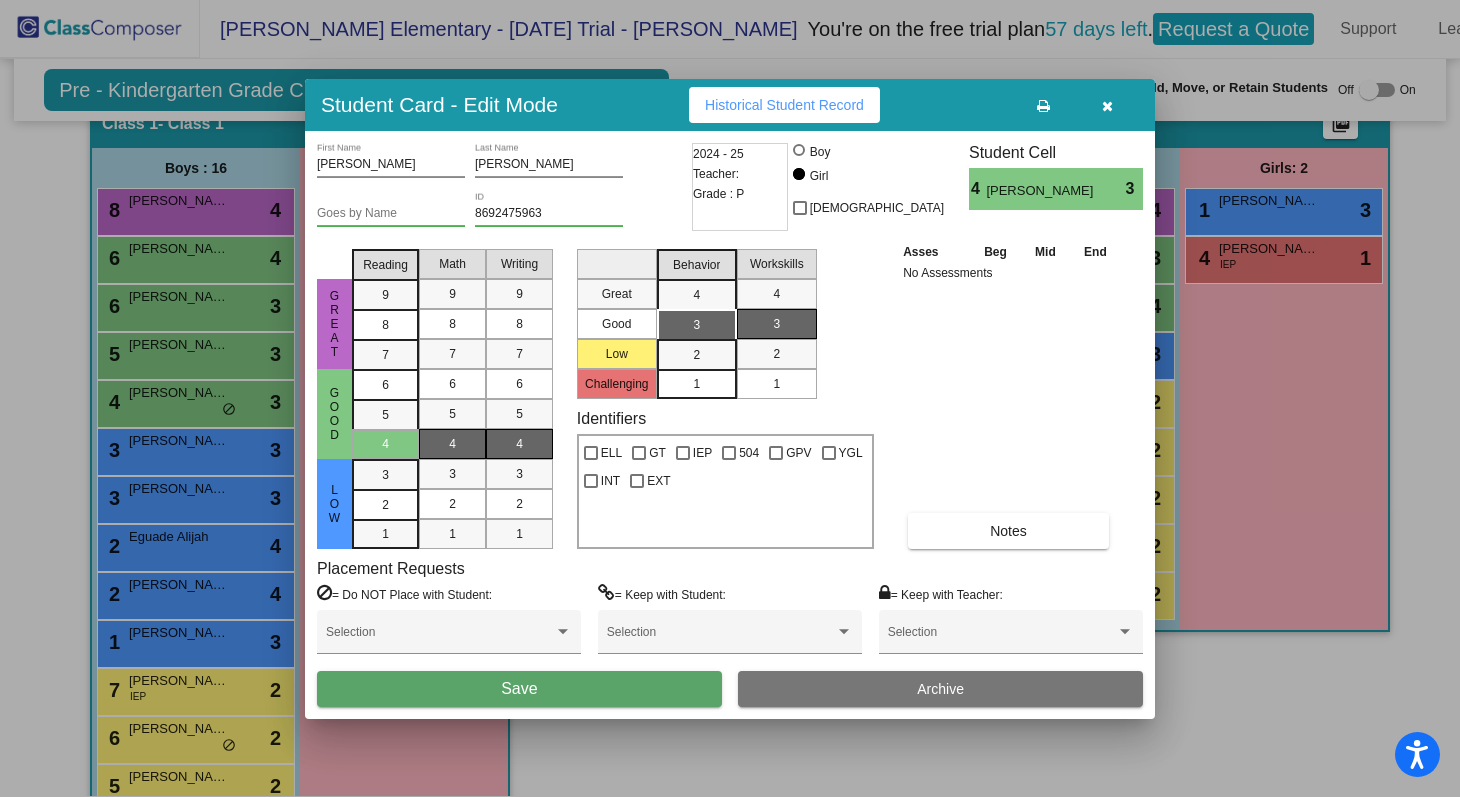 click on "Save" at bounding box center [519, 689] 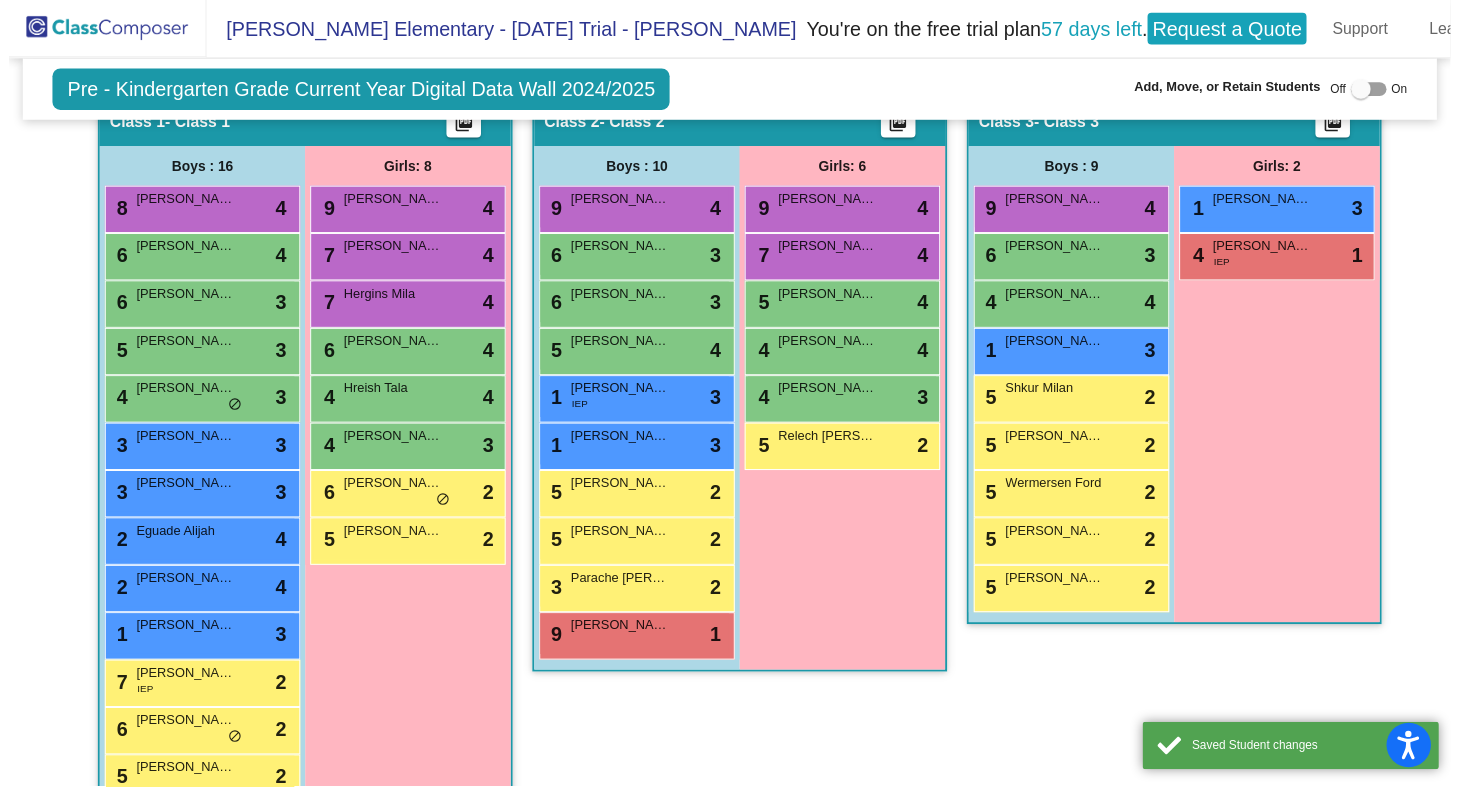 scroll, scrollTop: 1, scrollLeft: 0, axis: vertical 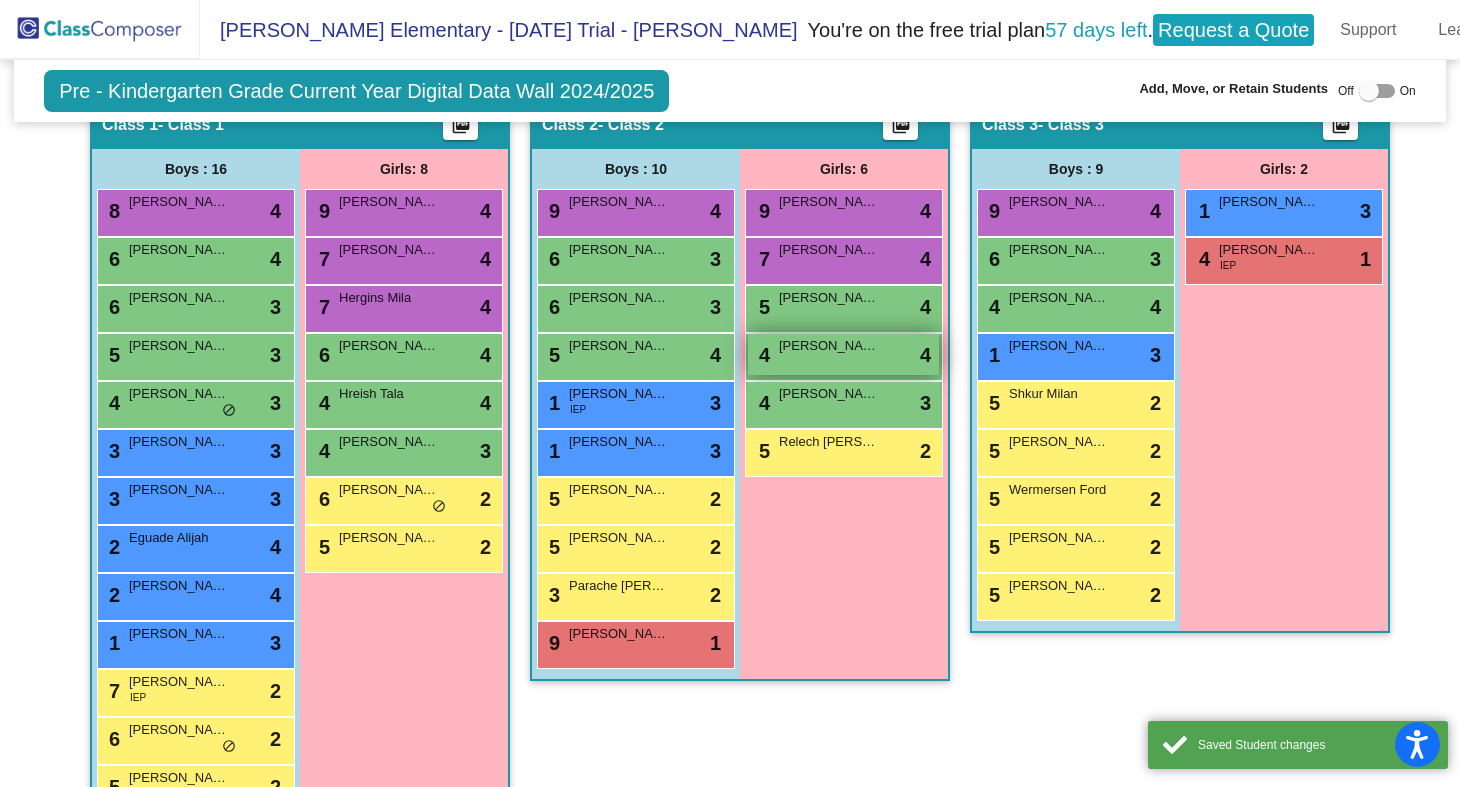 click on "[PERSON_NAME]" at bounding box center [829, 346] 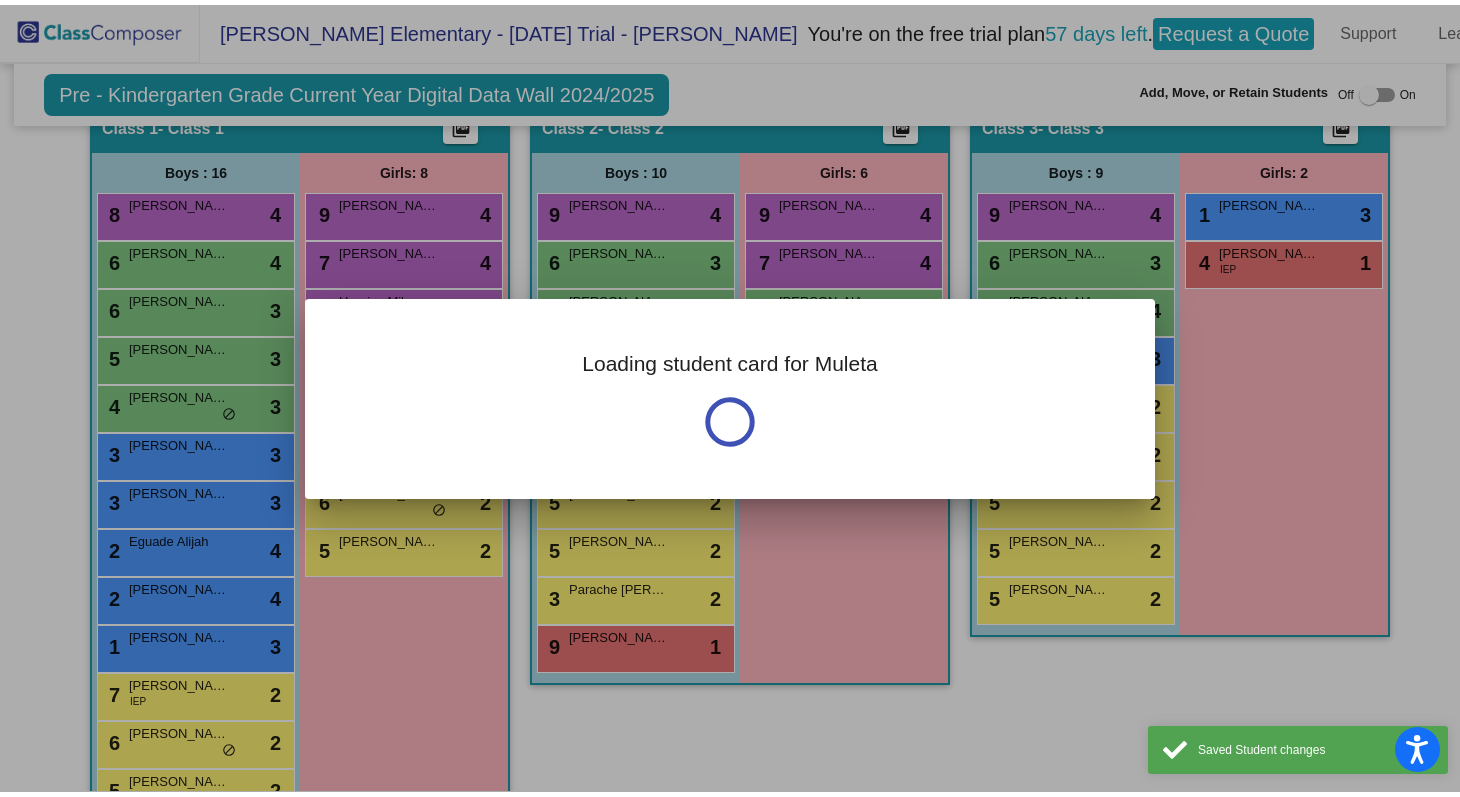 scroll, scrollTop: 0, scrollLeft: 0, axis: both 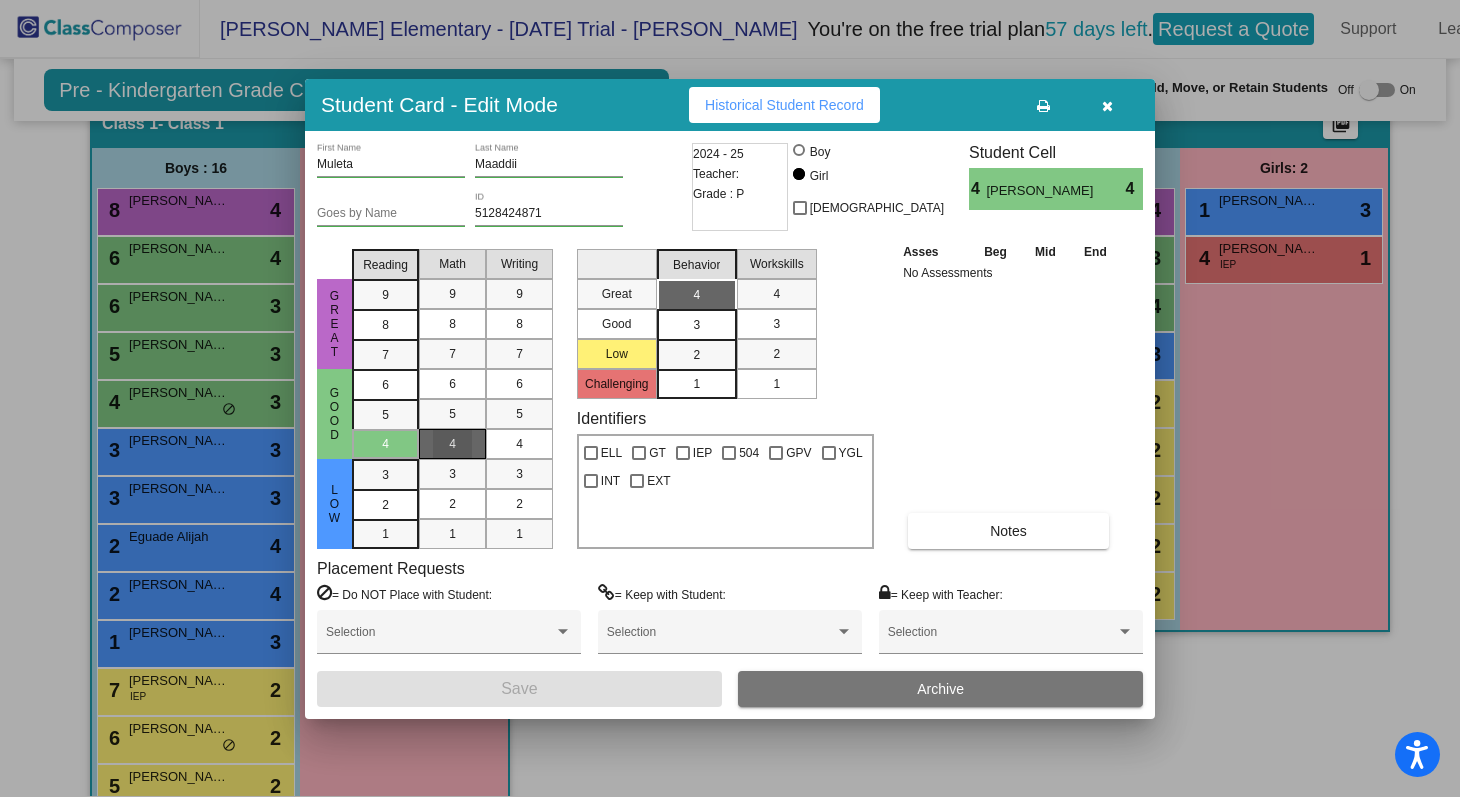 click on "4" at bounding box center [452, 444] 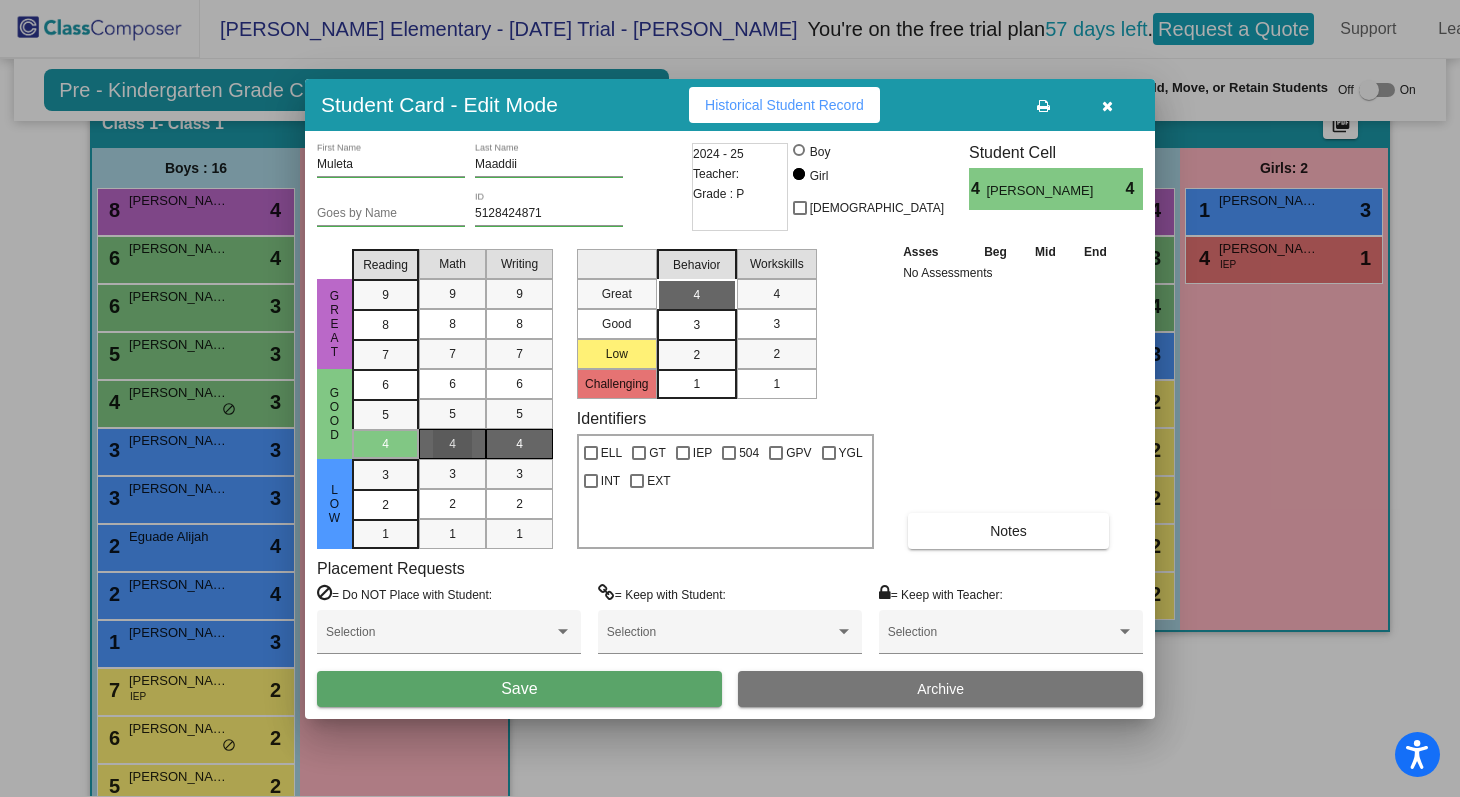 click on "4" at bounding box center [519, 444] 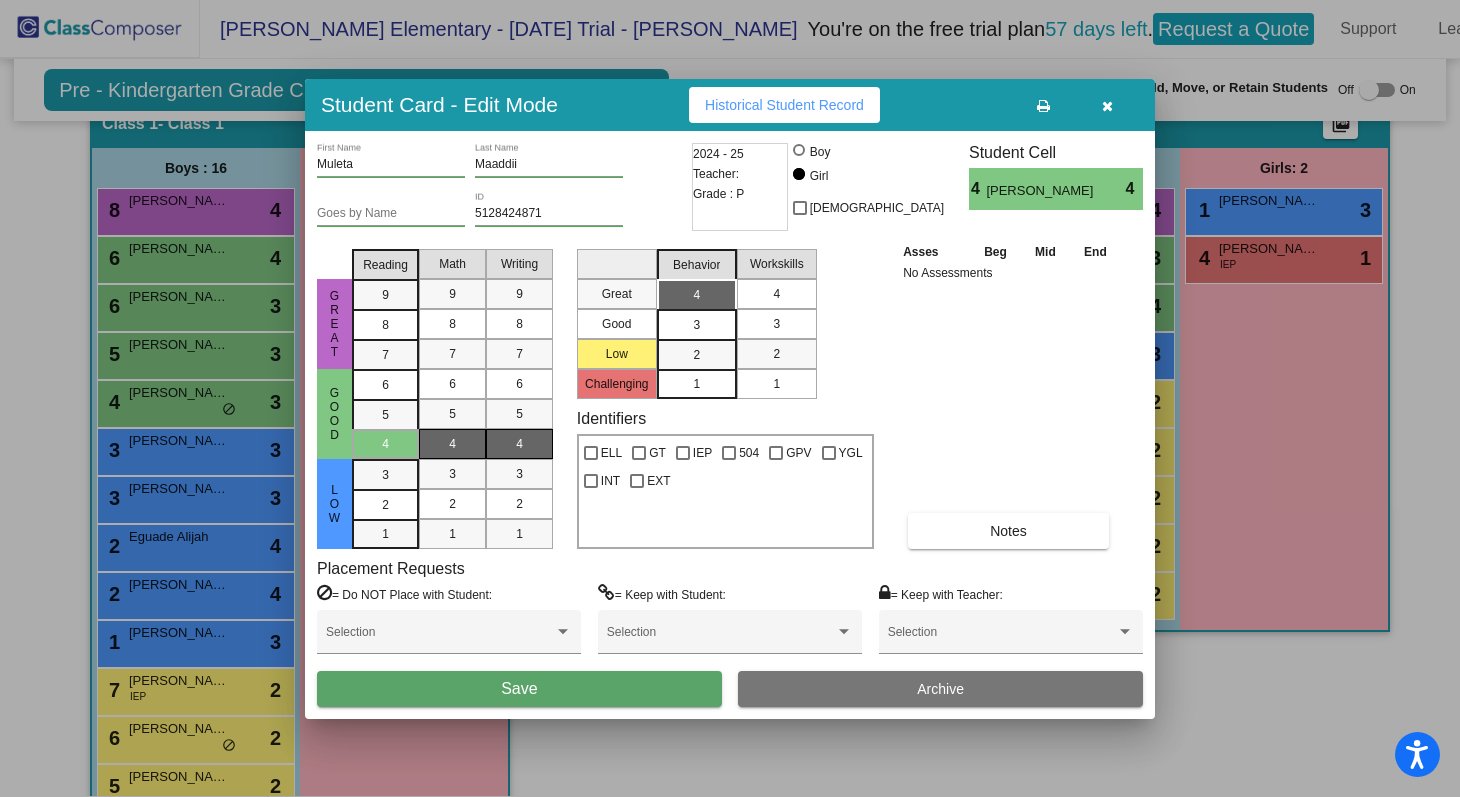 click on "4" at bounding box center [776, 294] 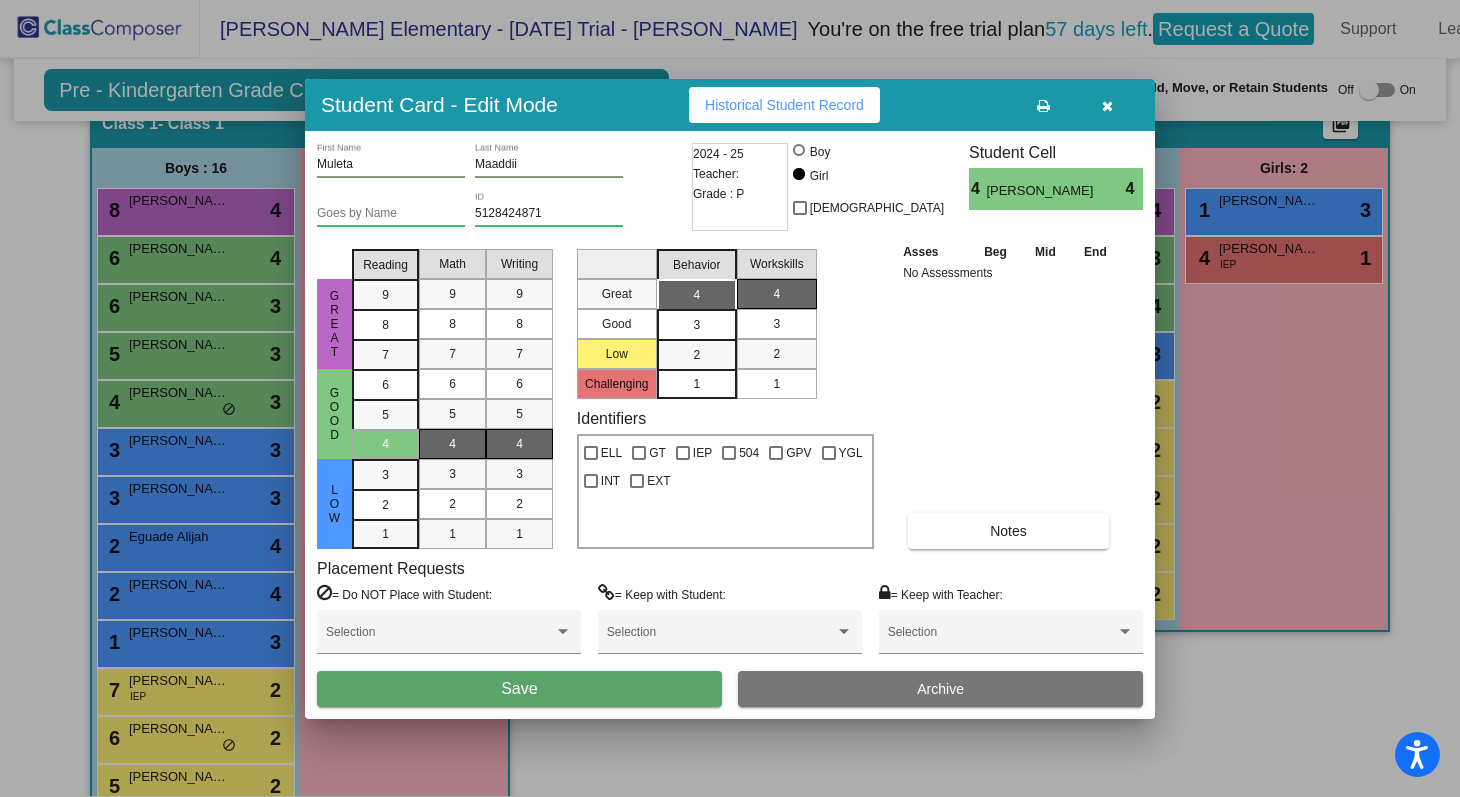 click on "Save" at bounding box center [519, 688] 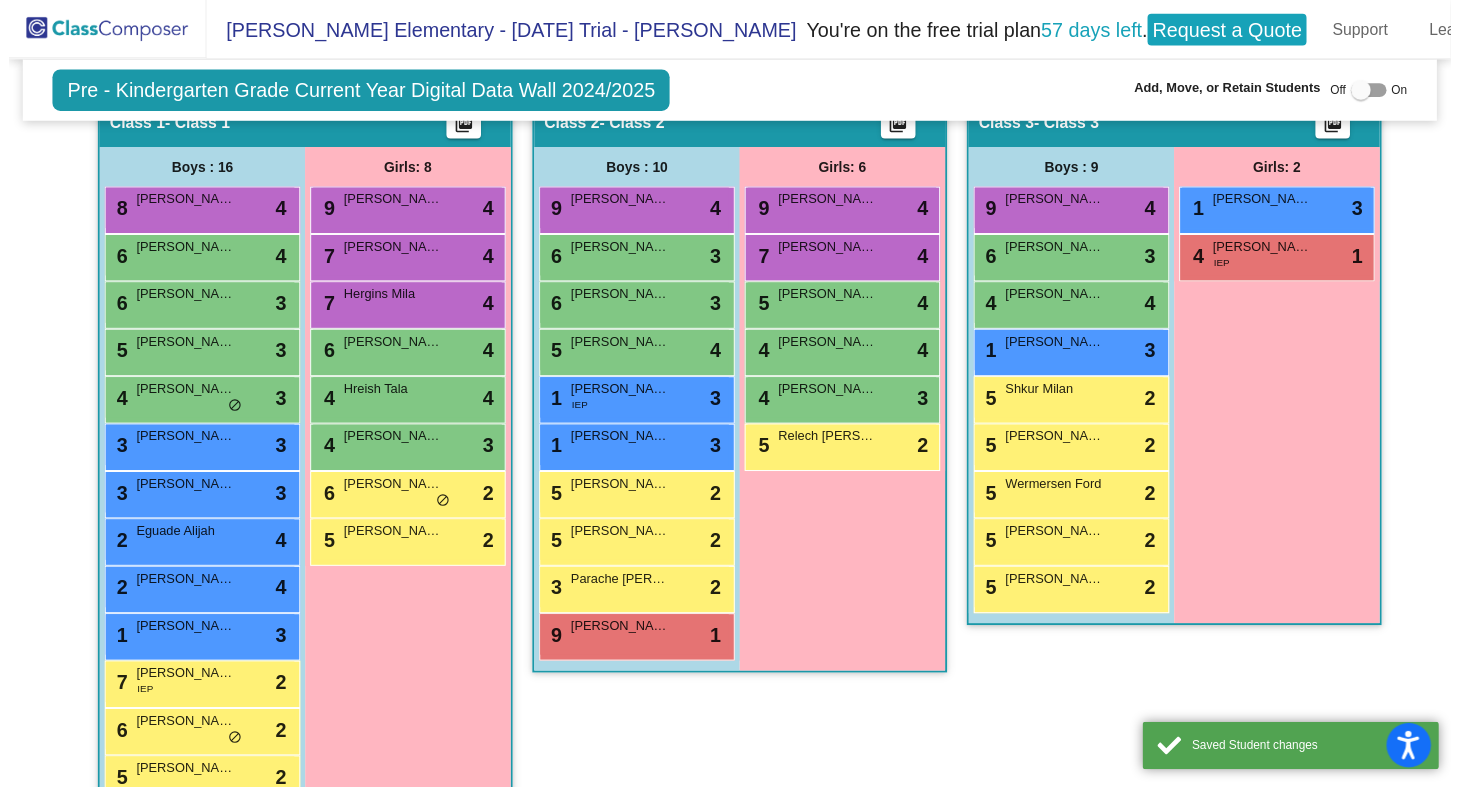 scroll, scrollTop: 1, scrollLeft: 0, axis: vertical 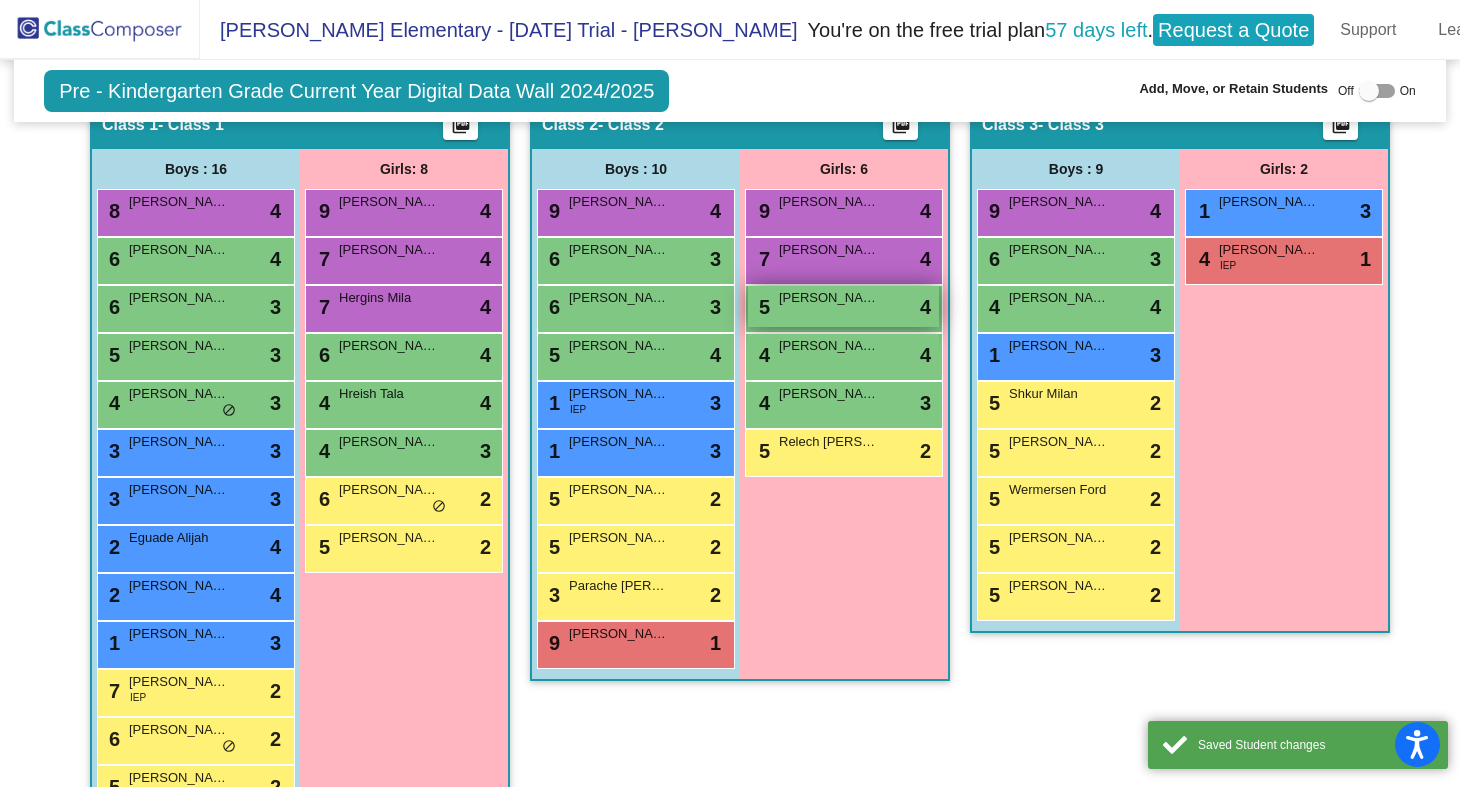 click on "[PERSON_NAME]" at bounding box center [829, 298] 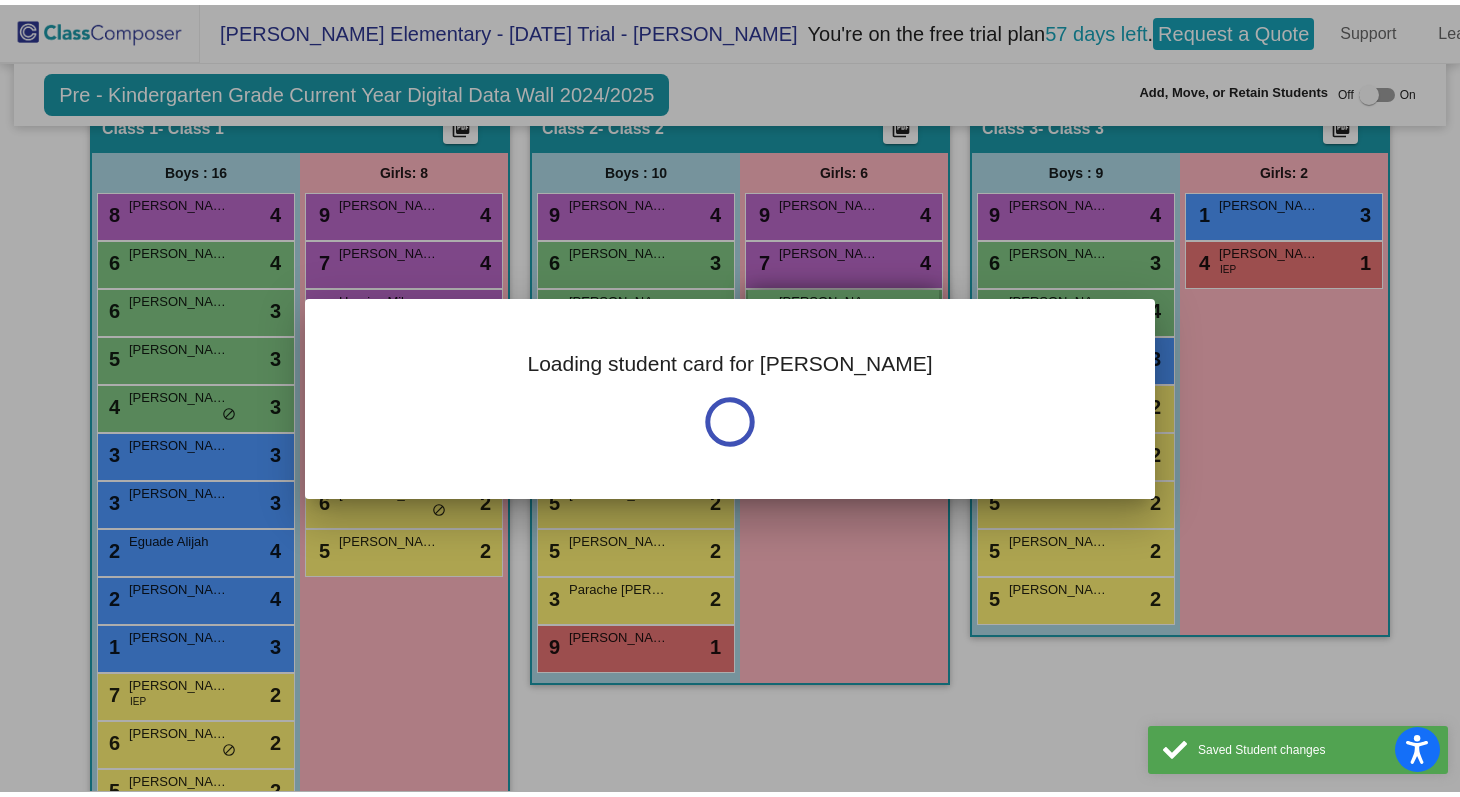 scroll, scrollTop: 0, scrollLeft: 0, axis: both 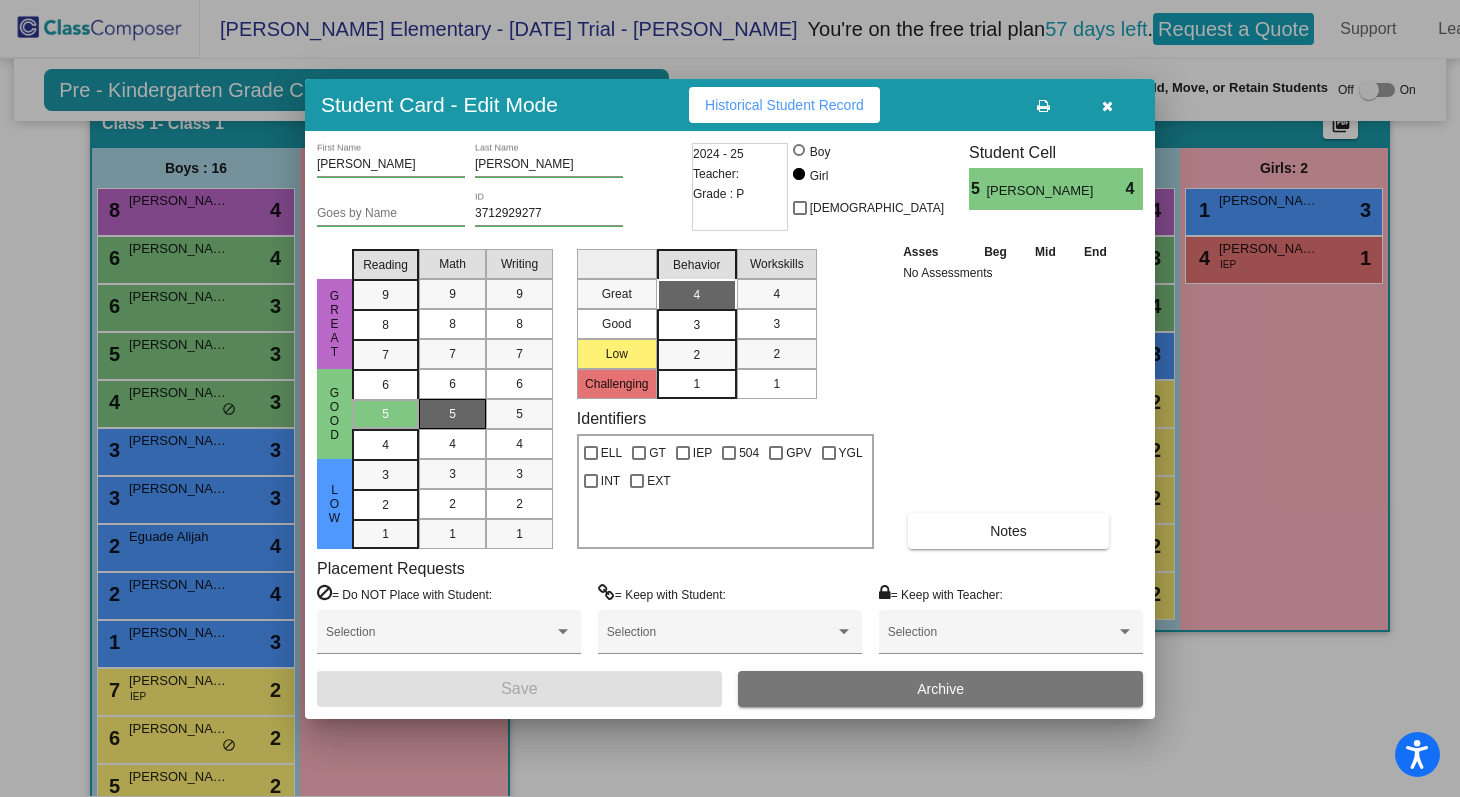 click on "5" at bounding box center (452, 414) 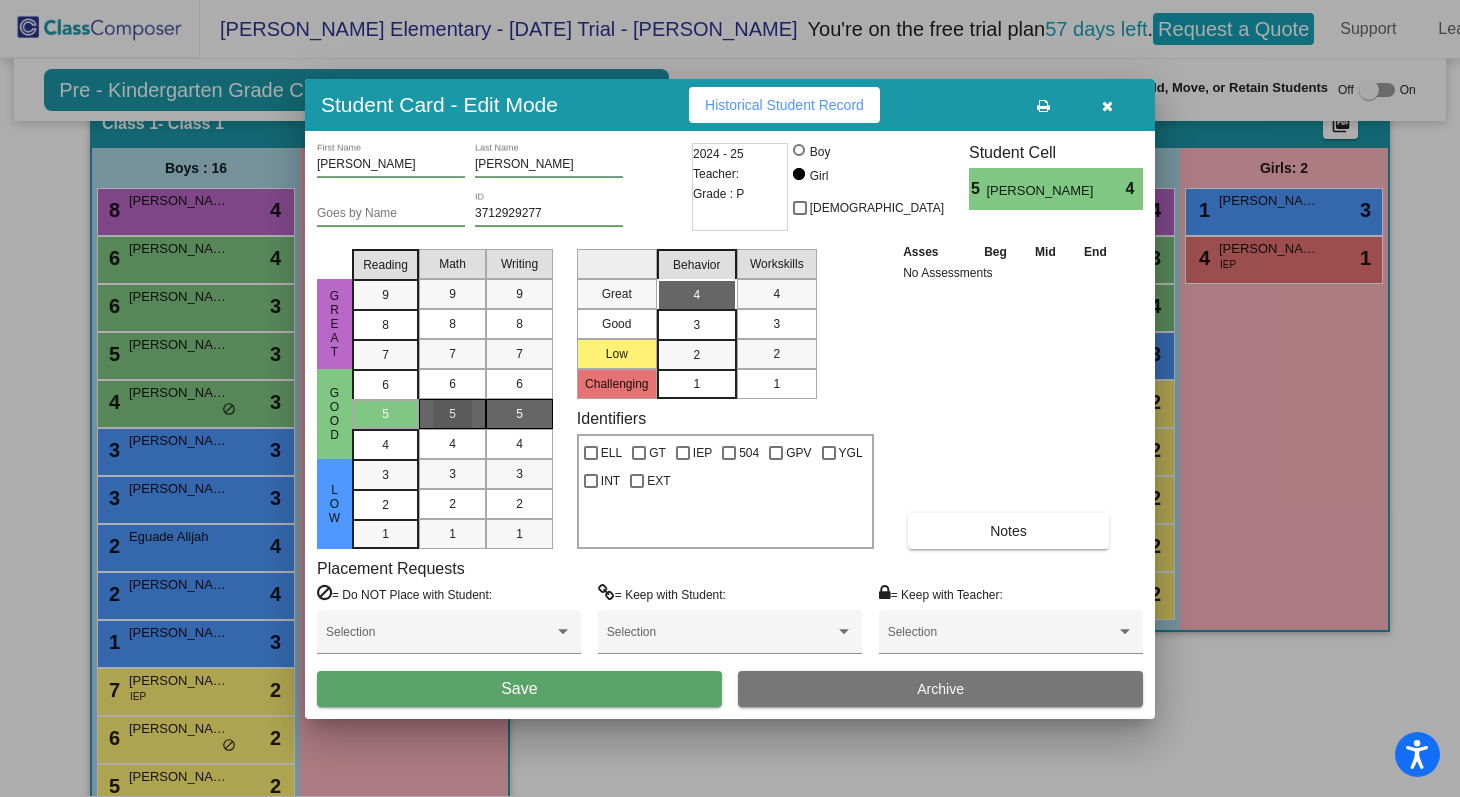 click on "5" at bounding box center [519, 414] 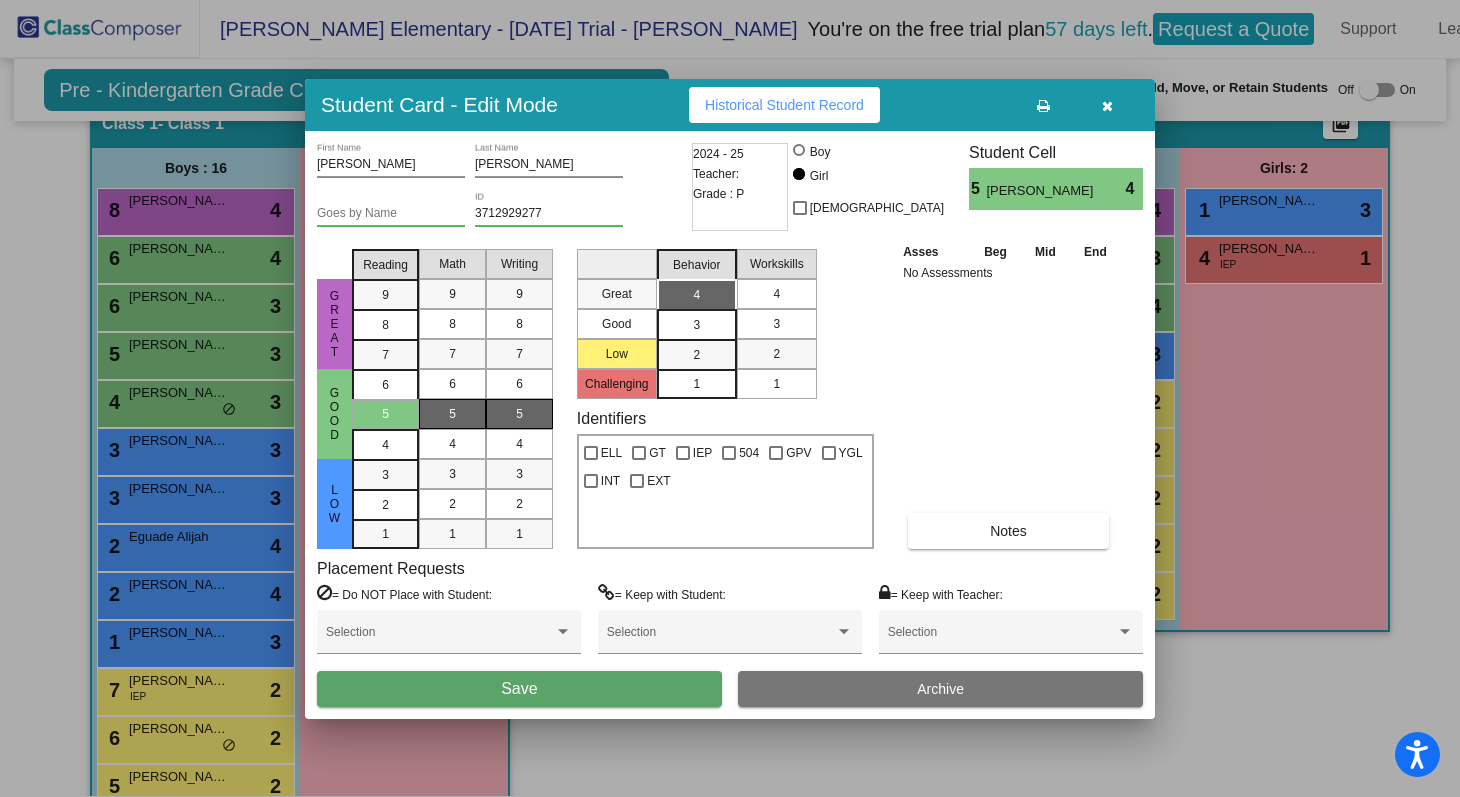 click on "4" at bounding box center [776, 294] 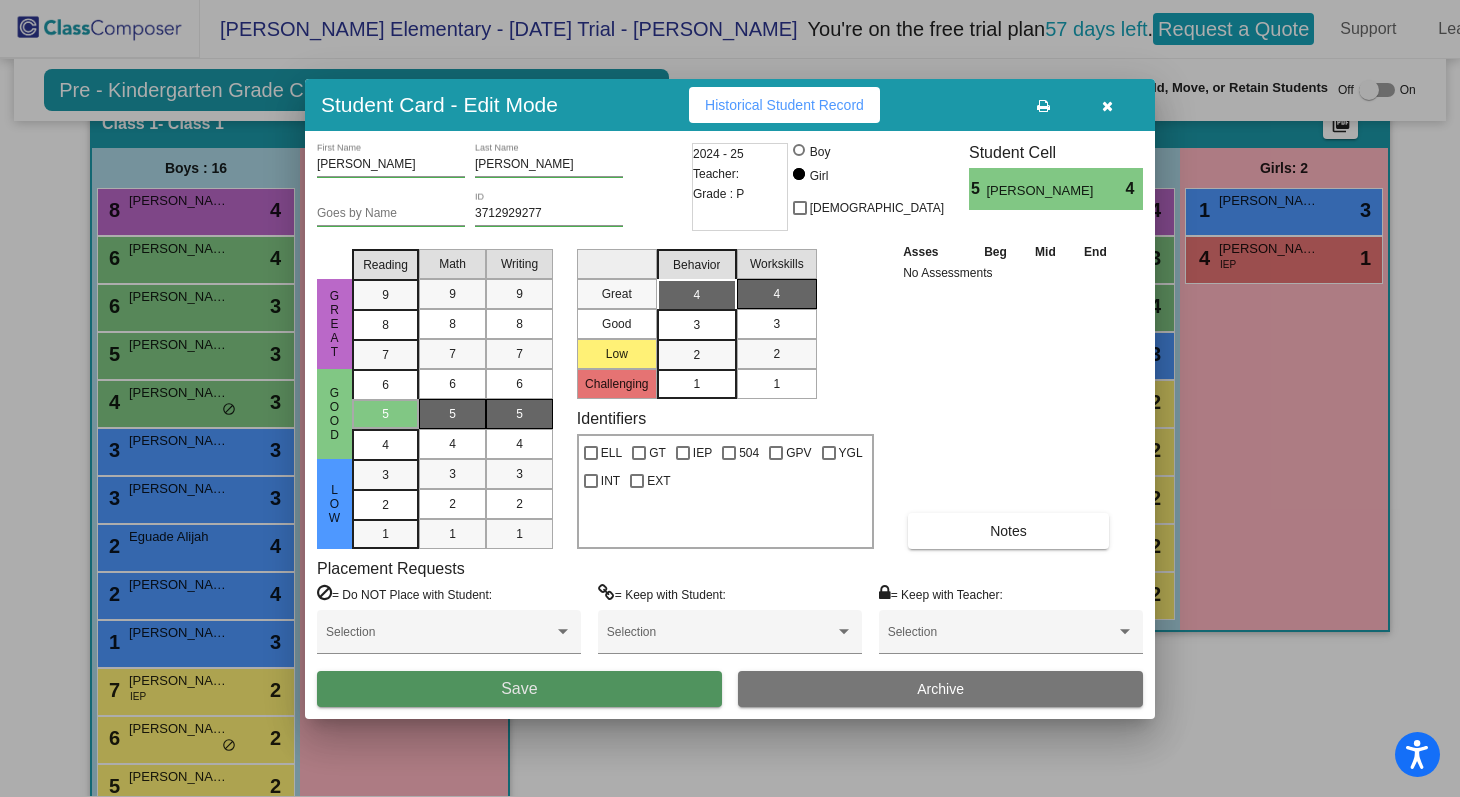 click on "Save" at bounding box center (519, 689) 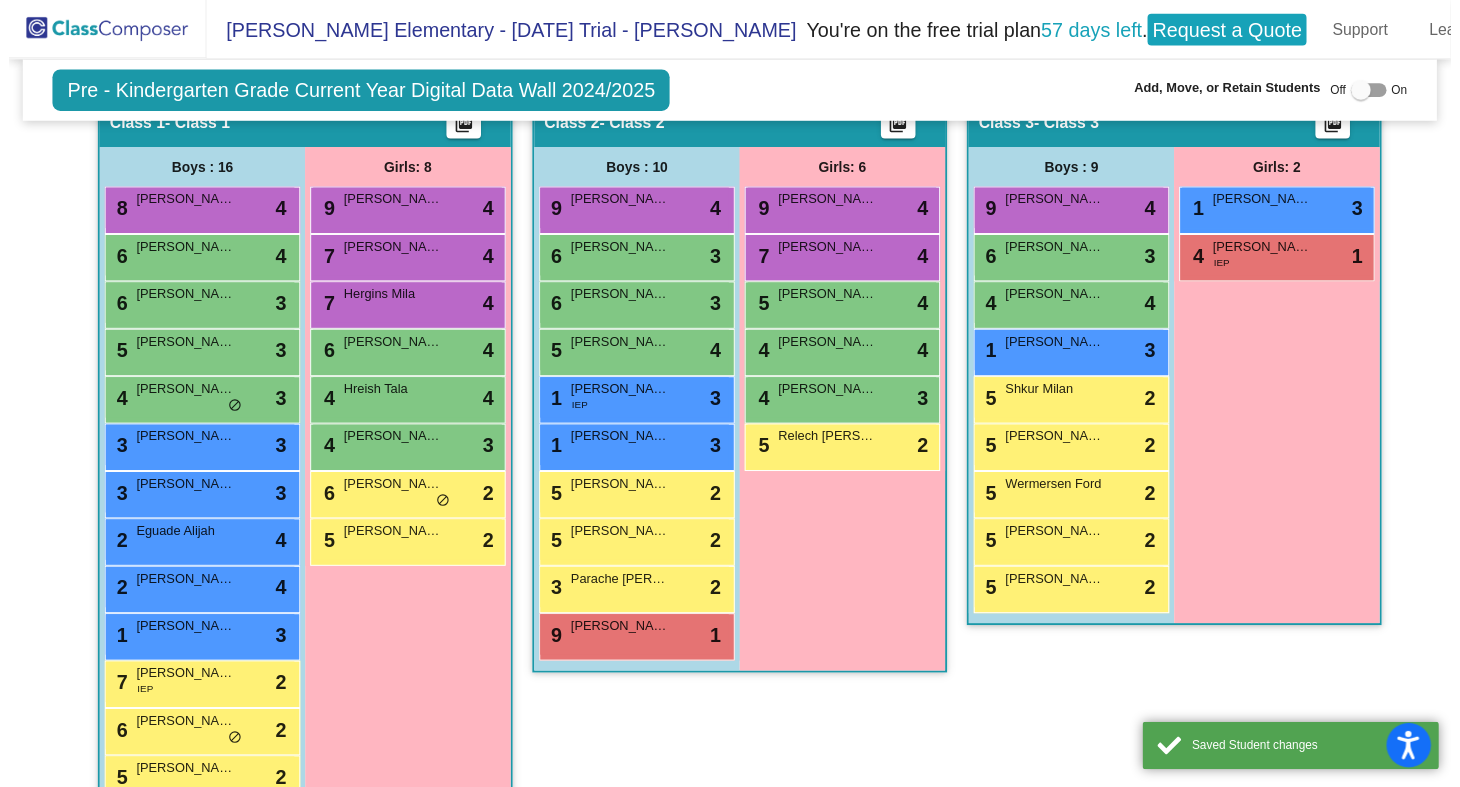 scroll, scrollTop: 1, scrollLeft: 0, axis: vertical 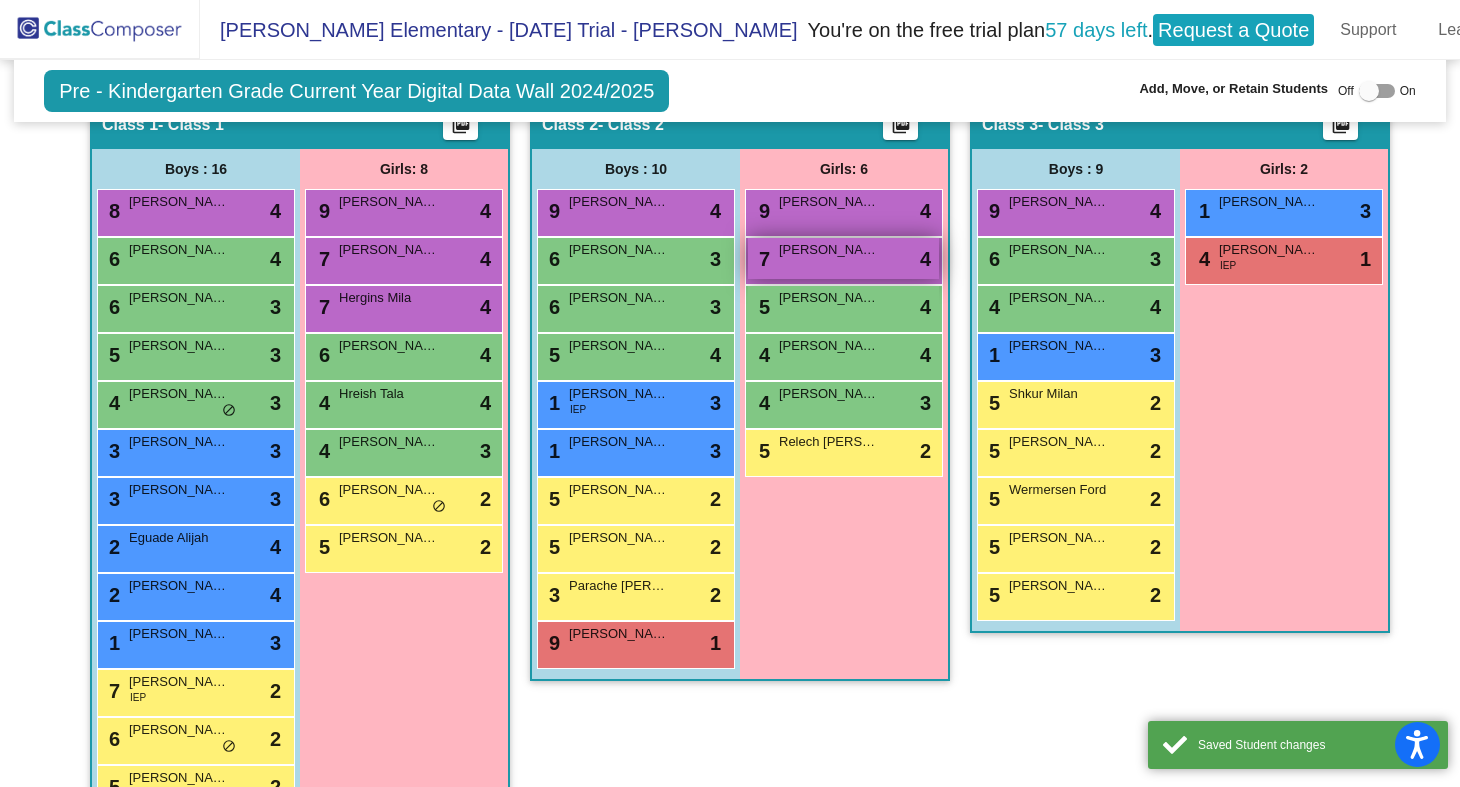 click on "7 [PERSON_NAME] lock do_not_disturb_alt 4" at bounding box center (843, 258) 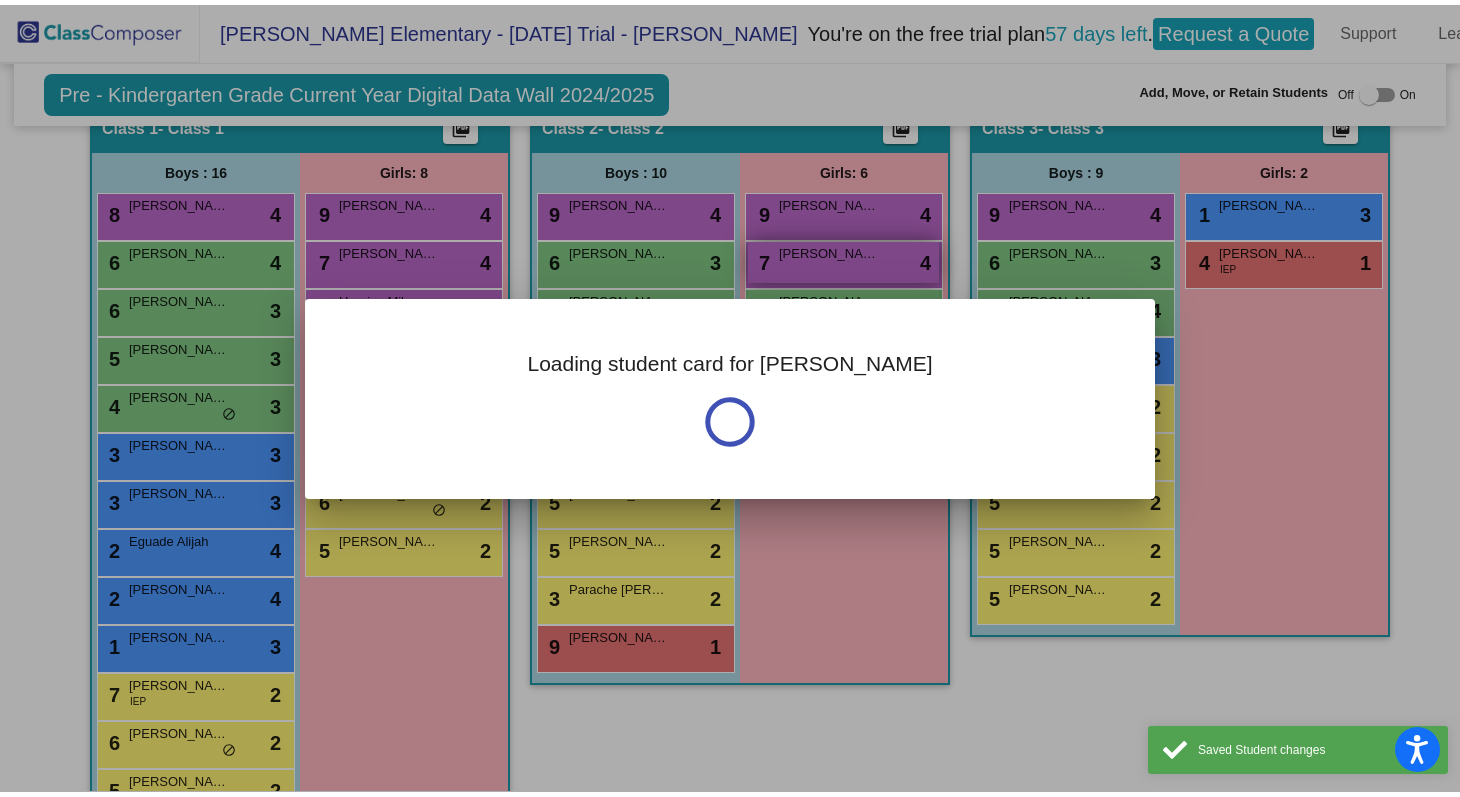 scroll, scrollTop: 0, scrollLeft: 0, axis: both 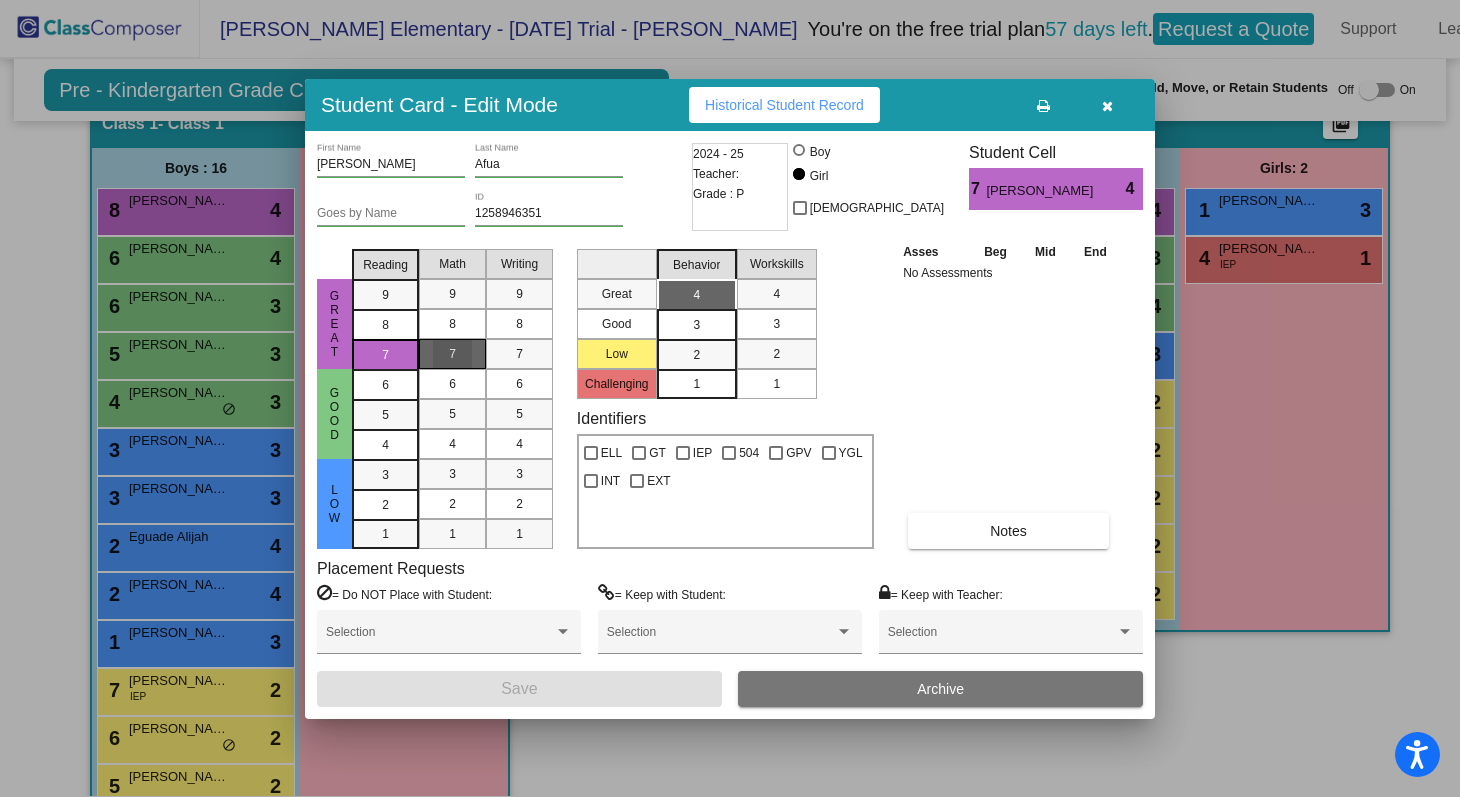 click on "7" at bounding box center [452, 354] 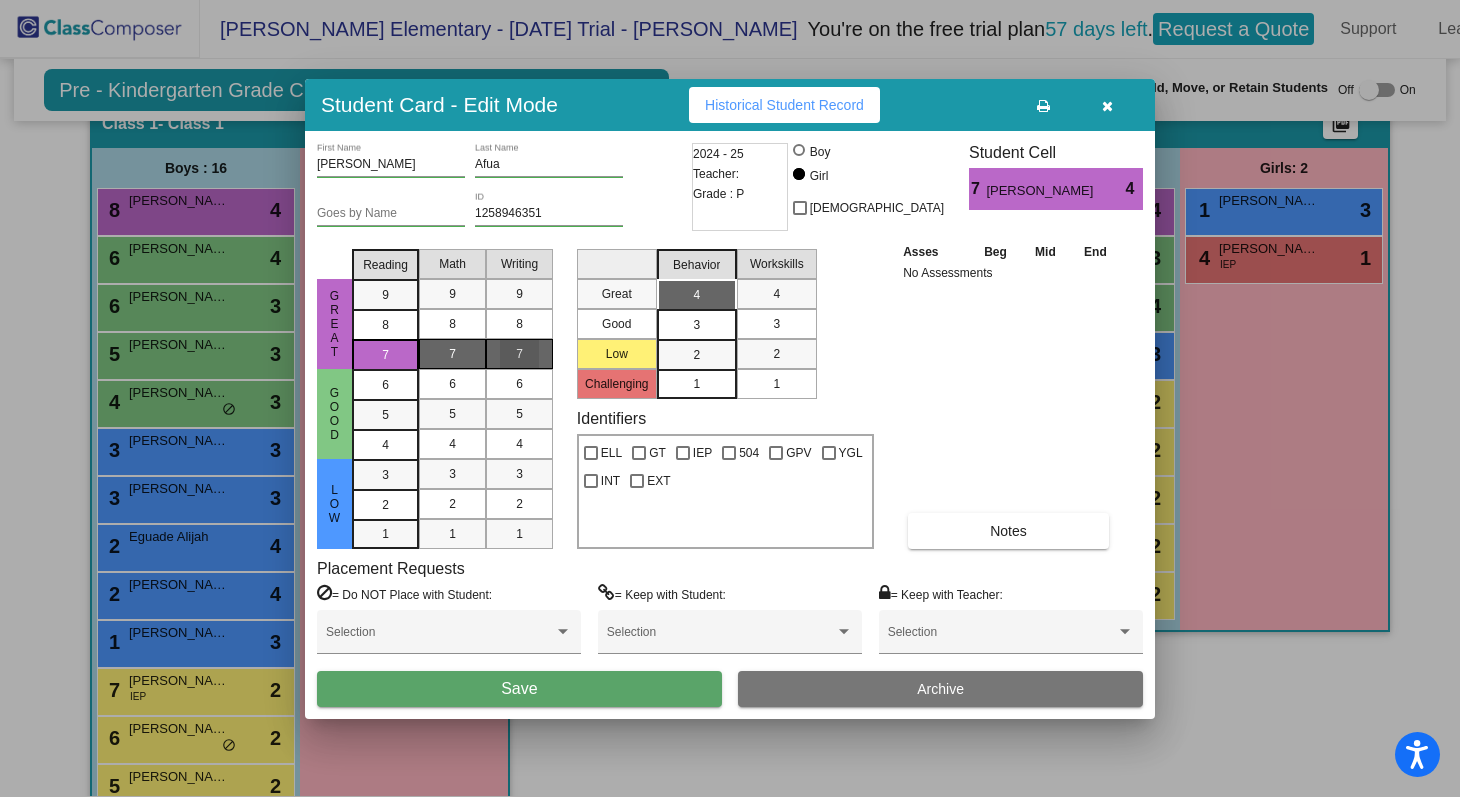 click on "7" at bounding box center [519, 354] 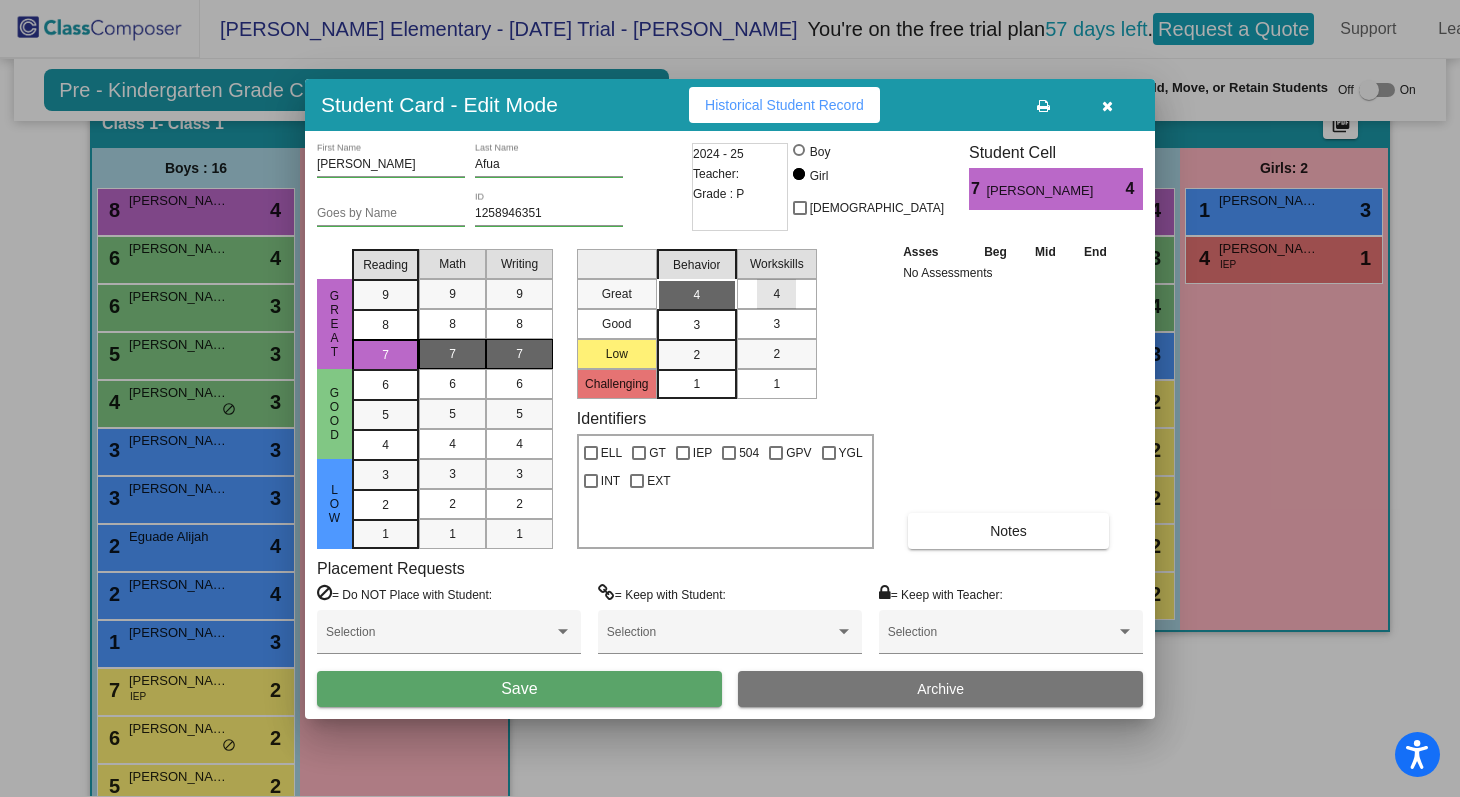 click on "4" at bounding box center [776, 294] 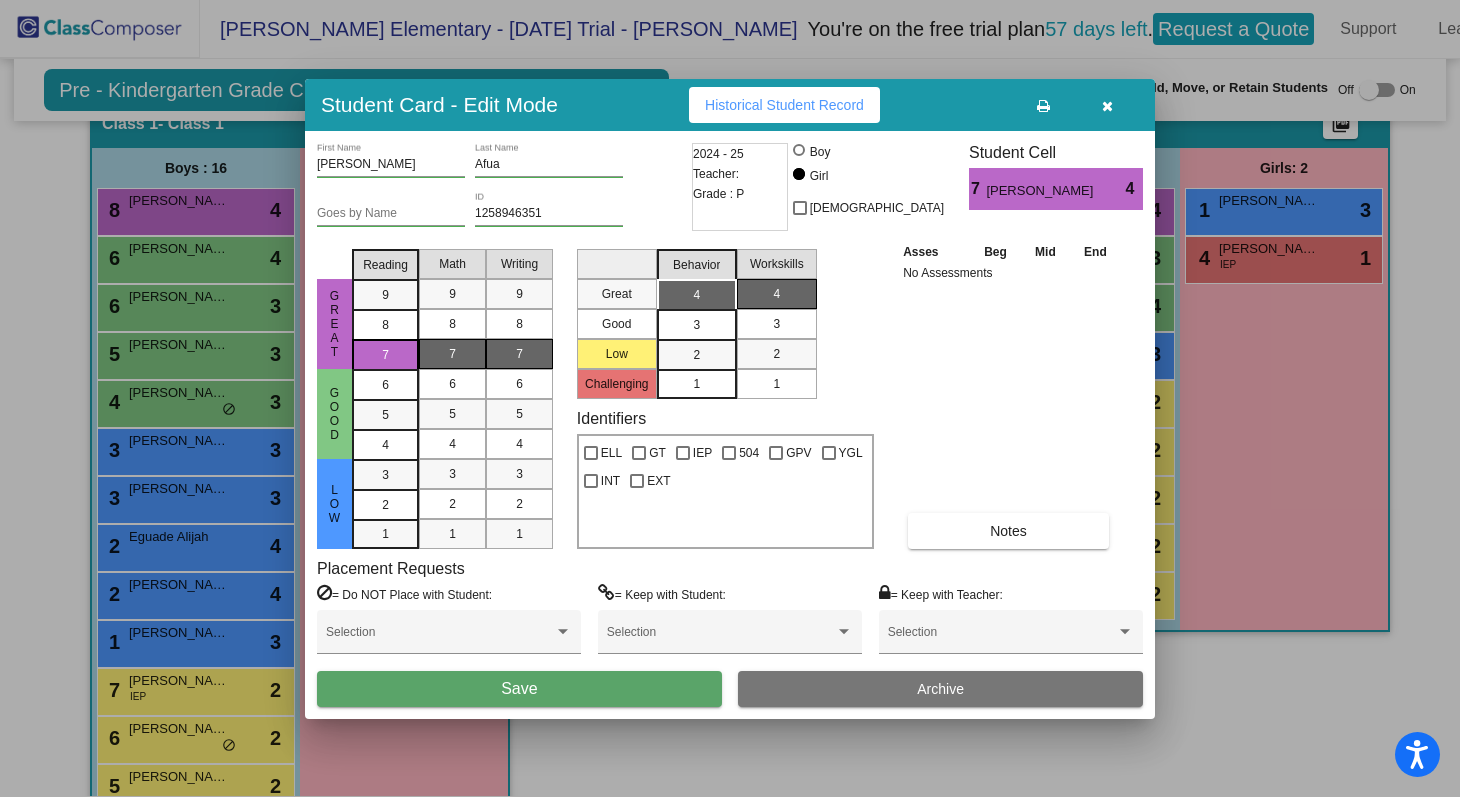 click on "Save" at bounding box center [519, 688] 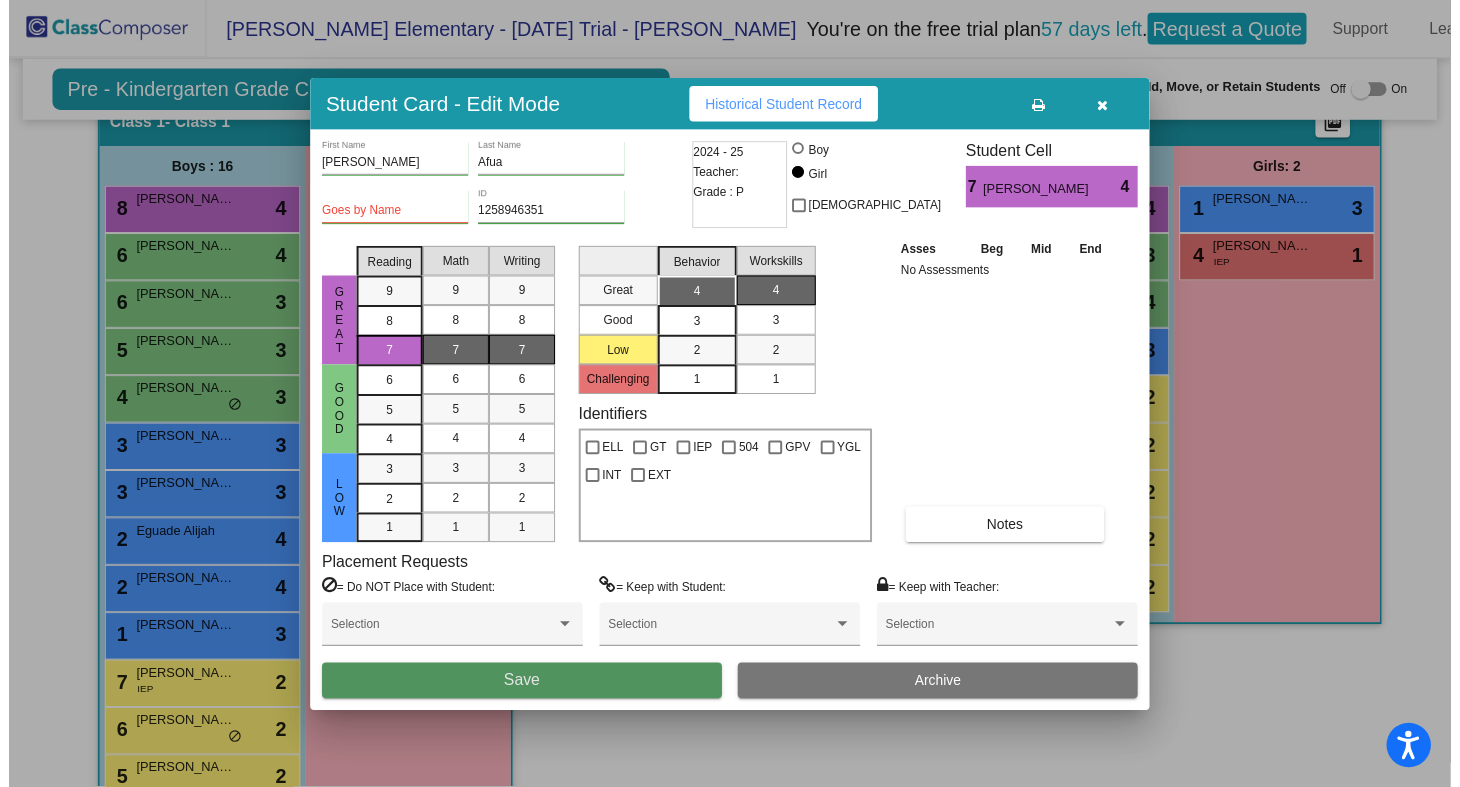scroll, scrollTop: 1, scrollLeft: 0, axis: vertical 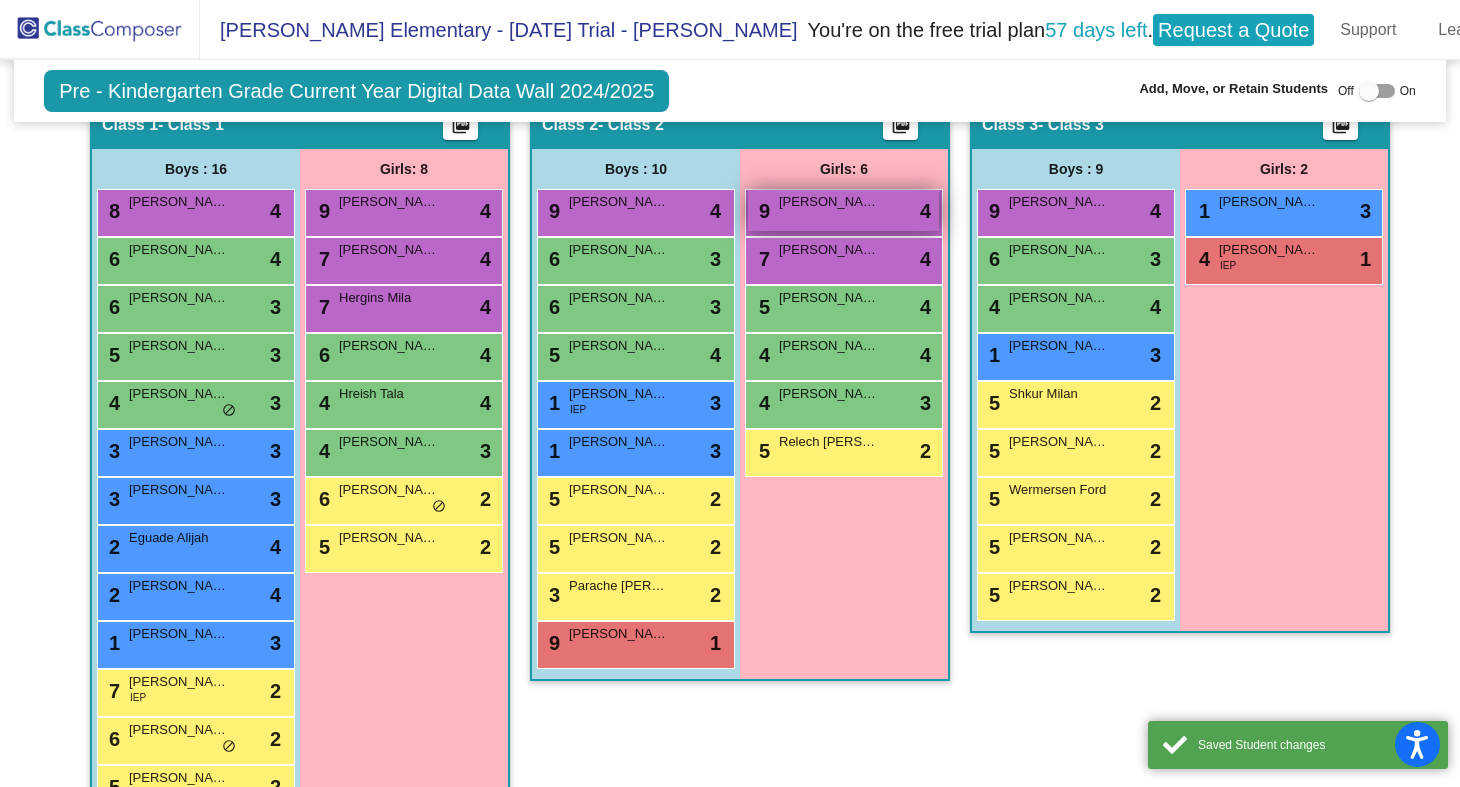 click on "[PERSON_NAME]" at bounding box center (829, 202) 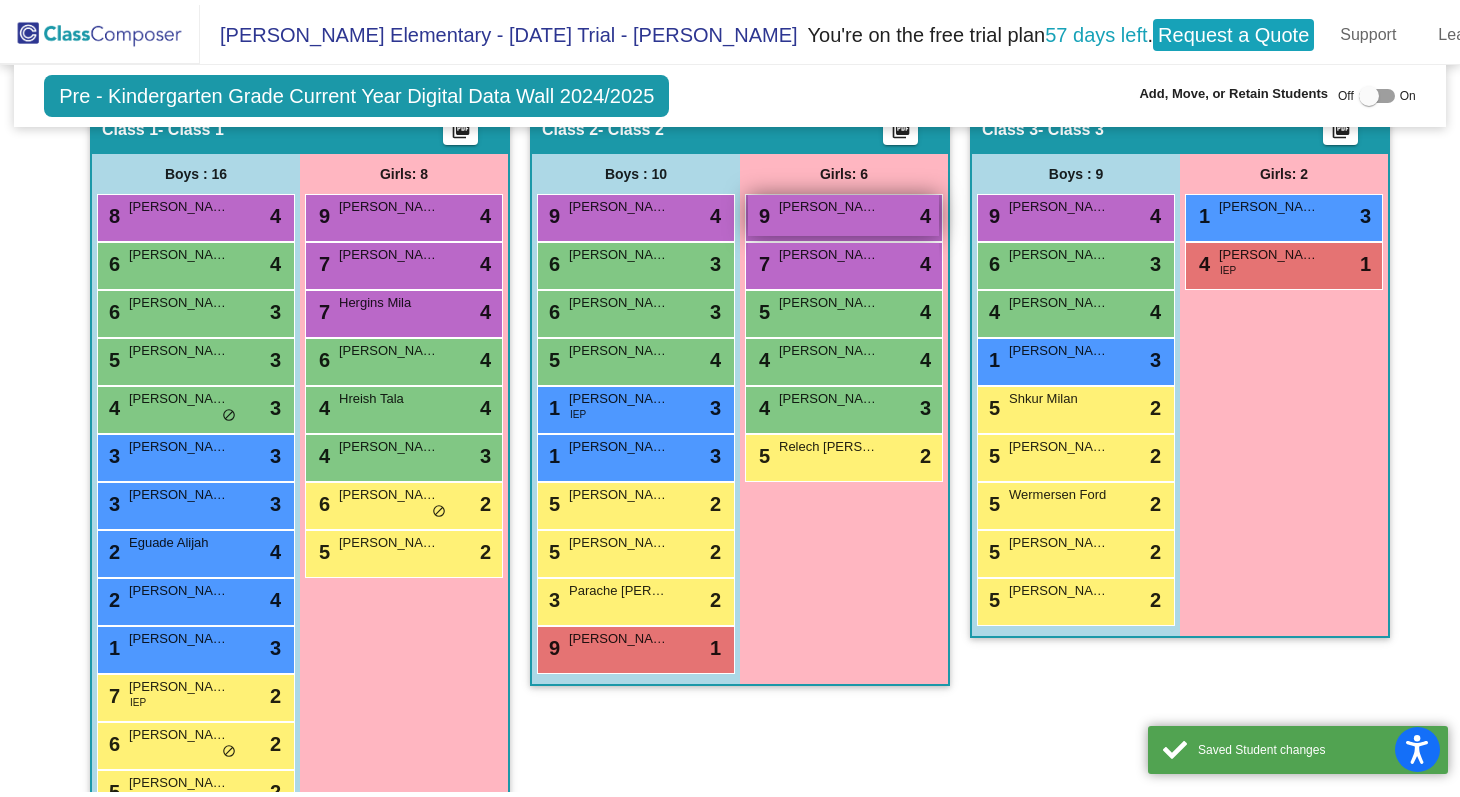 scroll, scrollTop: 0, scrollLeft: 0, axis: both 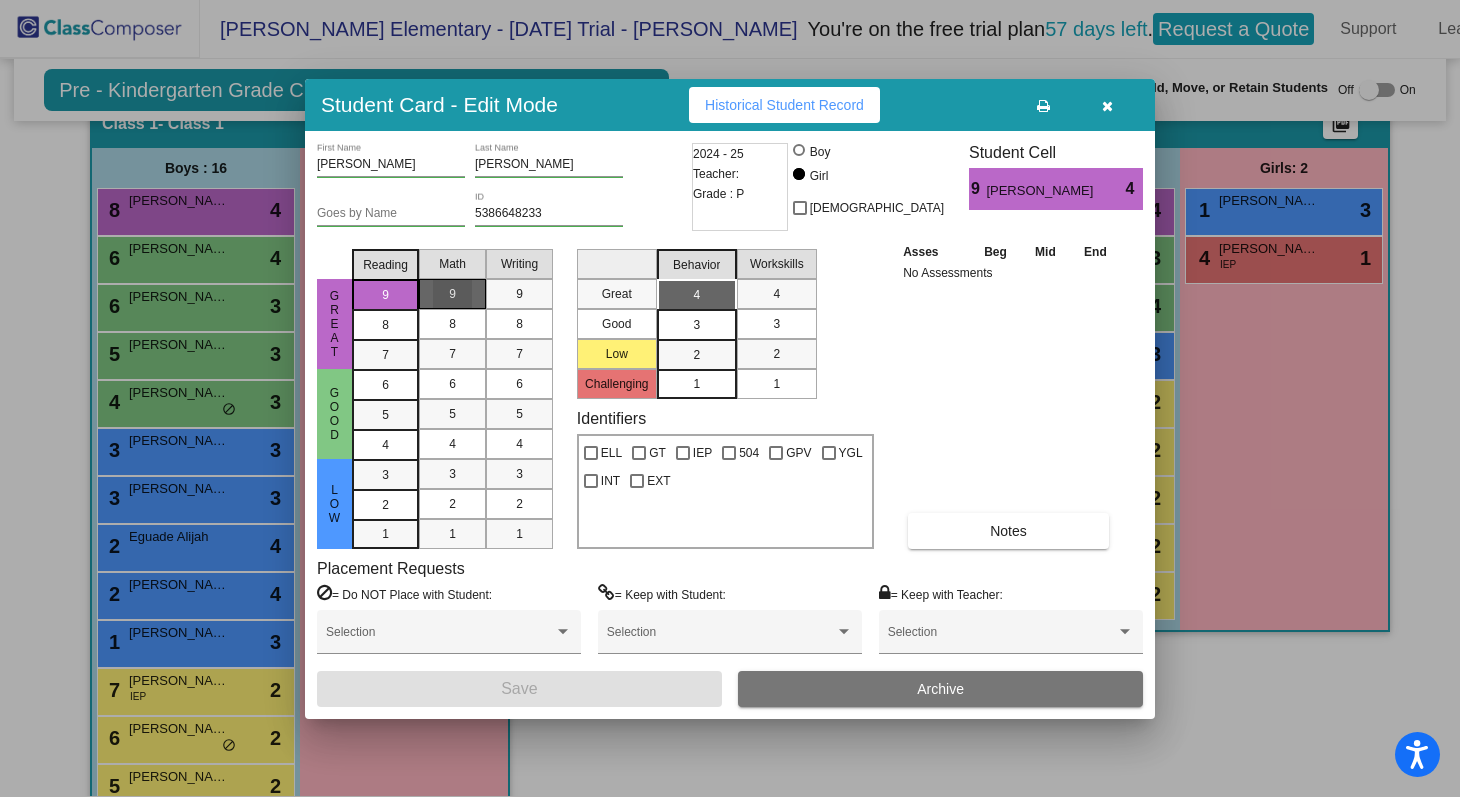 click on "9" at bounding box center [452, 294] 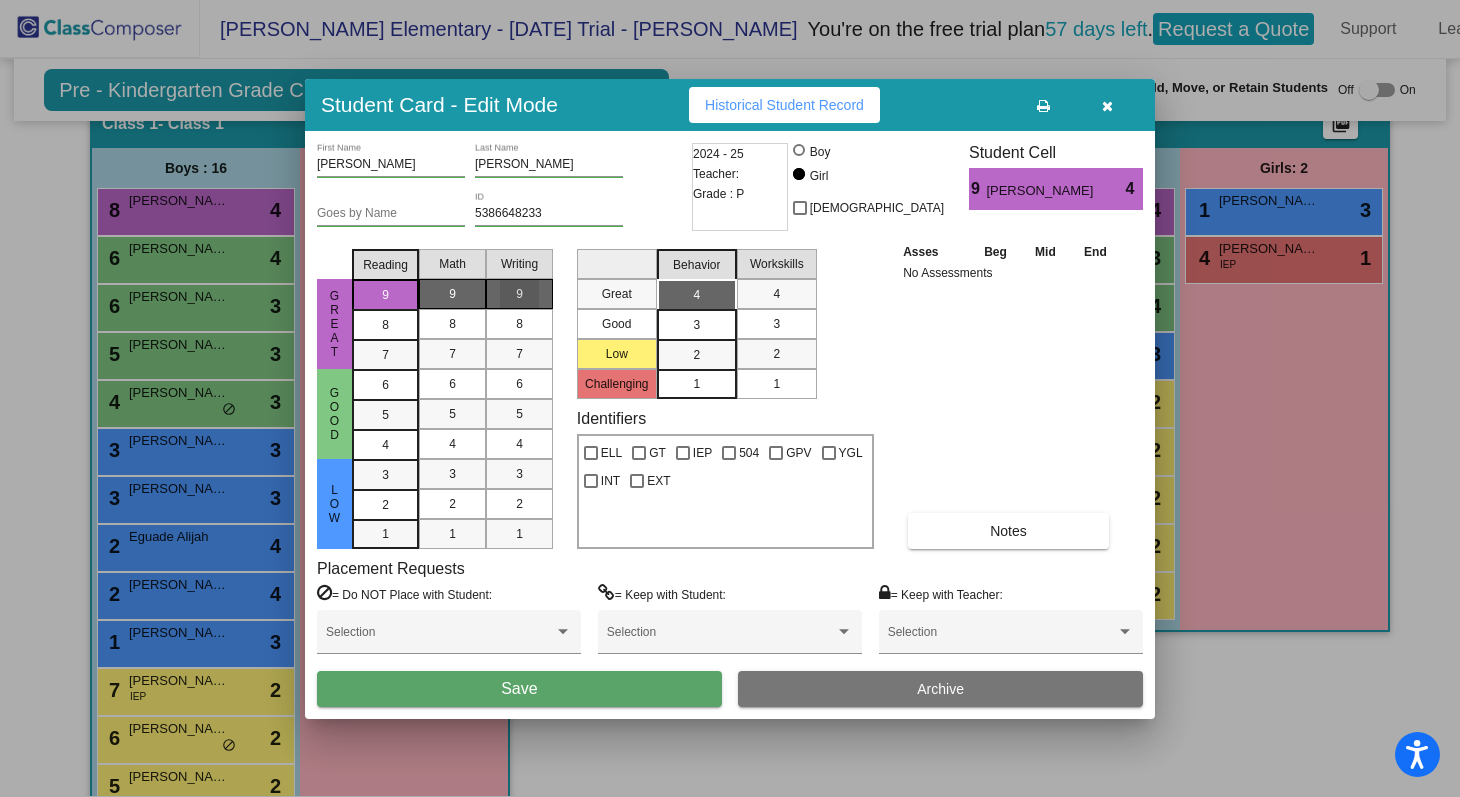 click on "9" at bounding box center [519, 294] 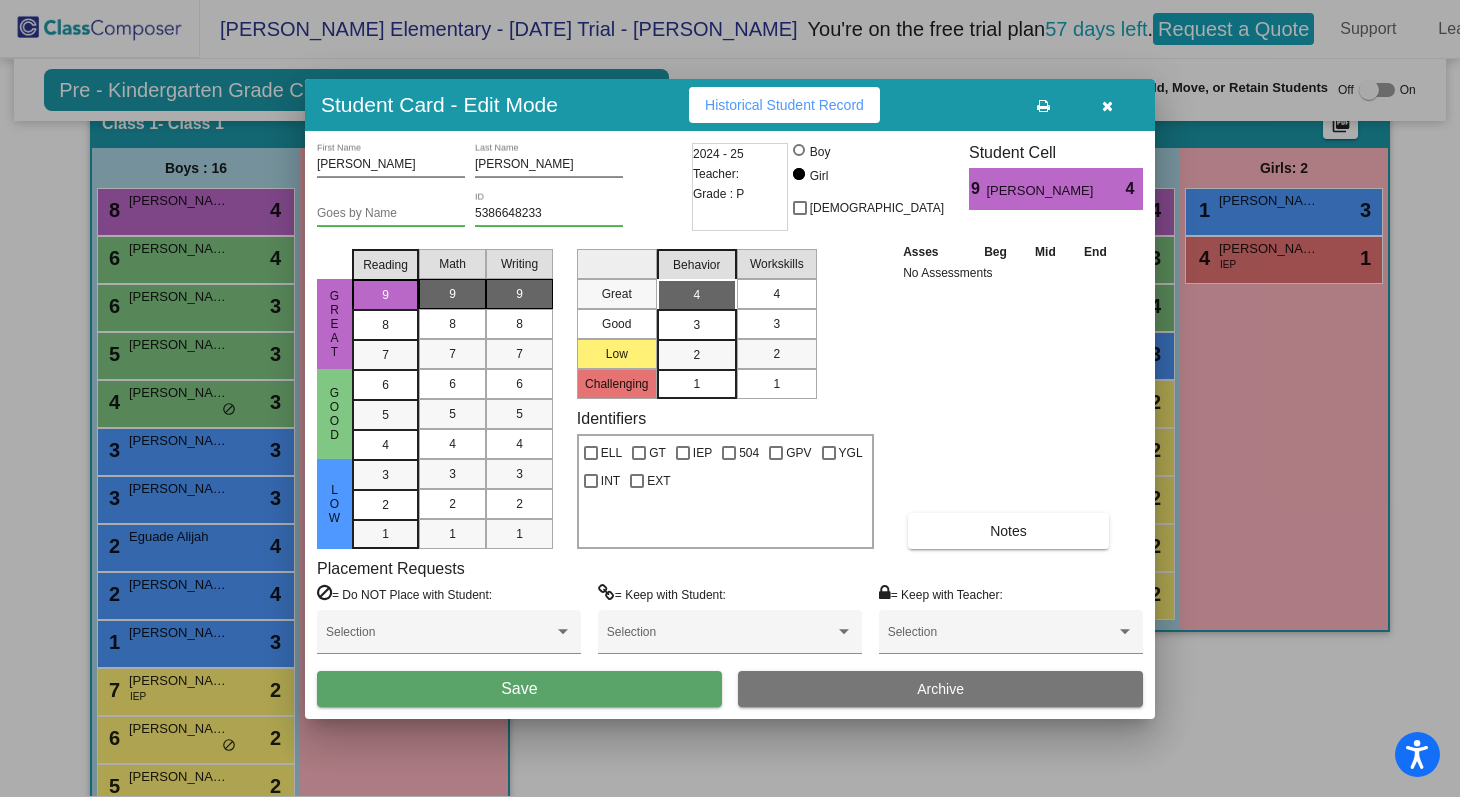 click on "4" at bounding box center (776, 294) 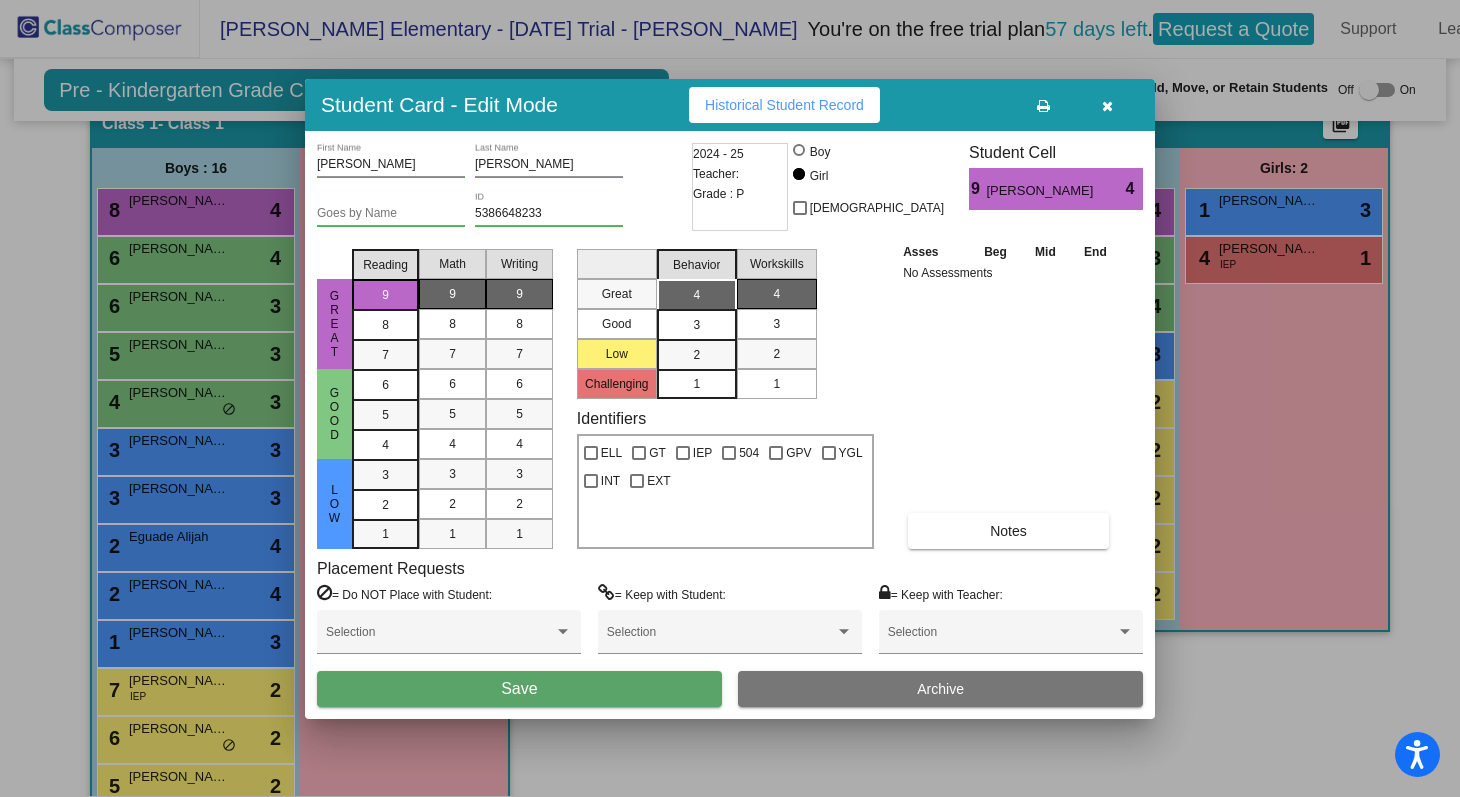click on "Save" at bounding box center [519, 688] 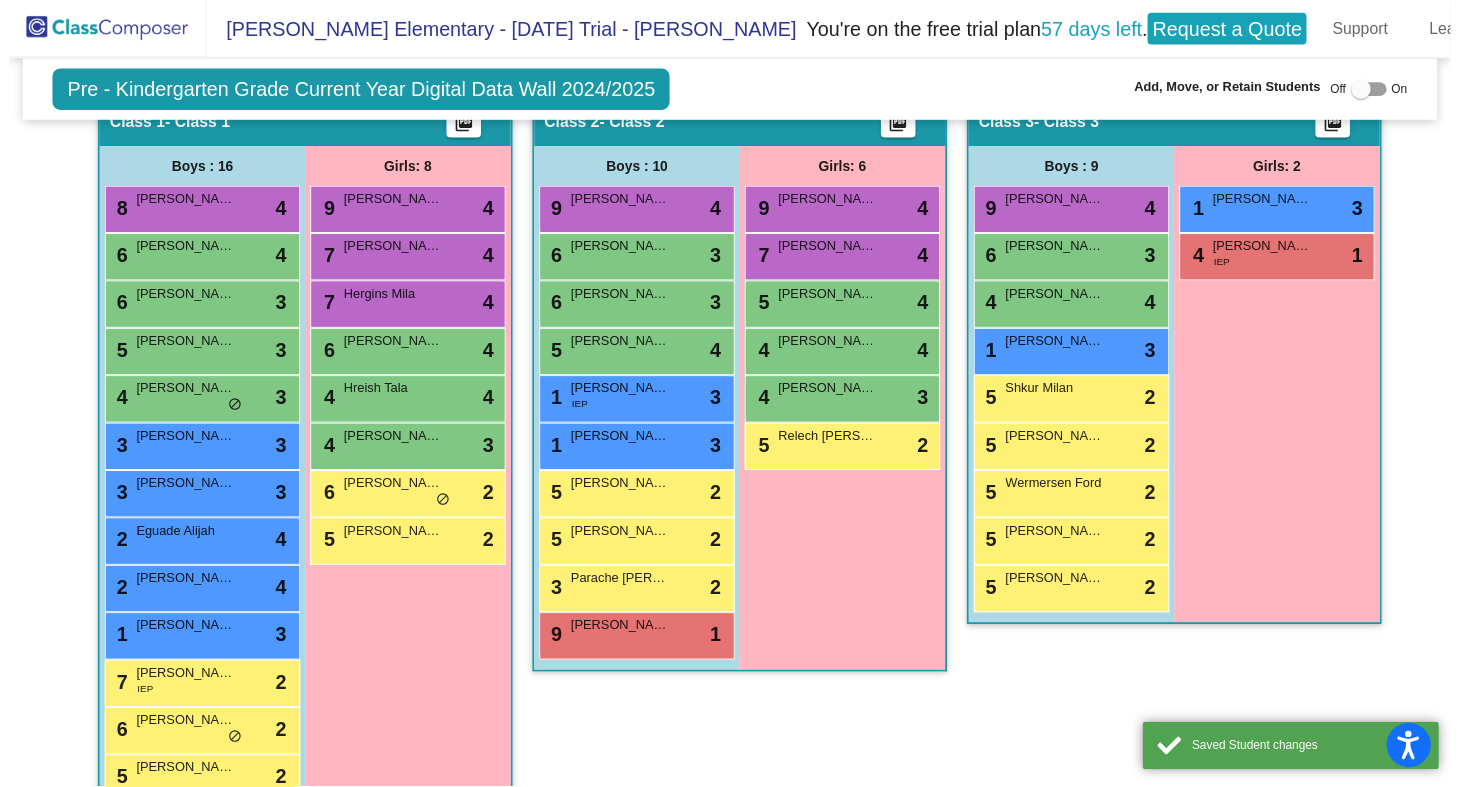scroll, scrollTop: 1, scrollLeft: 0, axis: vertical 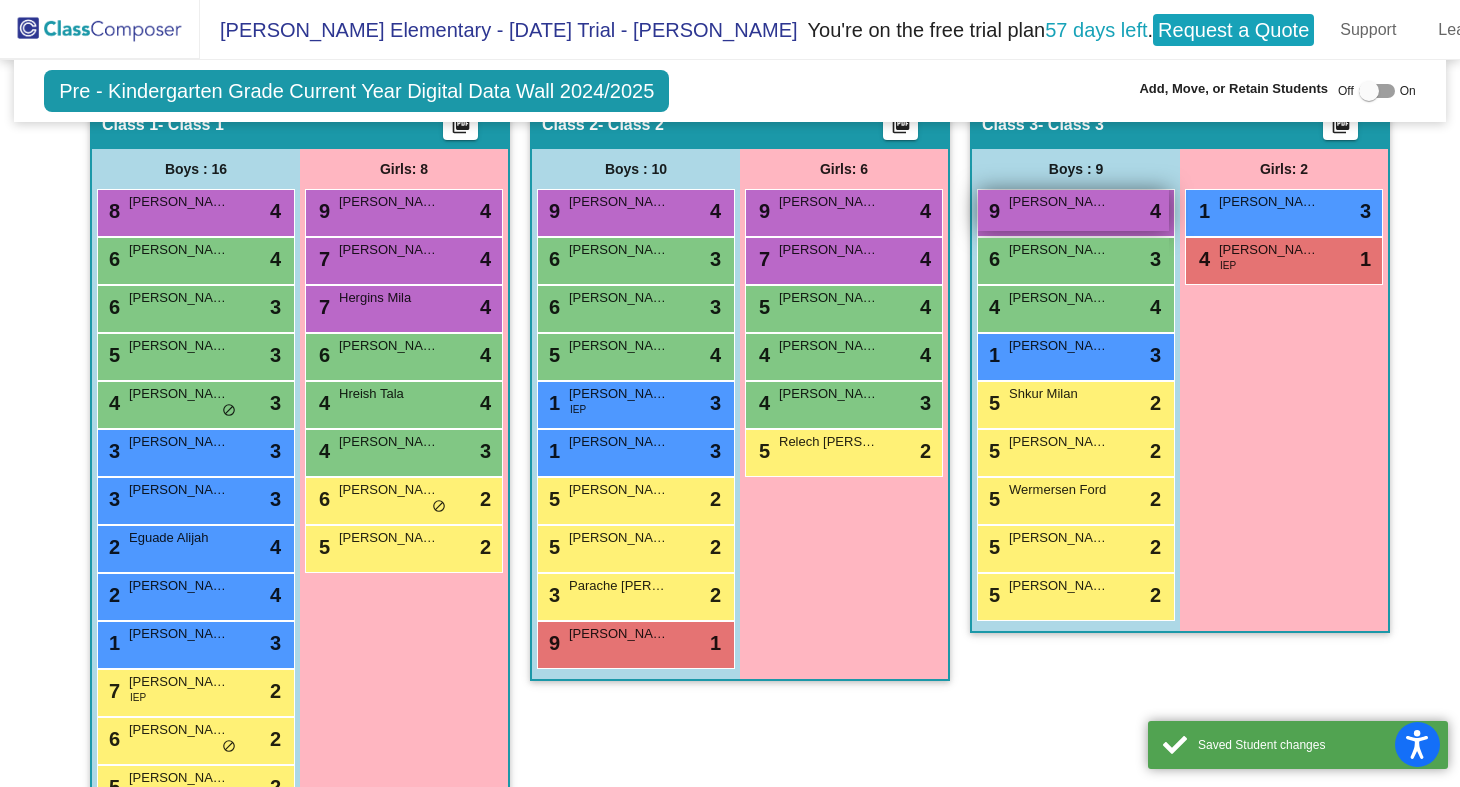 click on "[PERSON_NAME]" at bounding box center (1059, 202) 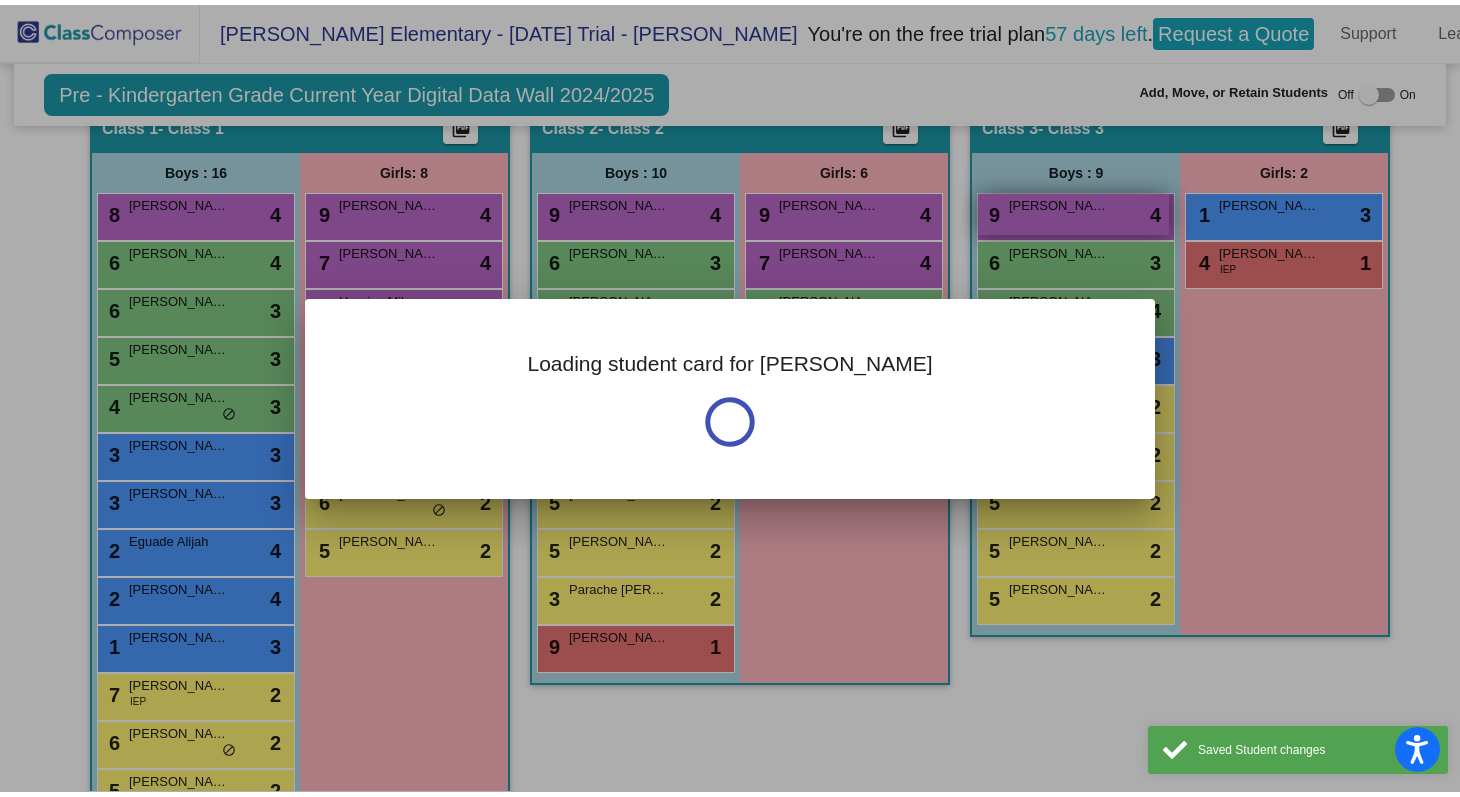 scroll, scrollTop: 0, scrollLeft: 0, axis: both 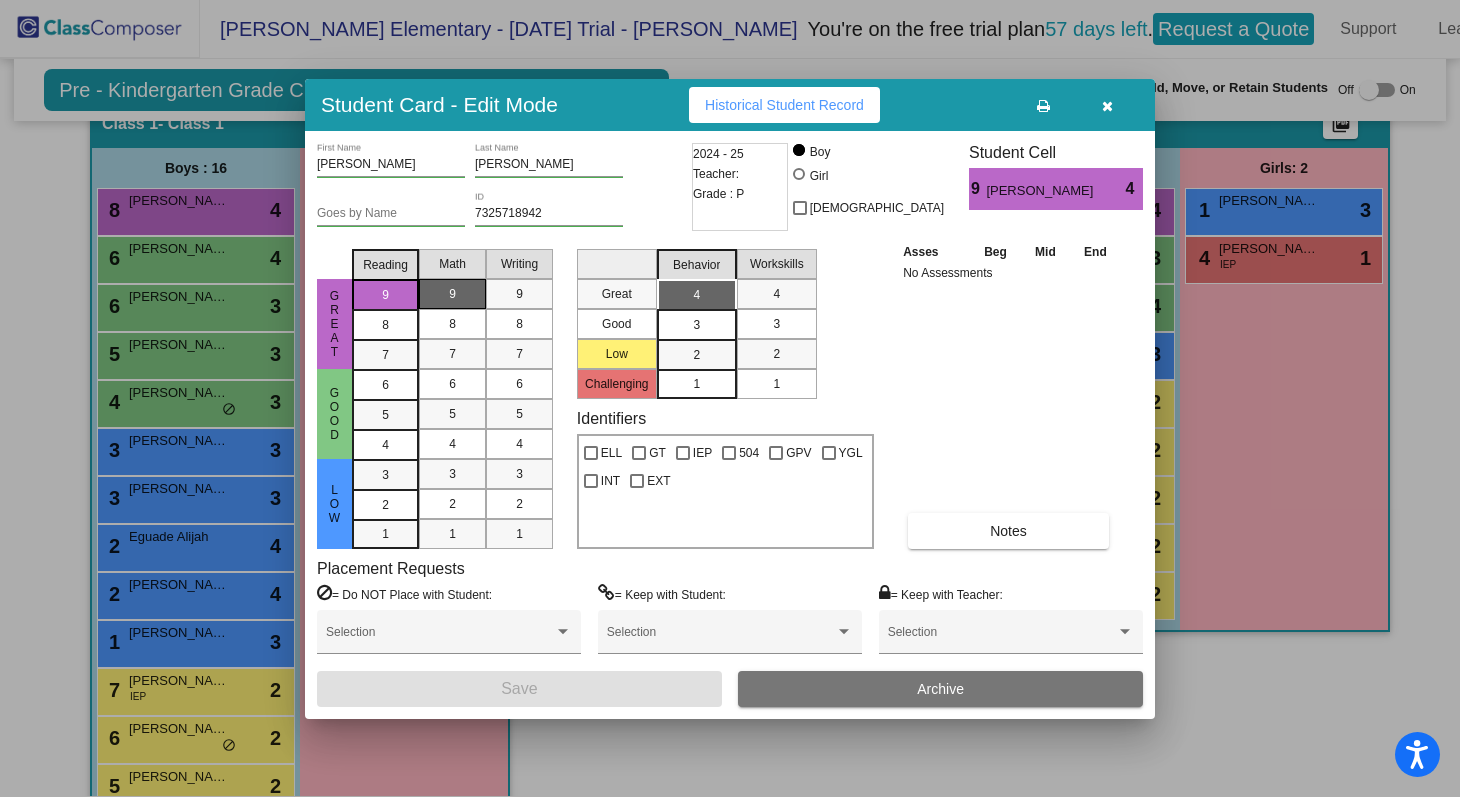 click on "9" at bounding box center [452, 294] 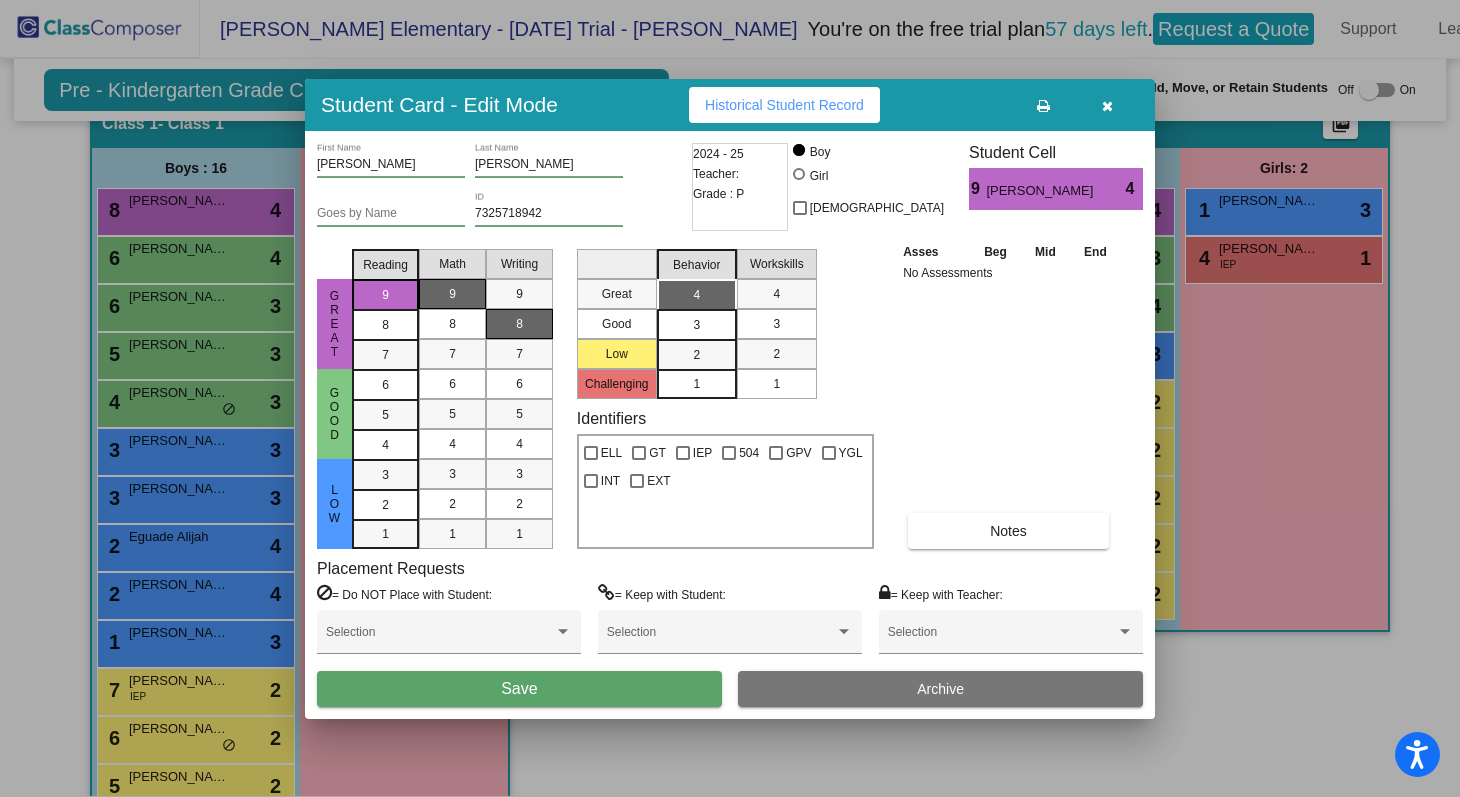 click on "8" at bounding box center [519, 324] 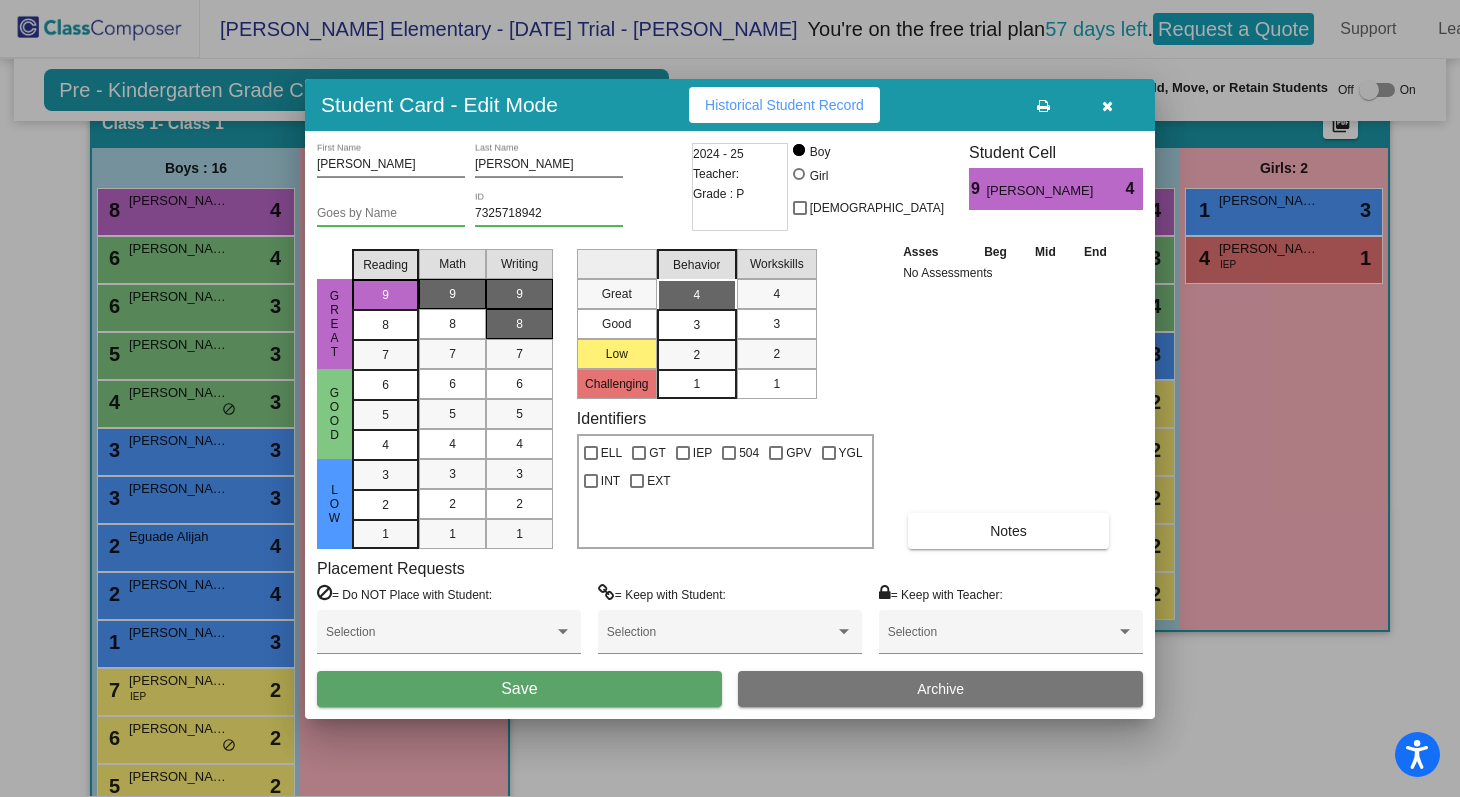 click on "9" at bounding box center (519, 294) 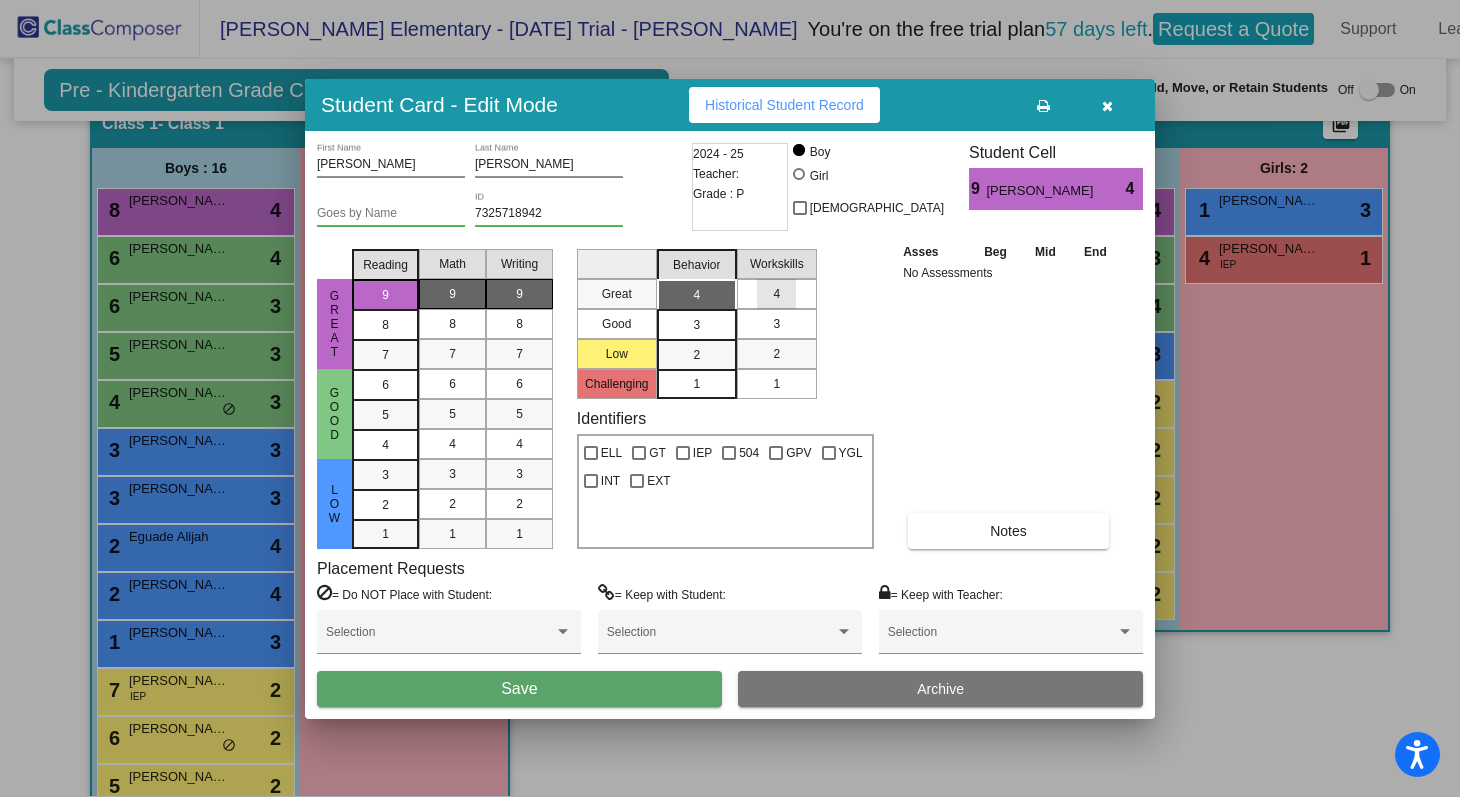 click on "4" at bounding box center [776, 294] 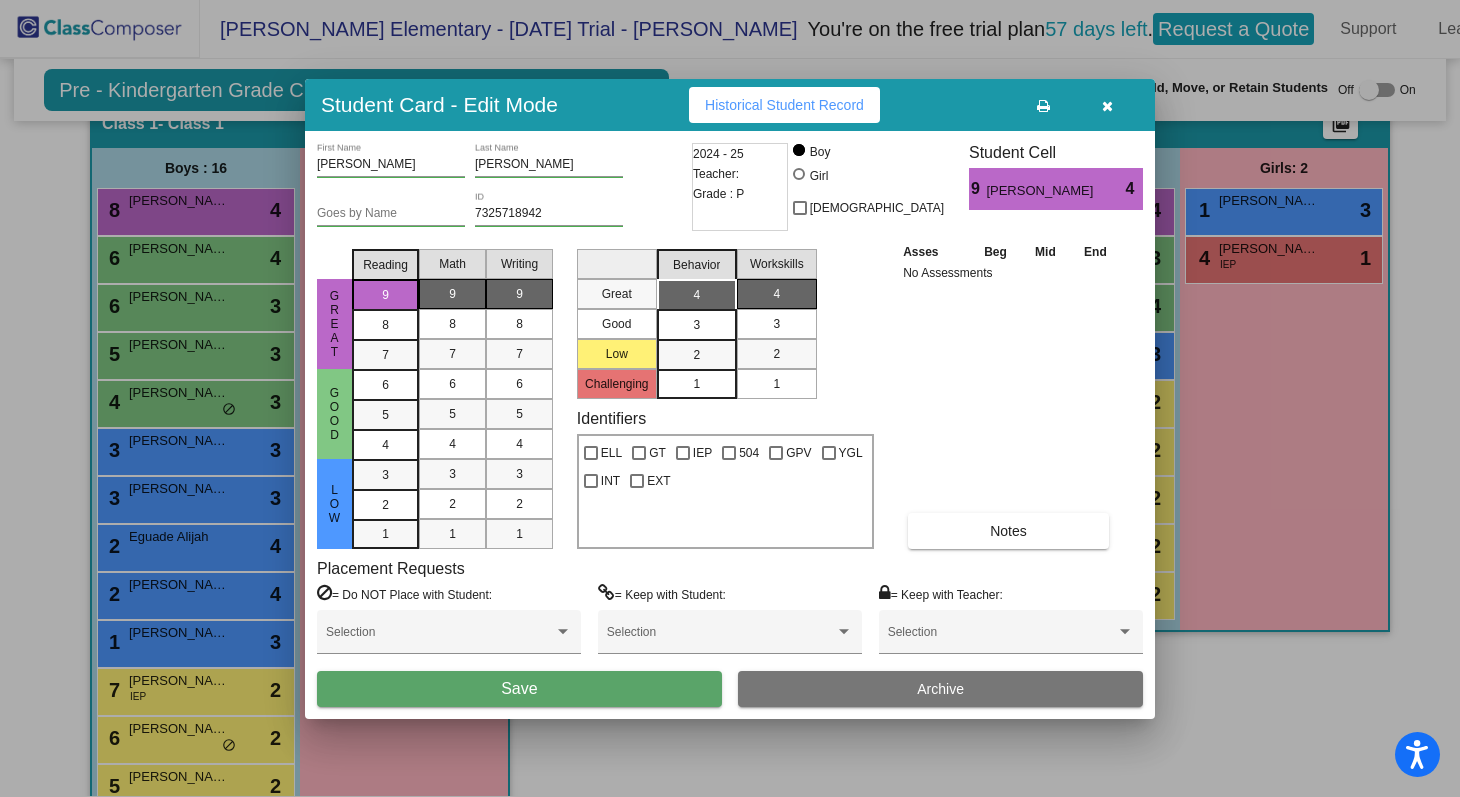 click on "Save" at bounding box center [519, 689] 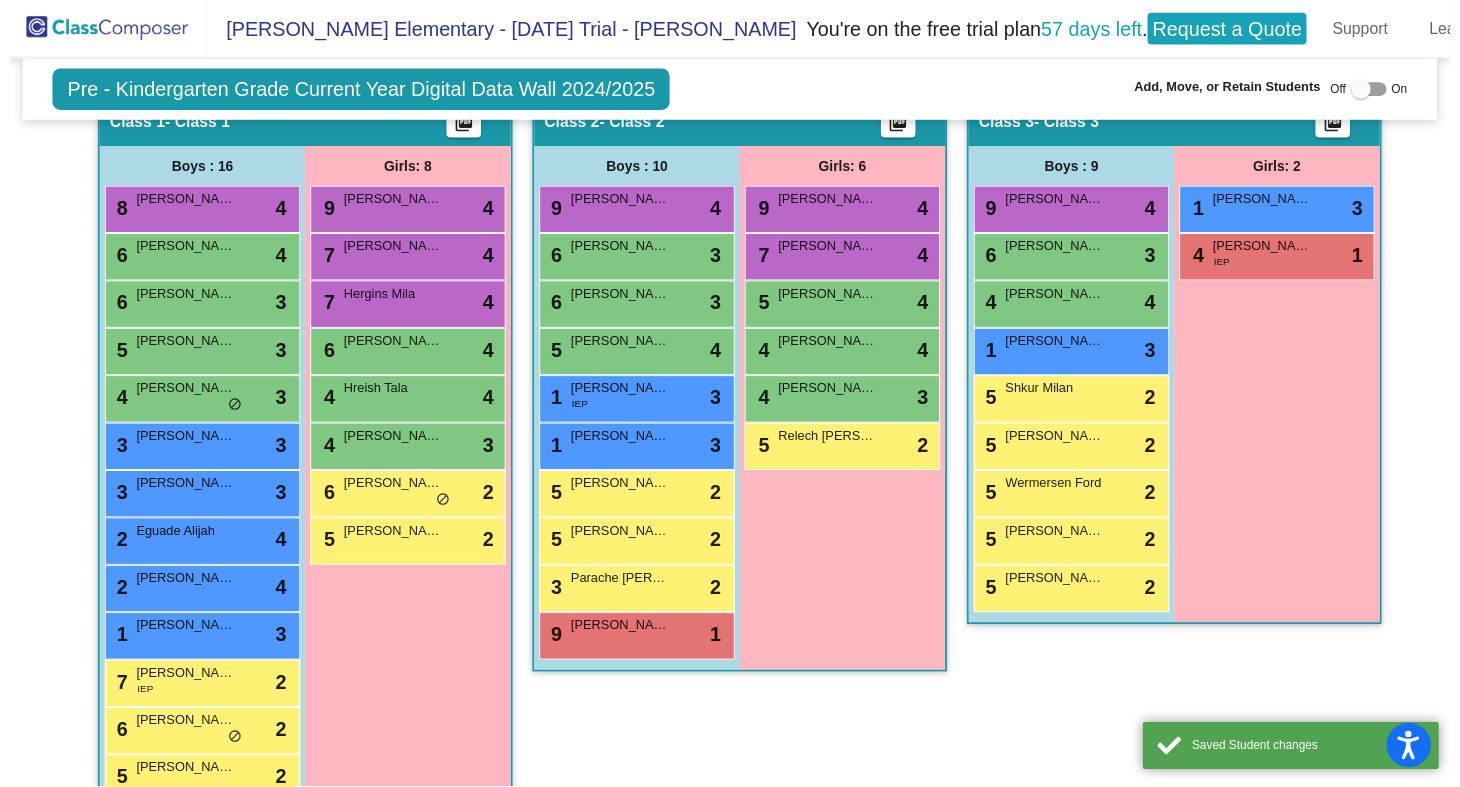 scroll, scrollTop: 1, scrollLeft: 0, axis: vertical 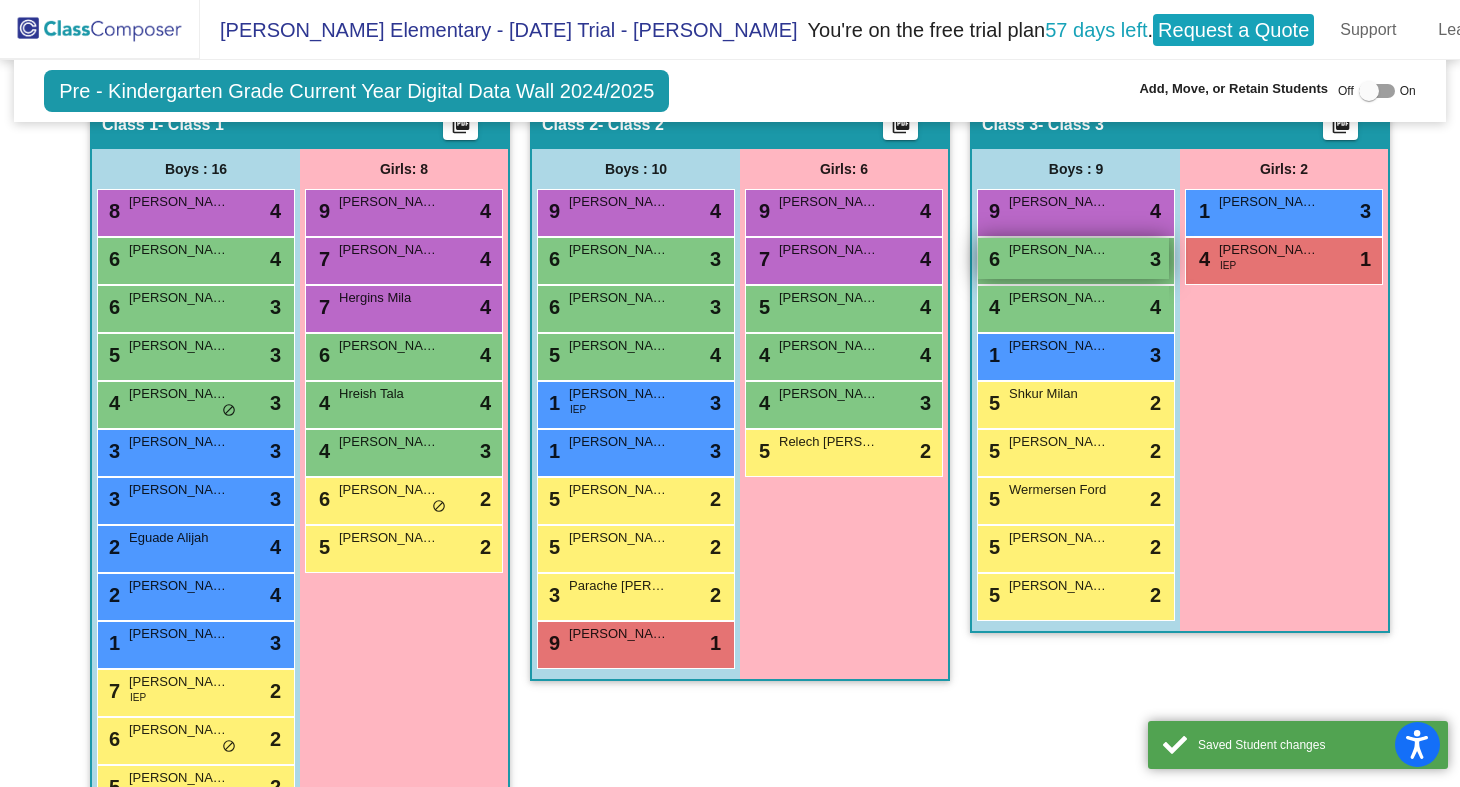 click on "[PERSON_NAME]" at bounding box center (1059, 250) 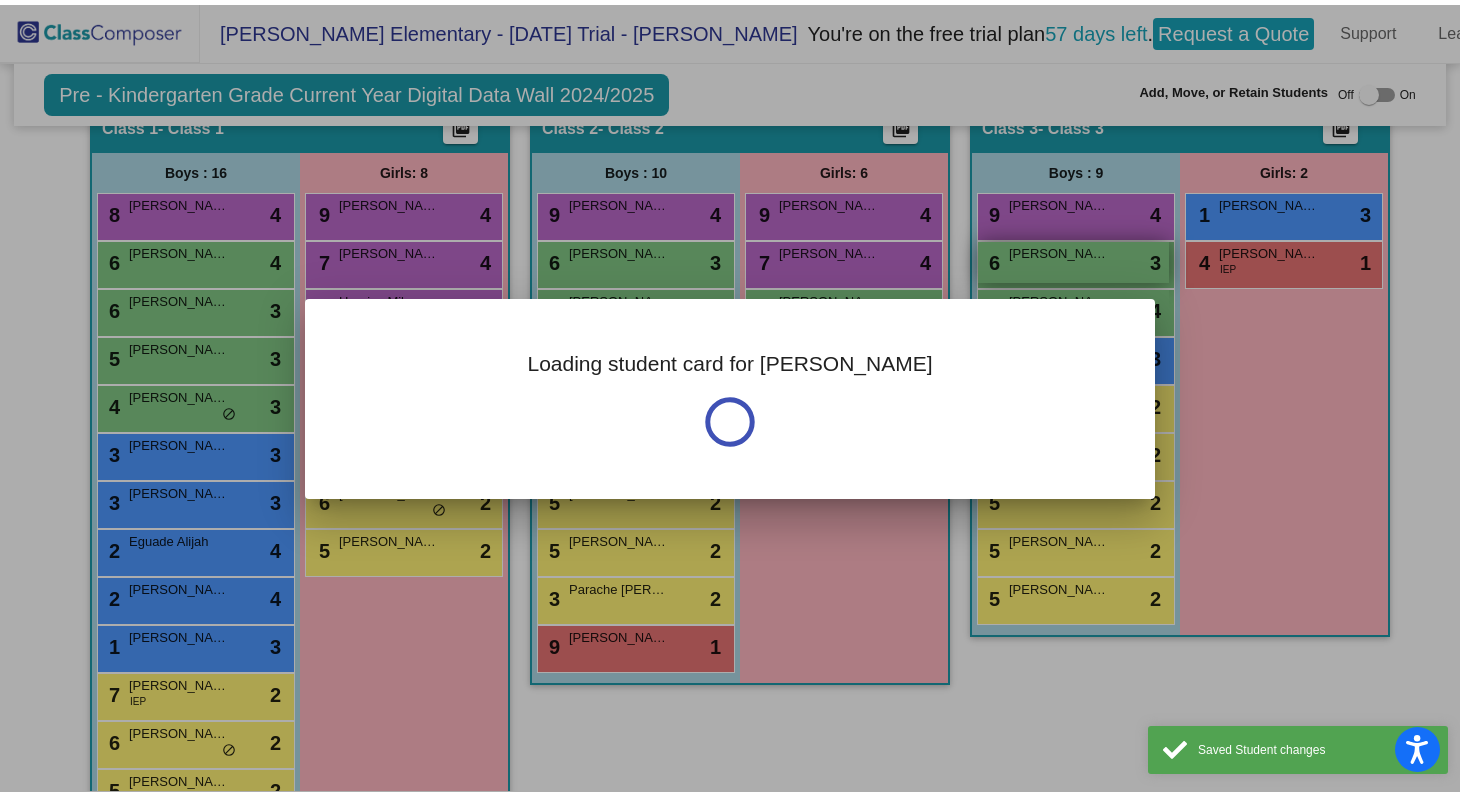 scroll, scrollTop: 0, scrollLeft: 0, axis: both 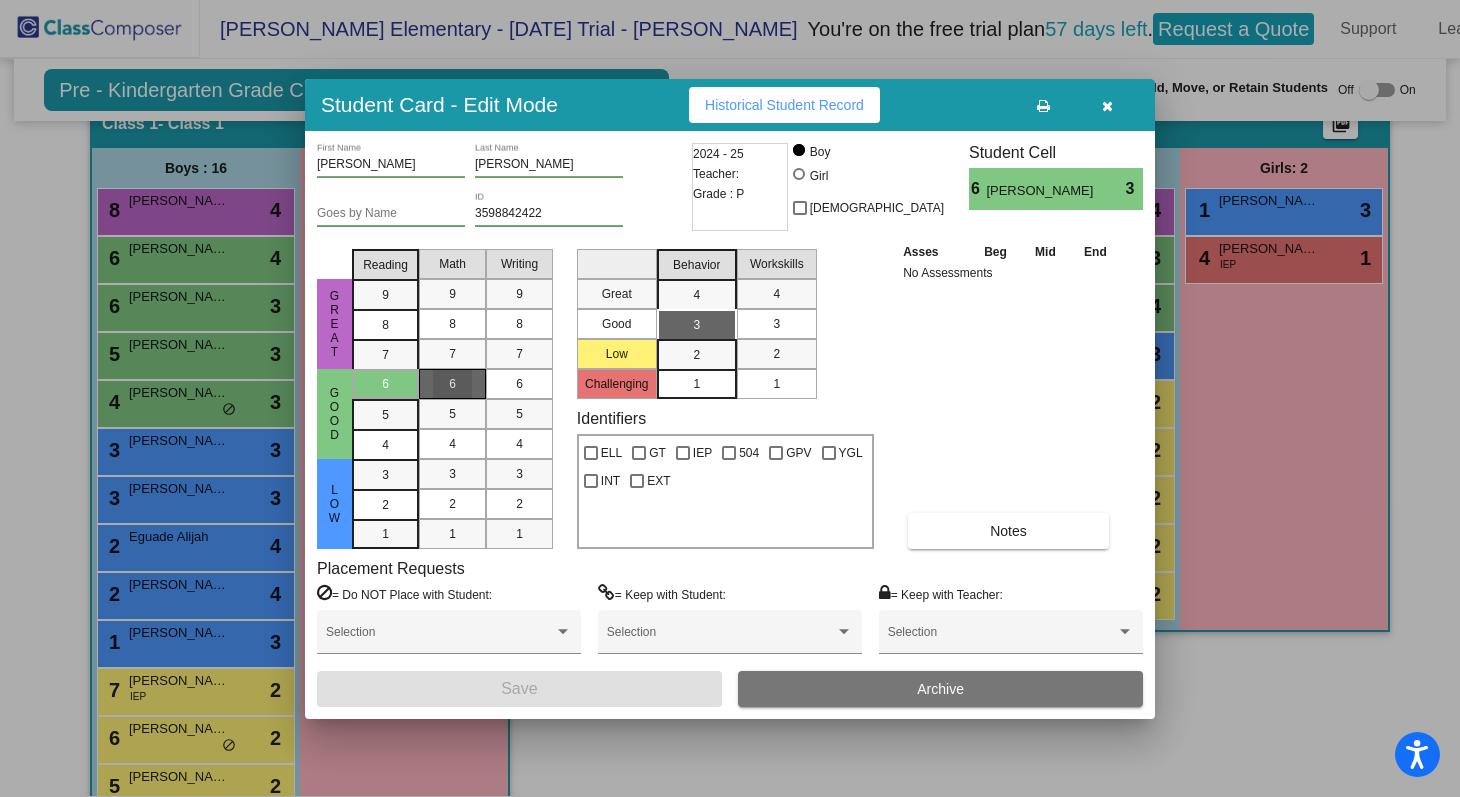 click on "6" at bounding box center [452, 384] 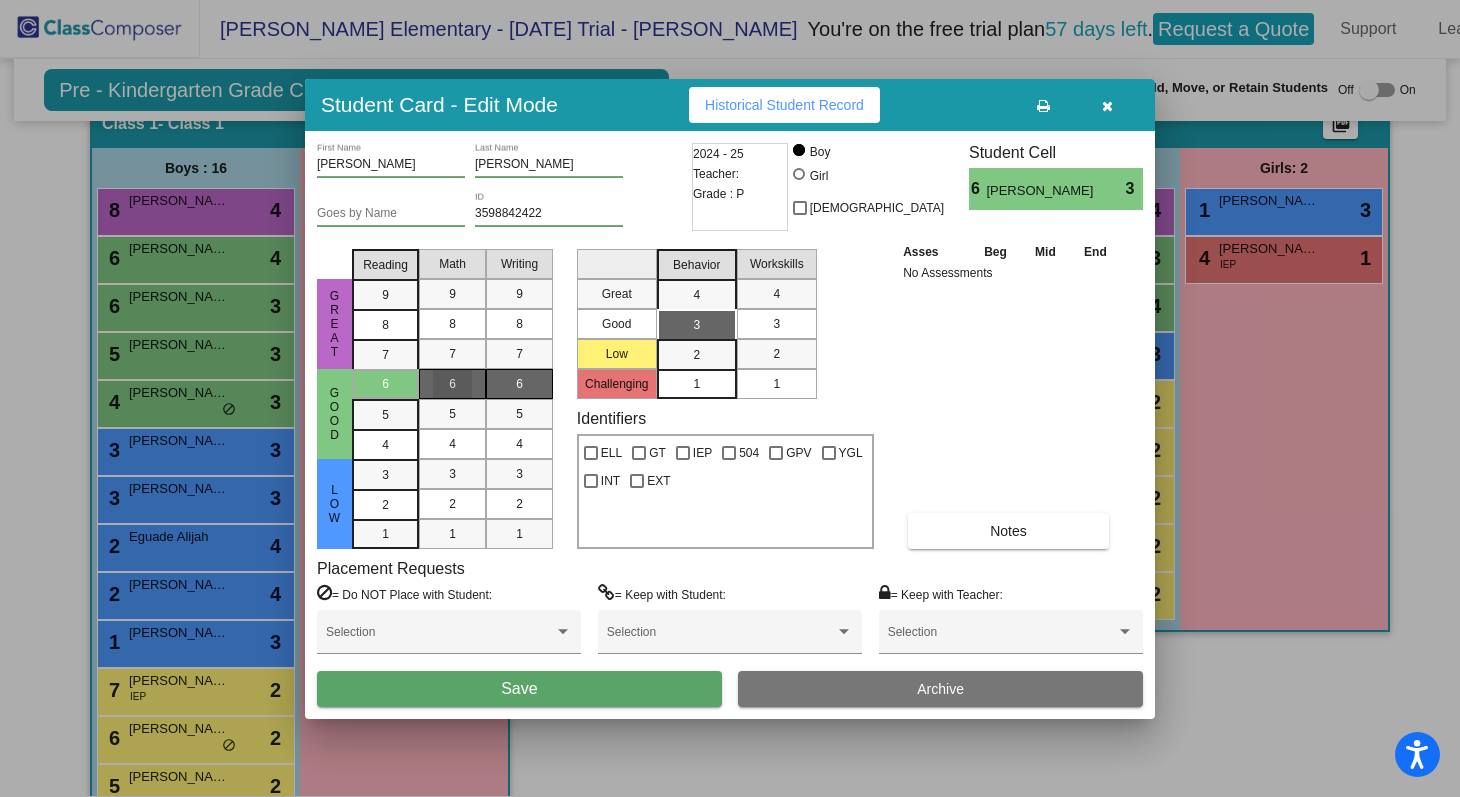 click on "6" at bounding box center (519, 384) 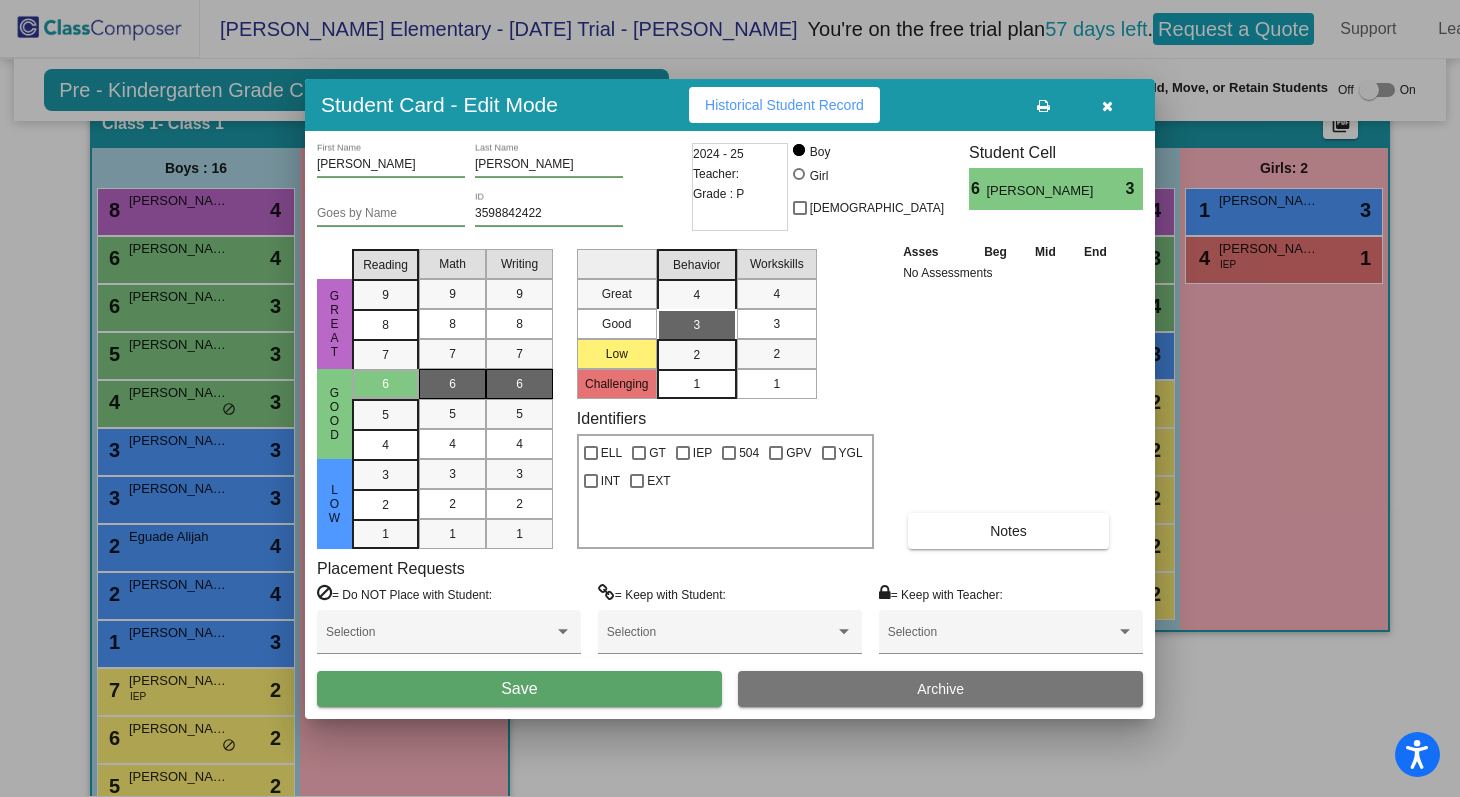click on "3" at bounding box center (776, 324) 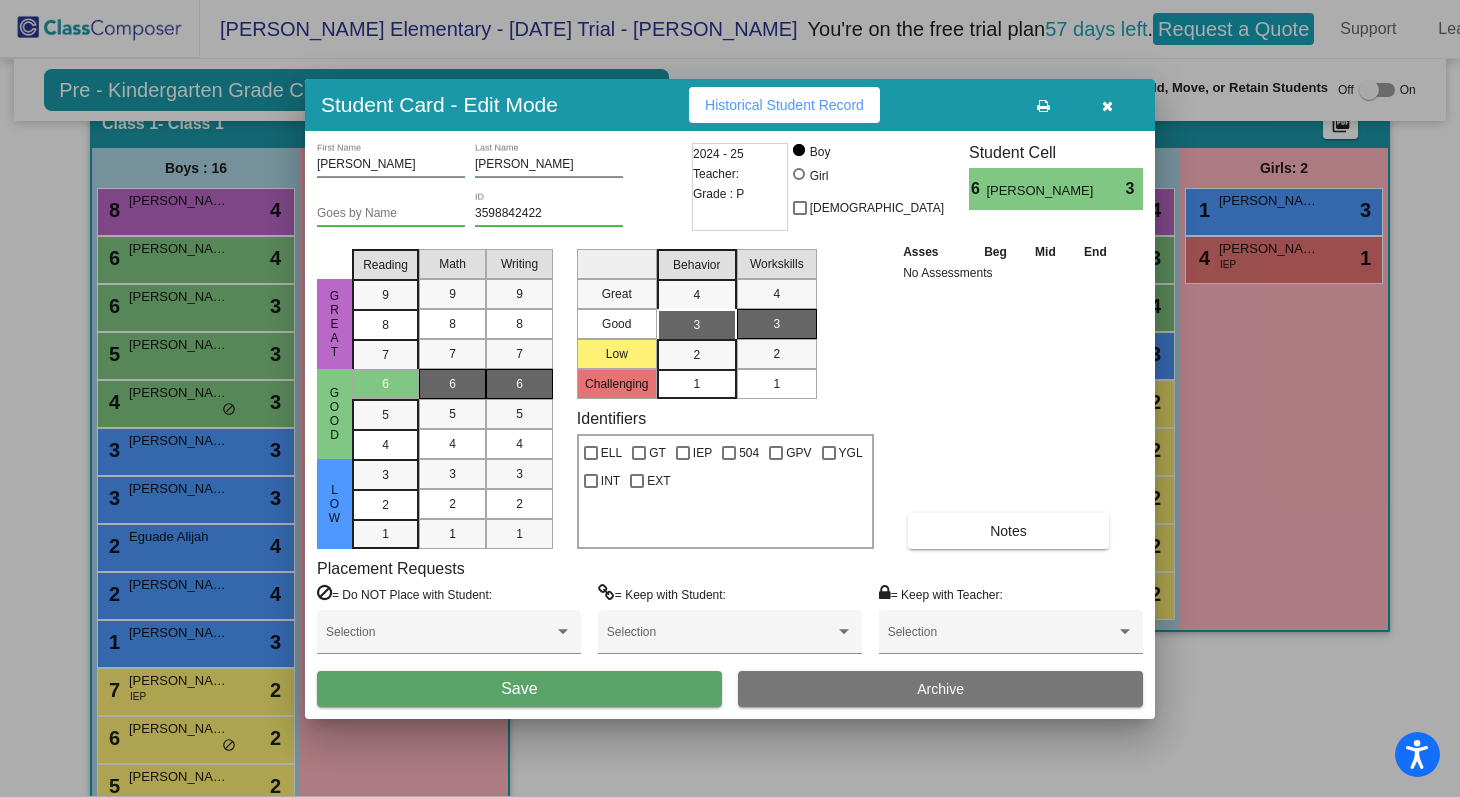 click on "Save" at bounding box center [519, 688] 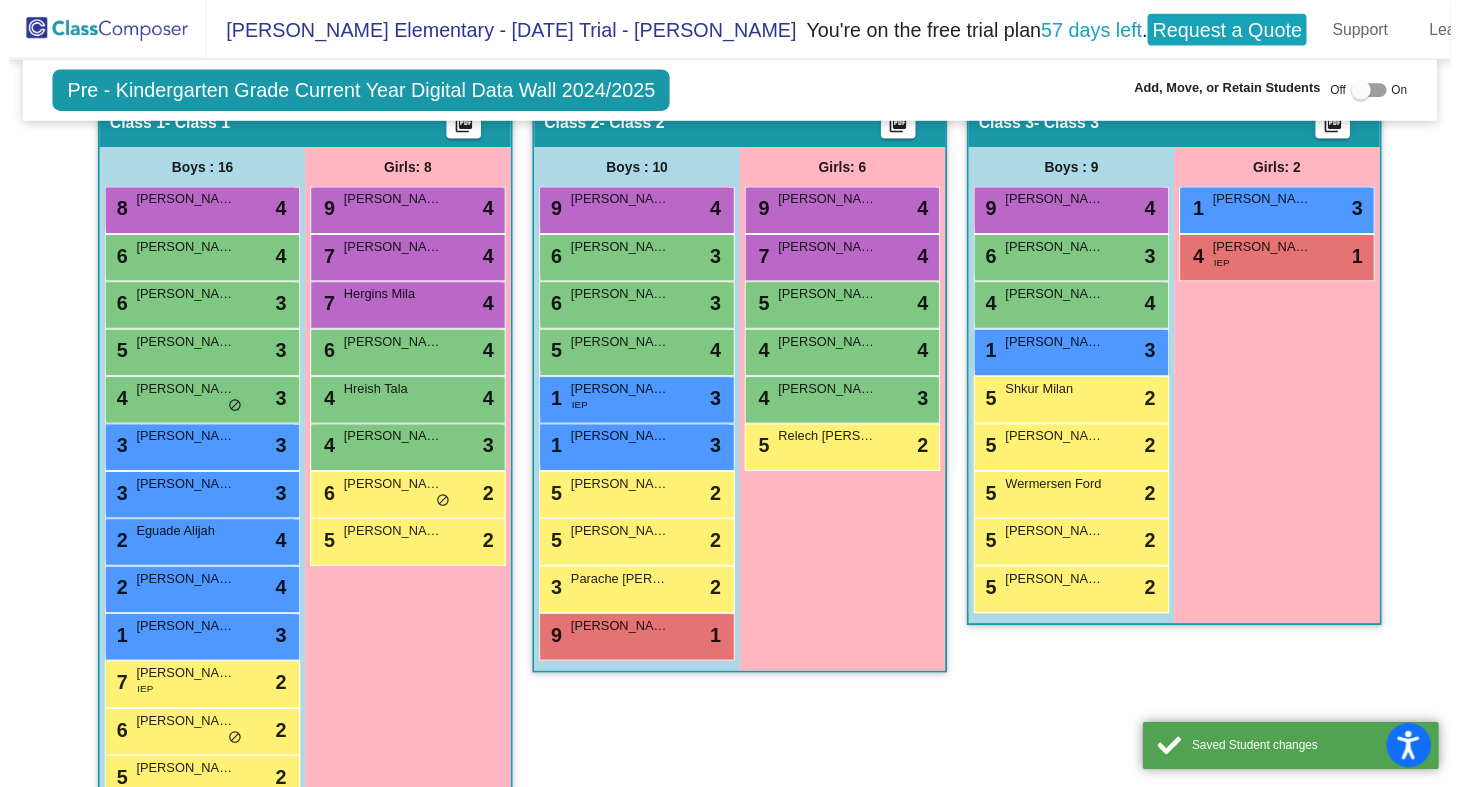scroll, scrollTop: 1, scrollLeft: 0, axis: vertical 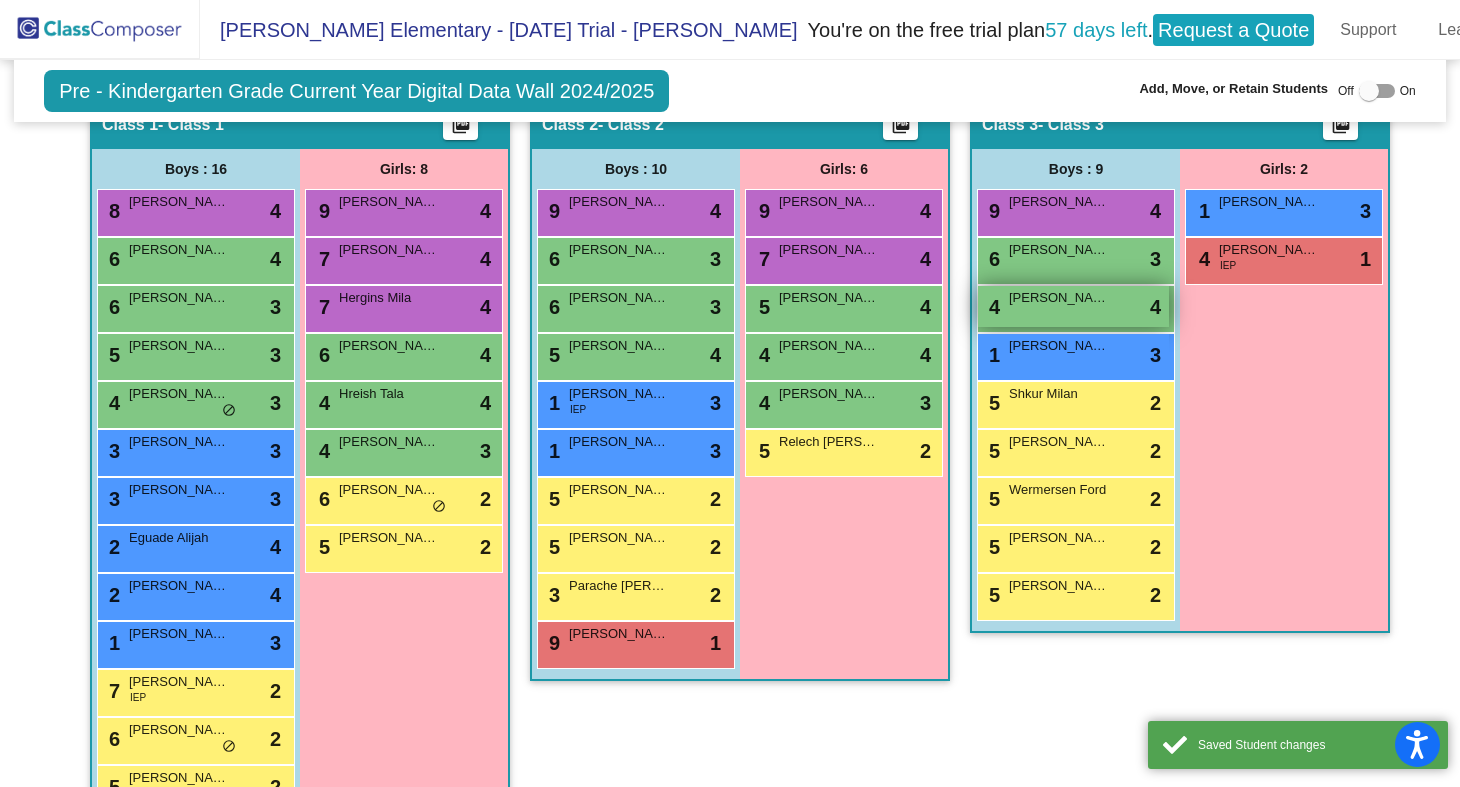 click on "[PERSON_NAME] [PERSON_NAME]" at bounding box center [1059, 298] 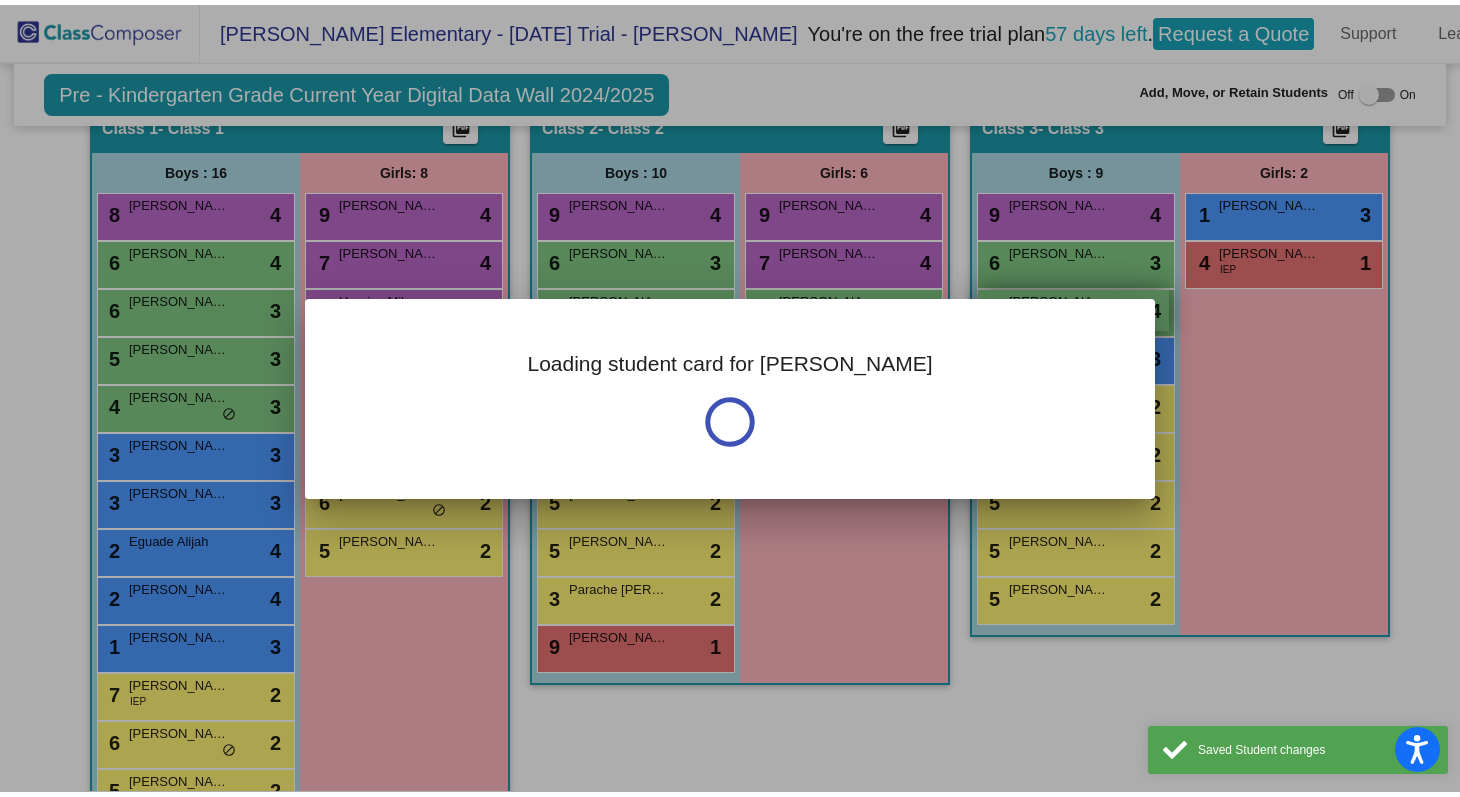 scroll, scrollTop: 0, scrollLeft: 0, axis: both 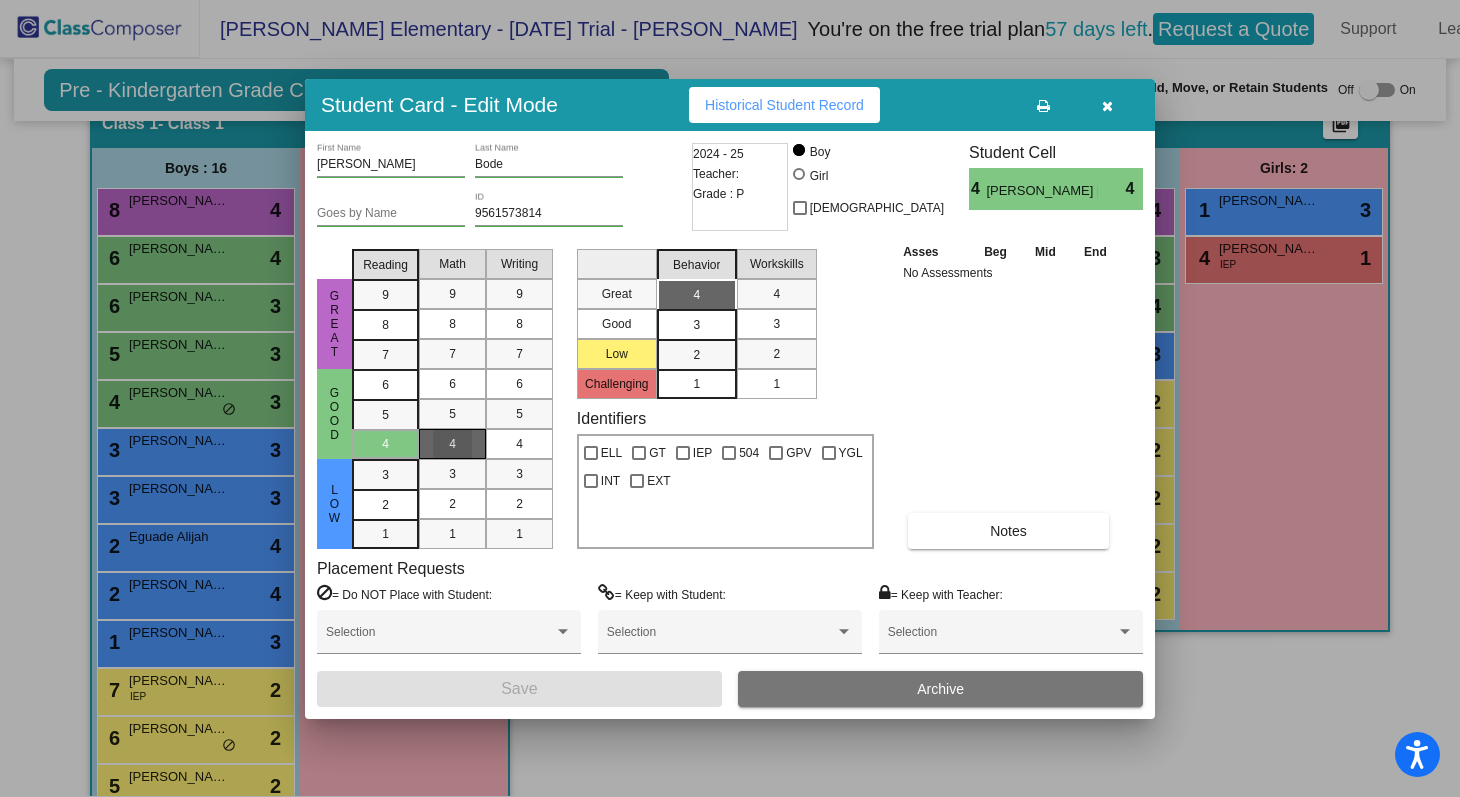 click on "4" at bounding box center (452, 444) 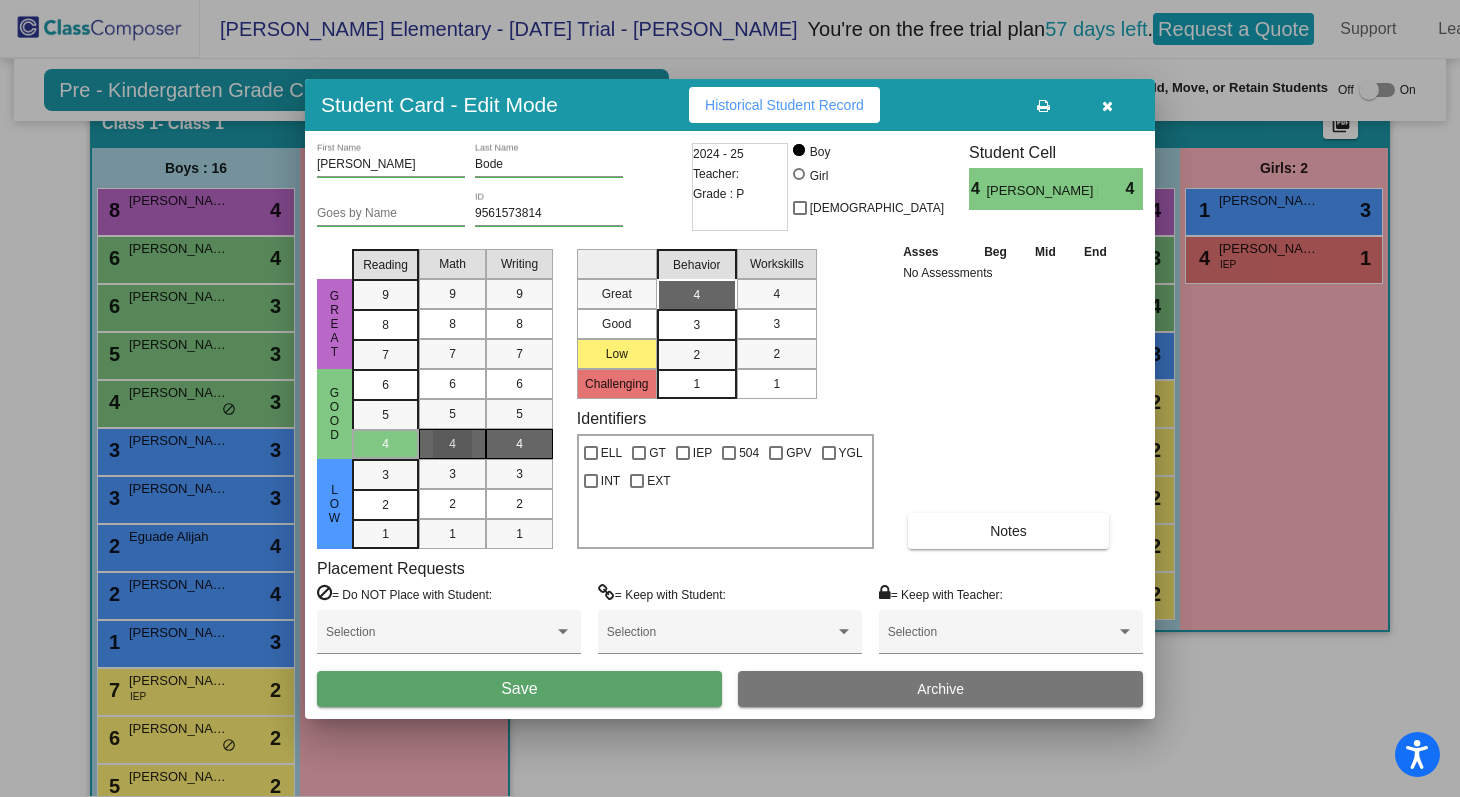 click on "4" at bounding box center [519, 444] 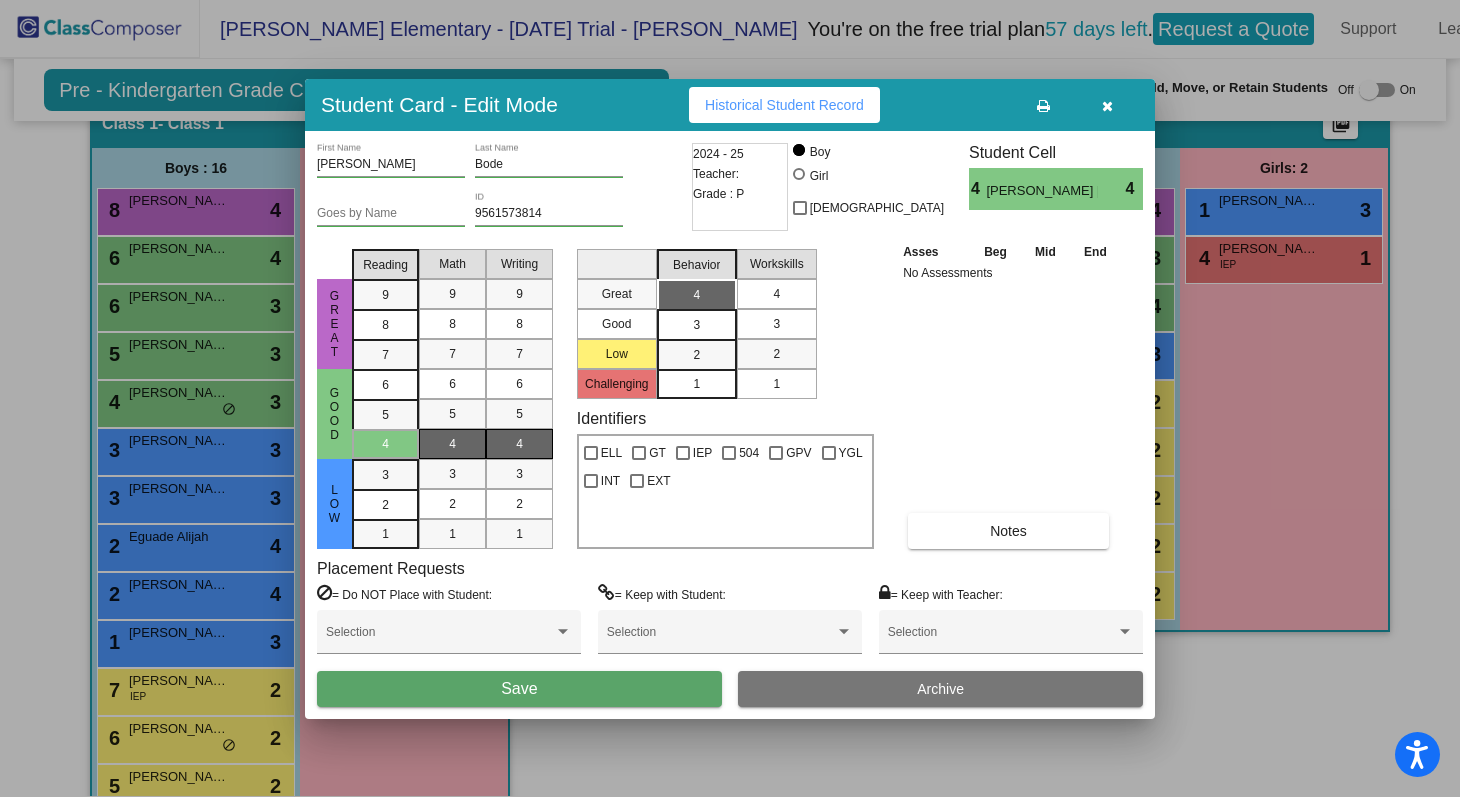click on "4" at bounding box center [776, 294] 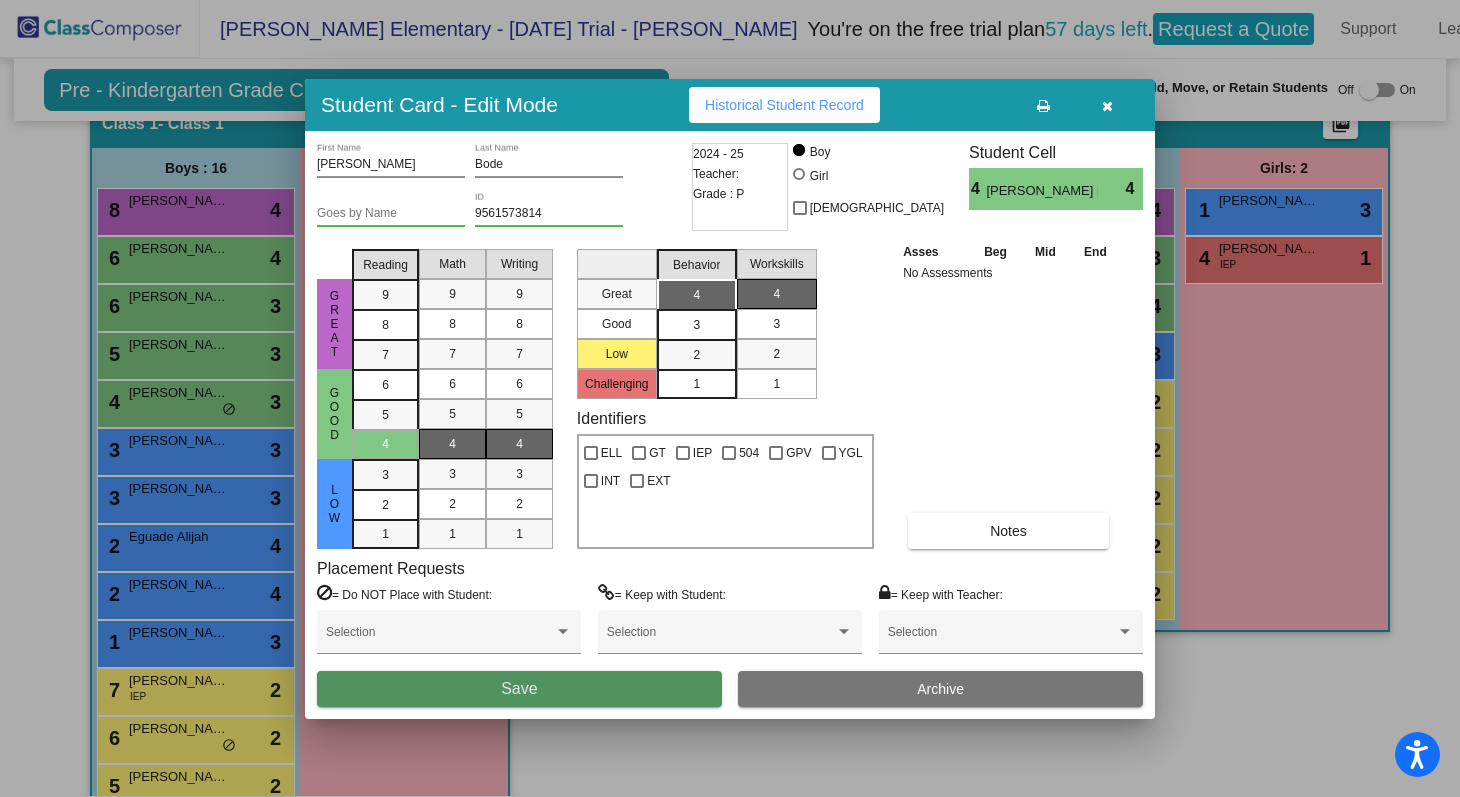 click on "Save" at bounding box center (519, 688) 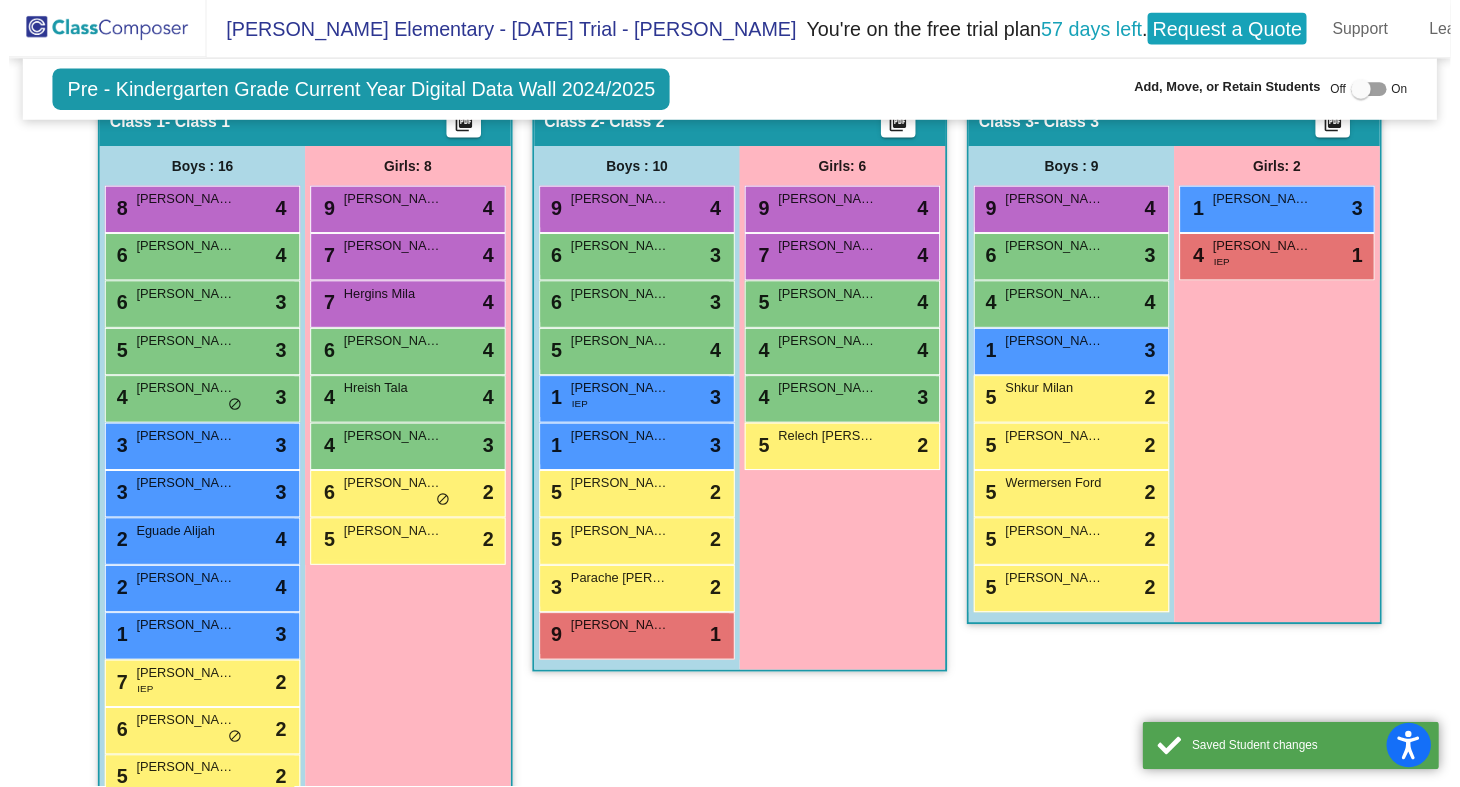 scroll, scrollTop: 1, scrollLeft: 0, axis: vertical 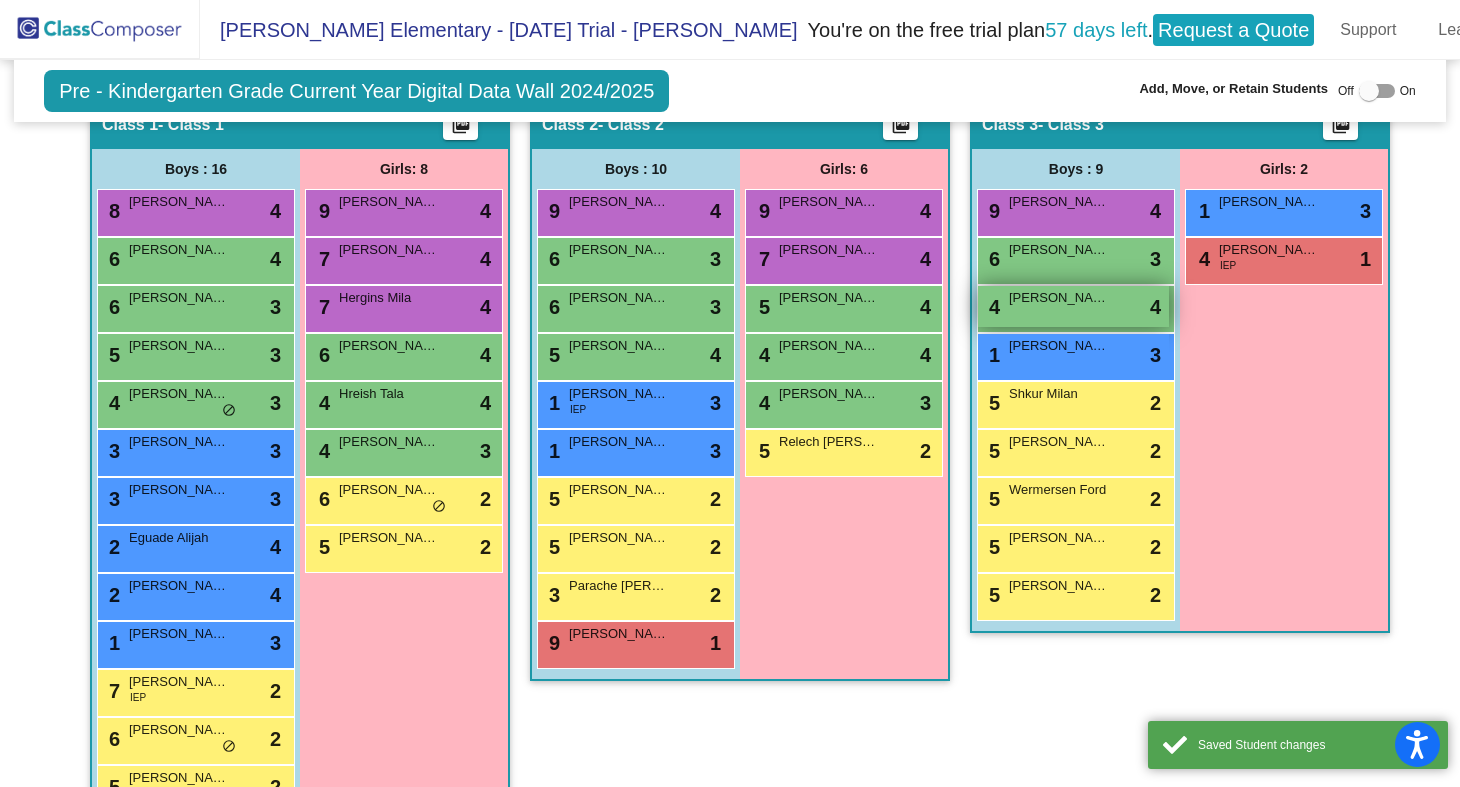 click on "4 [PERSON_NAME] [PERSON_NAME] lock do_not_disturb_alt 4" at bounding box center [1073, 306] 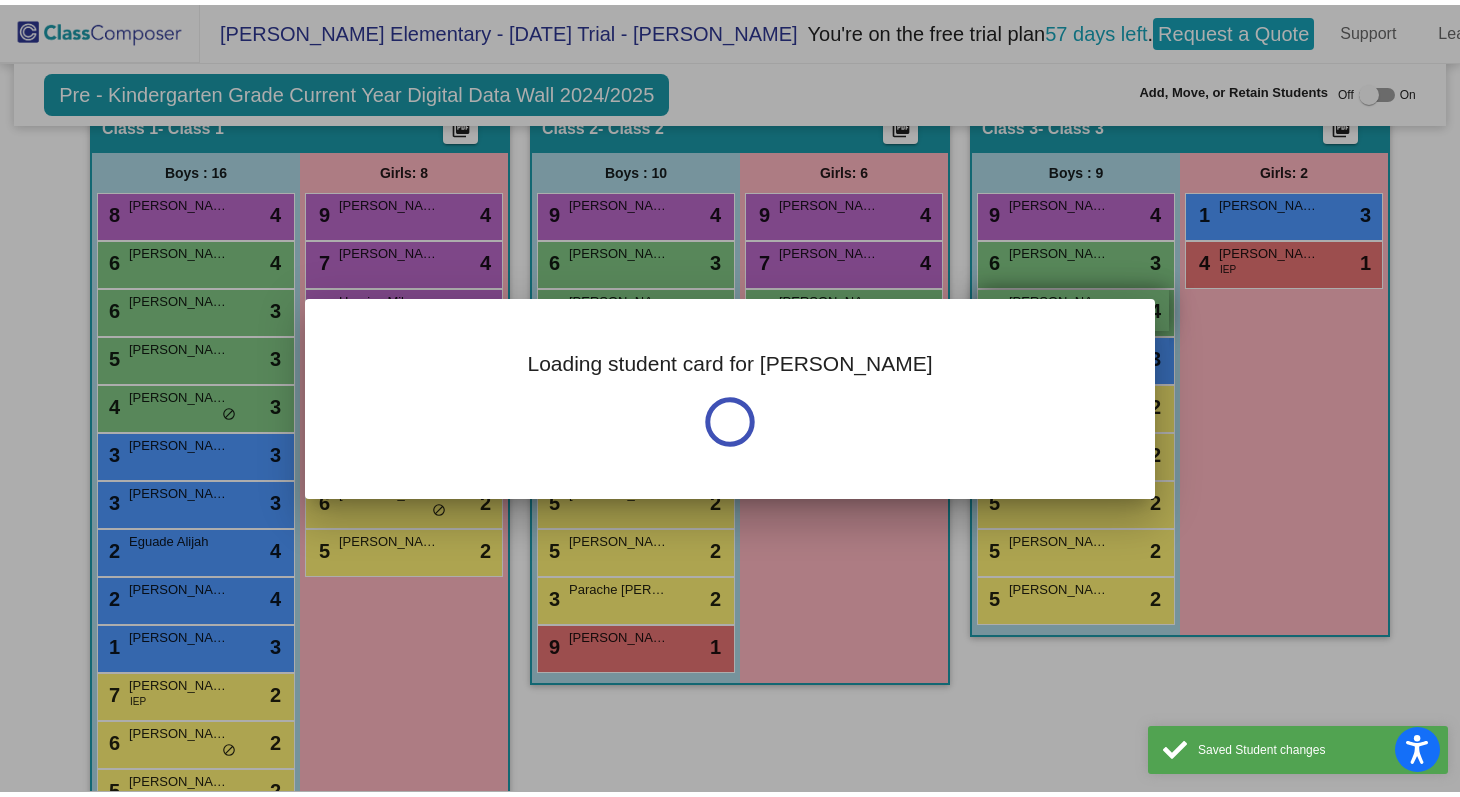 scroll, scrollTop: 0, scrollLeft: 0, axis: both 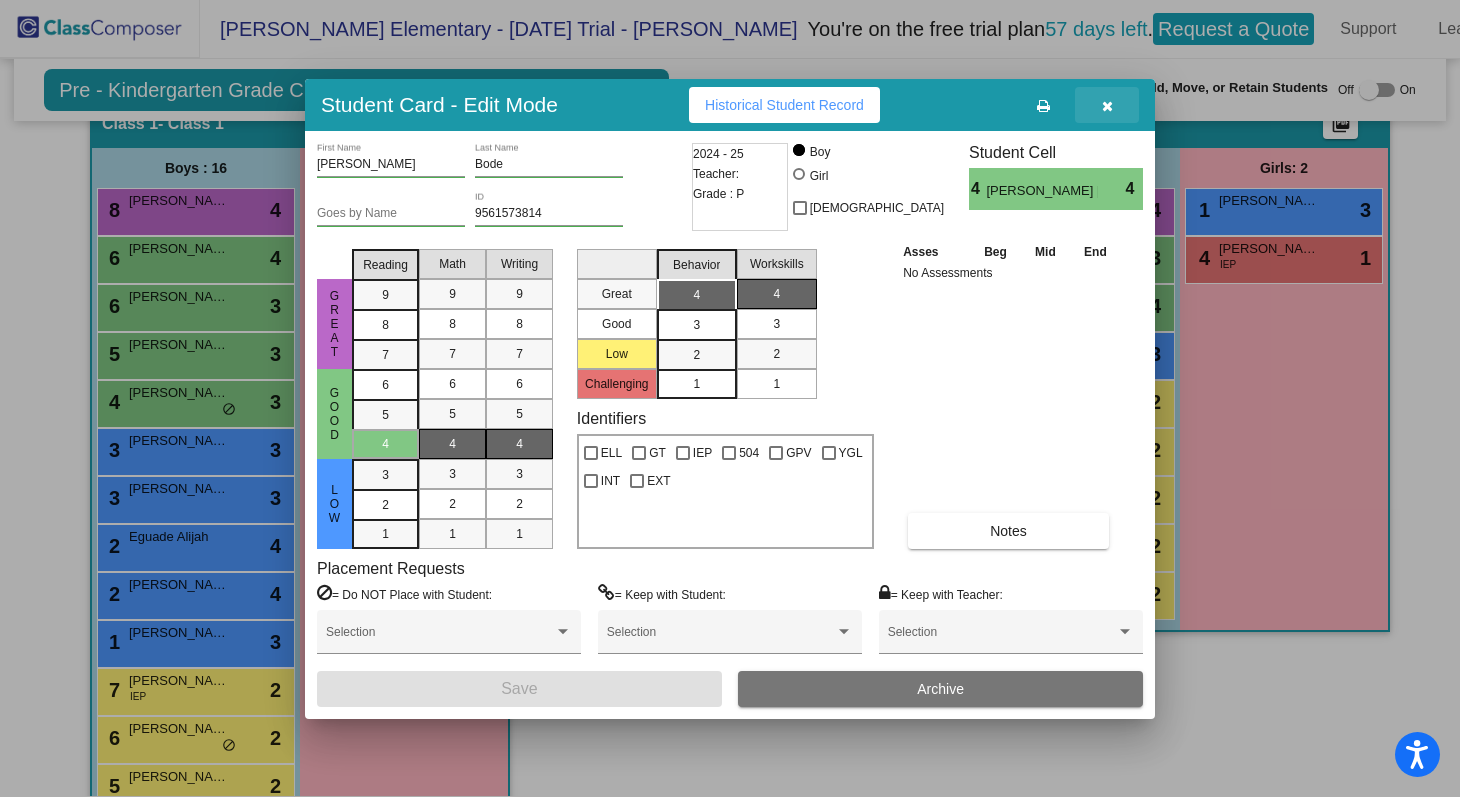 click at bounding box center (1107, 105) 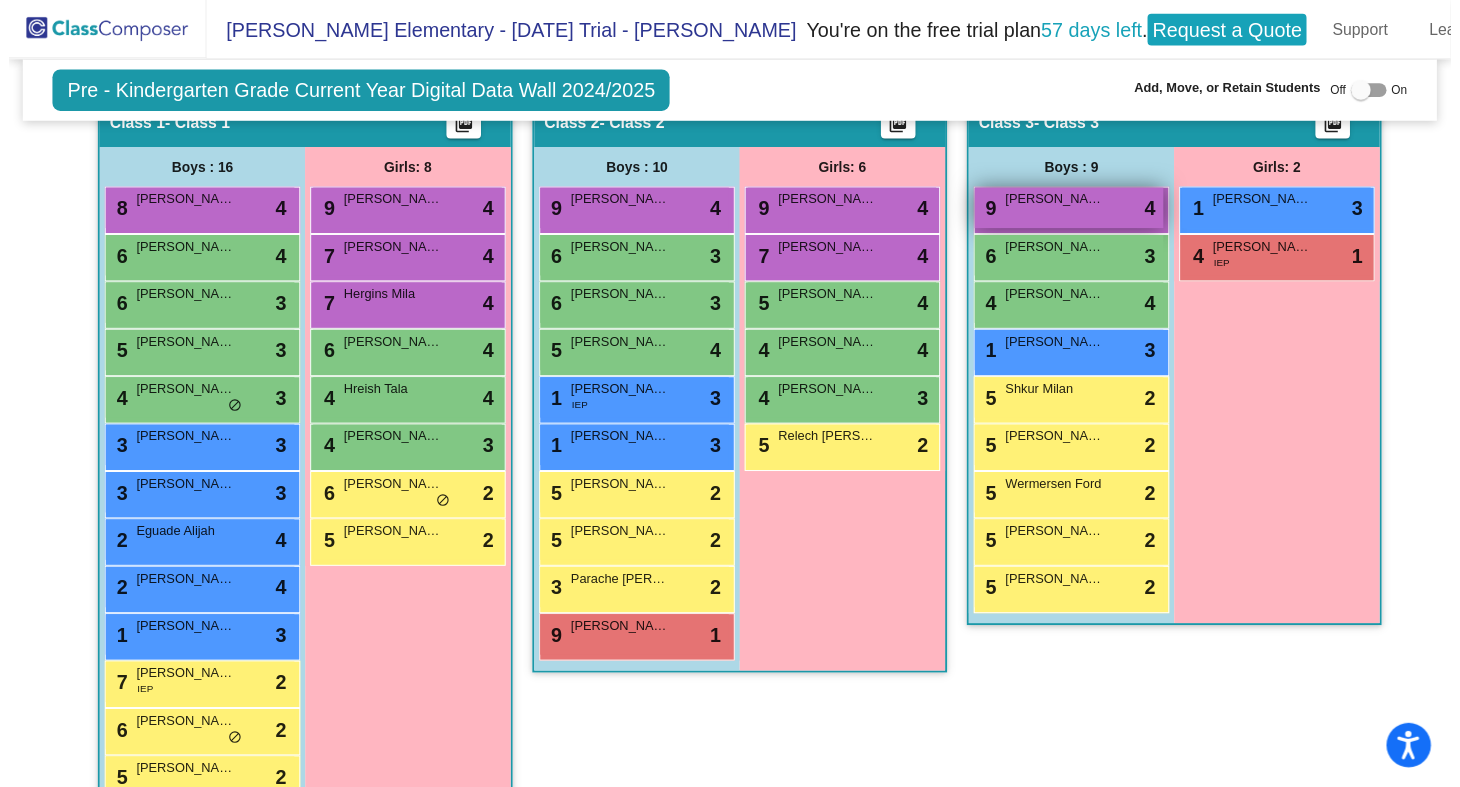 scroll, scrollTop: 1, scrollLeft: 0, axis: vertical 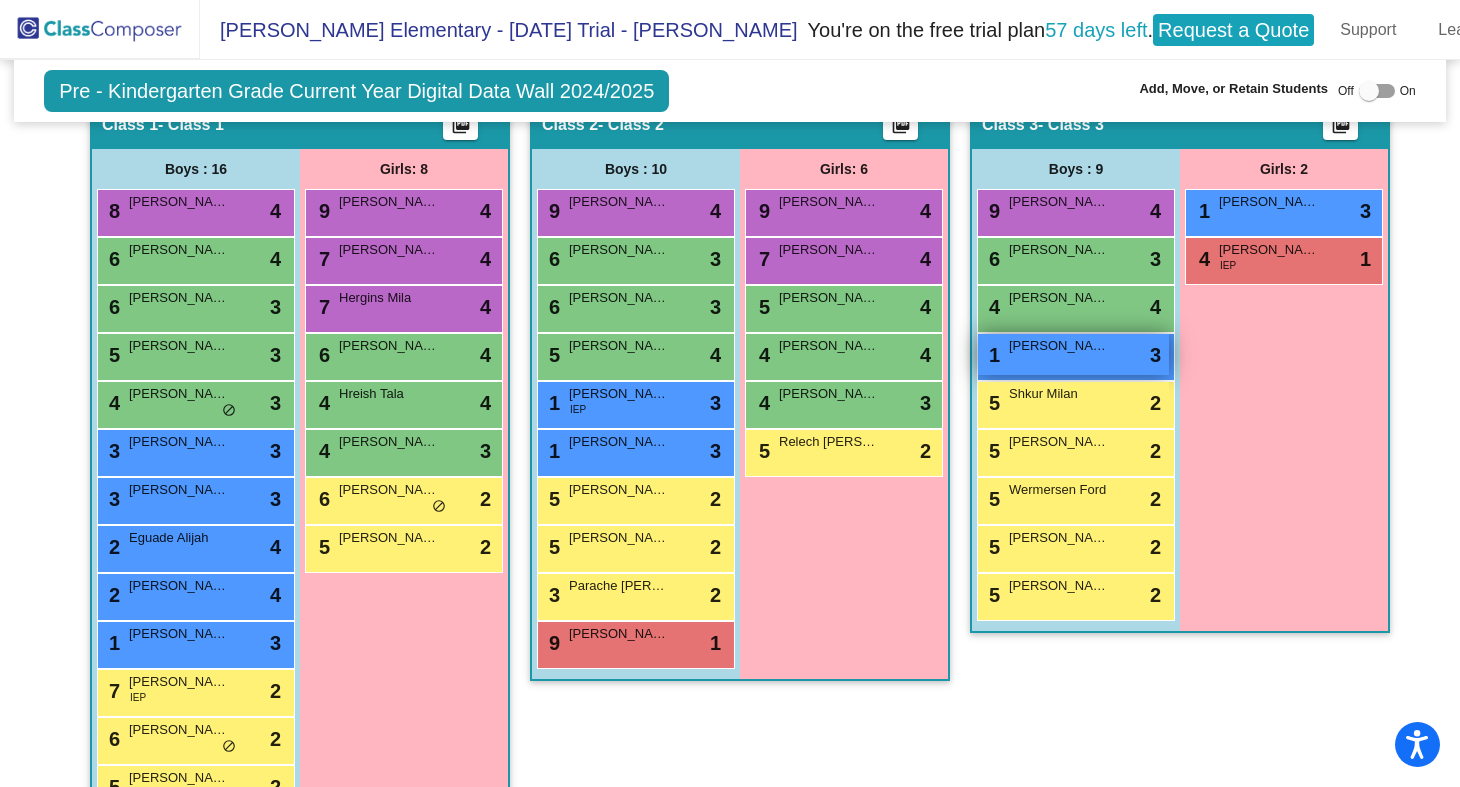 click on "[PERSON_NAME]" at bounding box center (1059, 346) 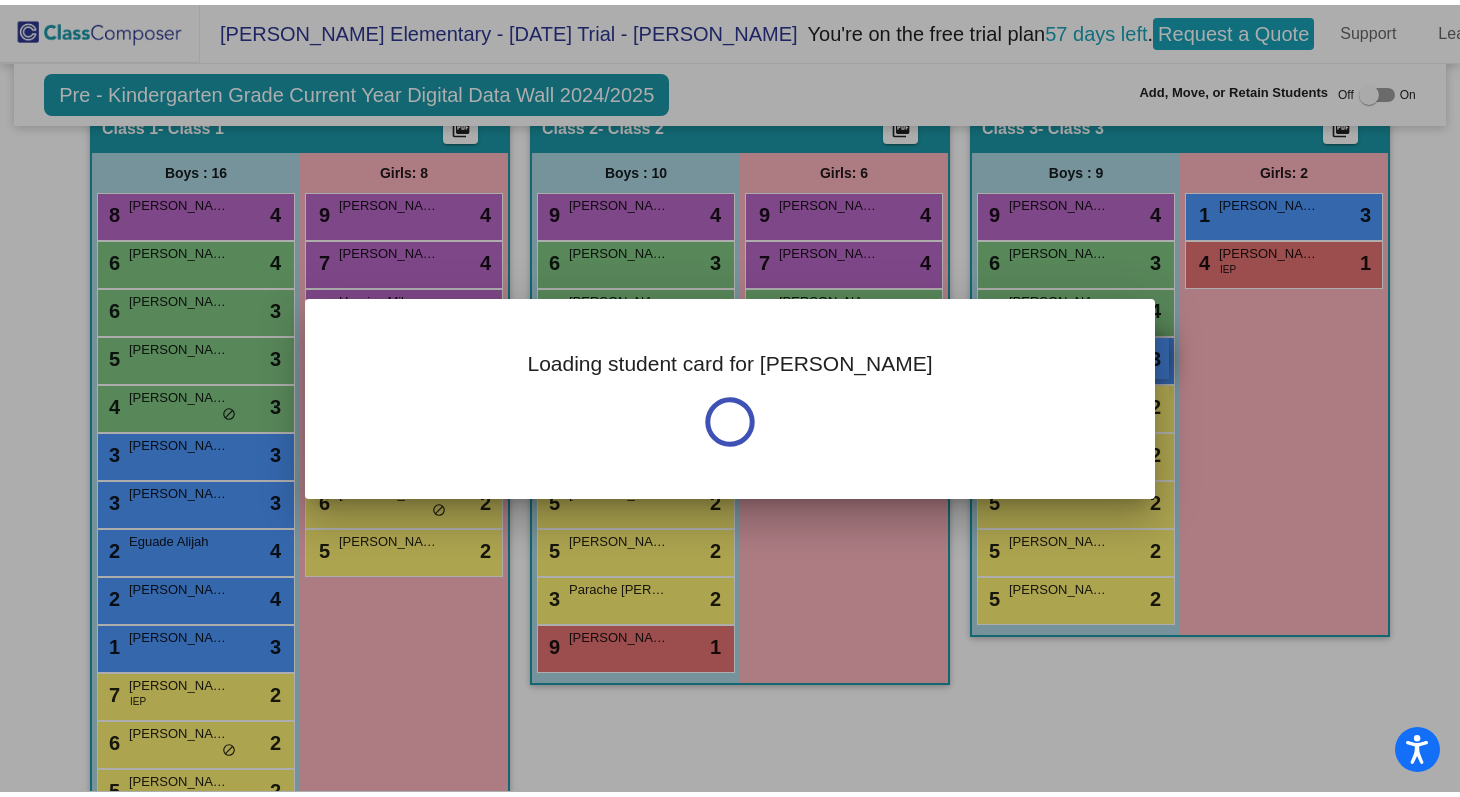 scroll, scrollTop: 0, scrollLeft: 0, axis: both 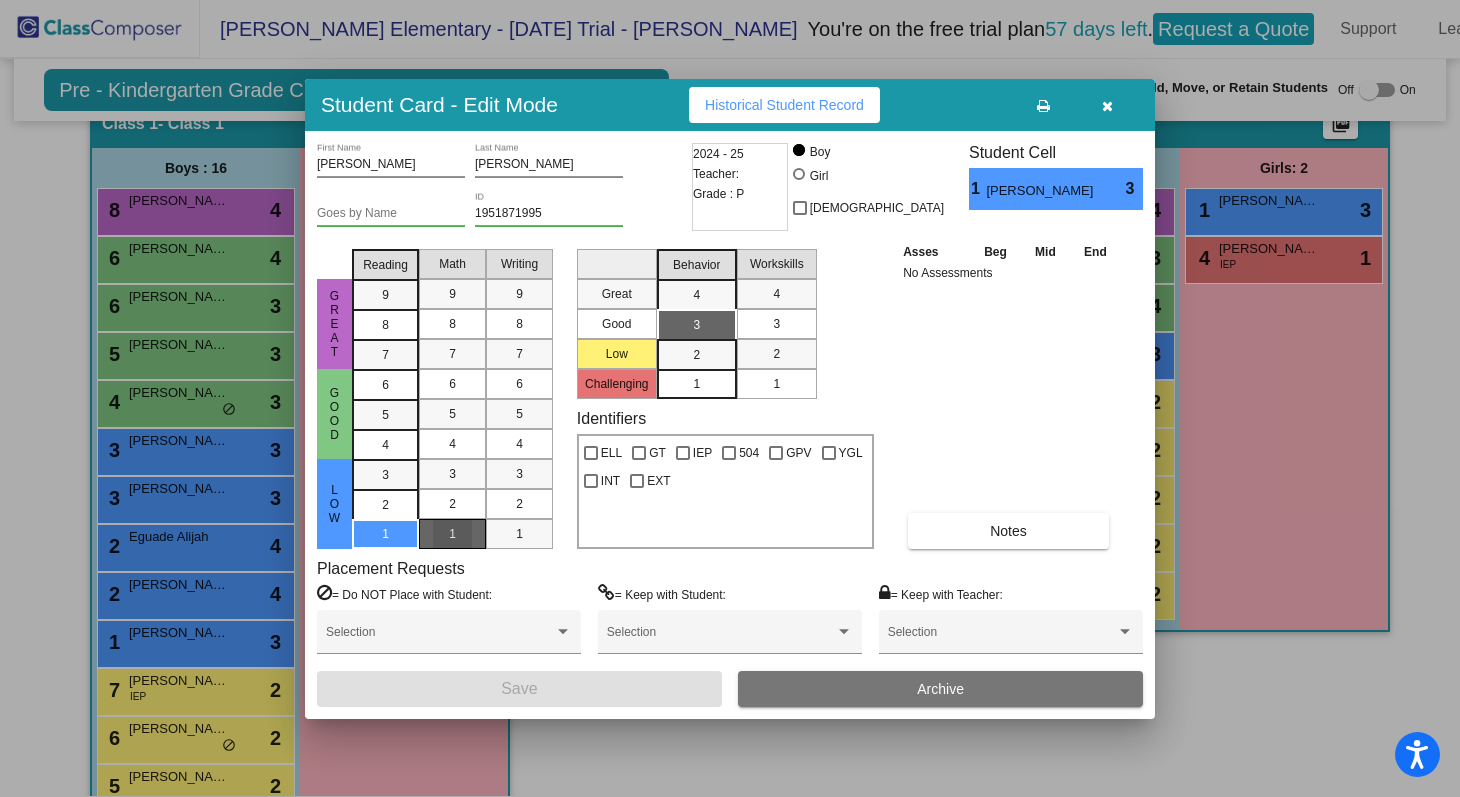 click on "1" at bounding box center (452, 534) 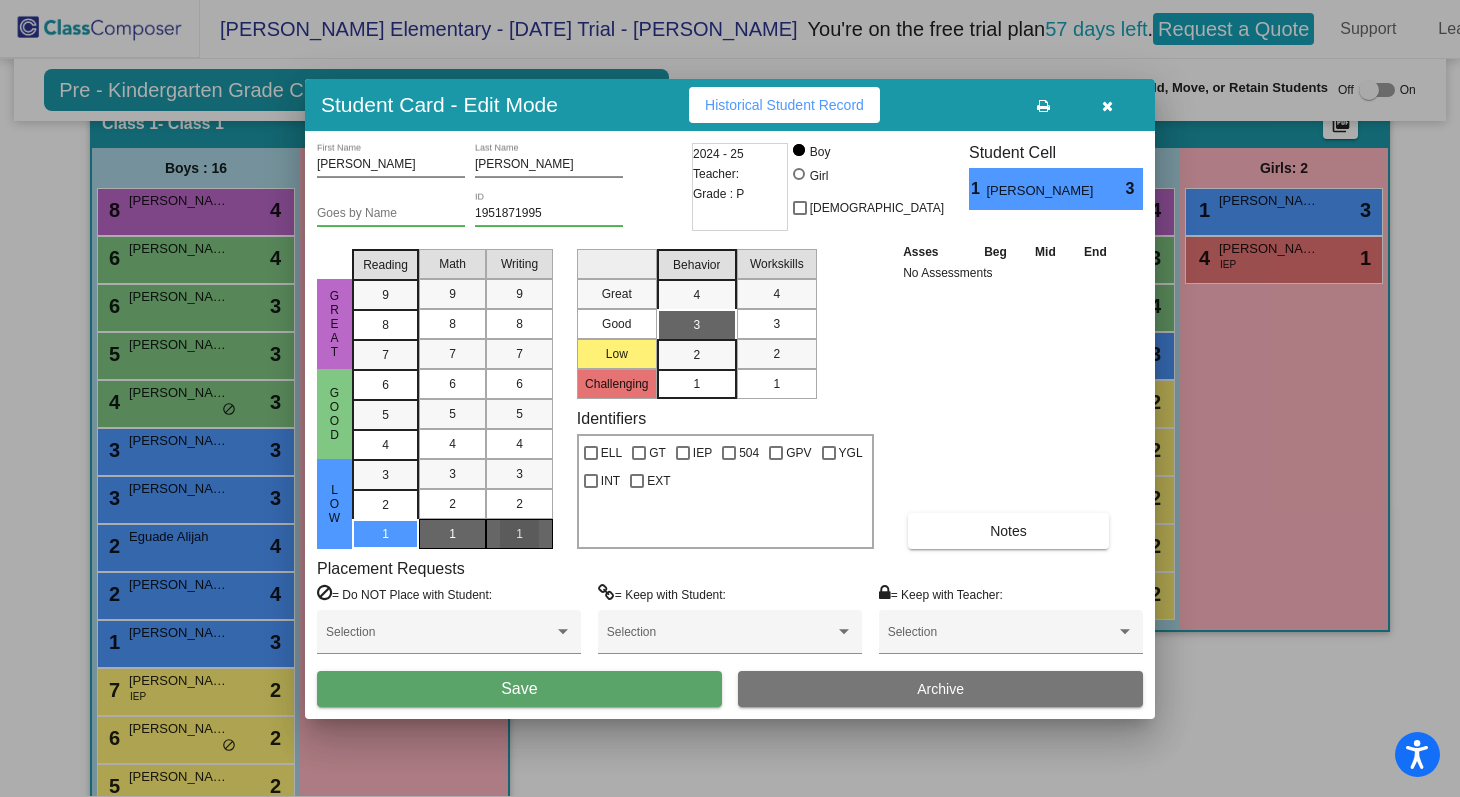 click on "1" at bounding box center (519, 534) 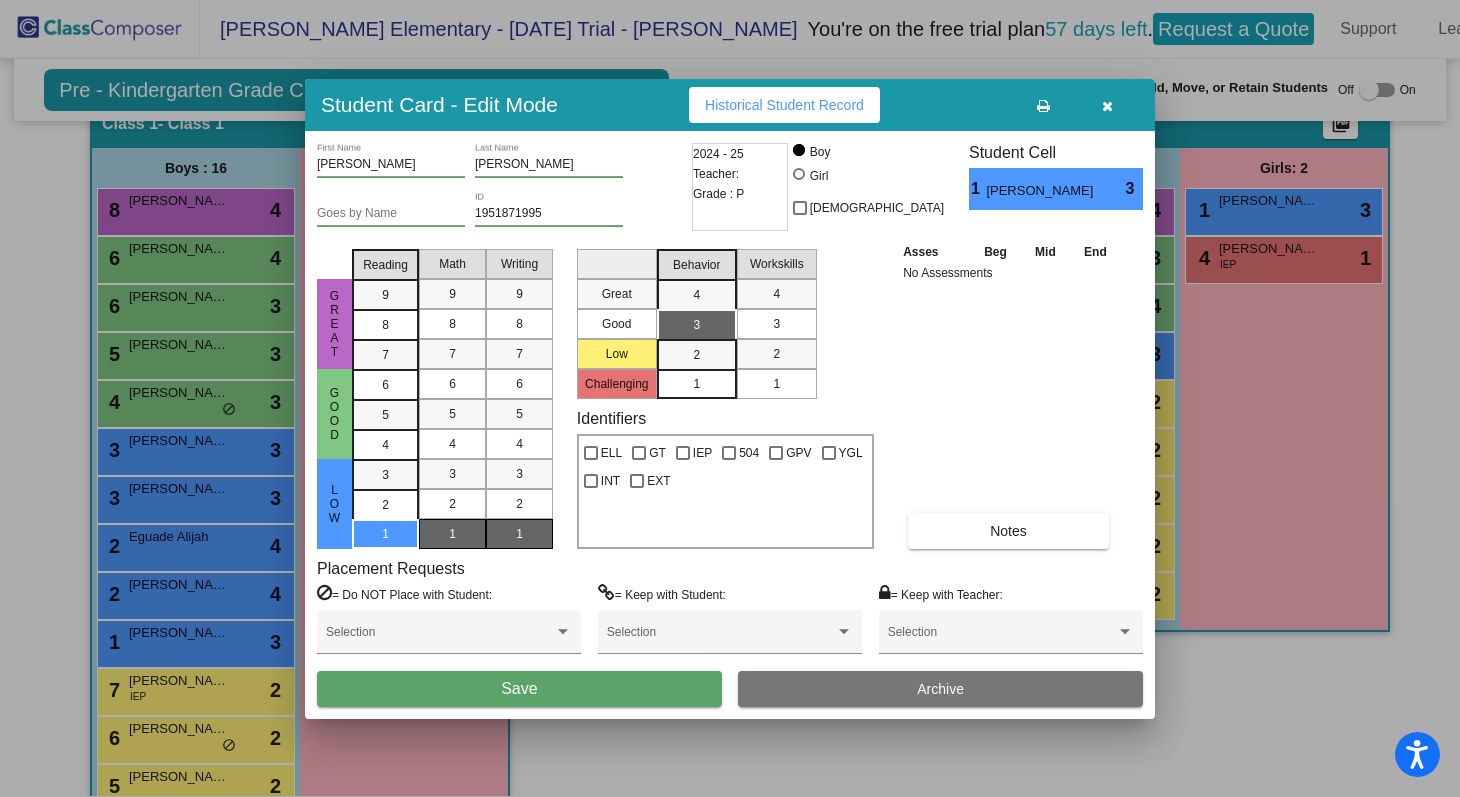 click on "3" at bounding box center (776, 324) 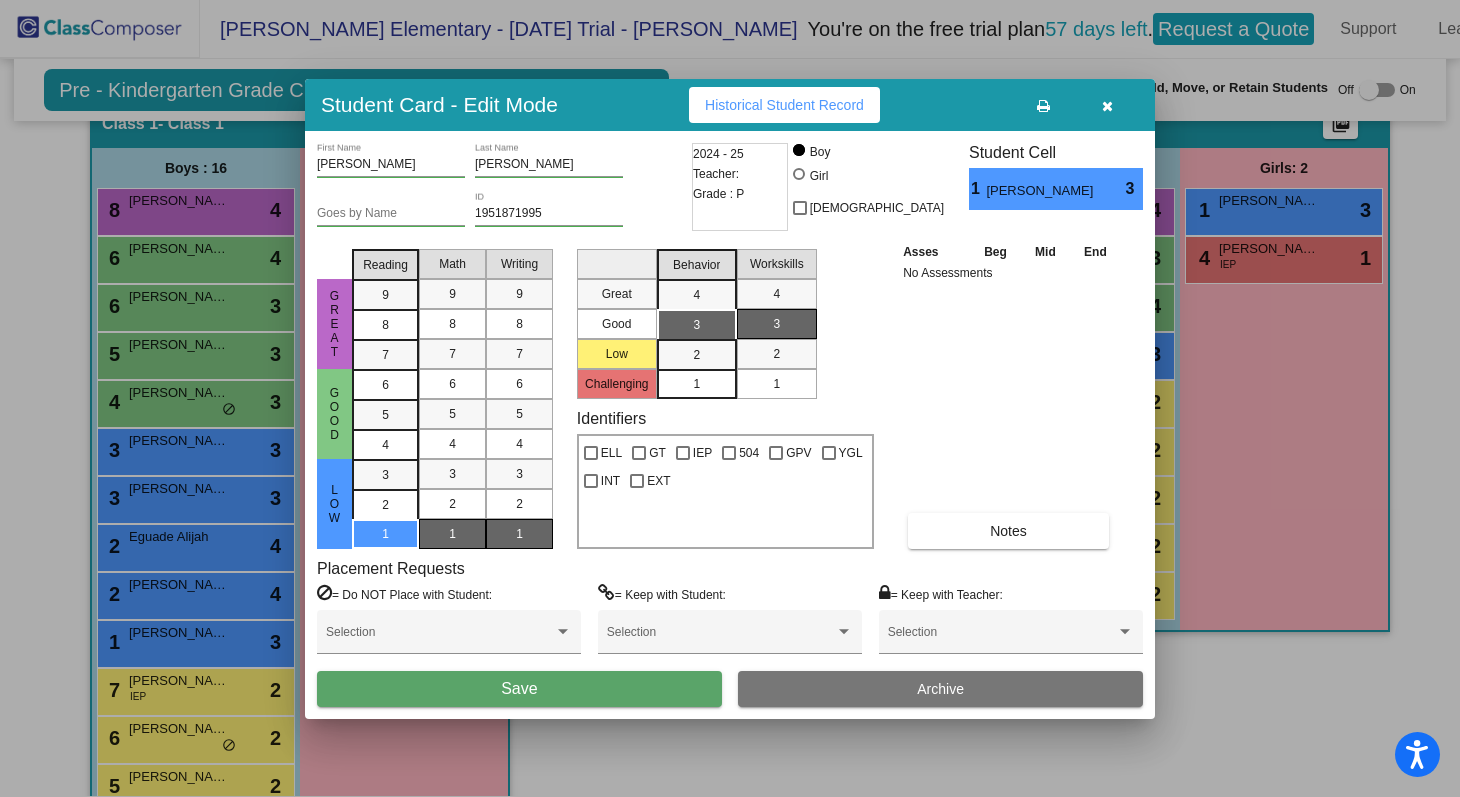 click on "Save" at bounding box center (519, 689) 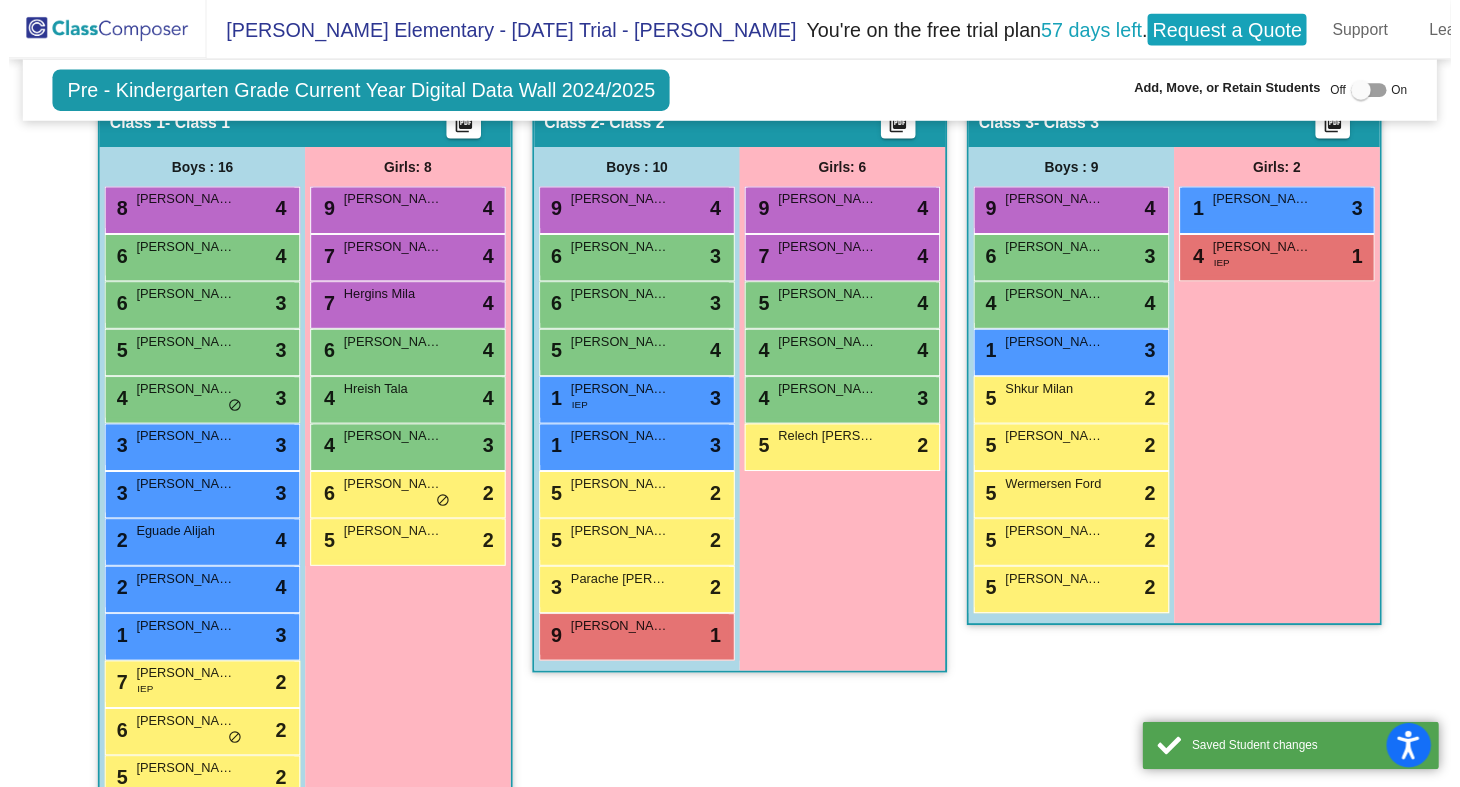 scroll, scrollTop: 1, scrollLeft: 0, axis: vertical 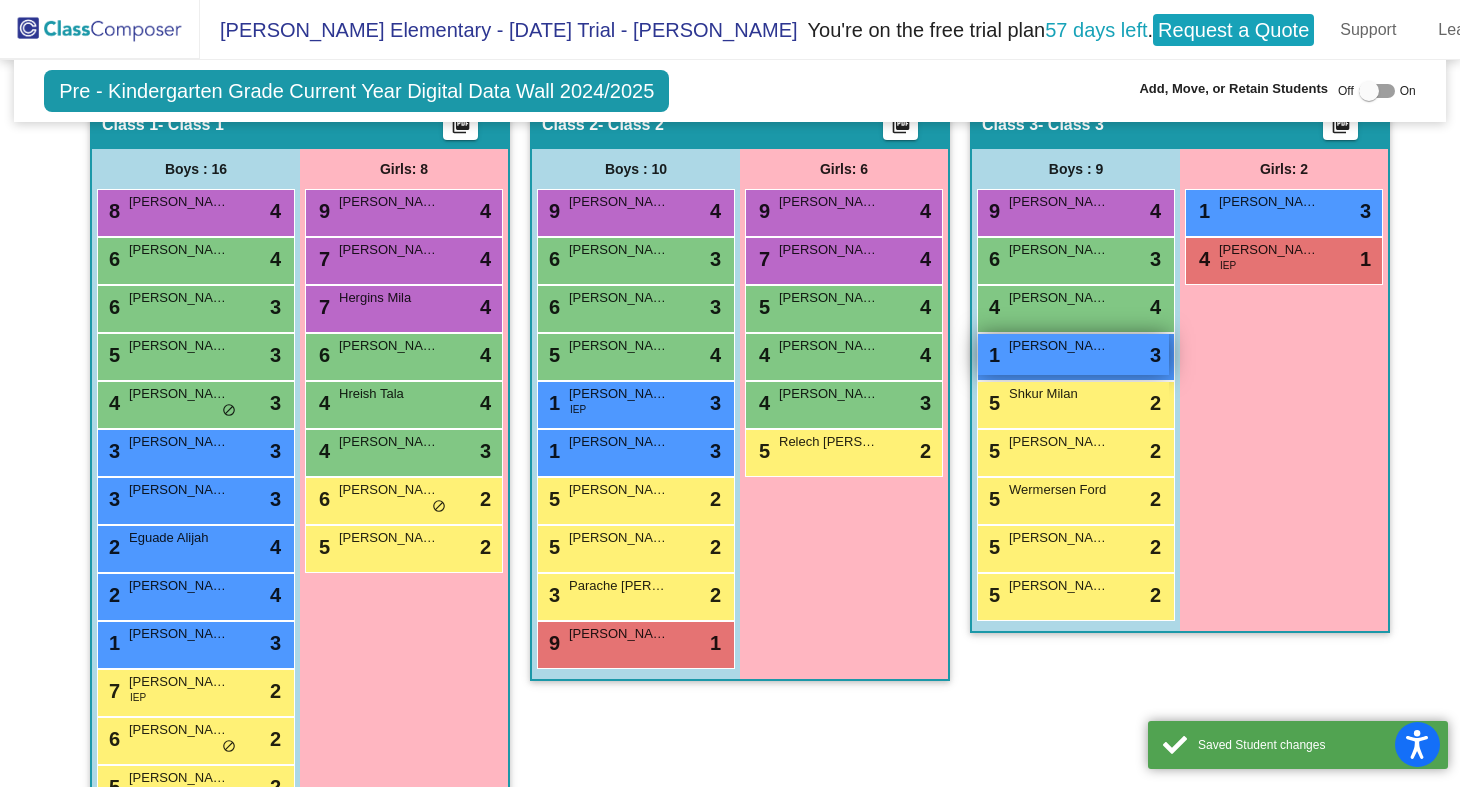 click on "[PERSON_NAME]" at bounding box center [1059, 346] 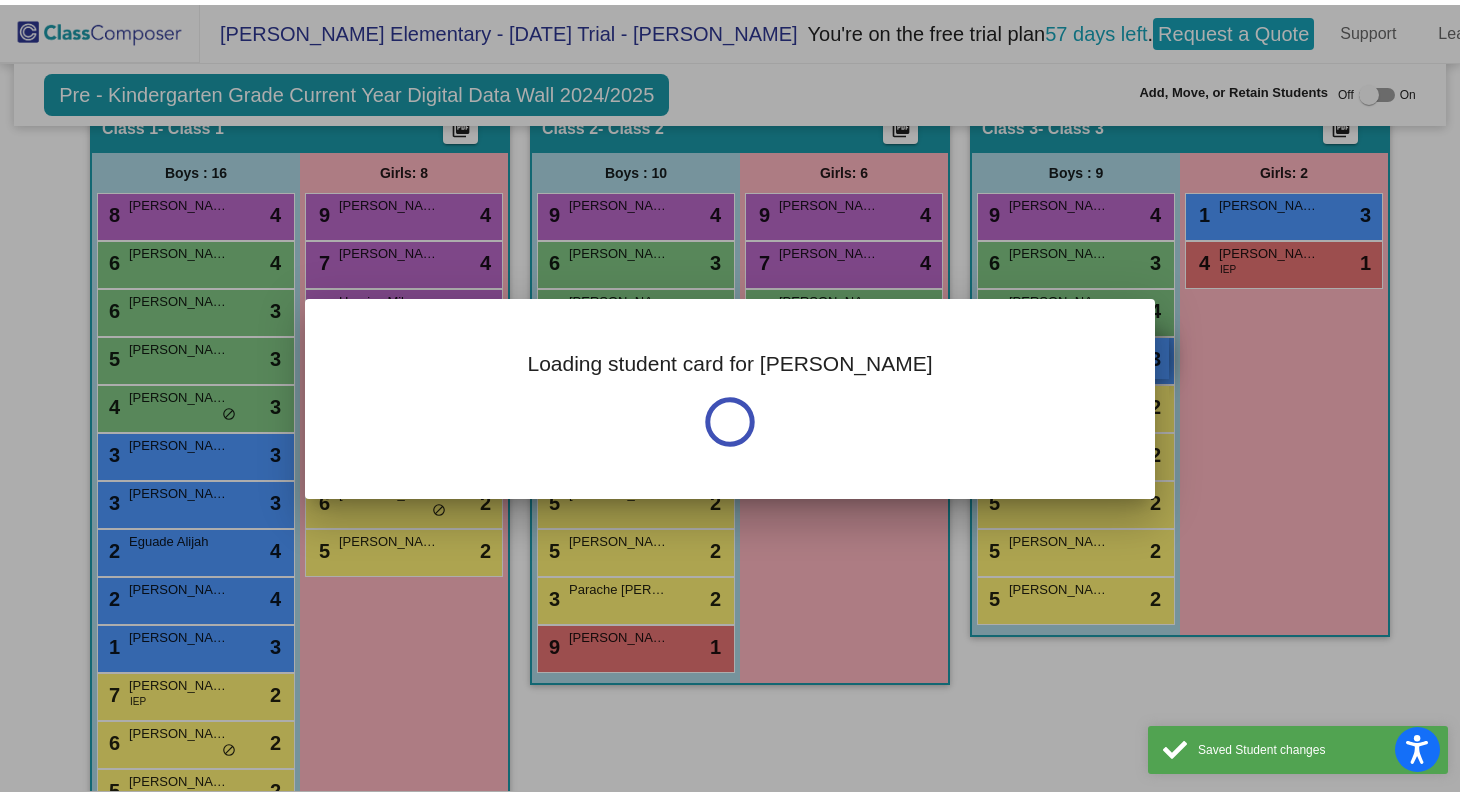 scroll, scrollTop: 0, scrollLeft: 0, axis: both 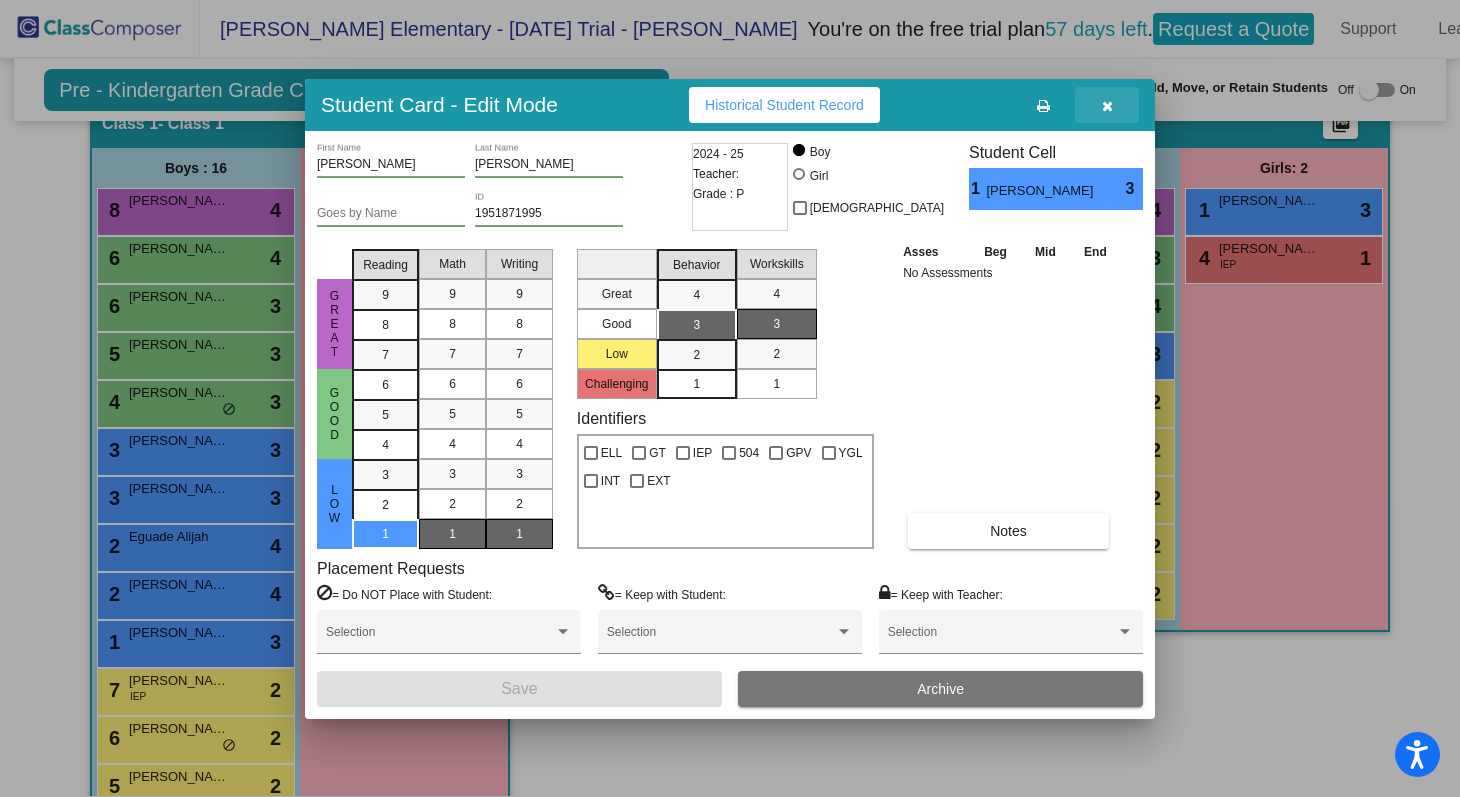 click at bounding box center [1107, 105] 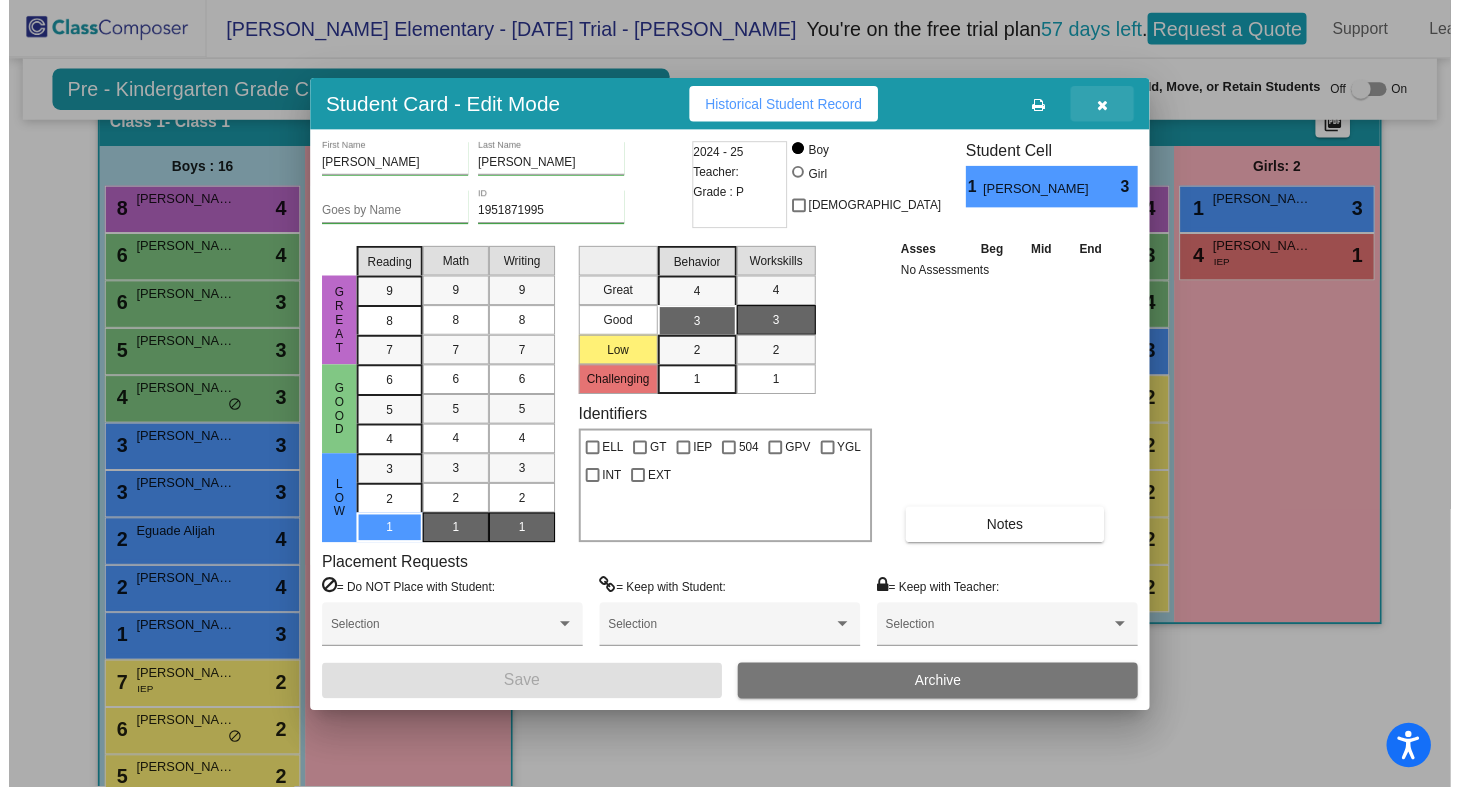 scroll, scrollTop: 1, scrollLeft: 0, axis: vertical 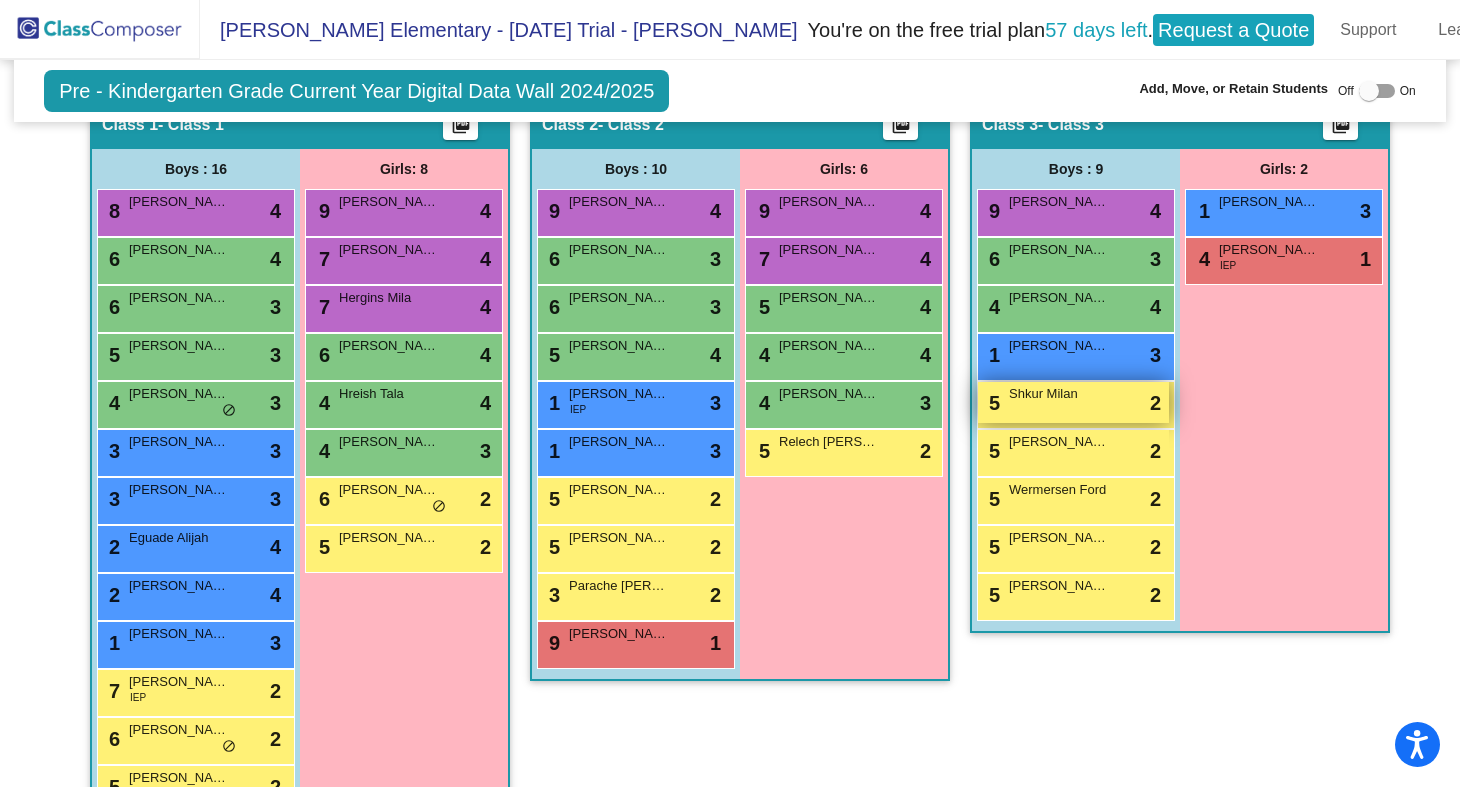 click on "Shkur Milan" at bounding box center (1059, 394) 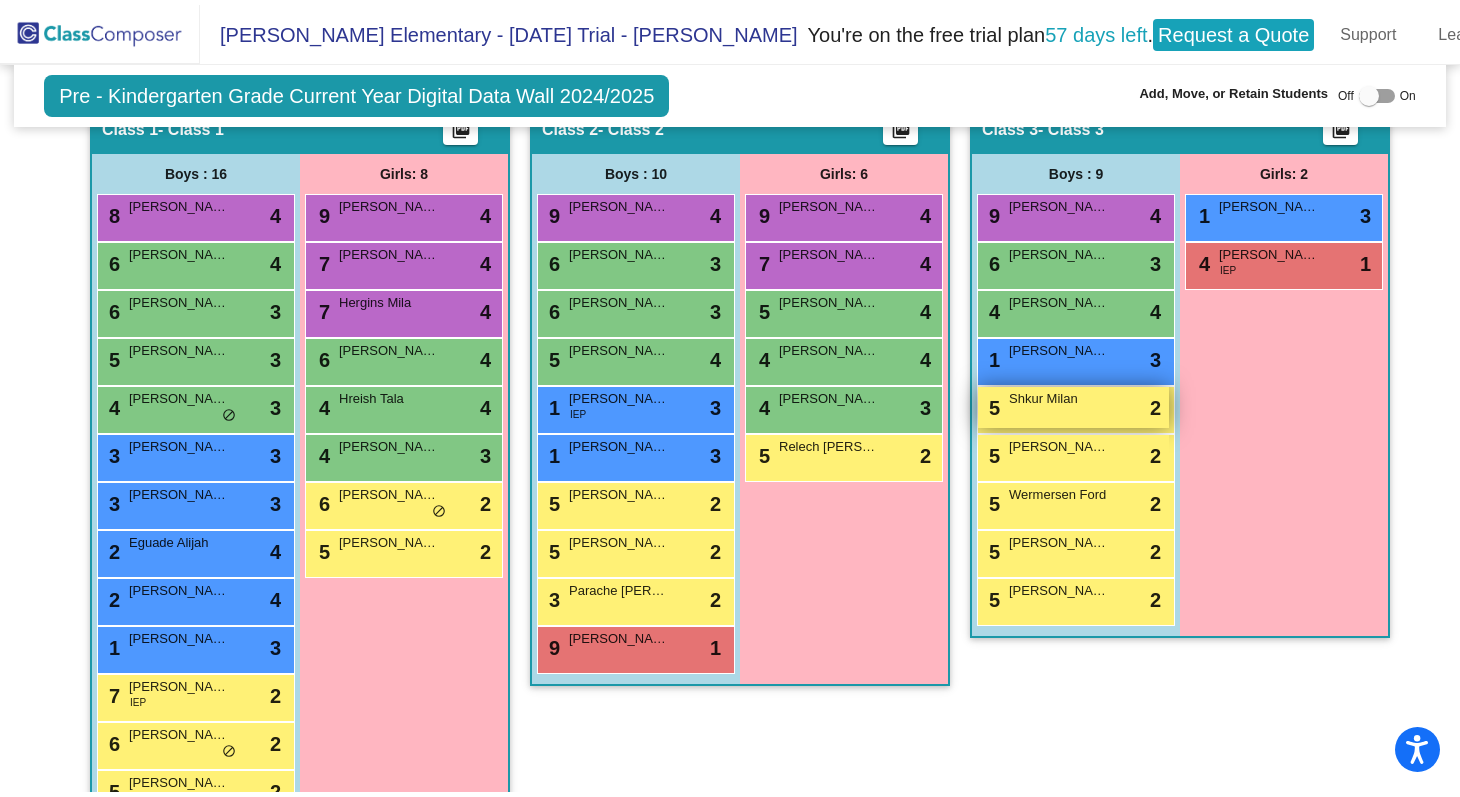 scroll, scrollTop: 0, scrollLeft: 0, axis: both 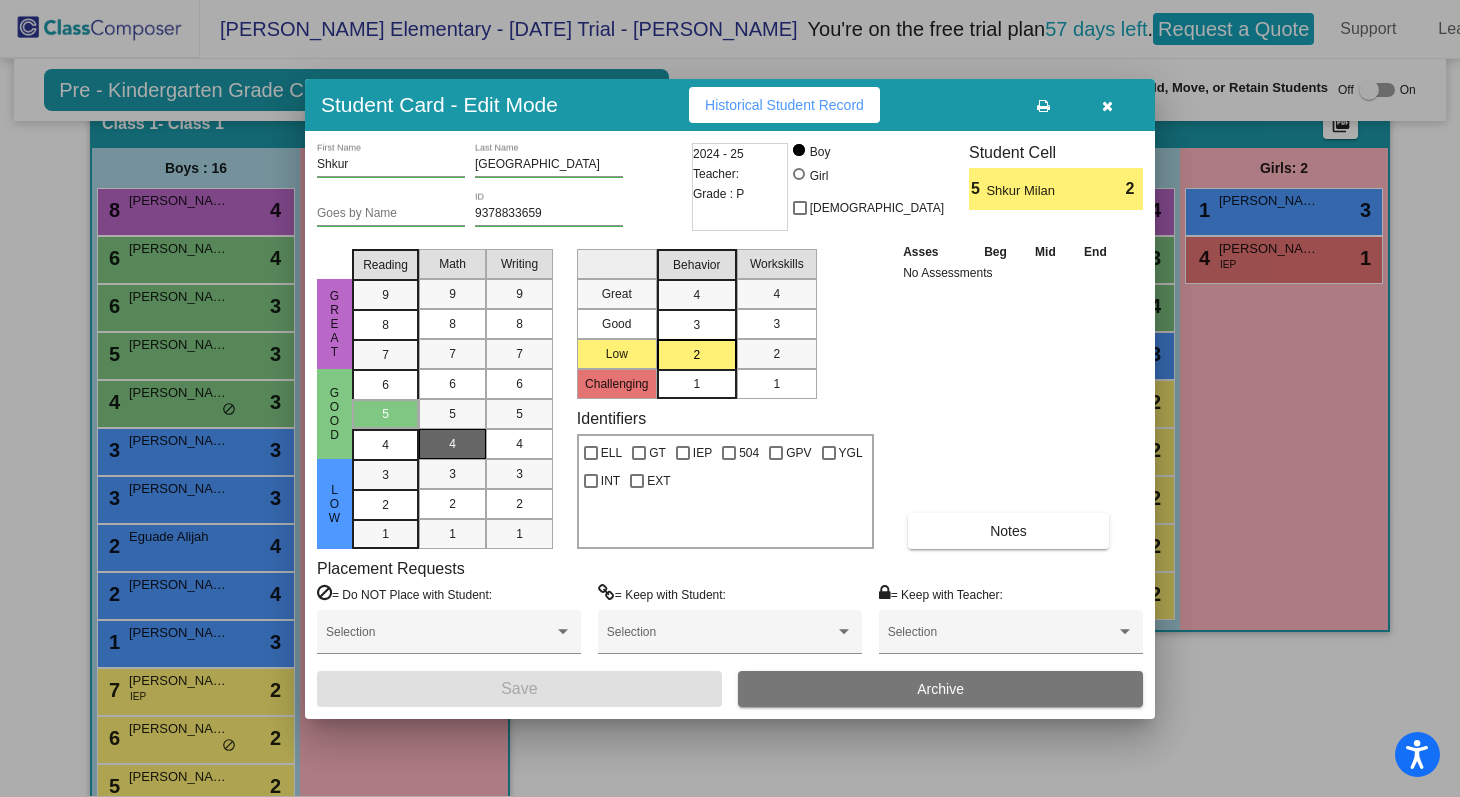 click on "4" at bounding box center (452, 444) 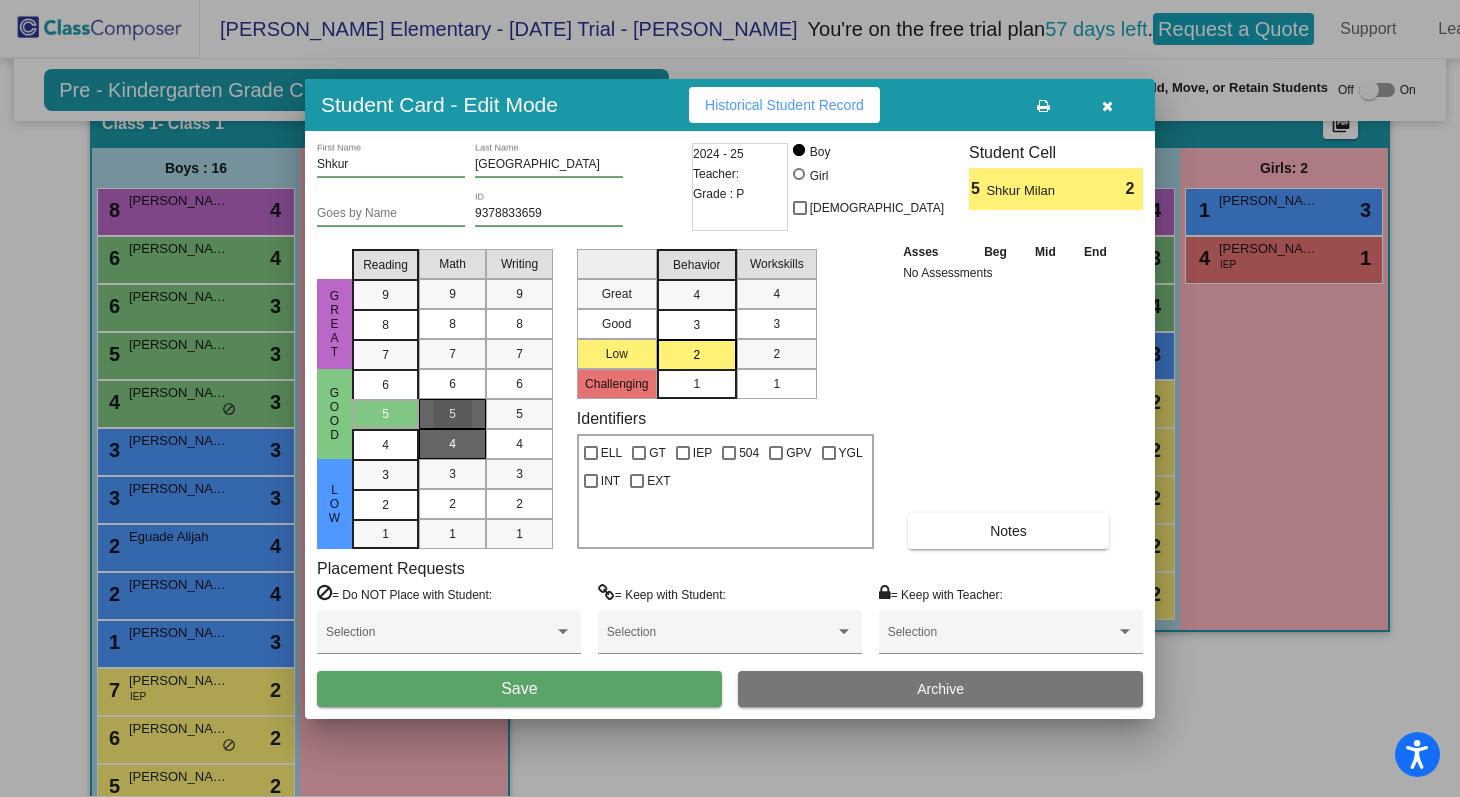 click on "5" at bounding box center [452, 414] 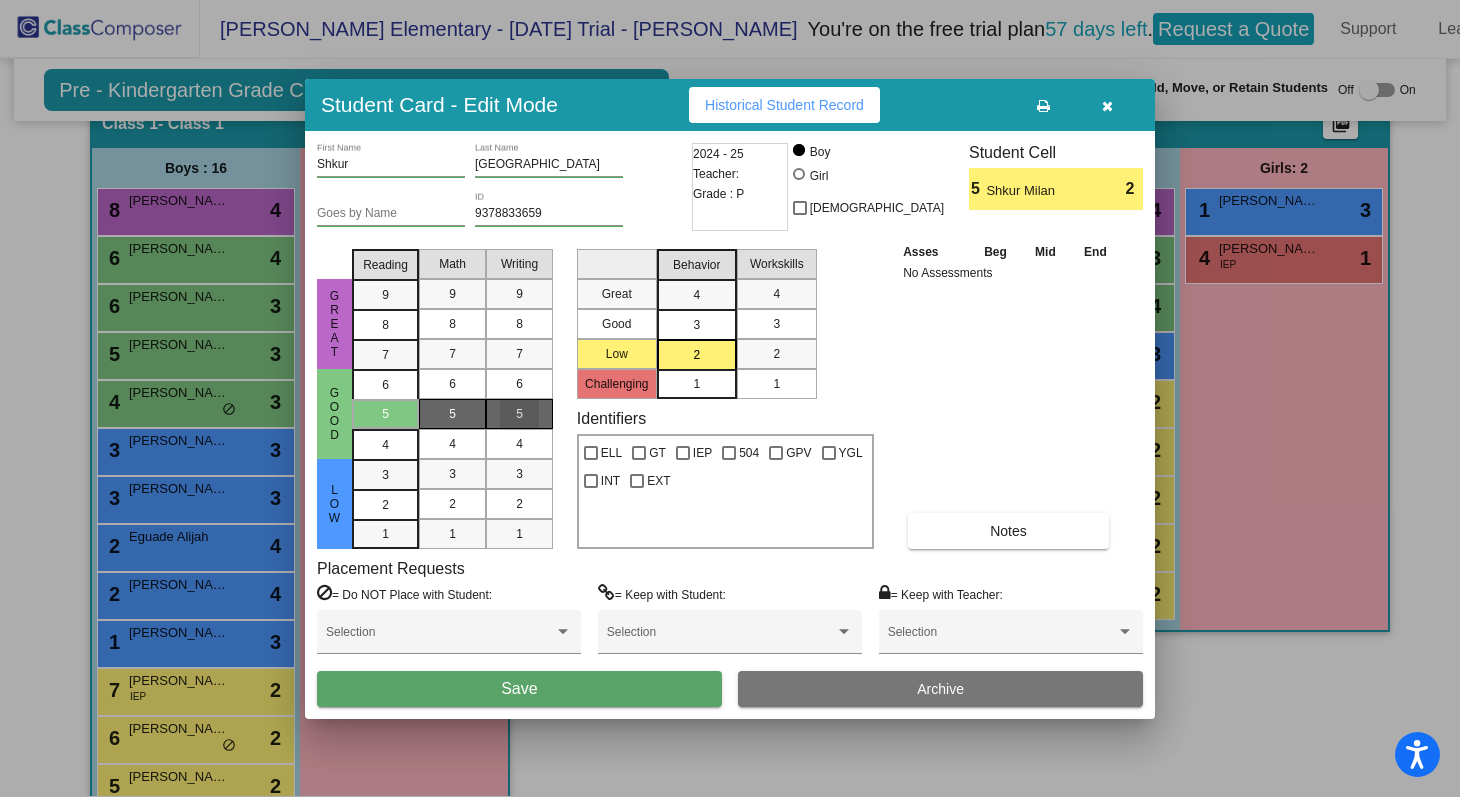 click on "5" at bounding box center (519, 414) 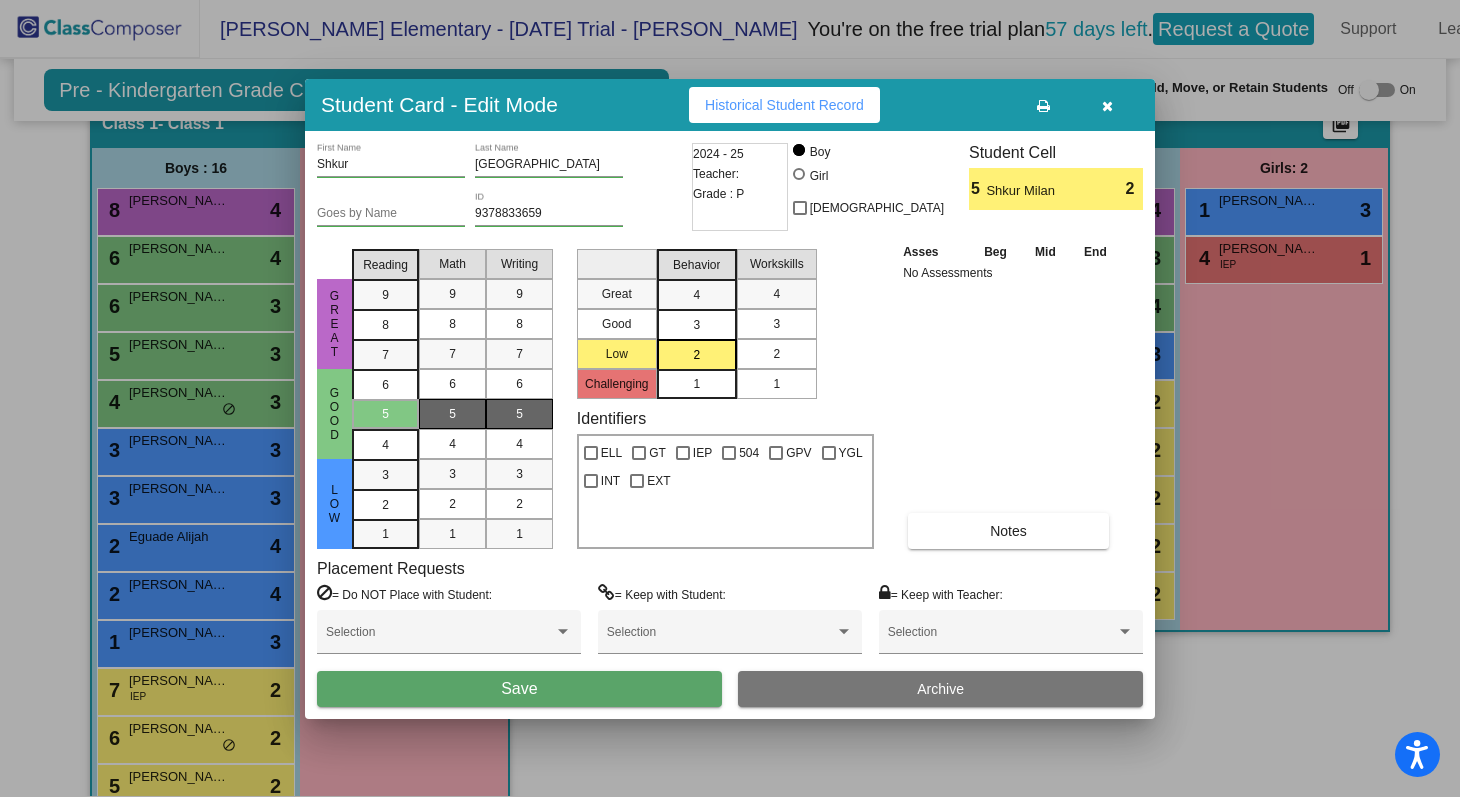 click on "2" at bounding box center (776, 354) 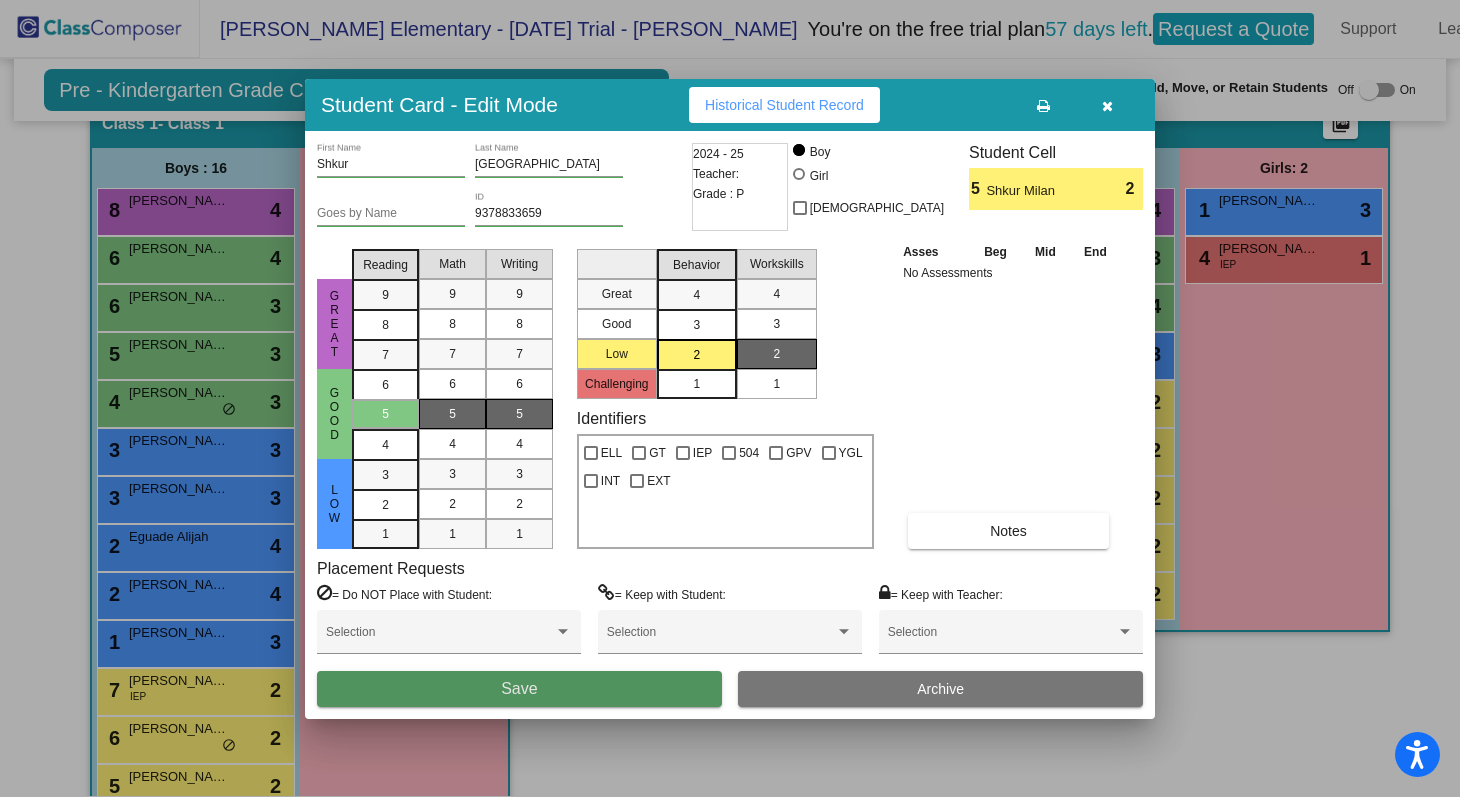 click on "Save" at bounding box center (519, 689) 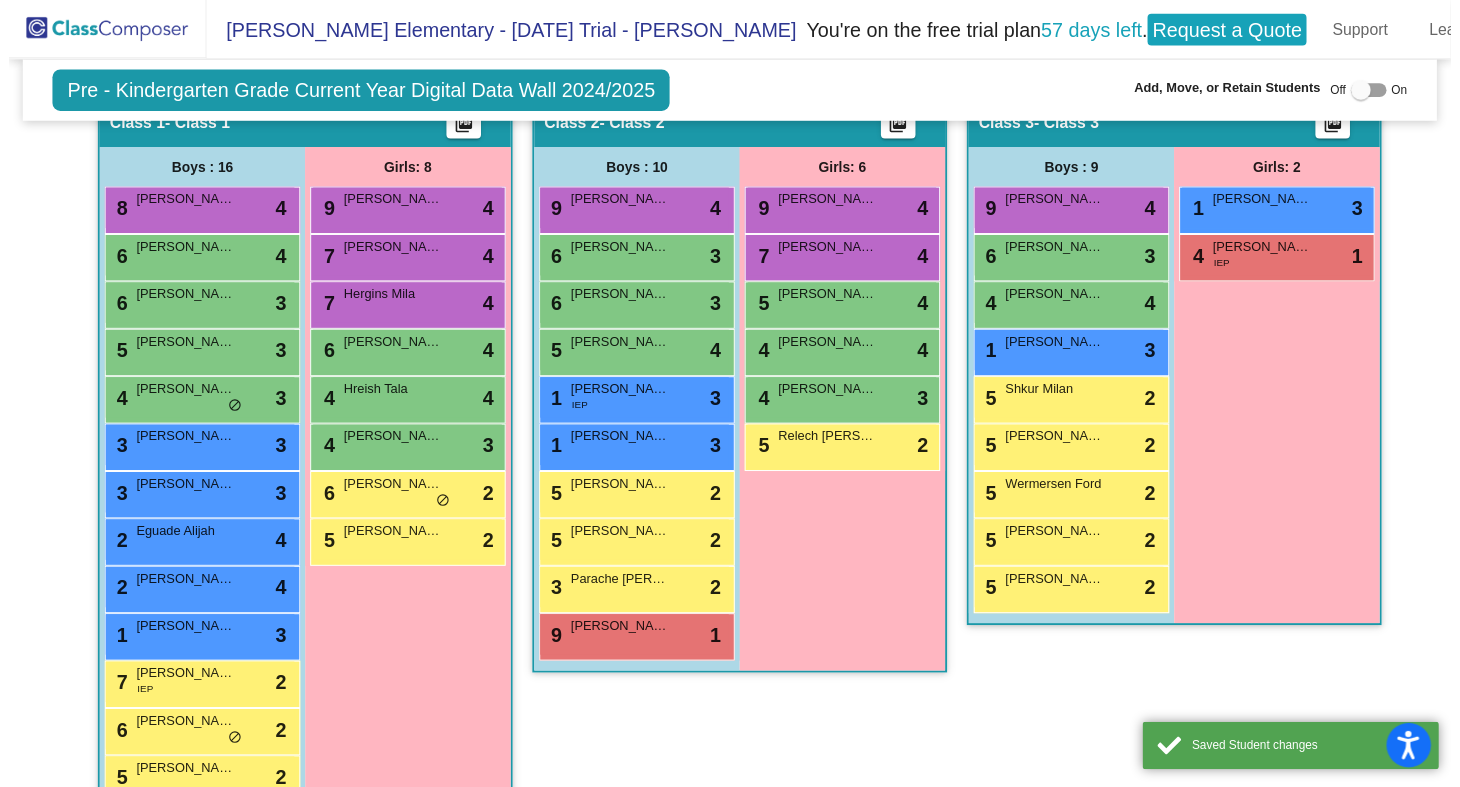 scroll, scrollTop: 1, scrollLeft: 0, axis: vertical 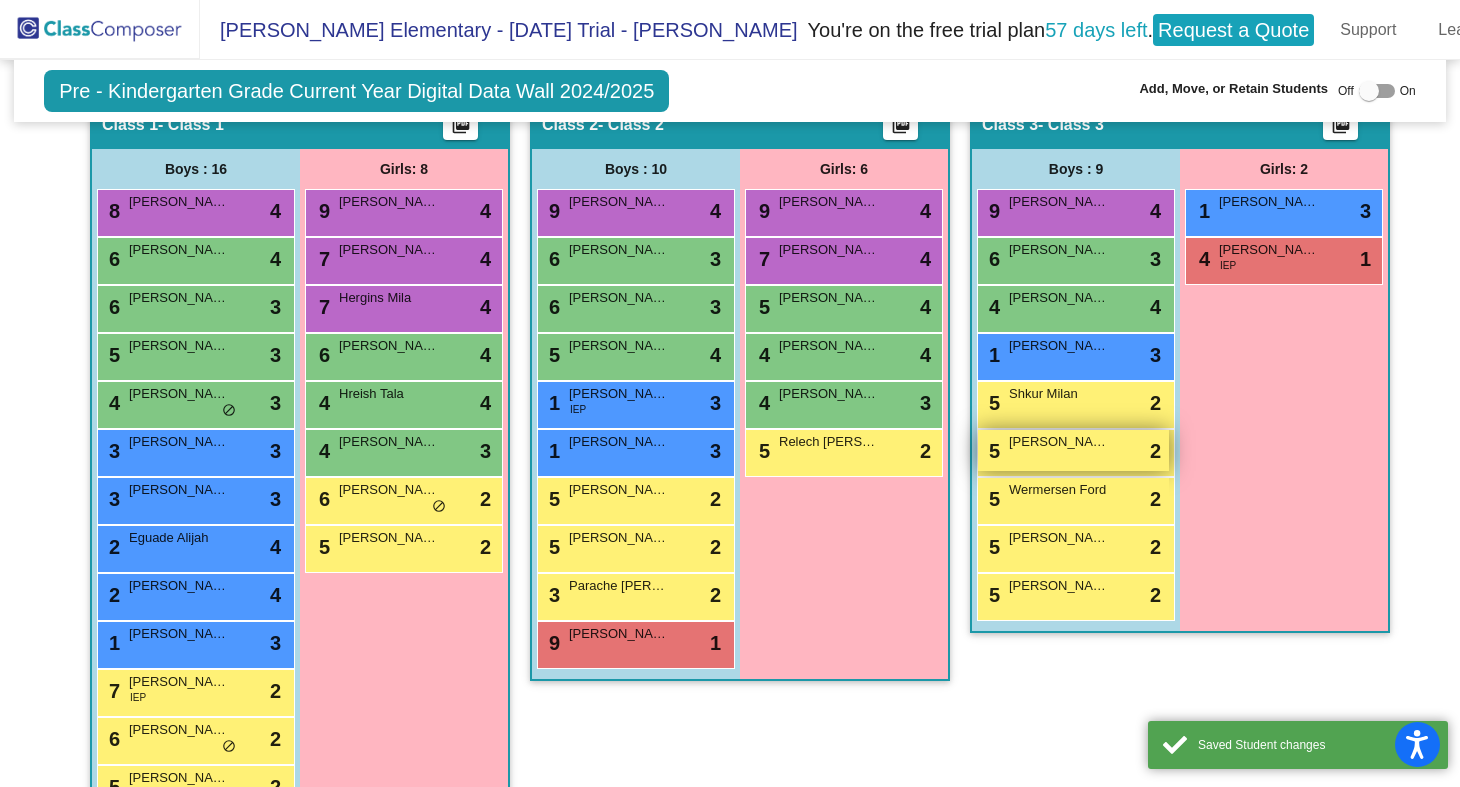 click on "[PERSON_NAME]" at bounding box center (1059, 442) 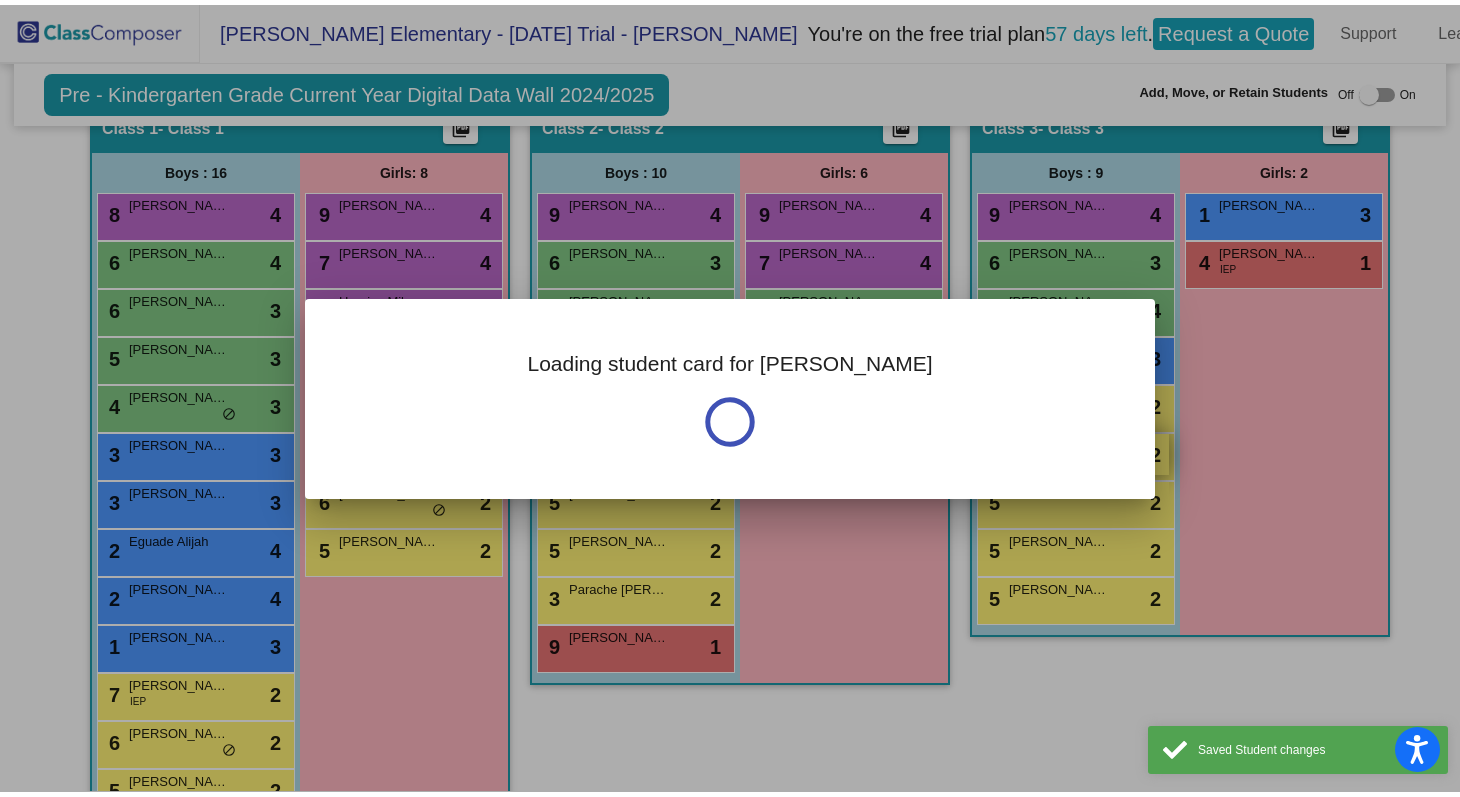 scroll, scrollTop: 0, scrollLeft: 0, axis: both 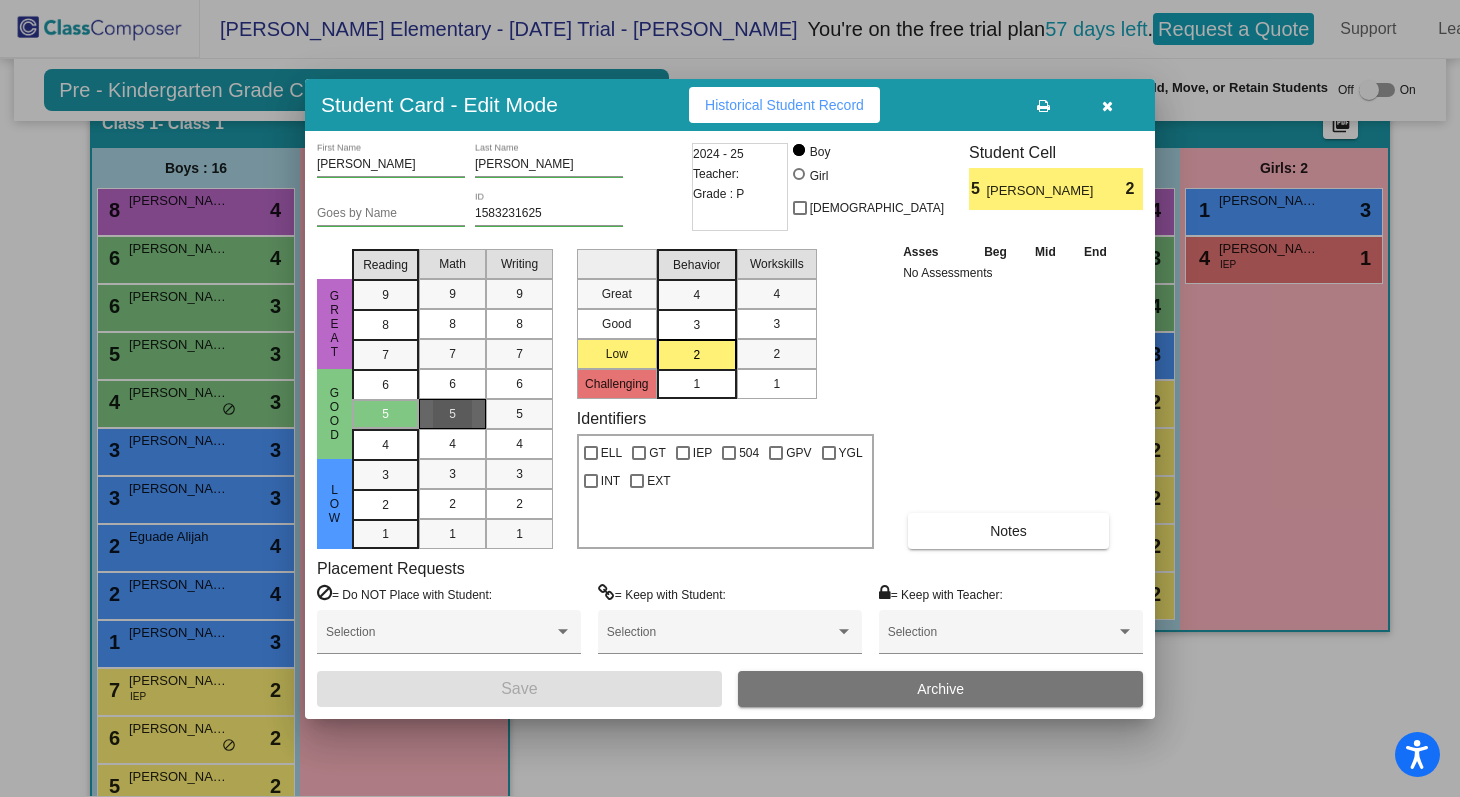 click on "5" at bounding box center (452, 414) 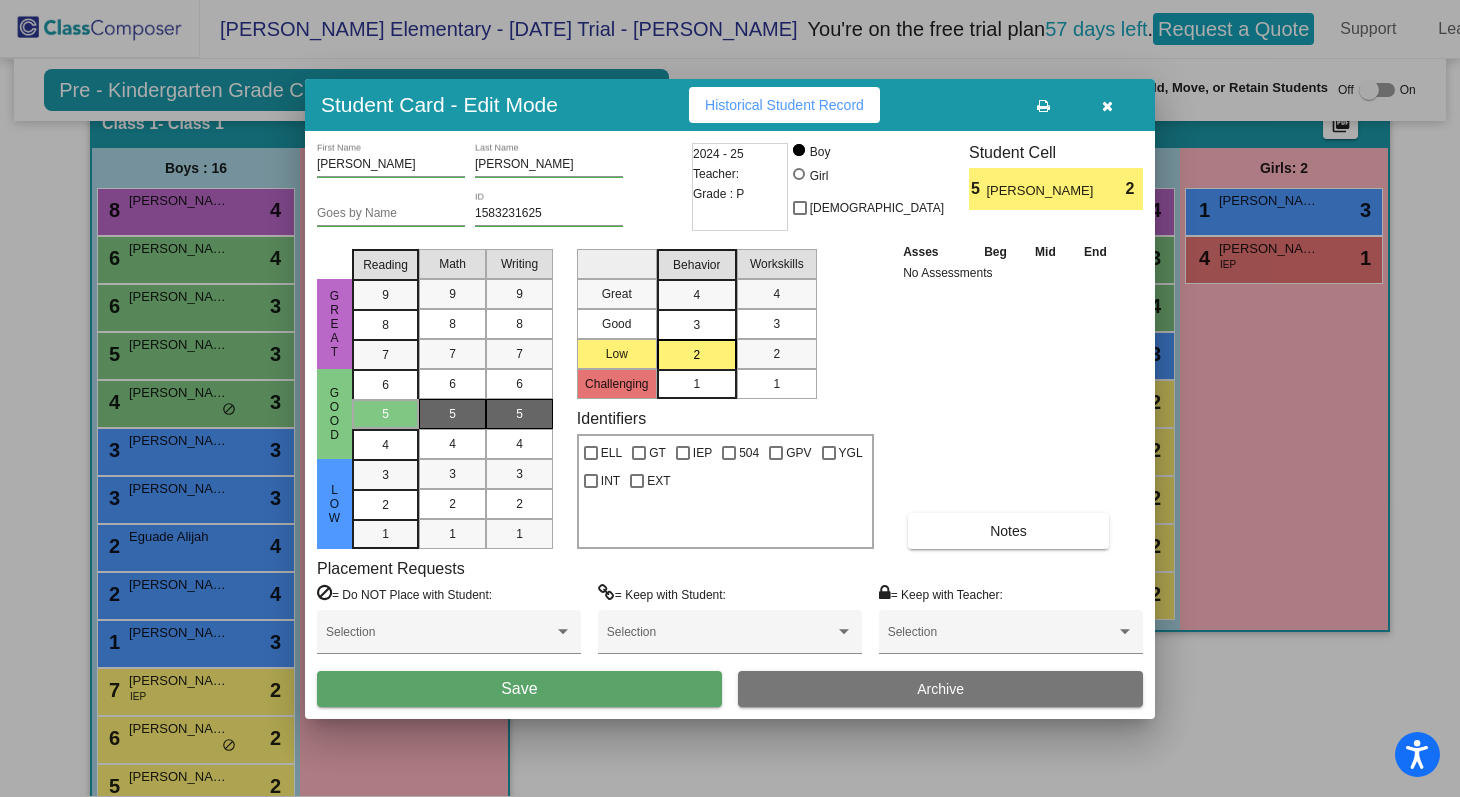 click on "5" at bounding box center [519, 414] 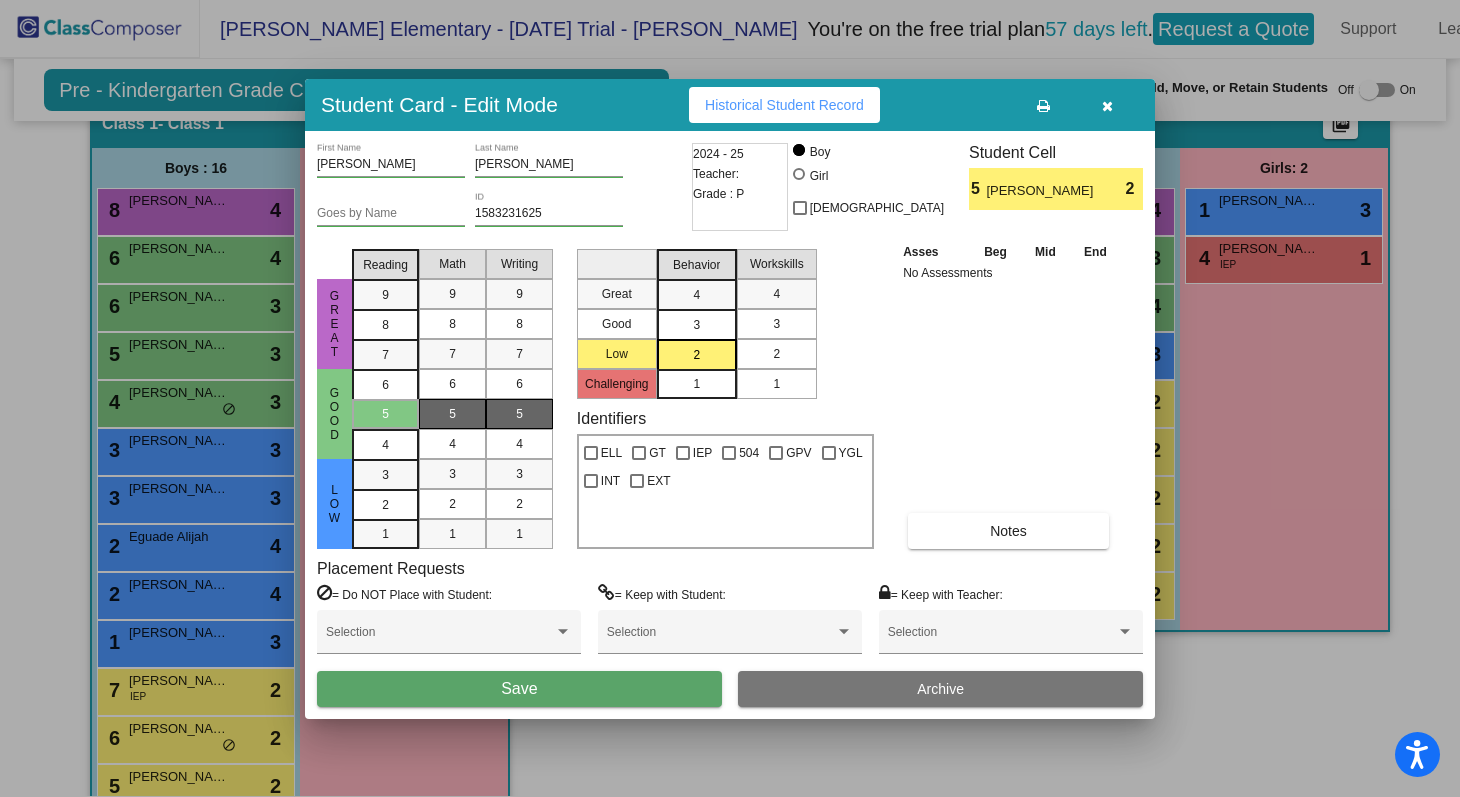 click on "2" at bounding box center (776, 354) 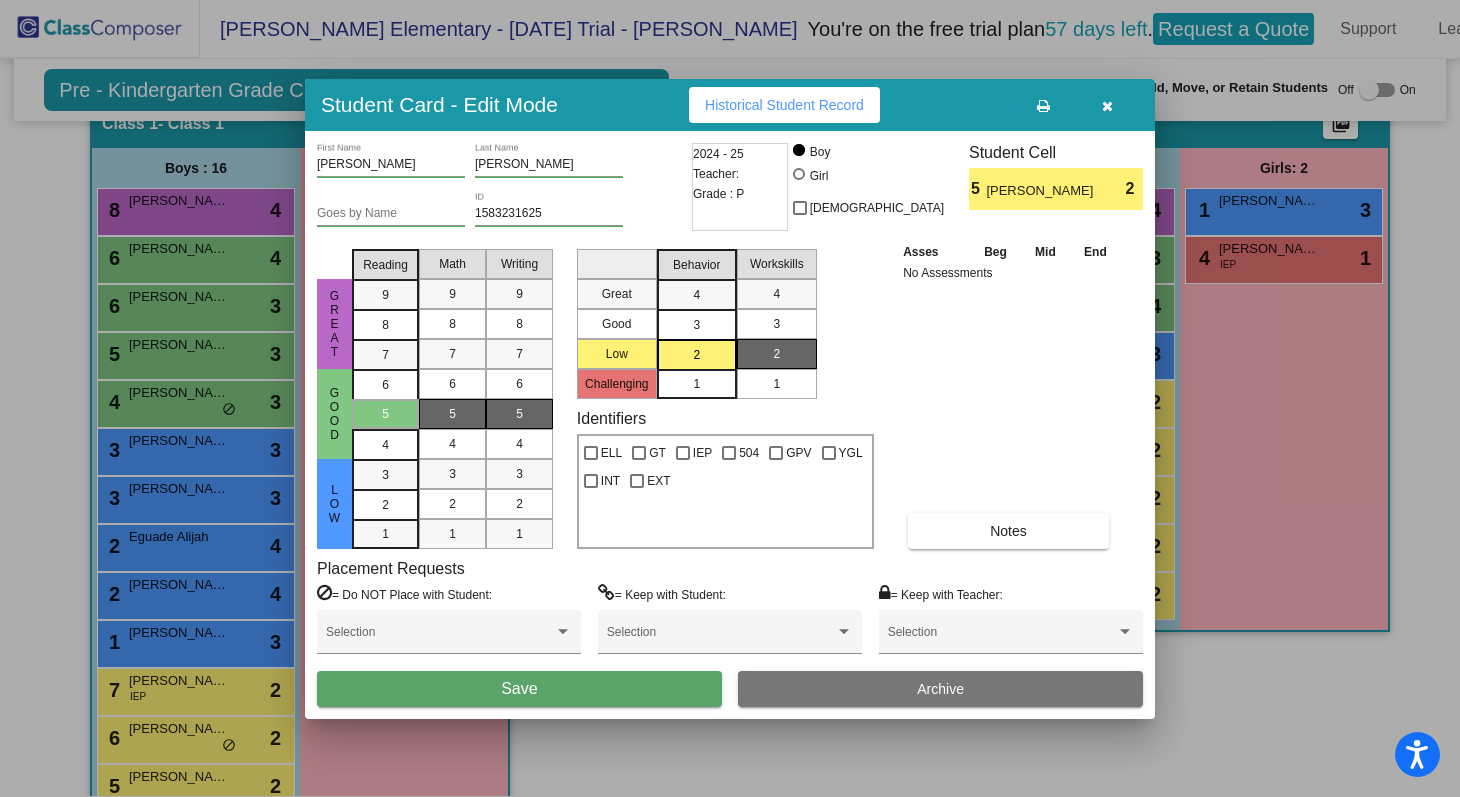 click on "Save" at bounding box center [519, 689] 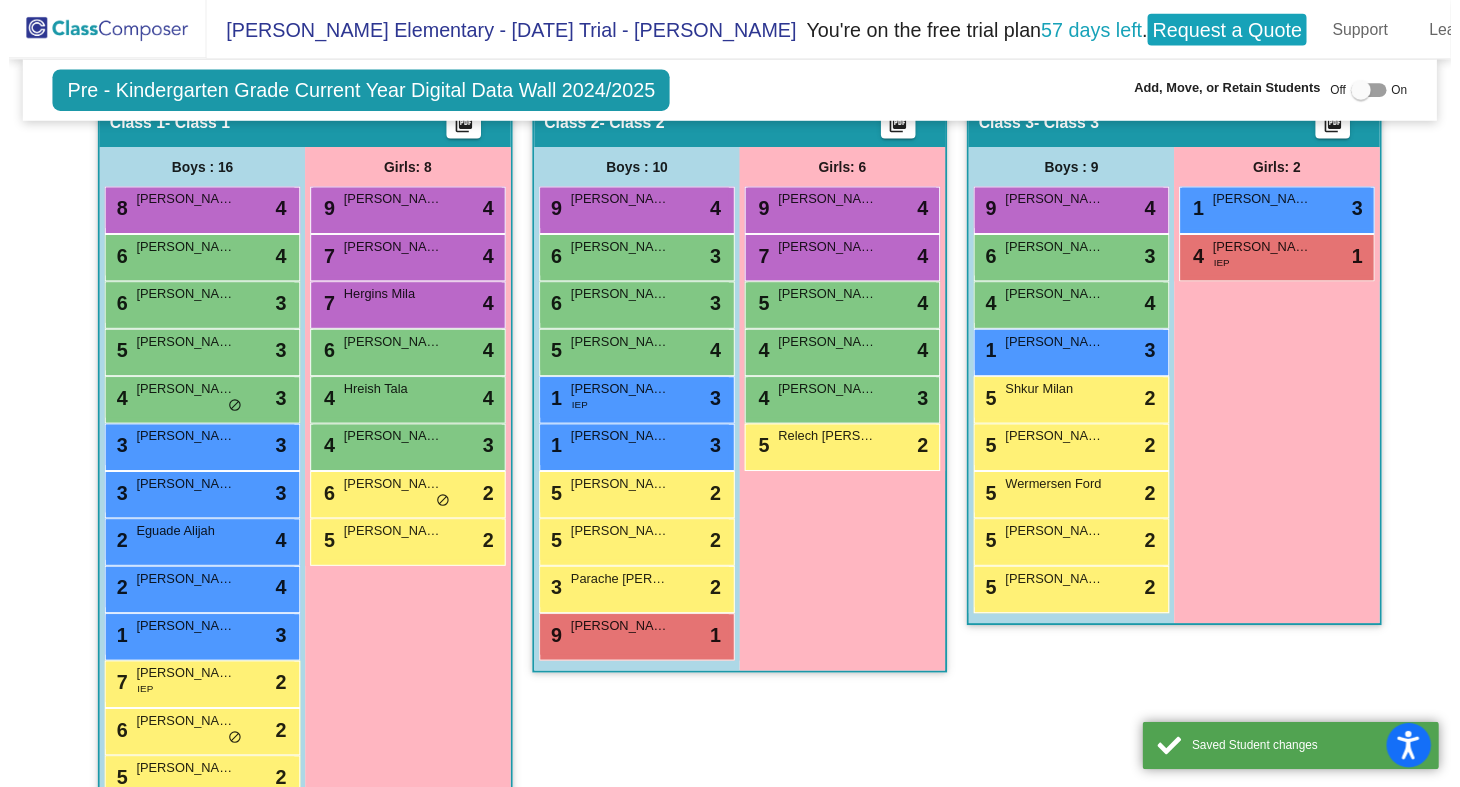 scroll, scrollTop: 1, scrollLeft: 0, axis: vertical 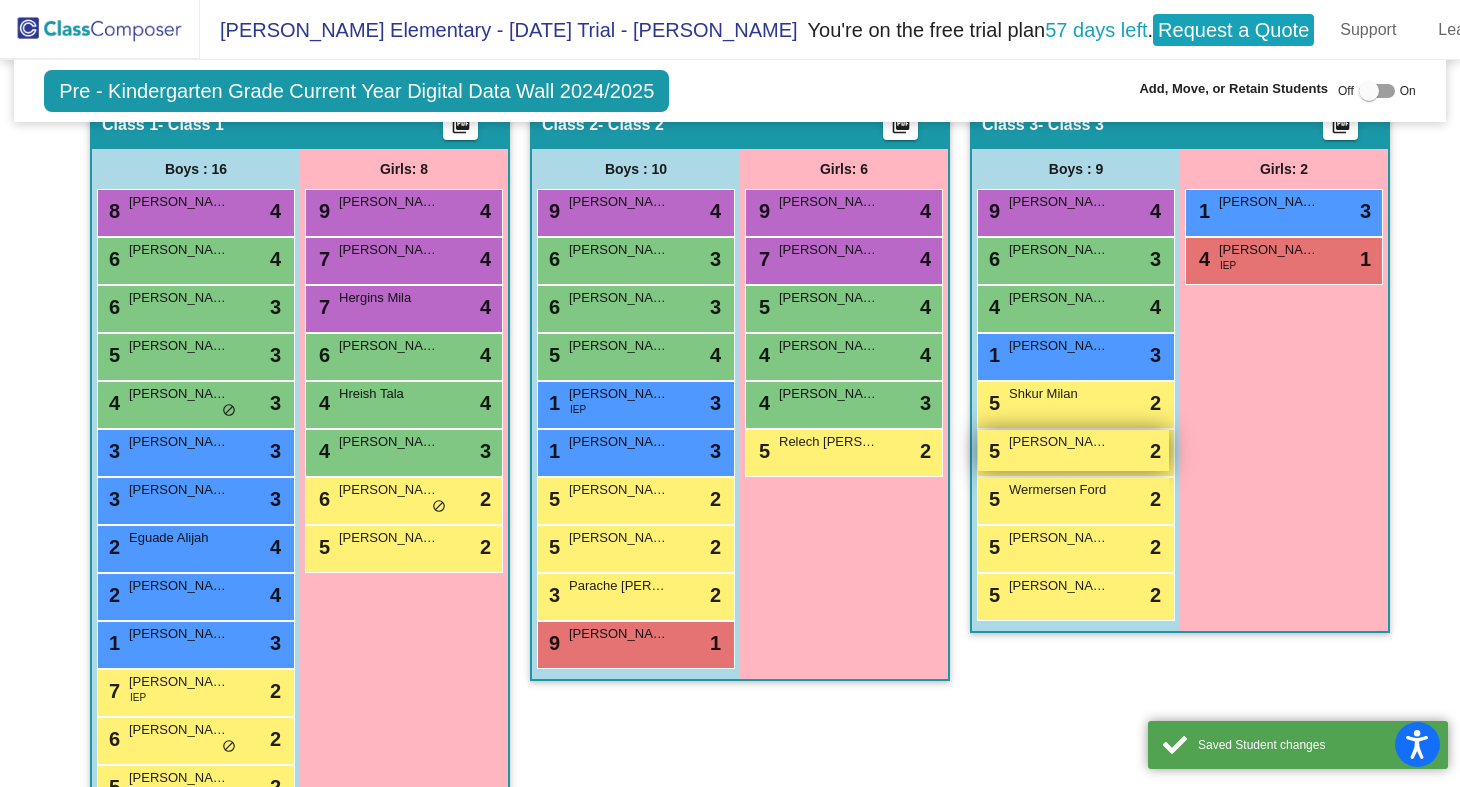 click on "[PERSON_NAME]" at bounding box center (1059, 442) 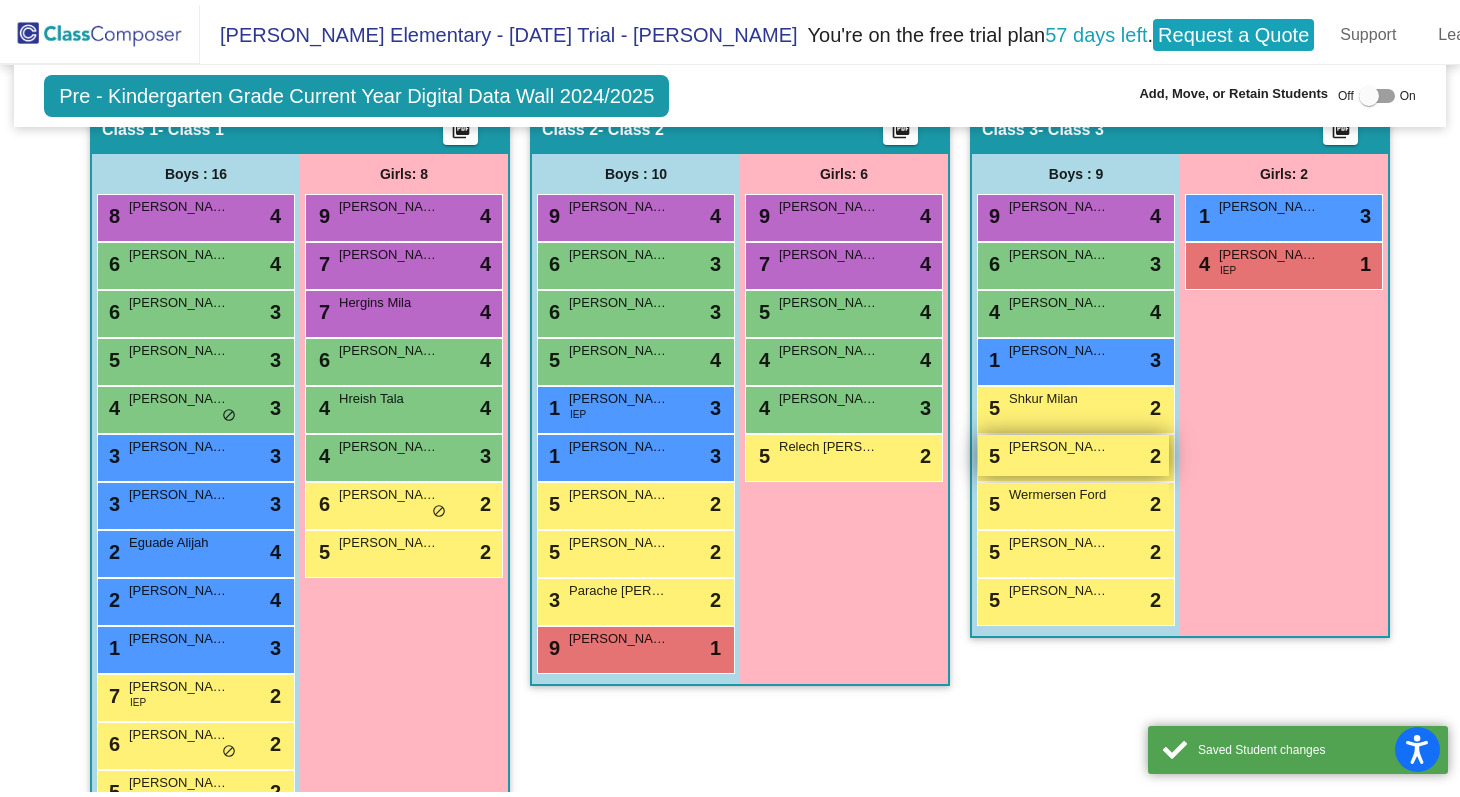 scroll, scrollTop: 0, scrollLeft: 0, axis: both 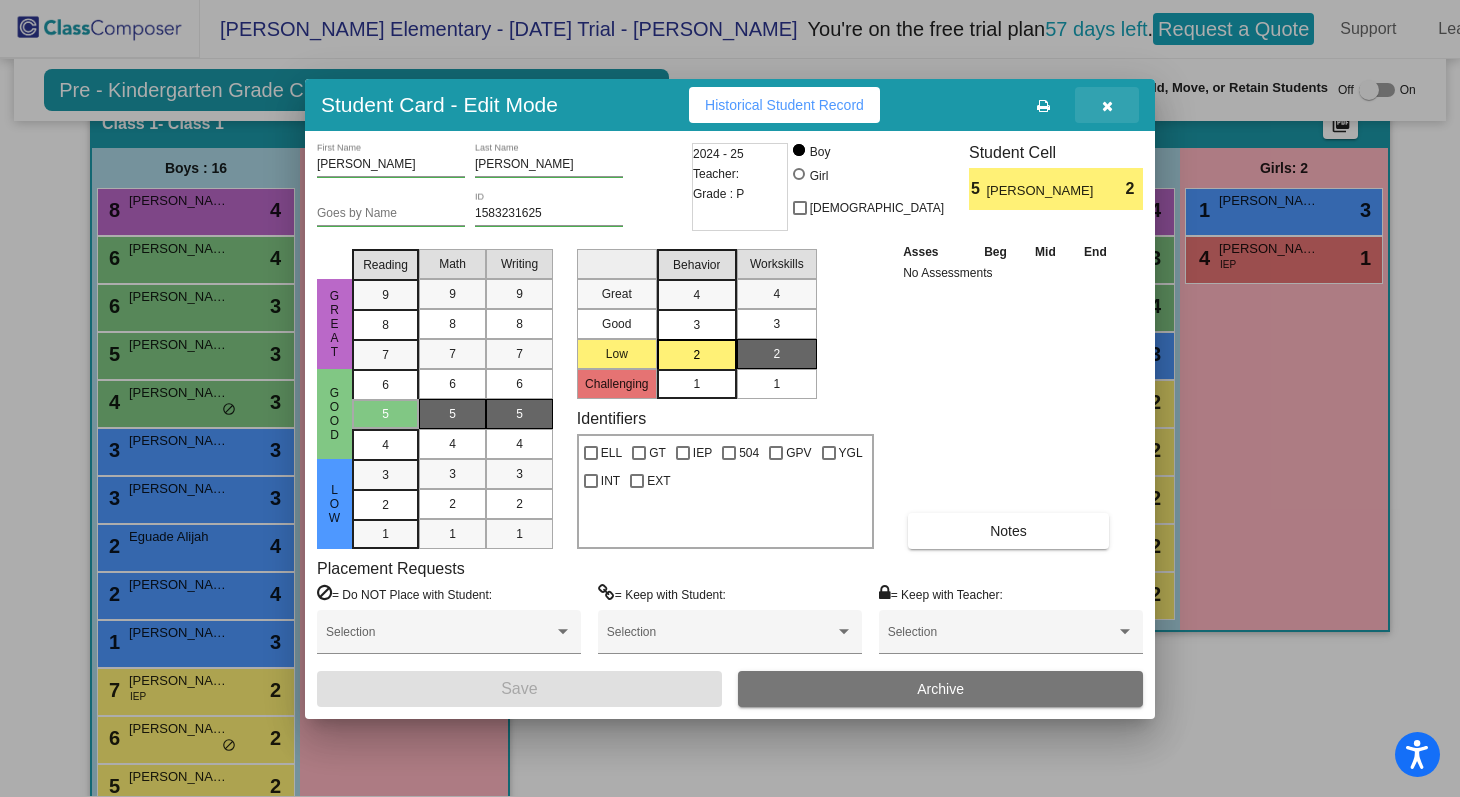click at bounding box center (1107, 105) 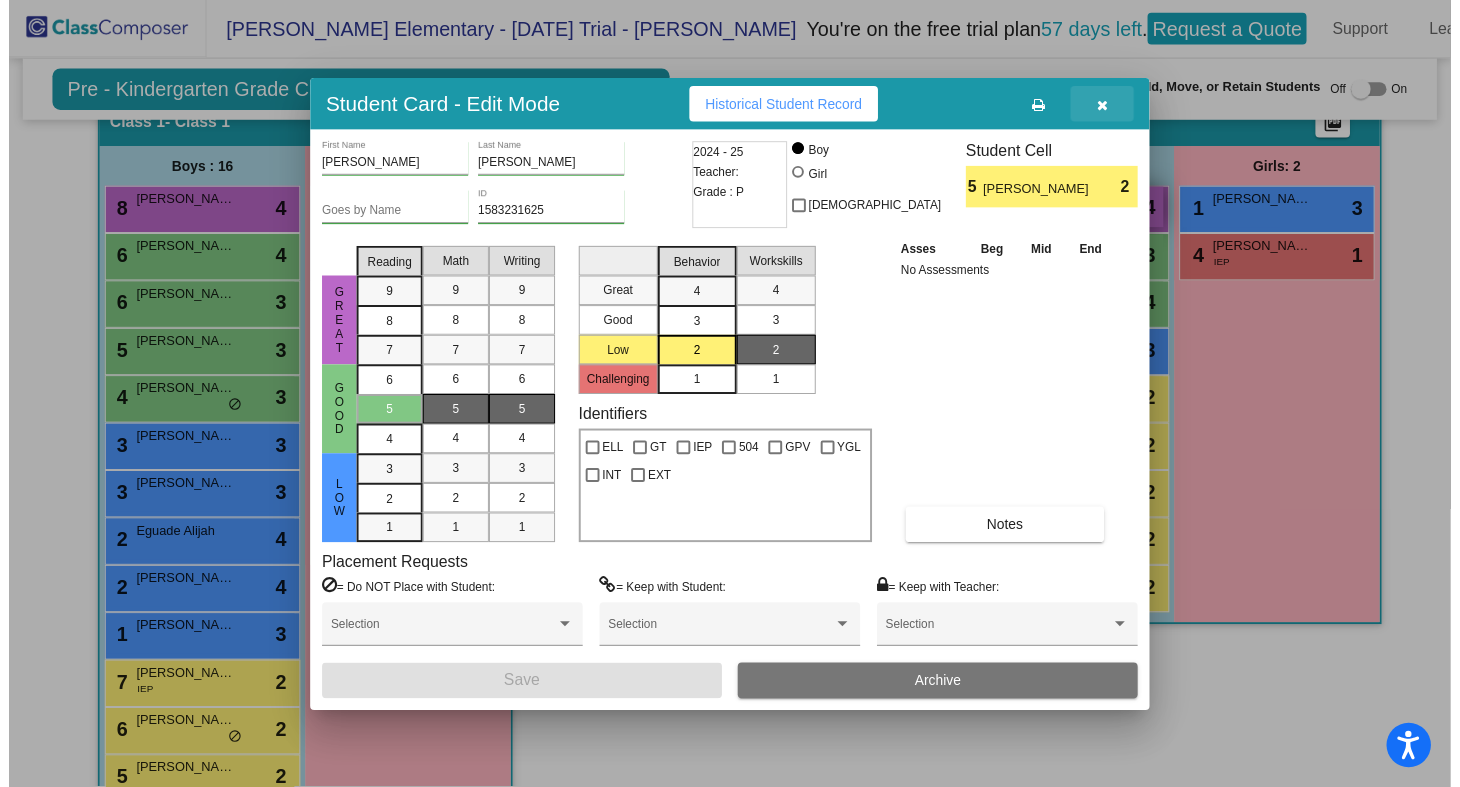 scroll, scrollTop: 1, scrollLeft: 0, axis: vertical 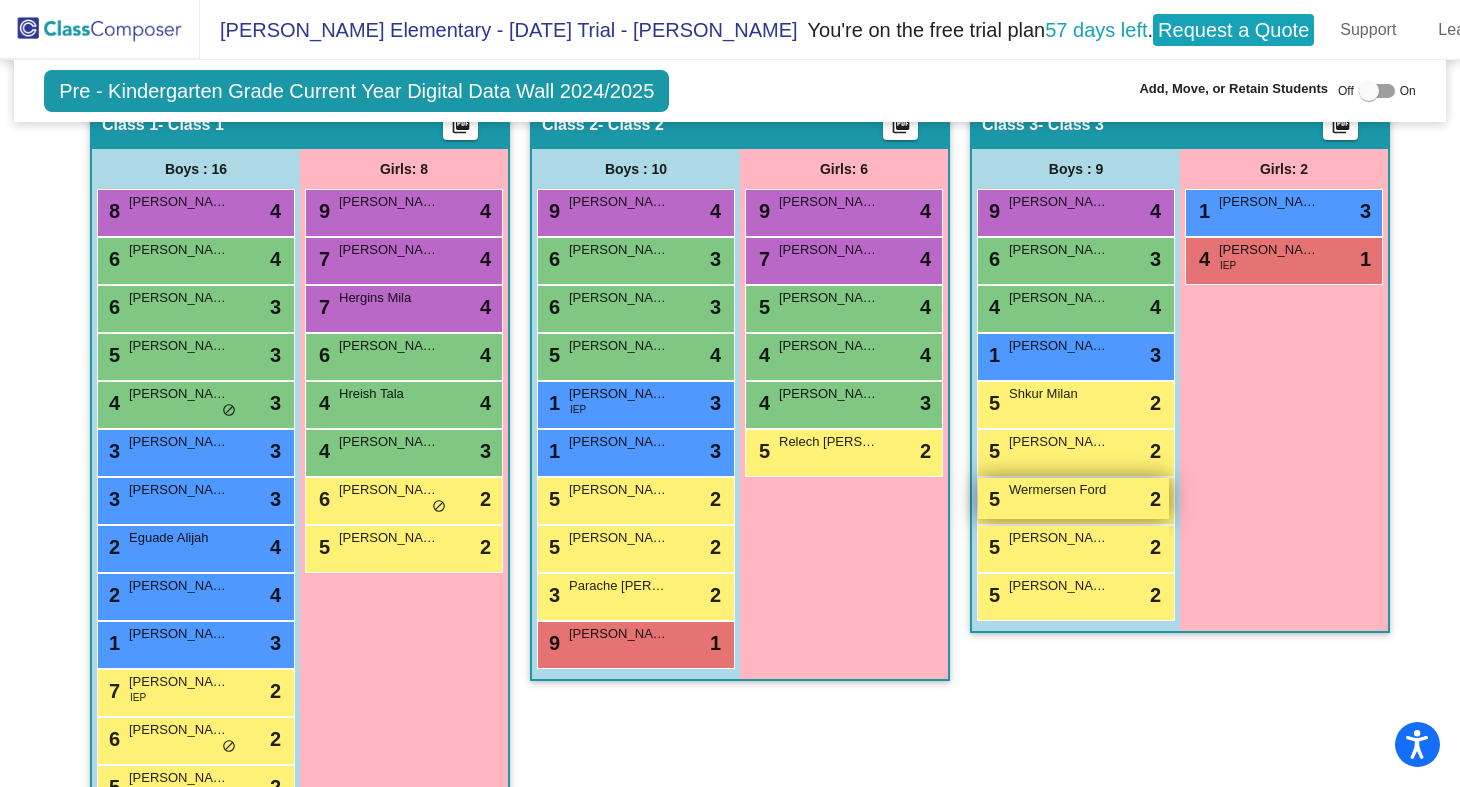 click on "Wermersen Ford" at bounding box center [1059, 490] 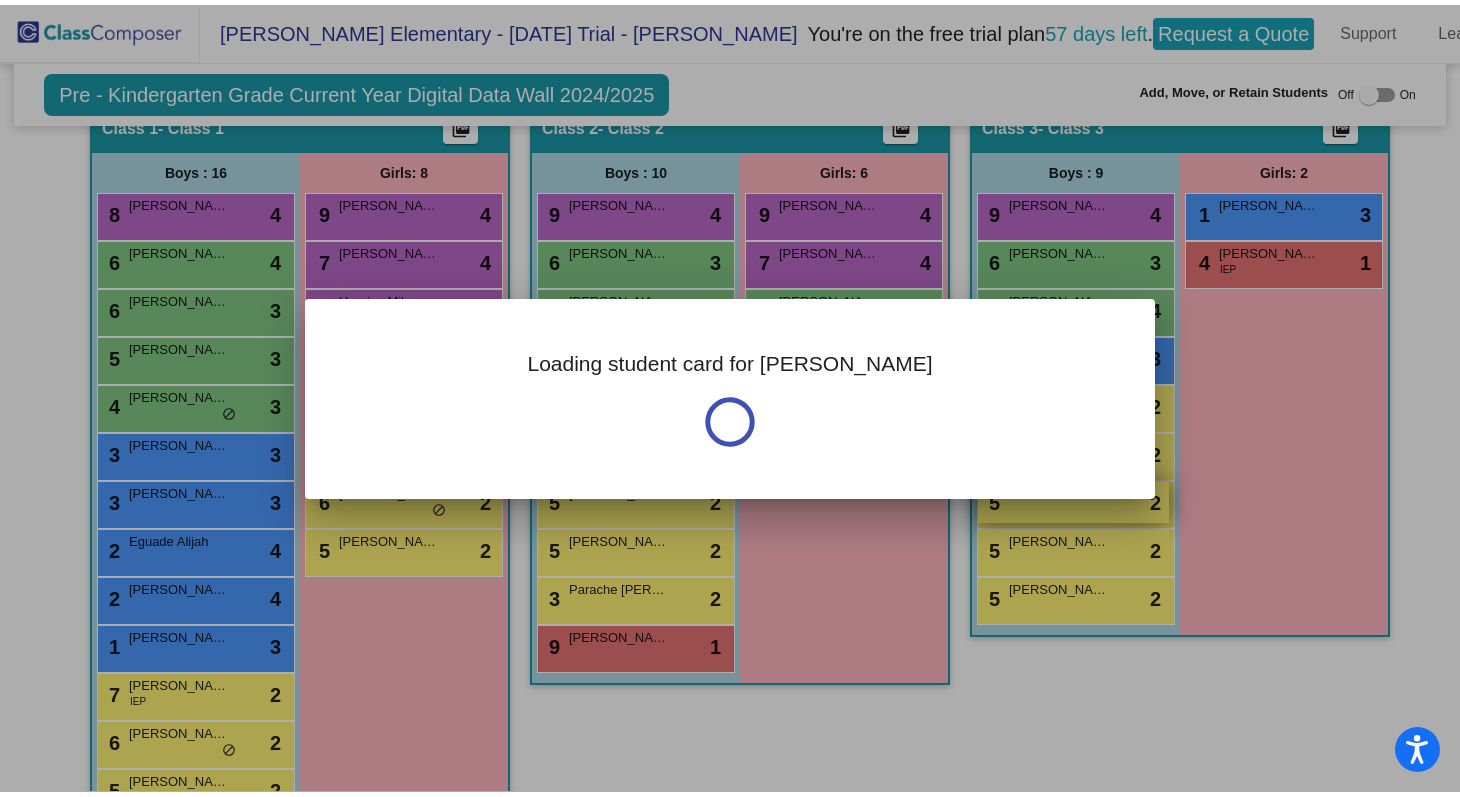 scroll, scrollTop: 0, scrollLeft: 0, axis: both 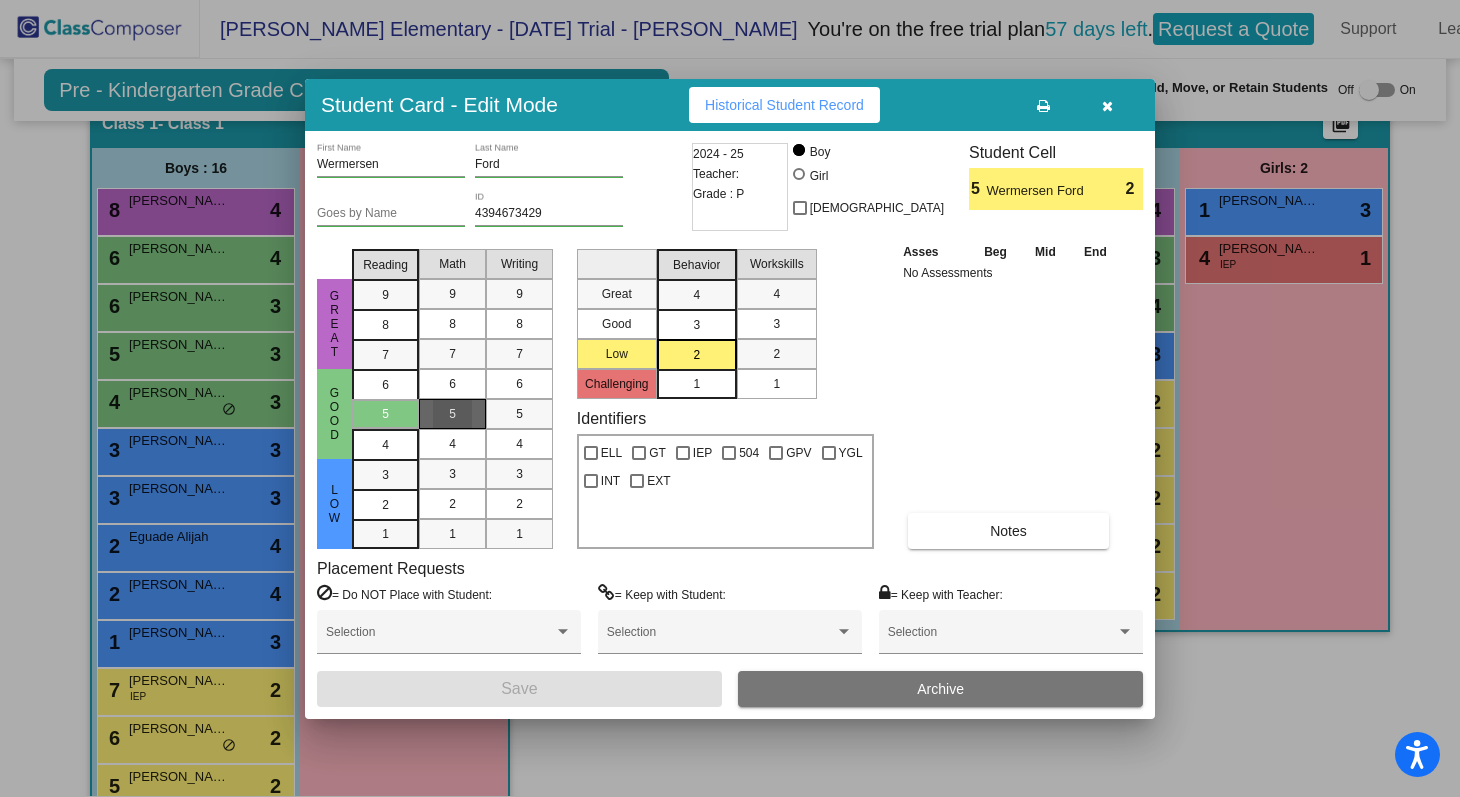 click on "5" at bounding box center [452, 414] 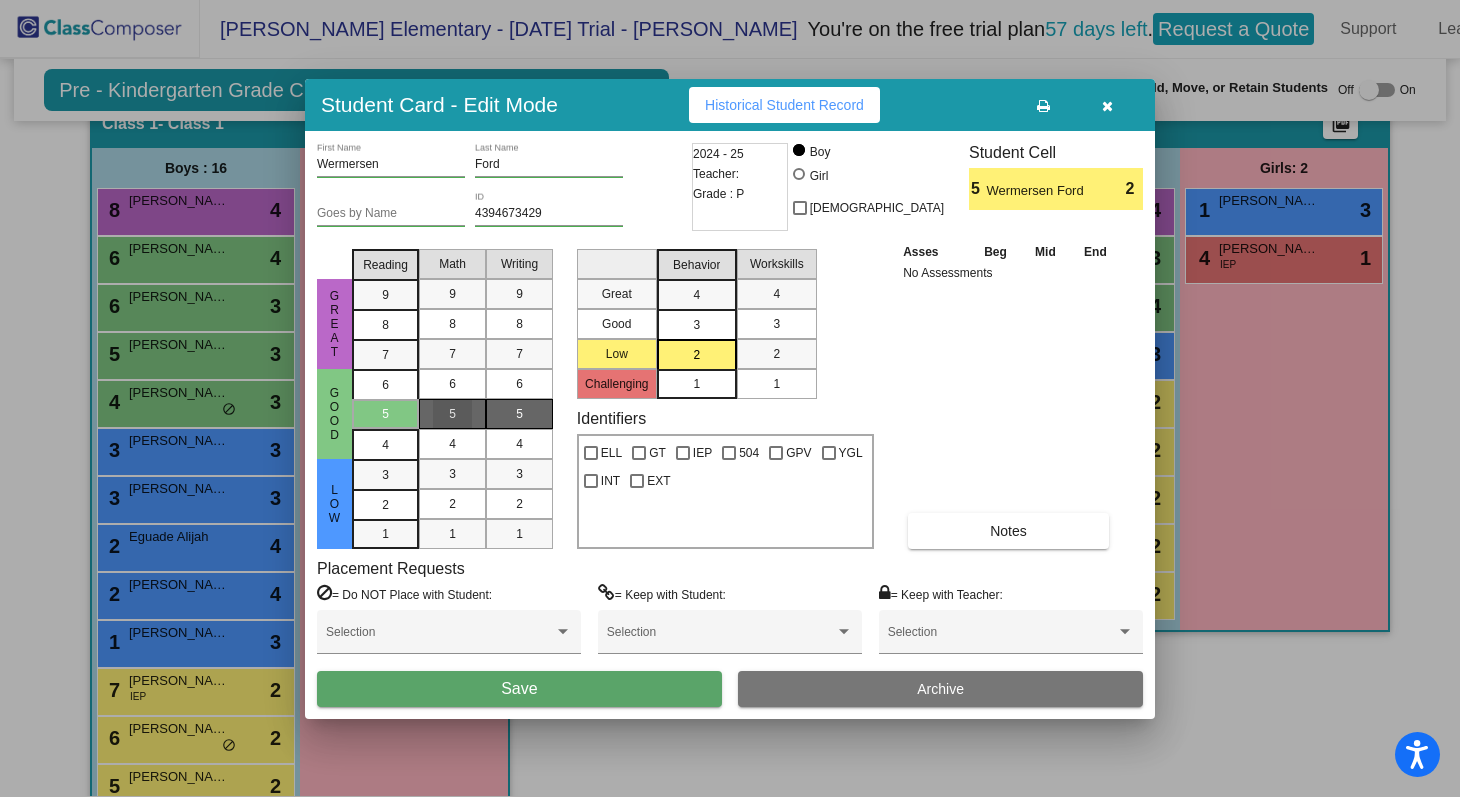 click on "5" at bounding box center (519, 414) 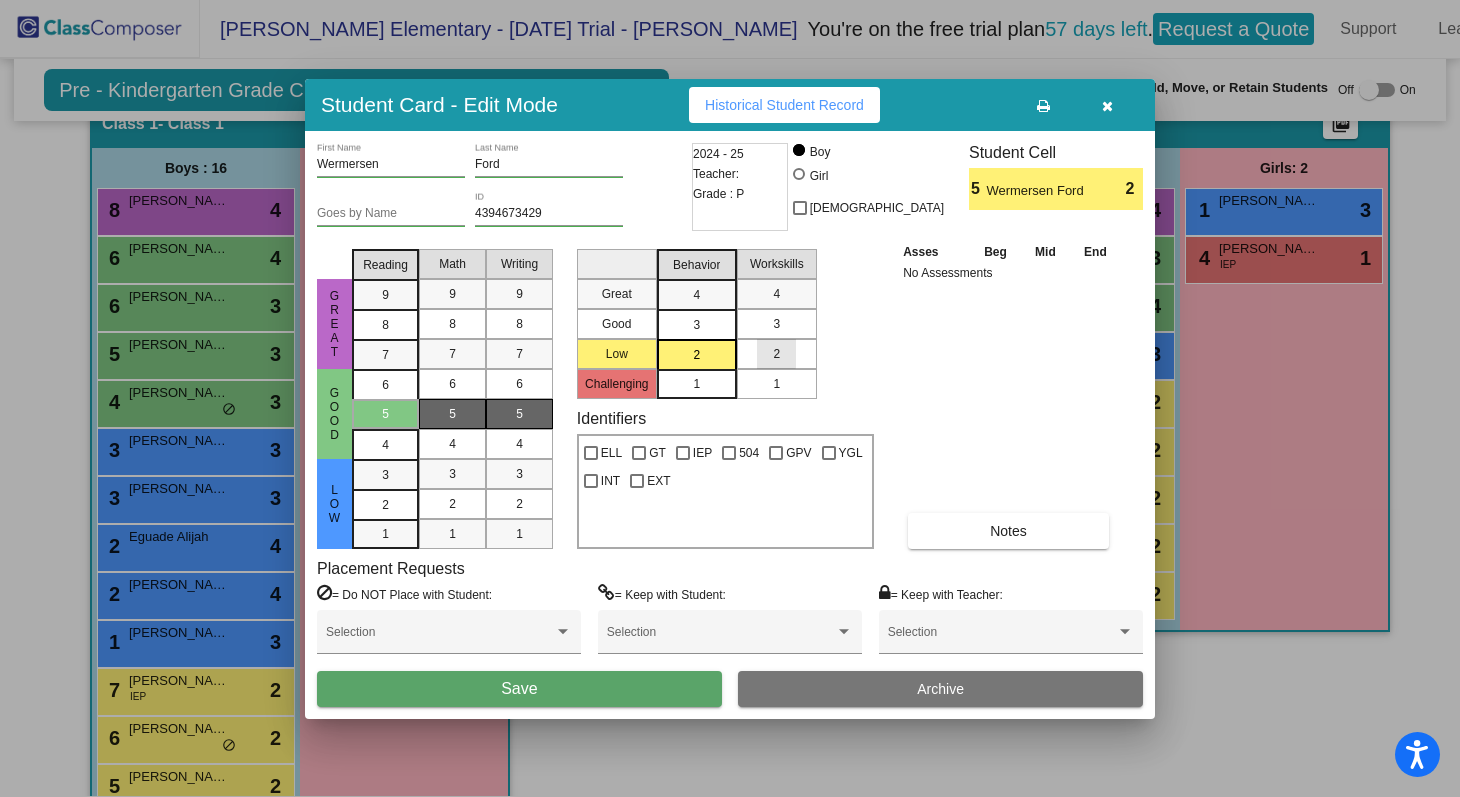 click on "2" at bounding box center [777, 354] 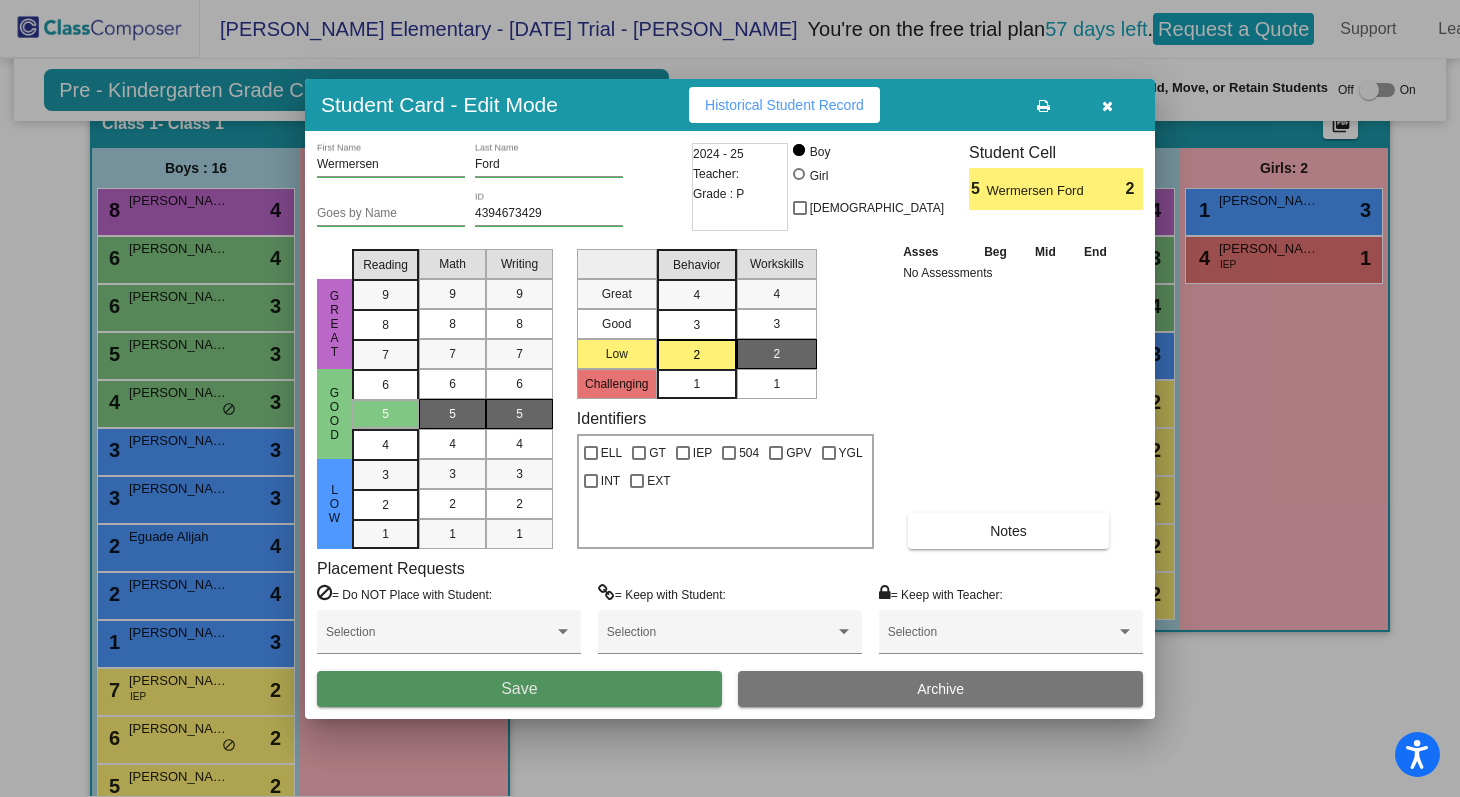 click on "Save" at bounding box center [519, 689] 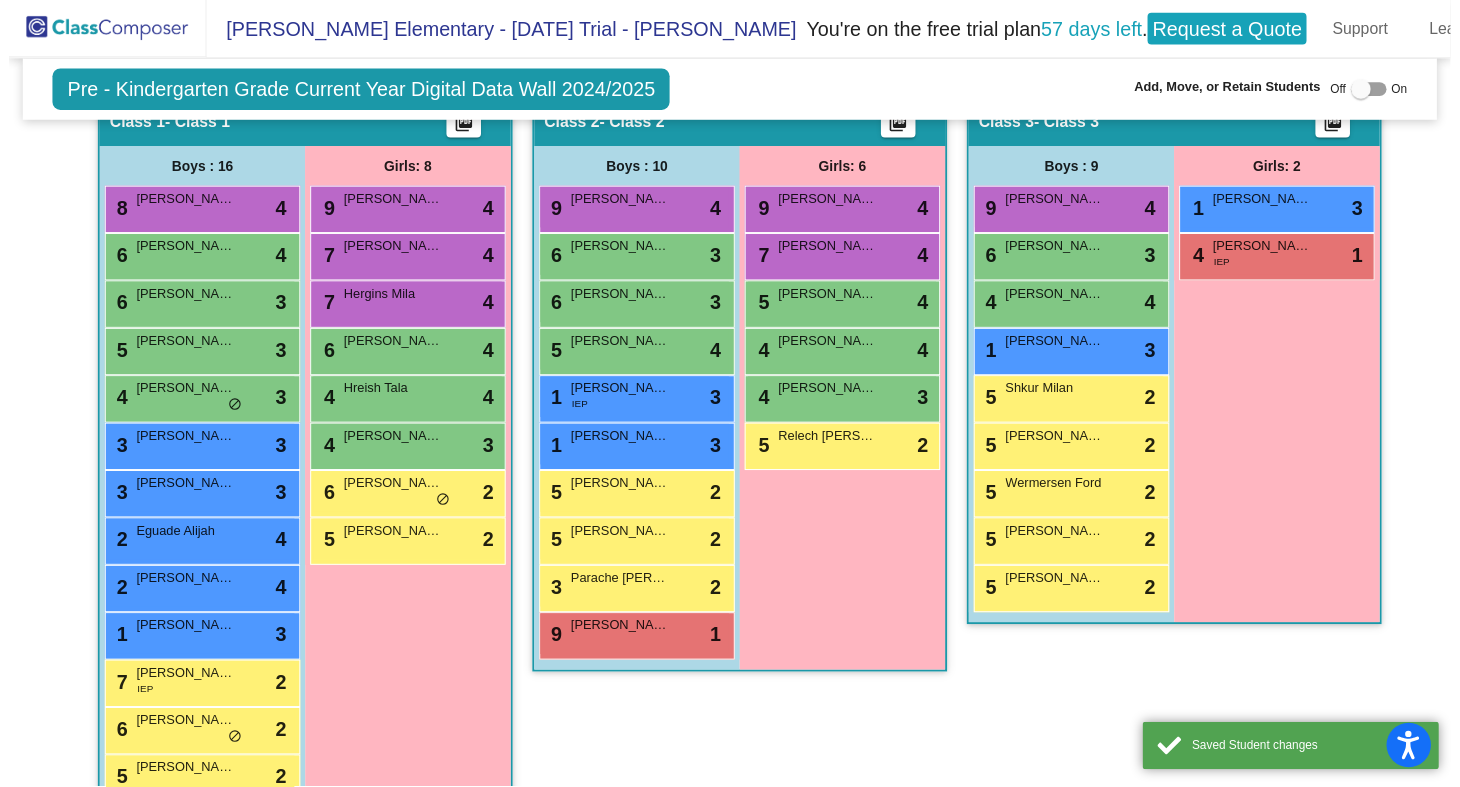 scroll, scrollTop: 1, scrollLeft: 0, axis: vertical 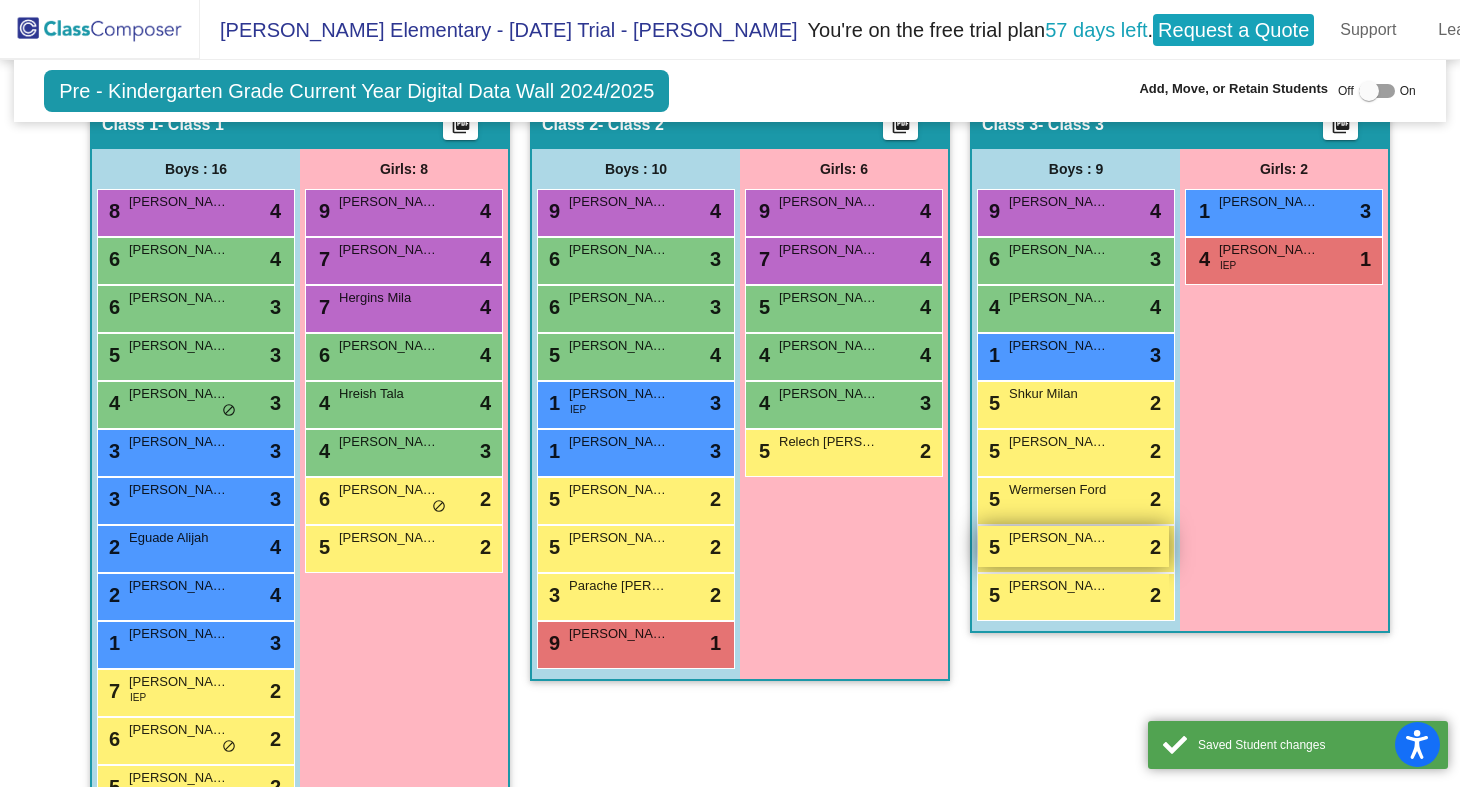 click on "[PERSON_NAME] [PERSON_NAME]" at bounding box center [1059, 538] 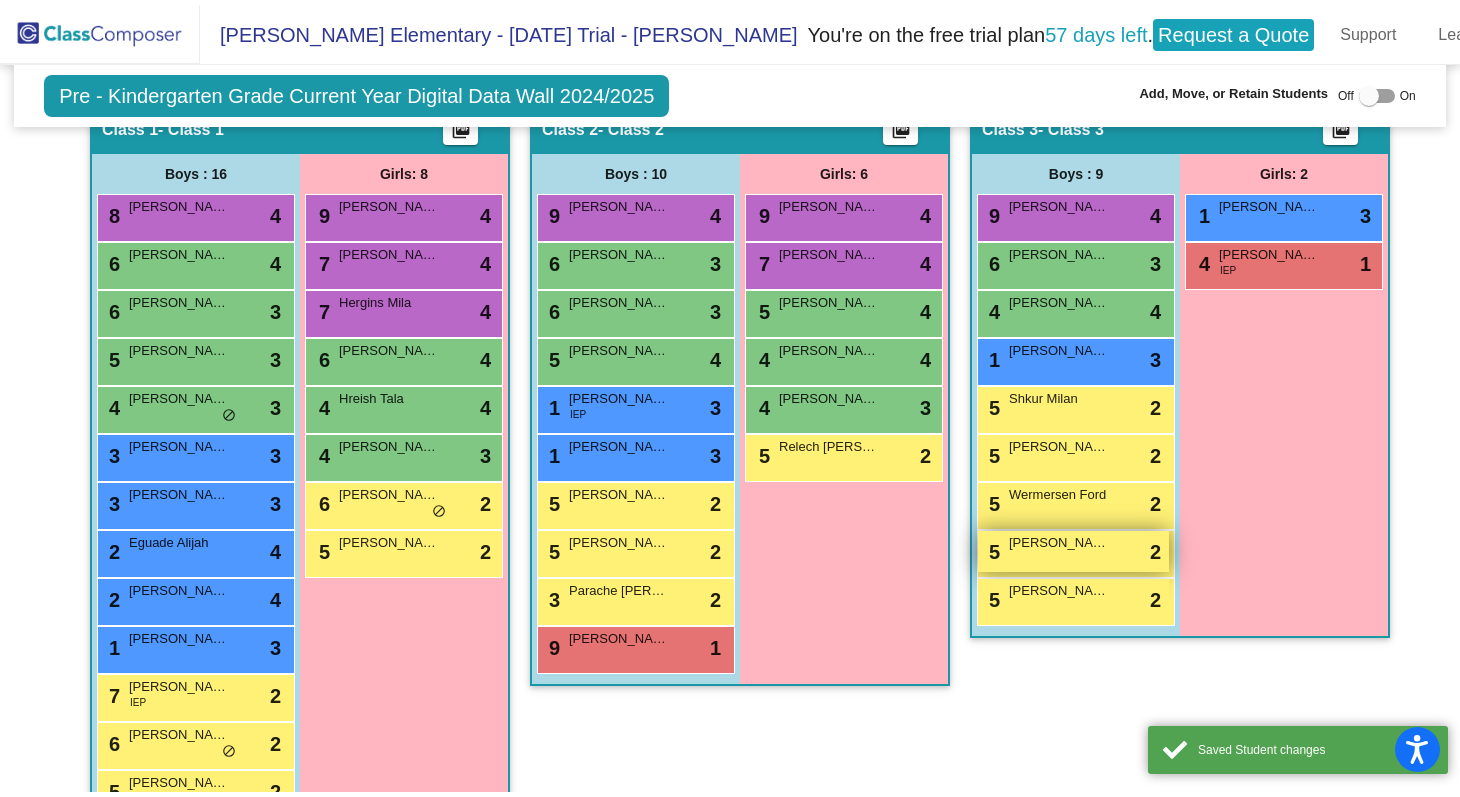 scroll, scrollTop: 0, scrollLeft: 0, axis: both 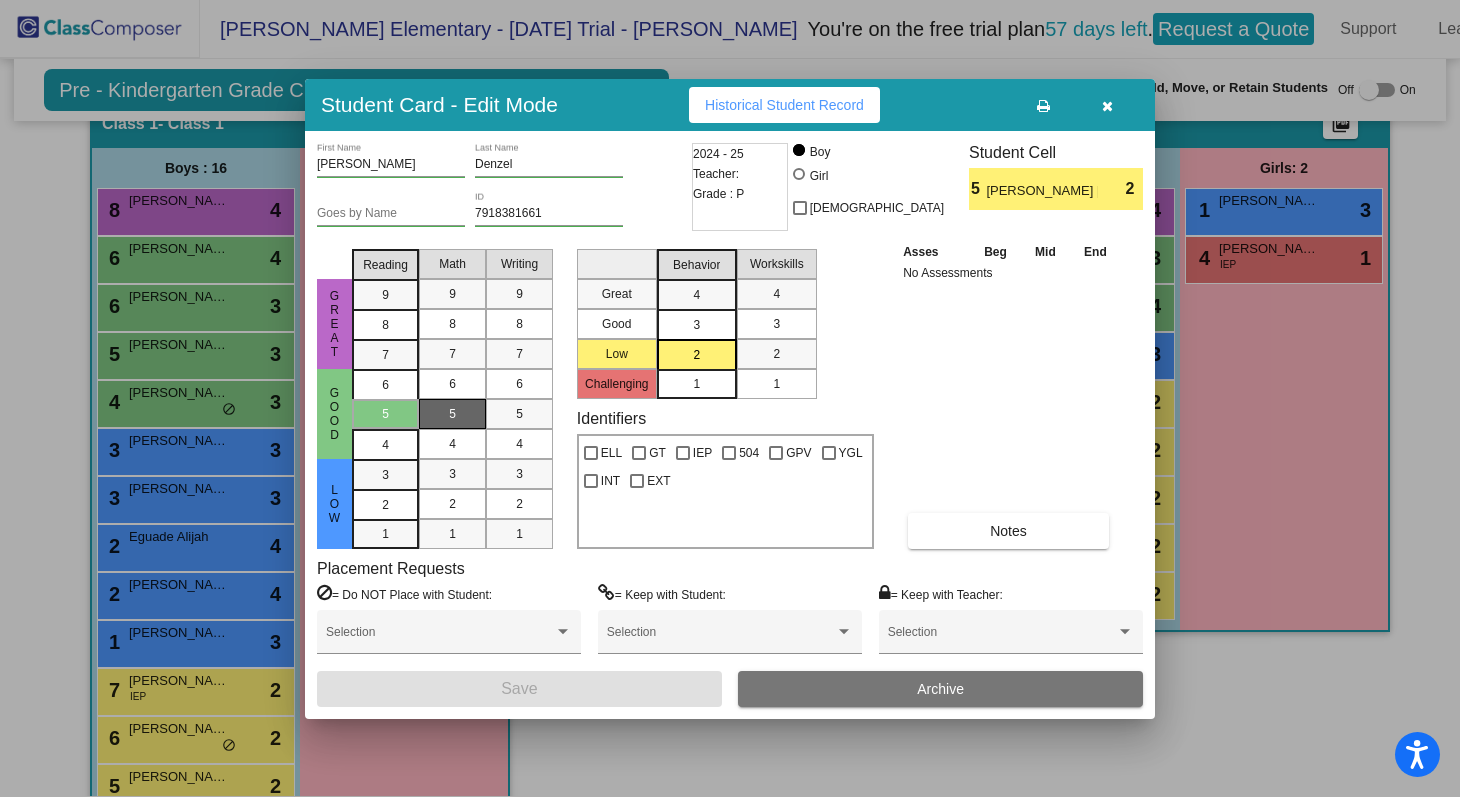 click on "5" at bounding box center (452, 414) 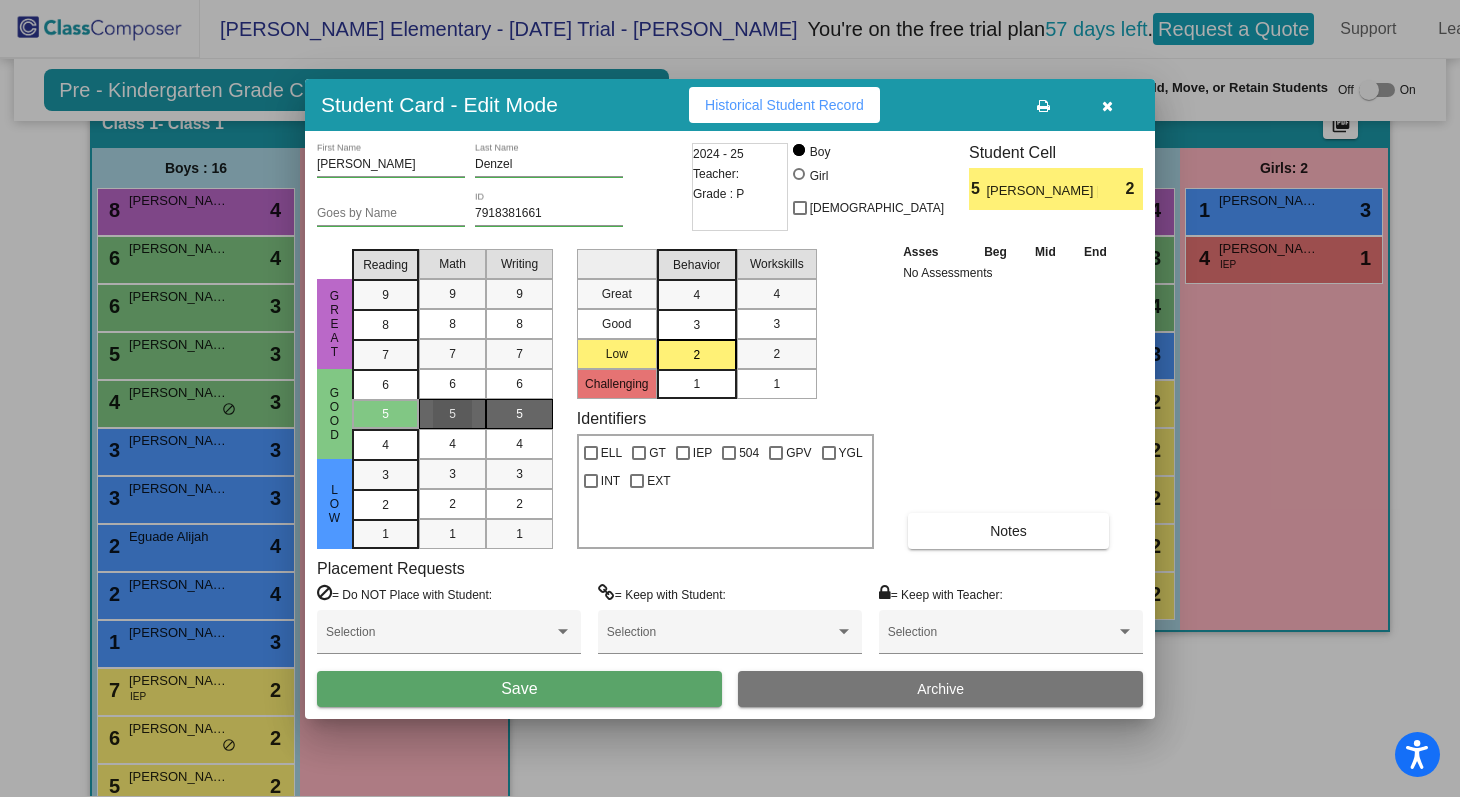 click on "5" at bounding box center [519, 414] 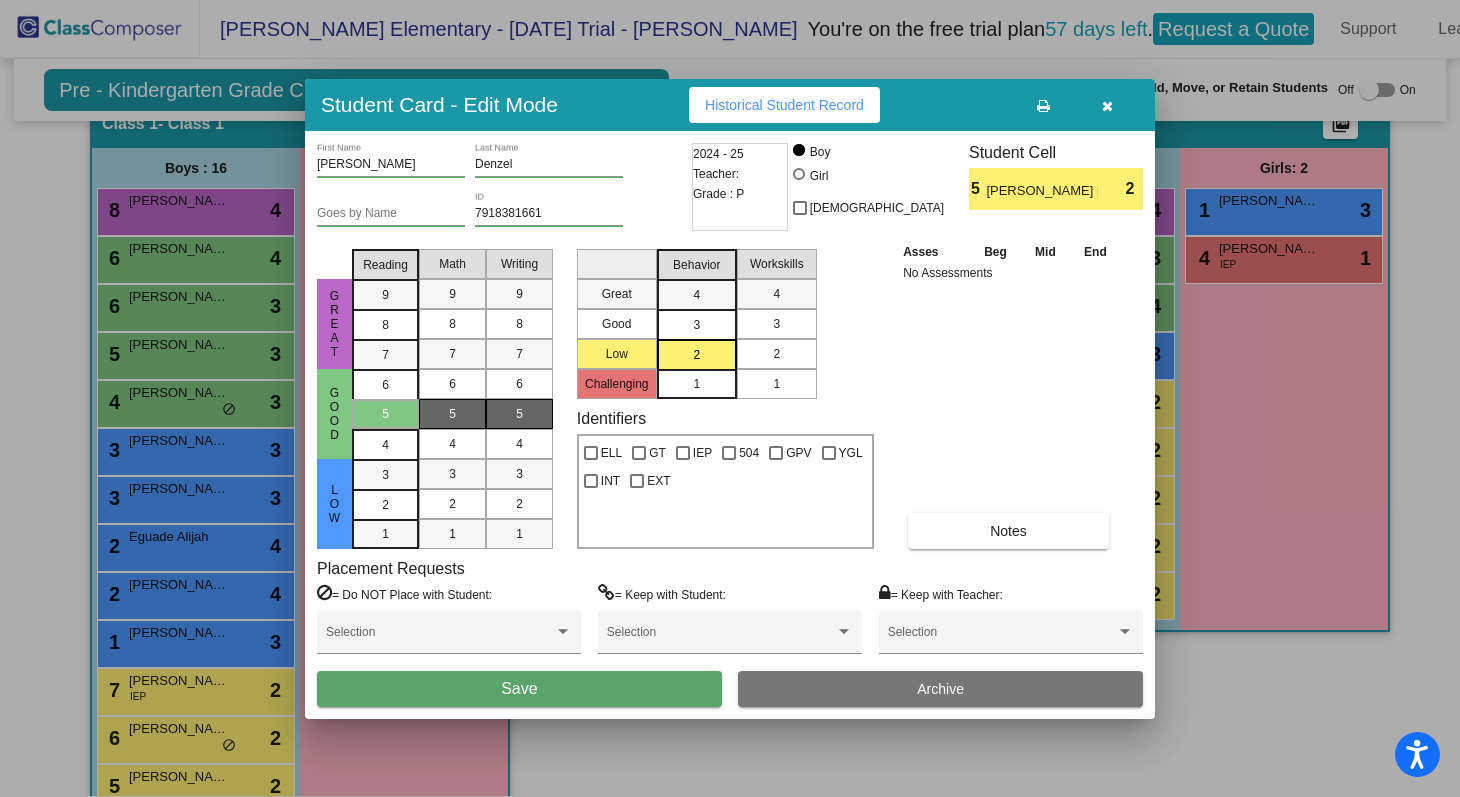 click on "2" at bounding box center [776, 354] 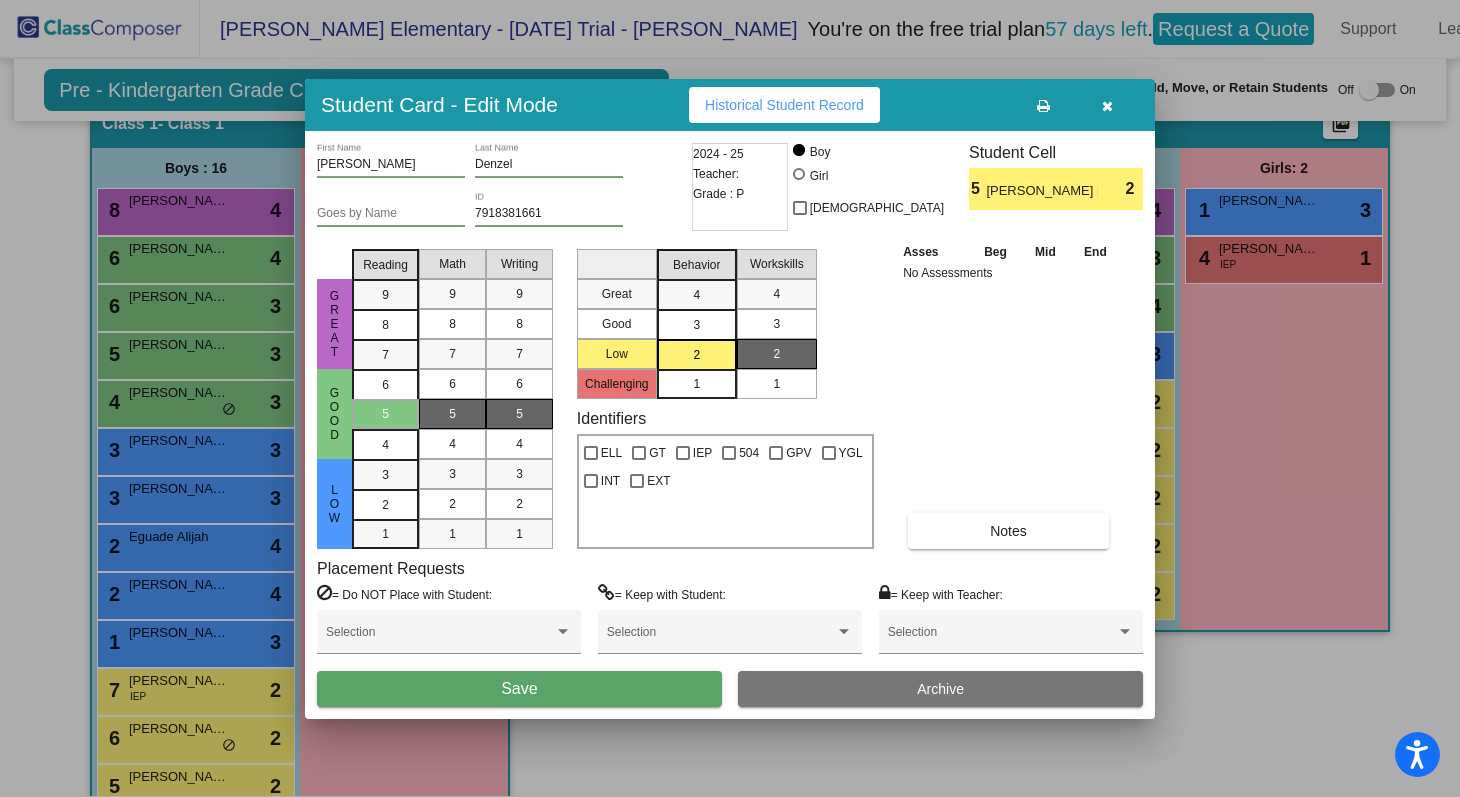 click on "Save" at bounding box center (519, 688) 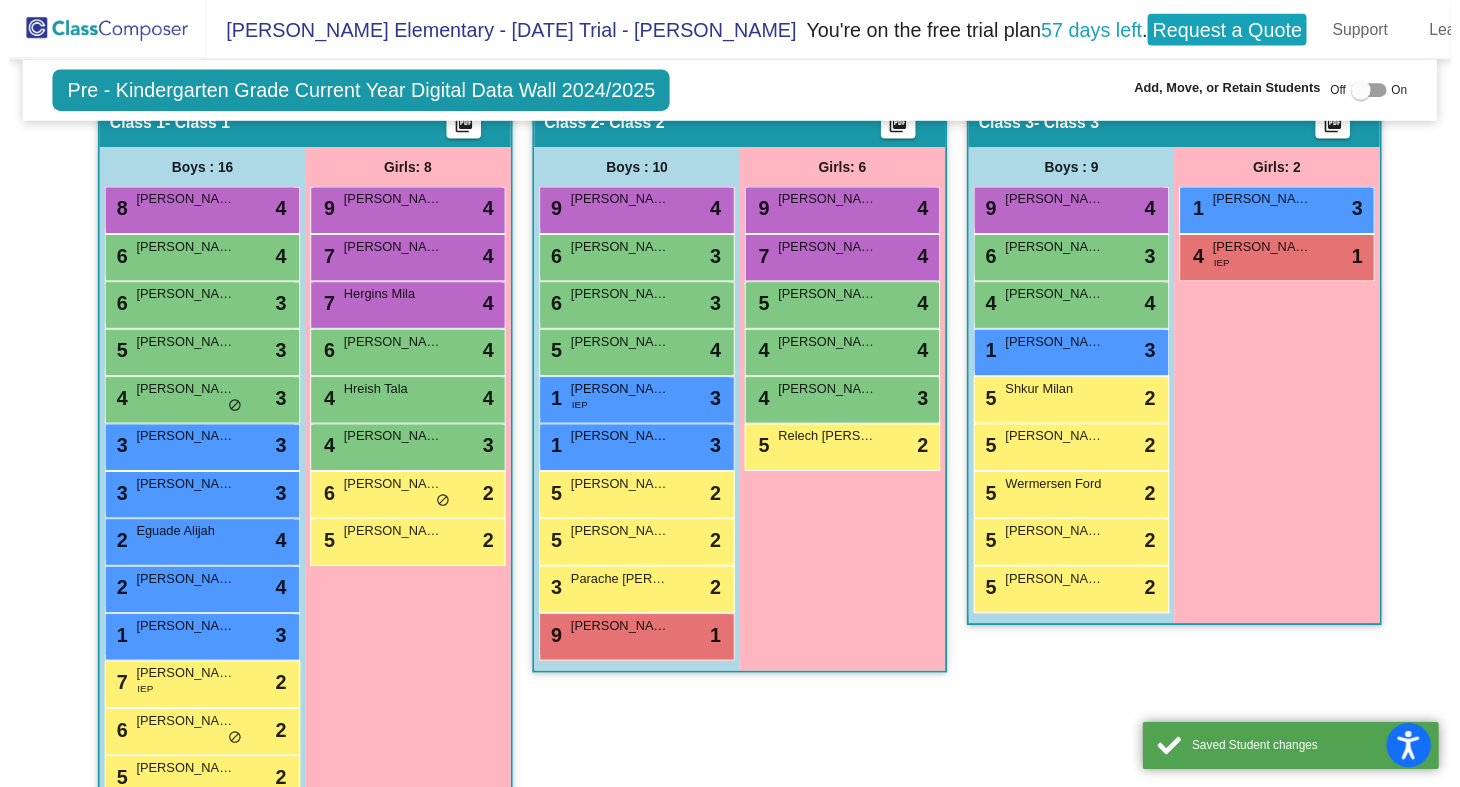 scroll, scrollTop: 1, scrollLeft: 0, axis: vertical 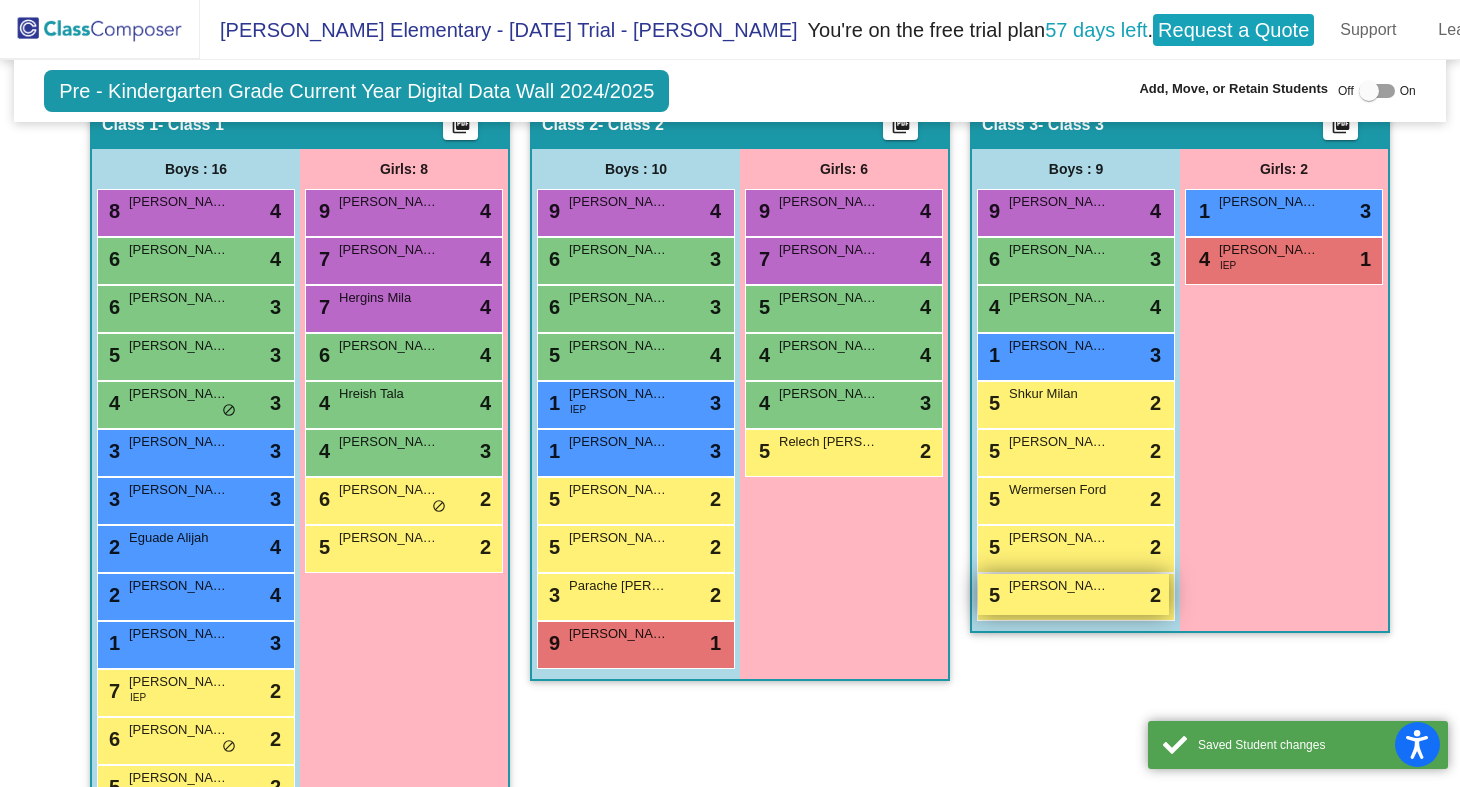click on "[PERSON_NAME] Kinnik" at bounding box center (1059, 586) 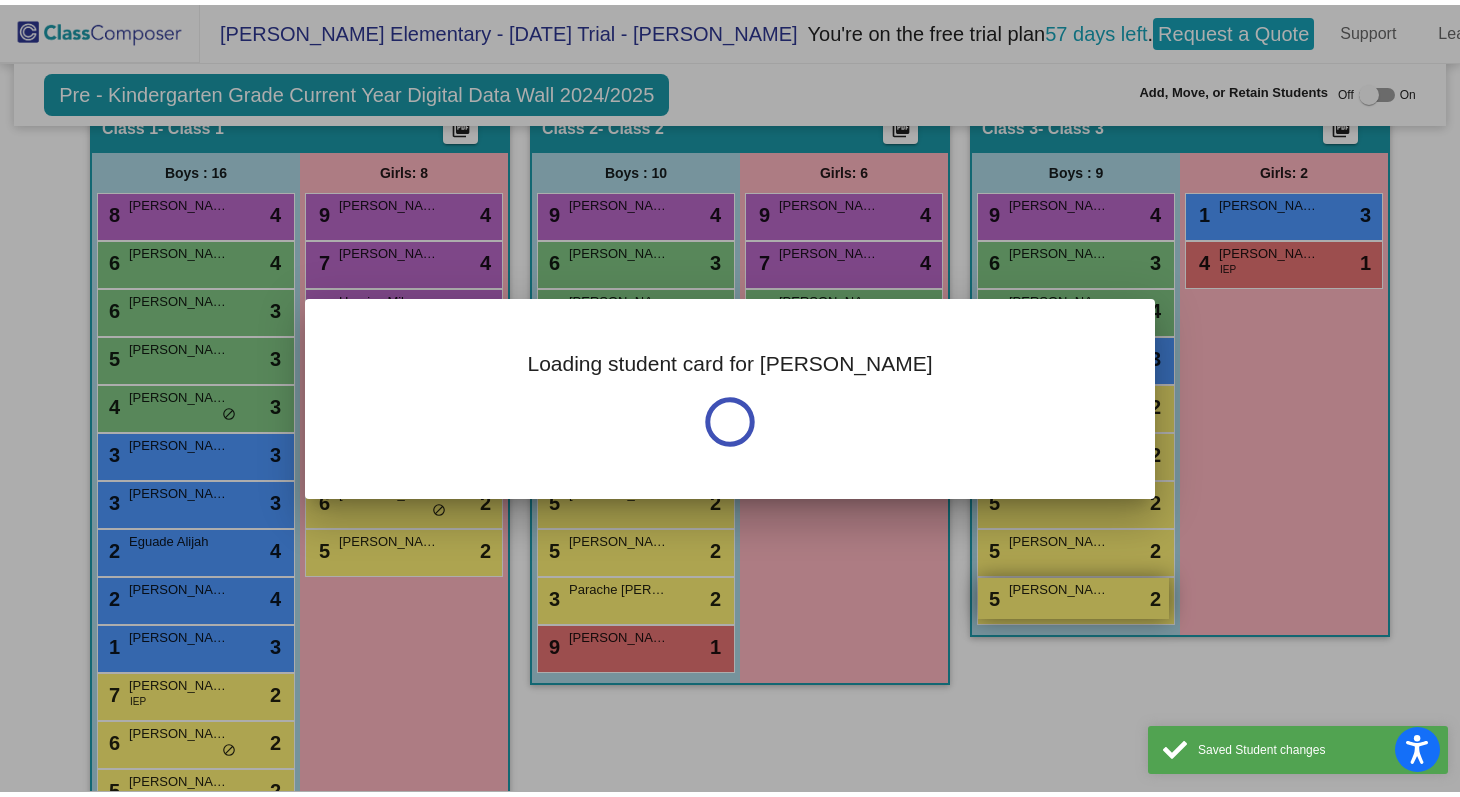scroll, scrollTop: 0, scrollLeft: 0, axis: both 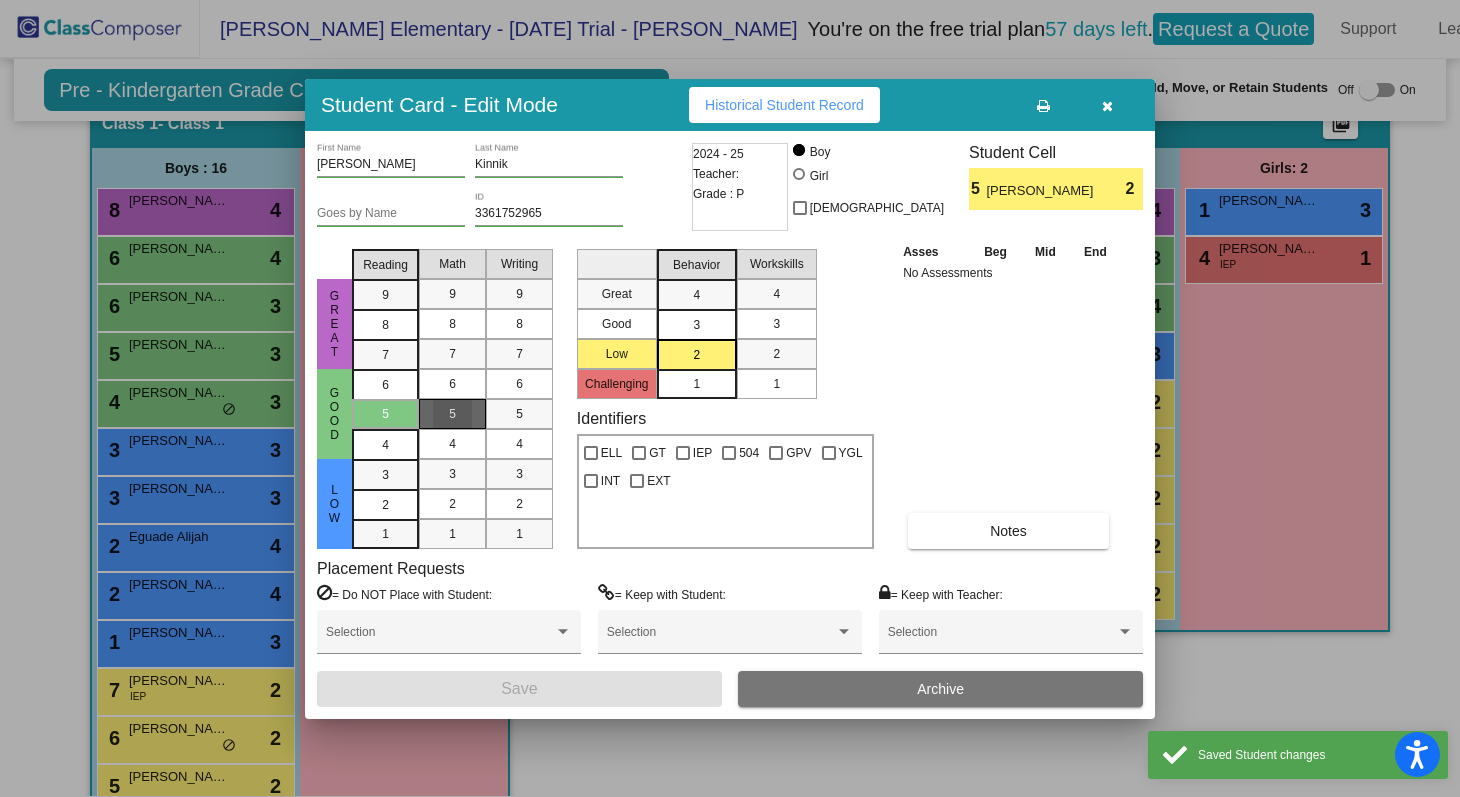 click on "5" at bounding box center [452, 414] 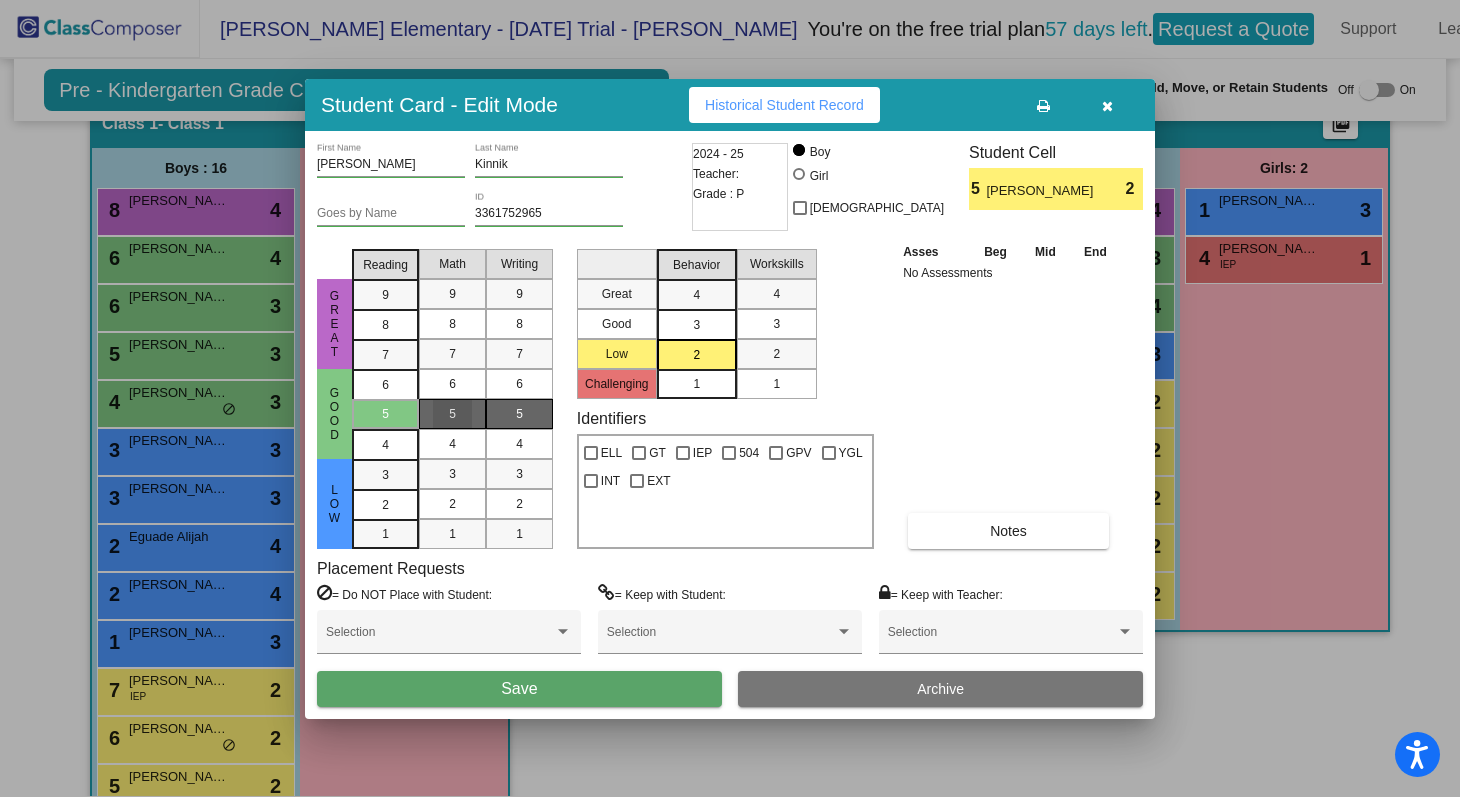 click on "5" at bounding box center (519, 414) 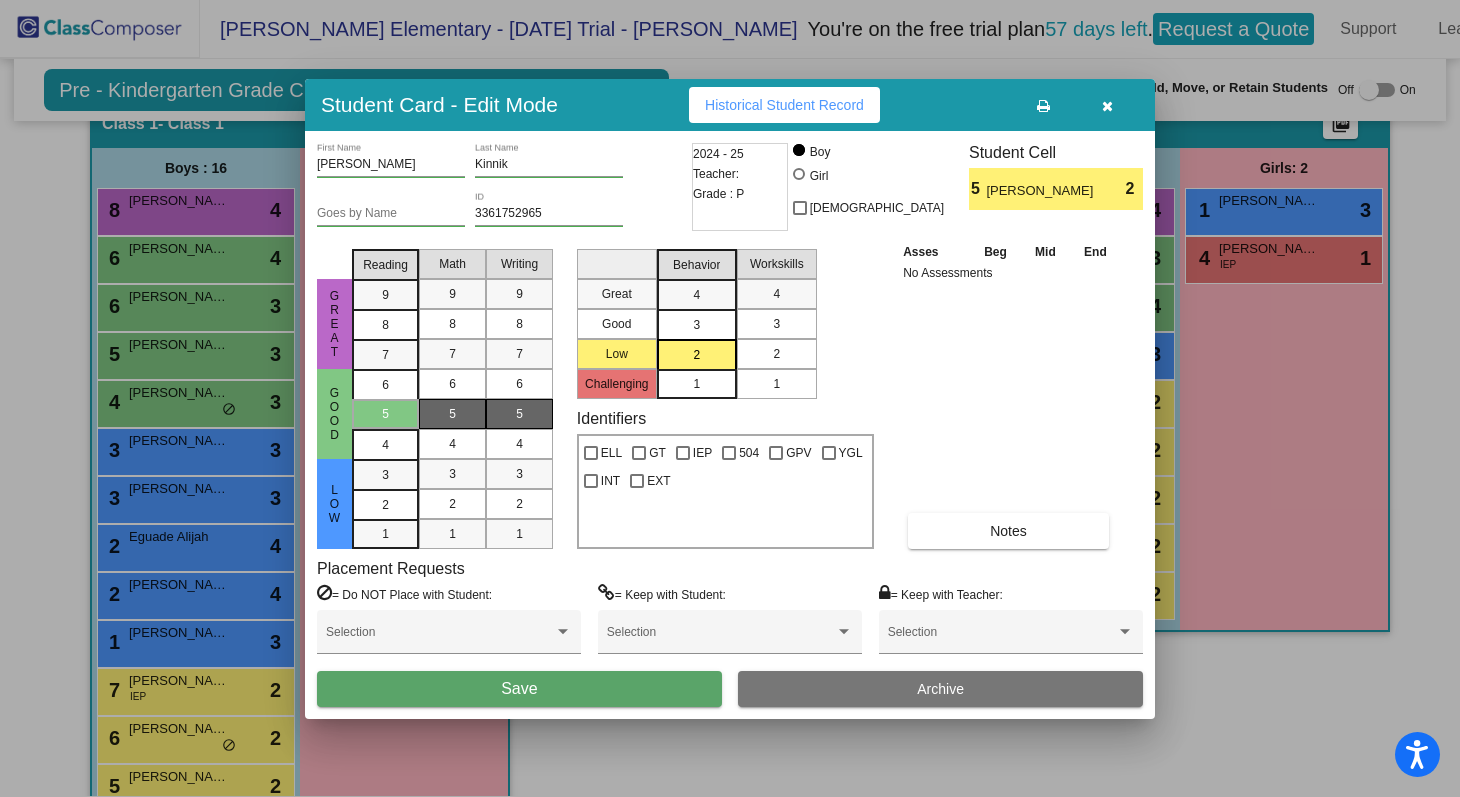 click on "2" at bounding box center [776, 354] 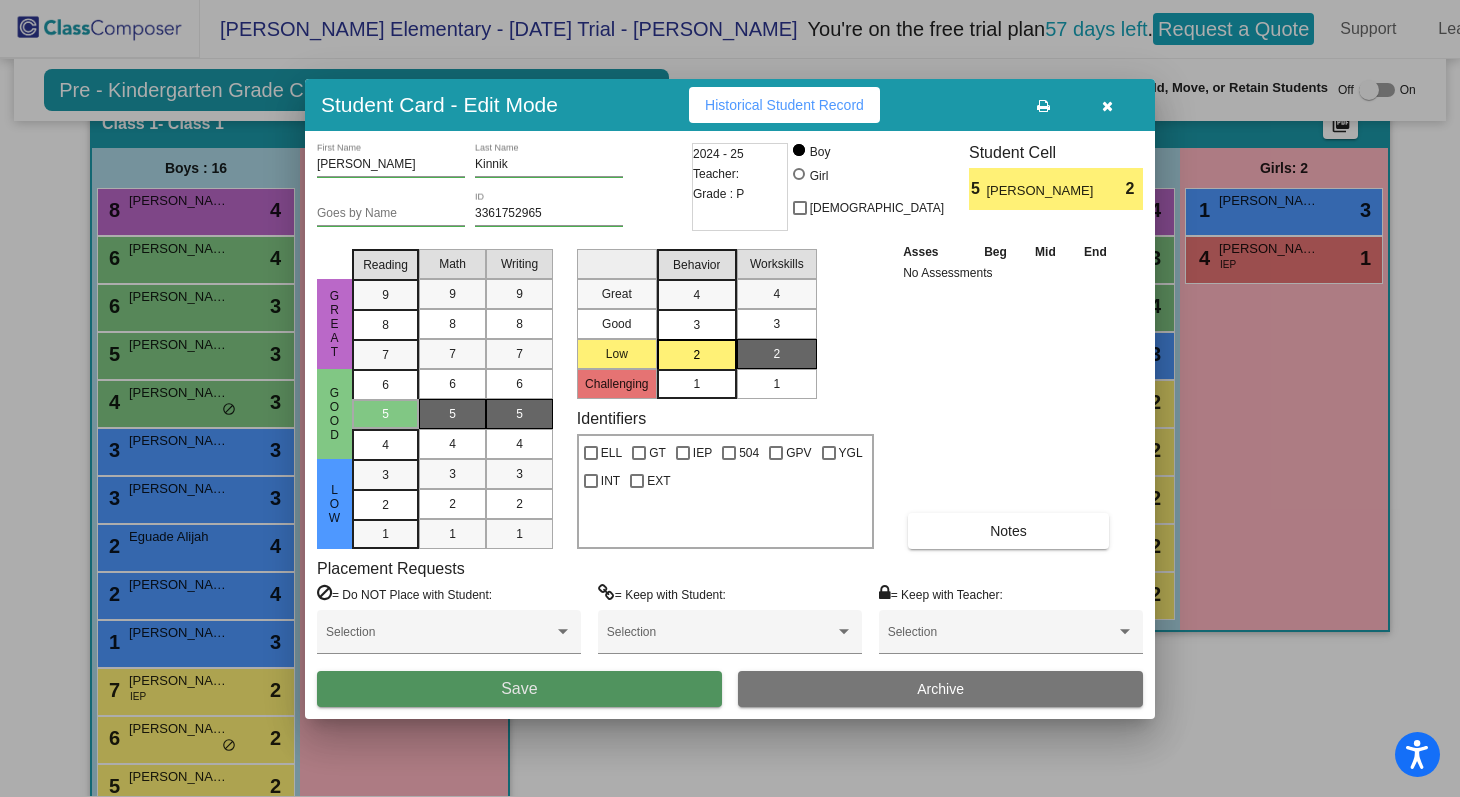 click on "Save" at bounding box center (519, 689) 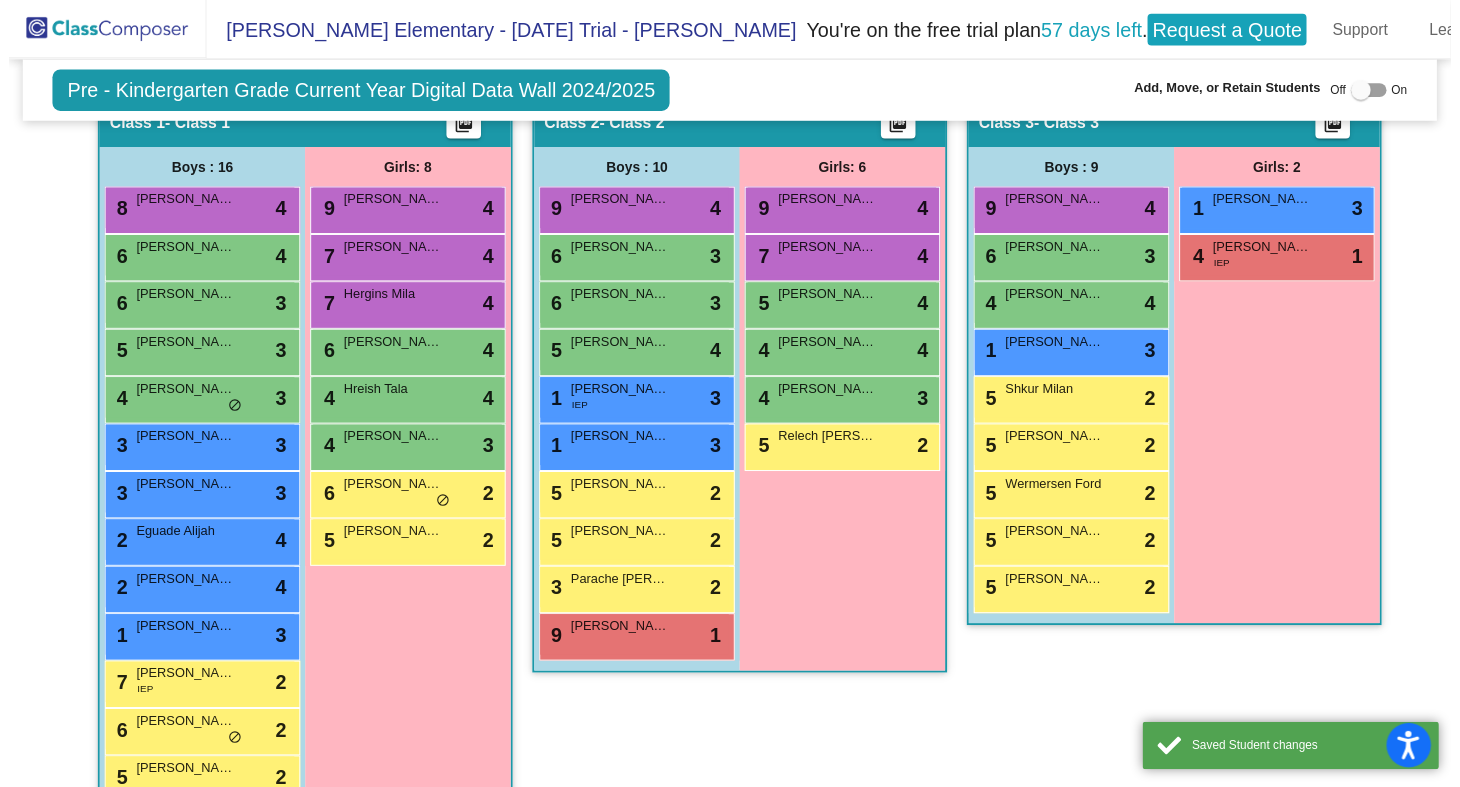 scroll, scrollTop: 1, scrollLeft: 0, axis: vertical 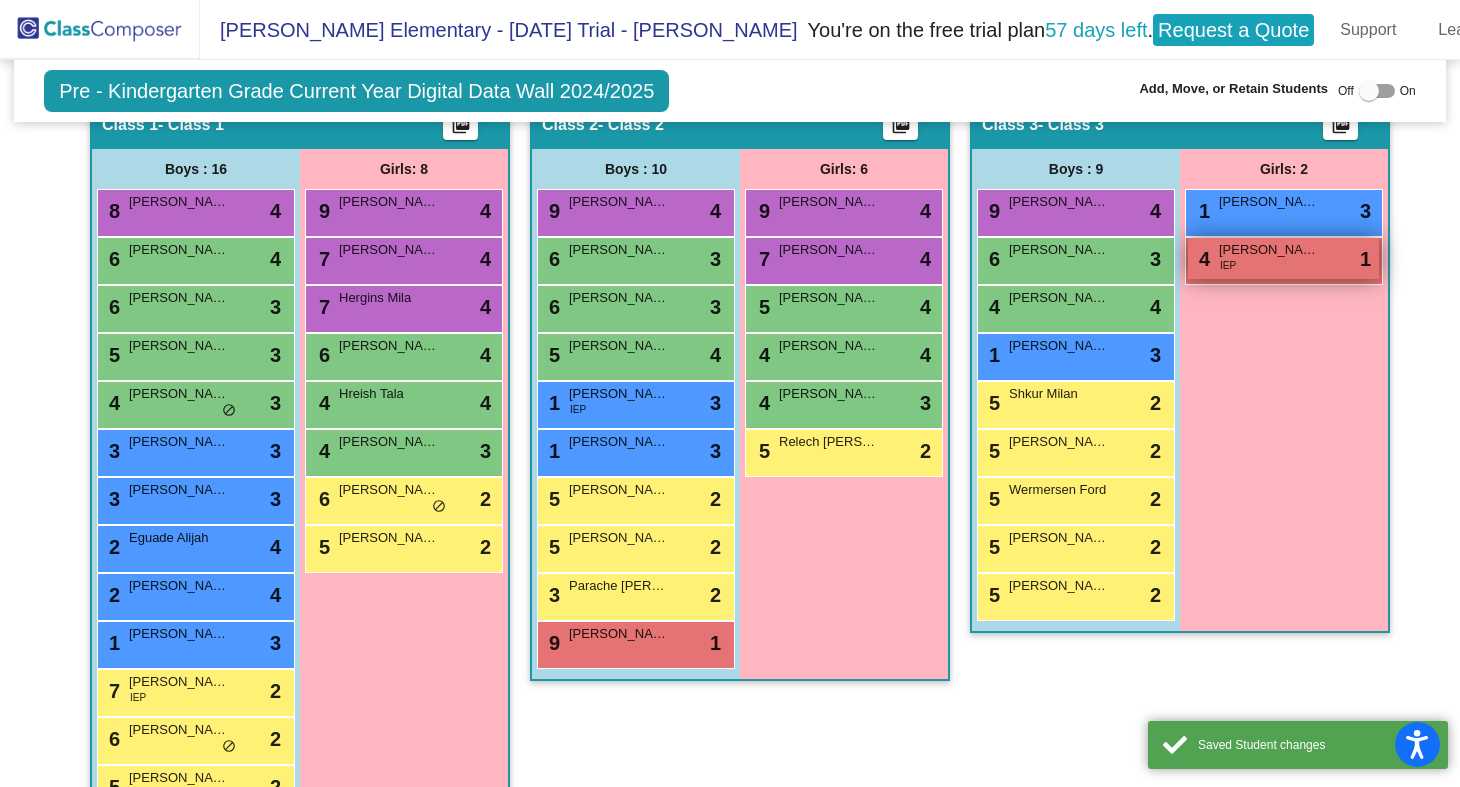 click on "[PERSON_NAME]" at bounding box center (1269, 250) 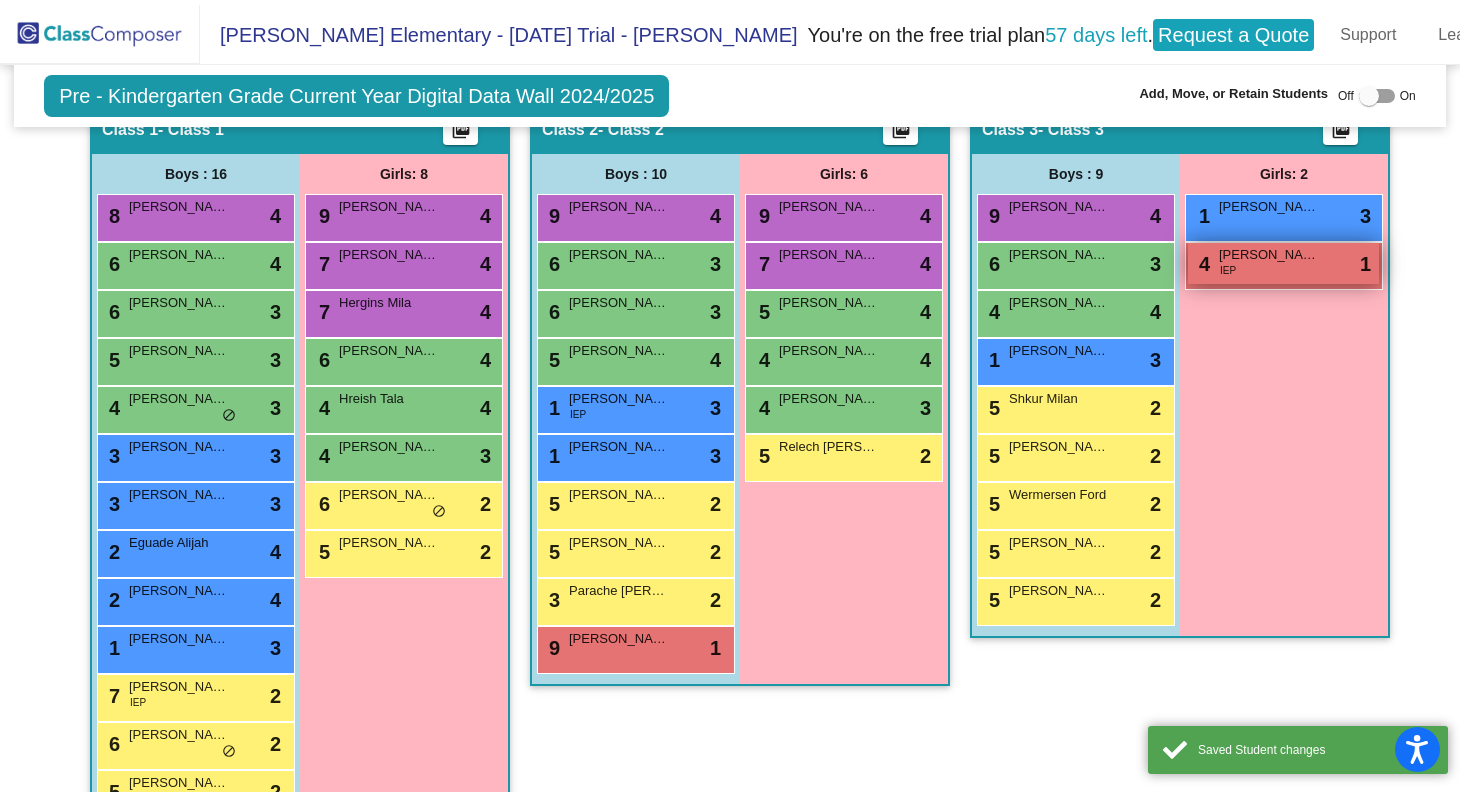 scroll, scrollTop: 0, scrollLeft: 0, axis: both 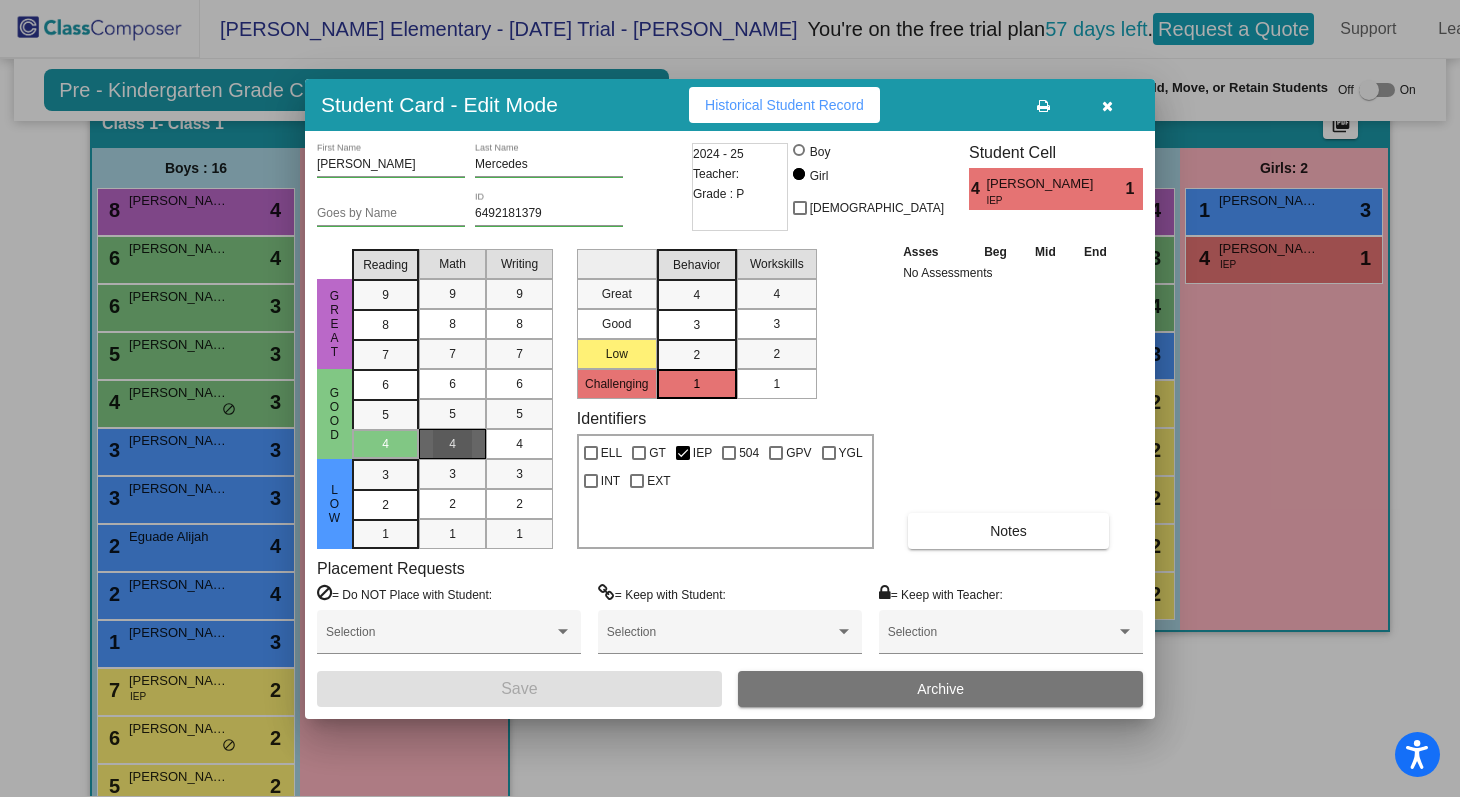 click on "4" at bounding box center [452, 444] 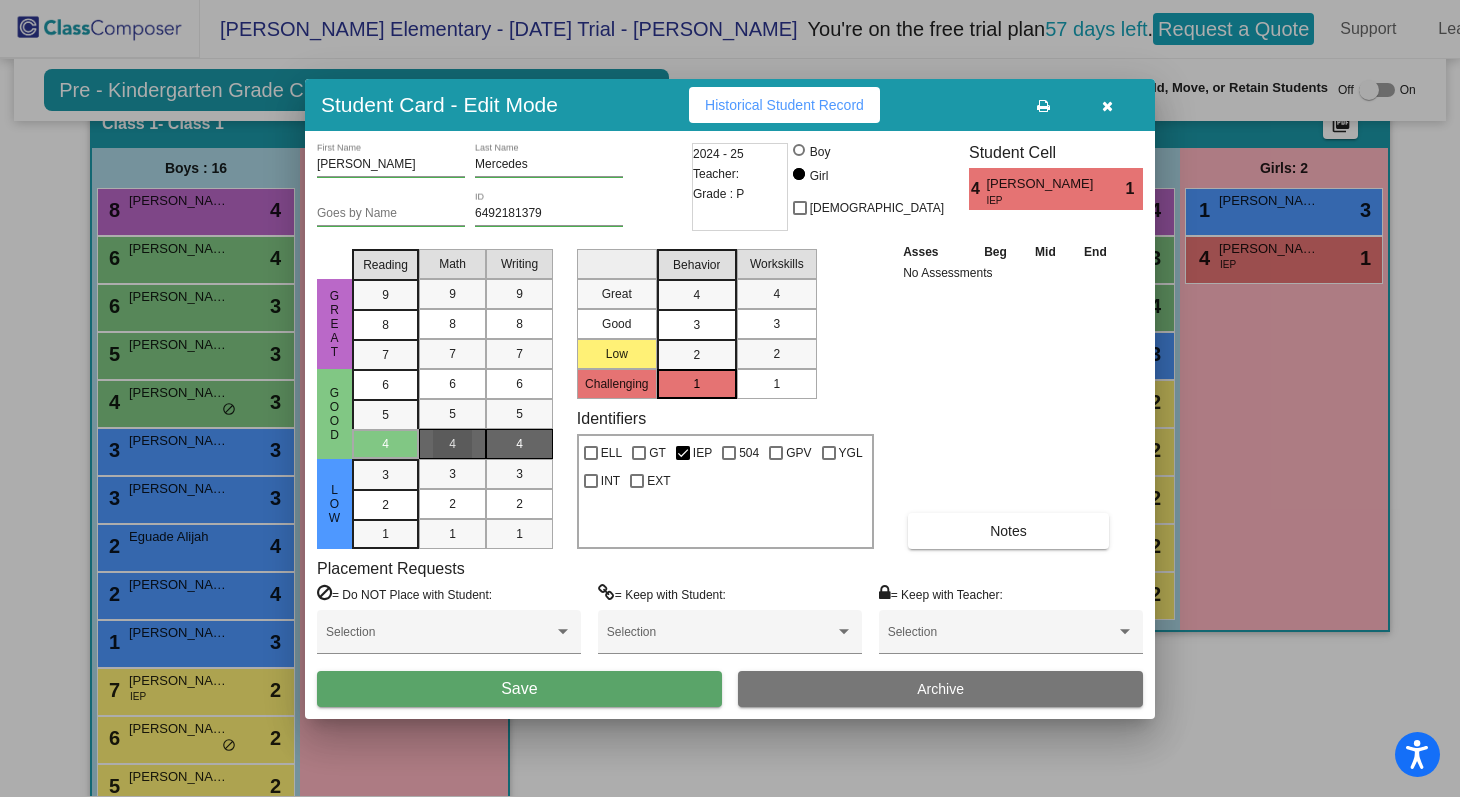 click on "4" at bounding box center [519, 444] 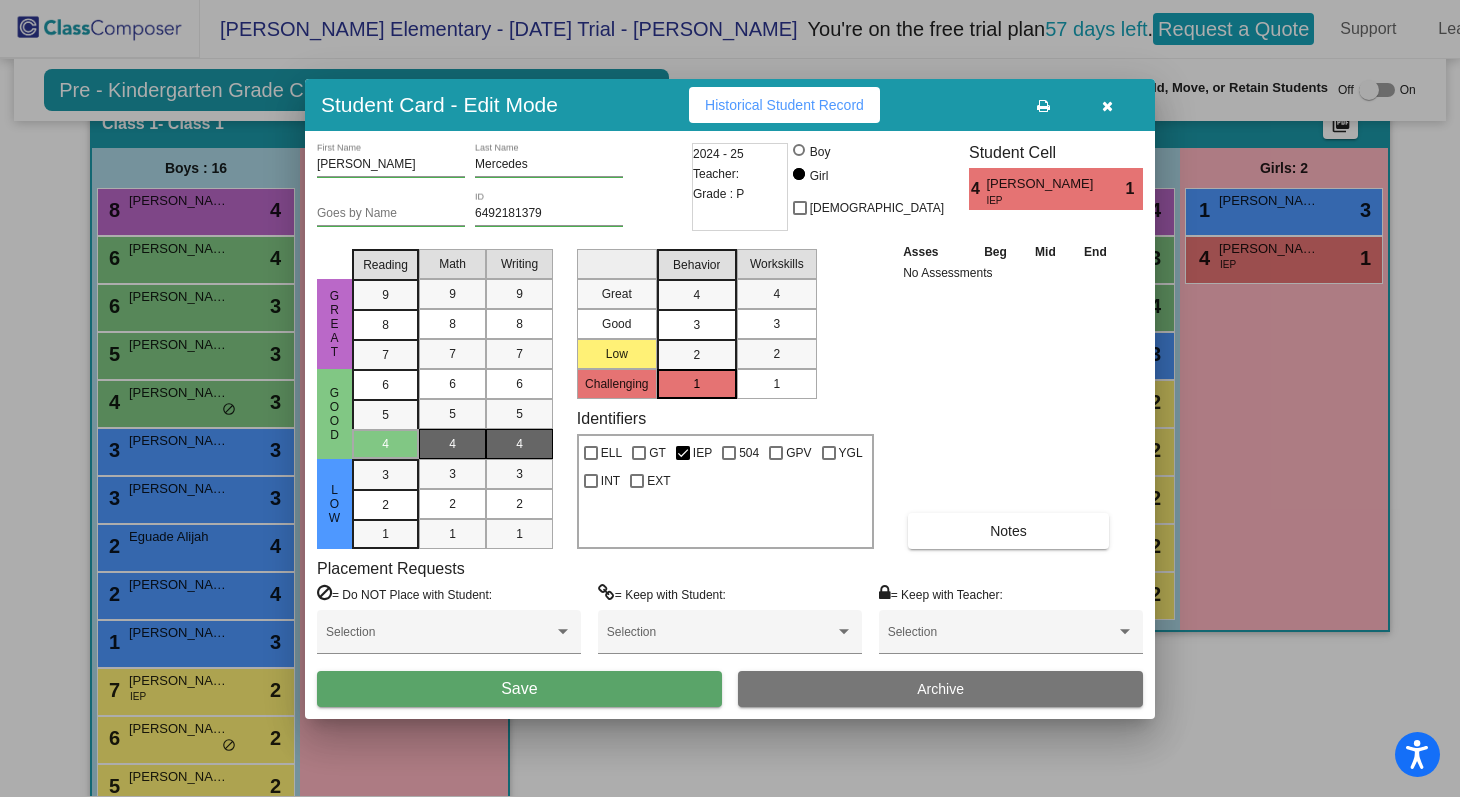 click on "1" at bounding box center (776, 384) 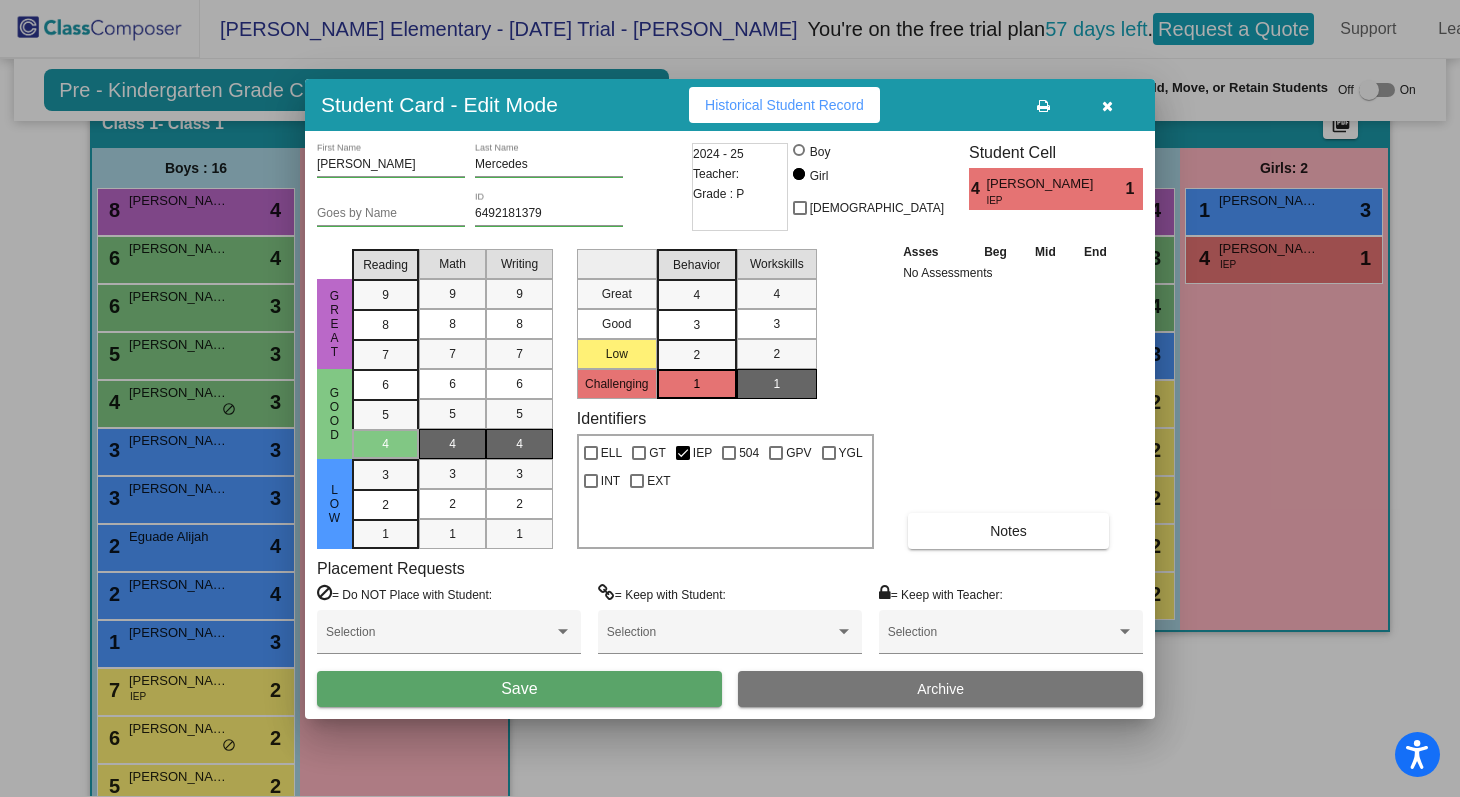 click on "Save" at bounding box center [519, 689] 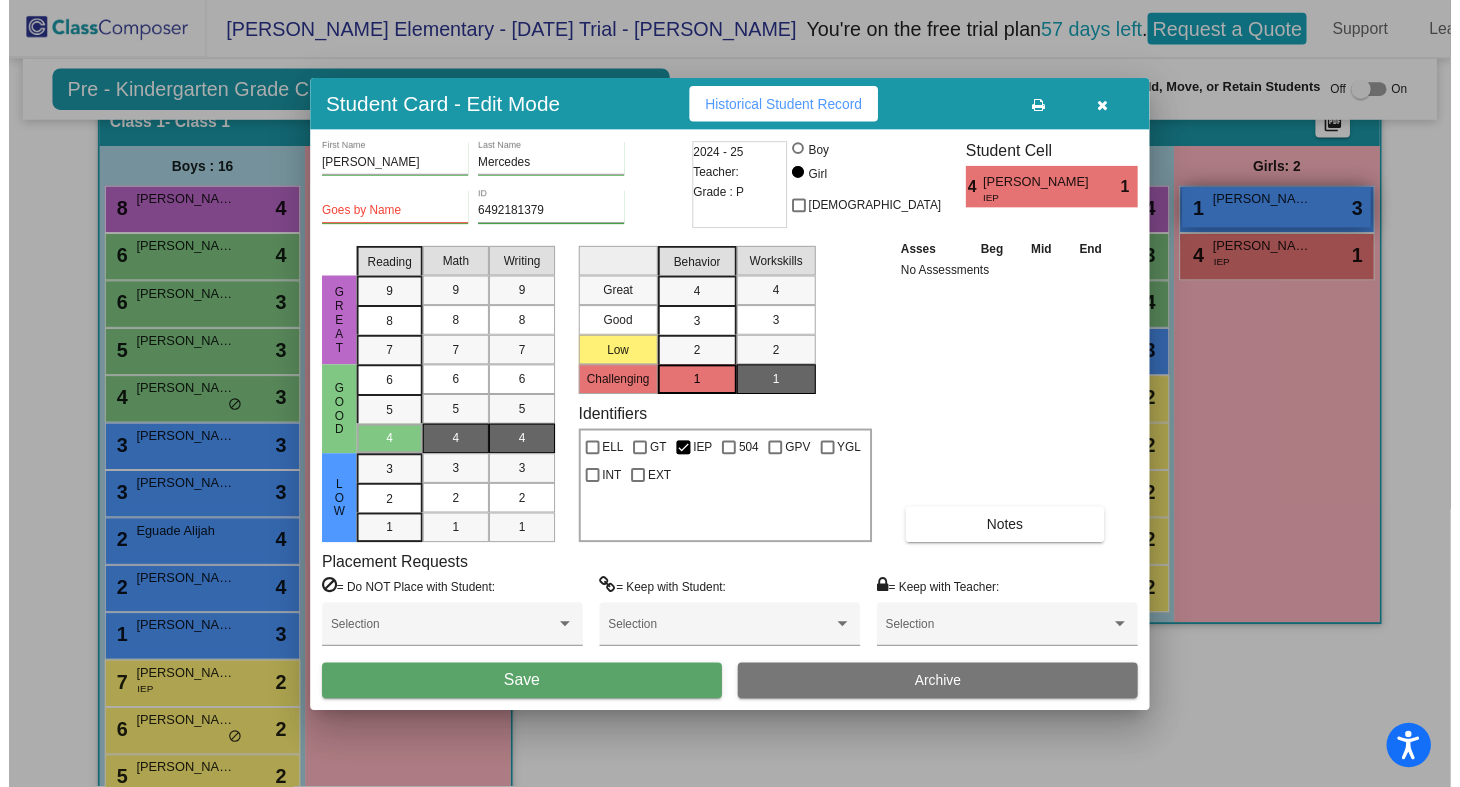 scroll, scrollTop: 1, scrollLeft: 0, axis: vertical 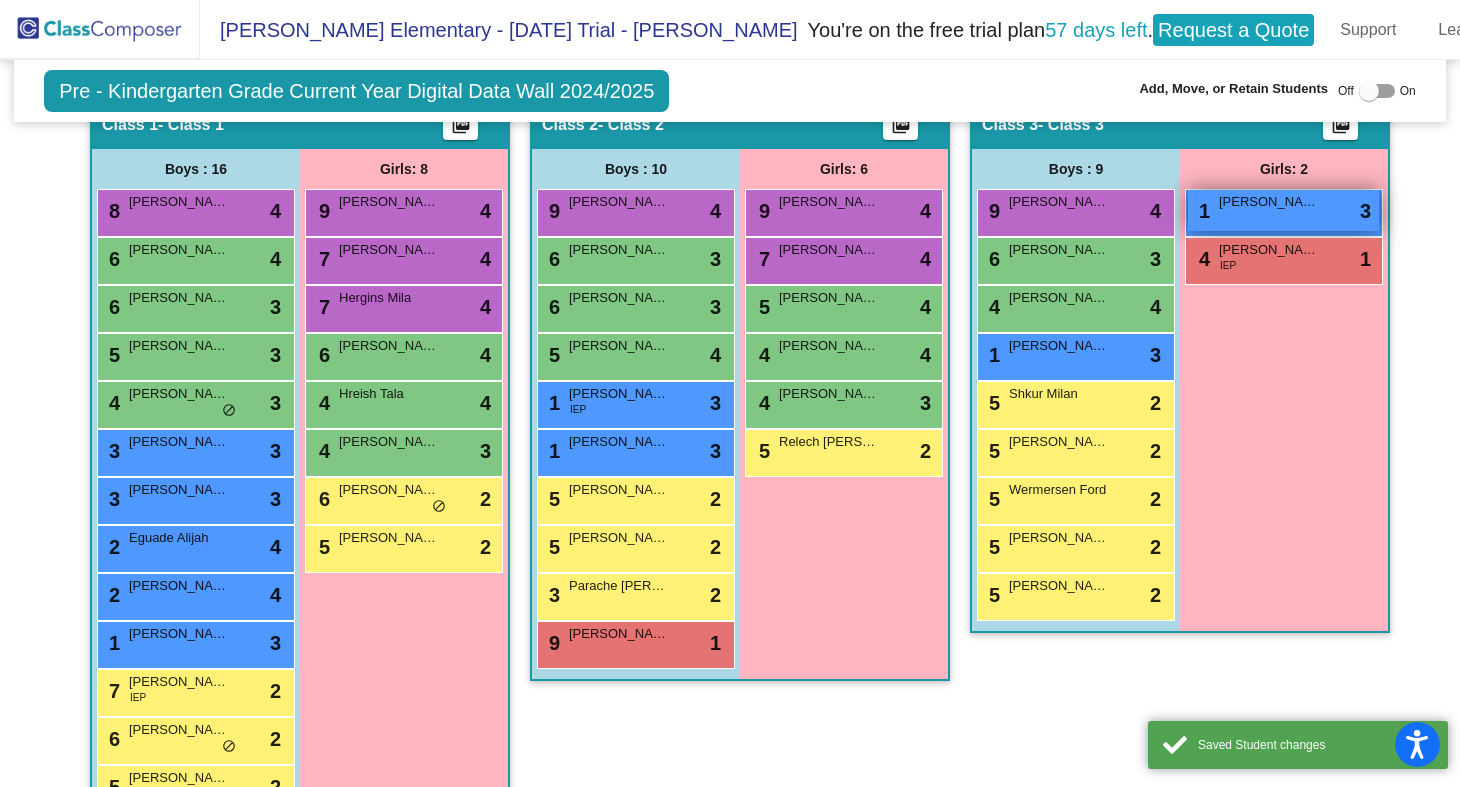 click on "[PERSON_NAME]" at bounding box center [1269, 202] 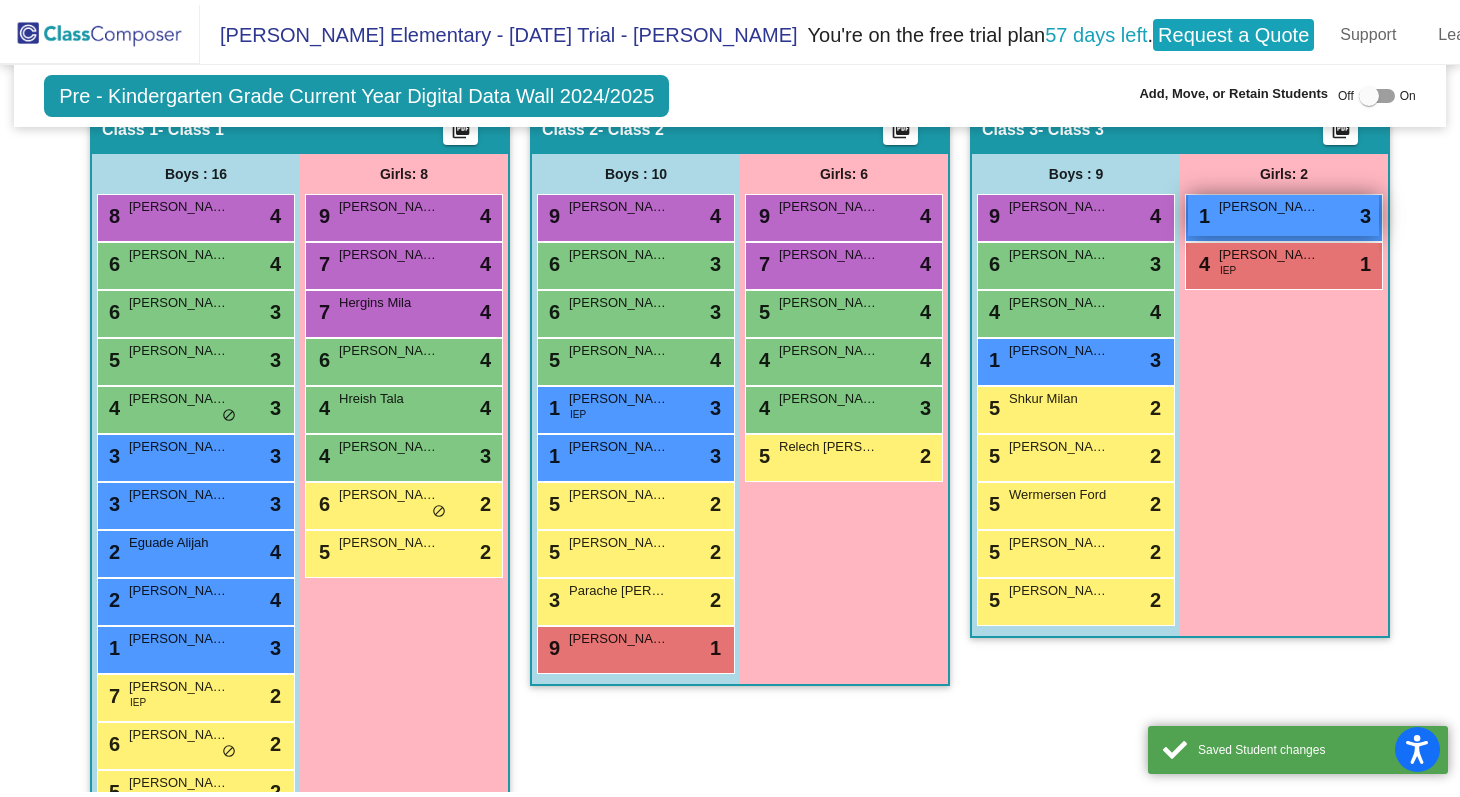 scroll, scrollTop: 0, scrollLeft: 0, axis: both 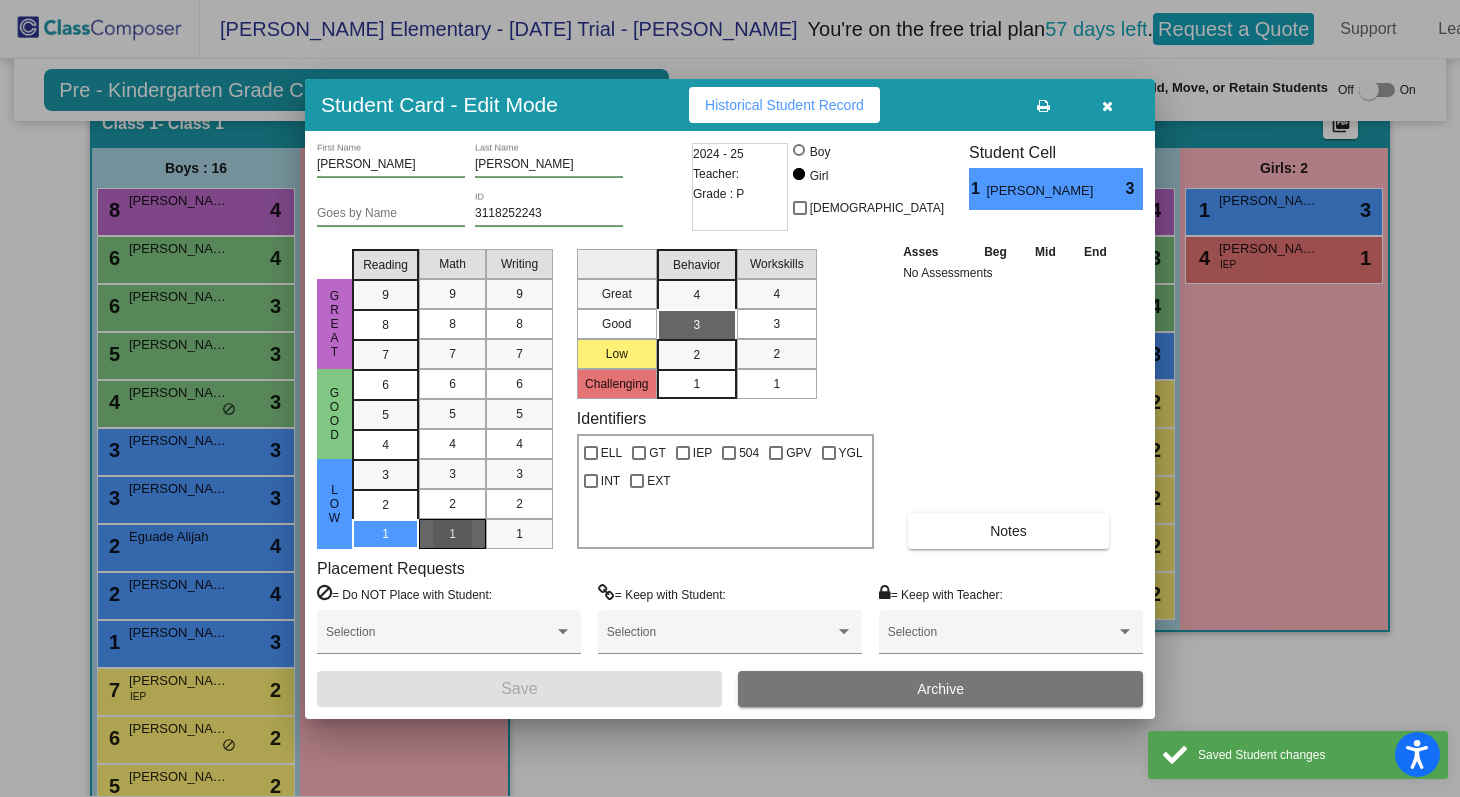 click on "1" at bounding box center (452, 534) 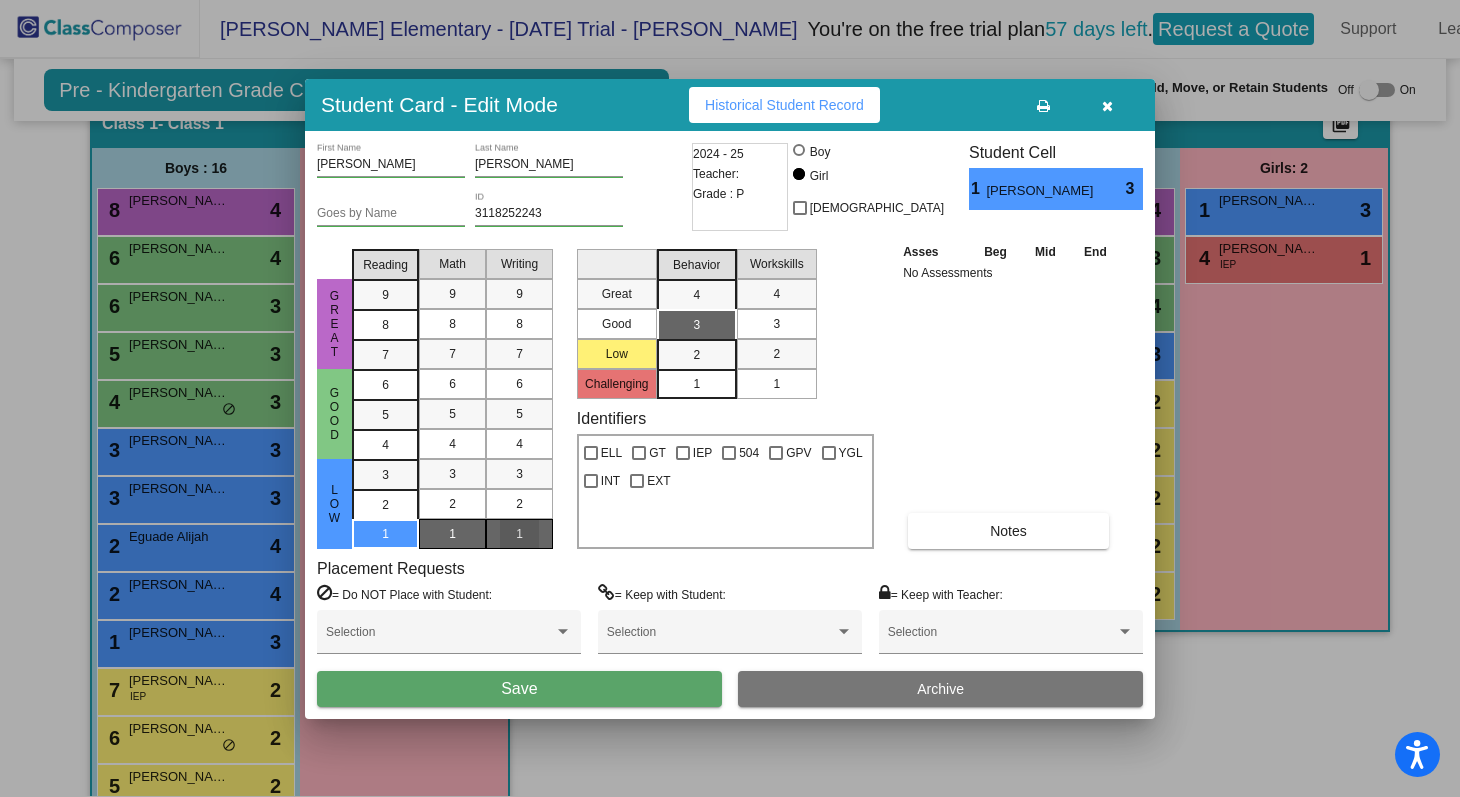 click on "1" at bounding box center [519, 534] 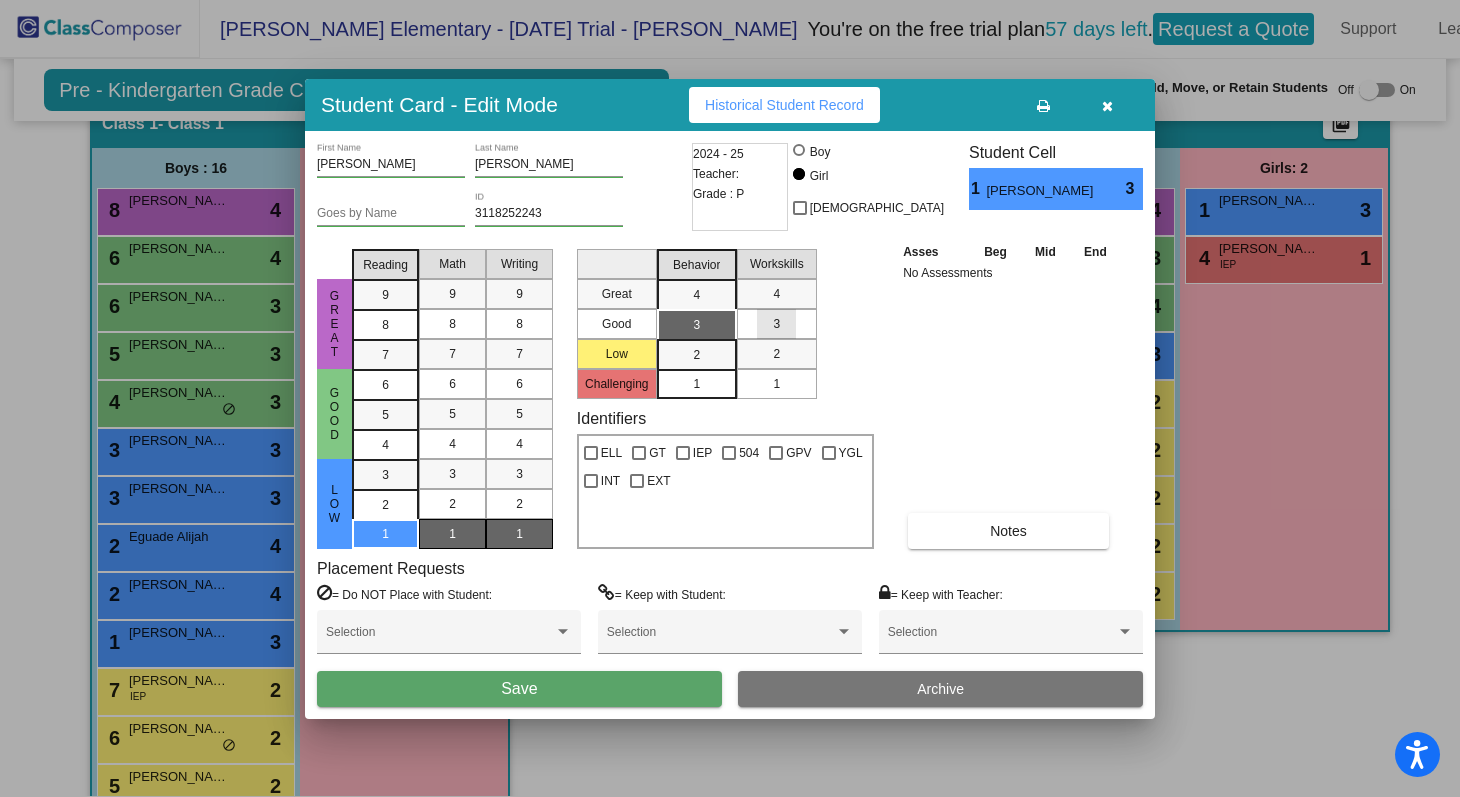 click on "3" at bounding box center [776, 324] 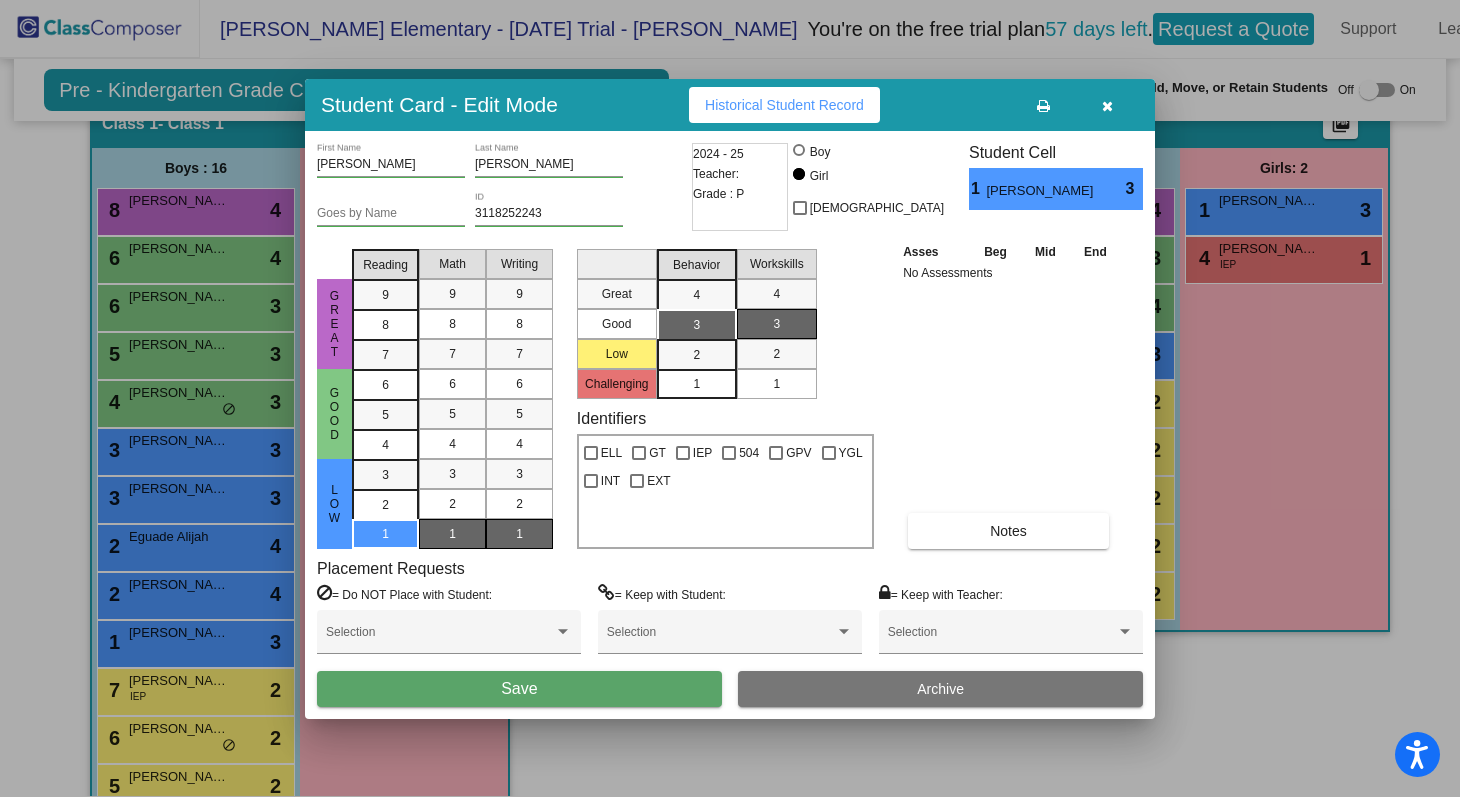 click on "[PERSON_NAME] First Name [PERSON_NAME] Last Name Goes by Name 3118252243 ID 2024 - 25 Teacher:  Grade : P   Boy   Girl   [DEMOGRAPHIC_DATA] Student Cell 1 [PERSON_NAME] 3  Great   Good   Low  Reading 9 8 7 6 5 4 3 2 1 Math 9 8 7 6 5 4 3 2 1 Writing 9 8 7 6 5 4 3 2 1 Great Good Low Challenging Behavior 4 3 2 1 Workskills 4 3 2 1 Identifiers   ELL   GT   IEP   504   GPV   YGL   INT   EXT Asses Beg Mid End No Assessments  Notes  Placement Requests  = Do NOT Place with Student:   Selection  = Keep with Student:   Selection  = Keep with Teacher:   Selection  Save   Archive" at bounding box center (730, 425) 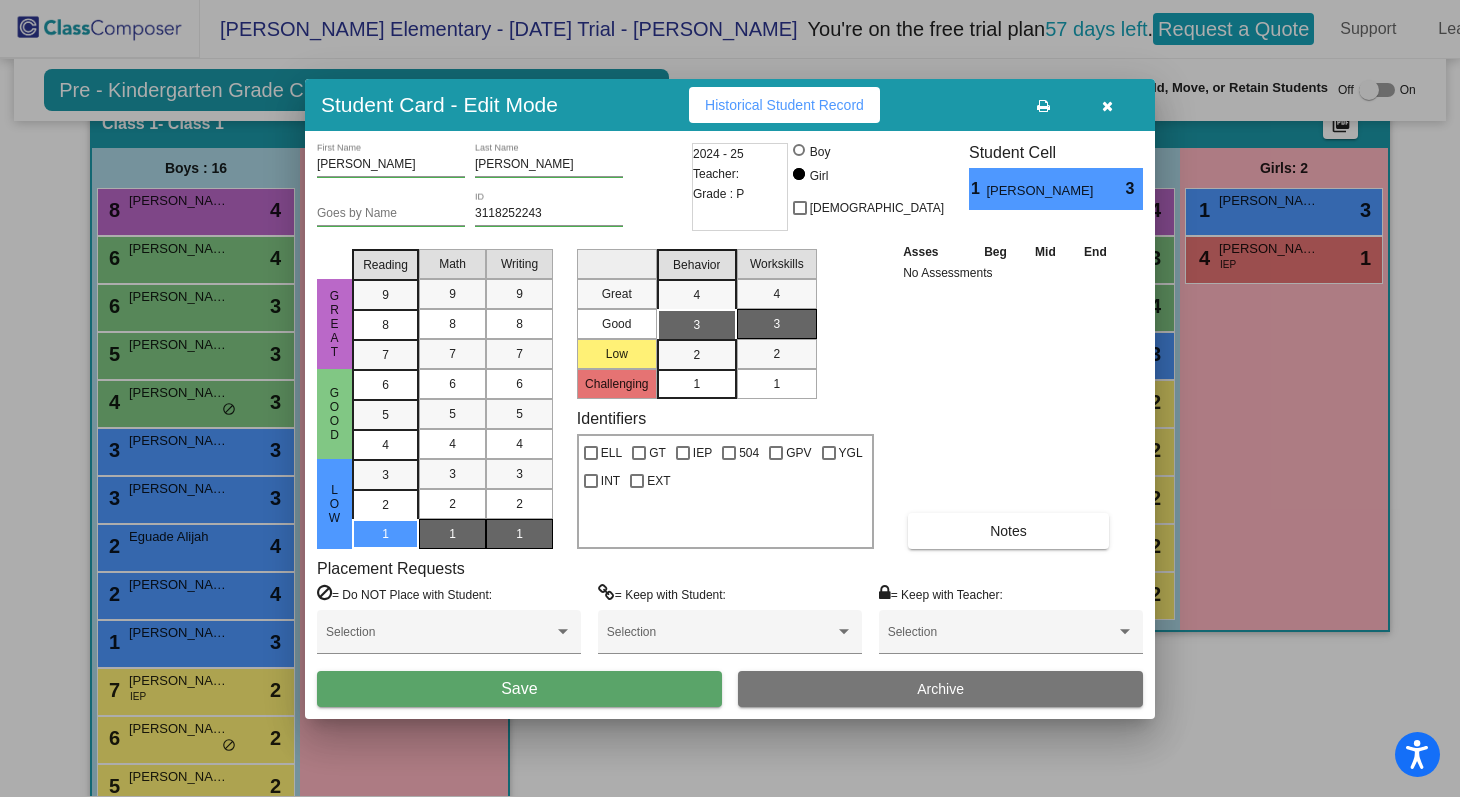 click on "Save" at bounding box center [519, 688] 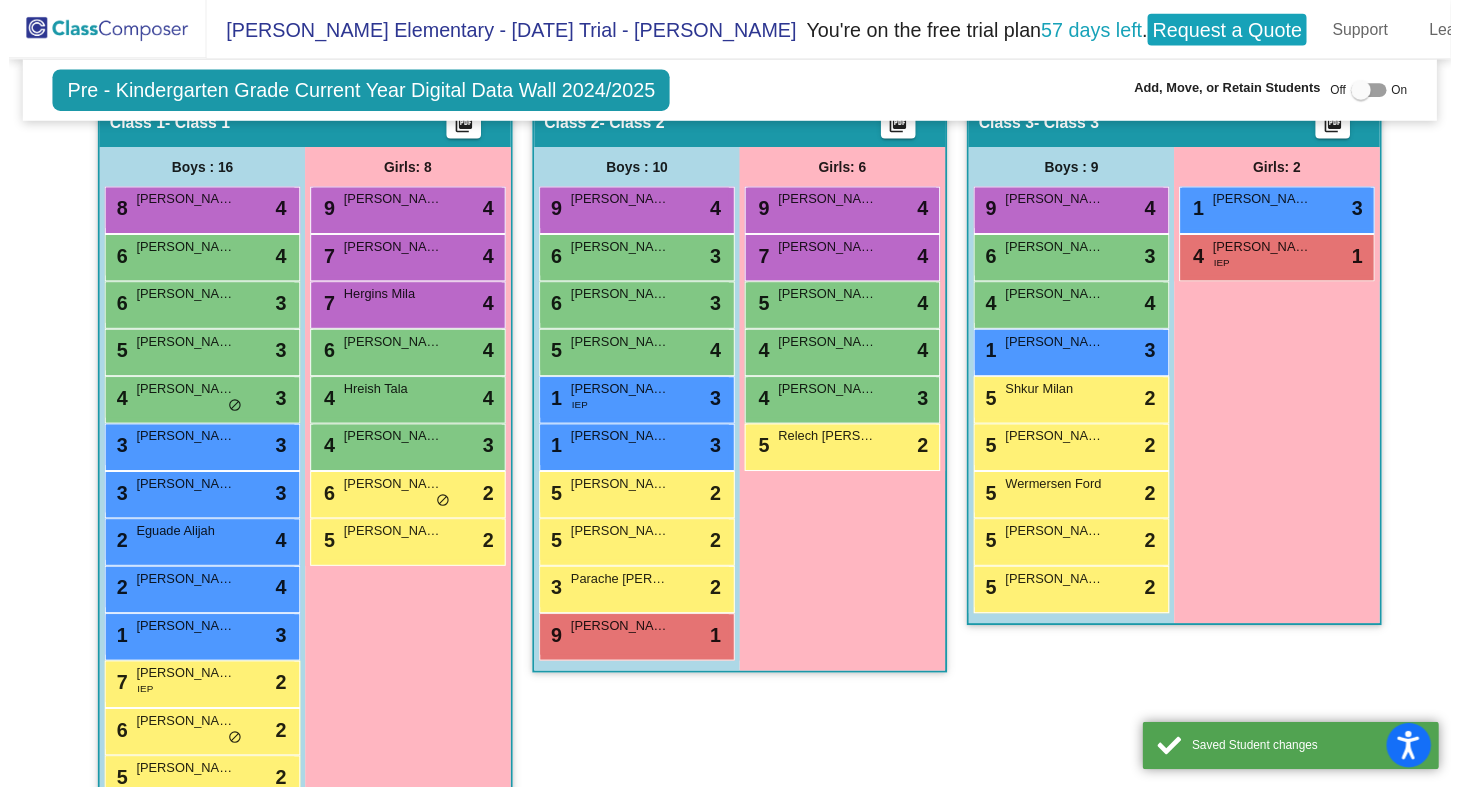 scroll, scrollTop: 1, scrollLeft: 0, axis: vertical 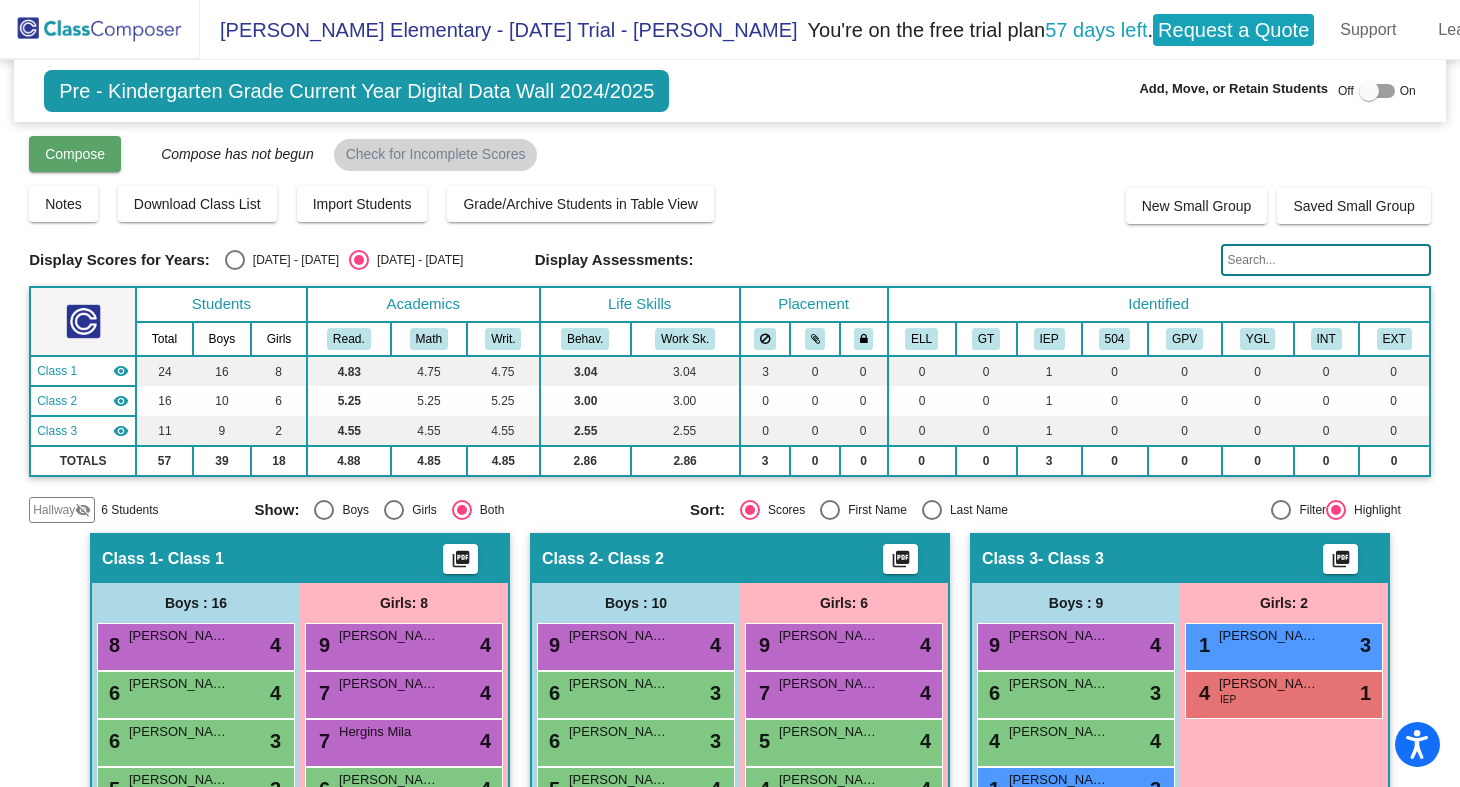 click on "Compose" 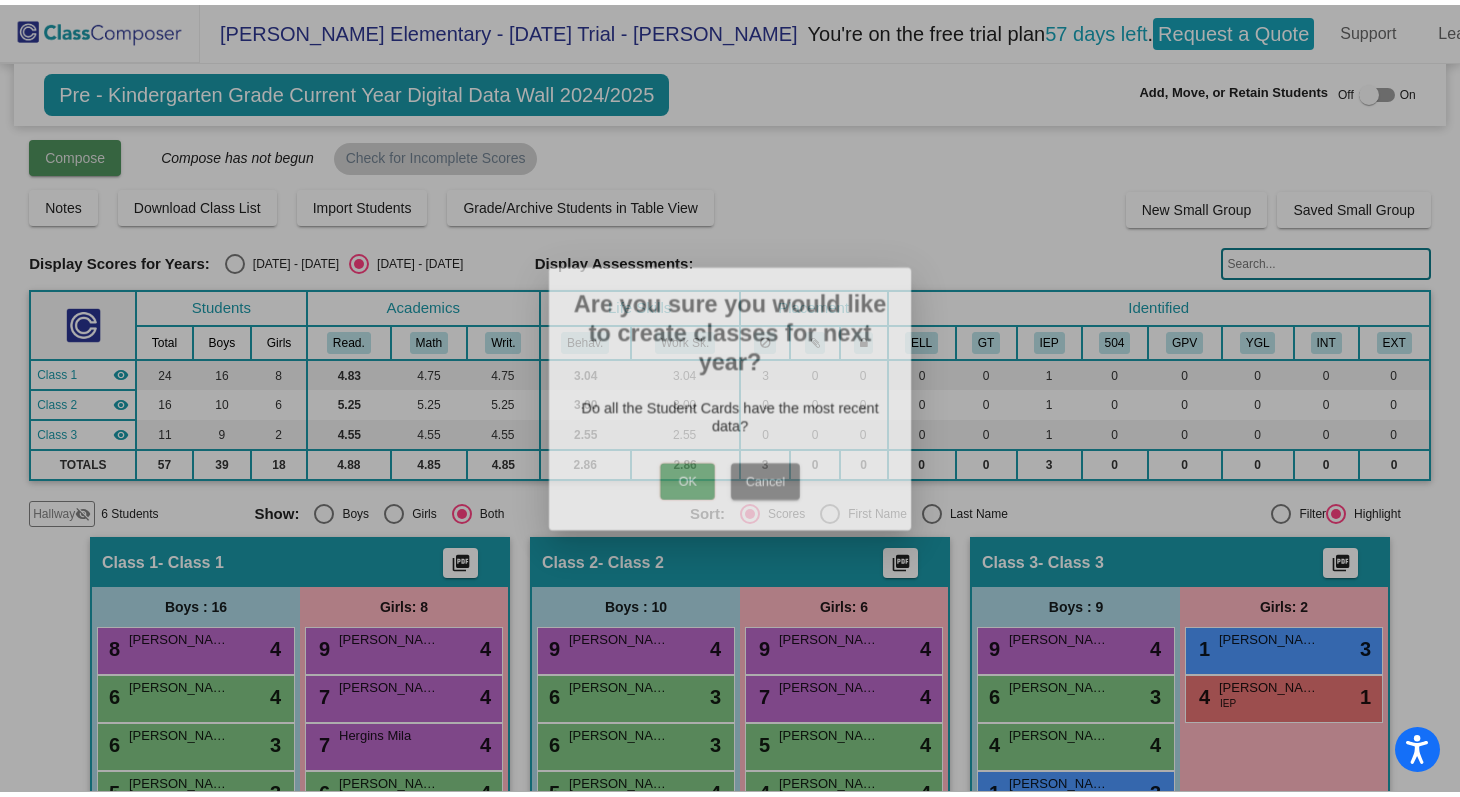 scroll, scrollTop: 0, scrollLeft: 0, axis: both 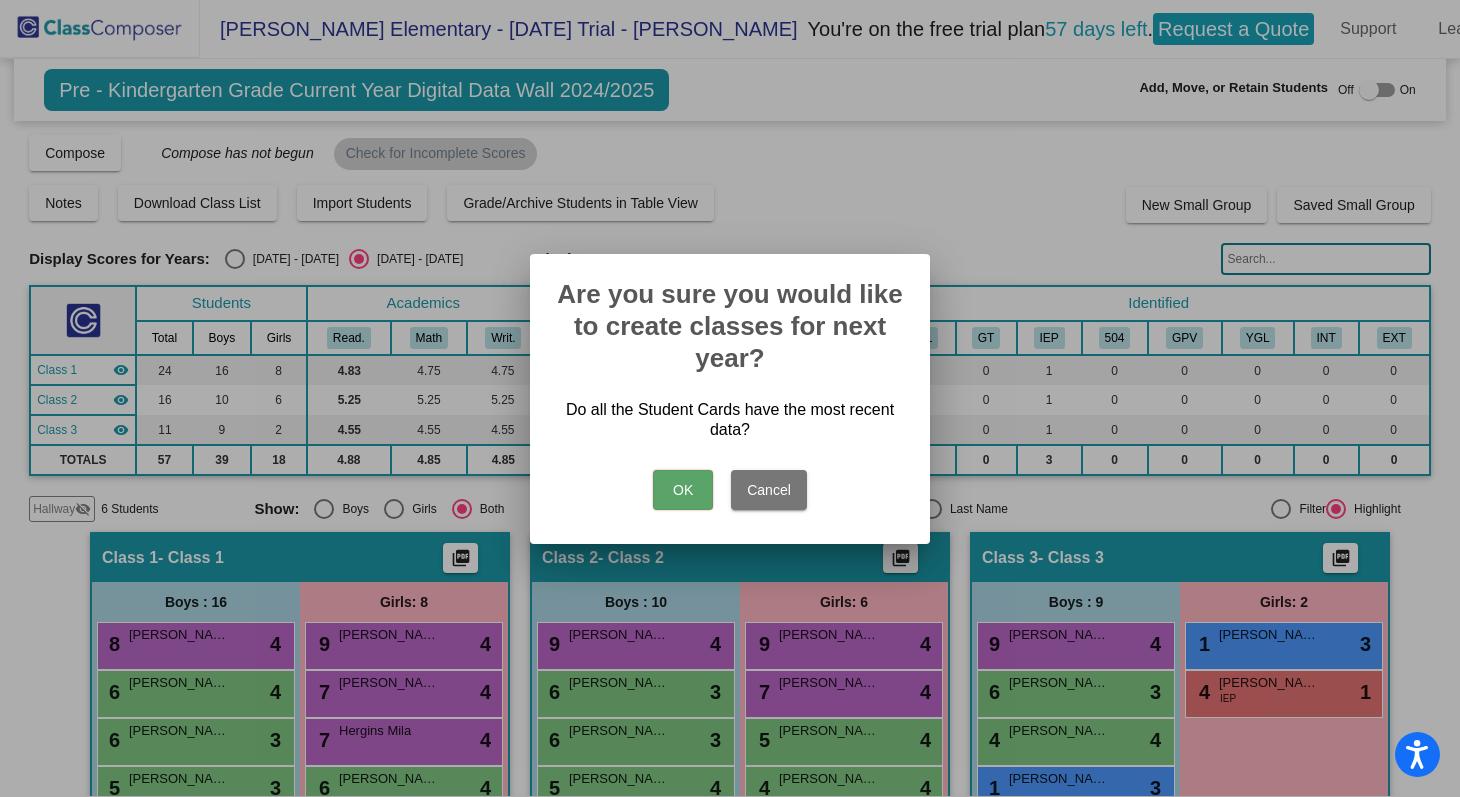click on "OK" at bounding box center (683, 490) 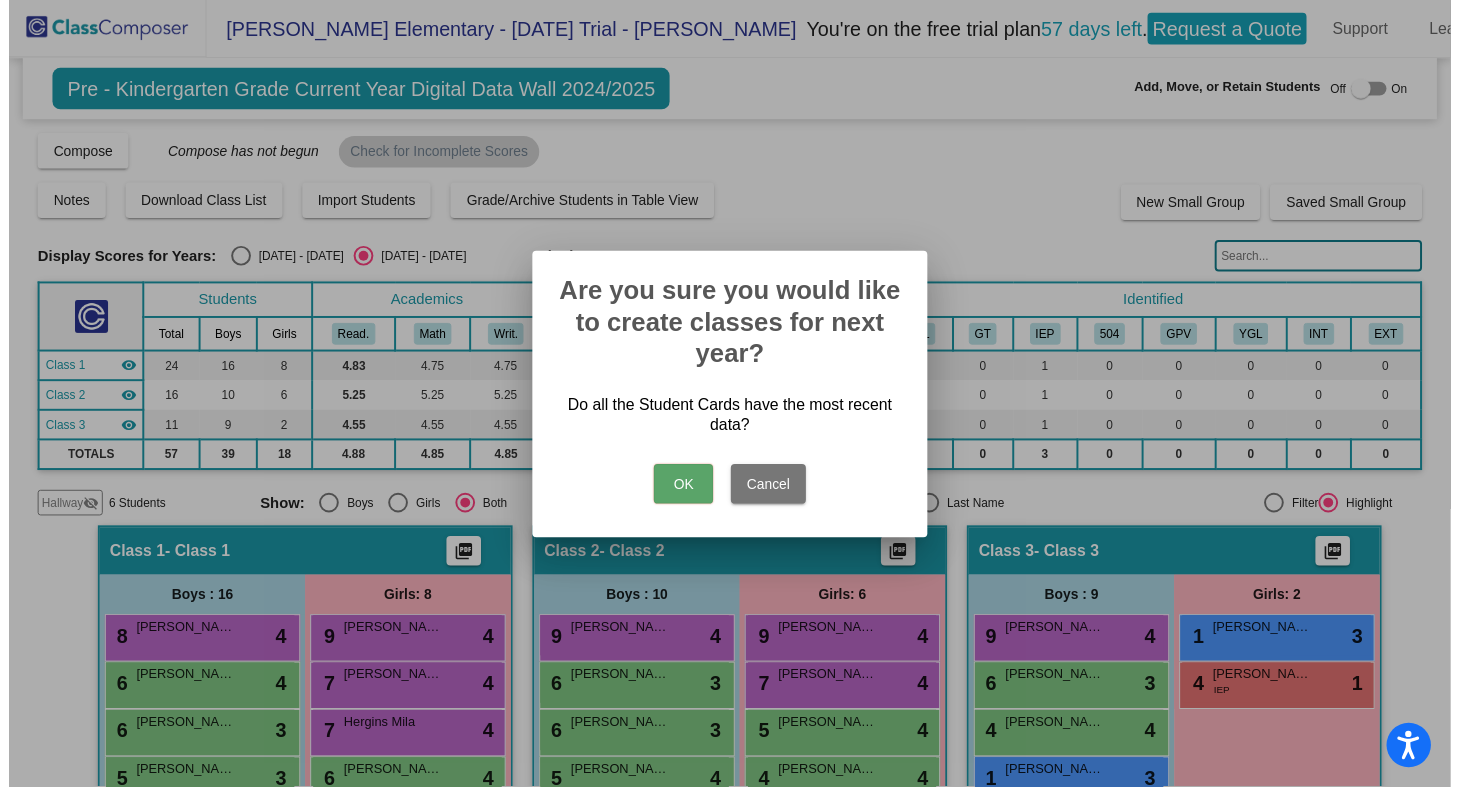 scroll, scrollTop: 1, scrollLeft: 0, axis: vertical 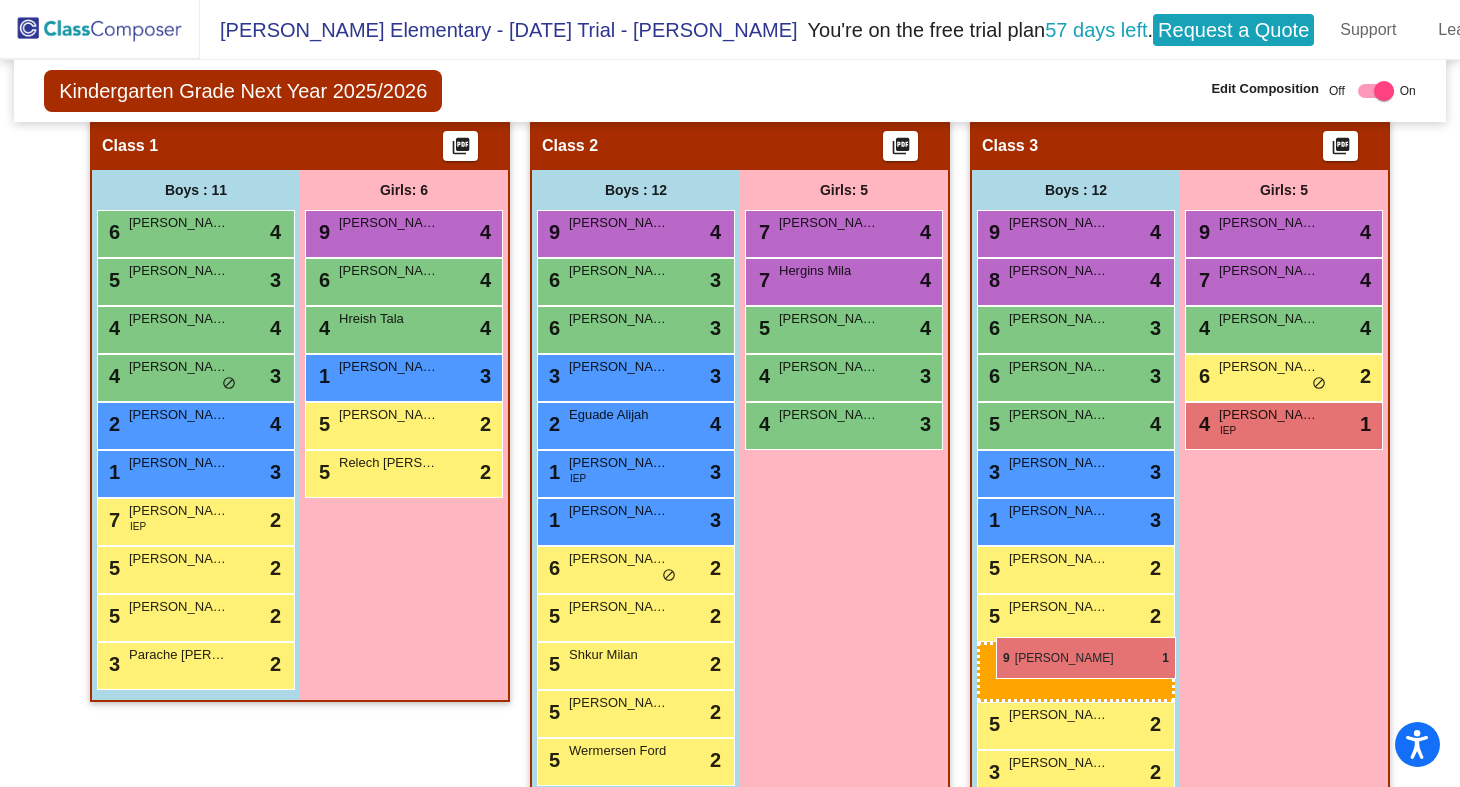 drag, startPoint x: 199, startPoint y: 702, endPoint x: 996, endPoint y: 637, distance: 799.6462 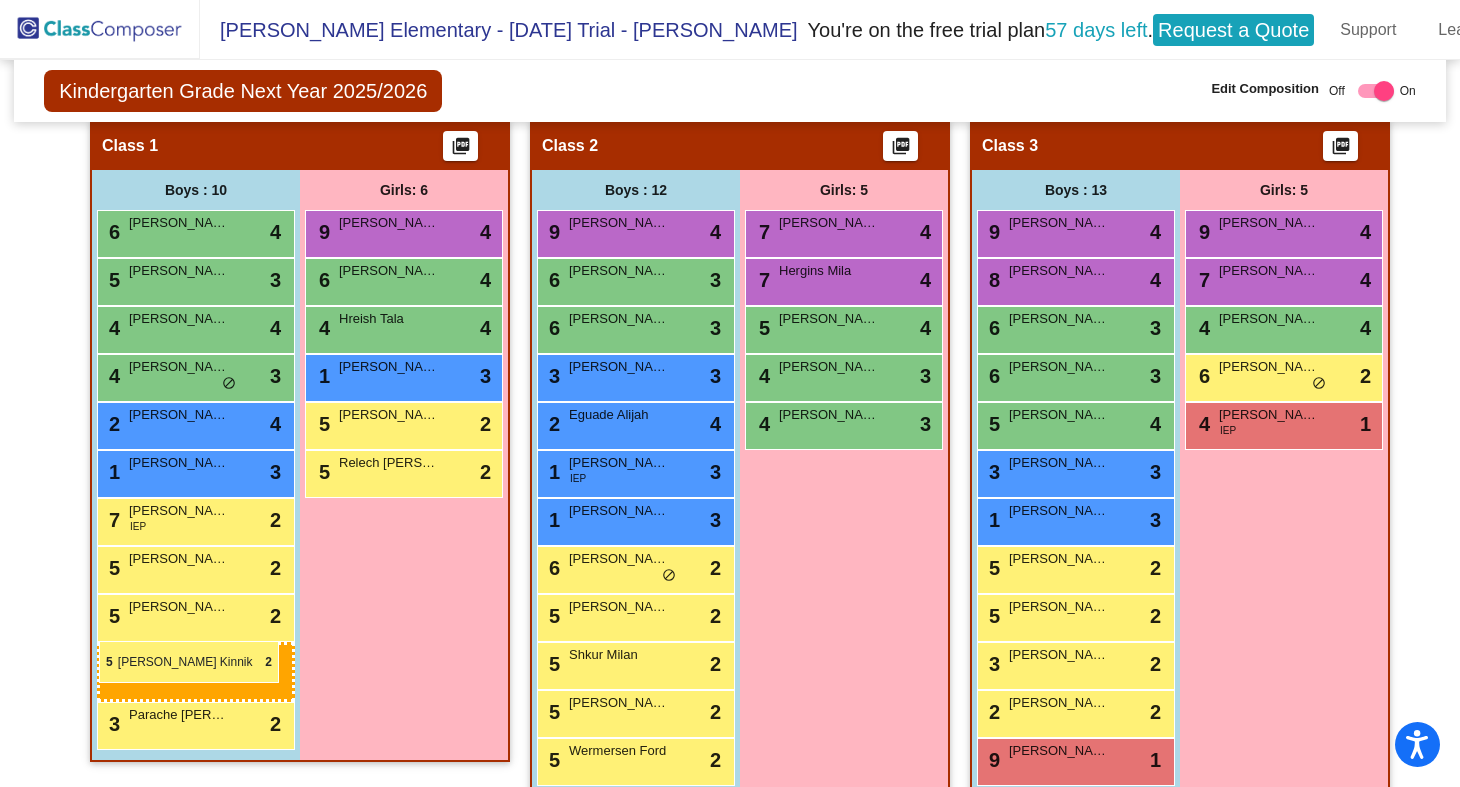 drag, startPoint x: 1032, startPoint y: 647, endPoint x: 99, endPoint y: 641, distance: 933.0193 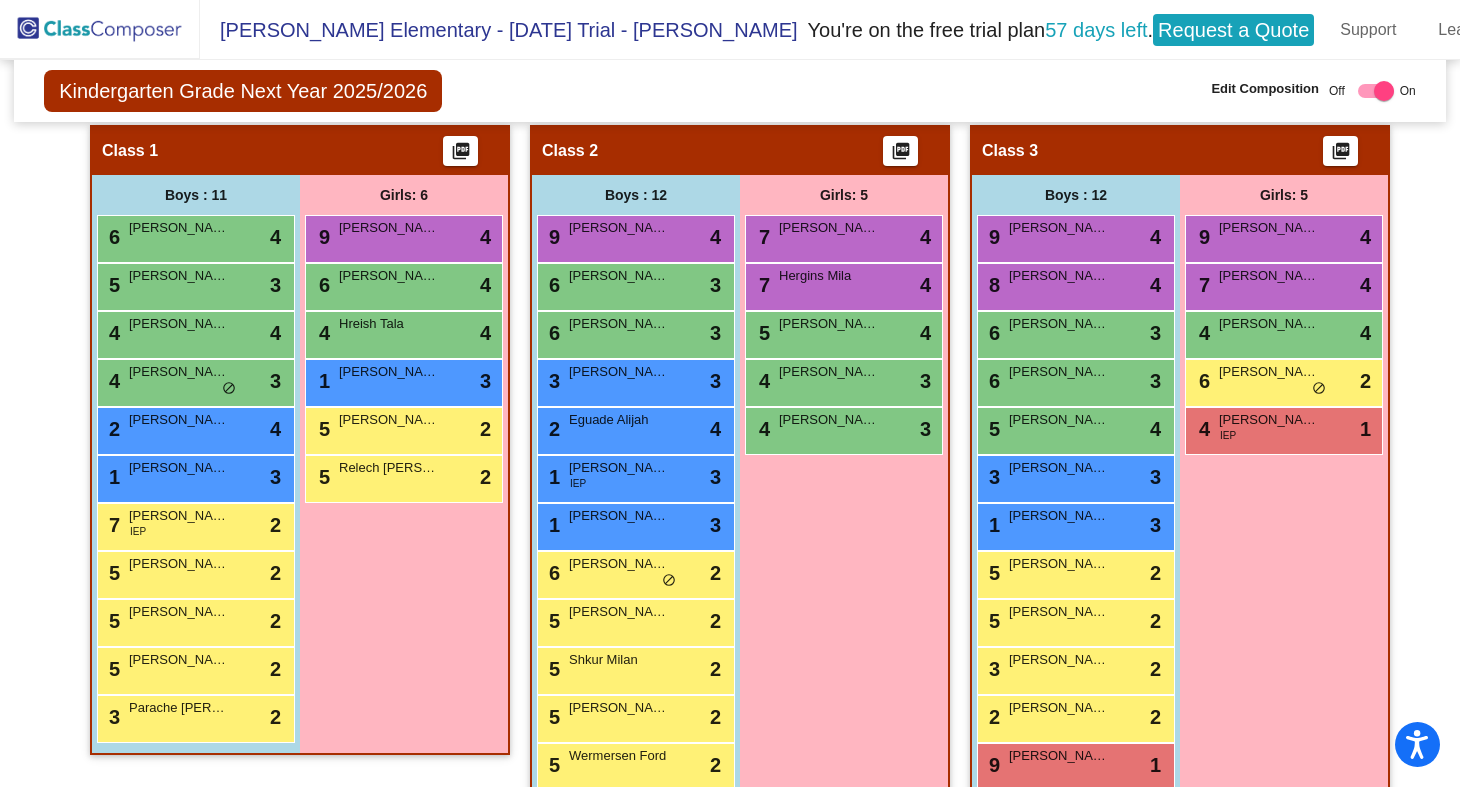 scroll, scrollTop: 404, scrollLeft: 0, axis: vertical 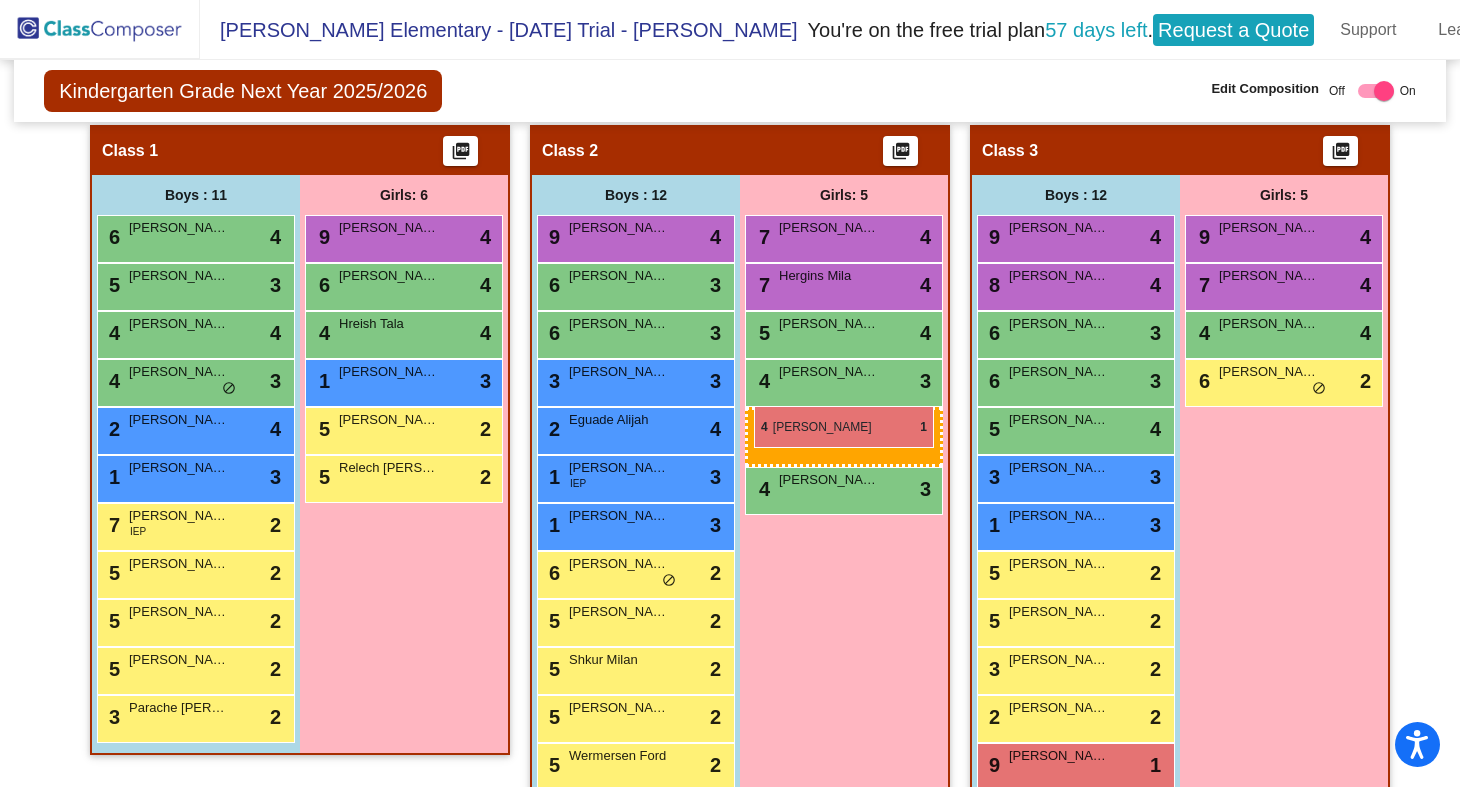 drag, startPoint x: 1242, startPoint y: 419, endPoint x: 756, endPoint y: 400, distance: 486.37125 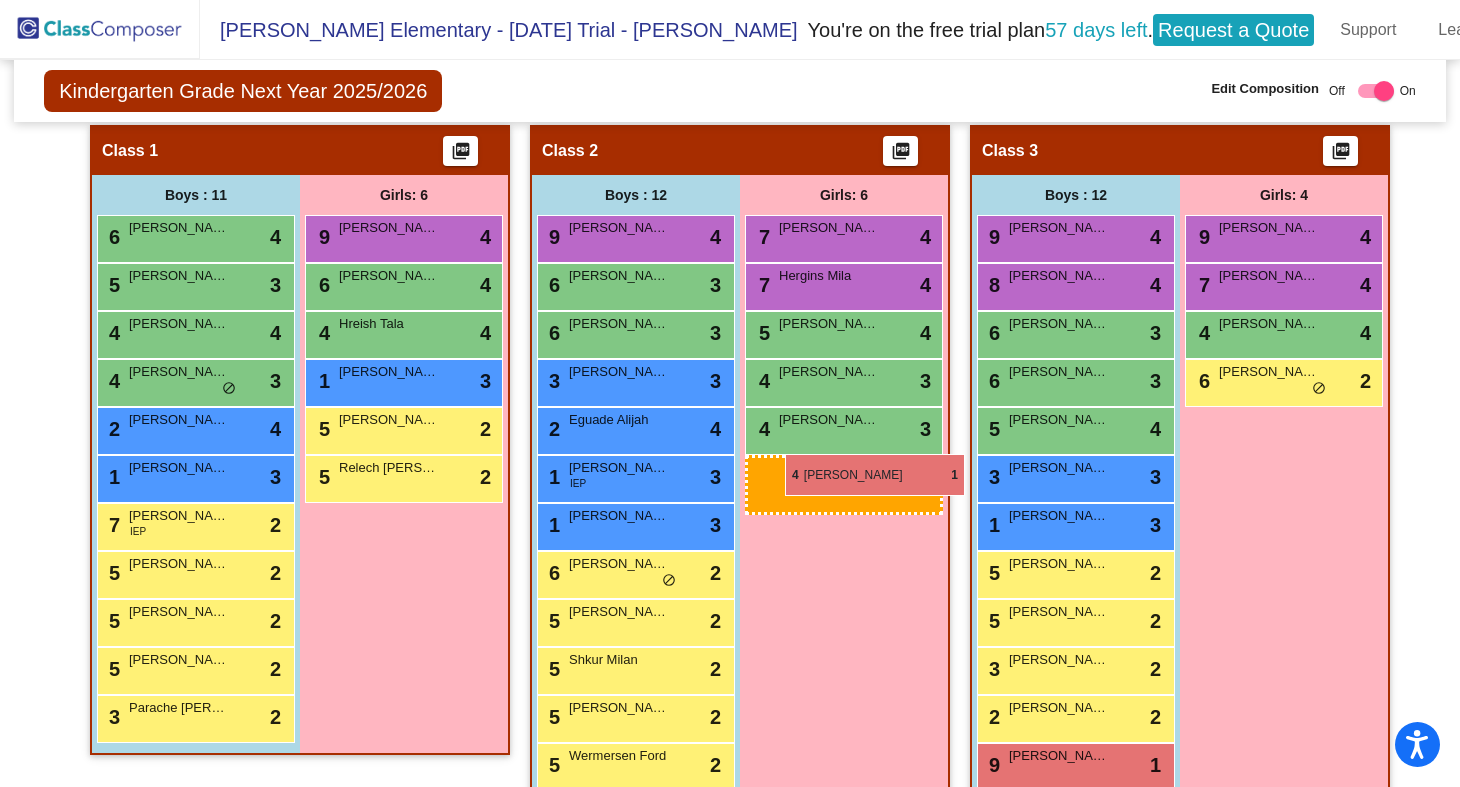 drag, startPoint x: 833, startPoint y: 473, endPoint x: 785, endPoint y: 454, distance: 51.62364 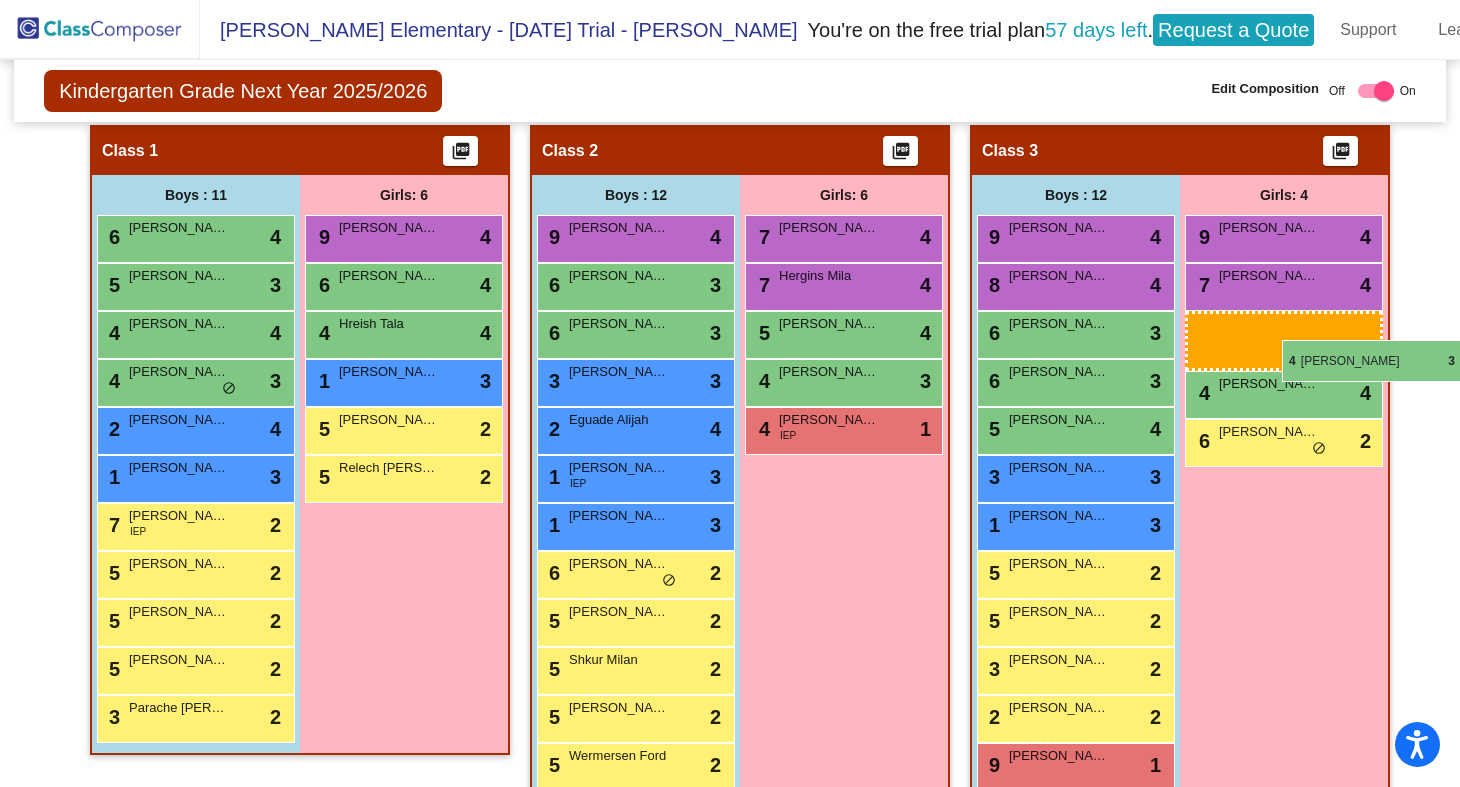 drag, startPoint x: 790, startPoint y: 421, endPoint x: 1282, endPoint y: 340, distance: 498.6231 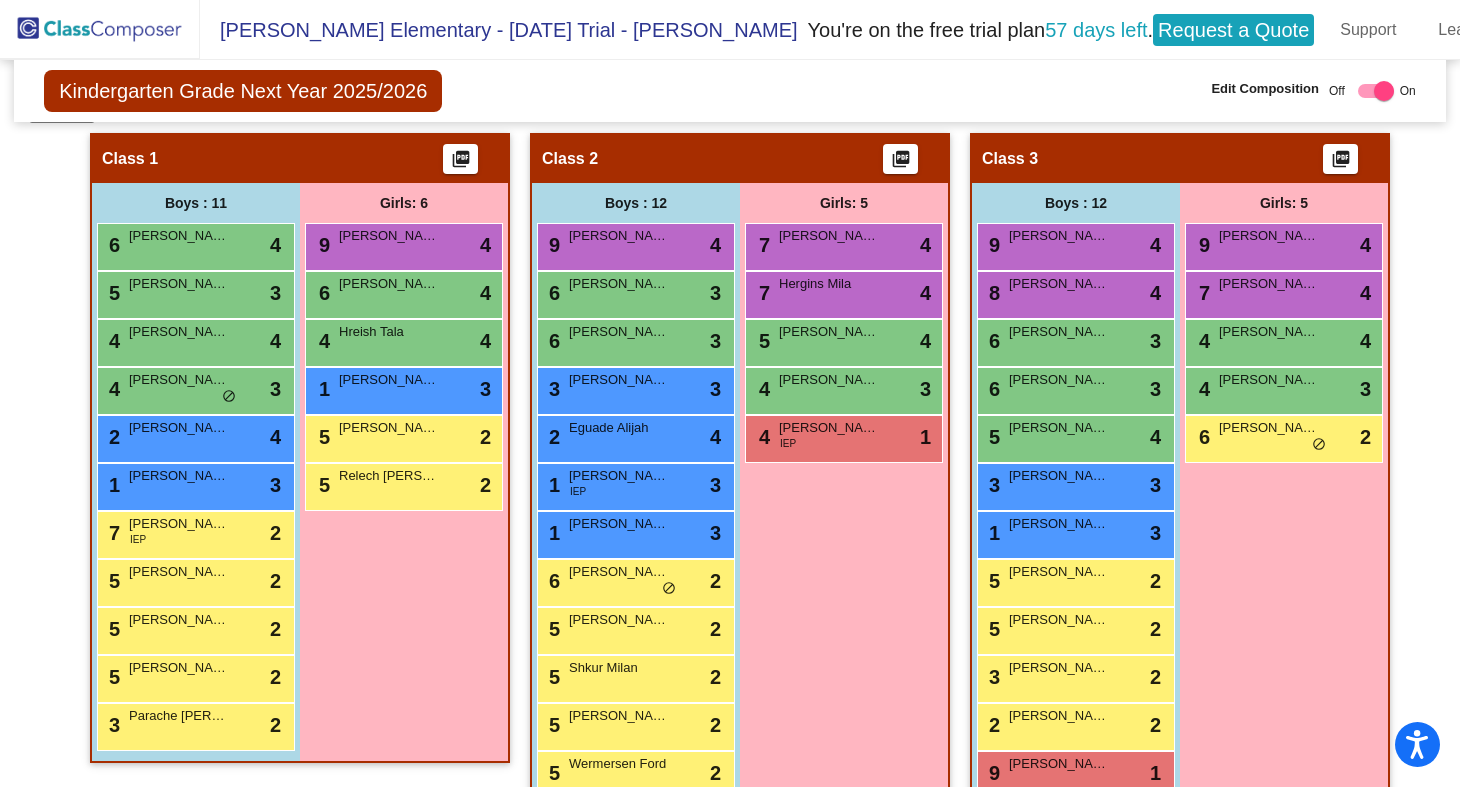 scroll, scrollTop: 418, scrollLeft: 0, axis: vertical 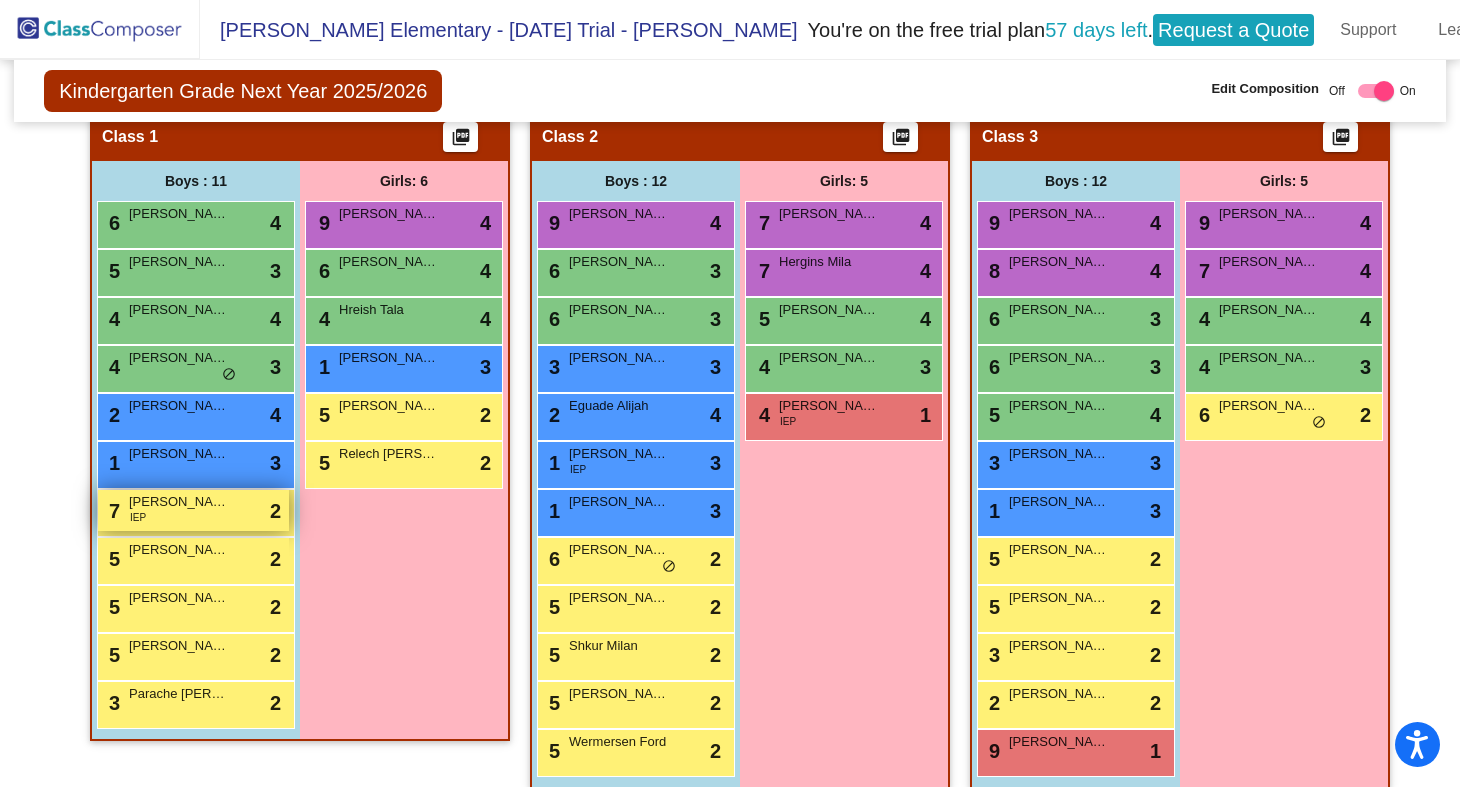 click on "[PERSON_NAME]" at bounding box center (179, 502) 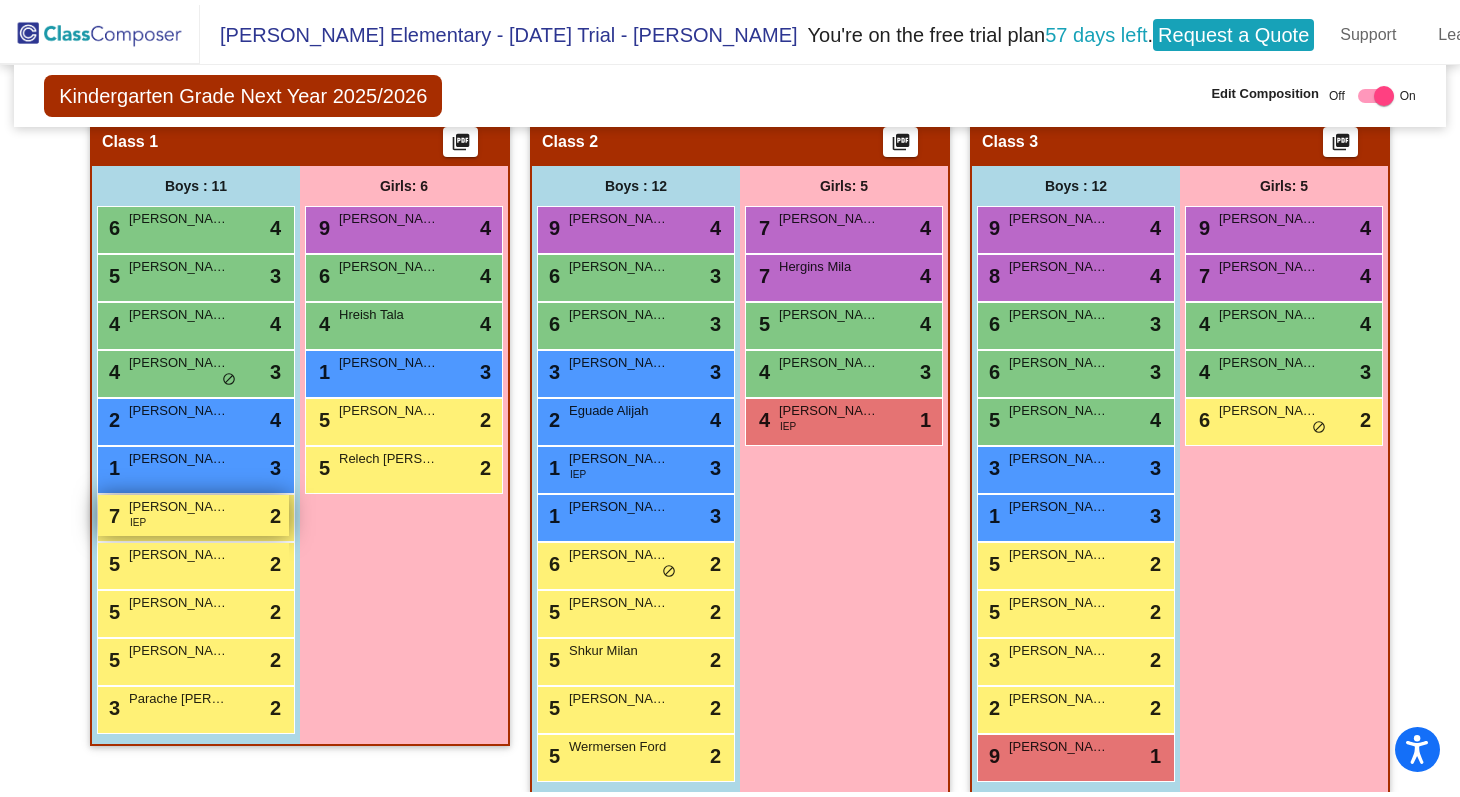 scroll, scrollTop: 0, scrollLeft: 0, axis: both 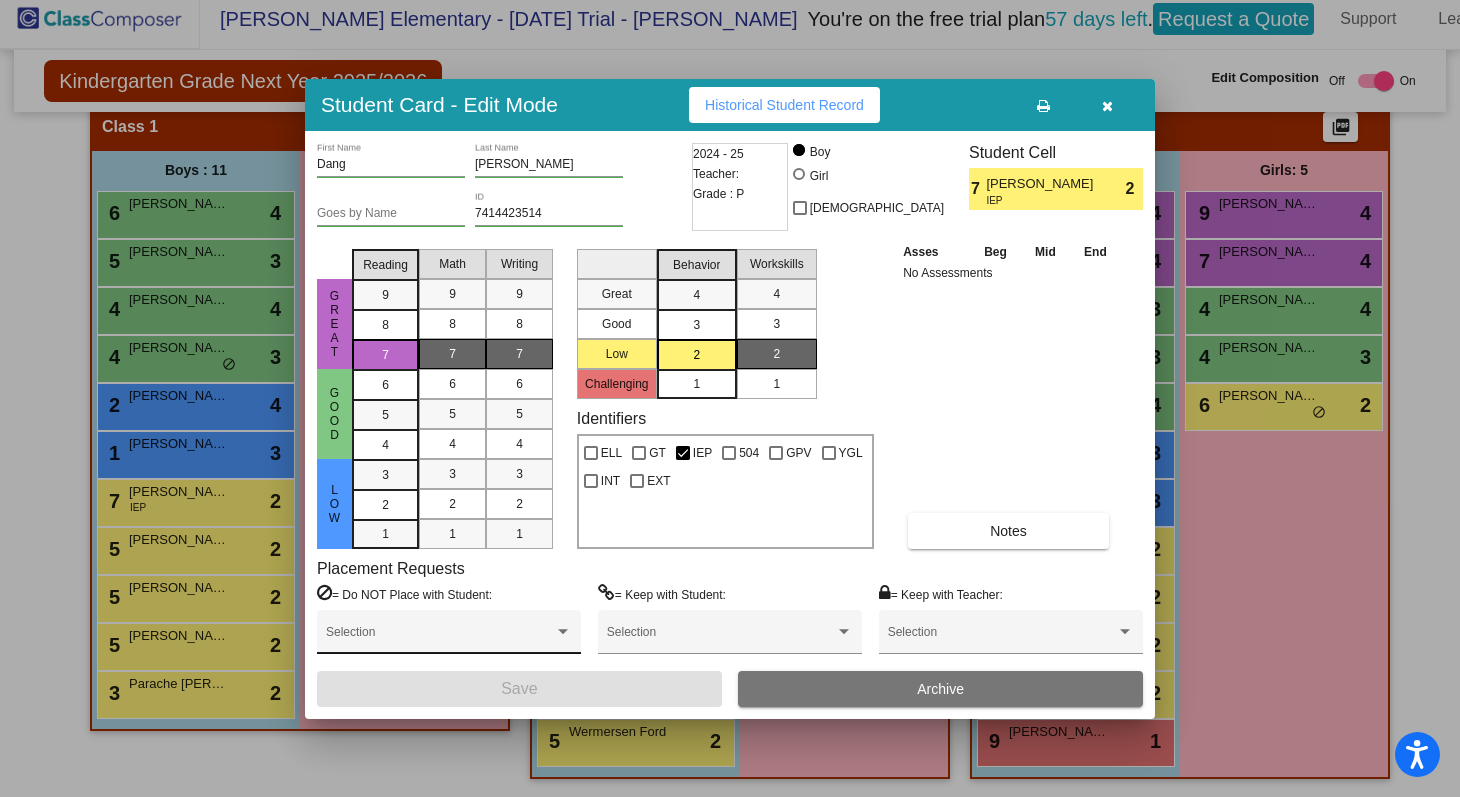 click on "Selection" at bounding box center (449, 637) 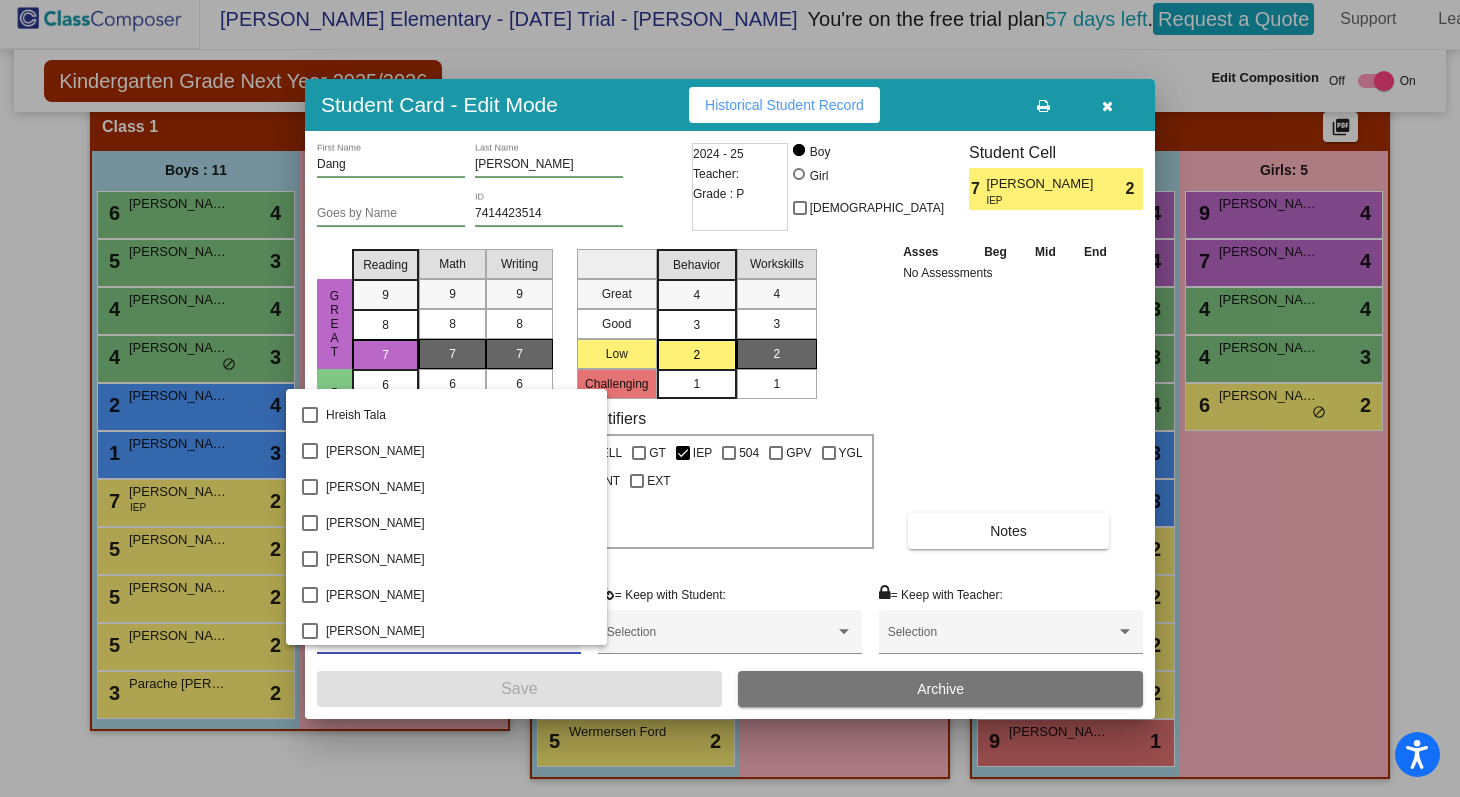 scroll, scrollTop: 586, scrollLeft: 0, axis: vertical 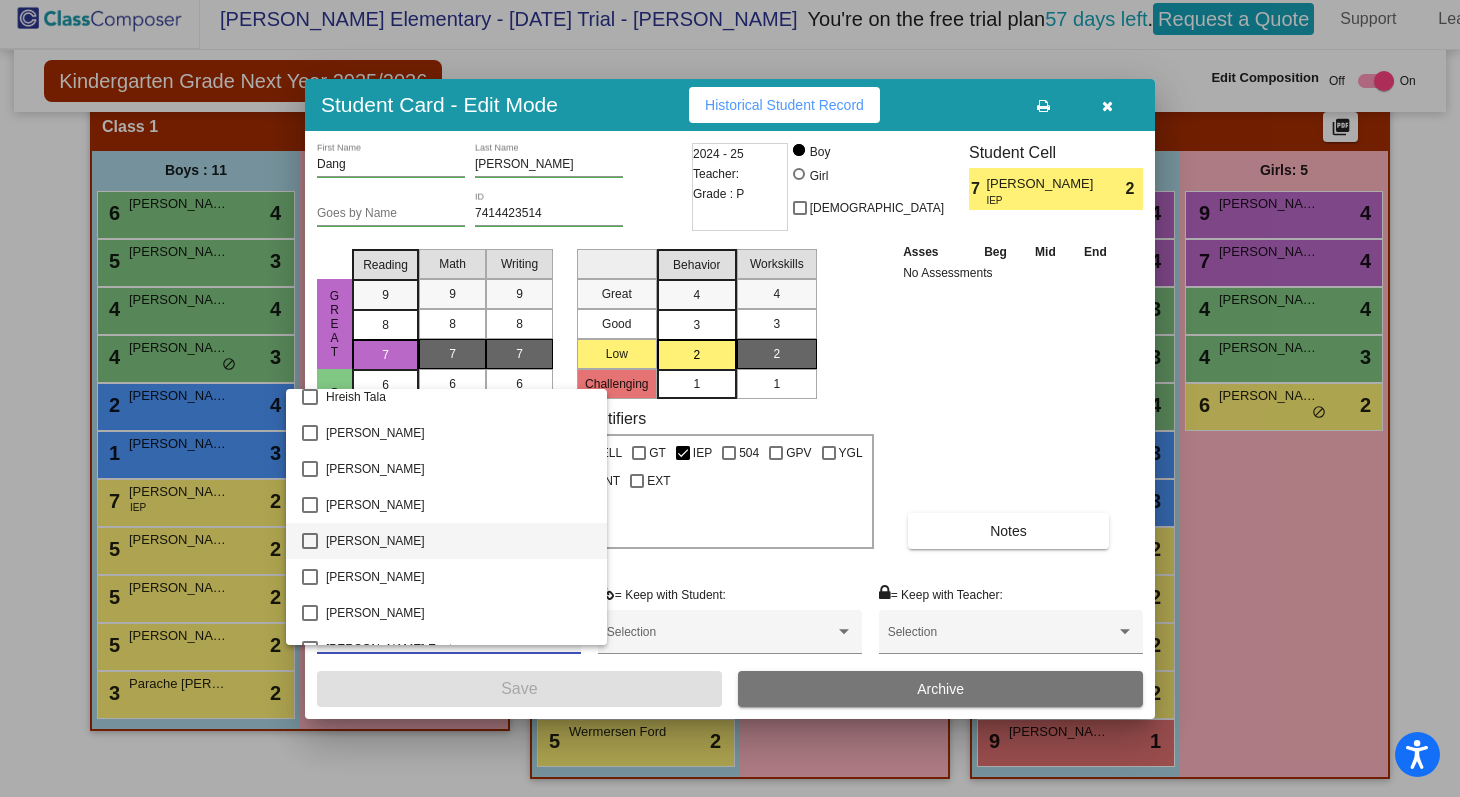 click on "[PERSON_NAME]" at bounding box center [458, 541] 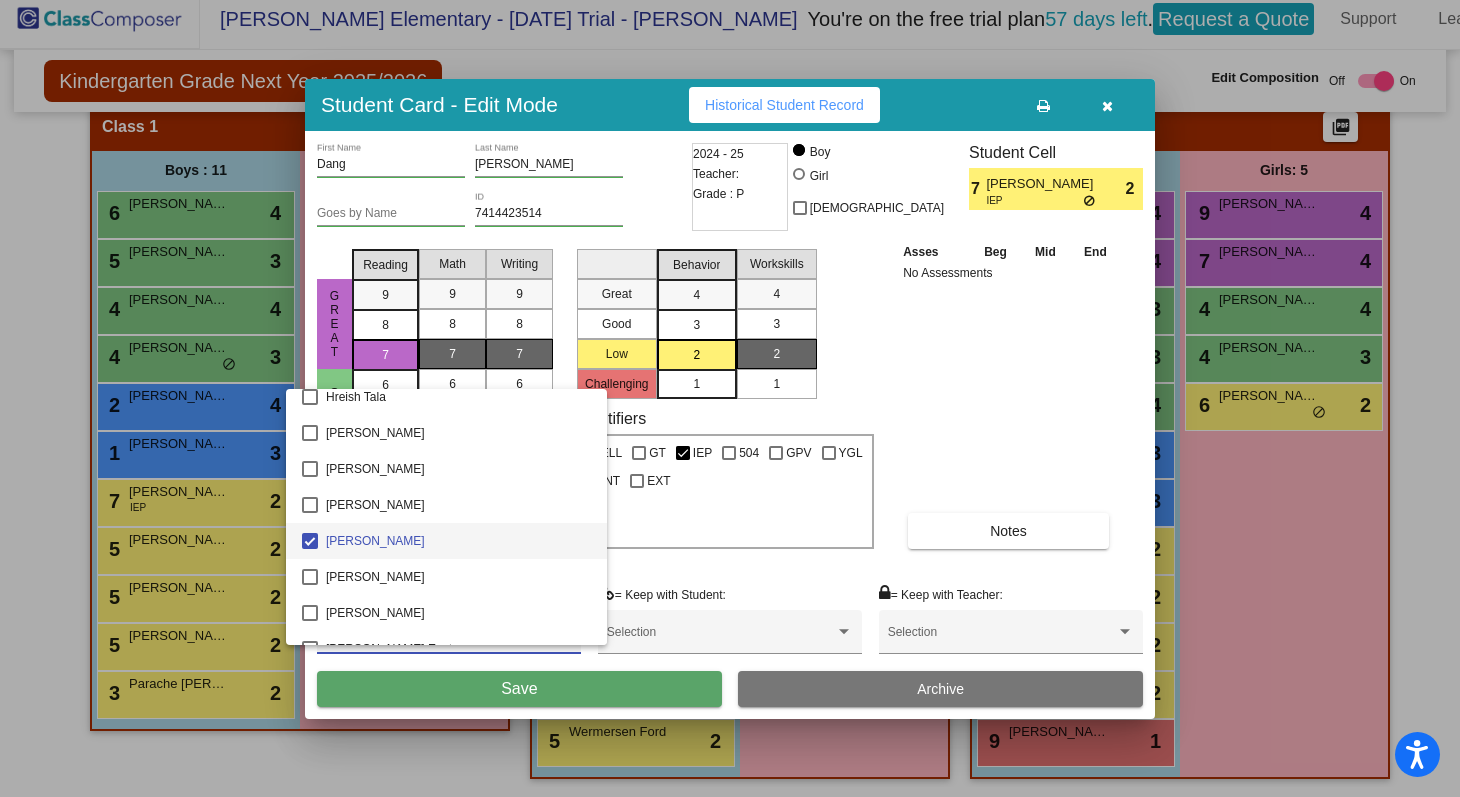 click at bounding box center (730, 398) 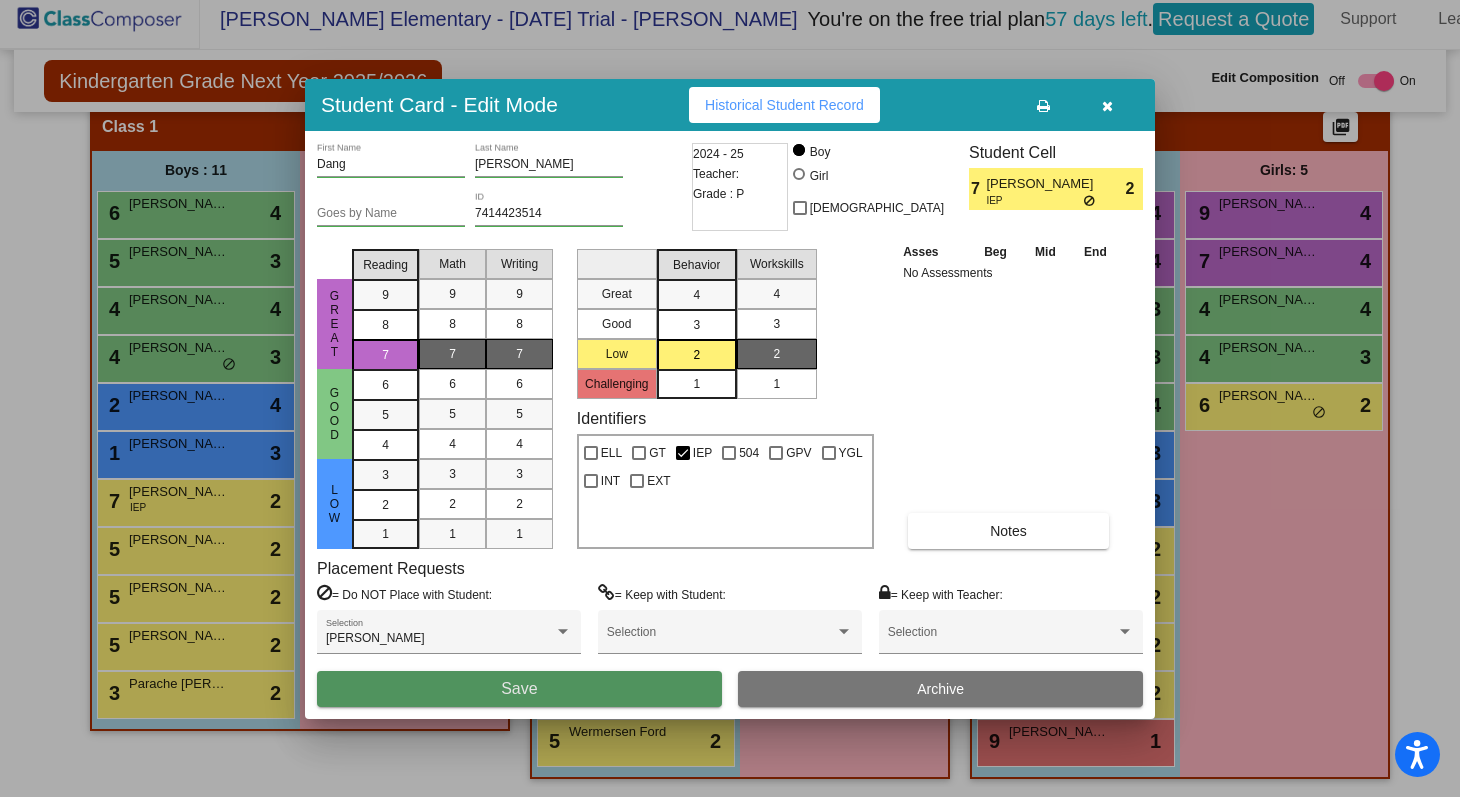 click on "Save" at bounding box center (519, 688) 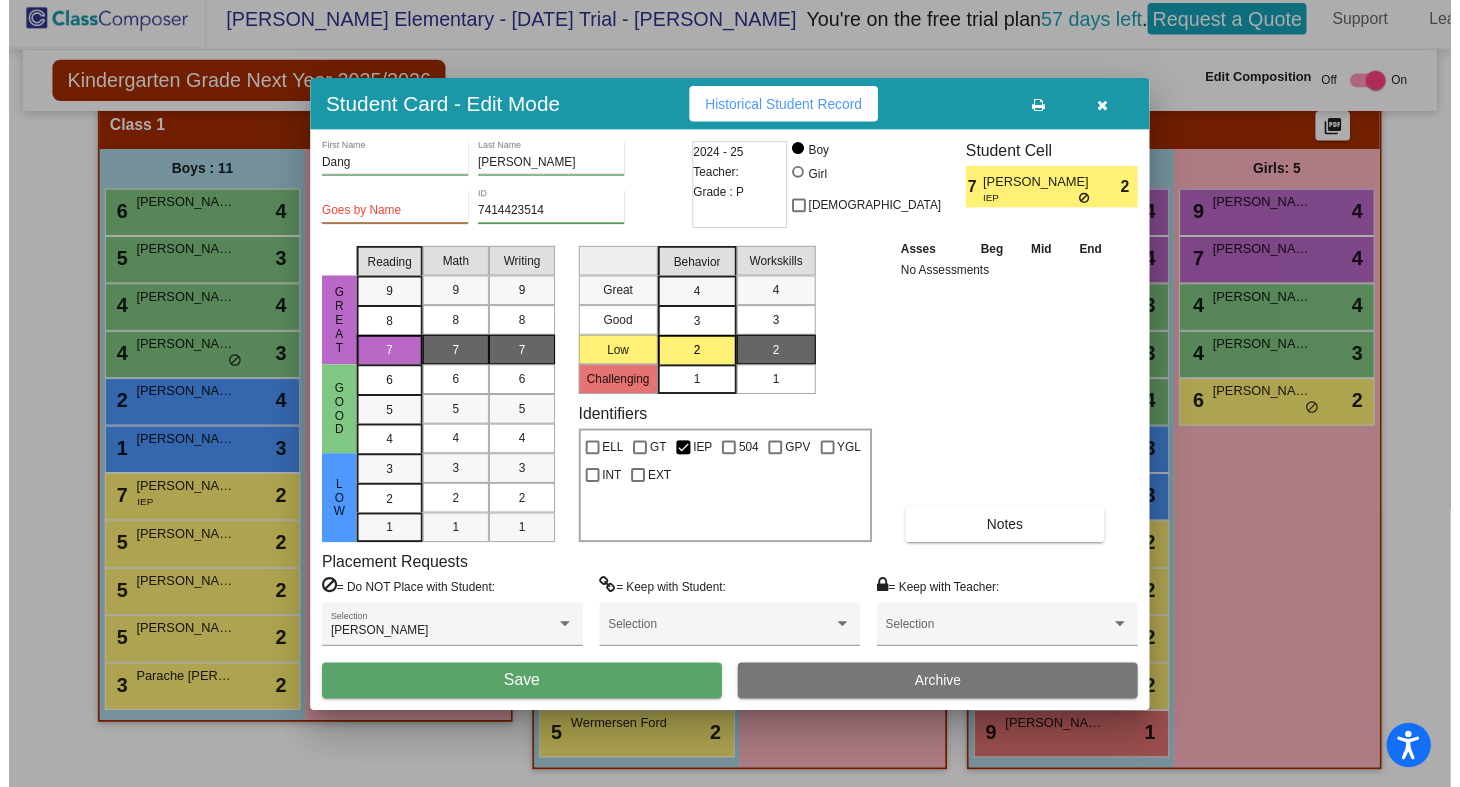 scroll, scrollTop: 10, scrollLeft: 0, axis: vertical 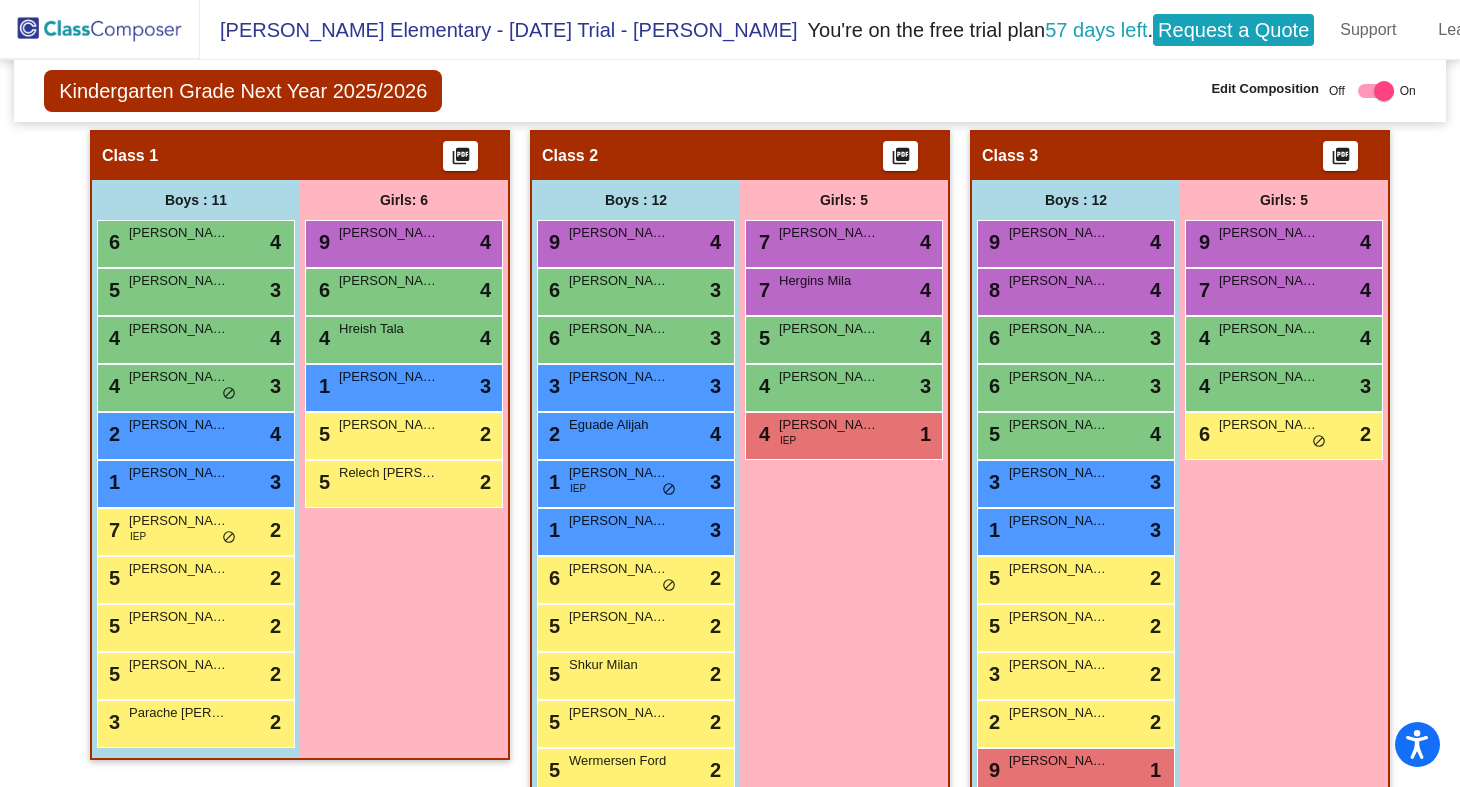 click on "Girls: 5 7 [PERSON_NAME] lock do_not_disturb_alt 4 7 Hergins Mila lock do_not_disturb_alt 4 5 [PERSON_NAME] [PERSON_NAME] do_not_disturb_alt 4 4 [PERSON_NAME] lock do_not_disturb_alt 3 4 [PERSON_NAME] IEP lock do_not_disturb_alt 1" at bounding box center (0, 0) 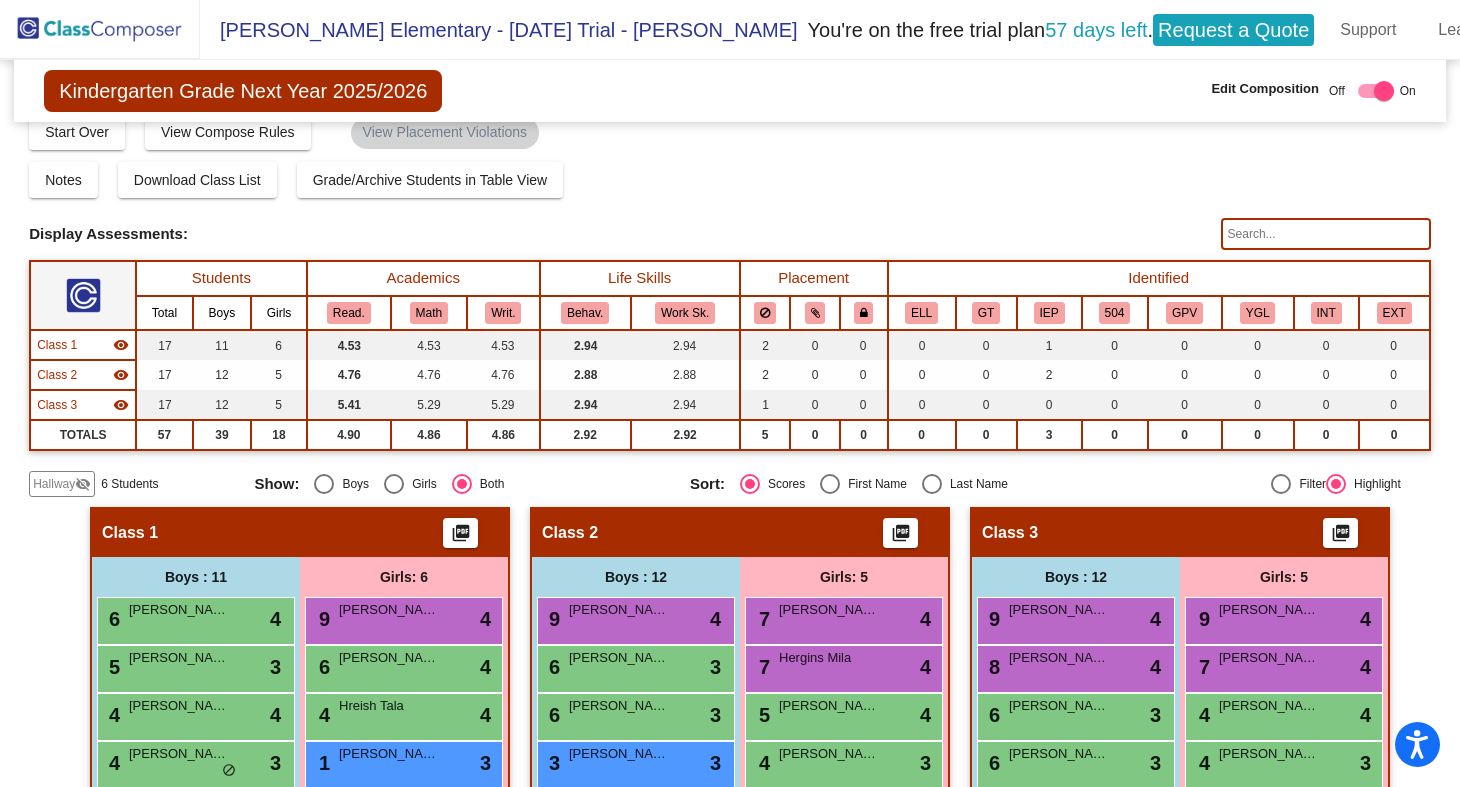 scroll, scrollTop: 0, scrollLeft: 0, axis: both 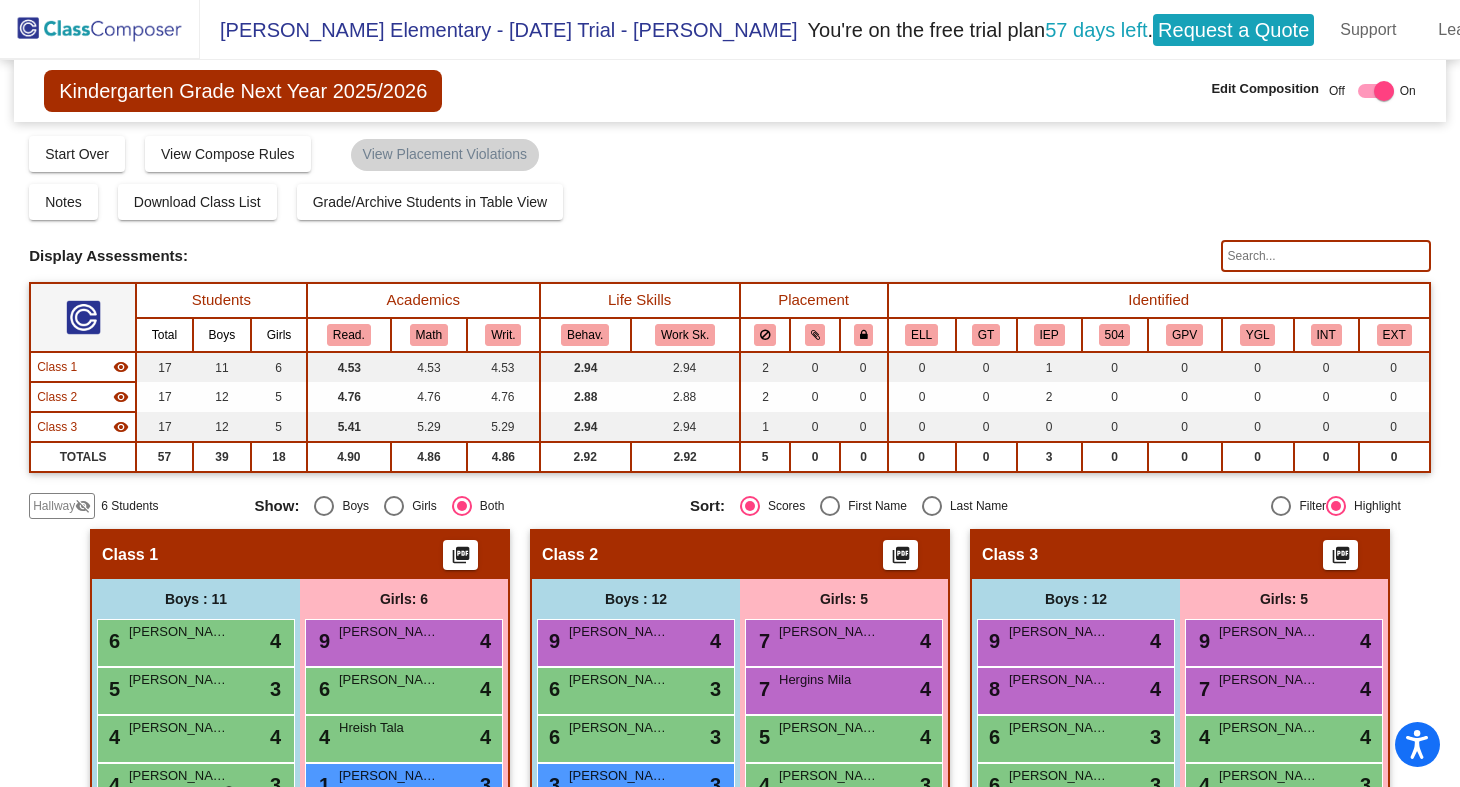 click 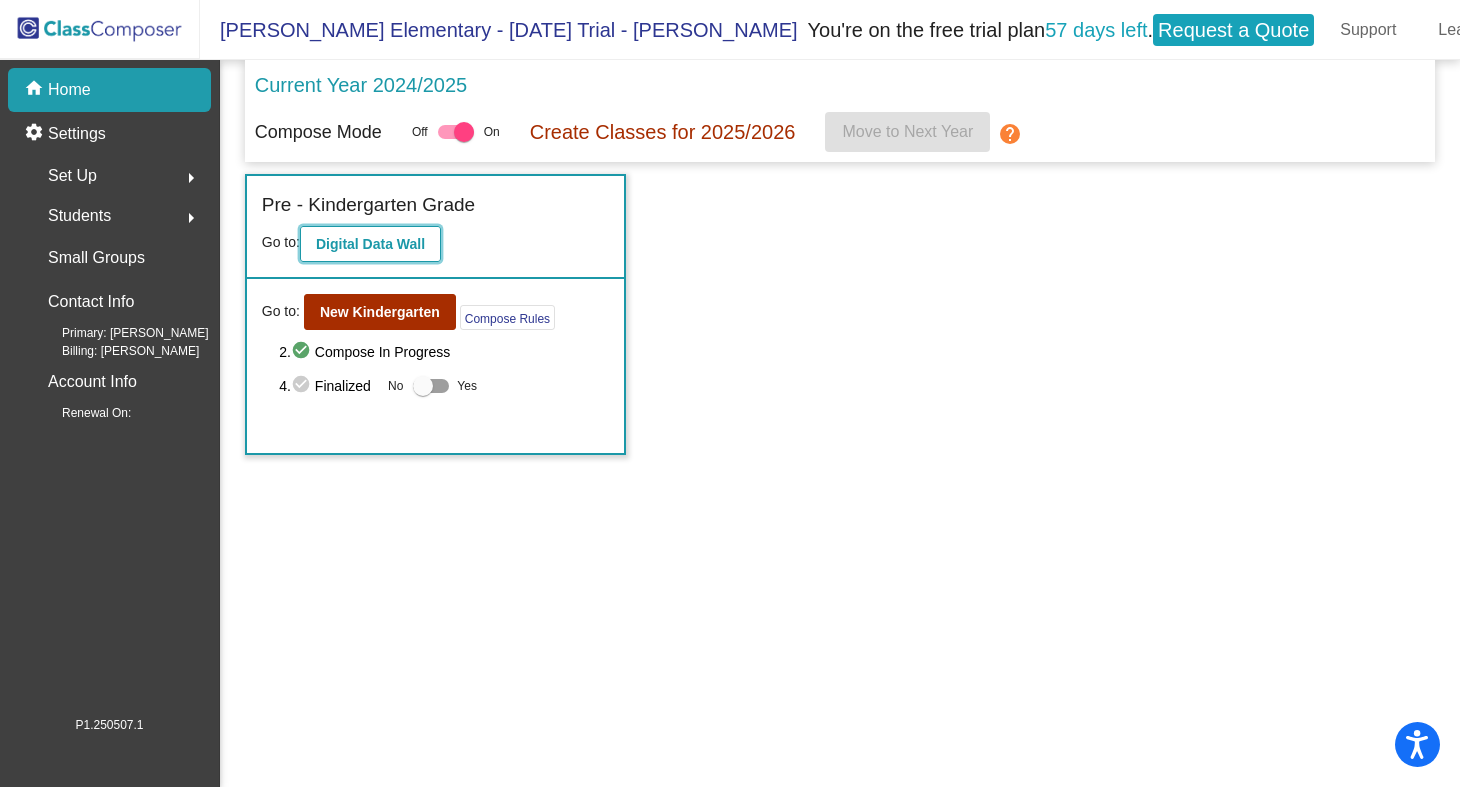 click on "Digital Data Wall" 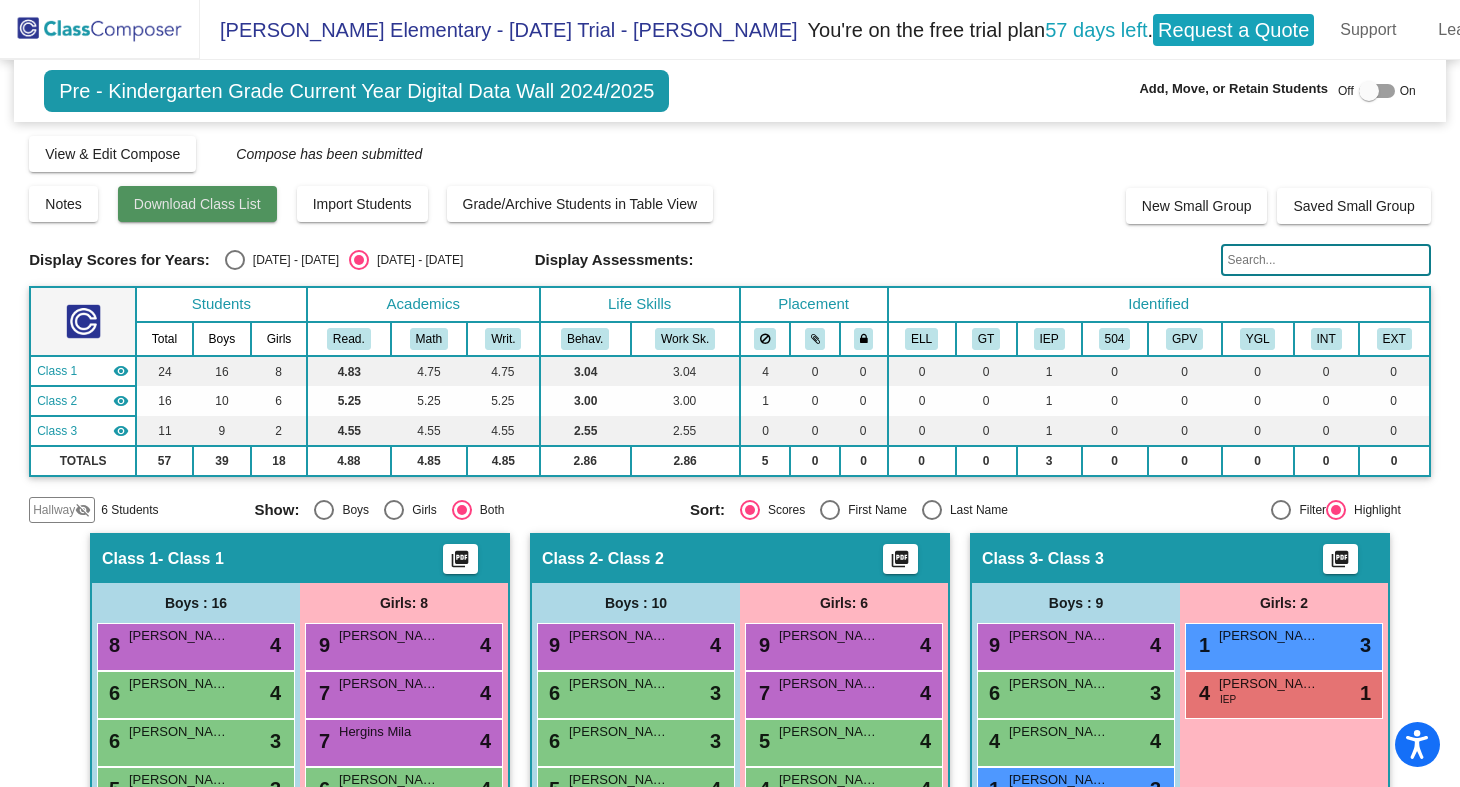 click on "Download Class List" 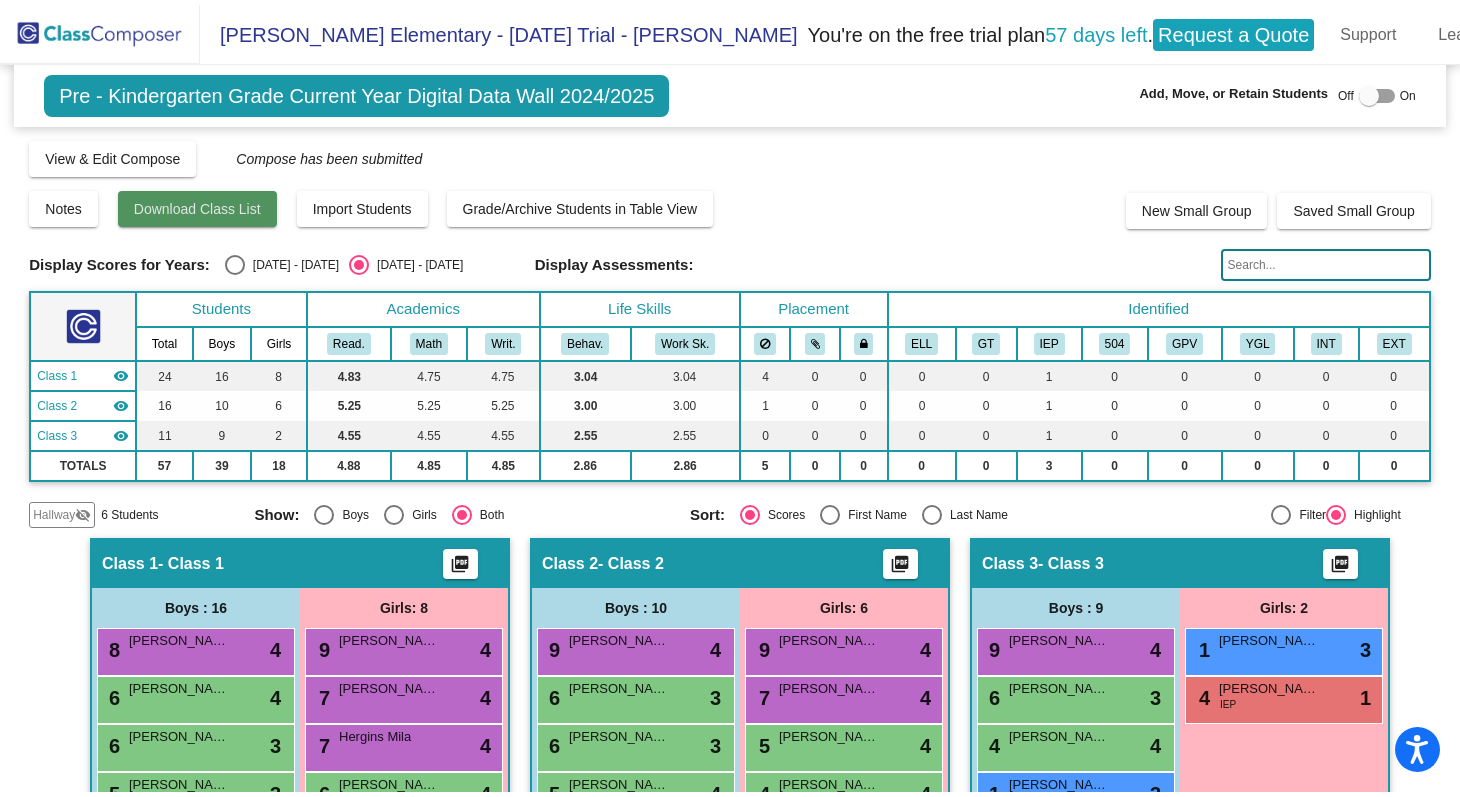 scroll, scrollTop: 0, scrollLeft: 0, axis: both 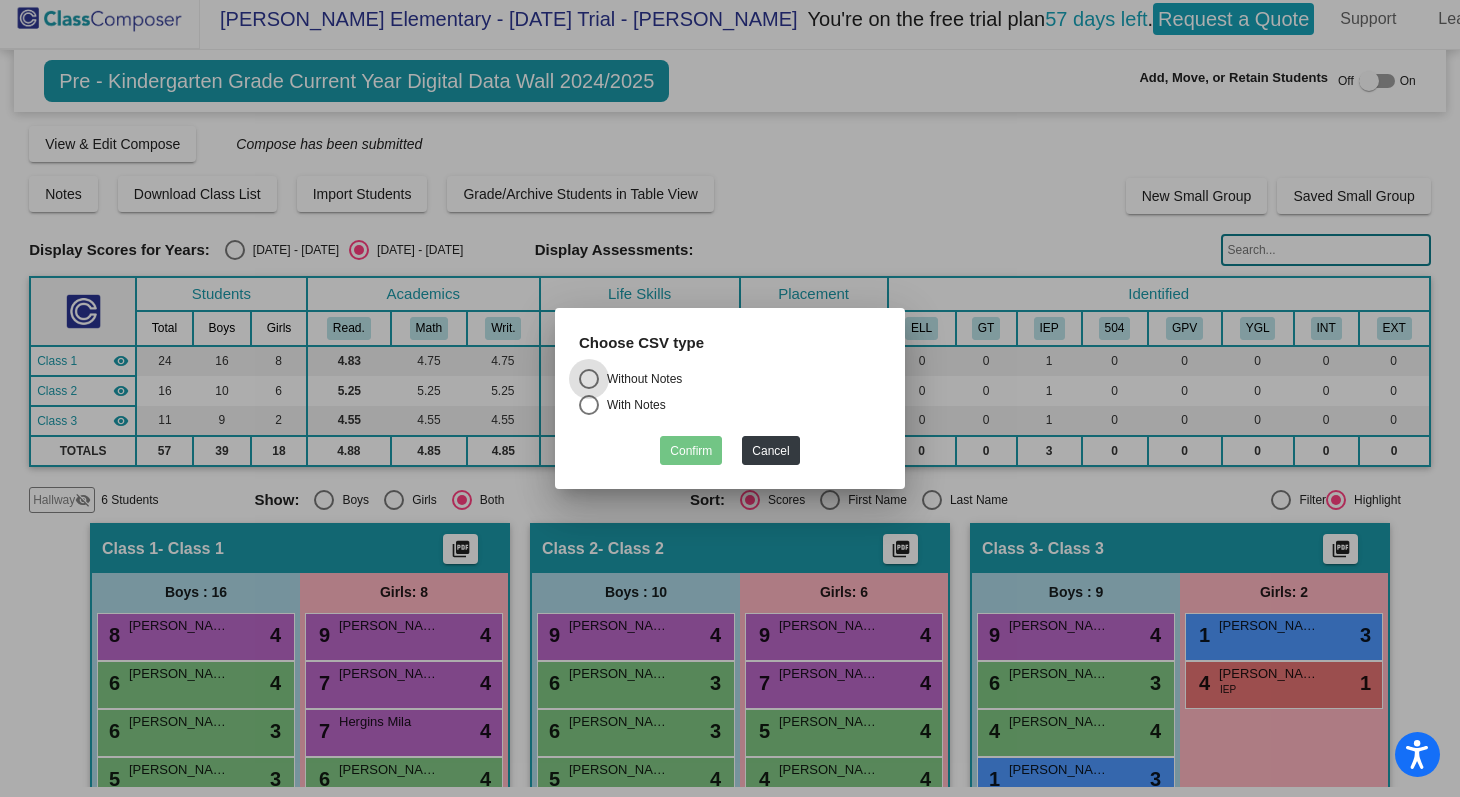 click on "With Notes" at bounding box center (632, 405) 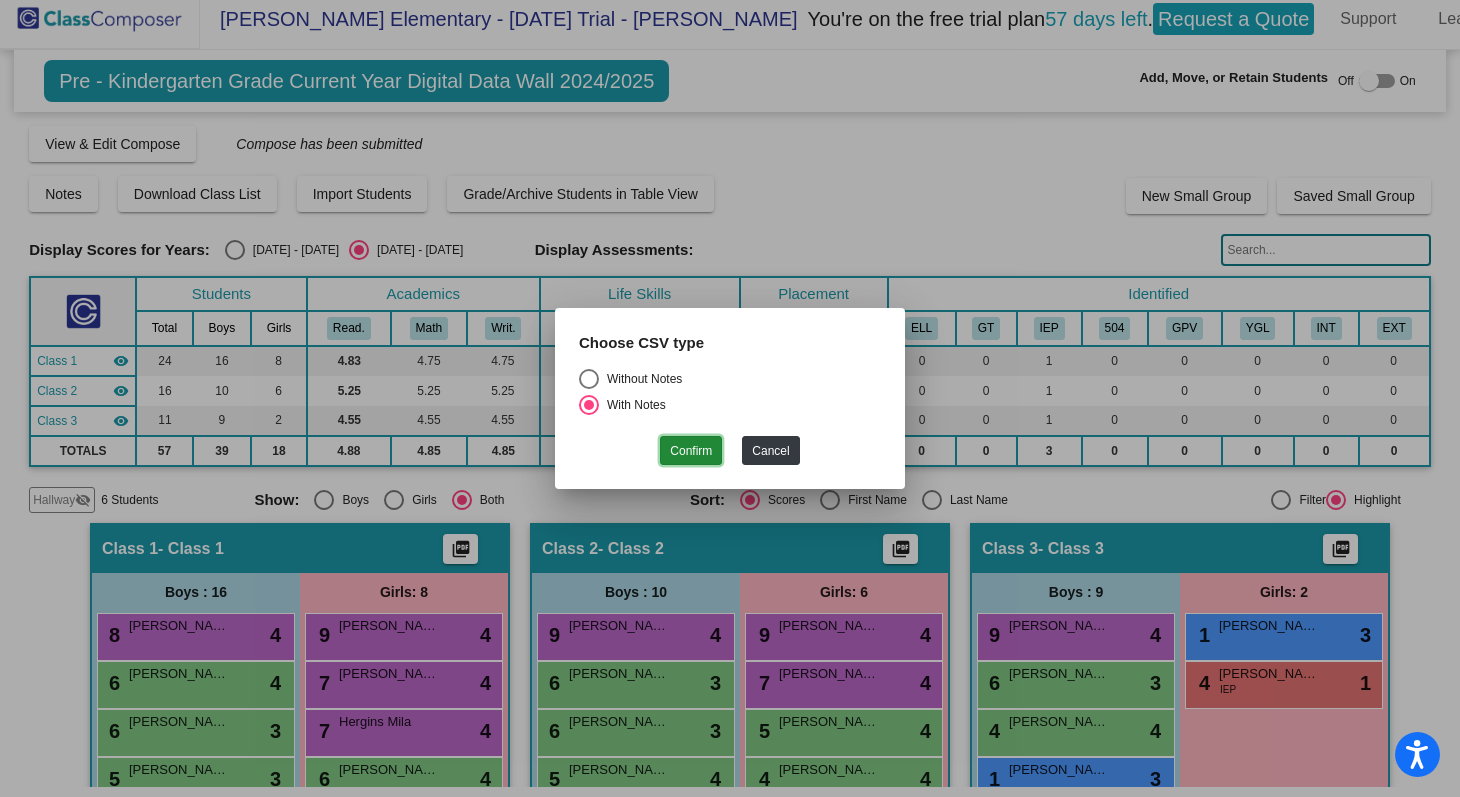 click on "Confirm" at bounding box center (691, 450) 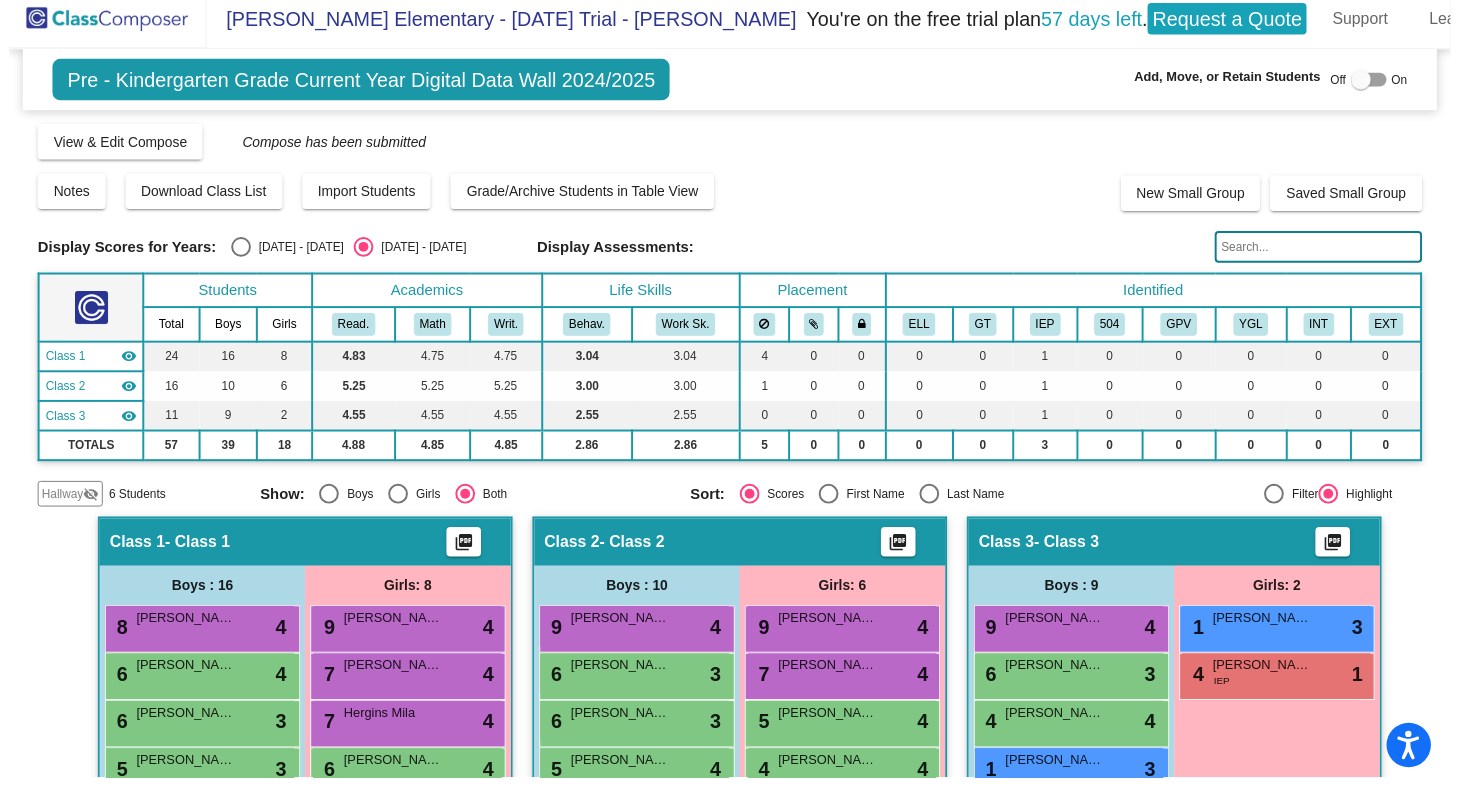 scroll, scrollTop: 10, scrollLeft: 0, axis: vertical 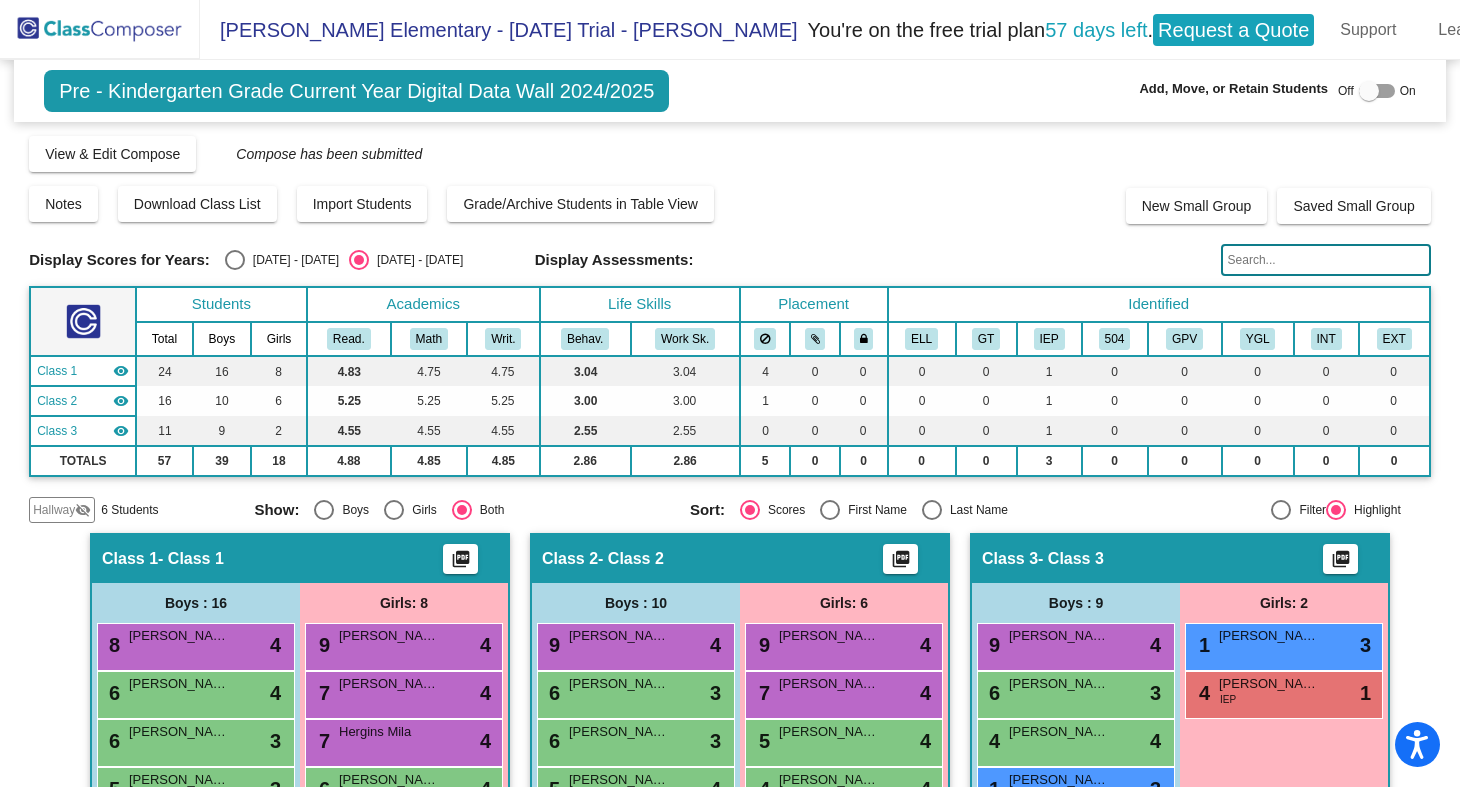 click 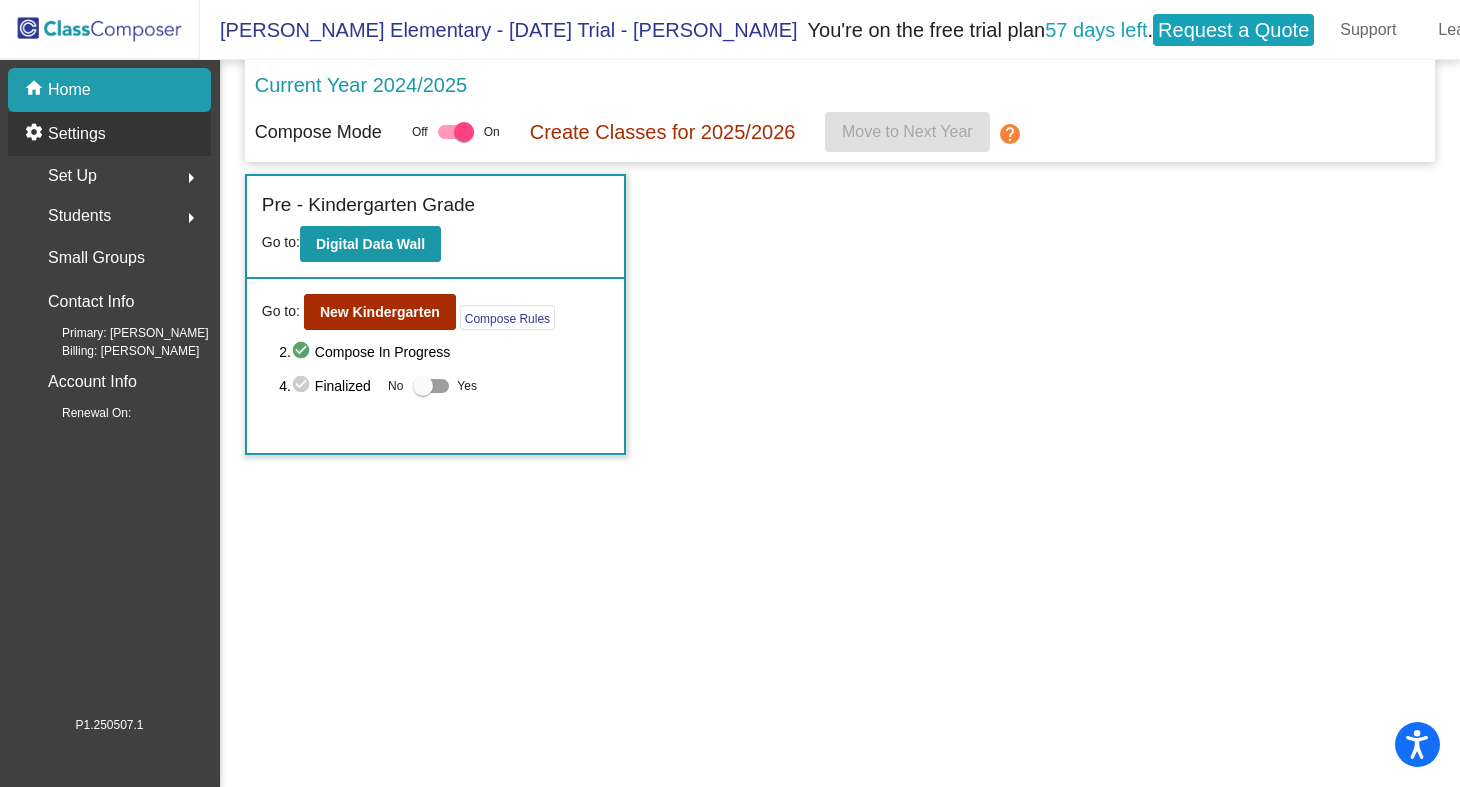 click on "settings Settings" 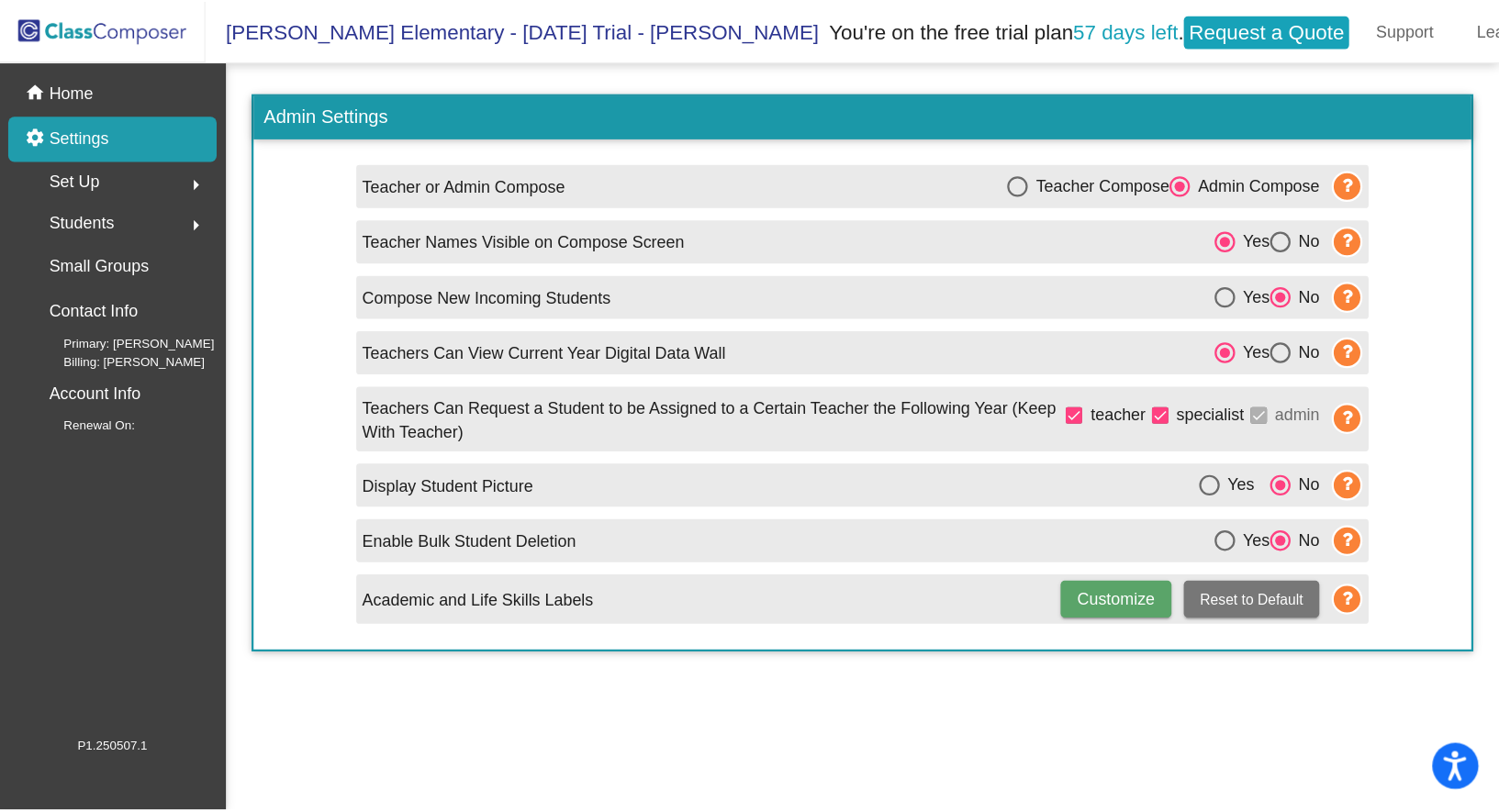 scroll, scrollTop: 0, scrollLeft: 0, axis: both 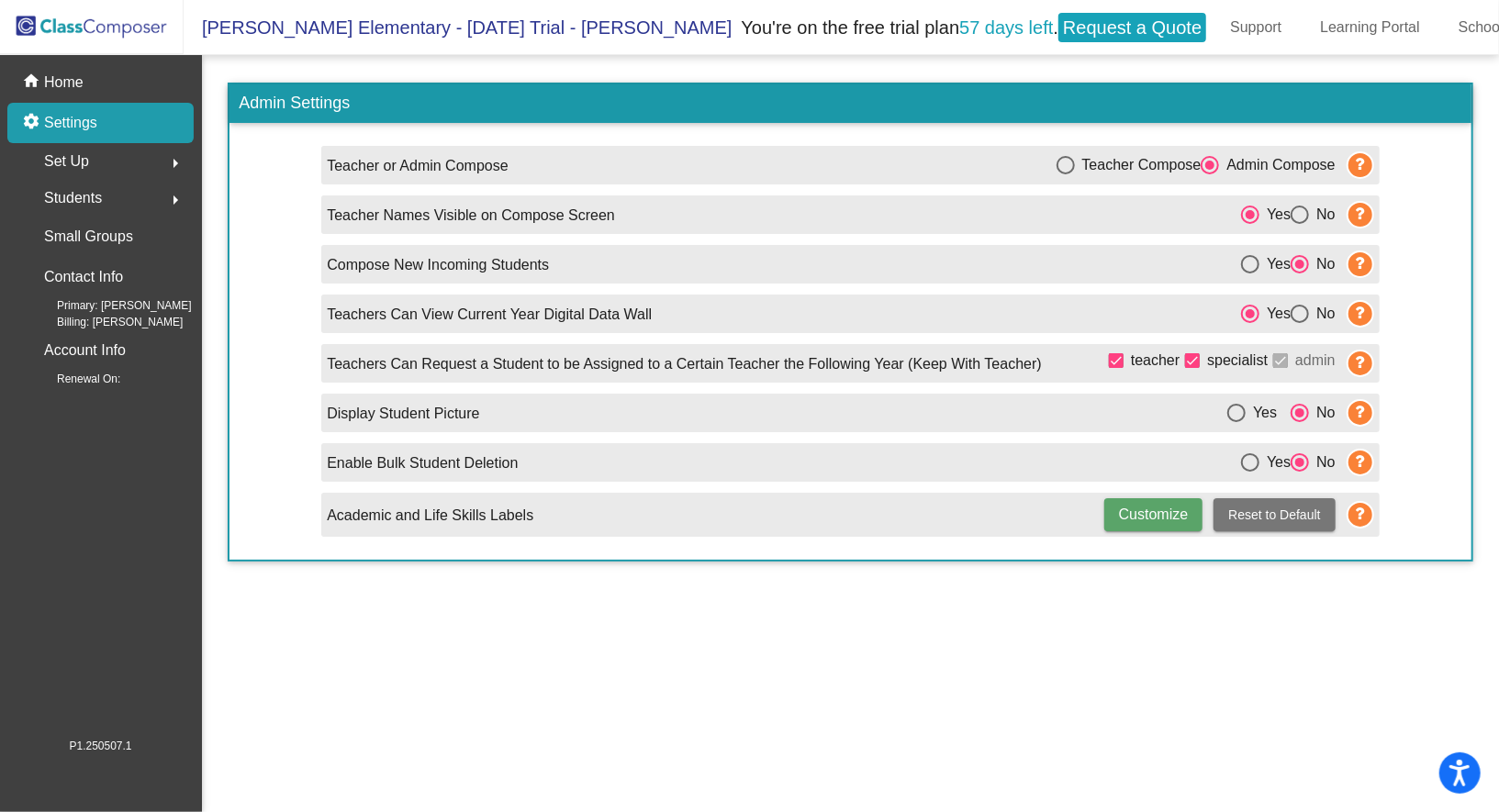 click on "Logout" 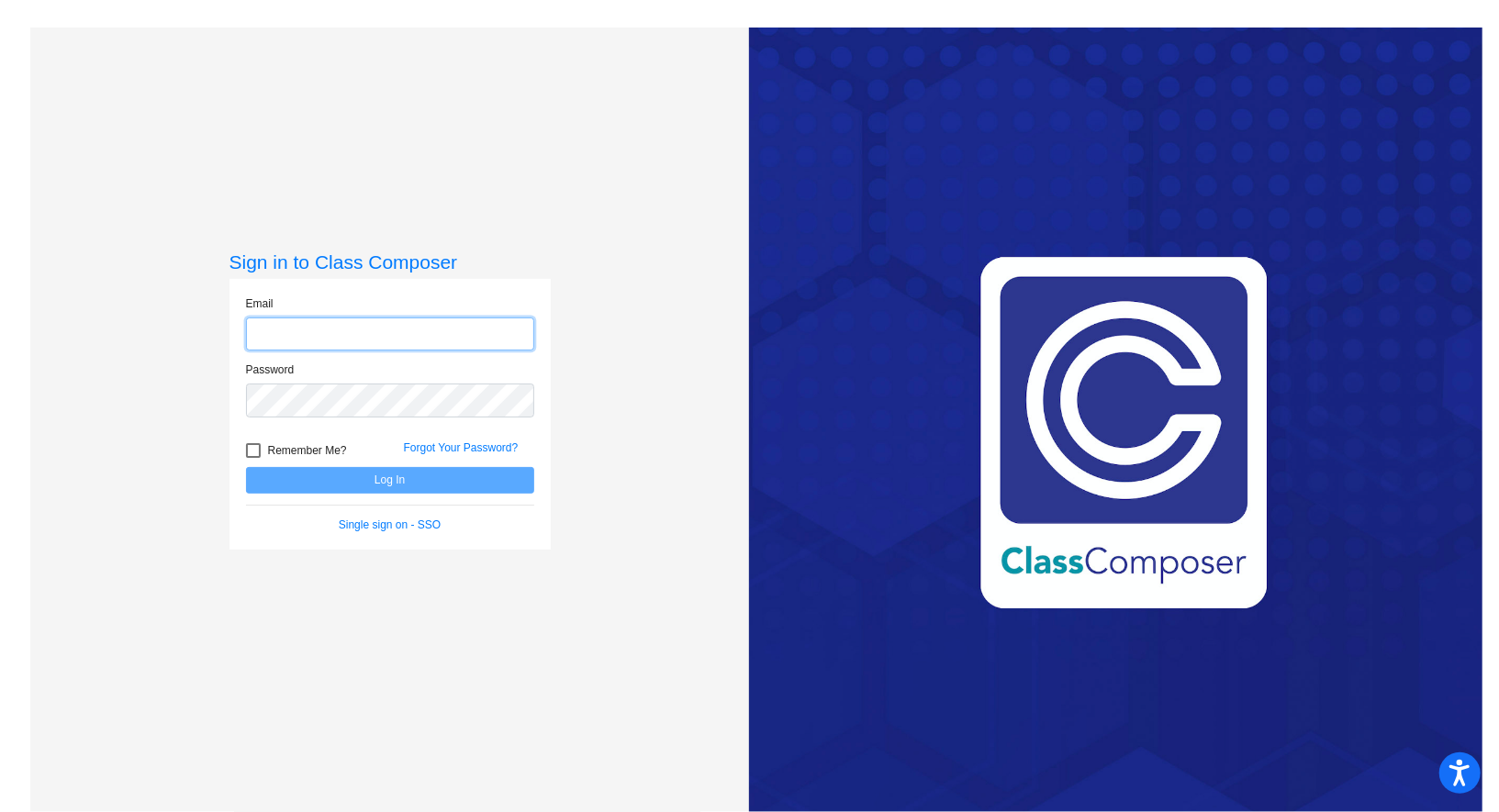 type on "[PERSON_NAME][EMAIL_ADDRESS][PERSON_NAME][DOMAIN_NAME]" 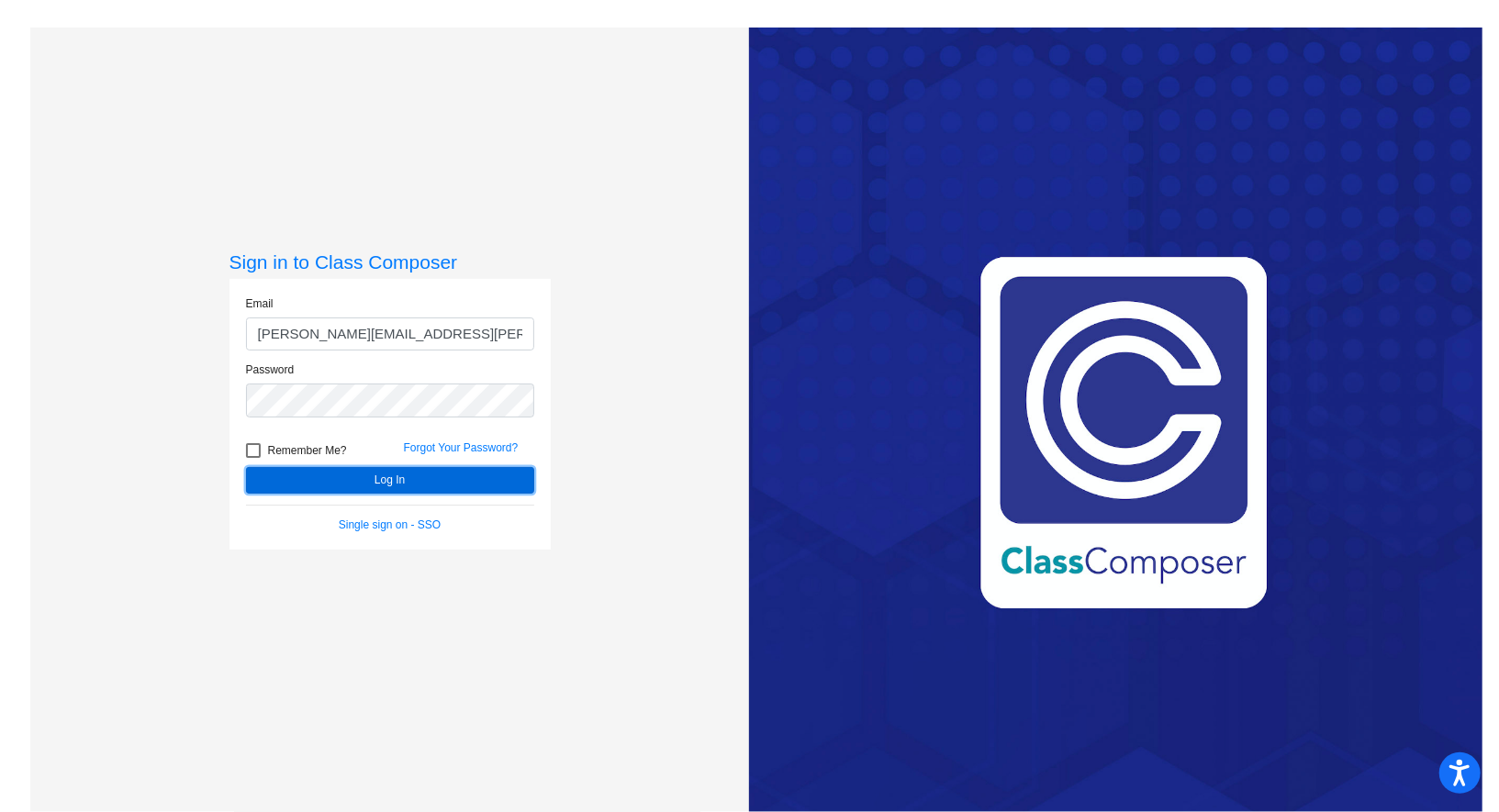 click on "Log In" 